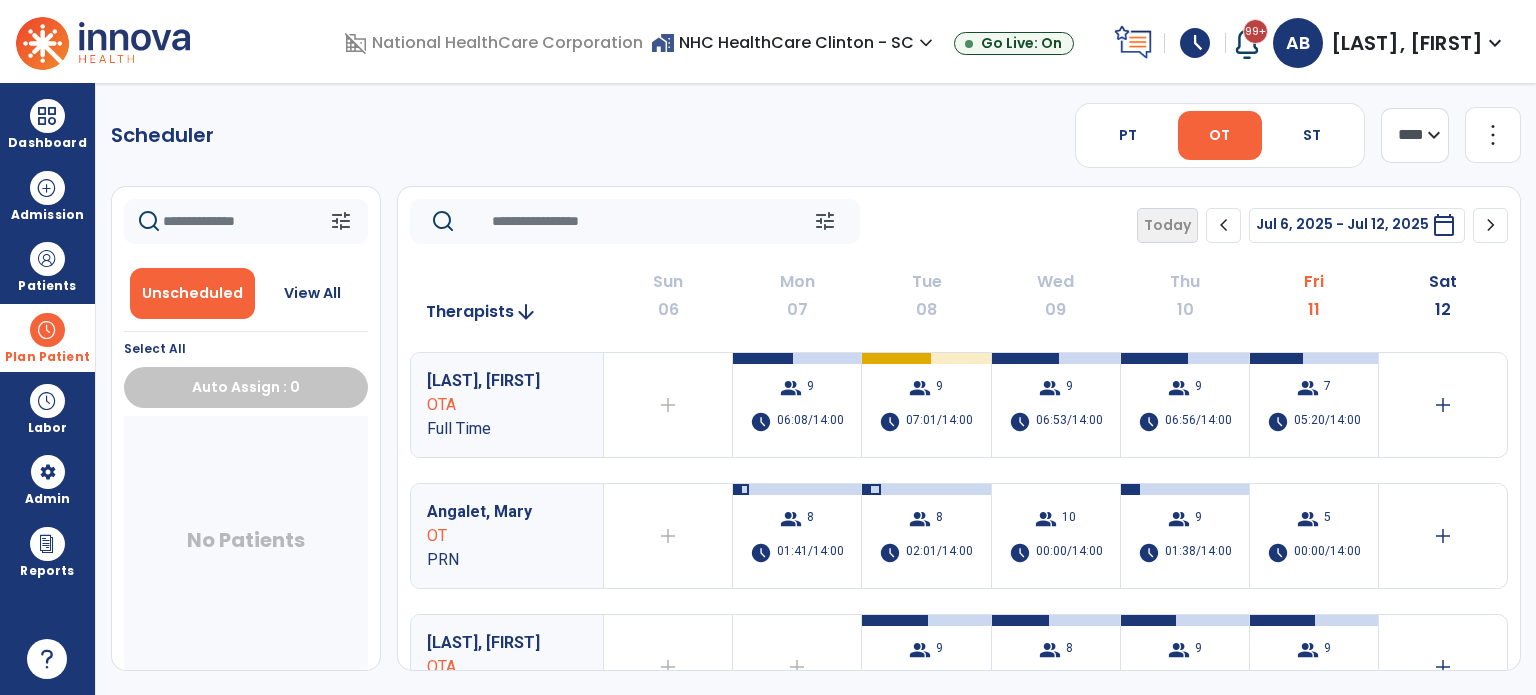 scroll, scrollTop: 0, scrollLeft: 0, axis: both 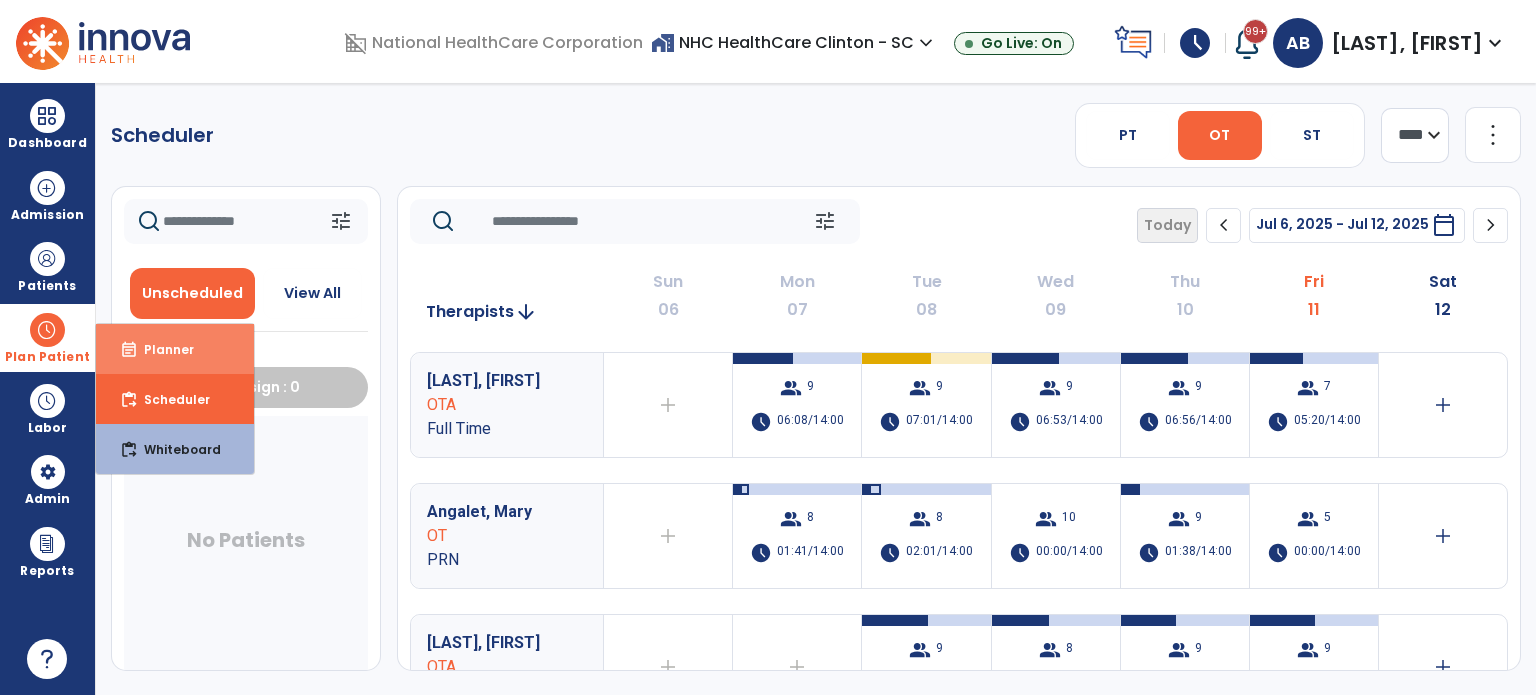 click on "Planner" at bounding box center (161, 349) 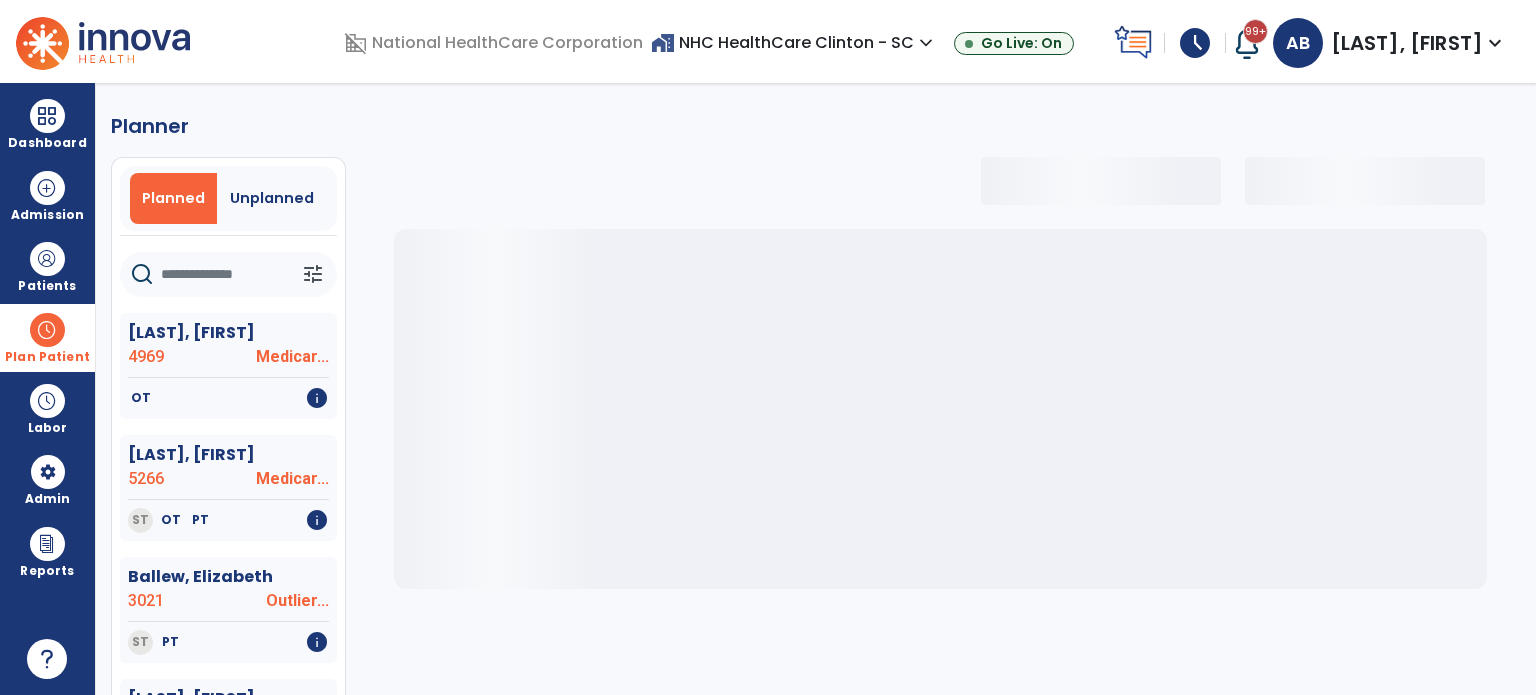 select on "***" 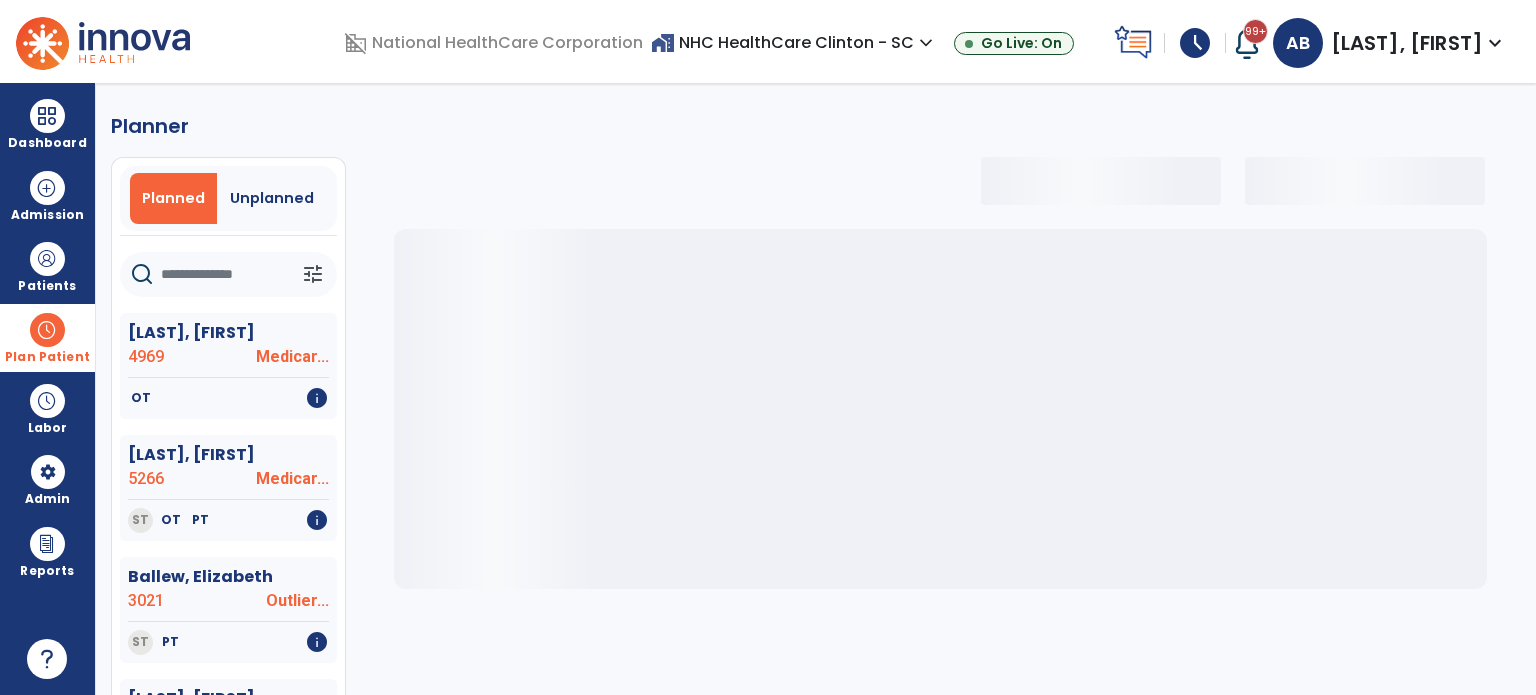 select on "***" 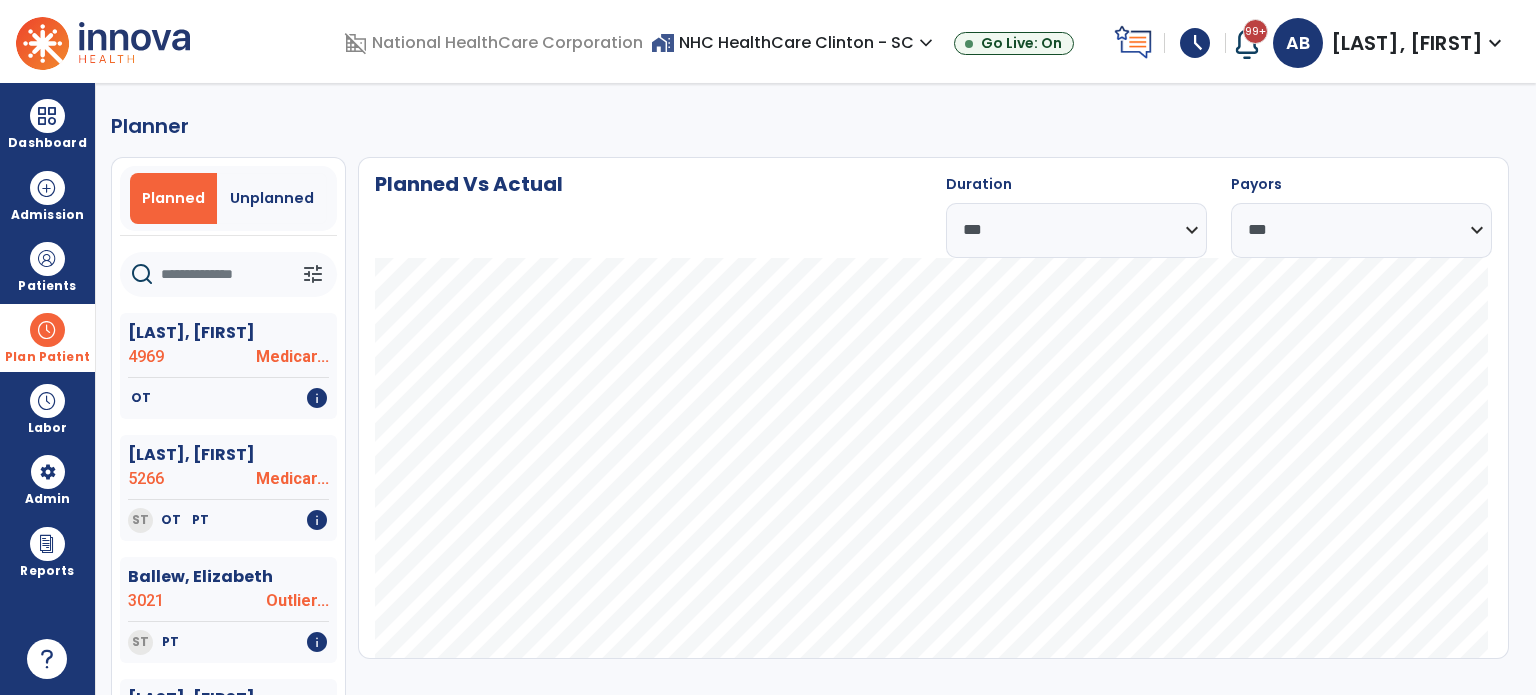 click 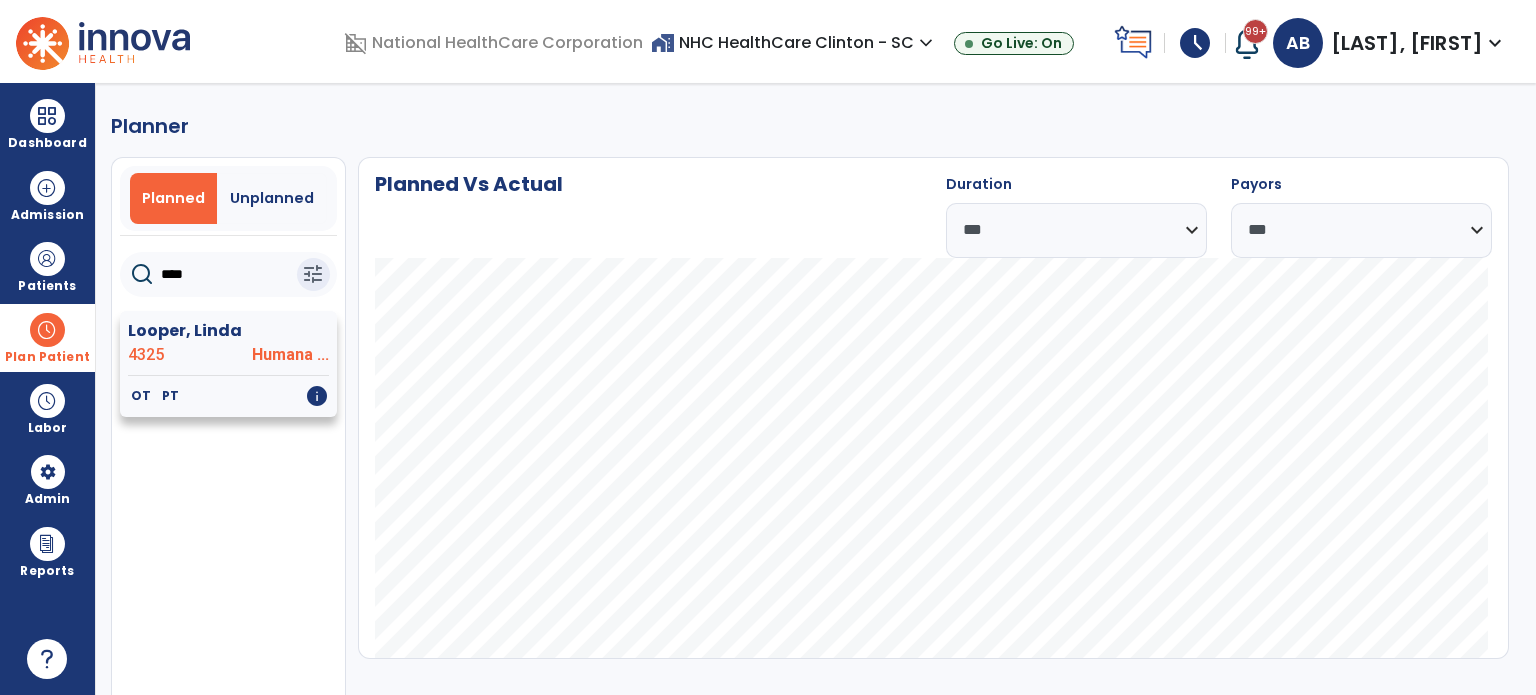type on "****" 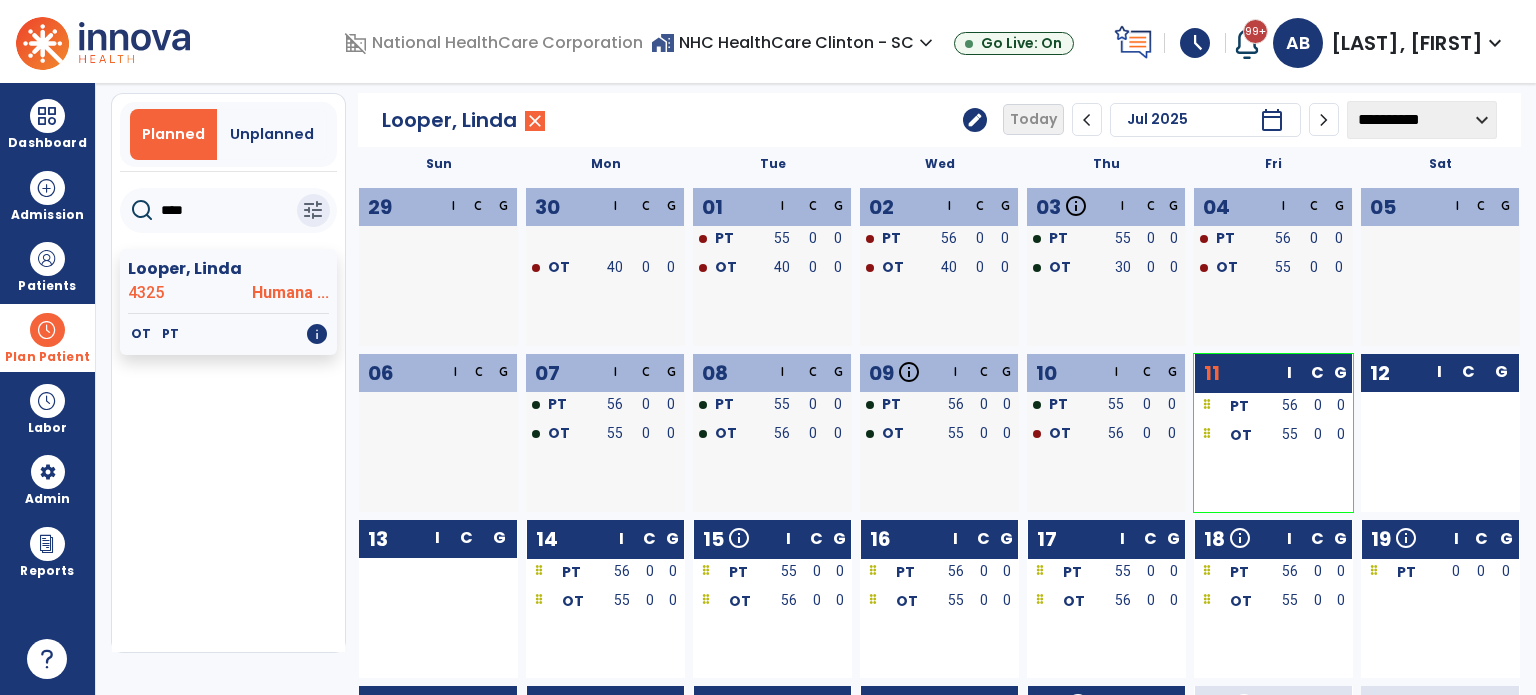 scroll, scrollTop: 0, scrollLeft: 0, axis: both 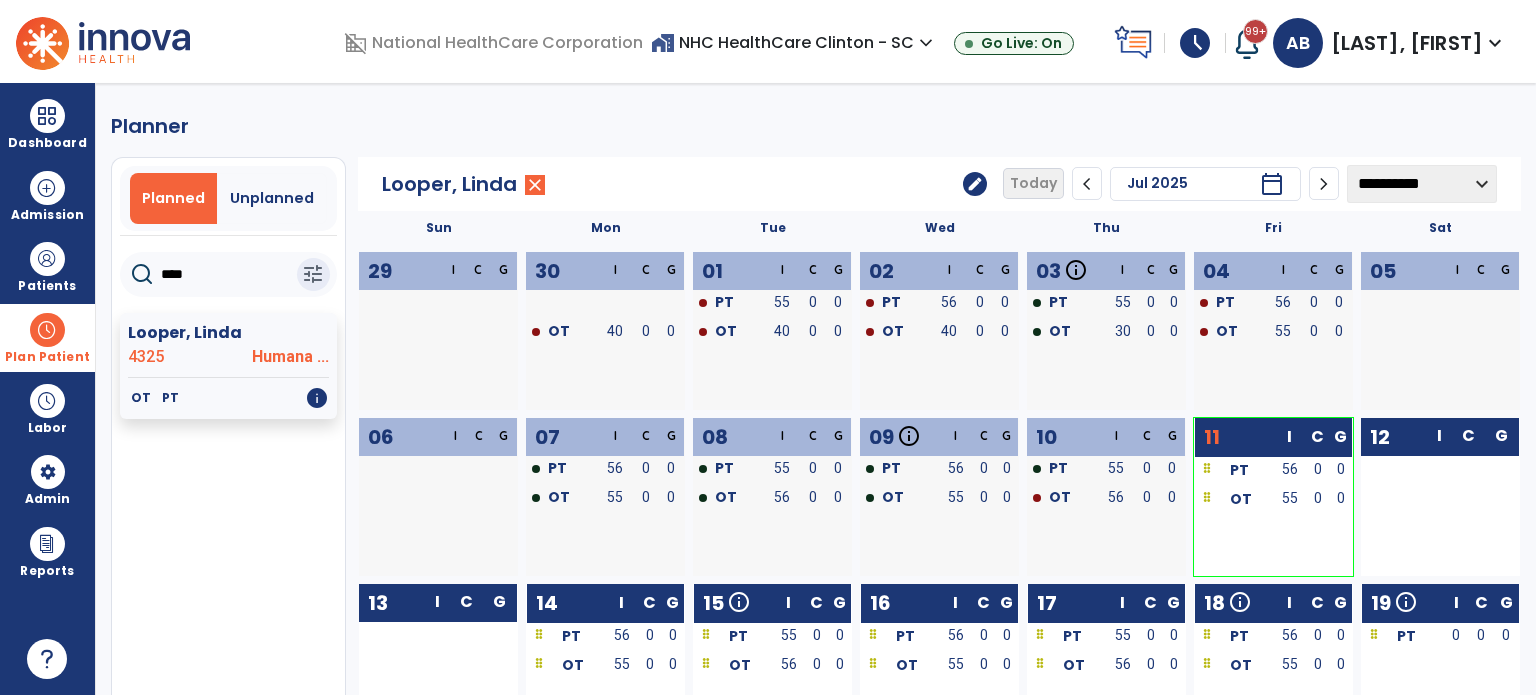 click on "edit" 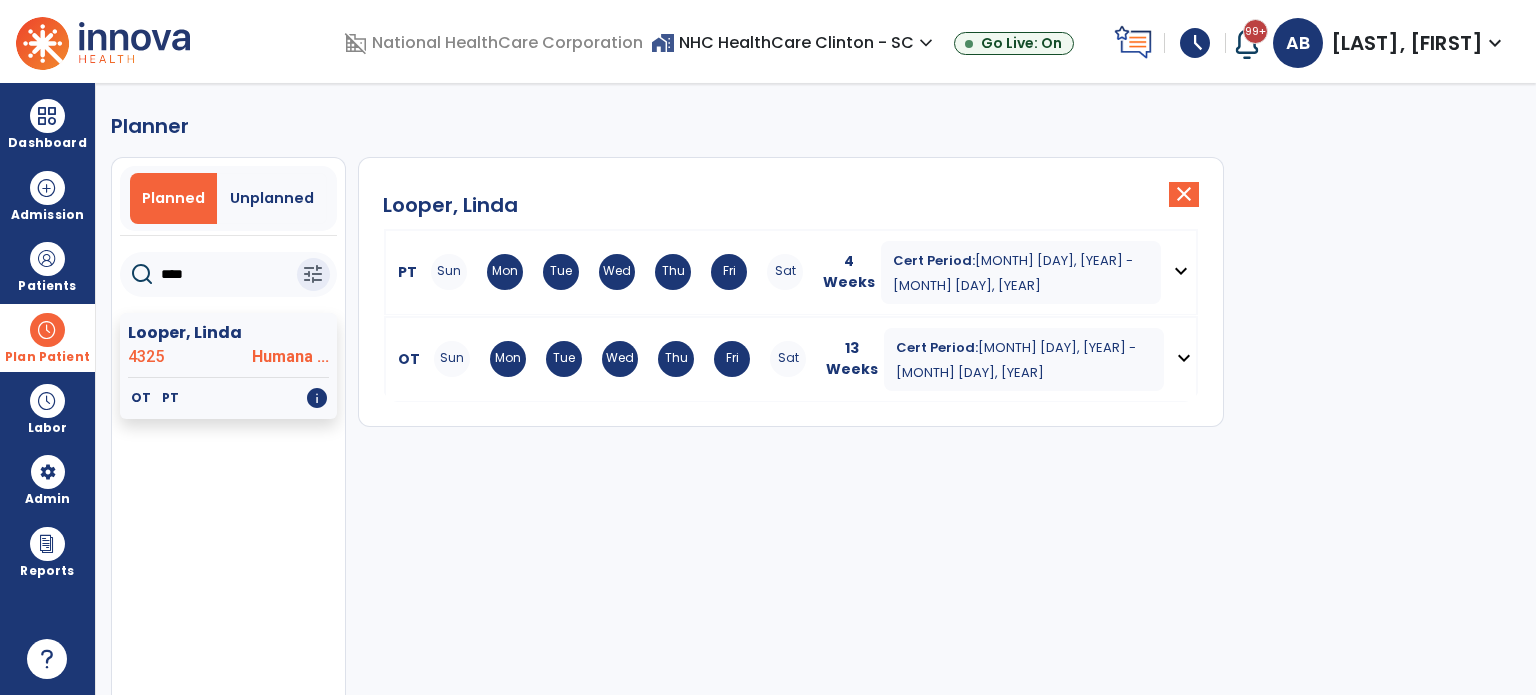click on "expand_more" at bounding box center (1184, 358) 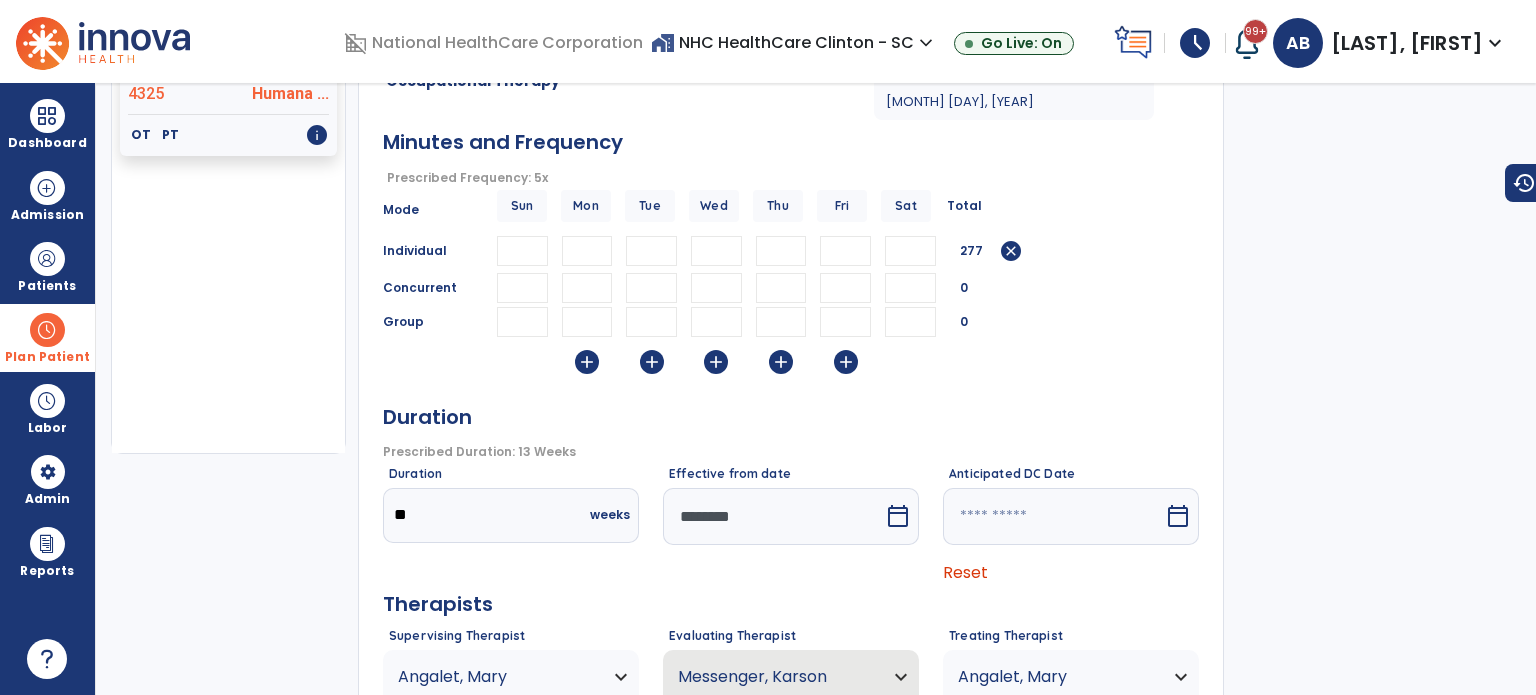 scroll, scrollTop: 264, scrollLeft: 0, axis: vertical 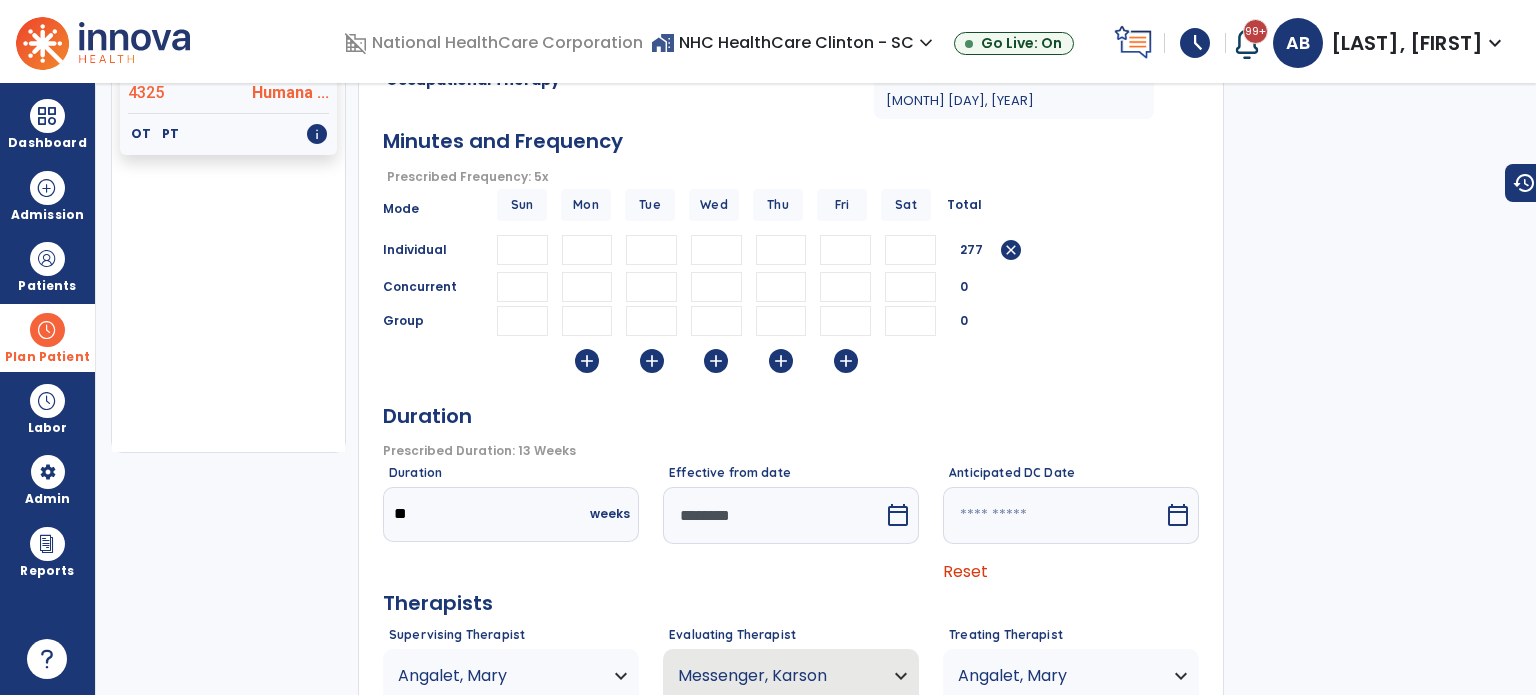 click on "calendar_today" at bounding box center (898, 515) 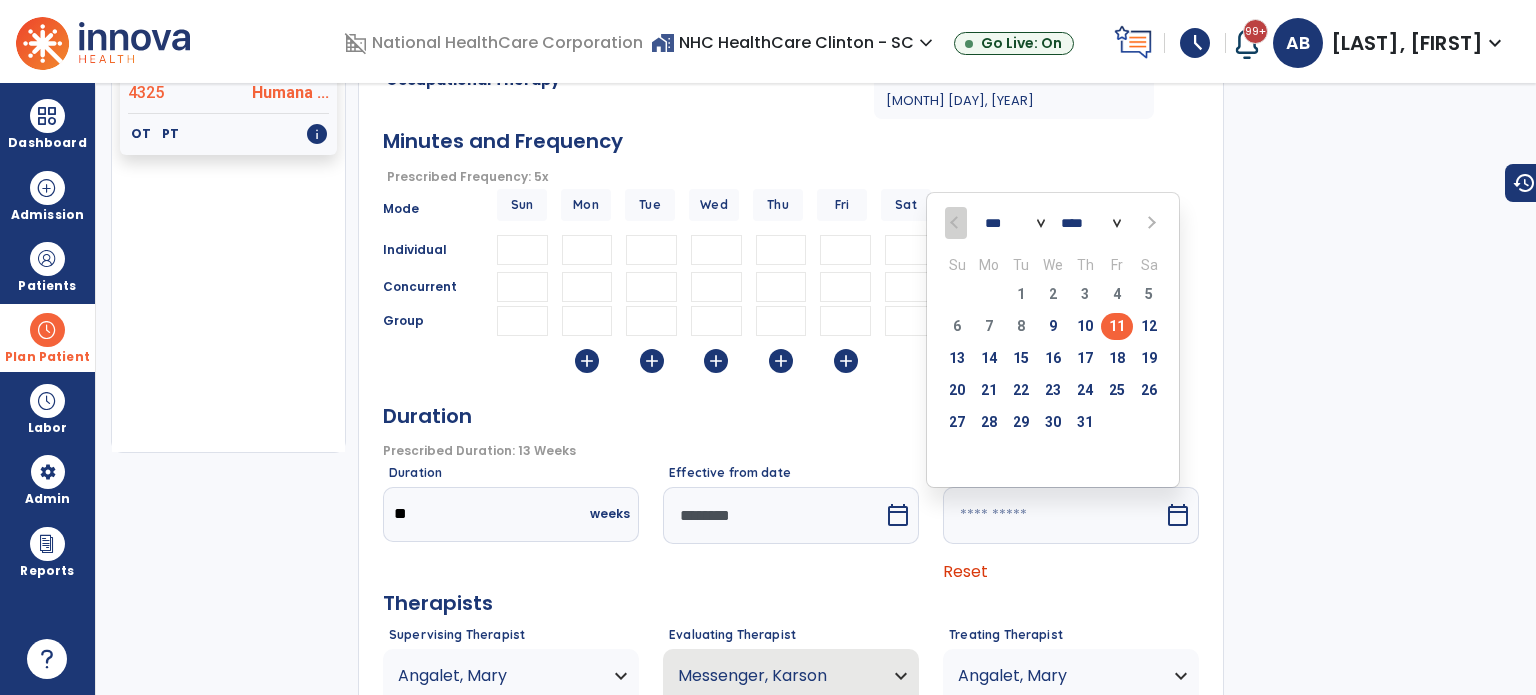 click on "11" at bounding box center (1117, 326) 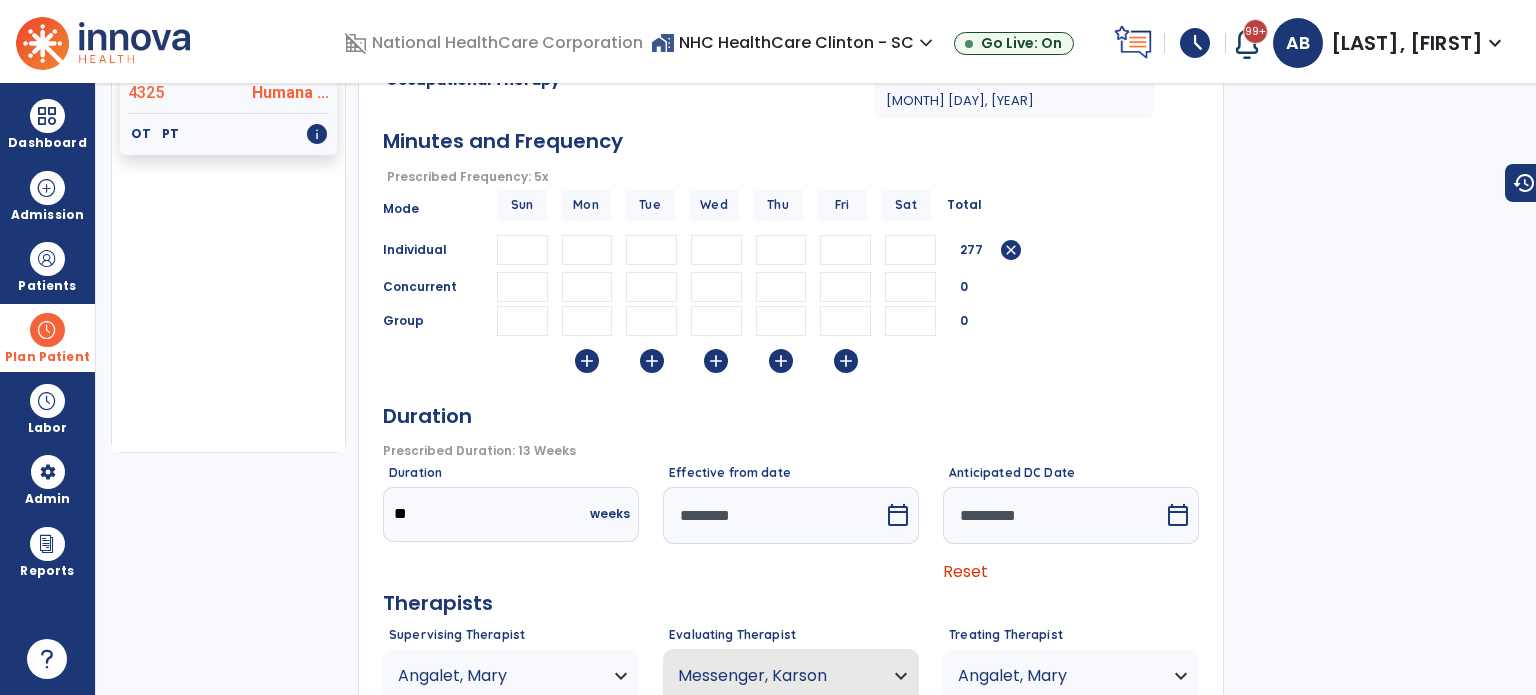 click on "calendar_today" at bounding box center [898, 515] 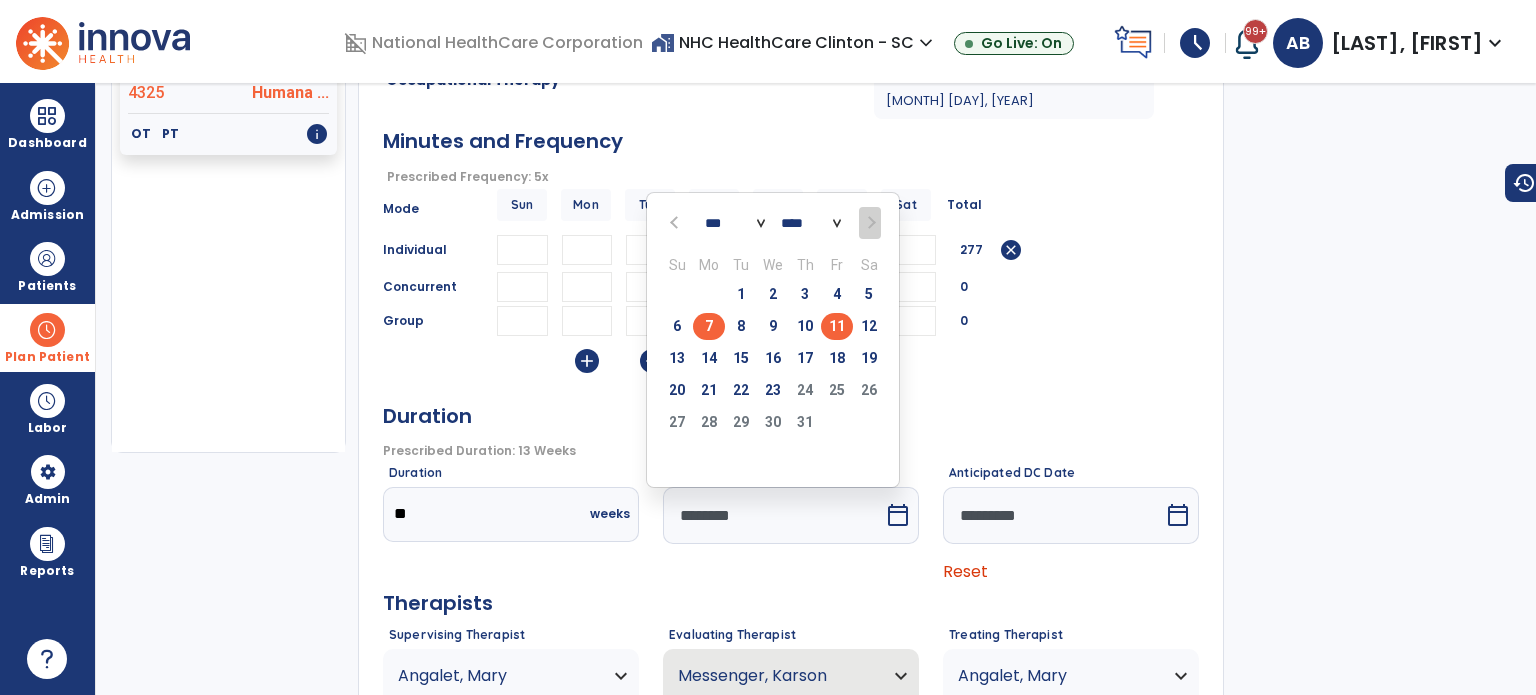 click on "11" at bounding box center (837, 326) 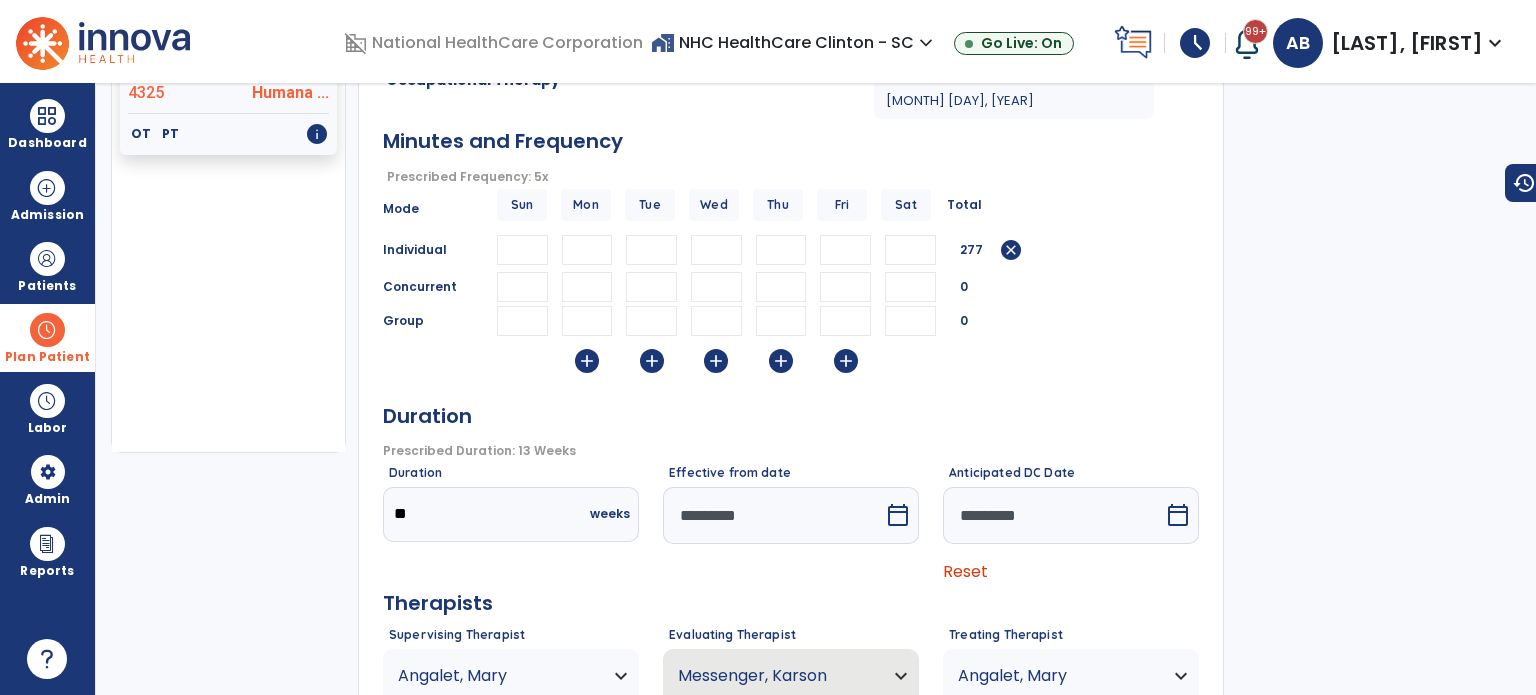 scroll, scrollTop: 380, scrollLeft: 0, axis: vertical 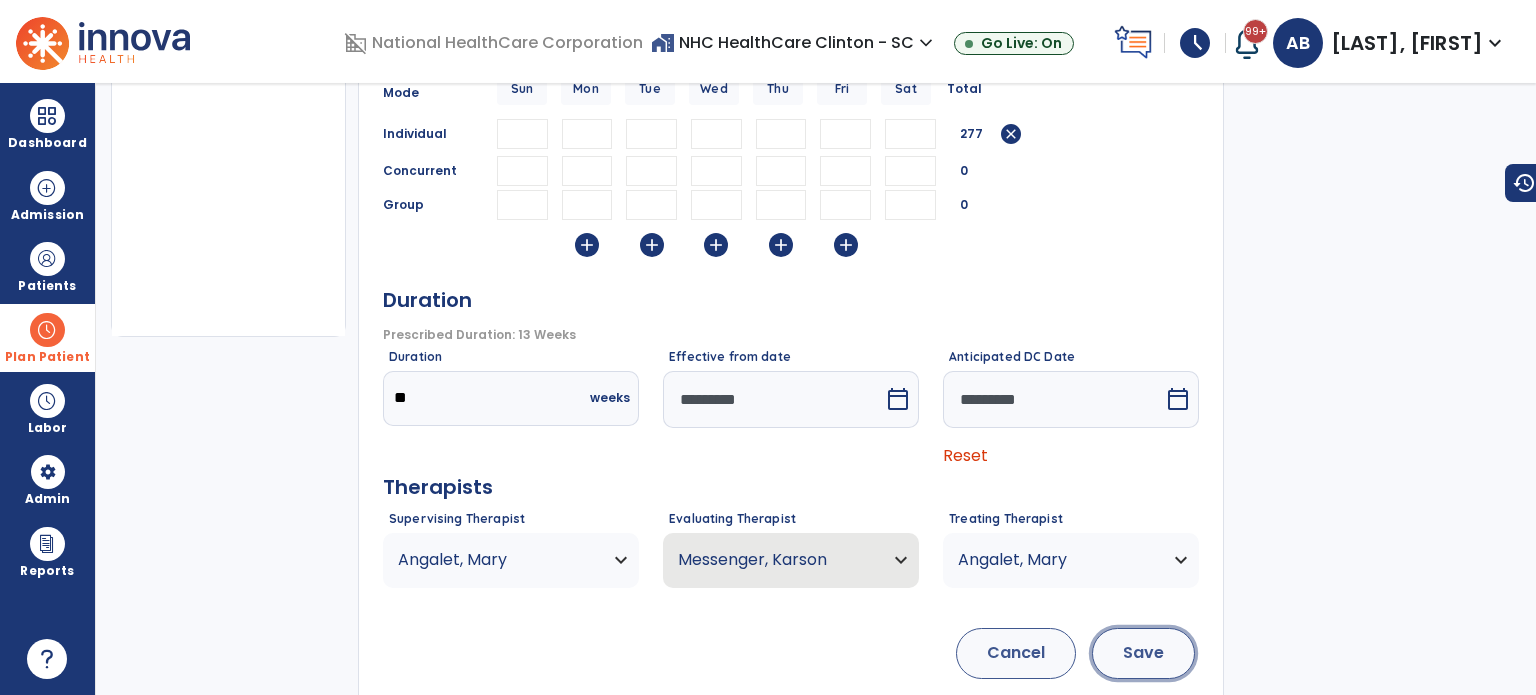 click on "Save" at bounding box center [1143, 653] 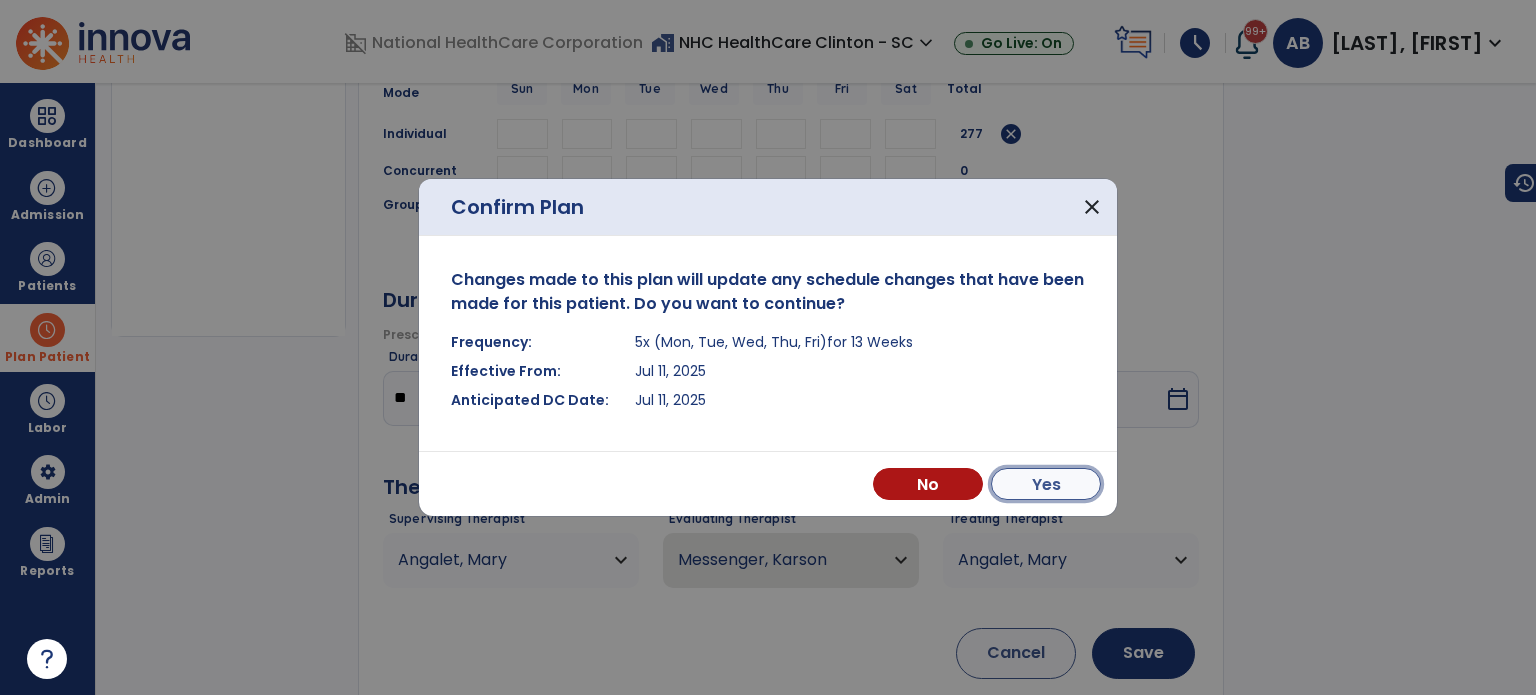 click on "Yes" at bounding box center (1046, 484) 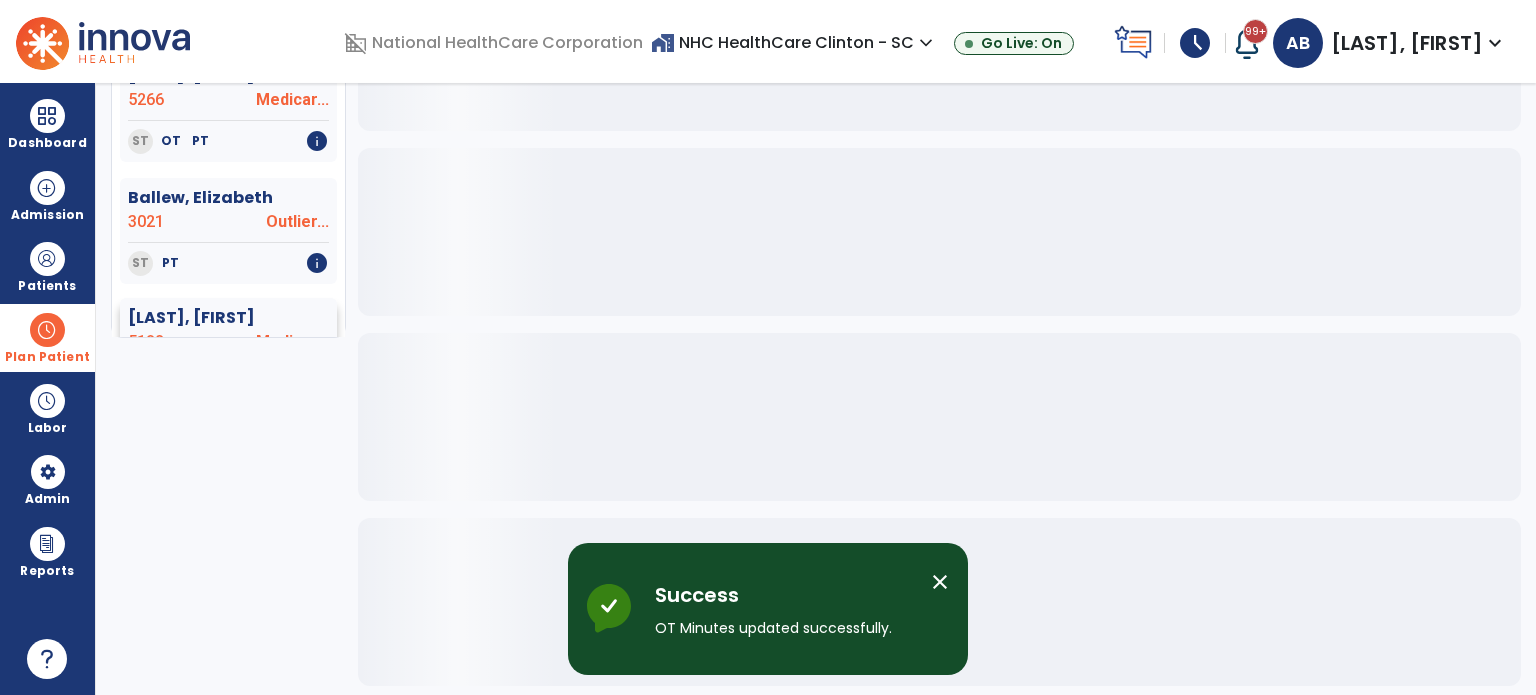 scroll, scrollTop: 0, scrollLeft: 0, axis: both 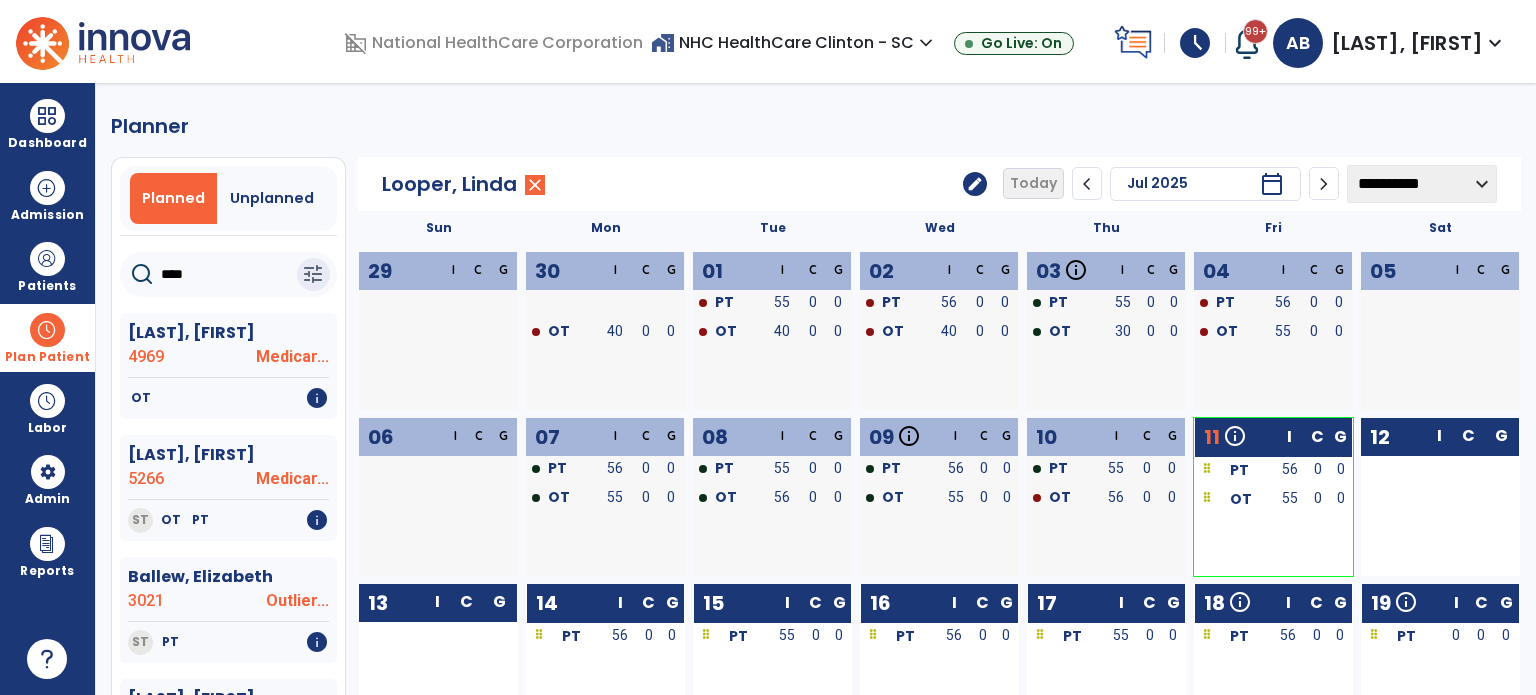 click on "Plan Patient" at bounding box center (47, 337) 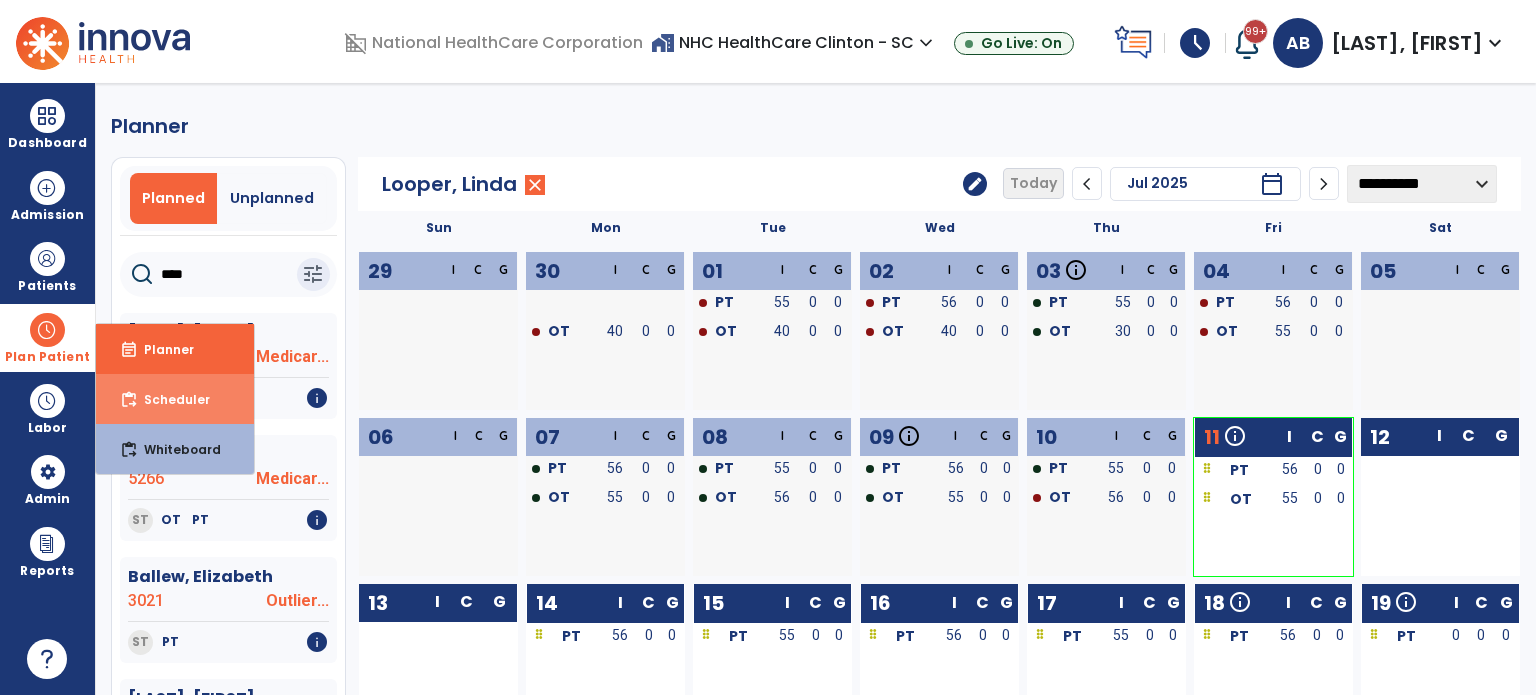click on "Scheduler" at bounding box center [169, 399] 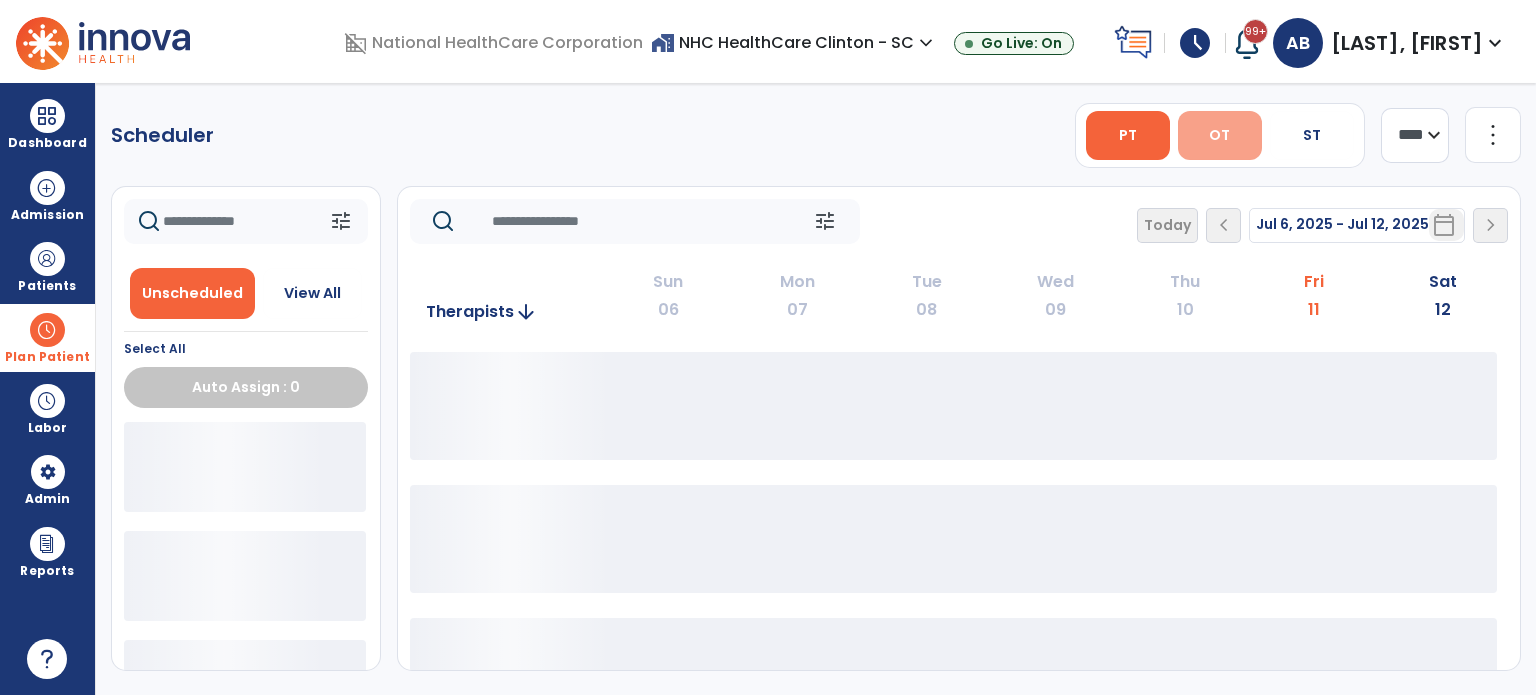 click on "OT" at bounding box center [1220, 135] 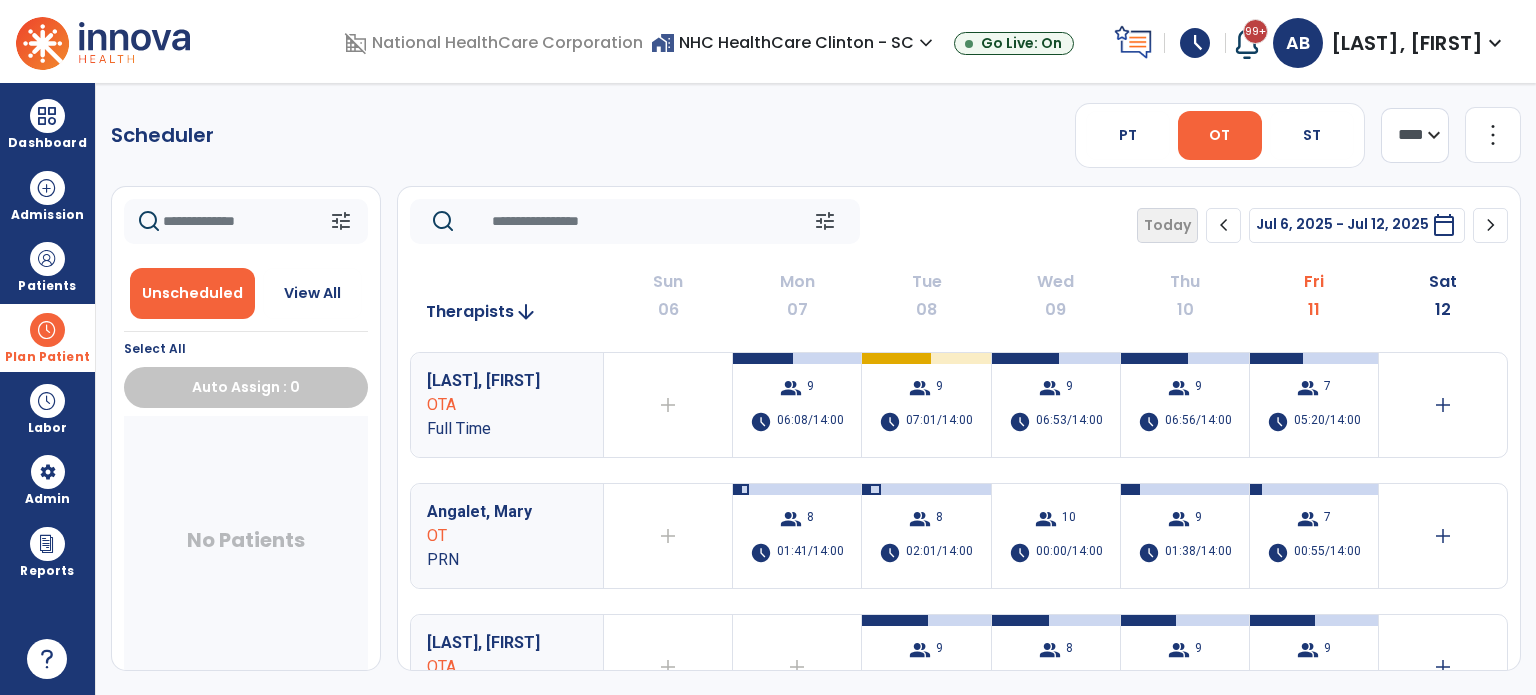 click on "chevron_right" 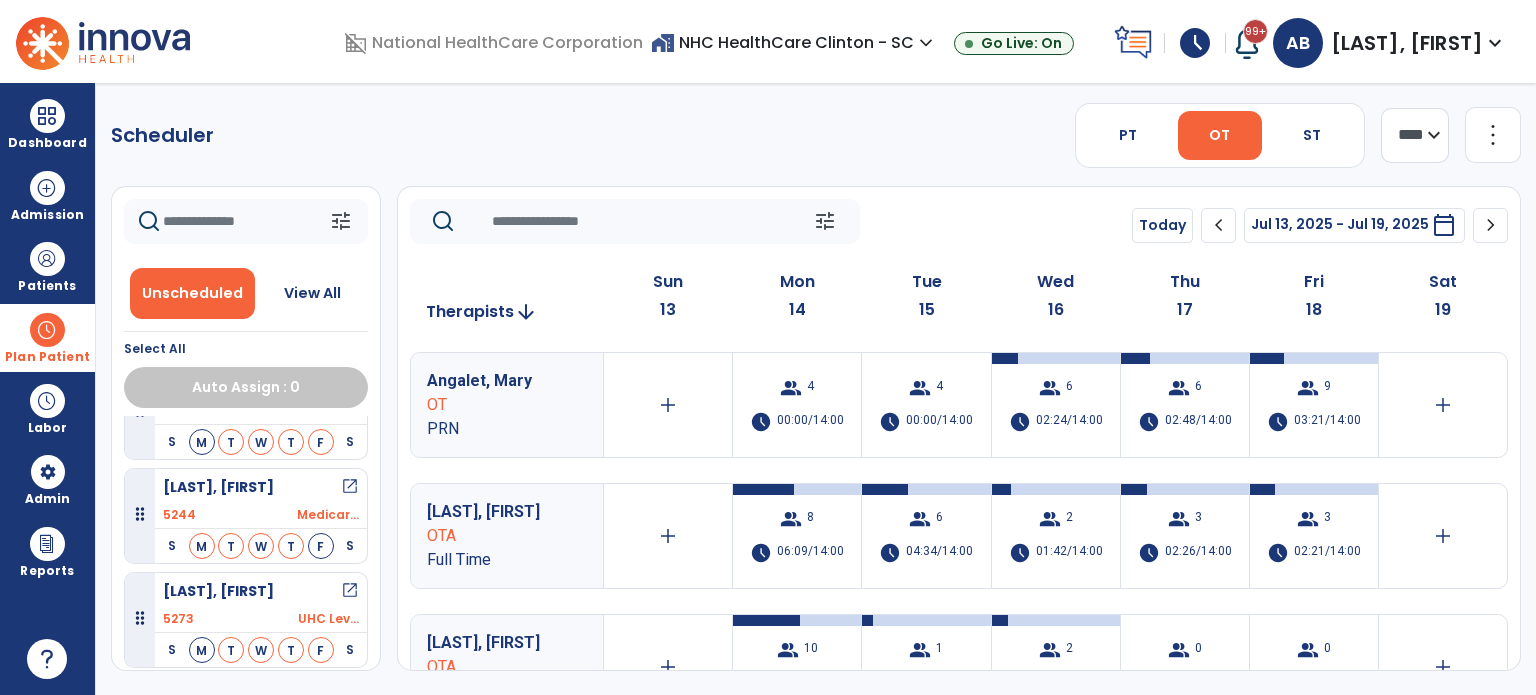 scroll, scrollTop: 1412, scrollLeft: 0, axis: vertical 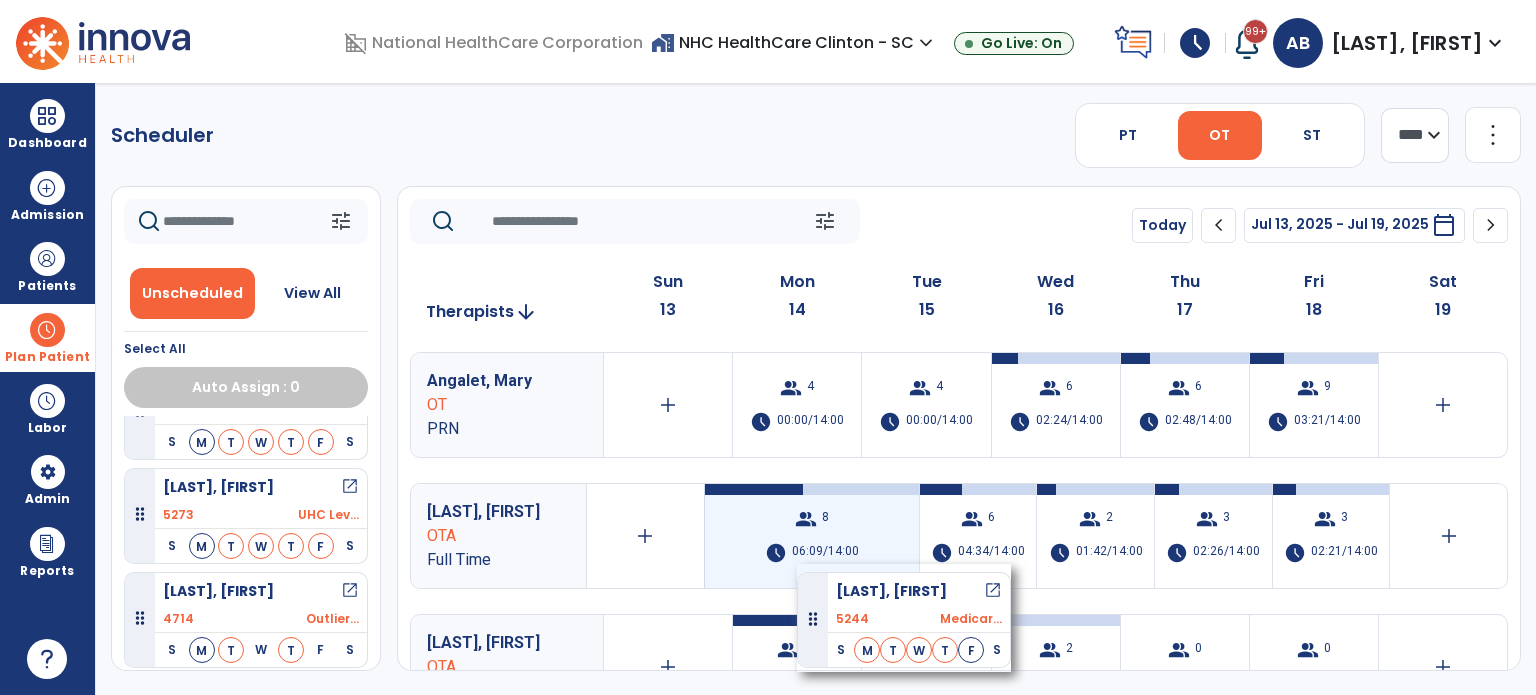 drag, startPoint x: 248, startPoint y: 503, endPoint x: 799, endPoint y: 565, distance: 554.47723 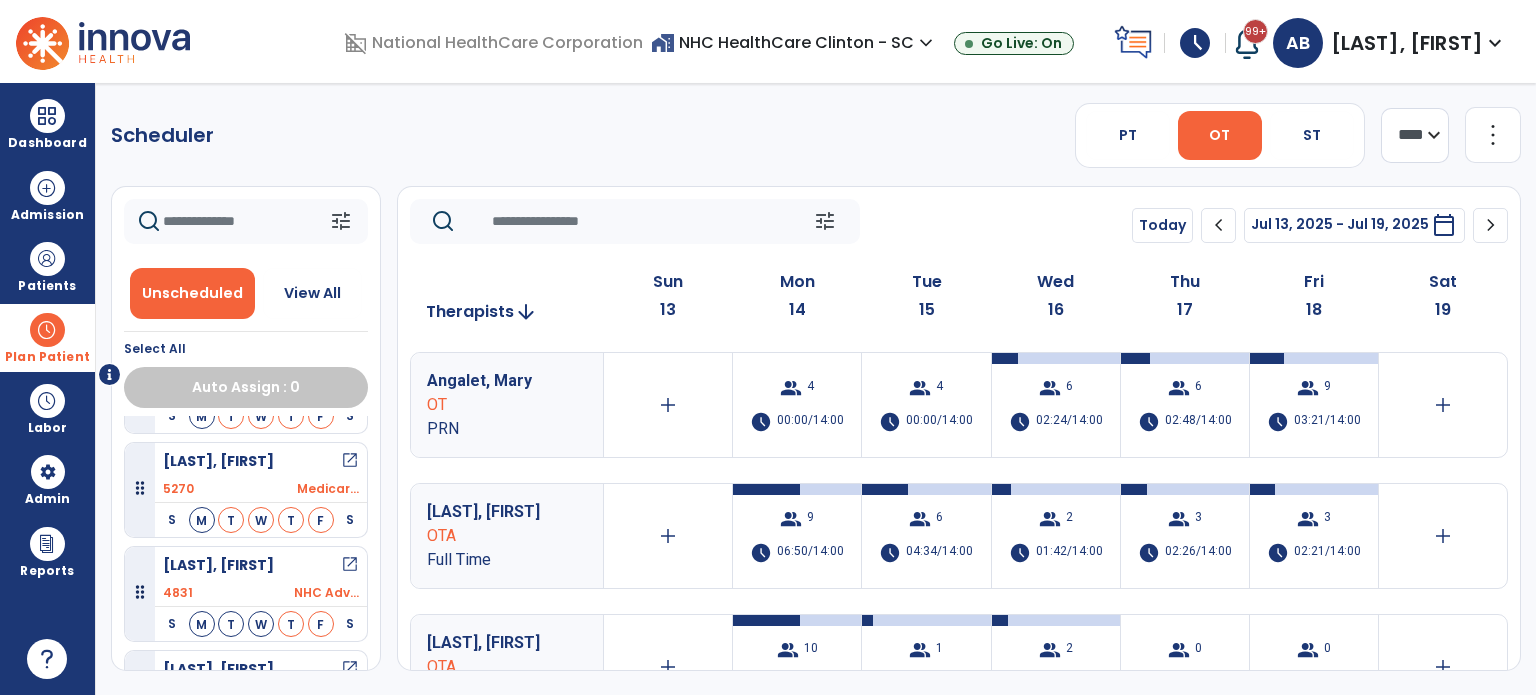 scroll, scrollTop: 0, scrollLeft: 0, axis: both 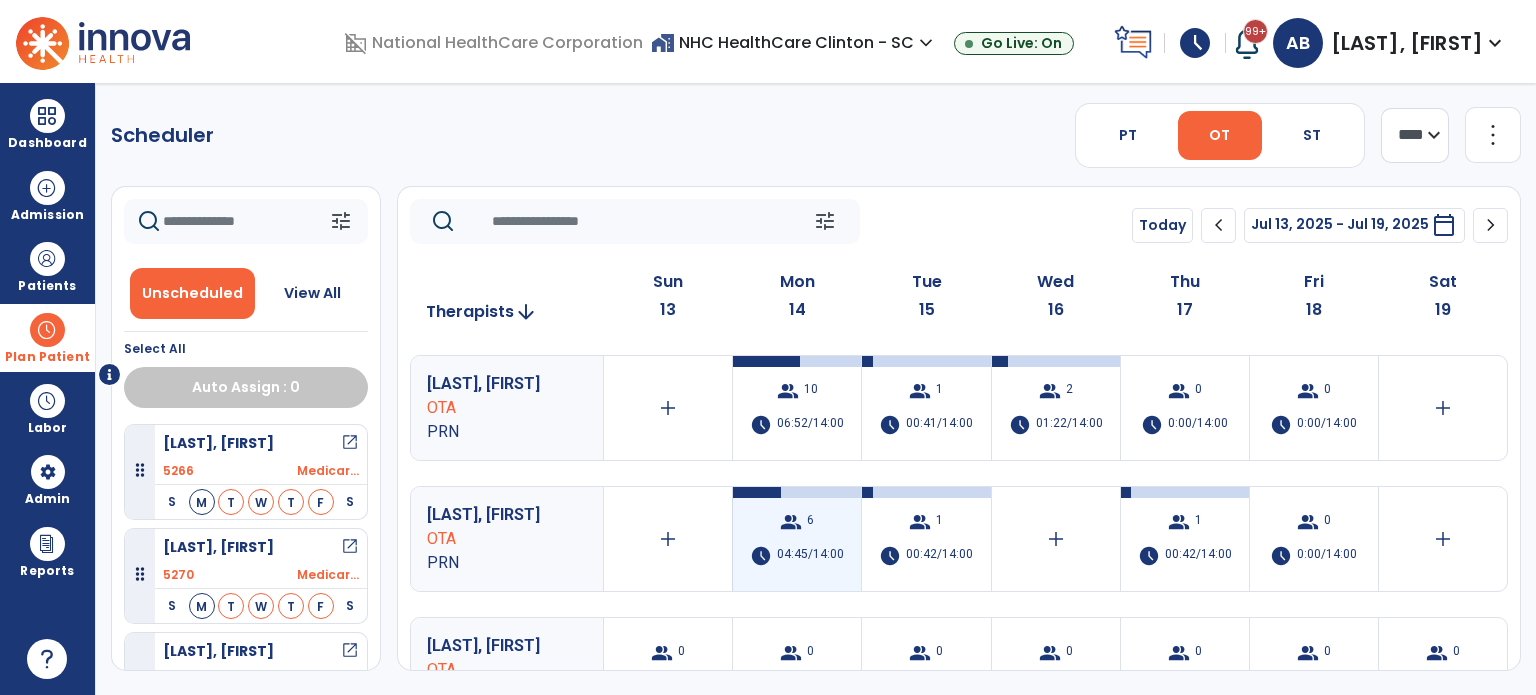 click on "group" at bounding box center [791, 522] 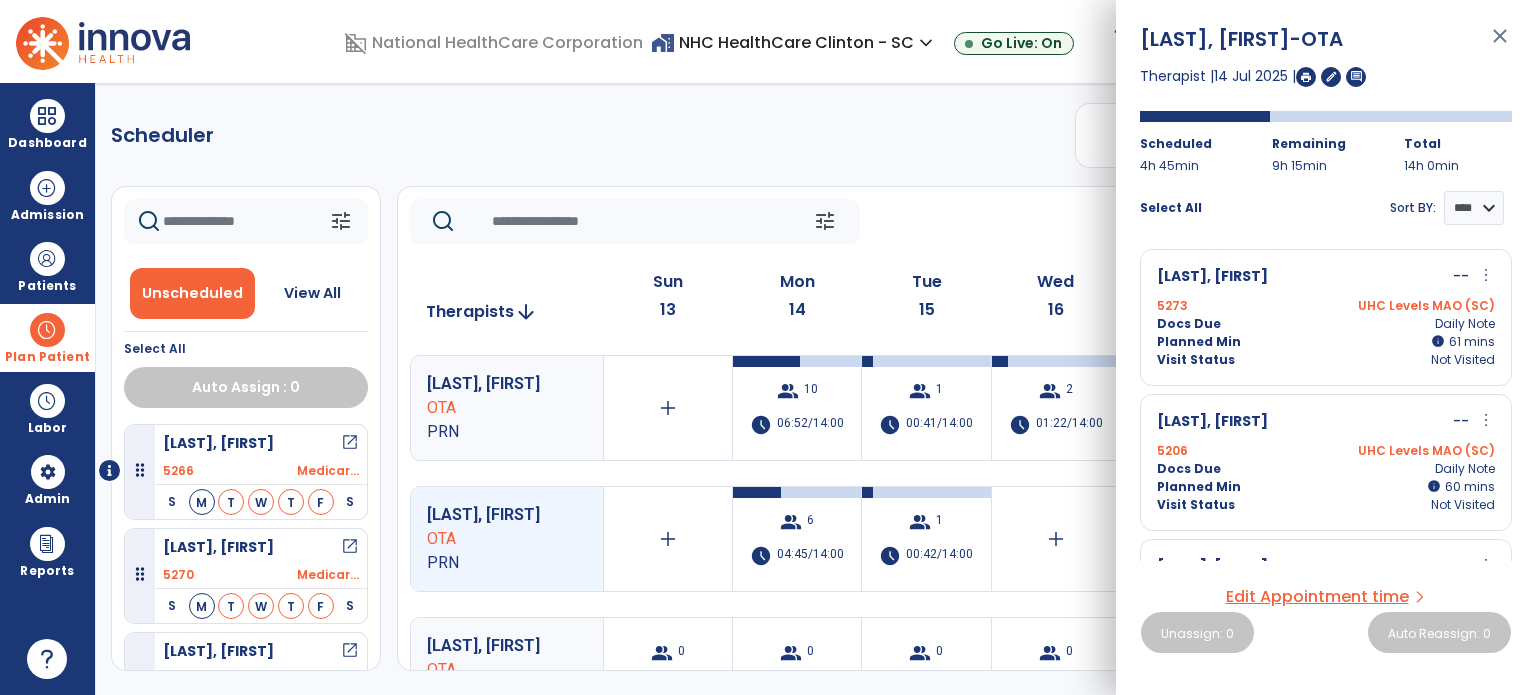 click on "[LAST], [FIRST]   --  more_vert  edit   Edit Session   alt_route   Split Minutes" at bounding box center (1326, 422) 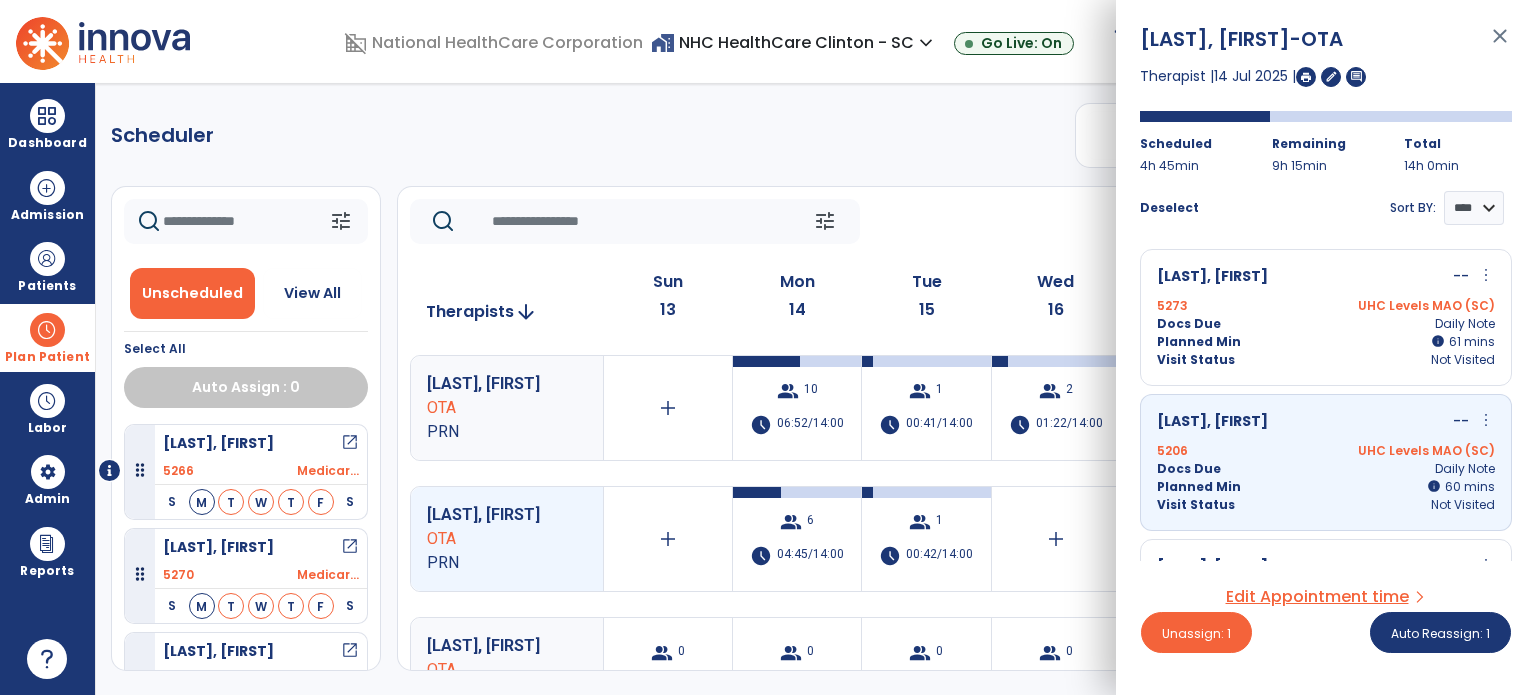 click on "Docs Due Daily Note" at bounding box center [1326, 324] 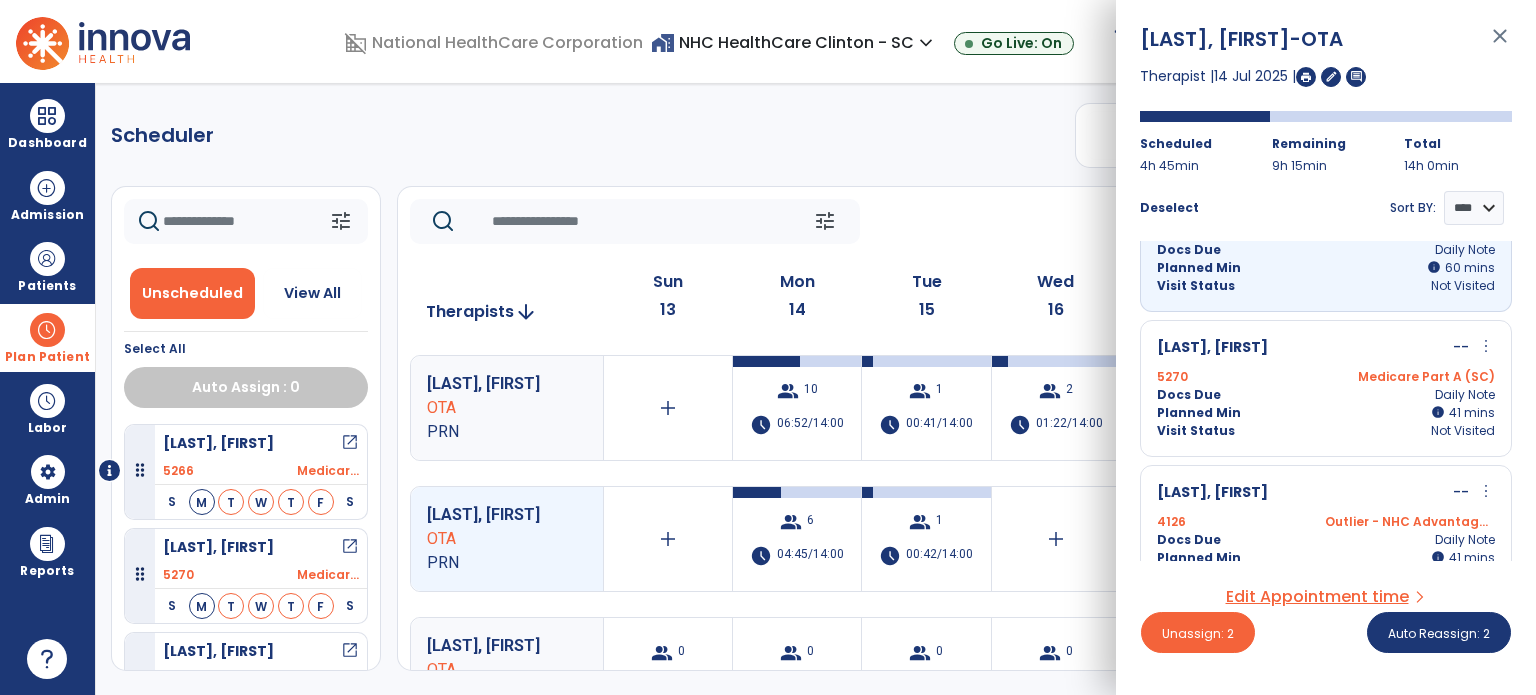 scroll, scrollTop: 220, scrollLeft: 0, axis: vertical 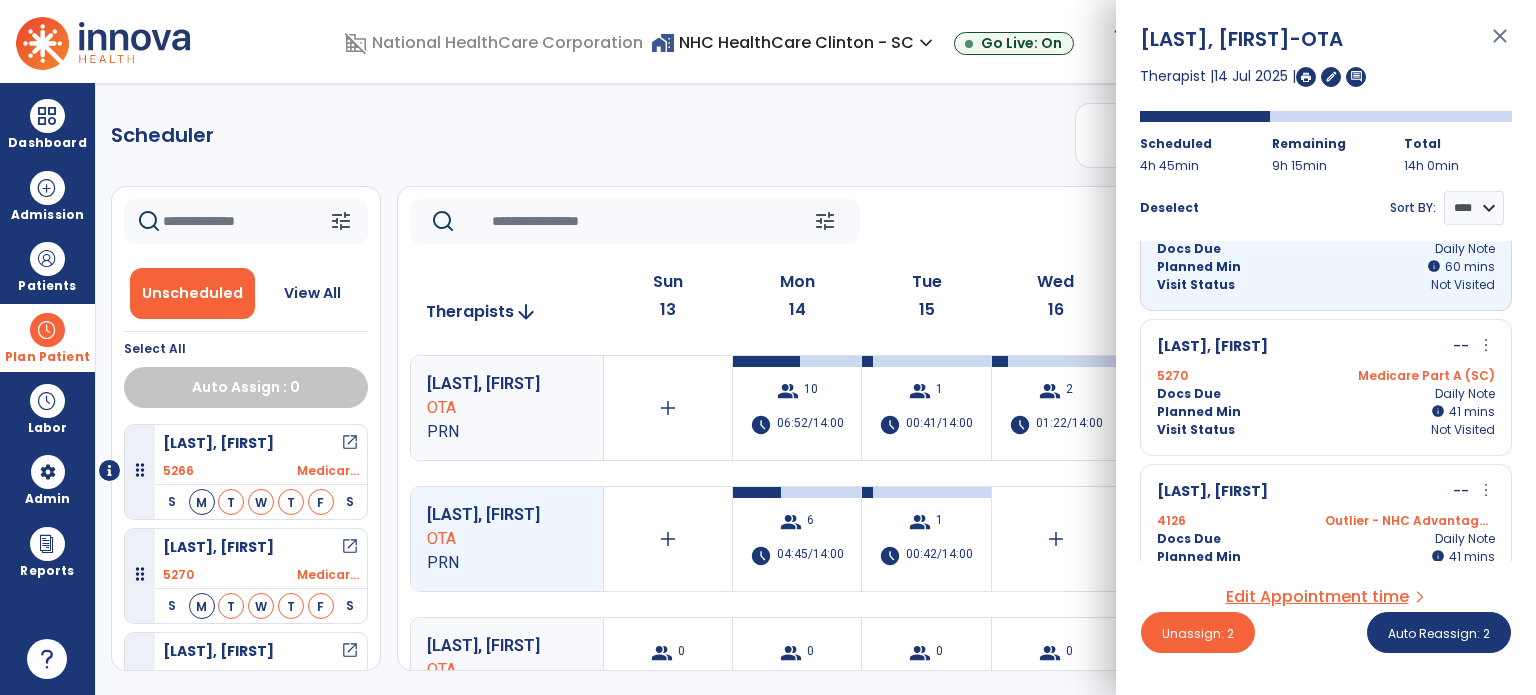 click on "Docs Due Daily Note" at bounding box center [1326, 394] 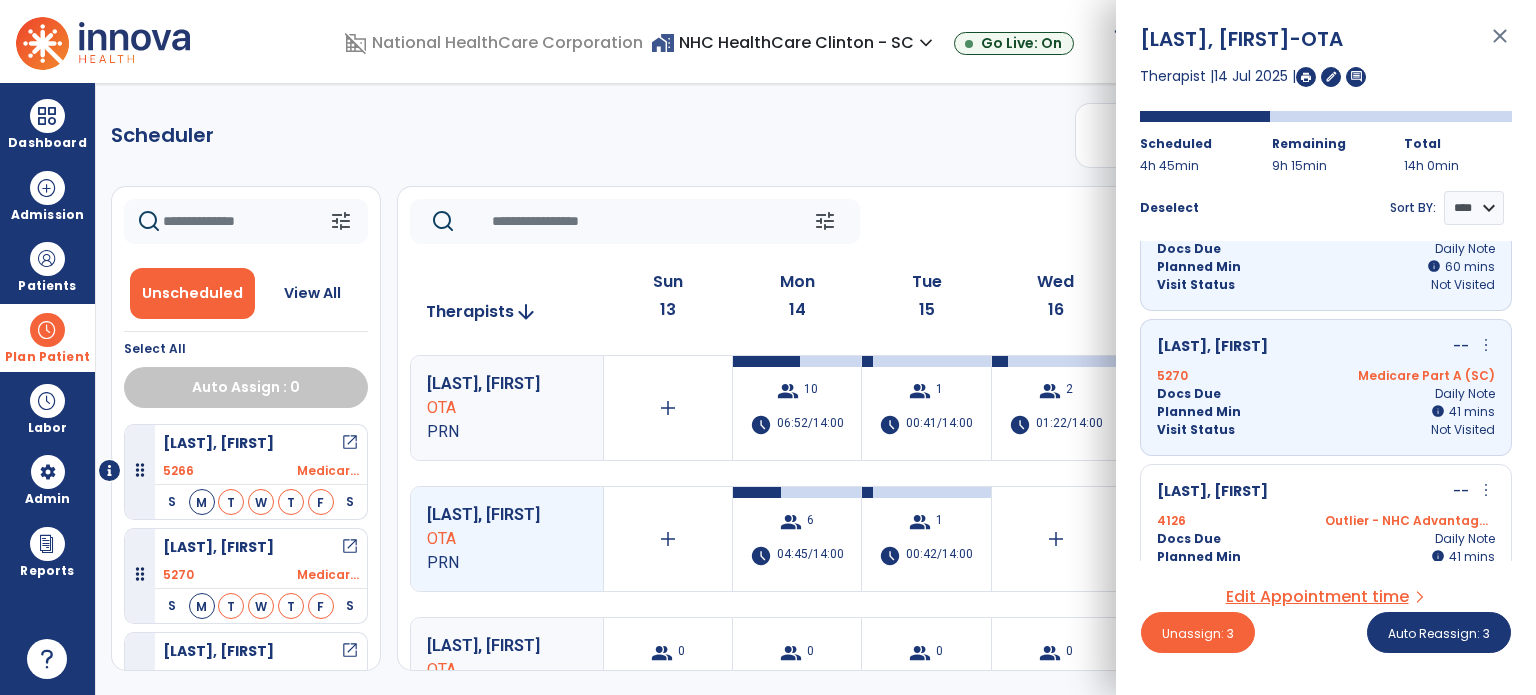 click on "Docs Due Daily Note" at bounding box center [1326, 539] 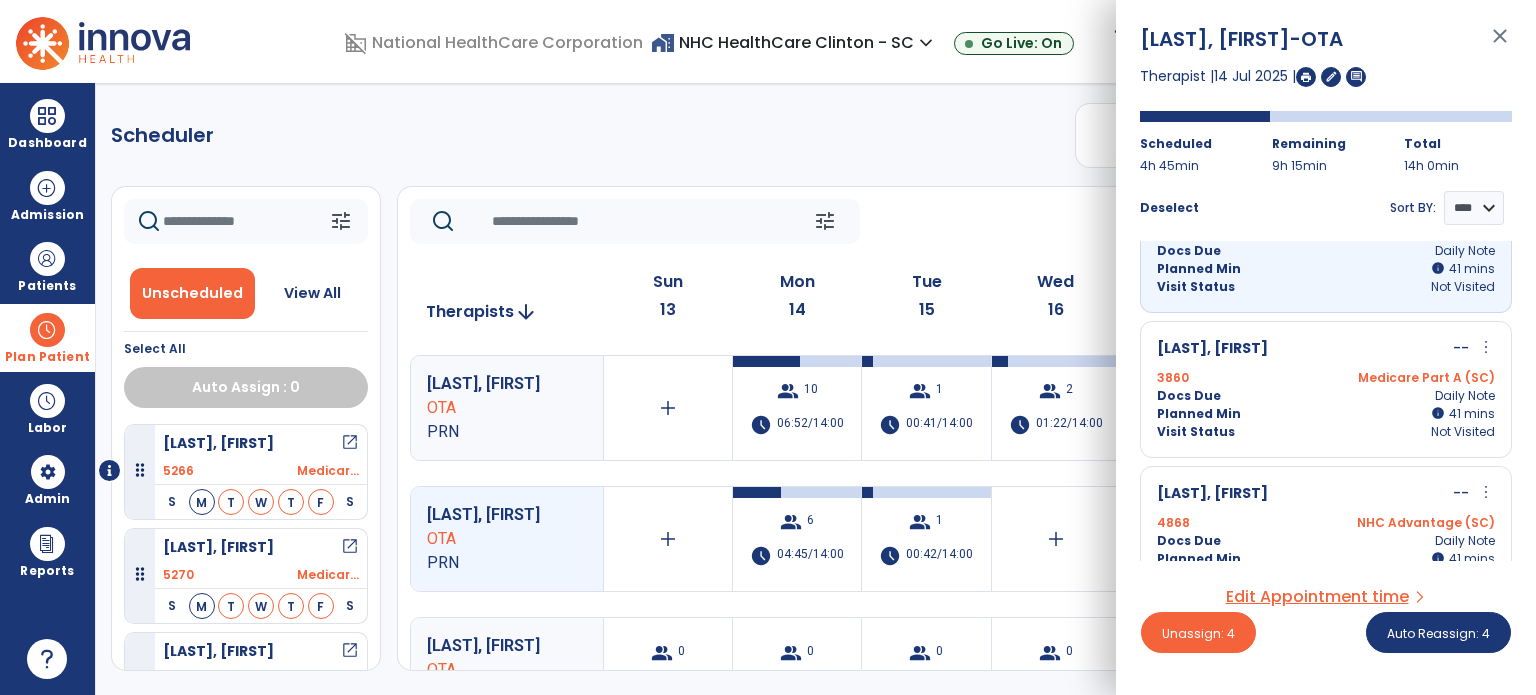 scroll, scrollTop: 512, scrollLeft: 0, axis: vertical 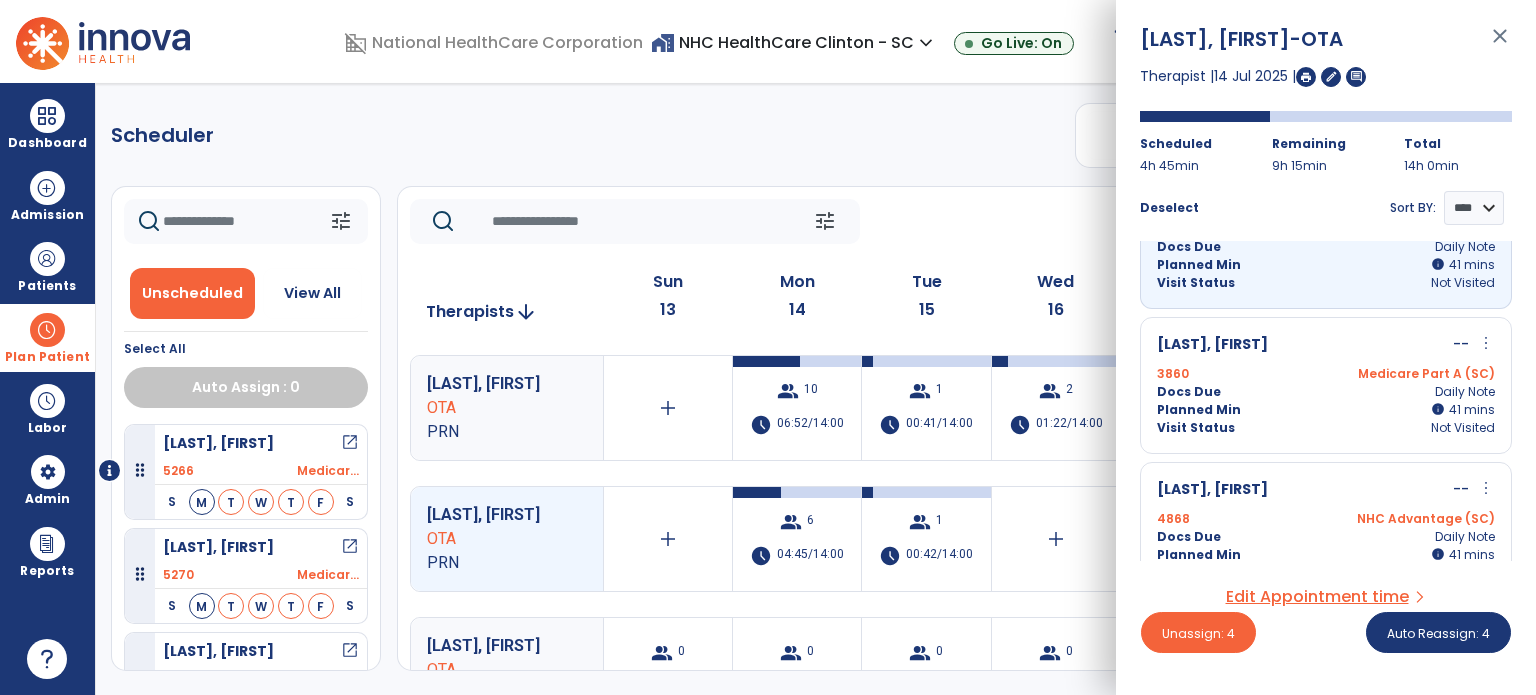 click on "3860 Medicare Part A (SC)" at bounding box center (1326, 374) 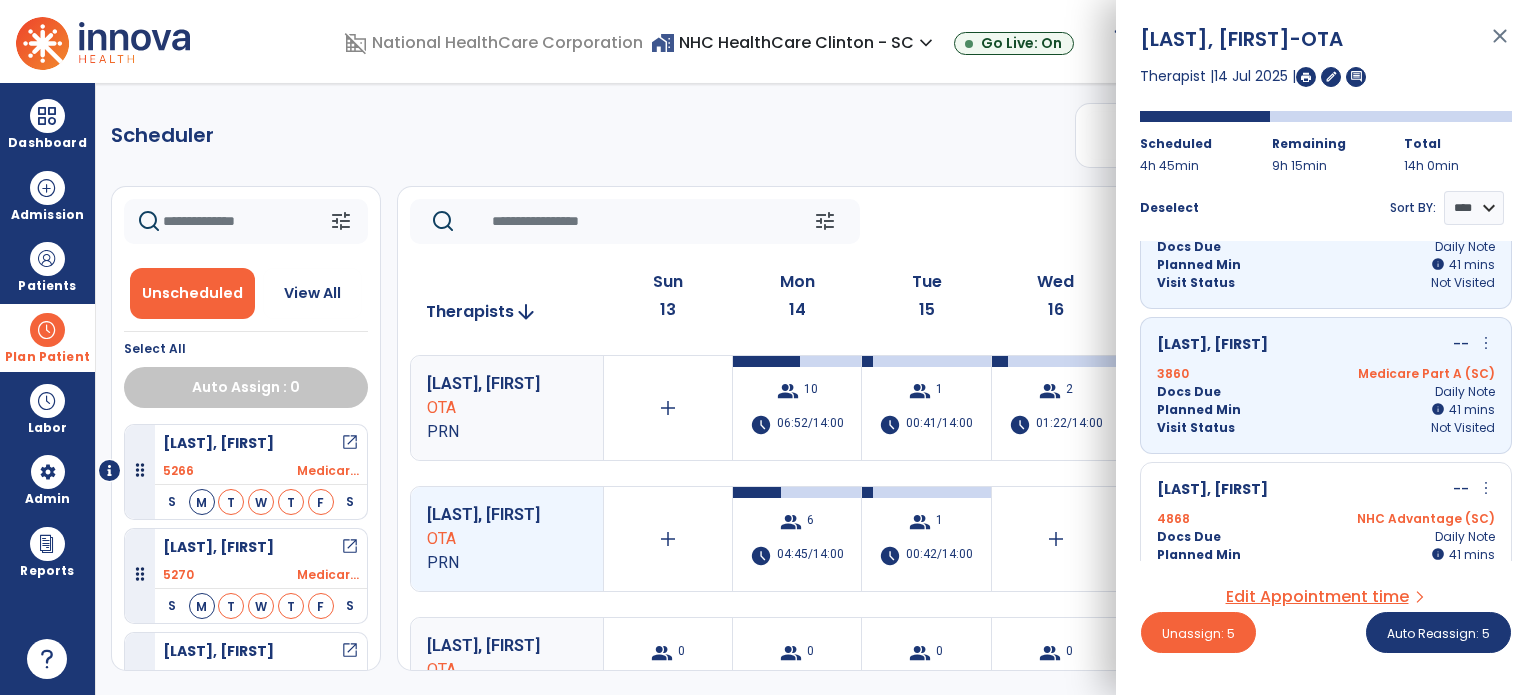 click on "4868 NHC Advantage (SC)" at bounding box center [1326, 519] 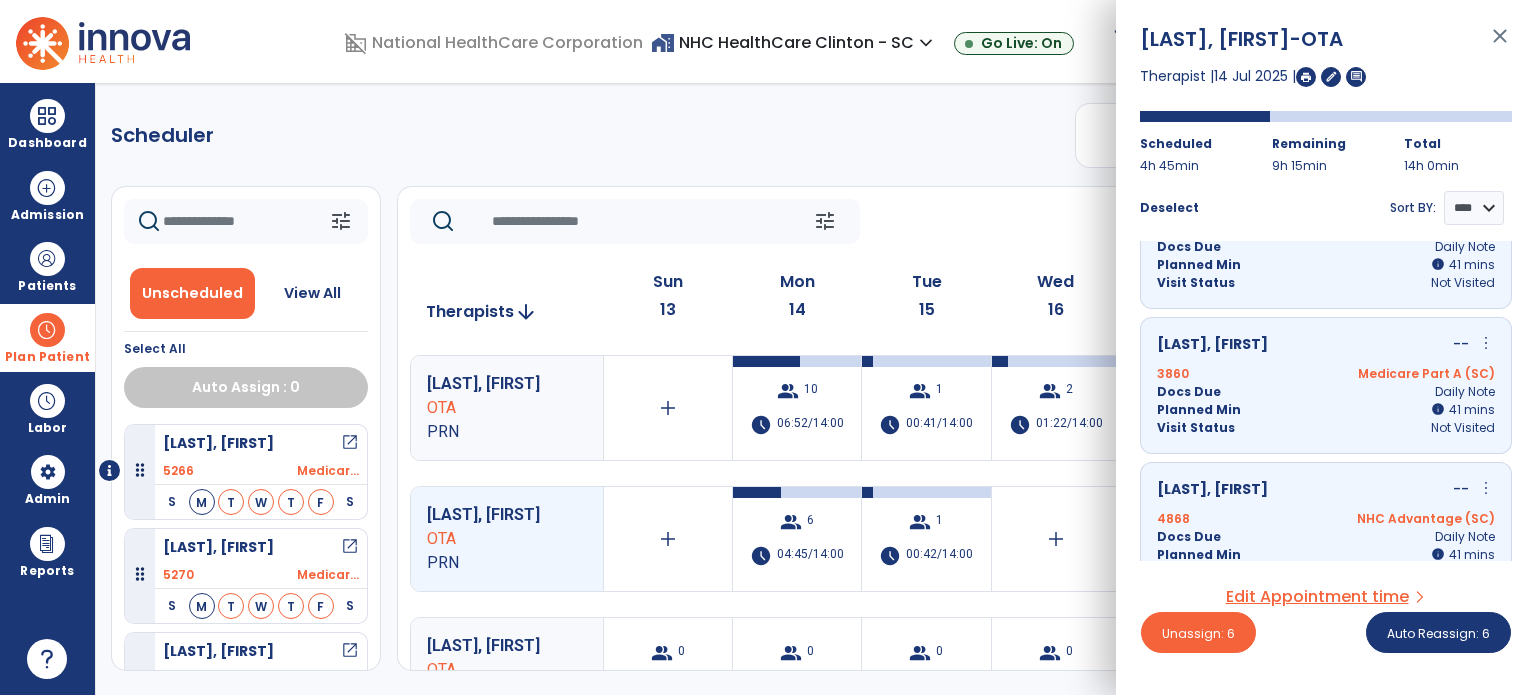 scroll, scrollTop: 546, scrollLeft: 0, axis: vertical 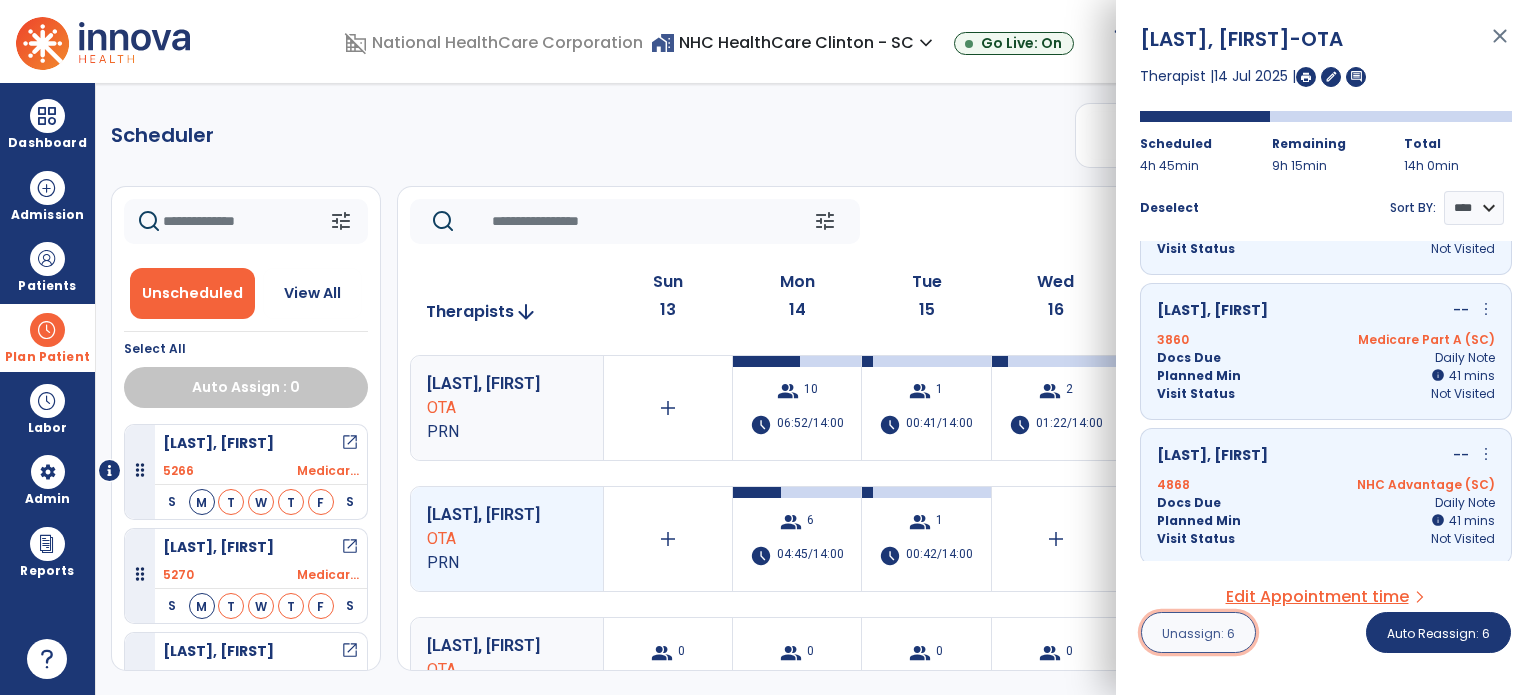 click on "Unassign: 6" at bounding box center (1198, 633) 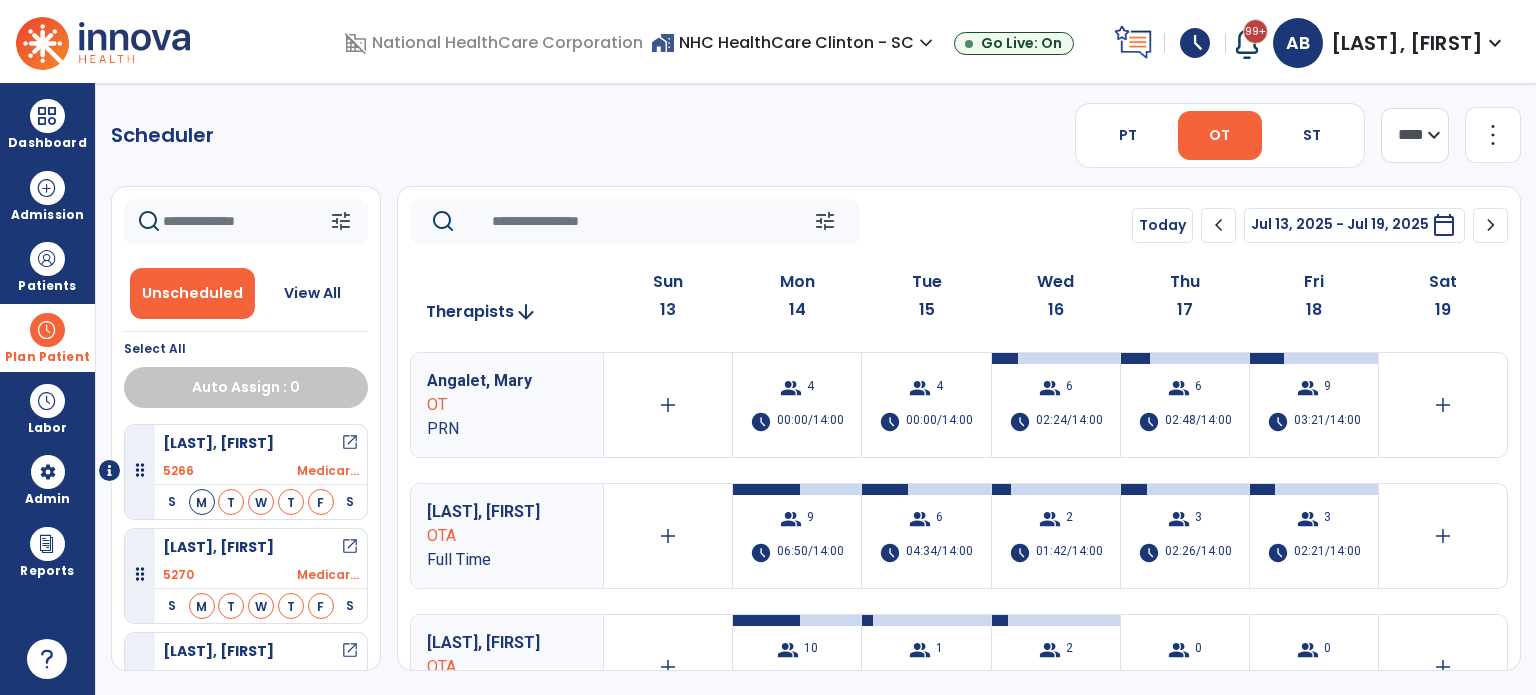 click on "AB   Brutskiy, Angela    expand_more" at bounding box center [1390, 43] 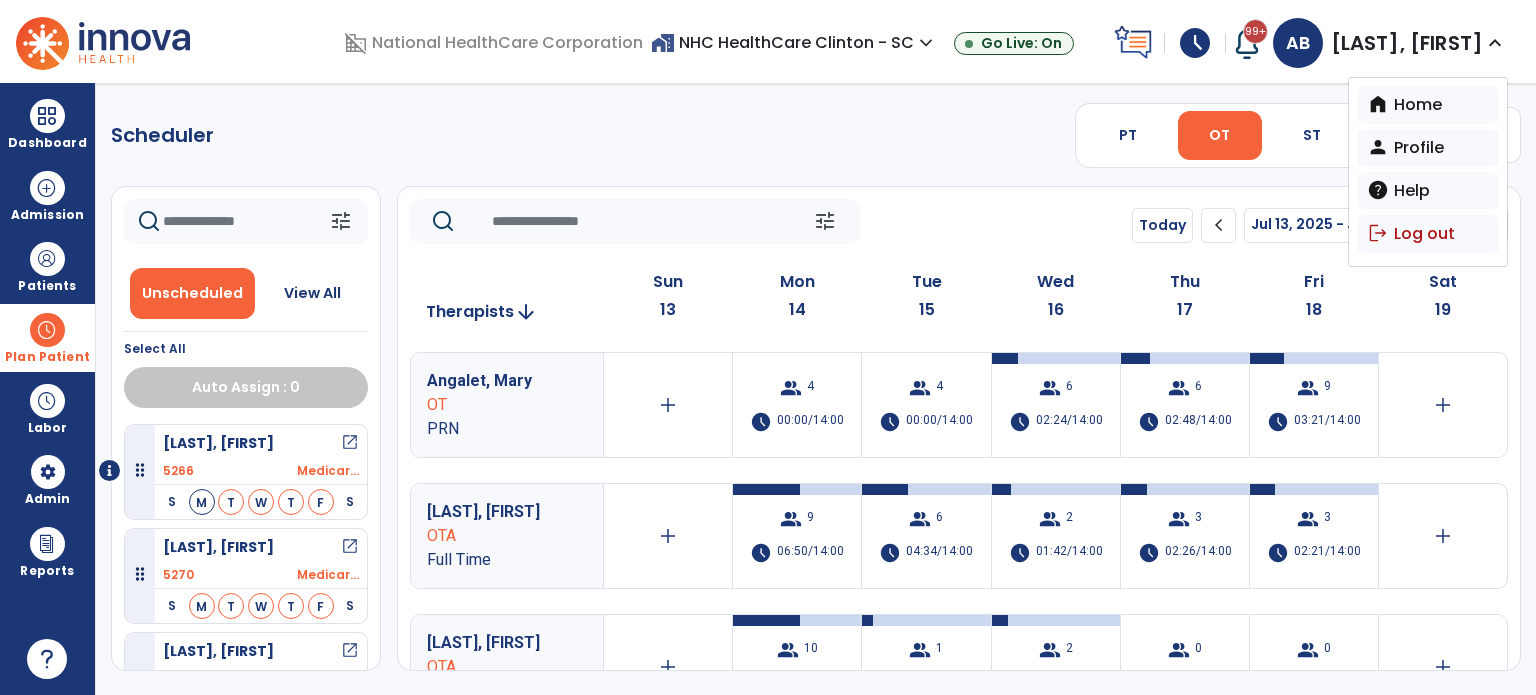 click on "Scheduler   PT   OT   ST  **** *** more_vert  Manage Labor   View All Therapists   Print   tune   Unscheduled   View All  Select All  Auto Assign : 0   Arnold, Nancy   open_in_new  5266 Medicar...  S M T W T F S  Cooper, Martha   open_in_new  5270 Medicar...  S M T W T F S  Dunaway, Nim   open_in_new  4831 NHC Adv...  S M T W T F S  Eichelberger, William   open_in_new  4868 NHC Adv...  S M T W T F S  Evans, June   open_in_new  5237 Medicar...  S M T W T F S  Fuller, Betty   open_in_new  5041 Medicar...  S M T W T F S  Hunter, Wallace   open_in_new  3860 Medicar...  S M T W T F S  Martin, Jeffrey   open_in_new  3668 Outlier...  S M T W T F S  Morris, Paul   open_in_new  5206 UHC Lev...  S M T W T F S  Peay, Omega   open_in_new  4629 Medicar...  S M T W T F S  Smith, Joyce   open_in_new  5248 Medicar...  S M T W T F S  Sontag, Hal   open_in_new  4126 Outlier...  S M T W T F S  Taylor, Curtis   open_in_new  5239 UHC Lev...  S M T W T F S  Turner, Max   open_in_new  4667 Medicar...  S M T W T F S  Walker, Edith" at bounding box center [816, 389] 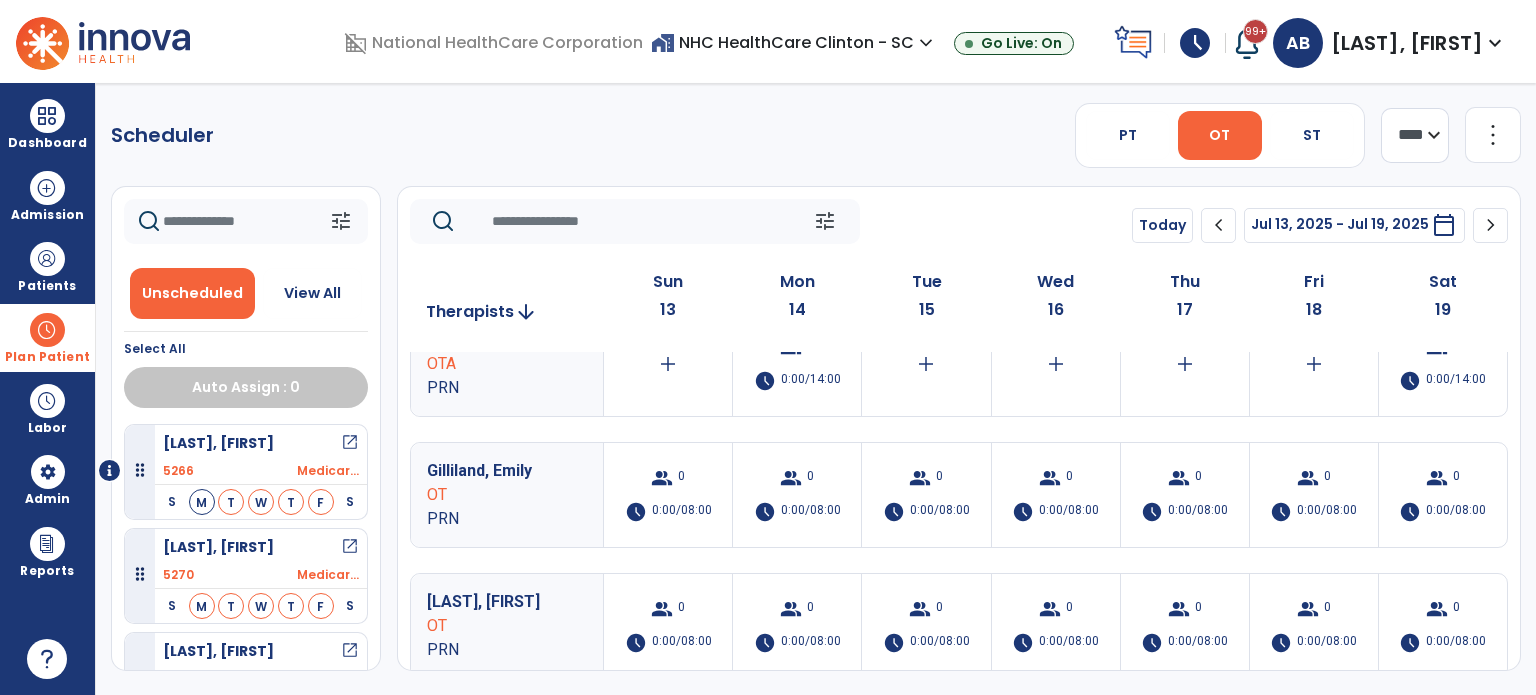 scroll, scrollTop: 720, scrollLeft: 0, axis: vertical 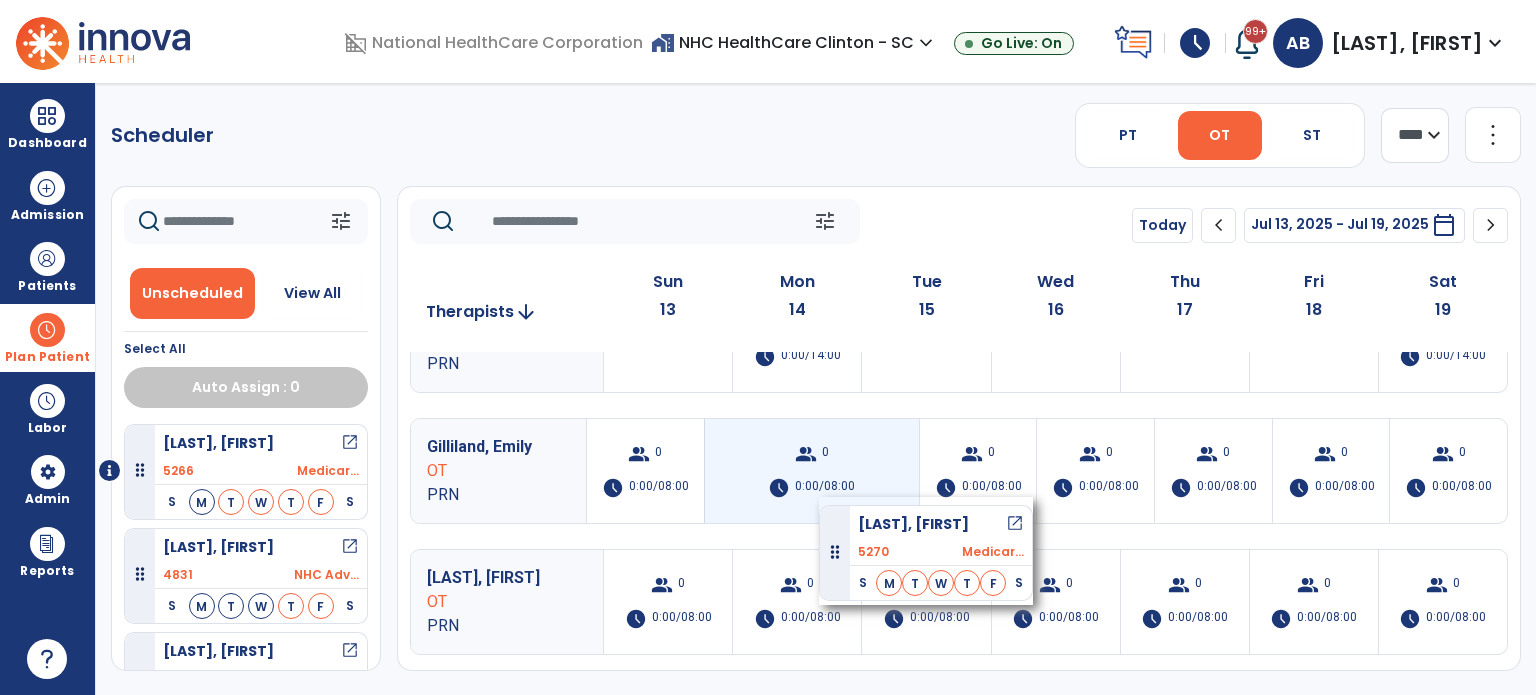 drag, startPoint x: 275, startPoint y: 573, endPoint x: 824, endPoint y: 491, distance: 555.0901 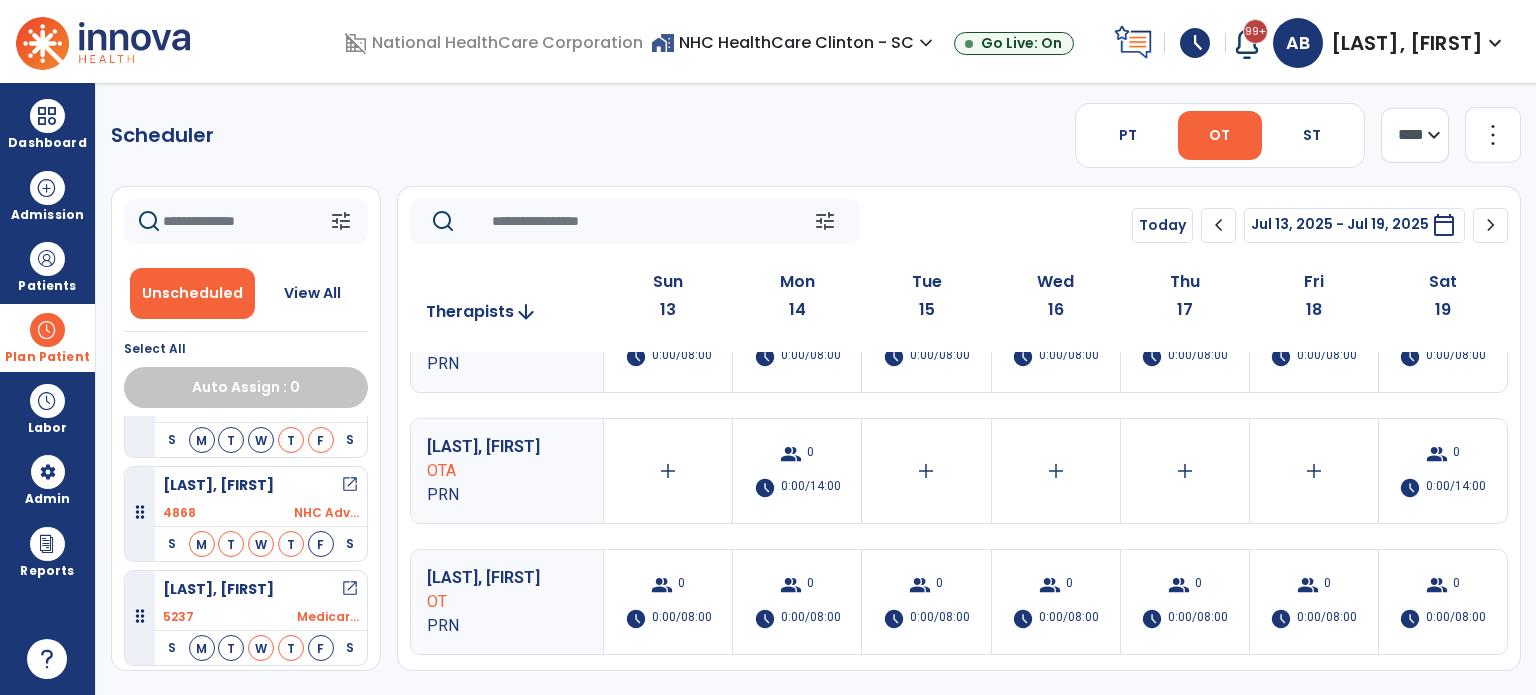 scroll, scrollTop: 288, scrollLeft: 0, axis: vertical 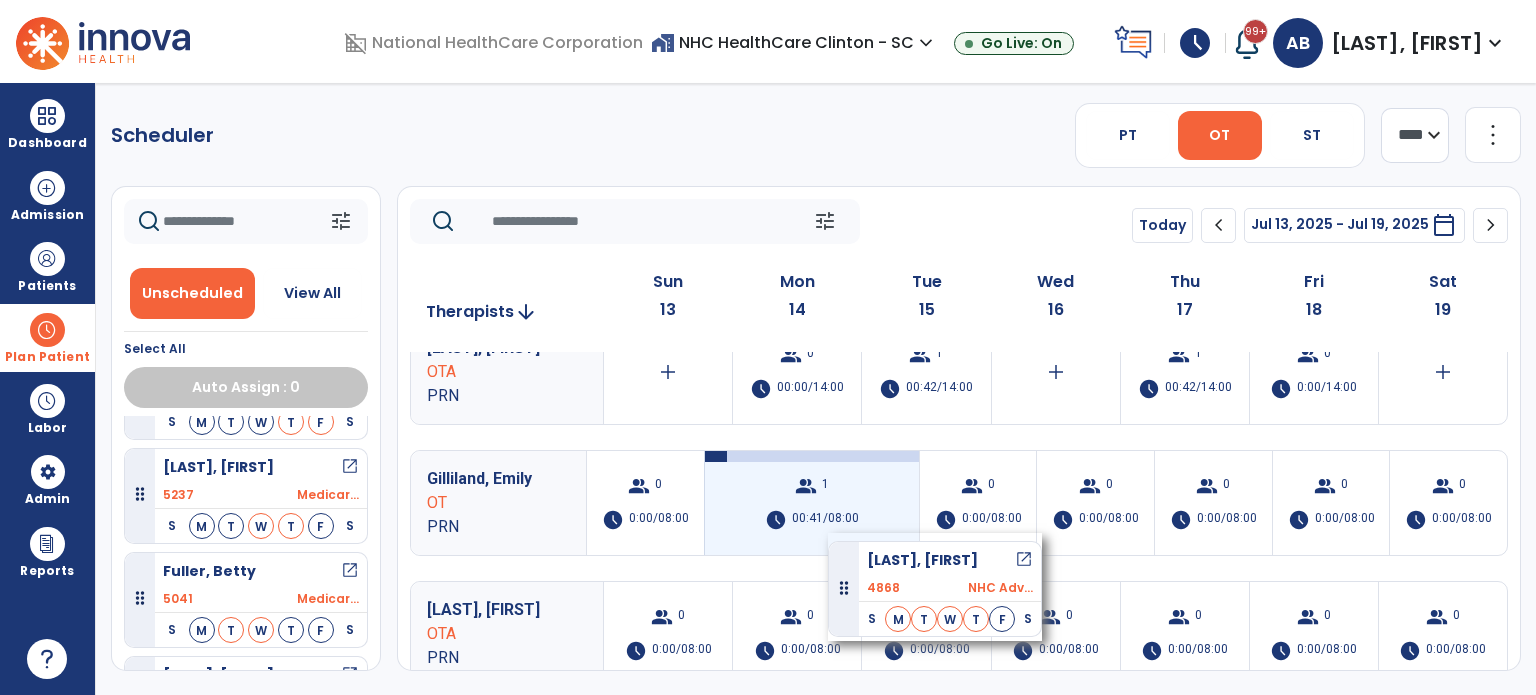 drag, startPoint x: 306, startPoint y: 471, endPoint x: 832, endPoint y: 531, distance: 529.411 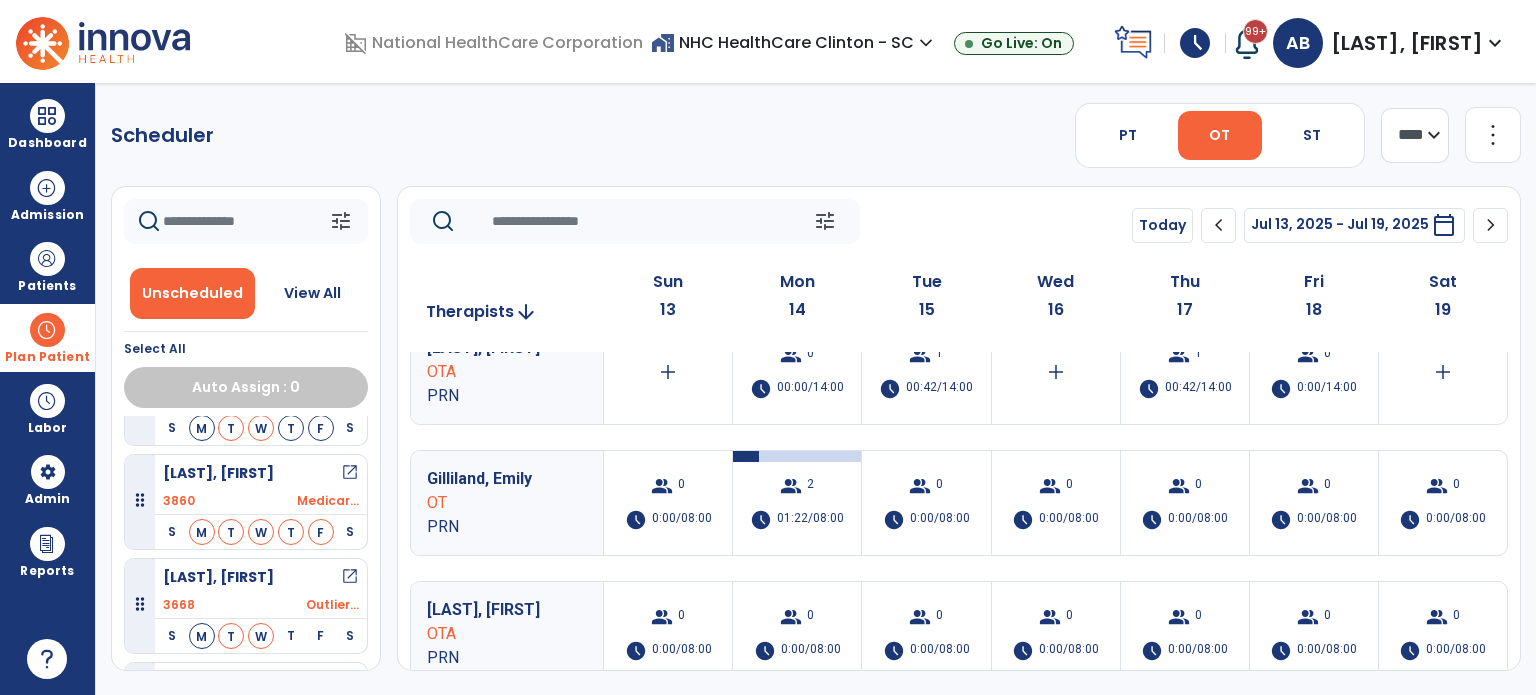 scroll, scrollTop: 595, scrollLeft: 0, axis: vertical 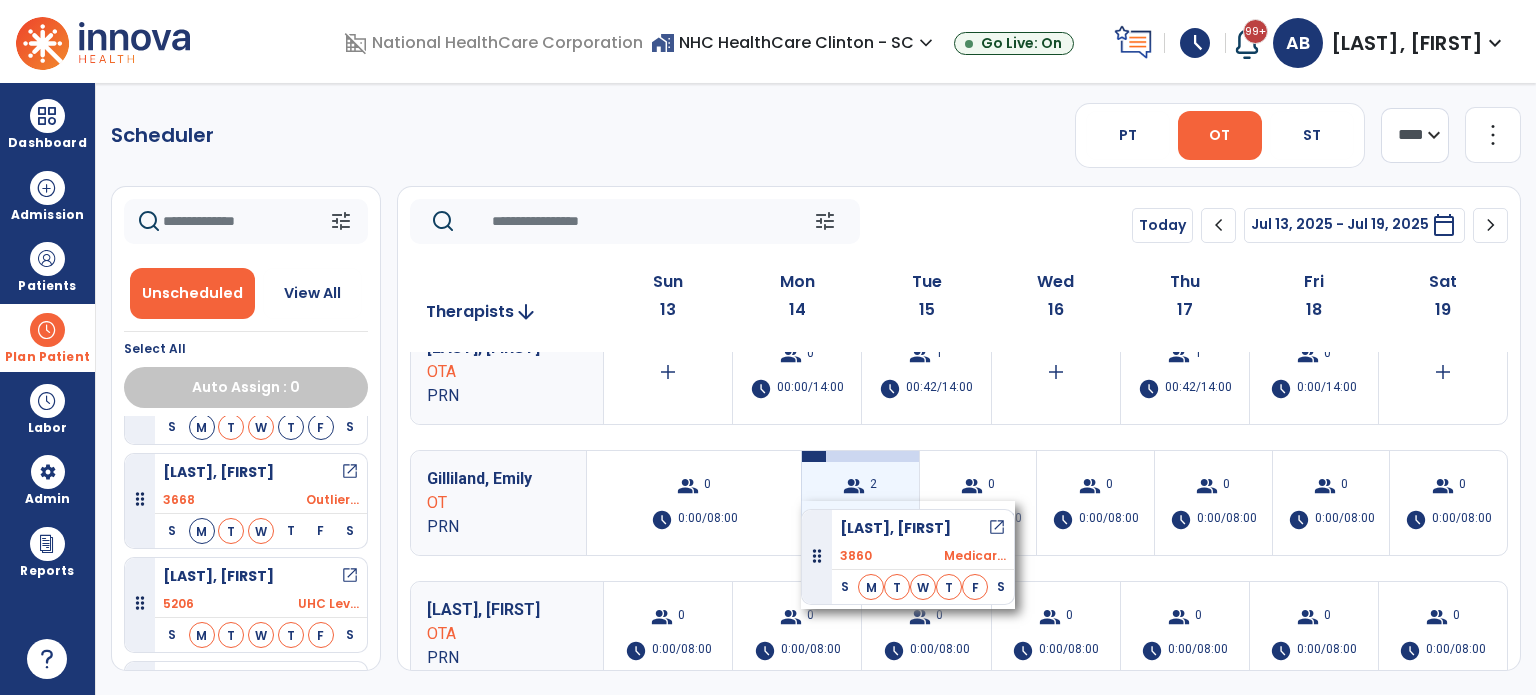 drag, startPoint x: 258, startPoint y: 484, endPoint x: 803, endPoint y: 500, distance: 545.2348 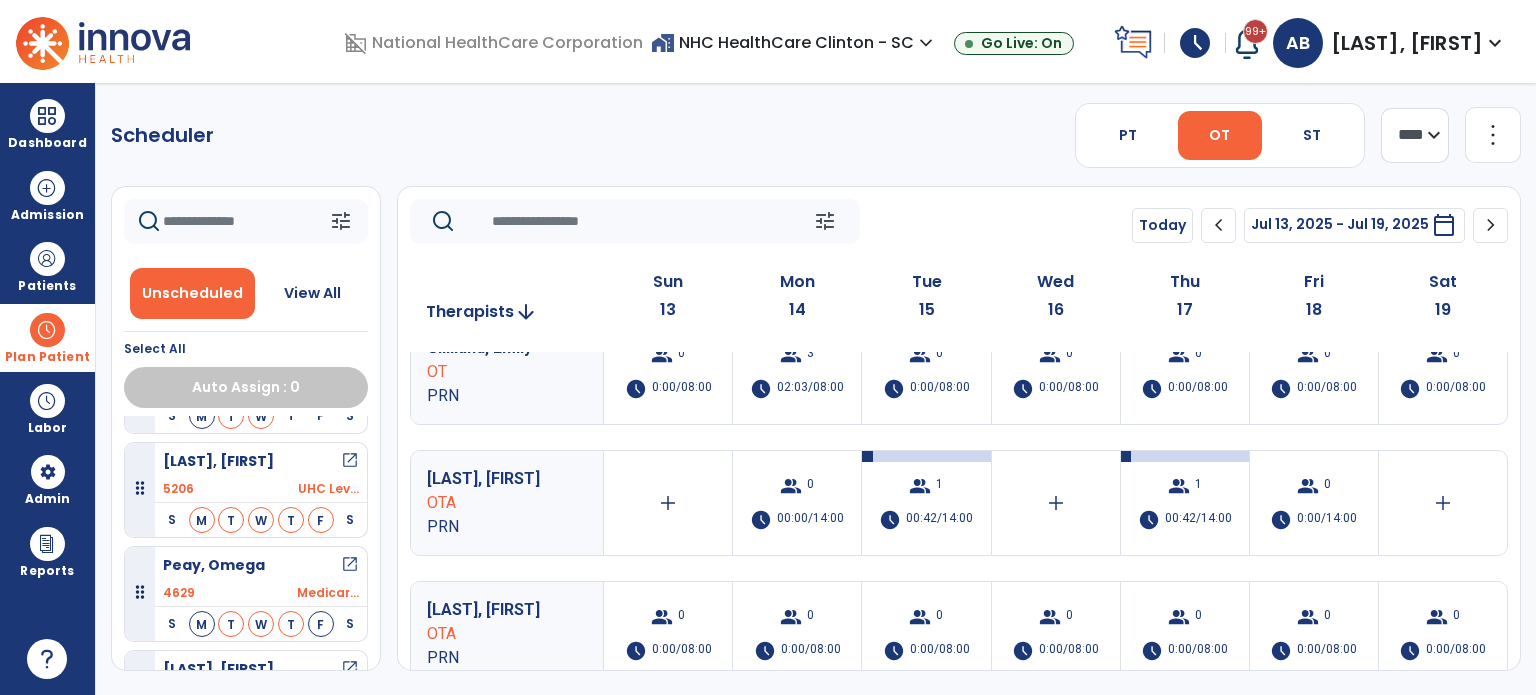 scroll, scrollTop: 815, scrollLeft: 0, axis: vertical 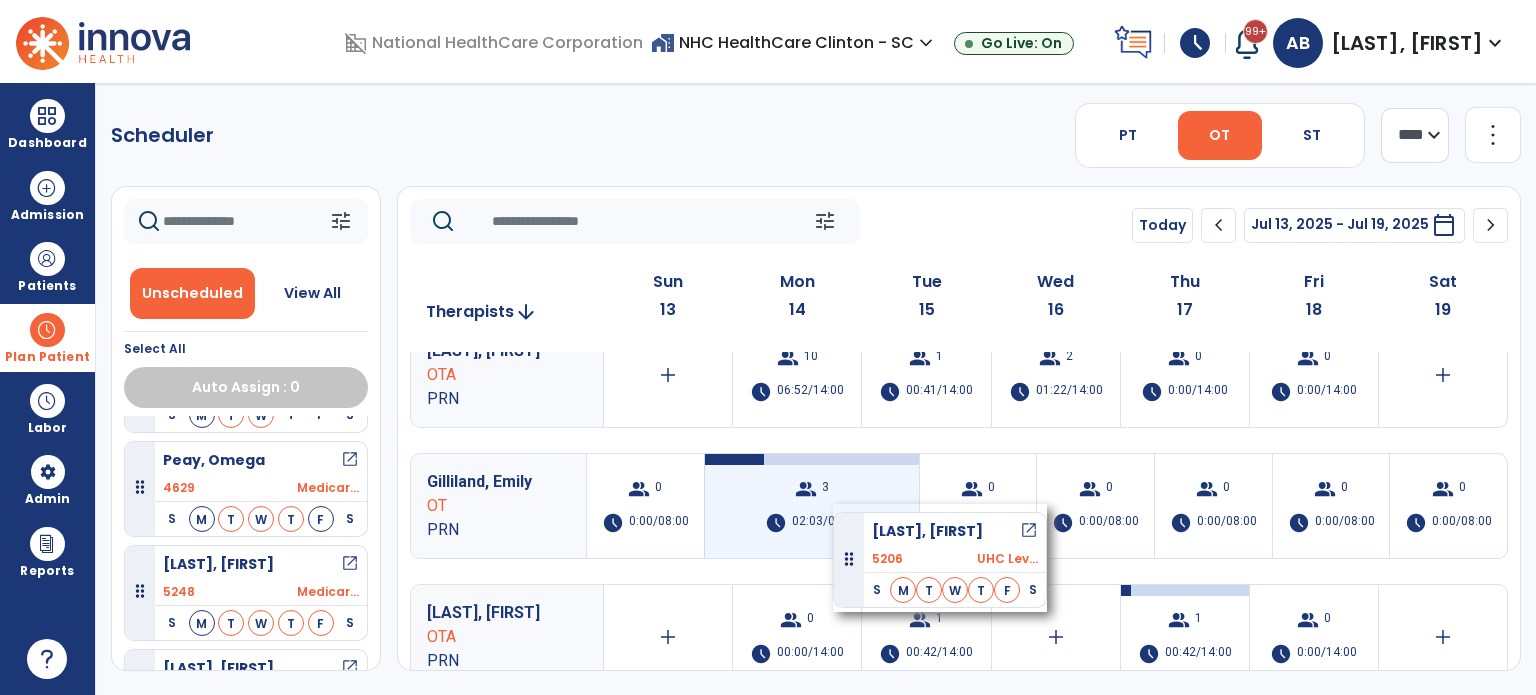 drag, startPoint x: 289, startPoint y: 474, endPoint x: 839, endPoint y: 506, distance: 550.9301 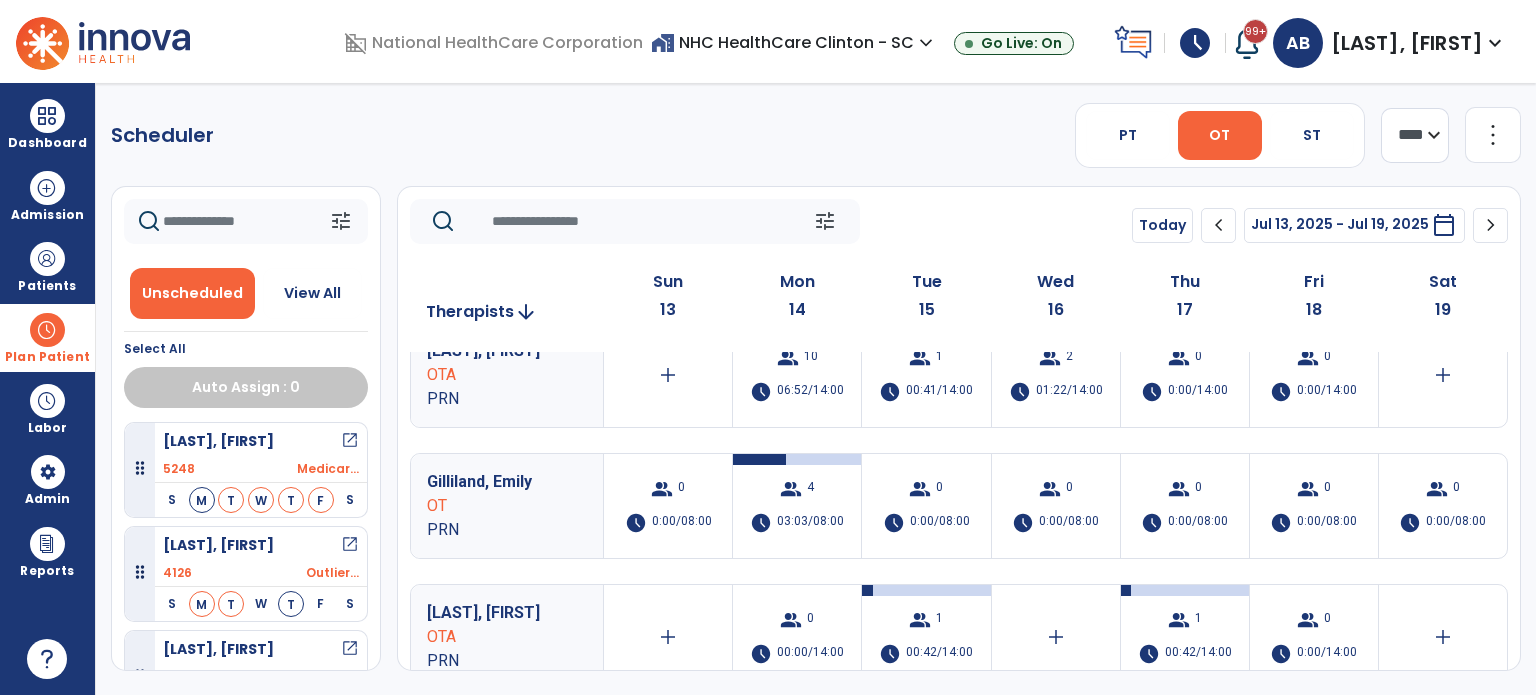 scroll, scrollTop: 1043, scrollLeft: 0, axis: vertical 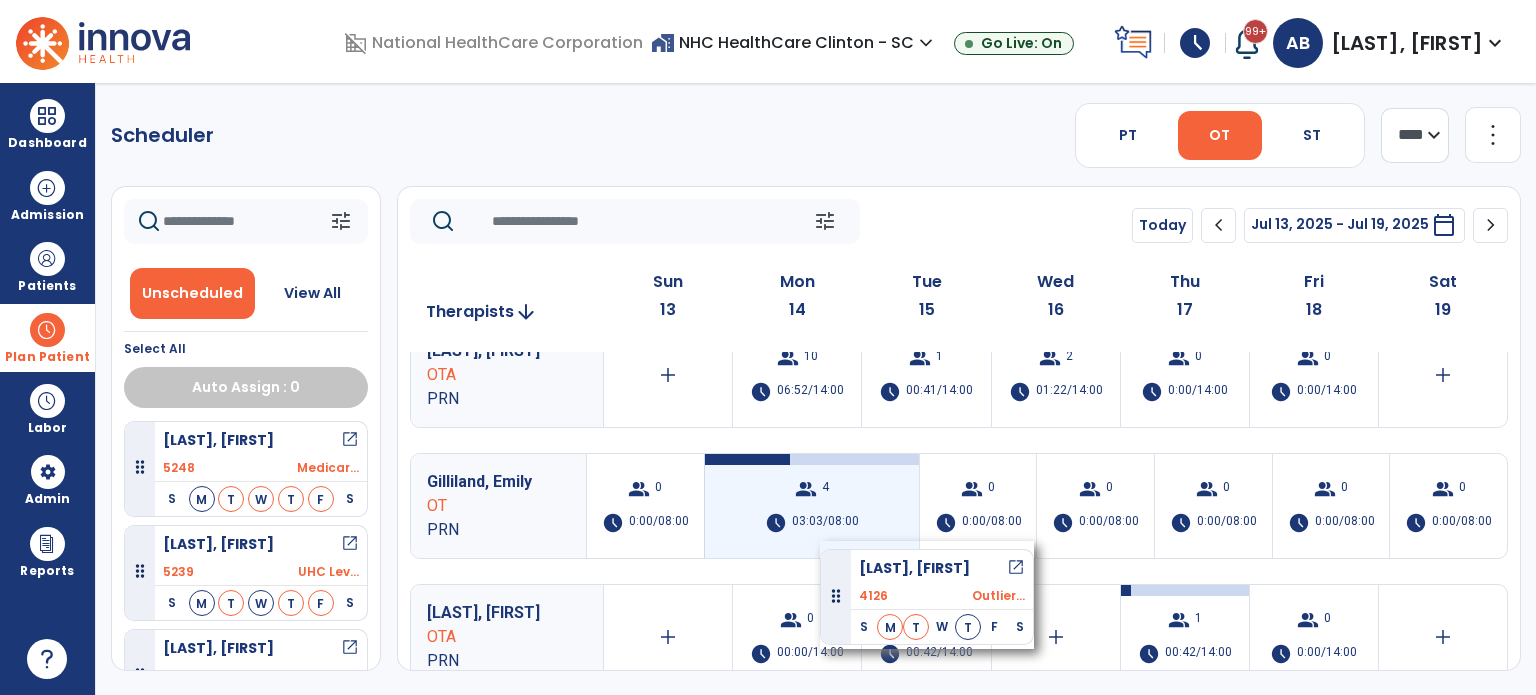 drag, startPoint x: 276, startPoint y: 556, endPoint x: 820, endPoint y: 541, distance: 544.2068 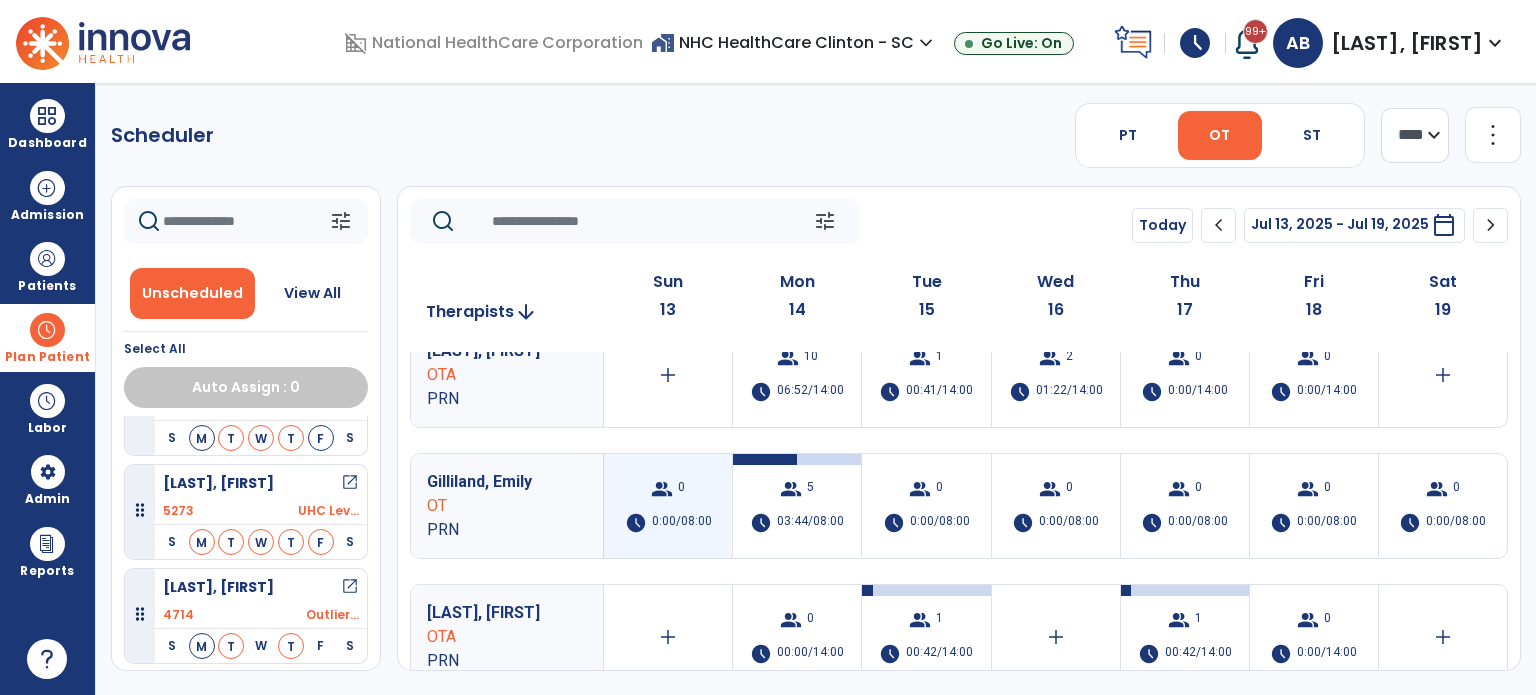 scroll, scrollTop: 1493, scrollLeft: 0, axis: vertical 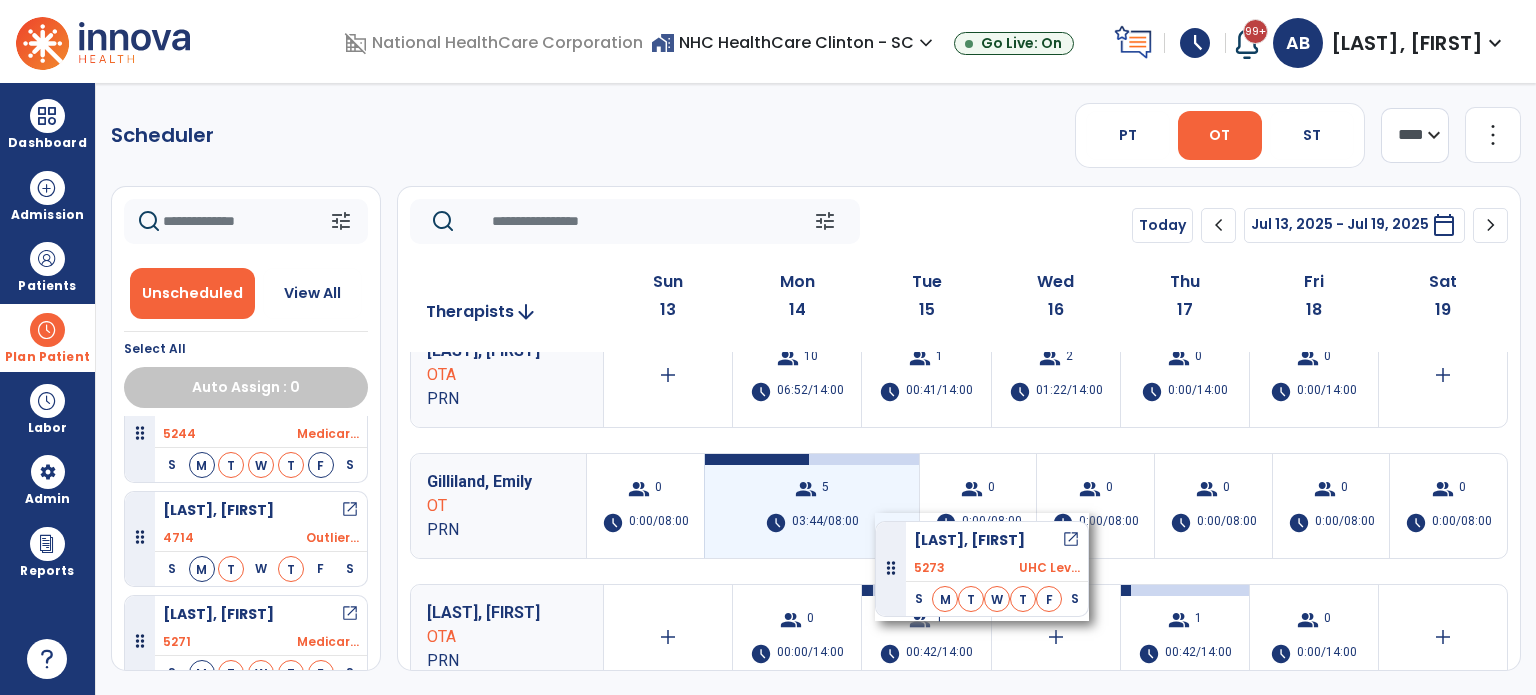 drag, startPoint x: 236, startPoint y: 488, endPoint x: 875, endPoint y: 513, distance: 639.48883 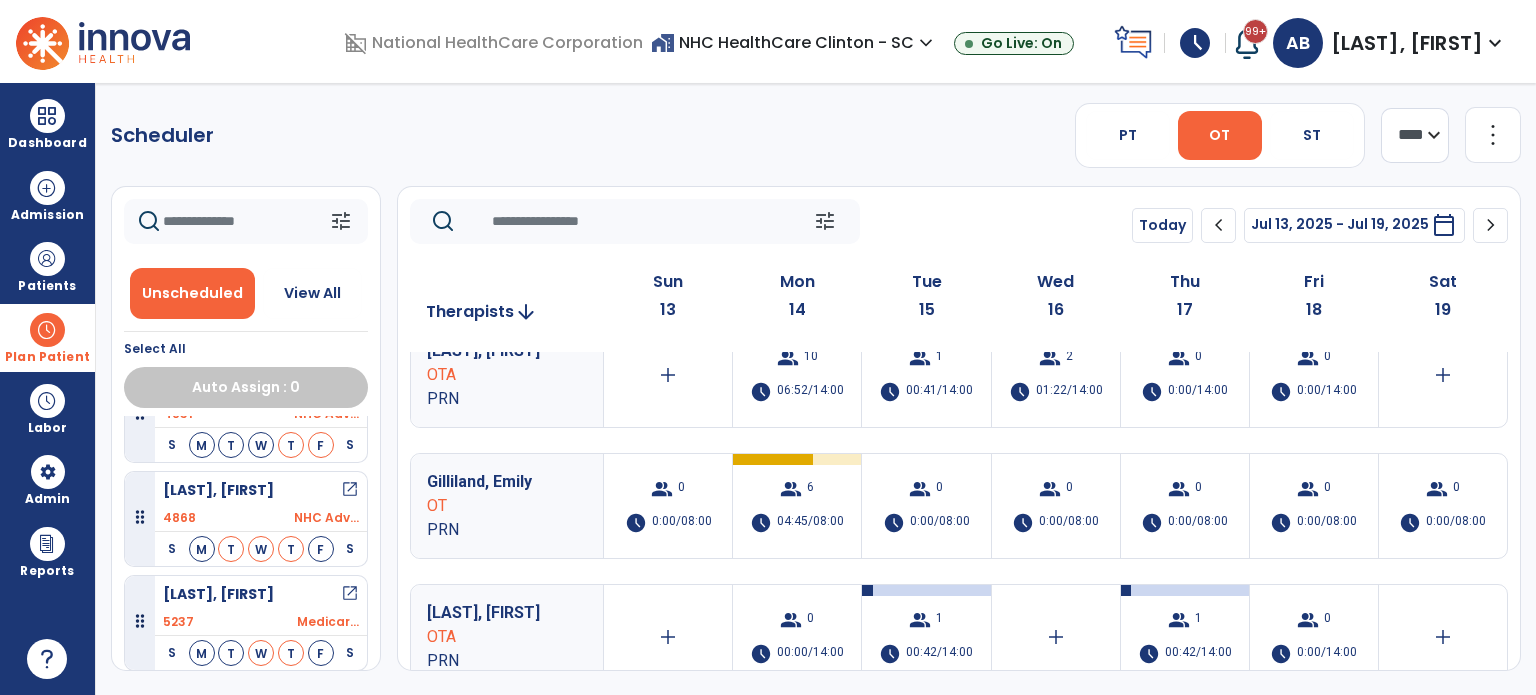 scroll, scrollTop: 0, scrollLeft: 0, axis: both 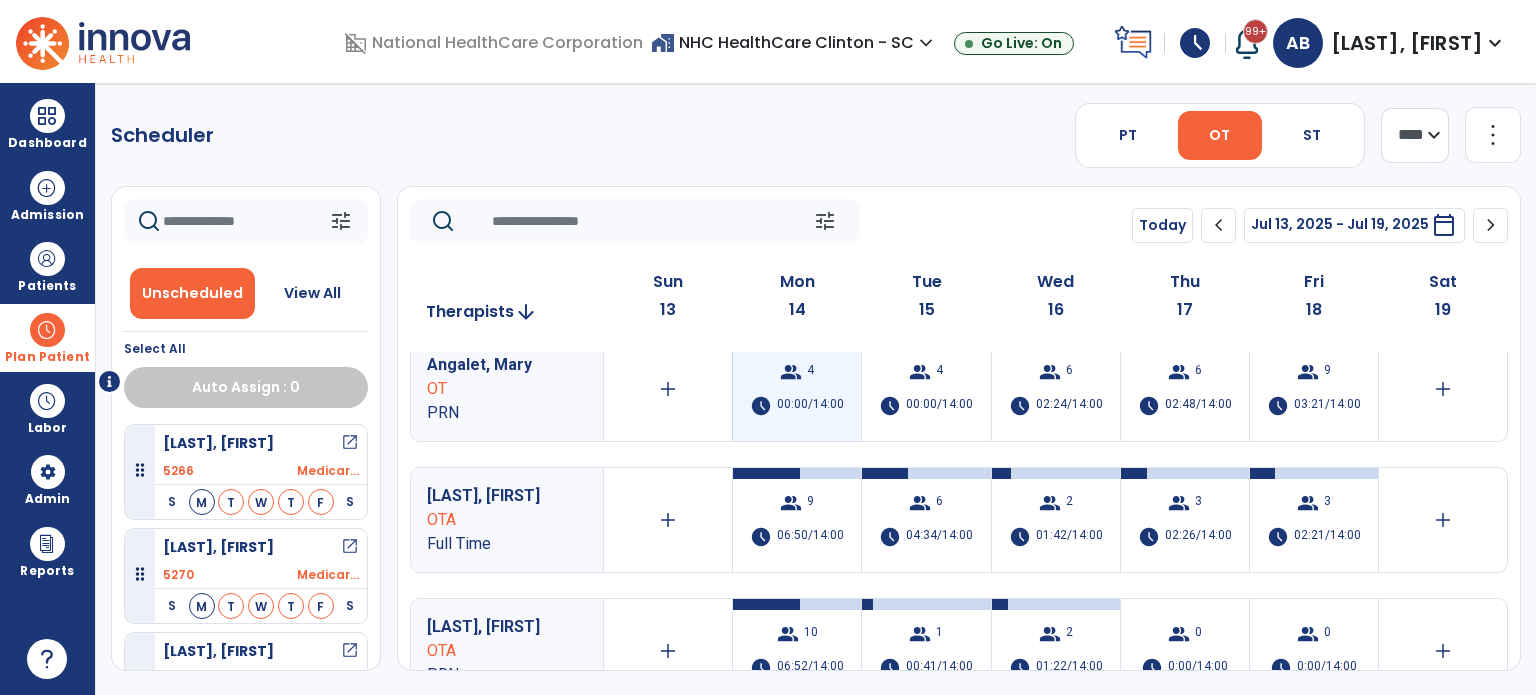click on "group  4  schedule  00:00/14:00" at bounding box center [797, 389] 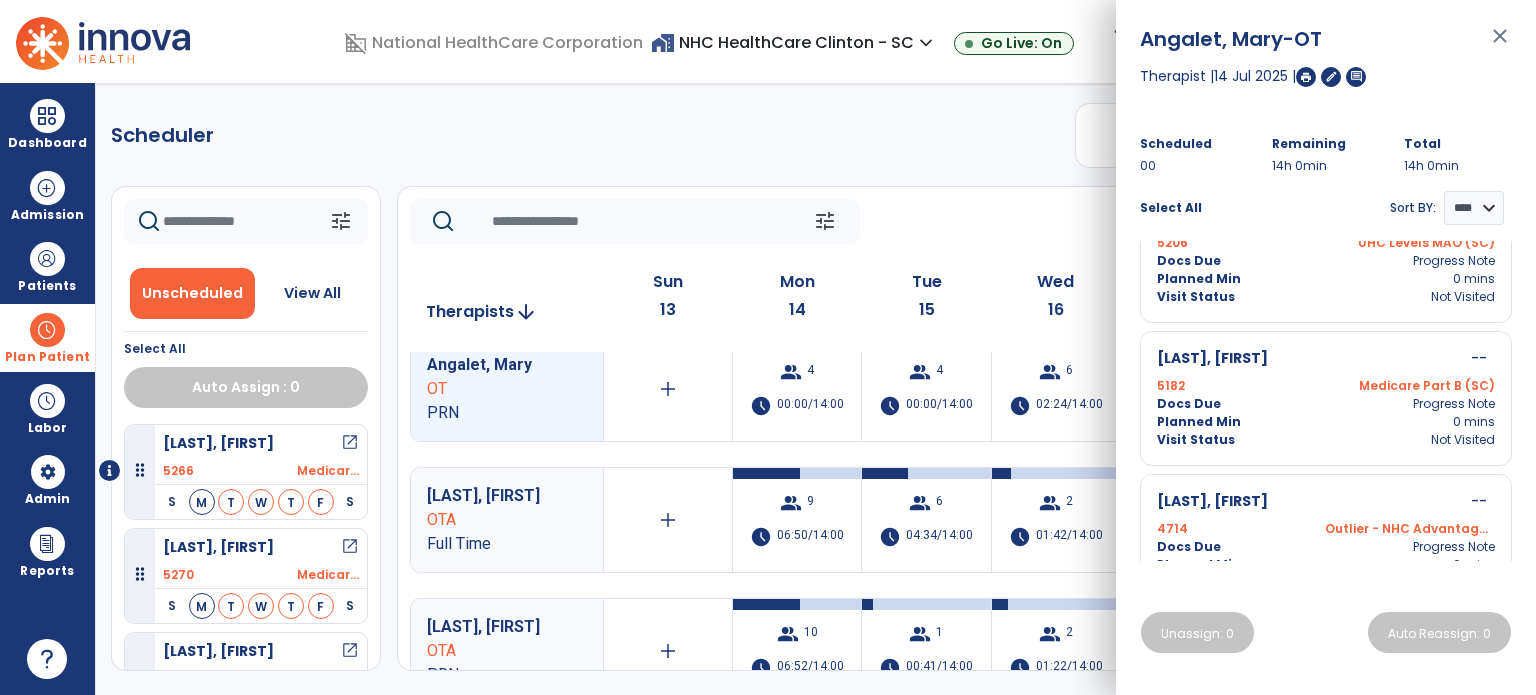 scroll, scrollTop: 0, scrollLeft: 0, axis: both 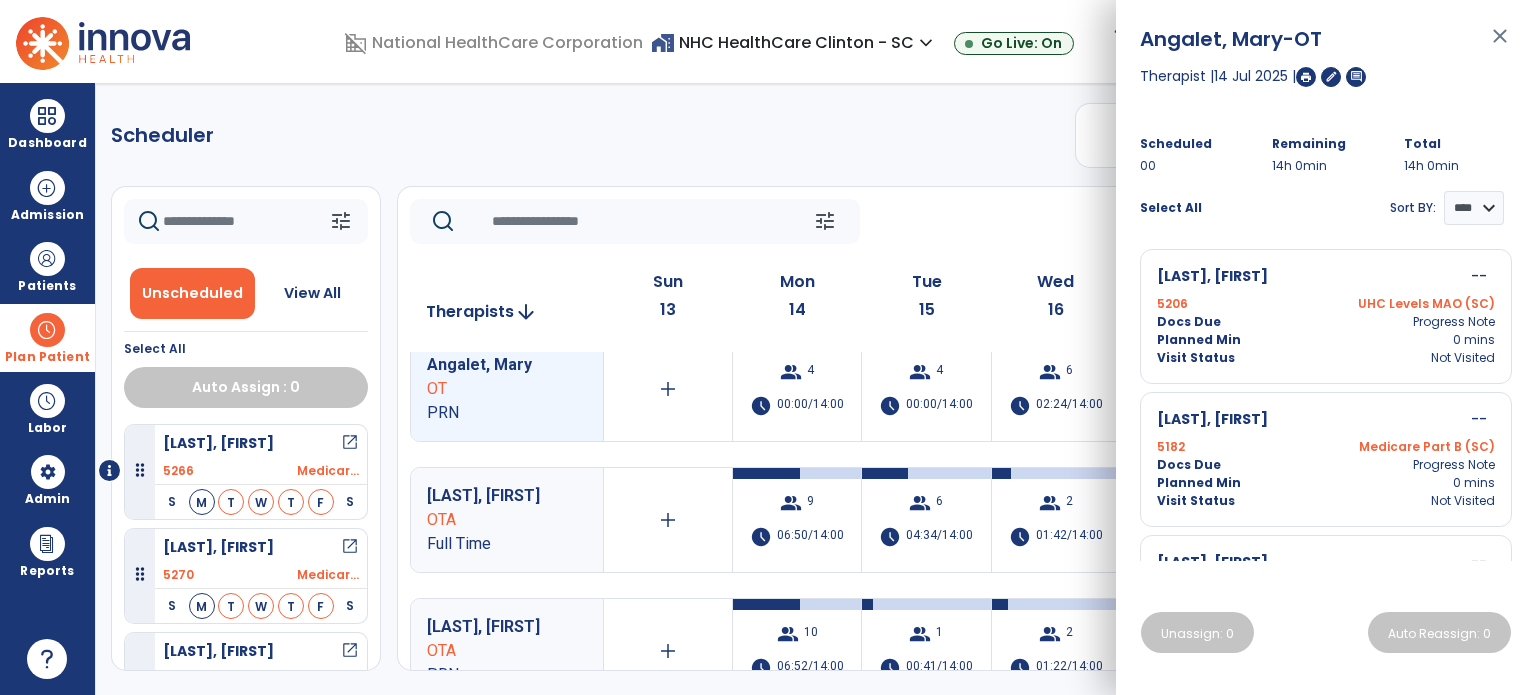 click on "Scheduler   PT   OT   ST  **** *** more_vert  Manage Labor   View All Therapists   Print   tune   Unscheduled   View All  Select All  Auto Assign : 0   Arnold, Nancy   open_in_new  5266 Medicar...  S M T W T F S  Cooper, Martha   open_in_new  5270 Medicar...  S M T W T F S  Dunaway, Nim   open_in_new  4831 NHC Adv...  S M T W T F S  Eichelberger, William   open_in_new  4868 NHC Adv...  S M T W T F S  Evans, June   open_in_new  5237 Medicar...  S M T W T F S  Fuller, Betty   open_in_new  5041 Medicar...  S M T W T F S  Hunter, Wallace   open_in_new  3860 Medicar...  S M T W T F S  Martin, Jeffrey   open_in_new  3668 Outlier...  S M T W T F S  Morris, Paul   open_in_new  5206 UHC Lev...  S M T W T F S  Peay, Omega   open_in_new  4629 Medicar...  S M T W T F S  Smith, Joyce   open_in_new  5248 Medicar...  S M T W T F S  Sontag, Hal   open_in_new  4126 Outlier...  S M T W T F S  Taylor, Curtis   open_in_new  5239 UHC Lev...  S M T W T F S  Turner, Max   open_in_new  4667 Medicar...  S M T W T F S  Walker, Edith" at bounding box center [816, 389] 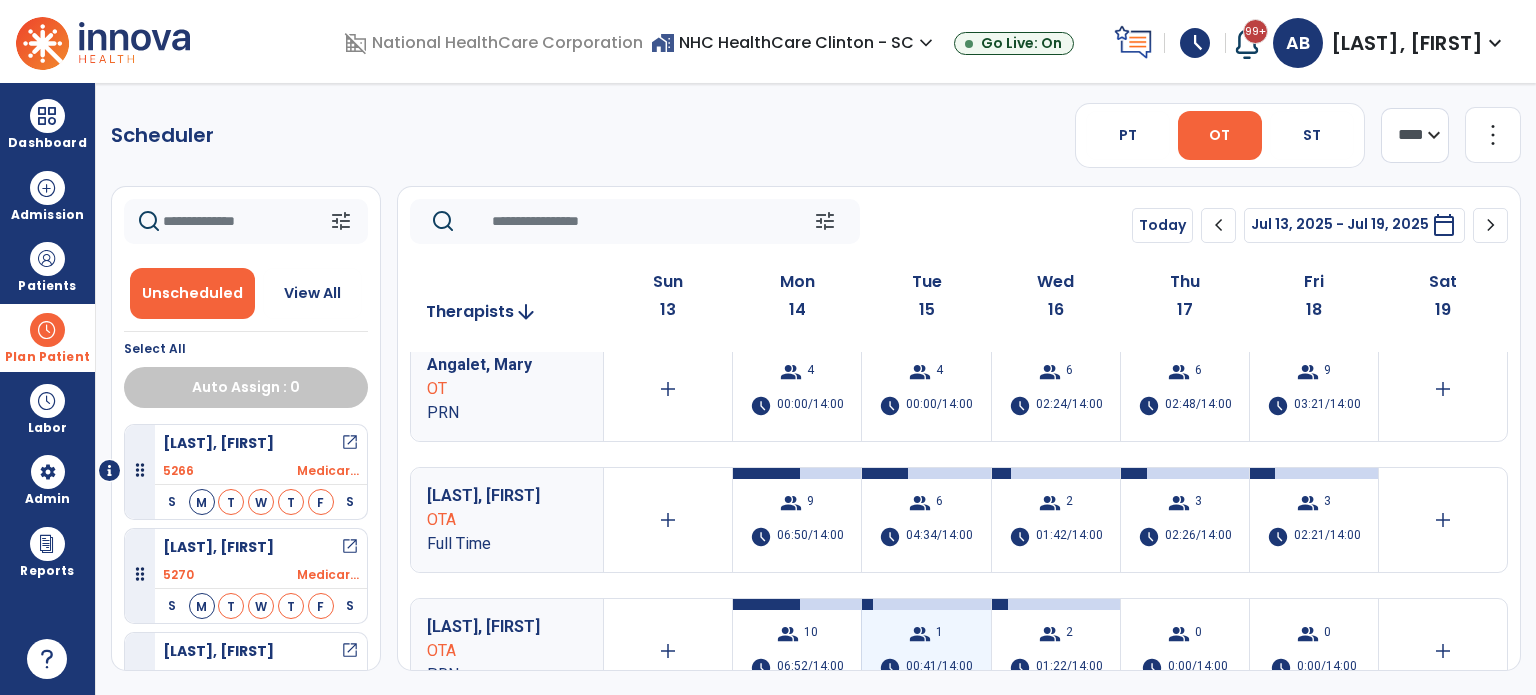 scroll, scrollTop: 0, scrollLeft: 0, axis: both 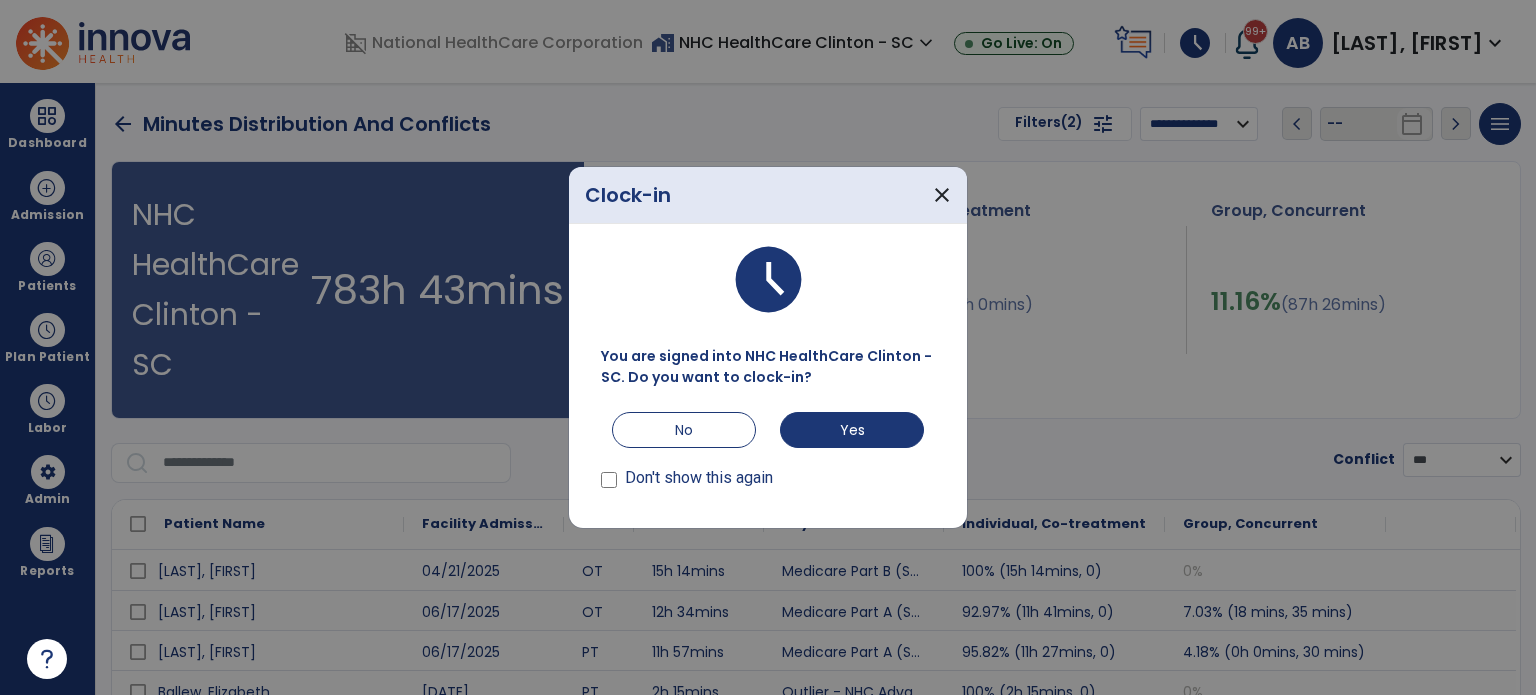 select on "**********" 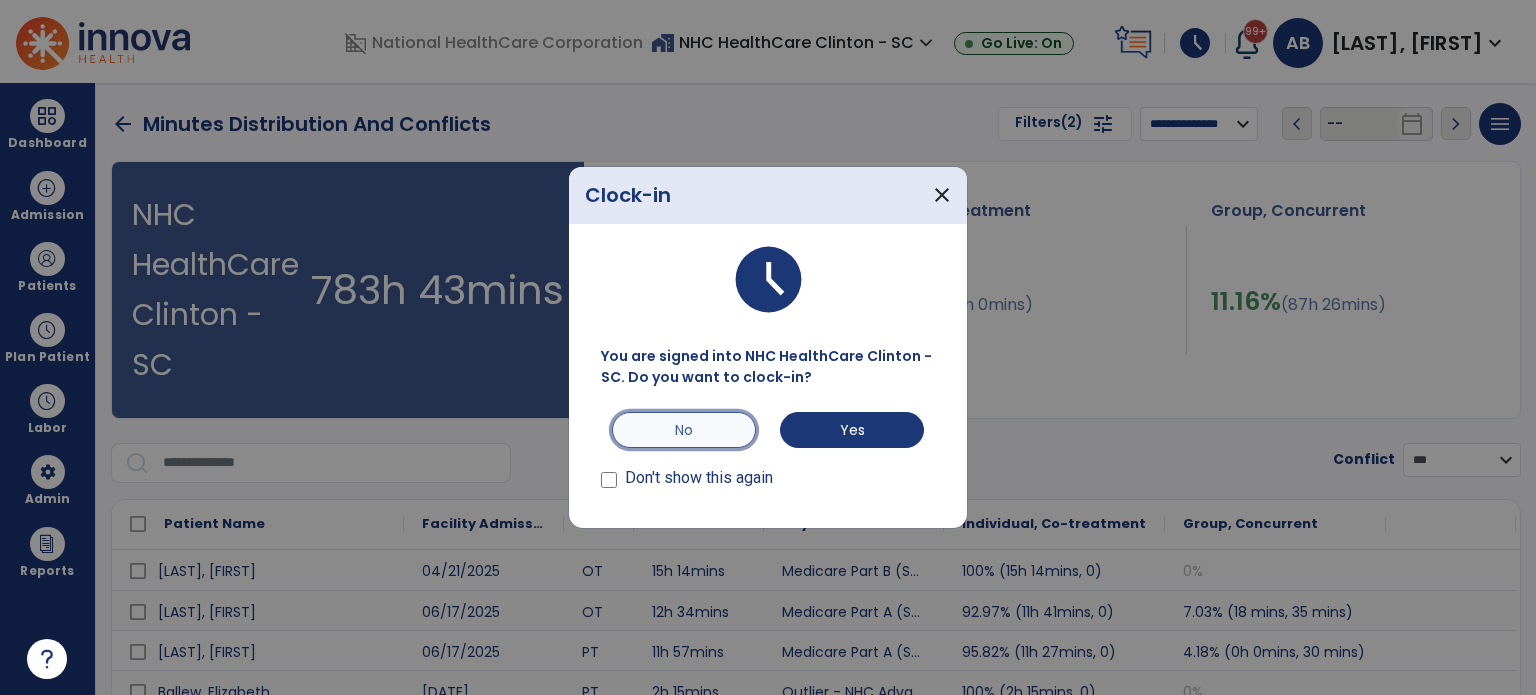 click on "No" at bounding box center (684, 430) 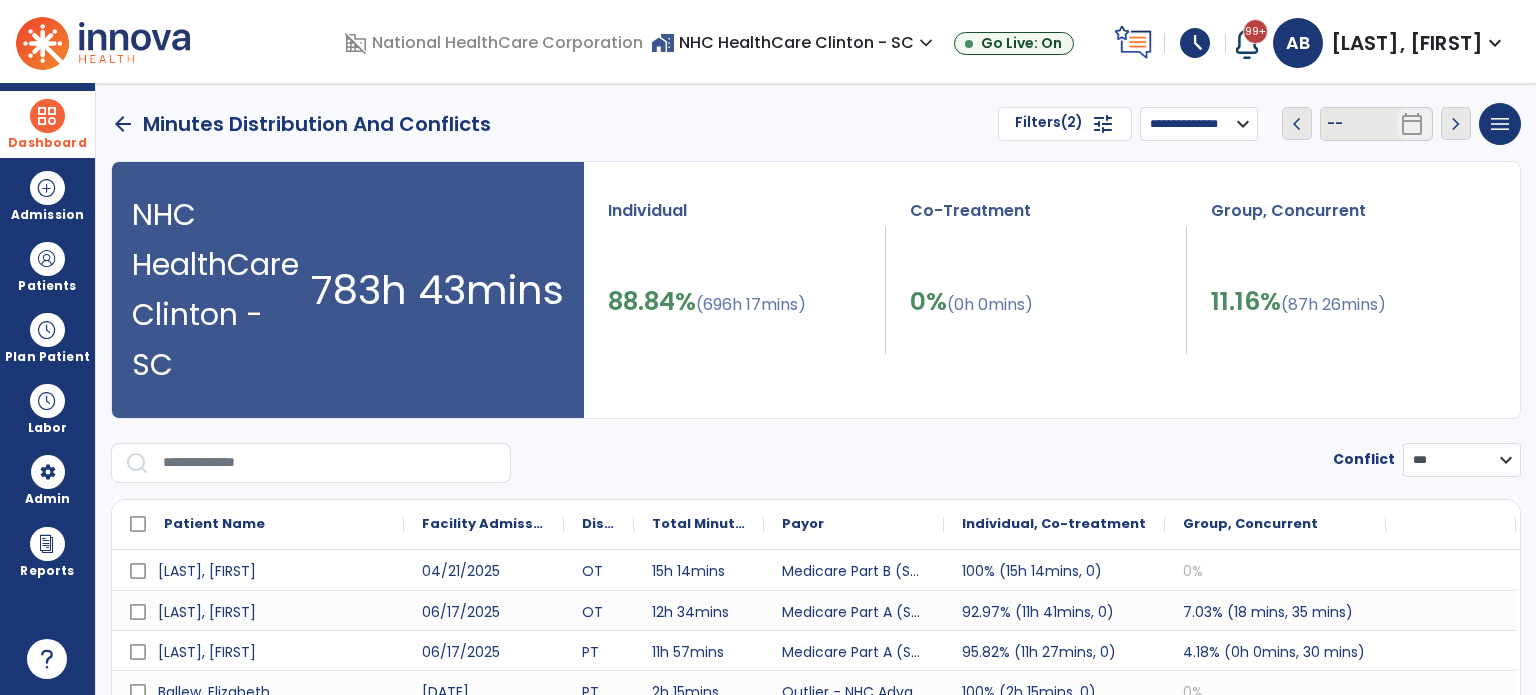 click on "Dashboard" at bounding box center [47, 143] 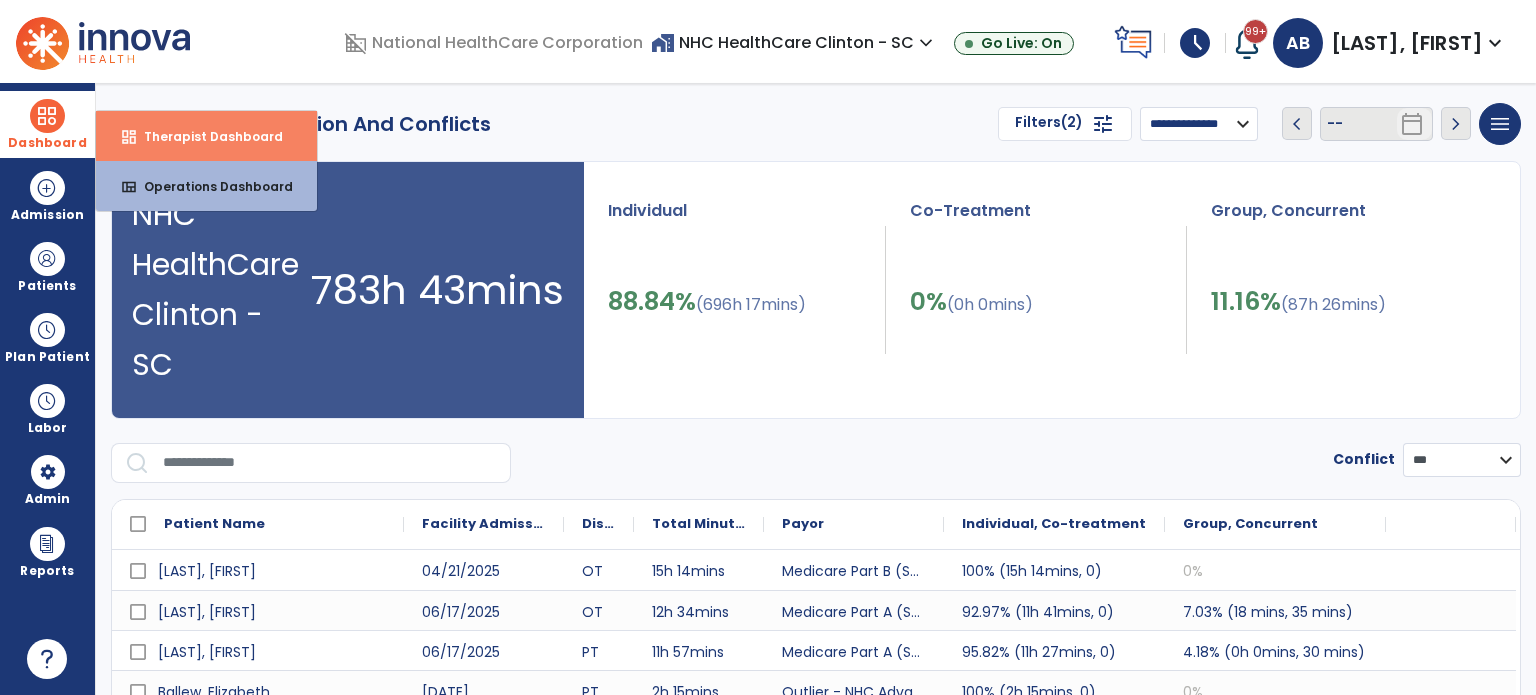 click on "Therapist Dashboard" at bounding box center (205, 136) 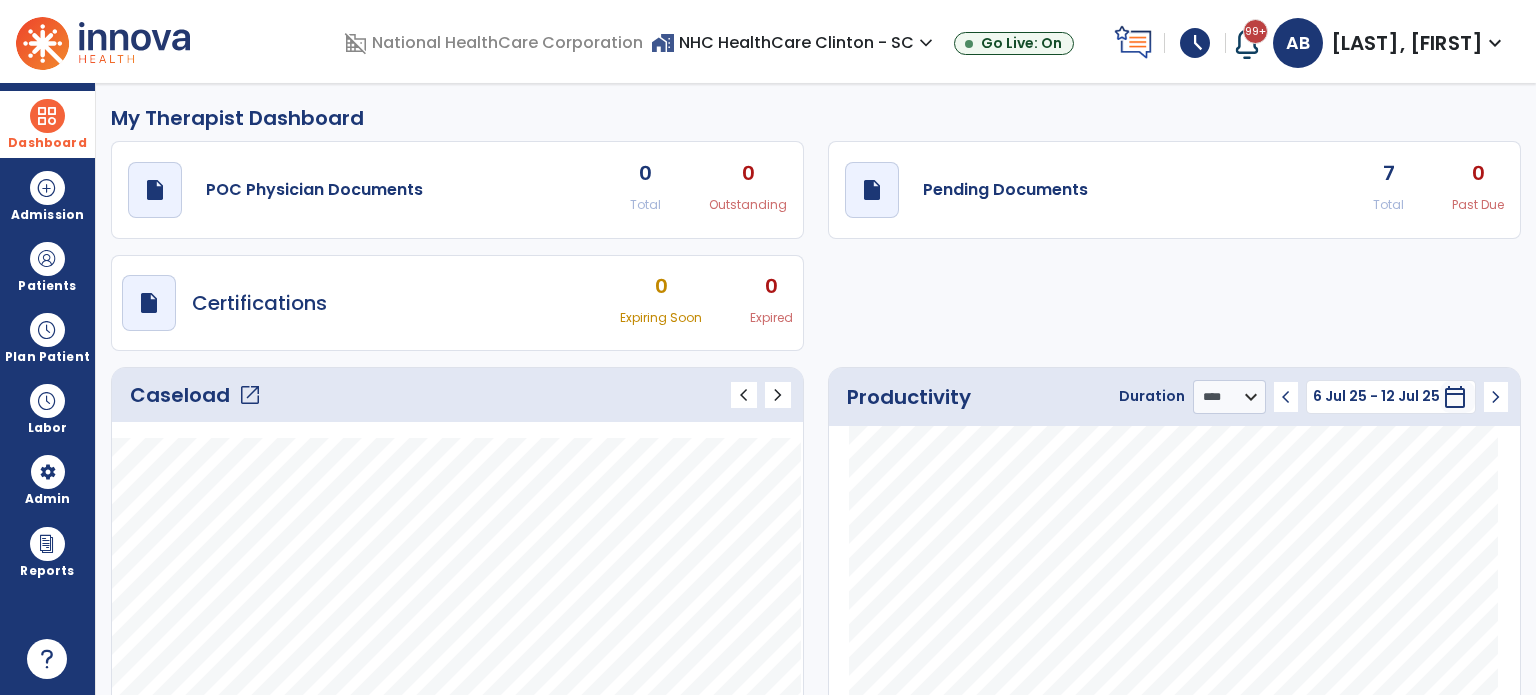 click on "open_in_new" 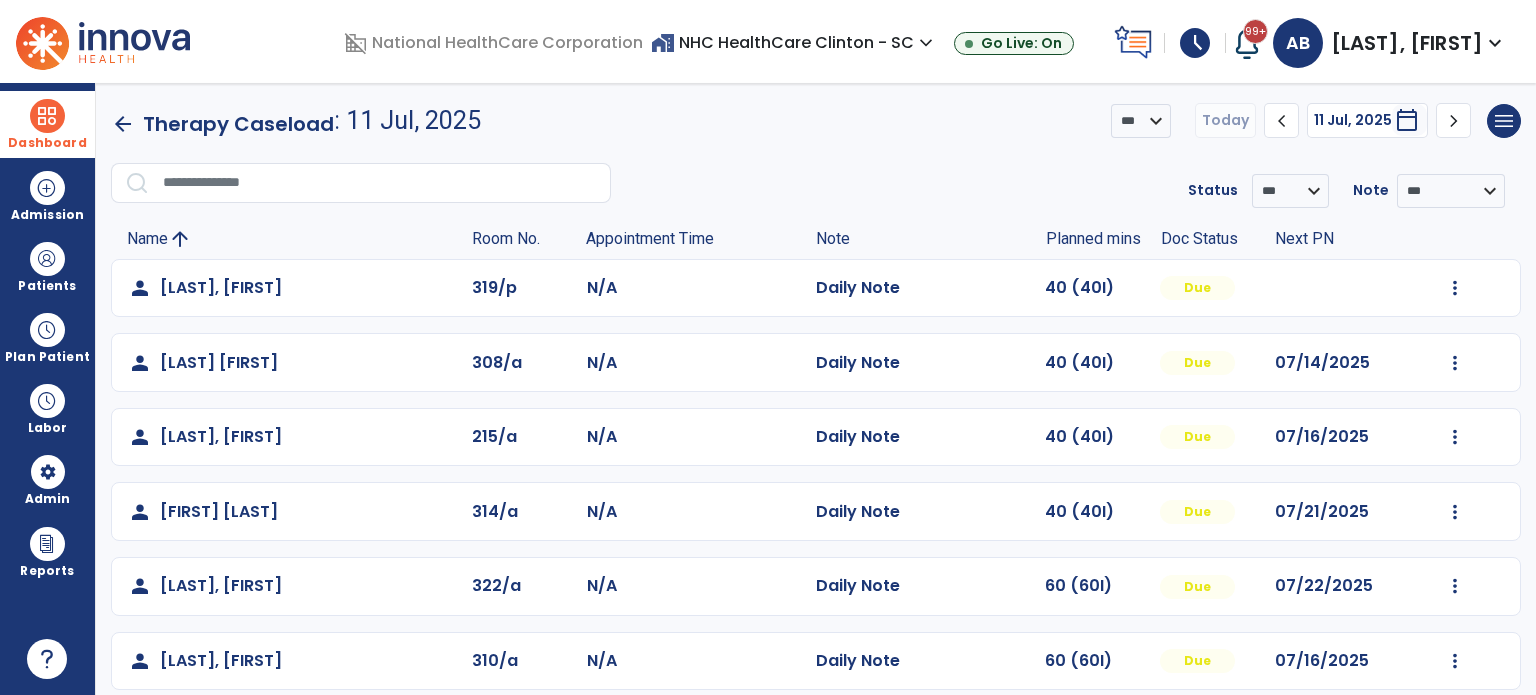 scroll, scrollTop: 94, scrollLeft: 0, axis: vertical 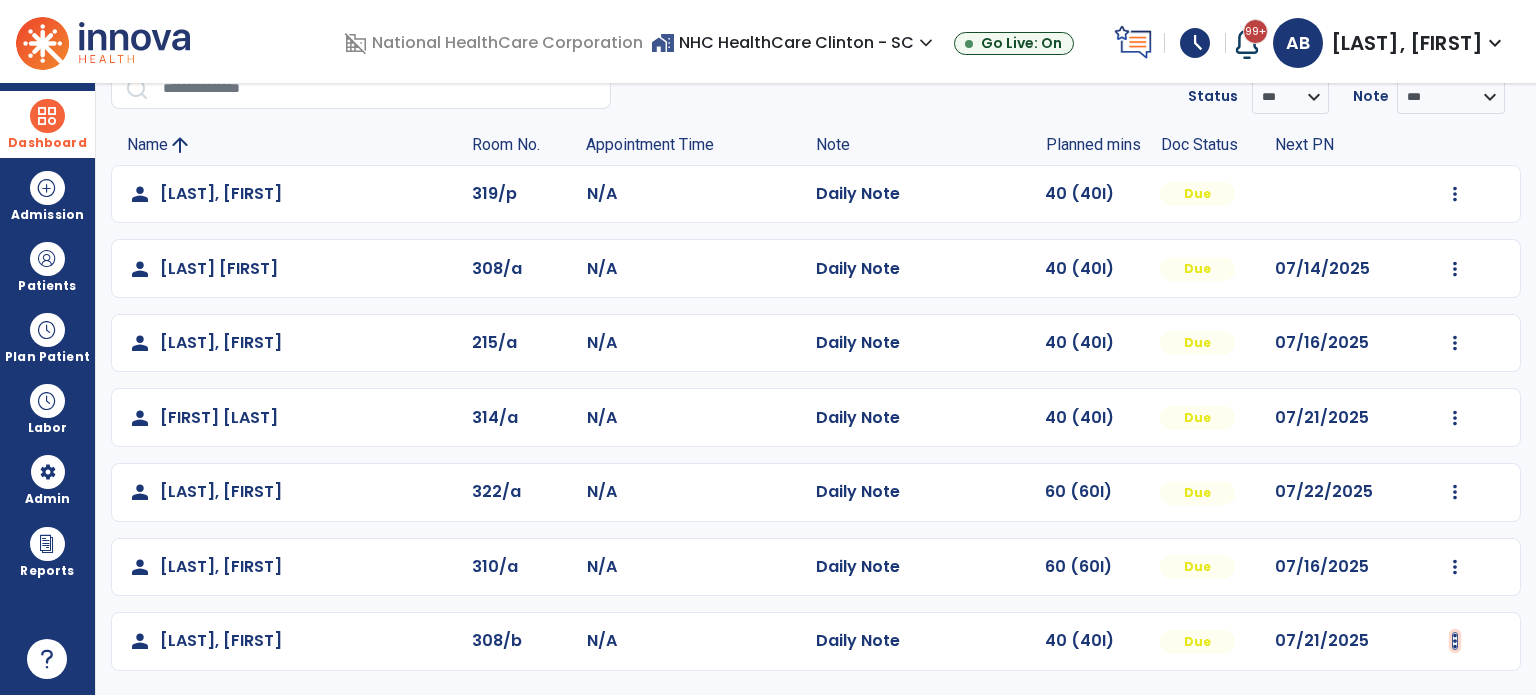 click at bounding box center (1455, 194) 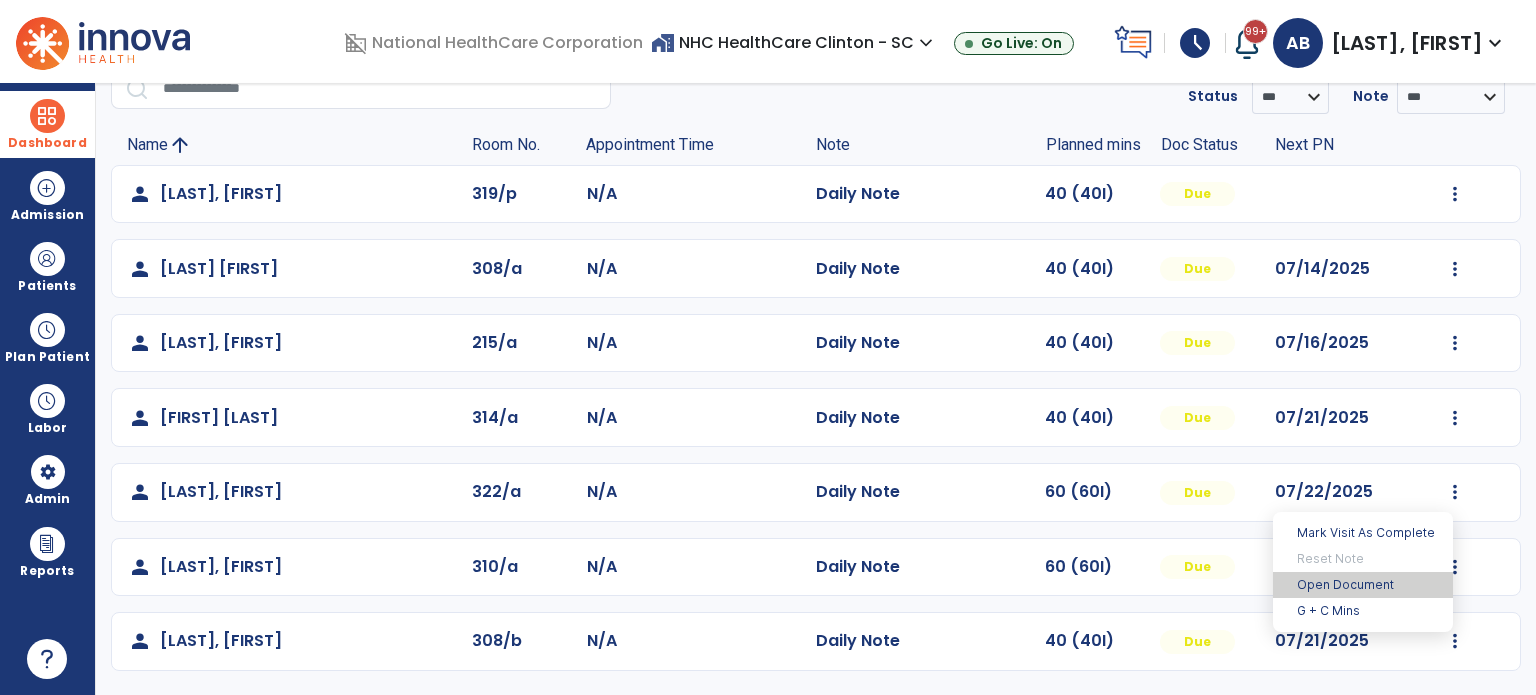 click on "Open Document" at bounding box center [1363, 585] 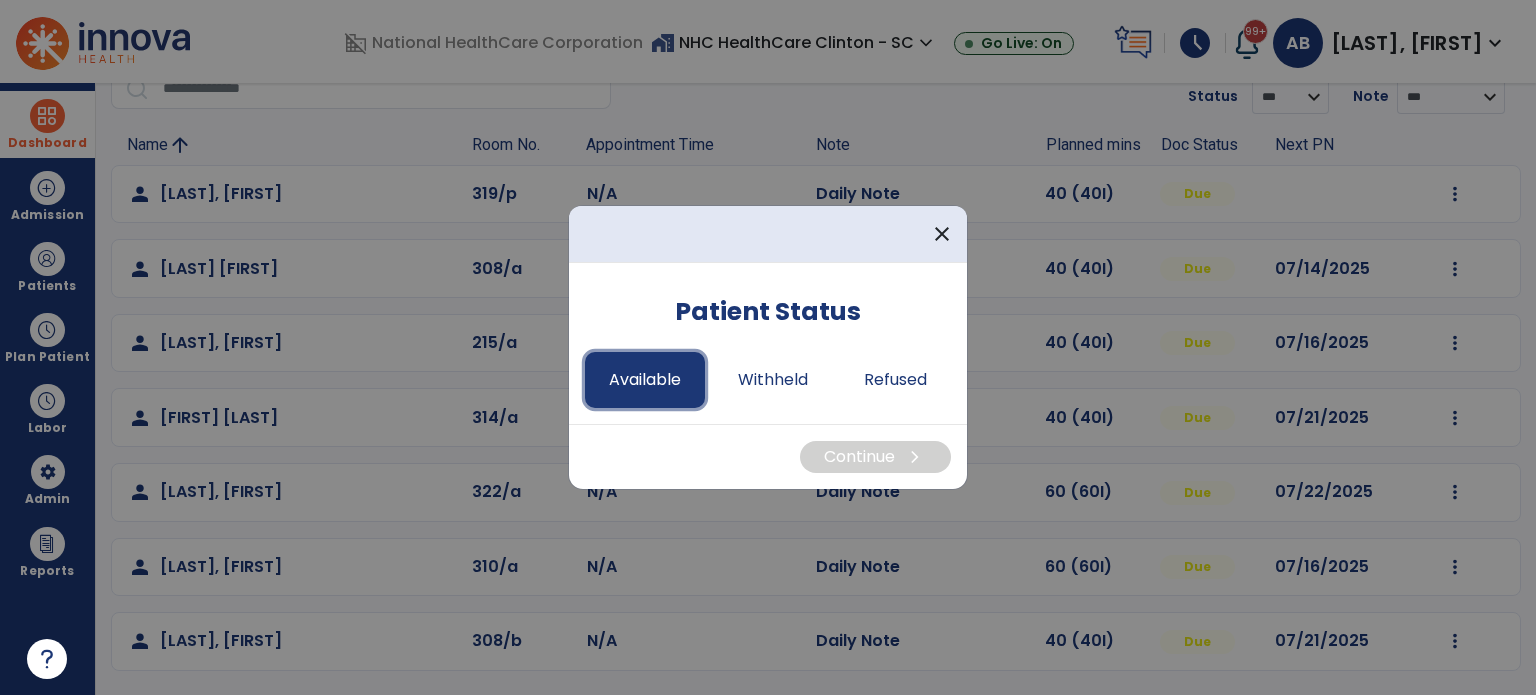 click on "Available" at bounding box center (645, 380) 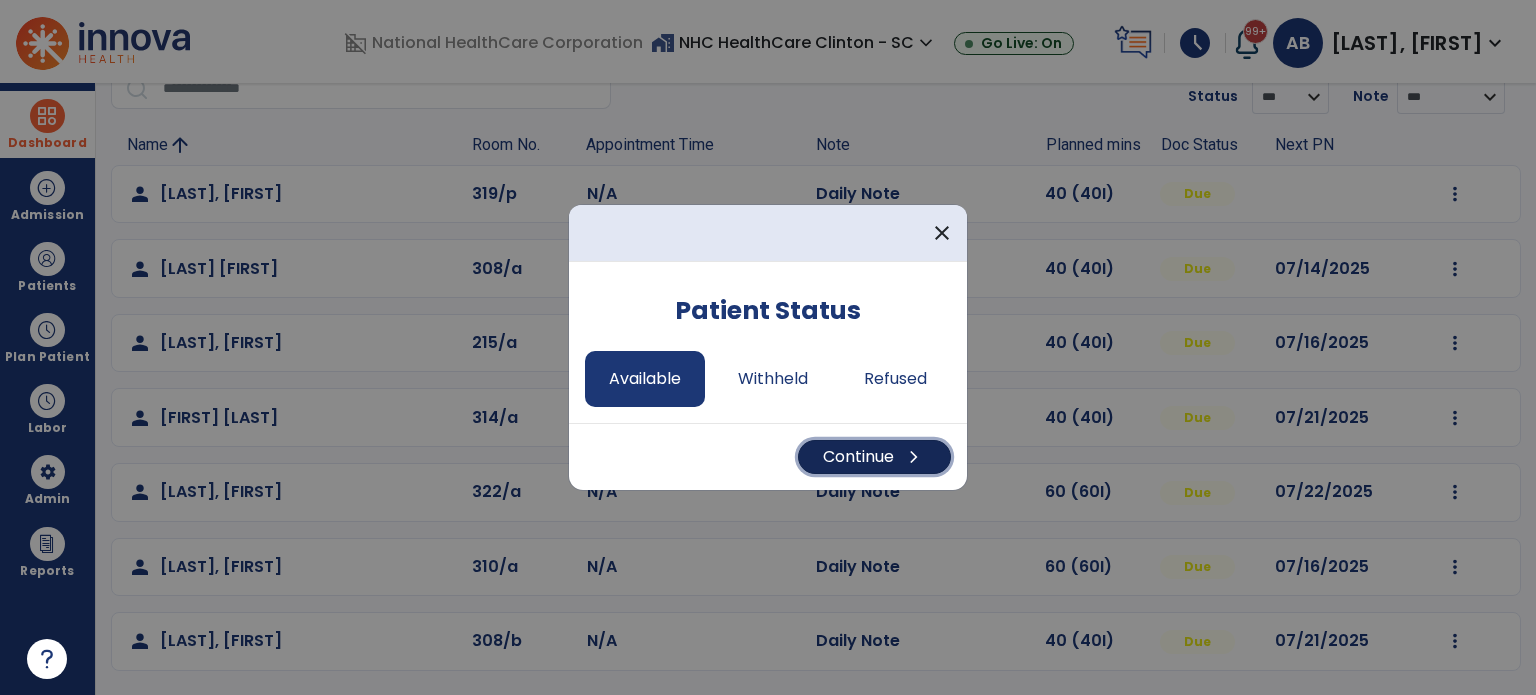 click on "Continue   chevron_right" at bounding box center (874, 457) 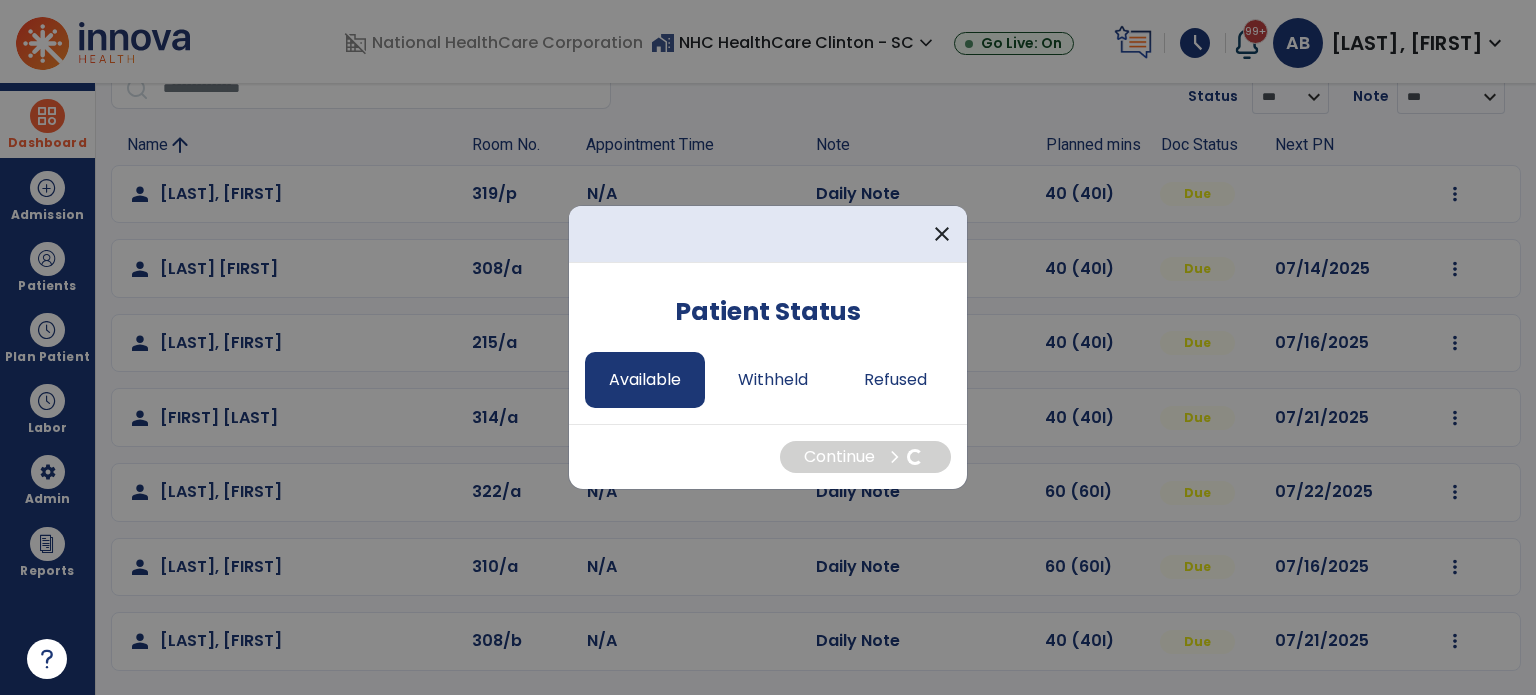 select on "*" 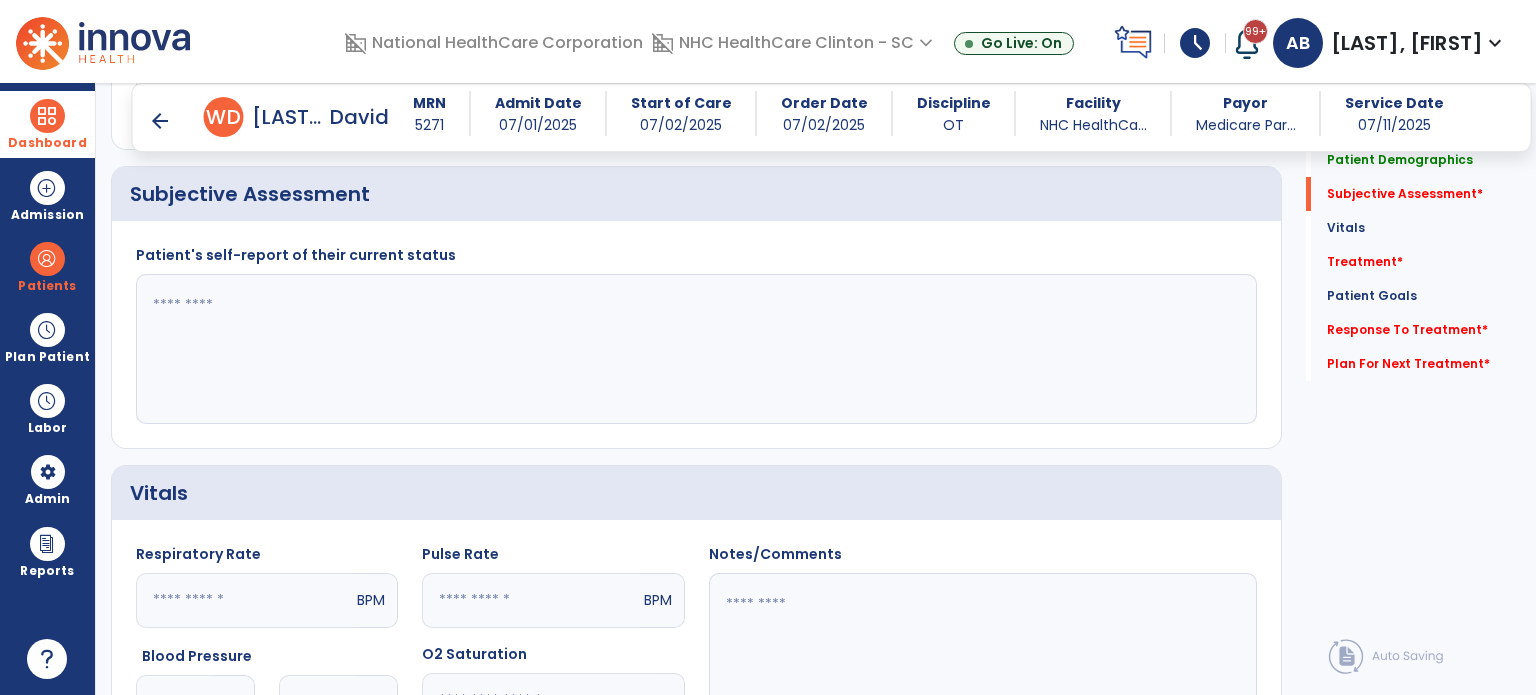 scroll, scrollTop: 365, scrollLeft: 0, axis: vertical 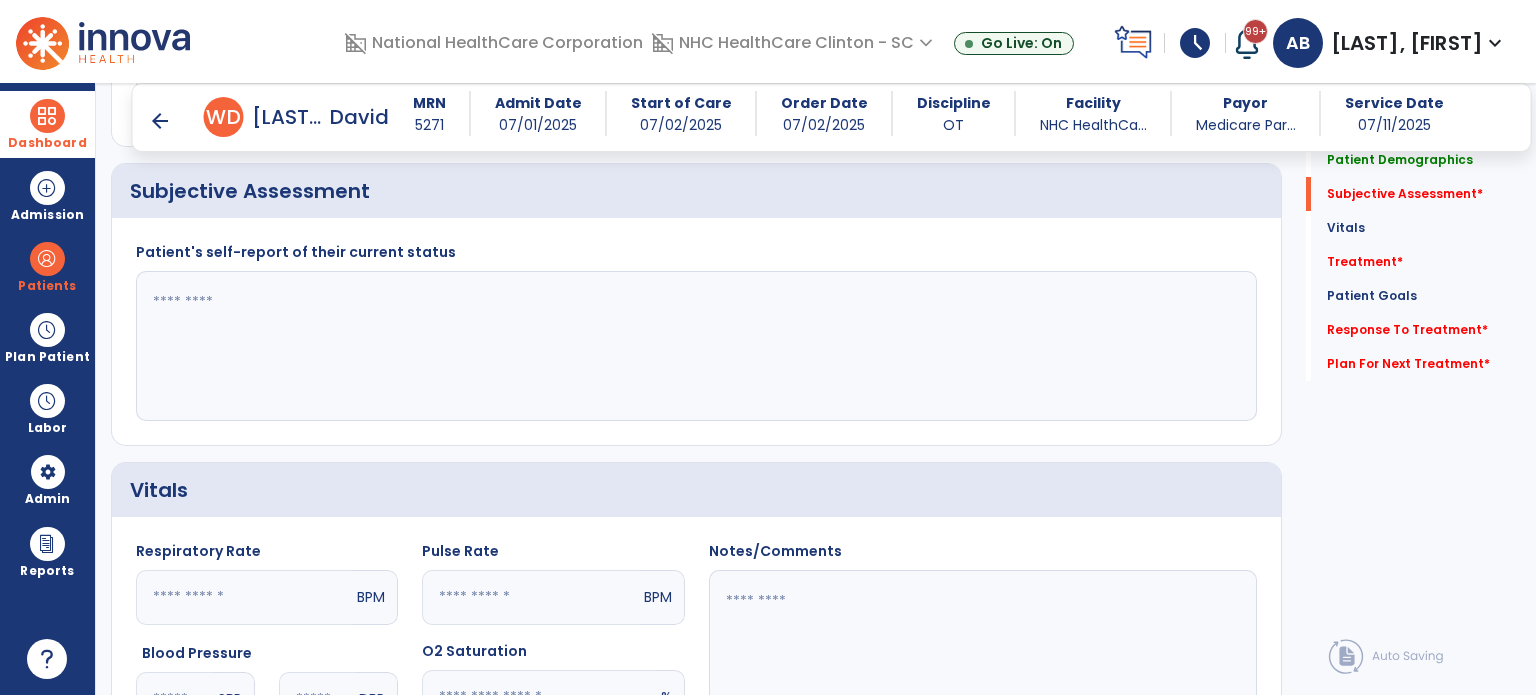 click on "Patient's self-report of their current status" 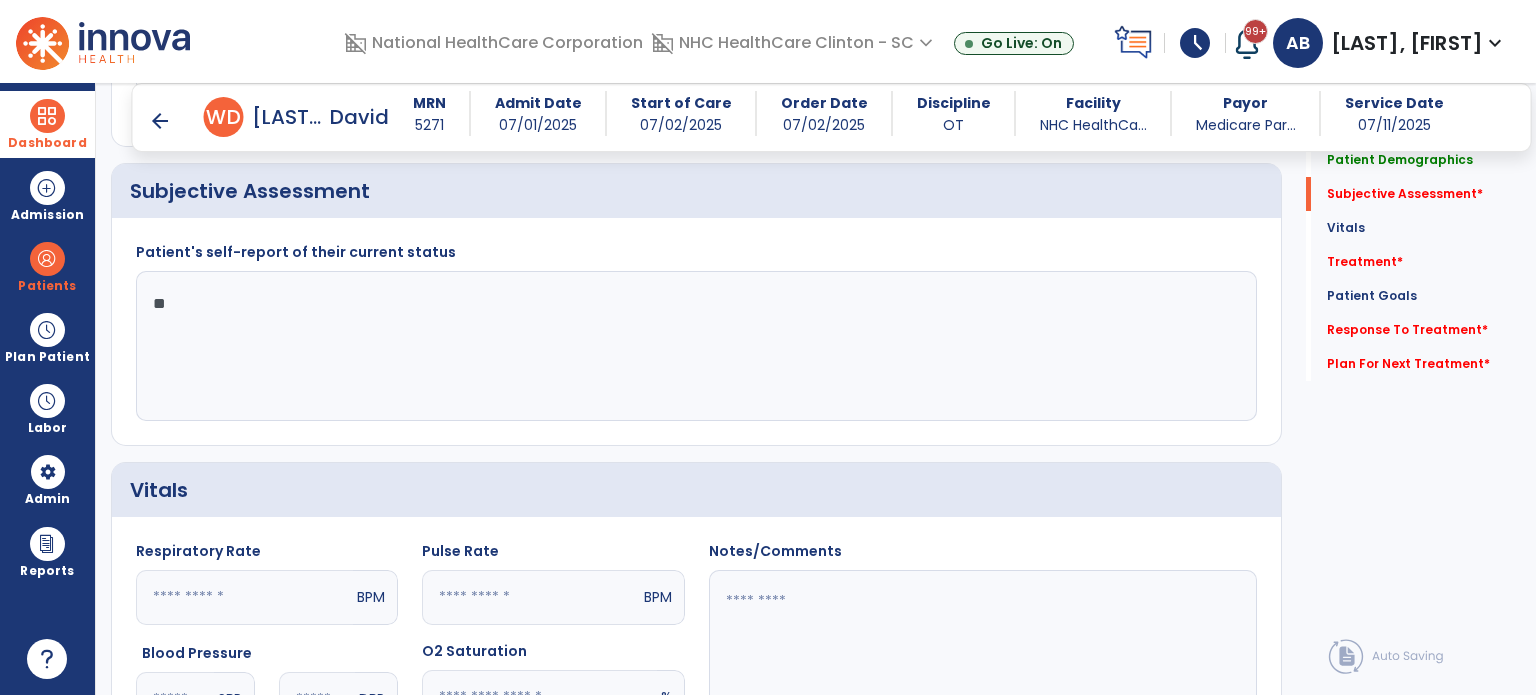 type on "*" 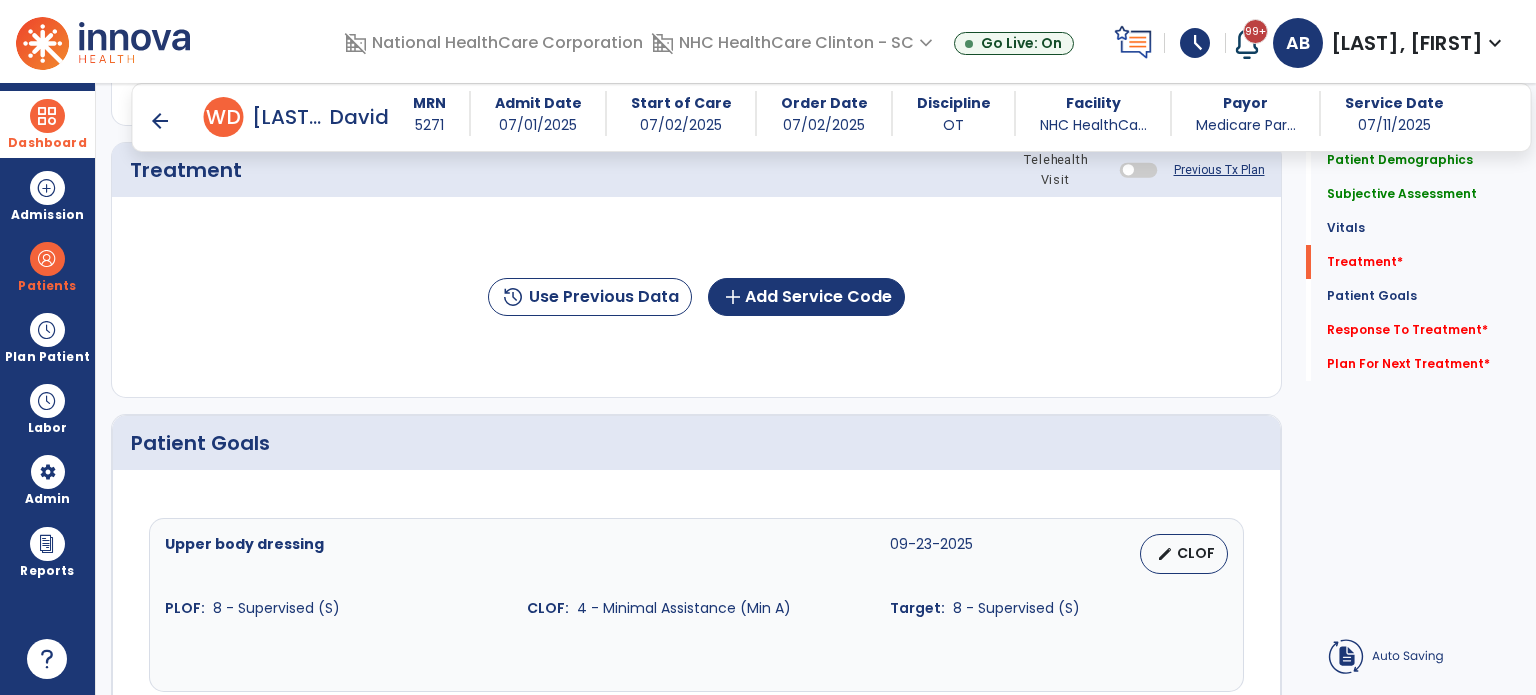 scroll, scrollTop: 1095, scrollLeft: 0, axis: vertical 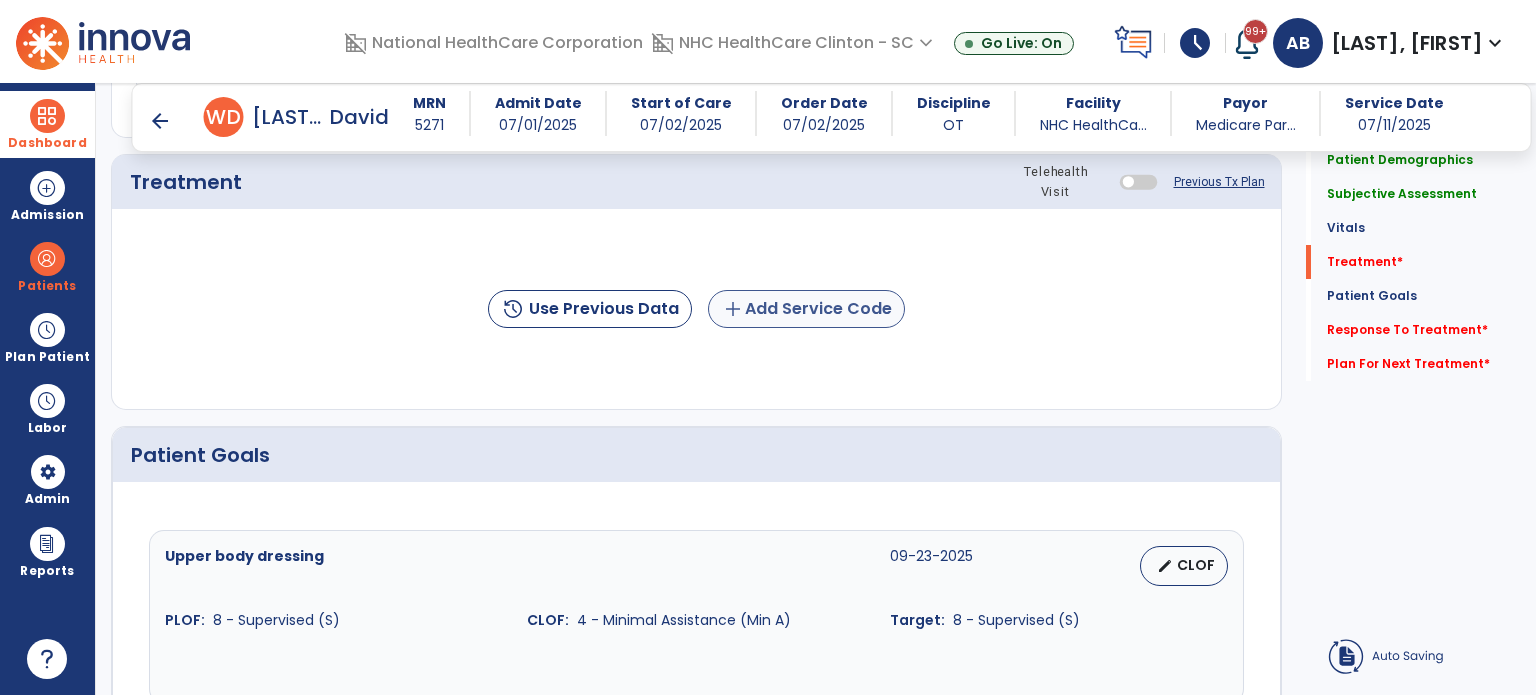 type on "**********" 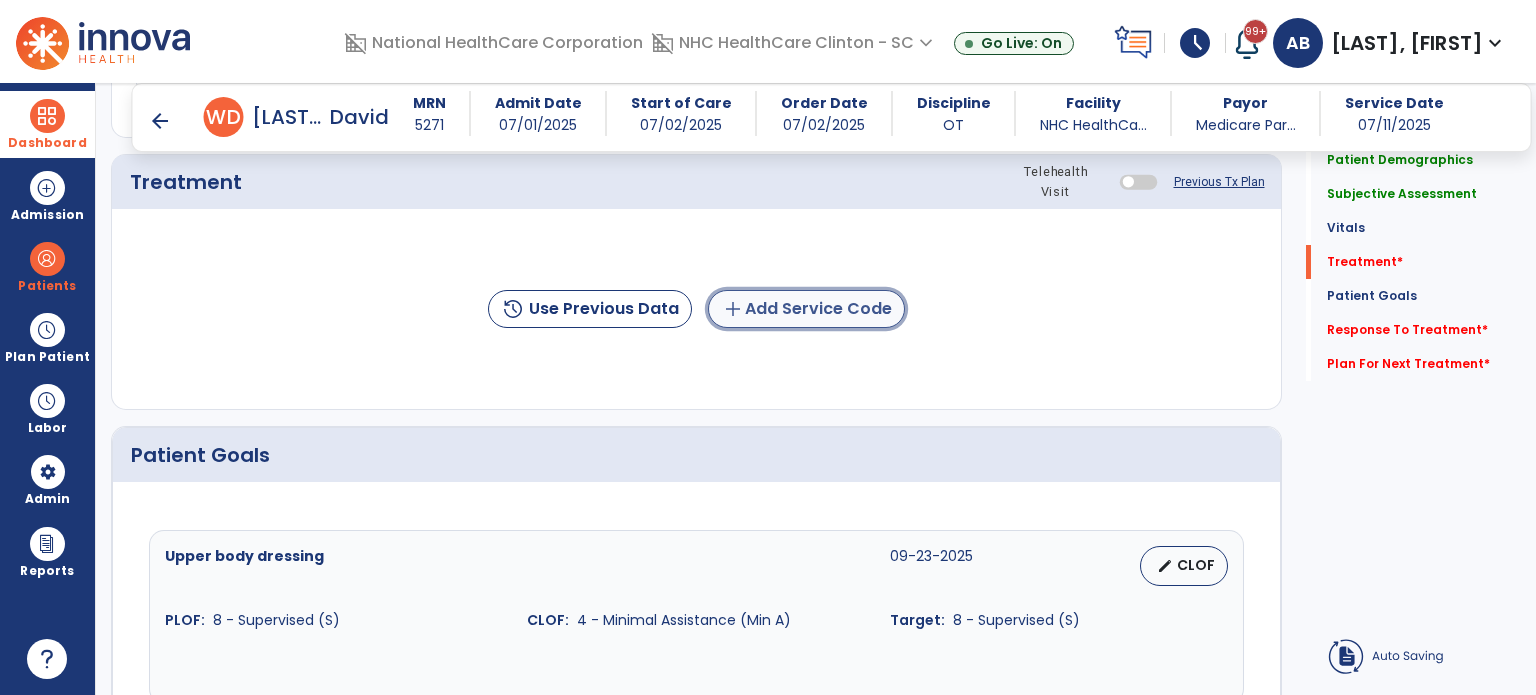 click on "add  Add Service Code" 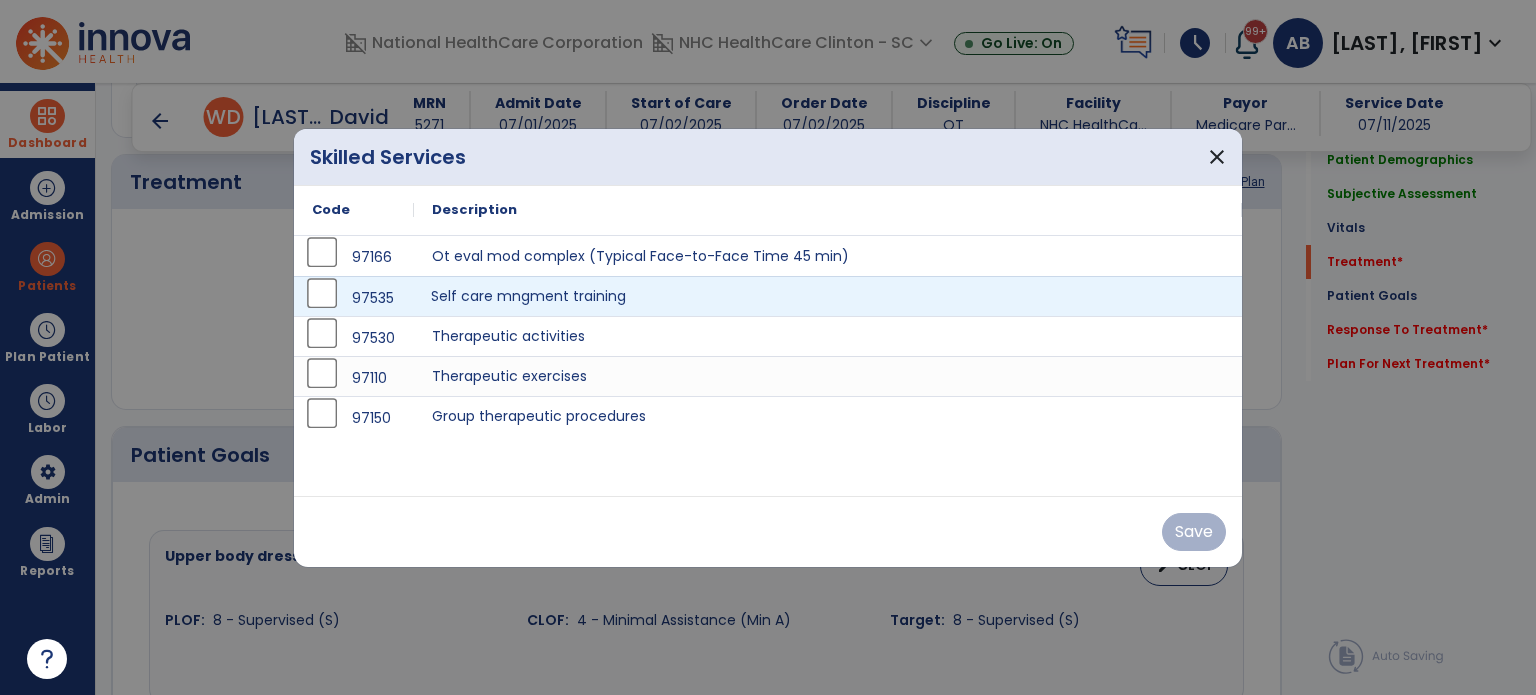 click on "Self care mngment training" at bounding box center (828, 296) 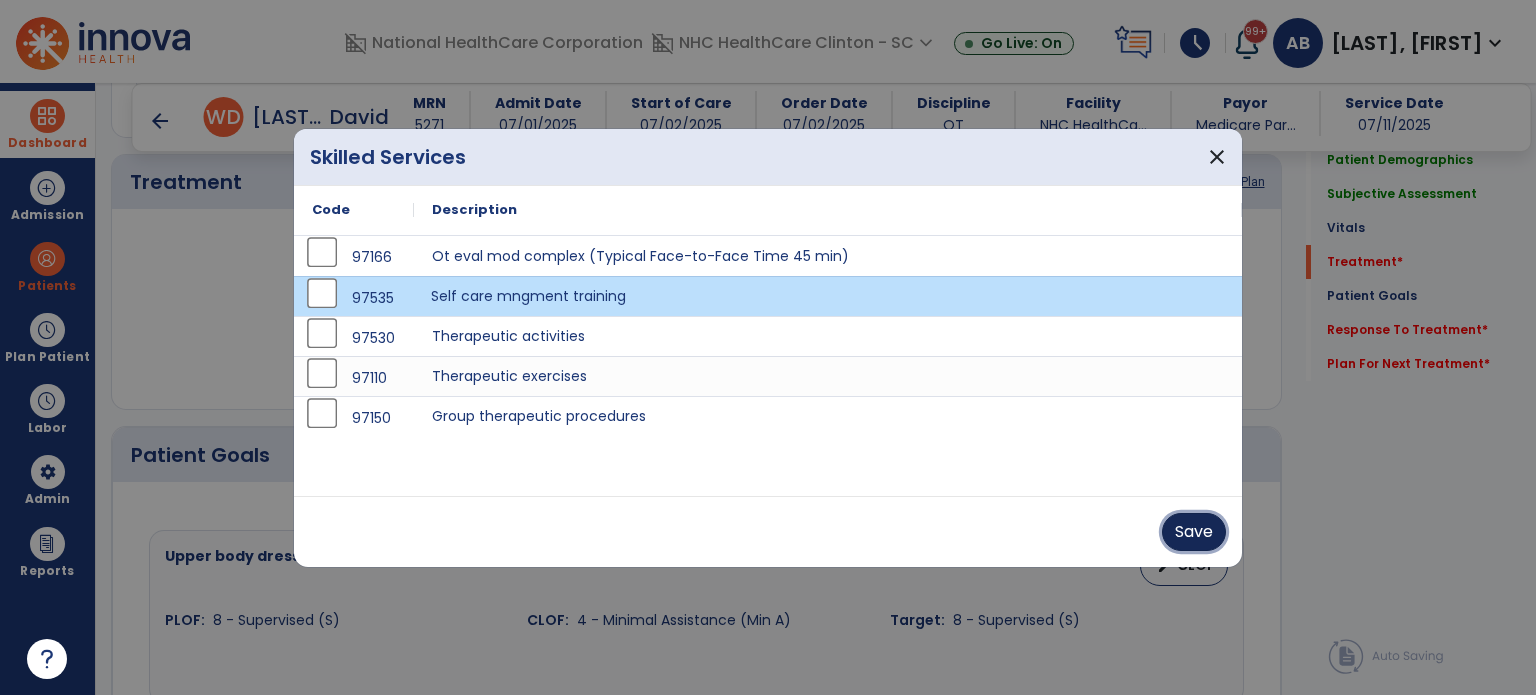 click on "Save" at bounding box center [1194, 532] 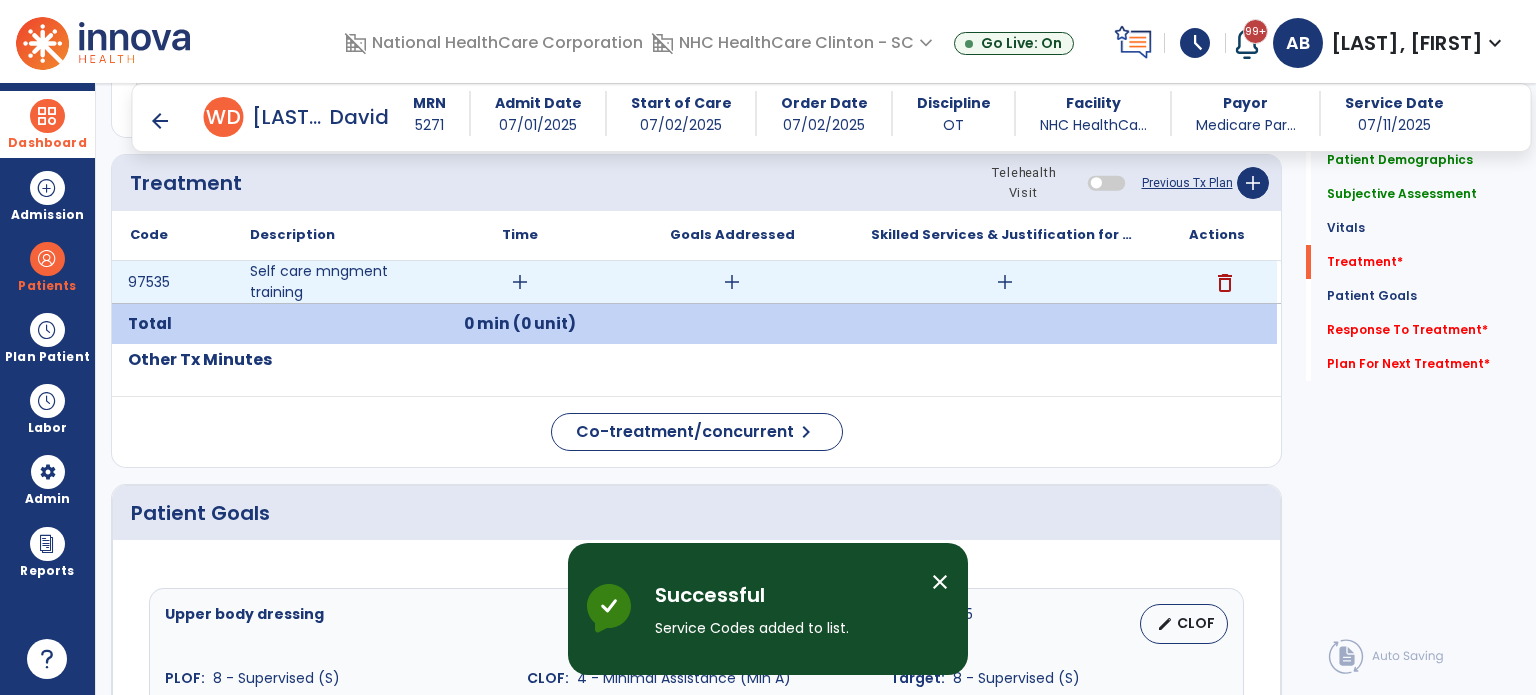 click on "add" at bounding box center [732, 282] 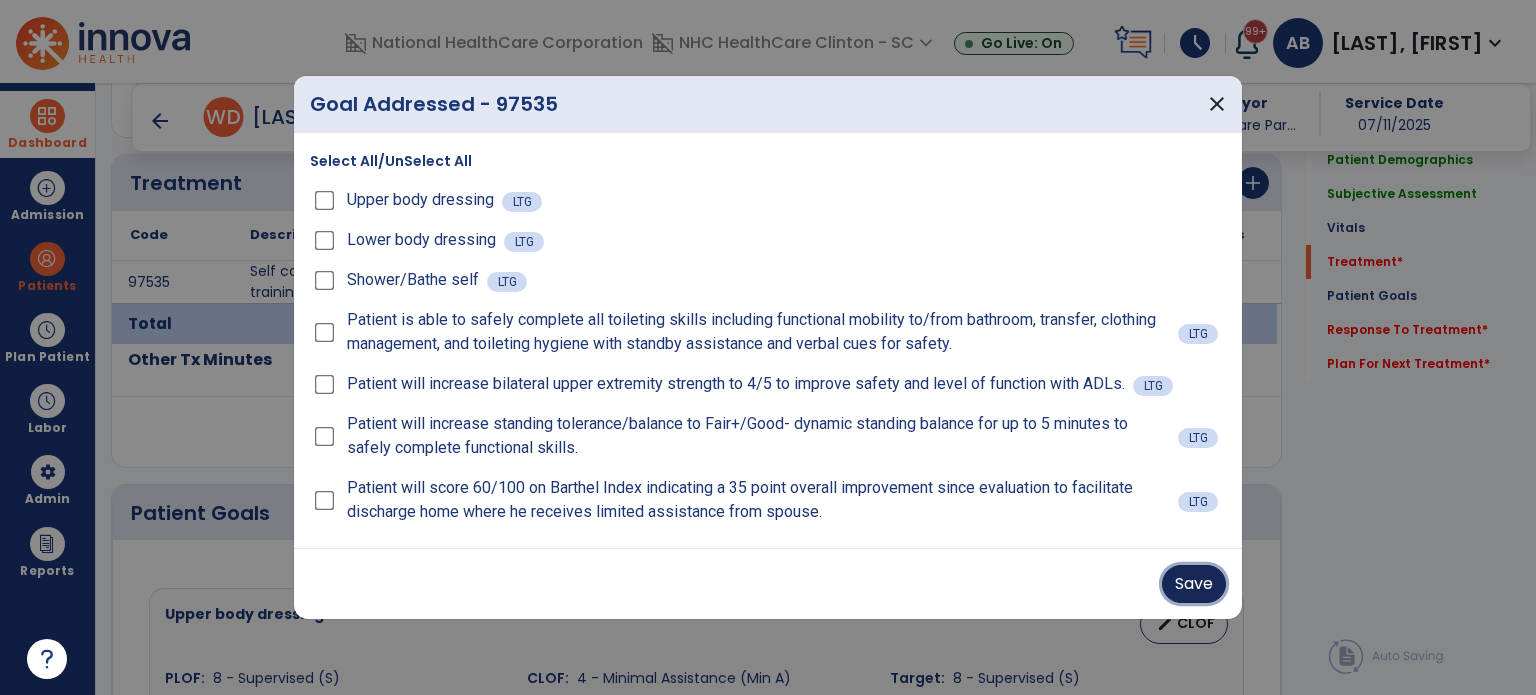 click on "Save" at bounding box center (1194, 584) 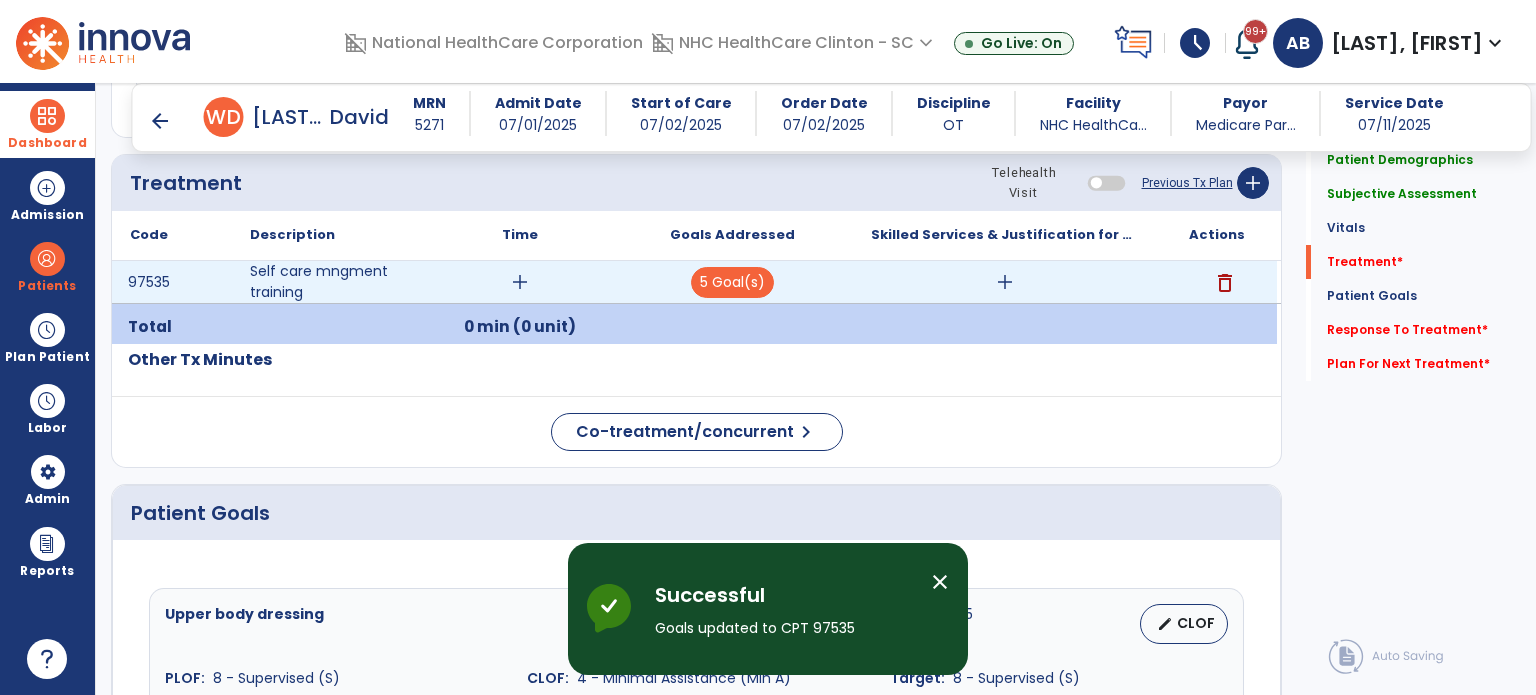 click on "add" at bounding box center [520, 282] 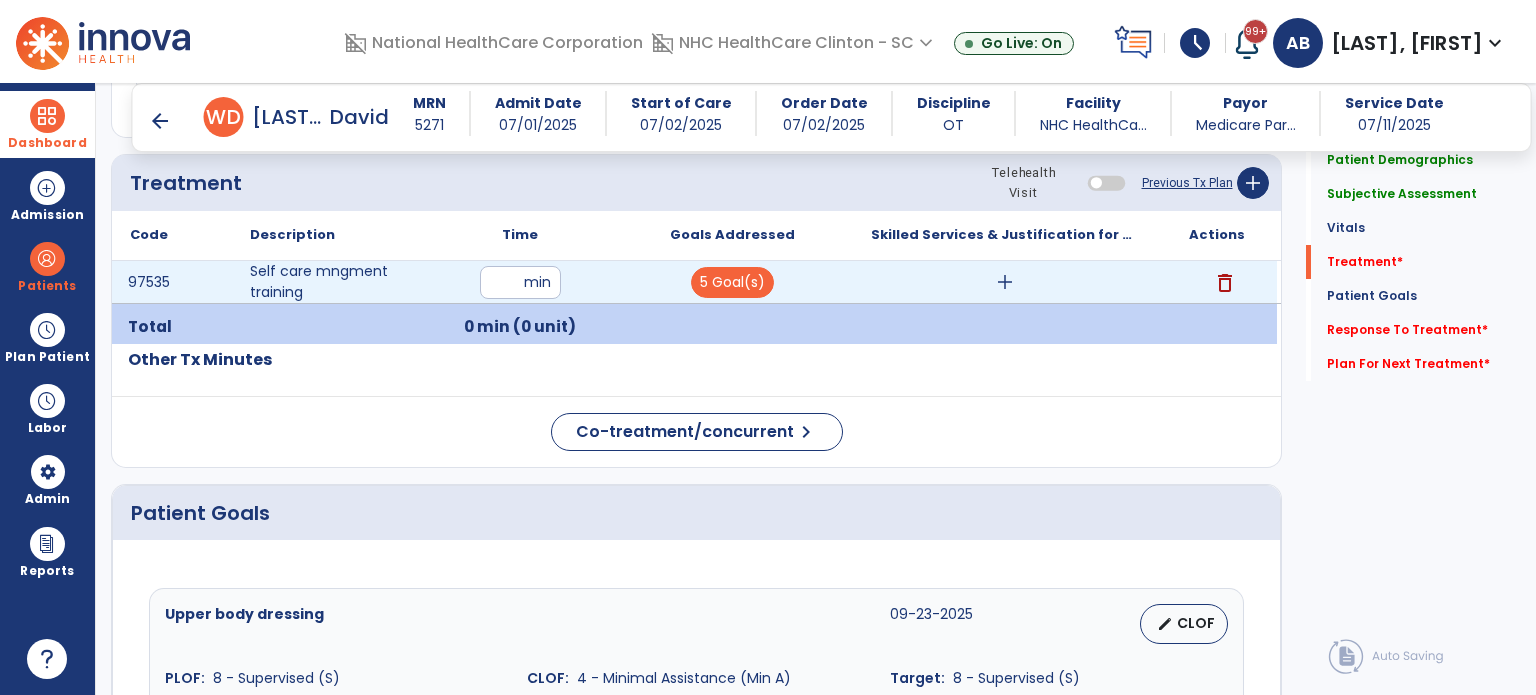 type on "**" 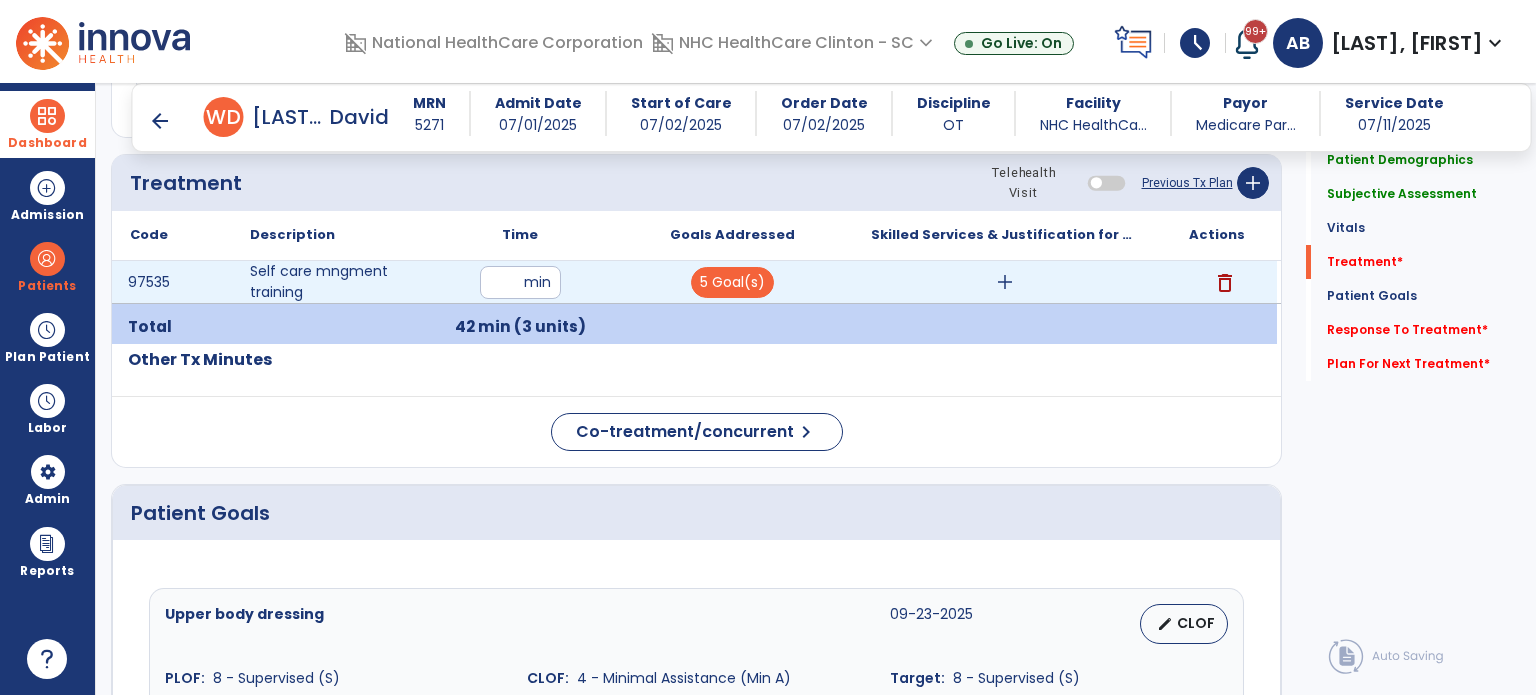 click on "add" at bounding box center [1005, 282] 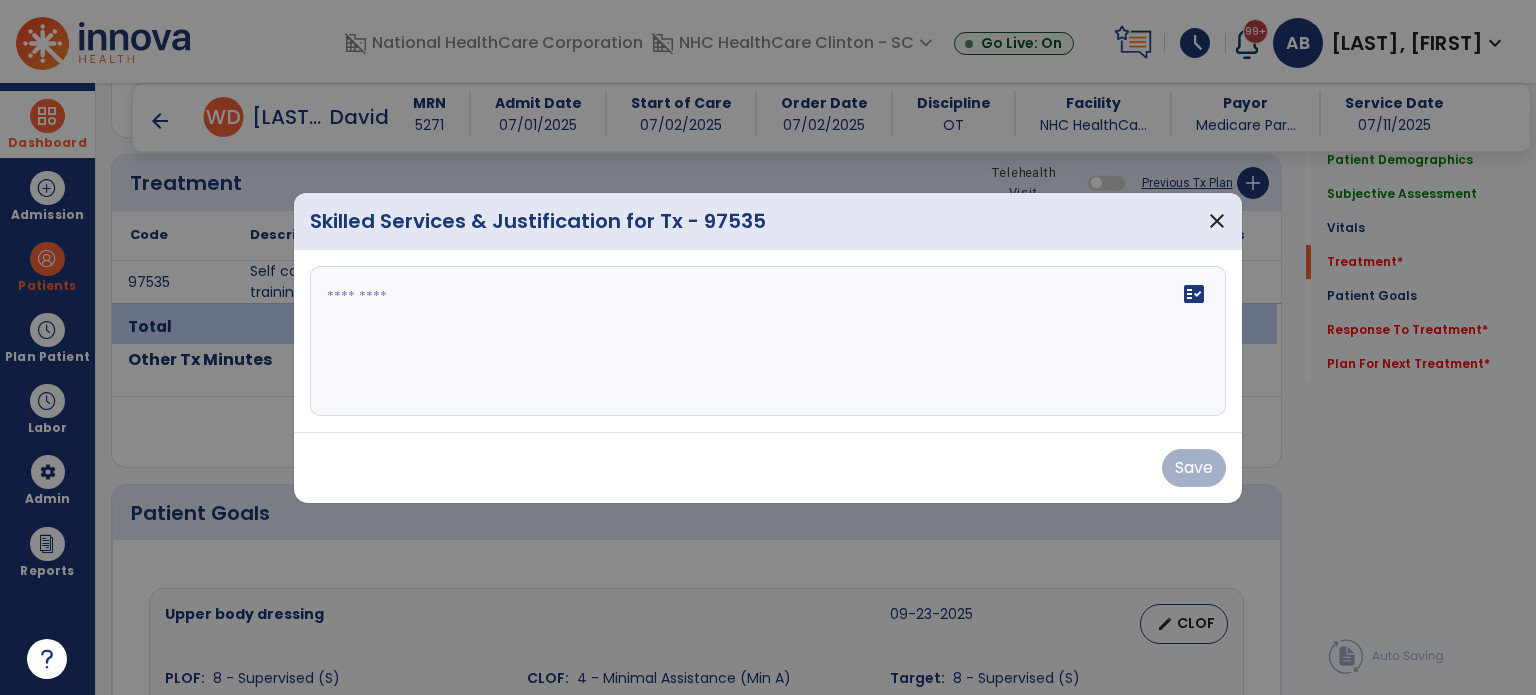 click on "fact_check" at bounding box center (768, 341) 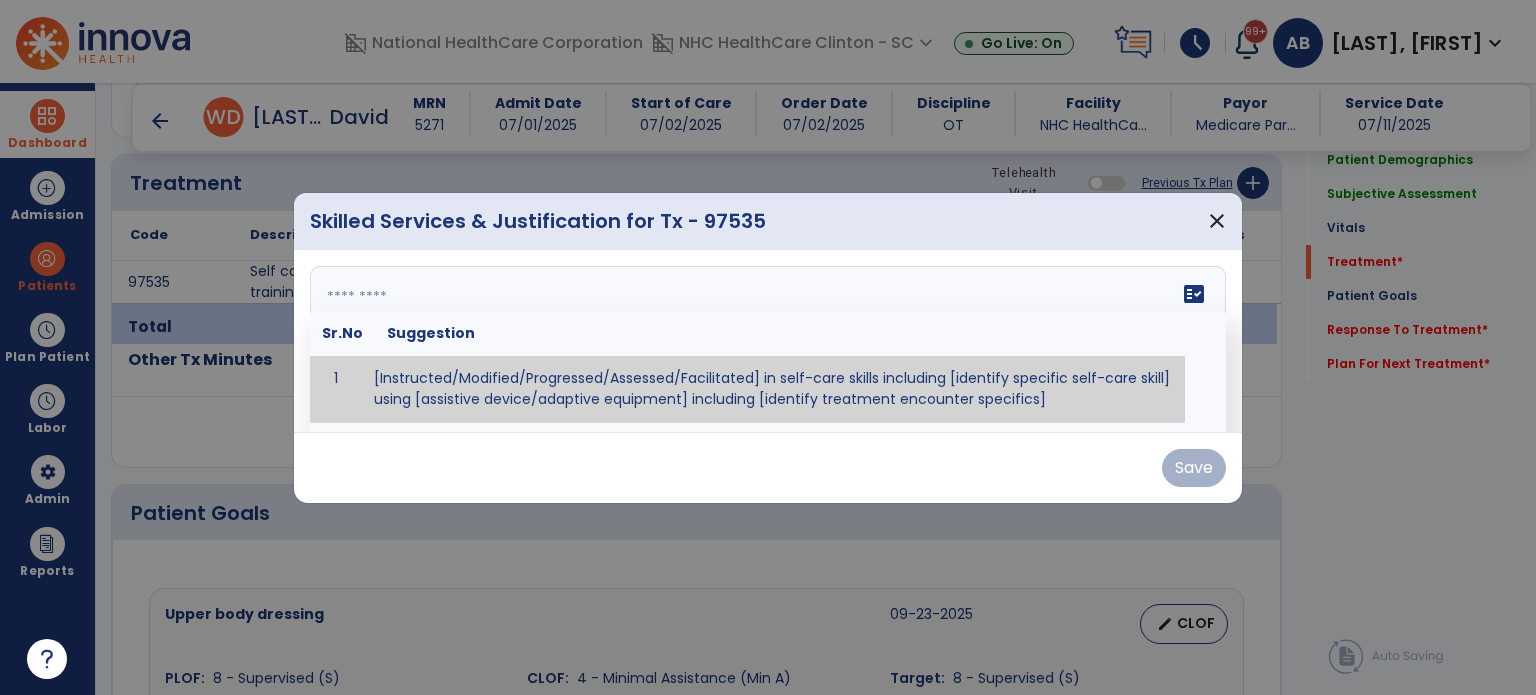 paste on "**********" 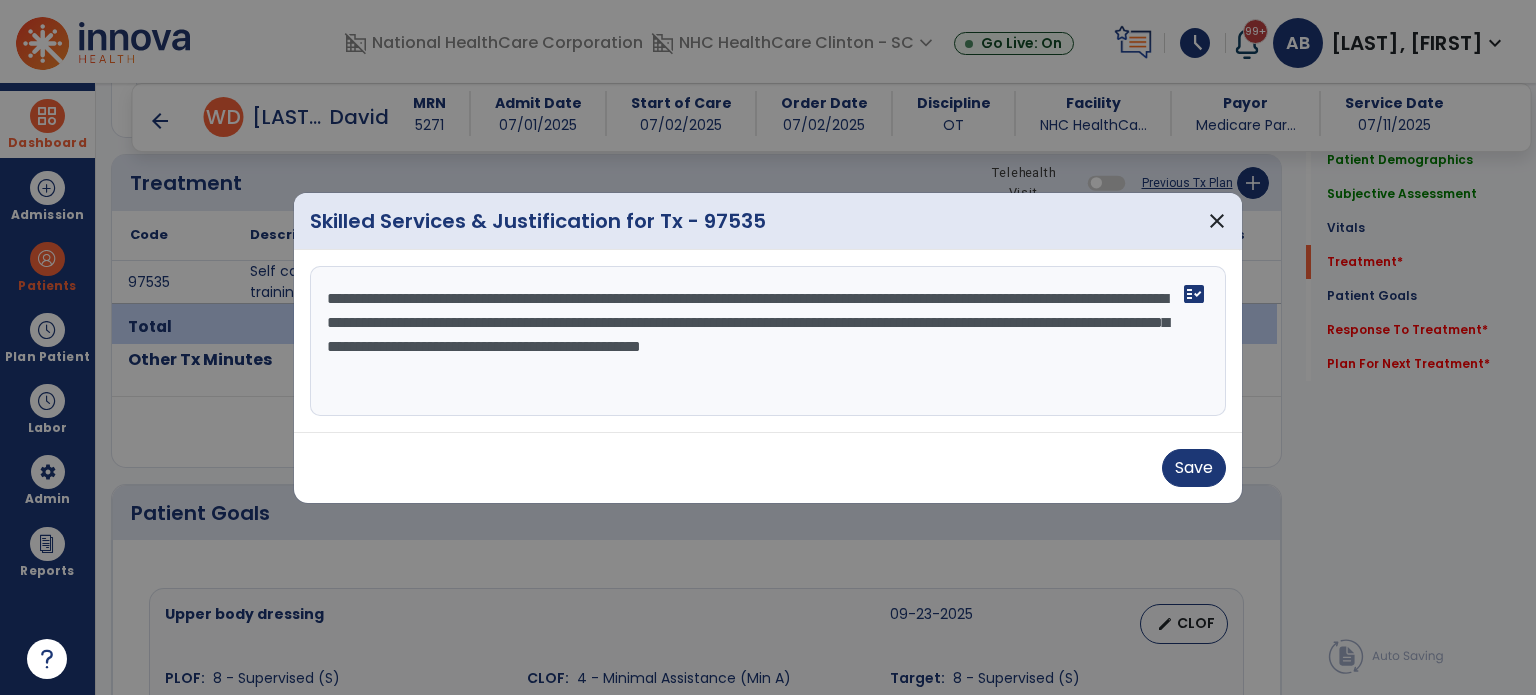 paste on "**********" 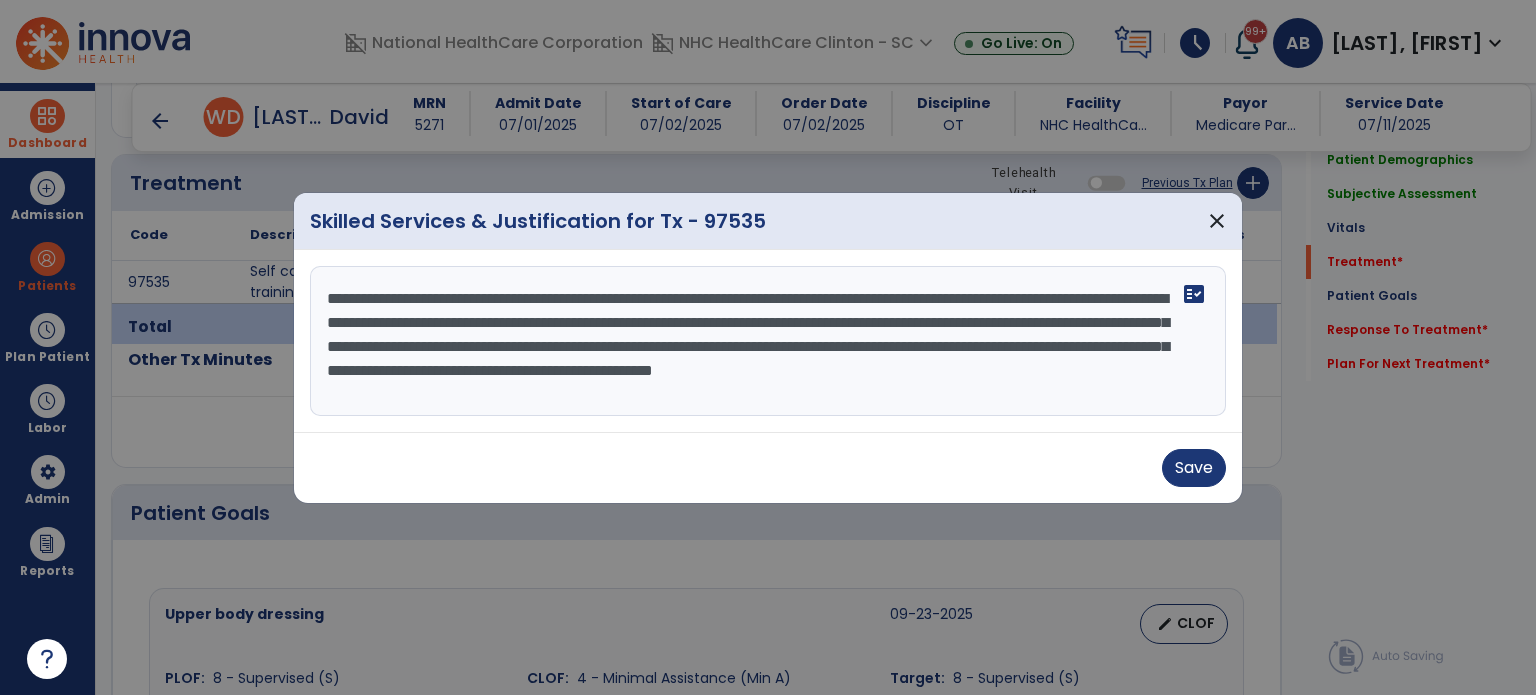 click on "**********" at bounding box center (768, 341) 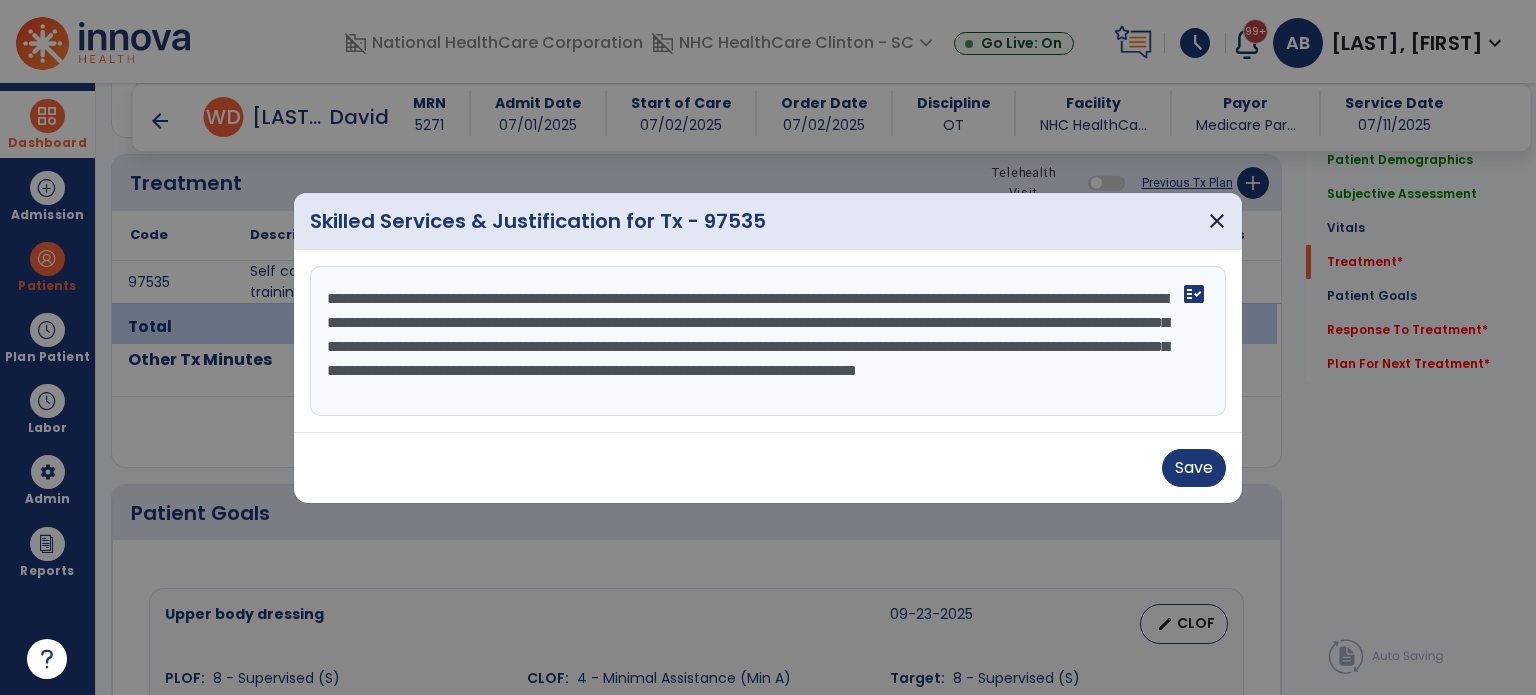 click on "**********" at bounding box center [768, 341] 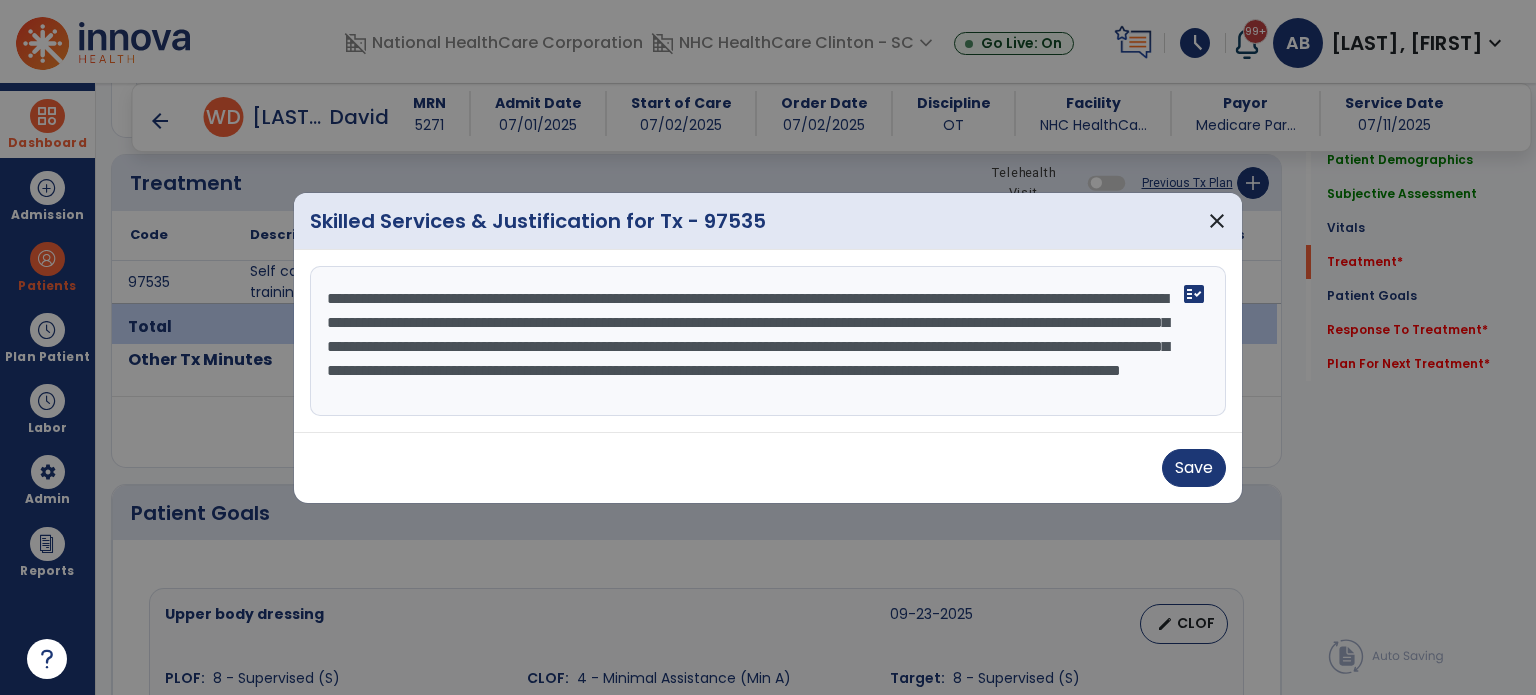 drag, startPoint x: 789, startPoint y: 350, endPoint x: 1012, endPoint y: 354, distance: 223.03587 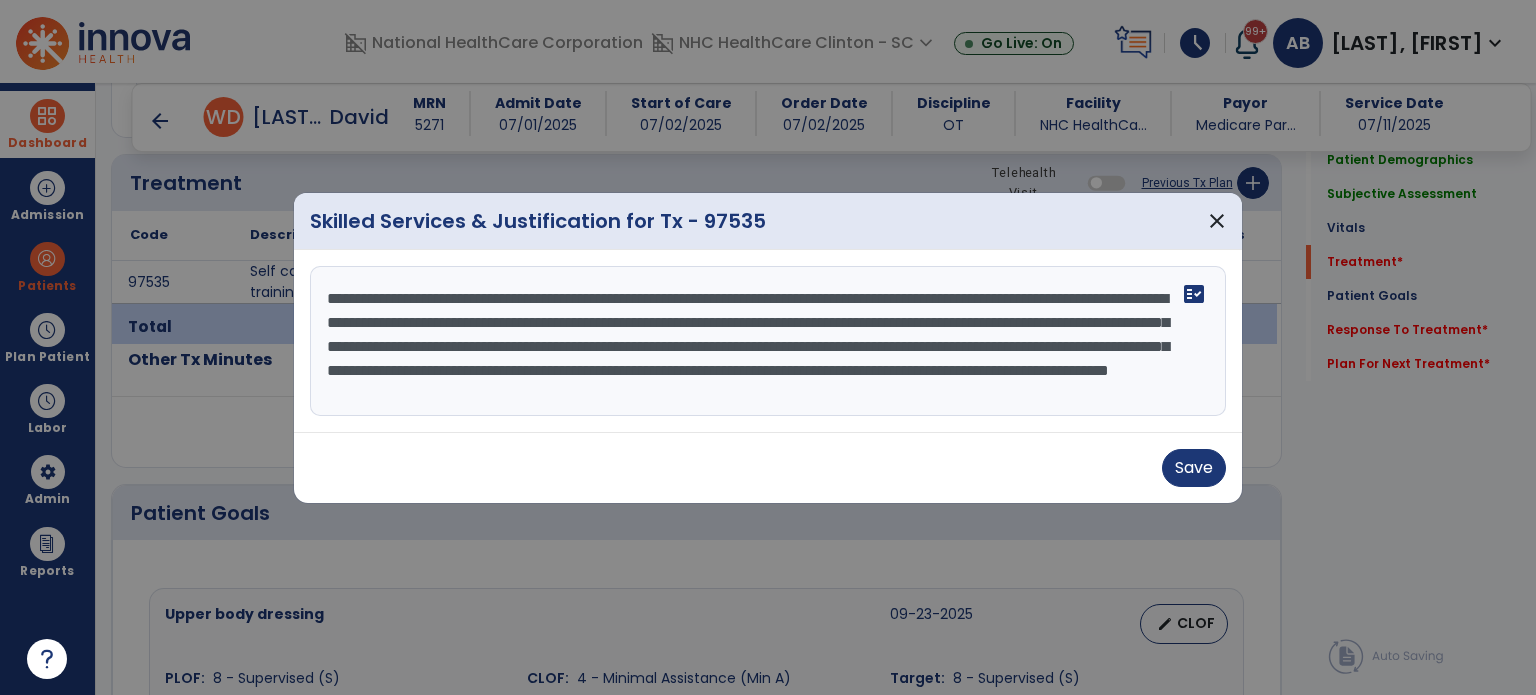 scroll, scrollTop: 24, scrollLeft: 0, axis: vertical 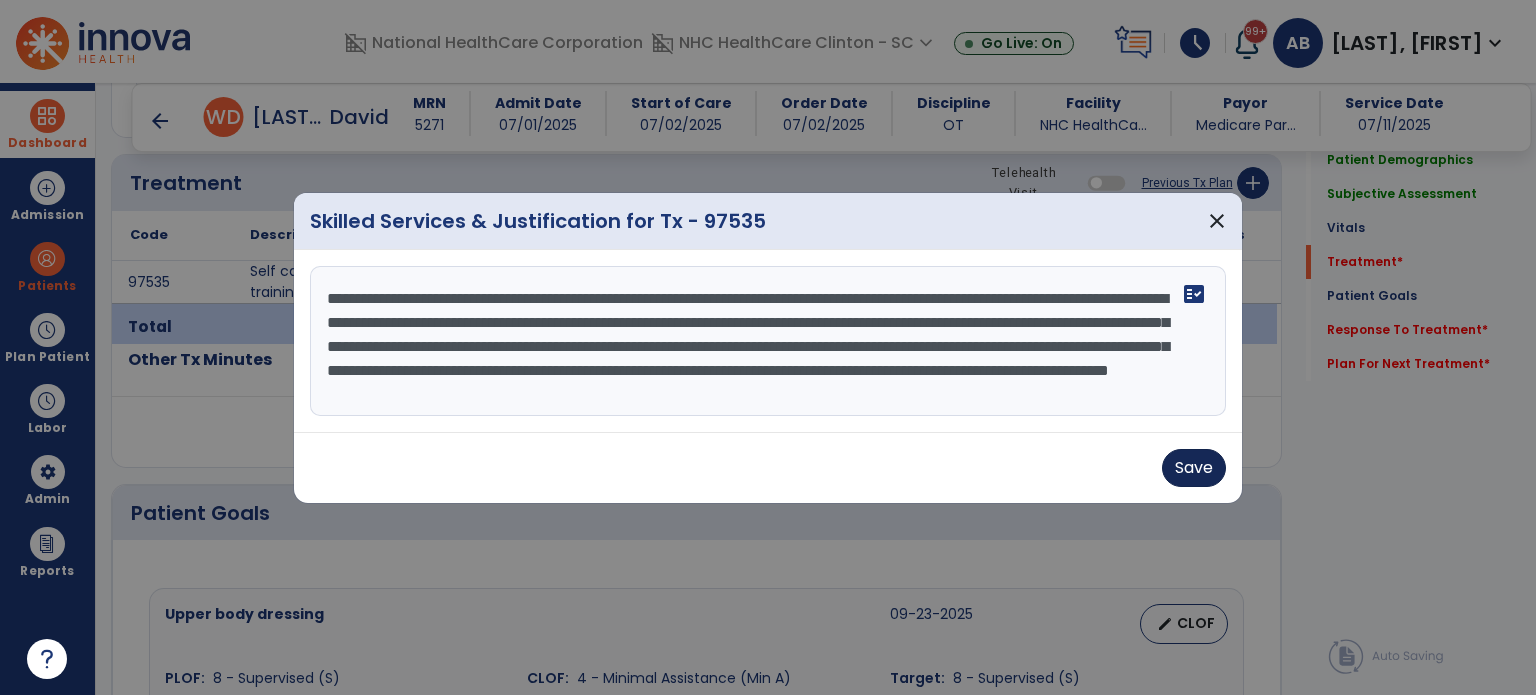 type on "**********" 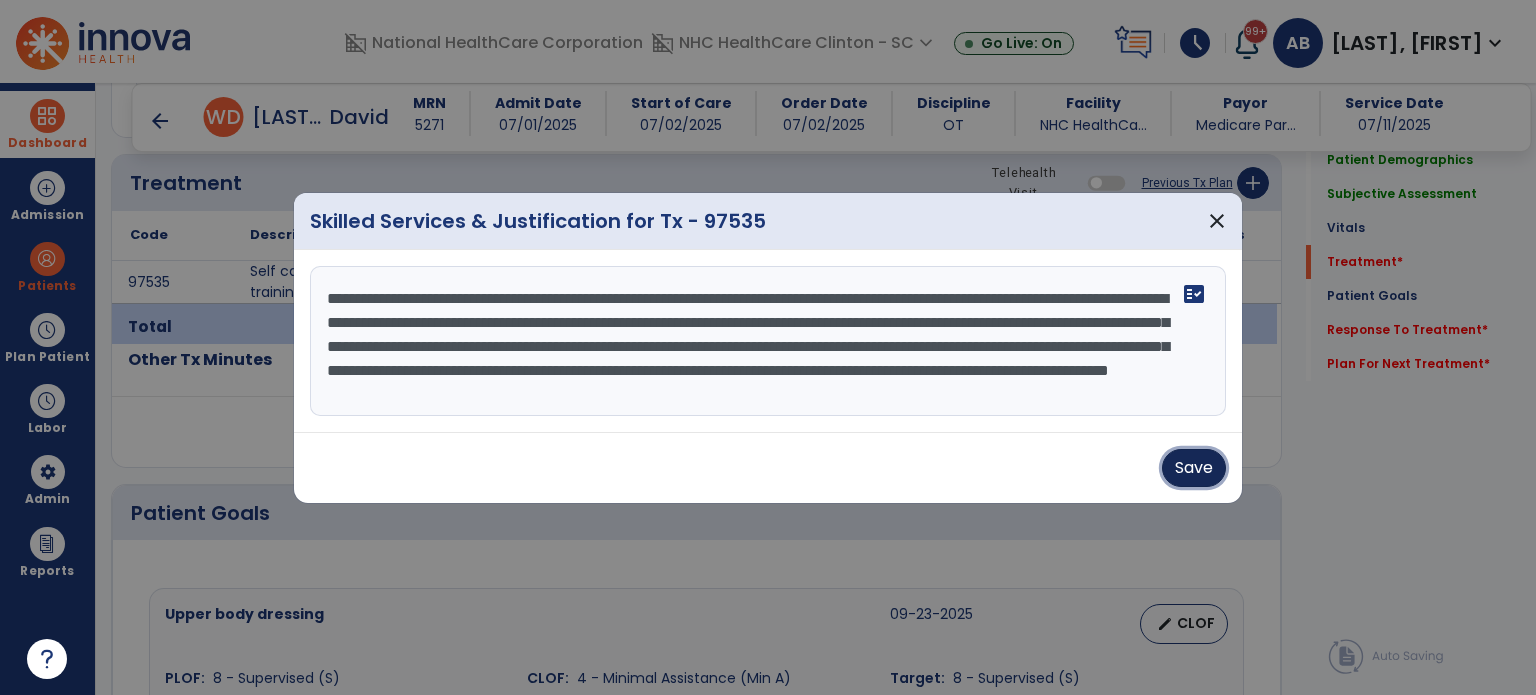 click on "Save" at bounding box center [1194, 468] 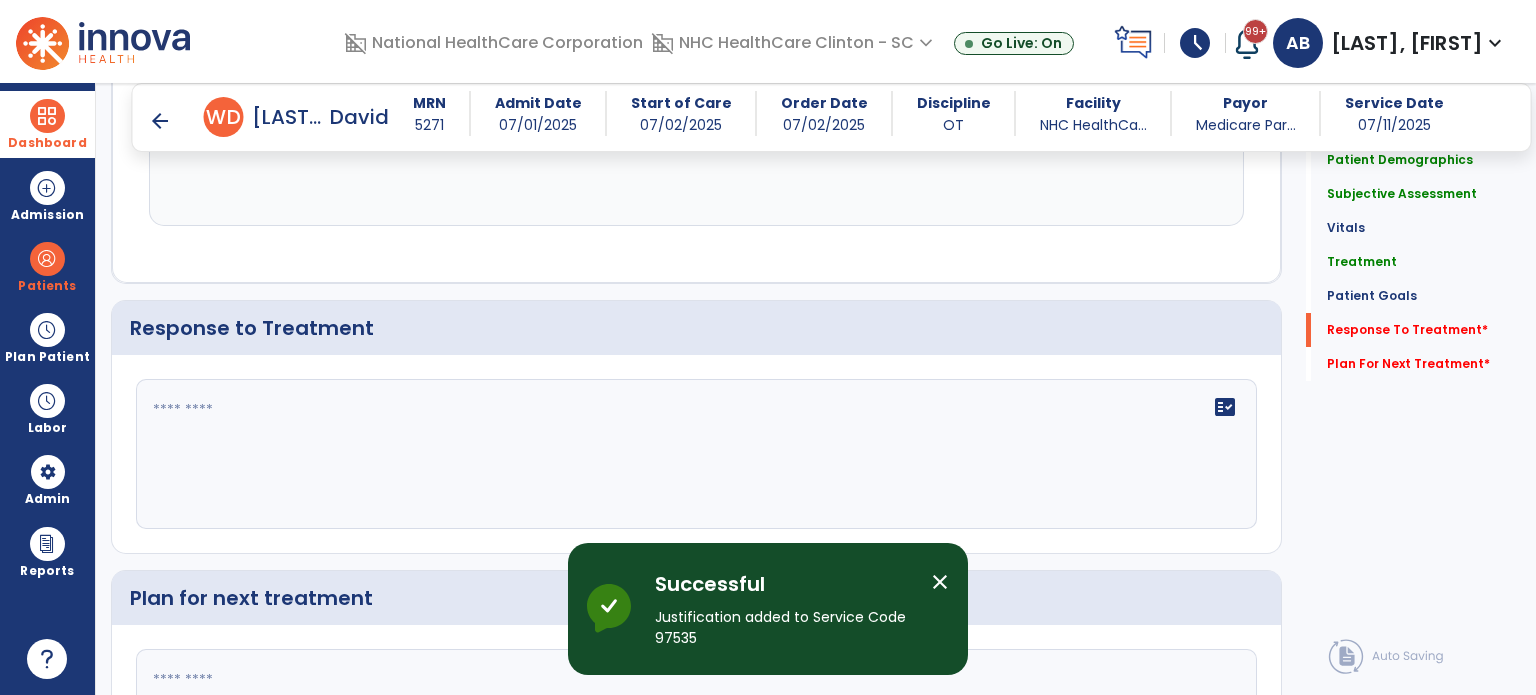 scroll, scrollTop: 3001, scrollLeft: 0, axis: vertical 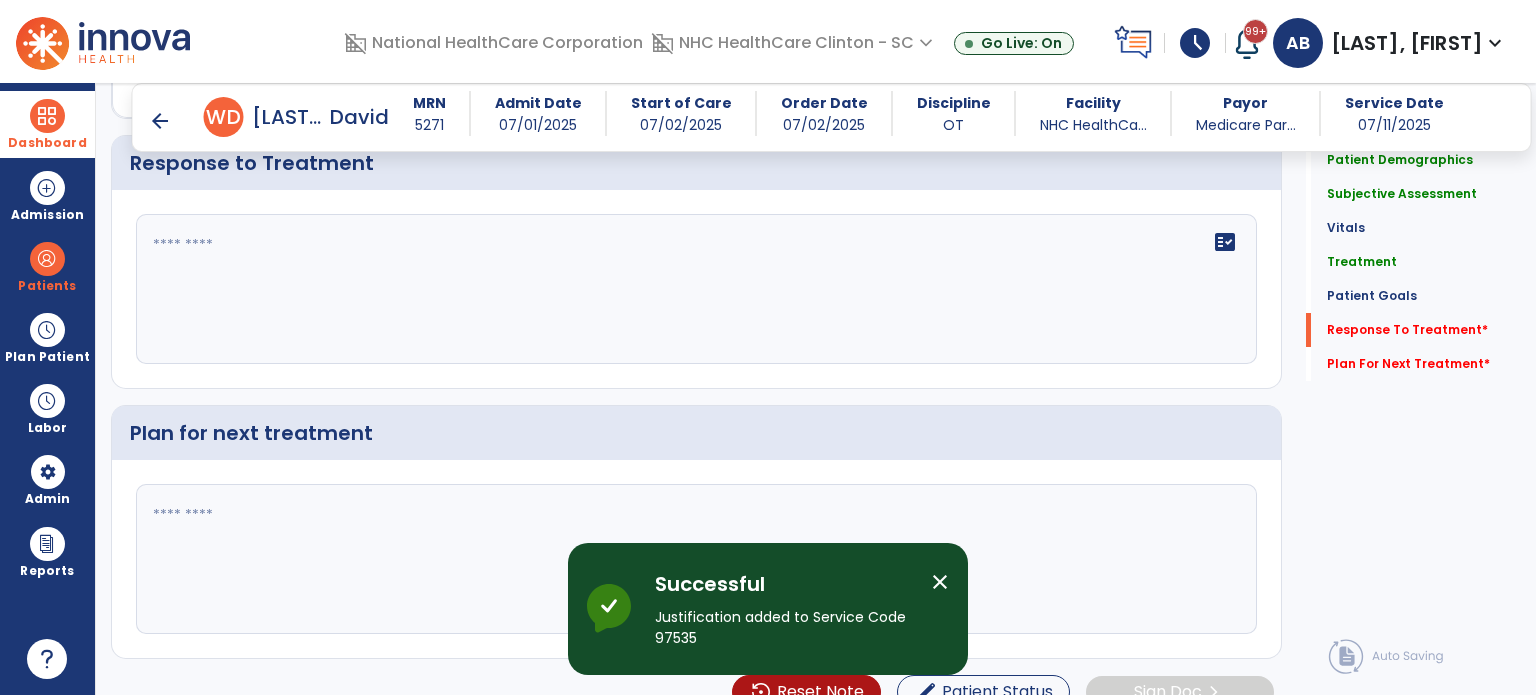 click 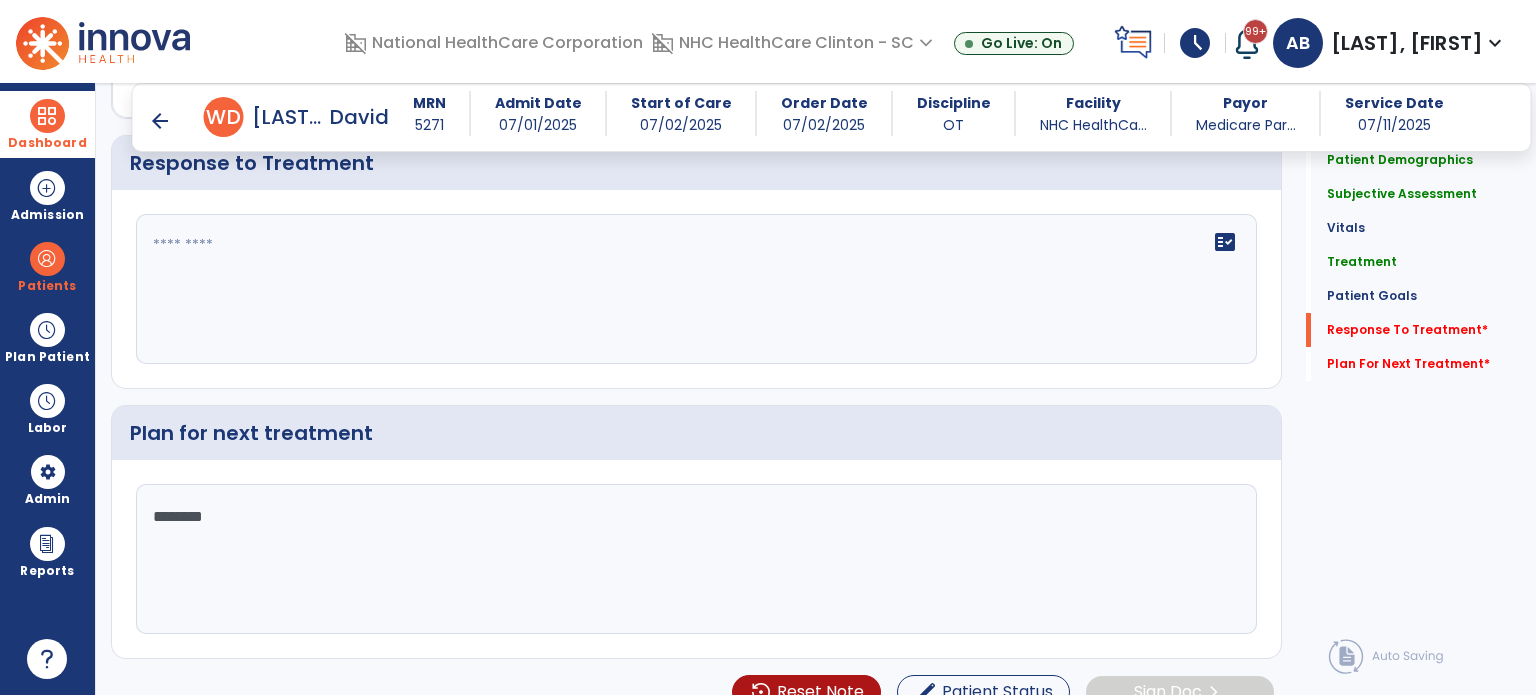 scroll, scrollTop: 2924, scrollLeft: 0, axis: vertical 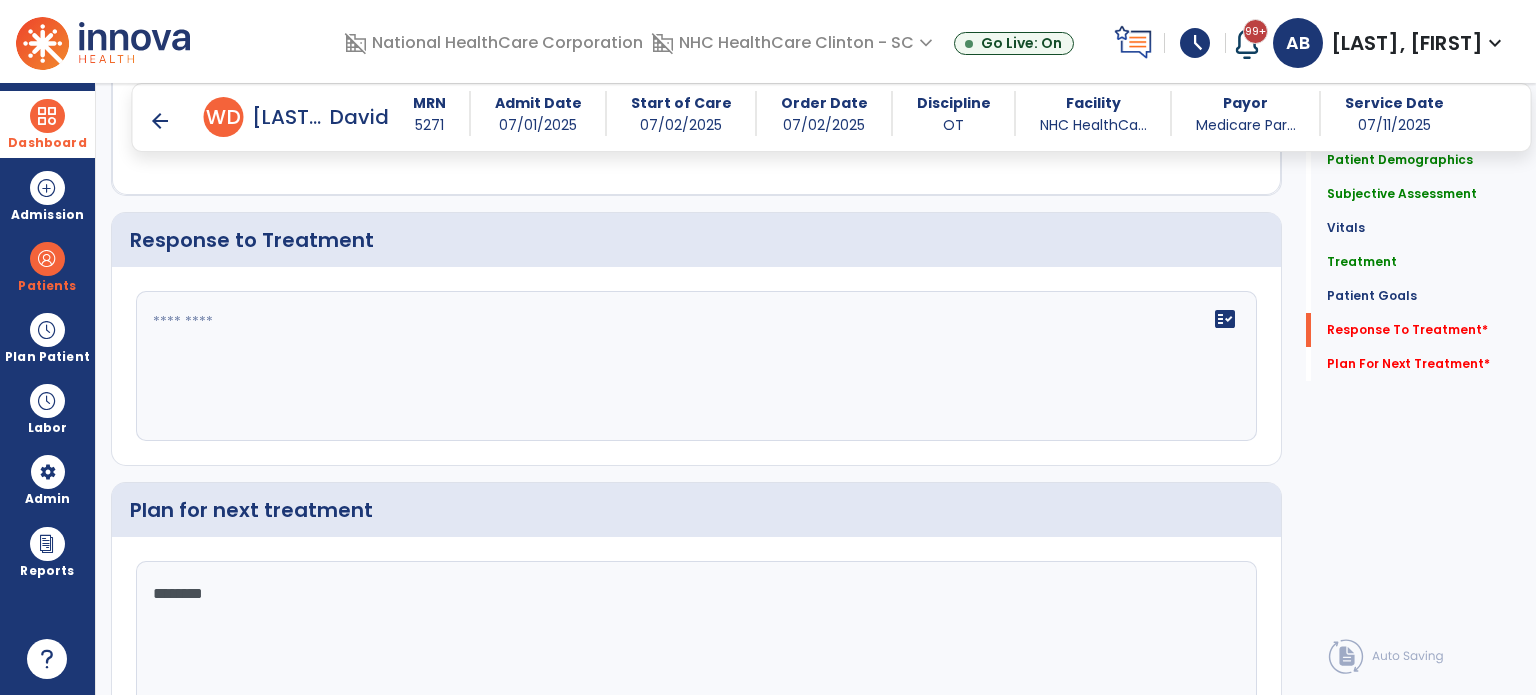 type on "********" 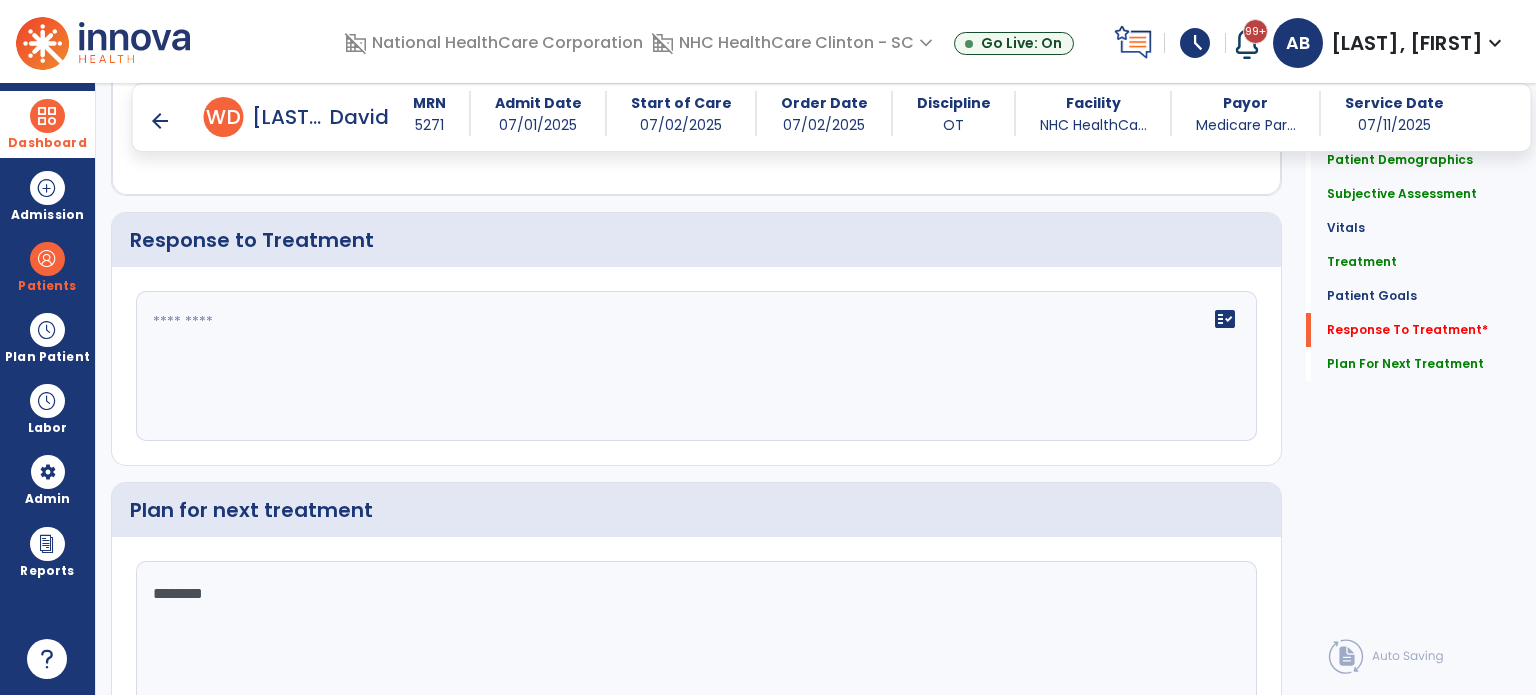 paste on "**********" 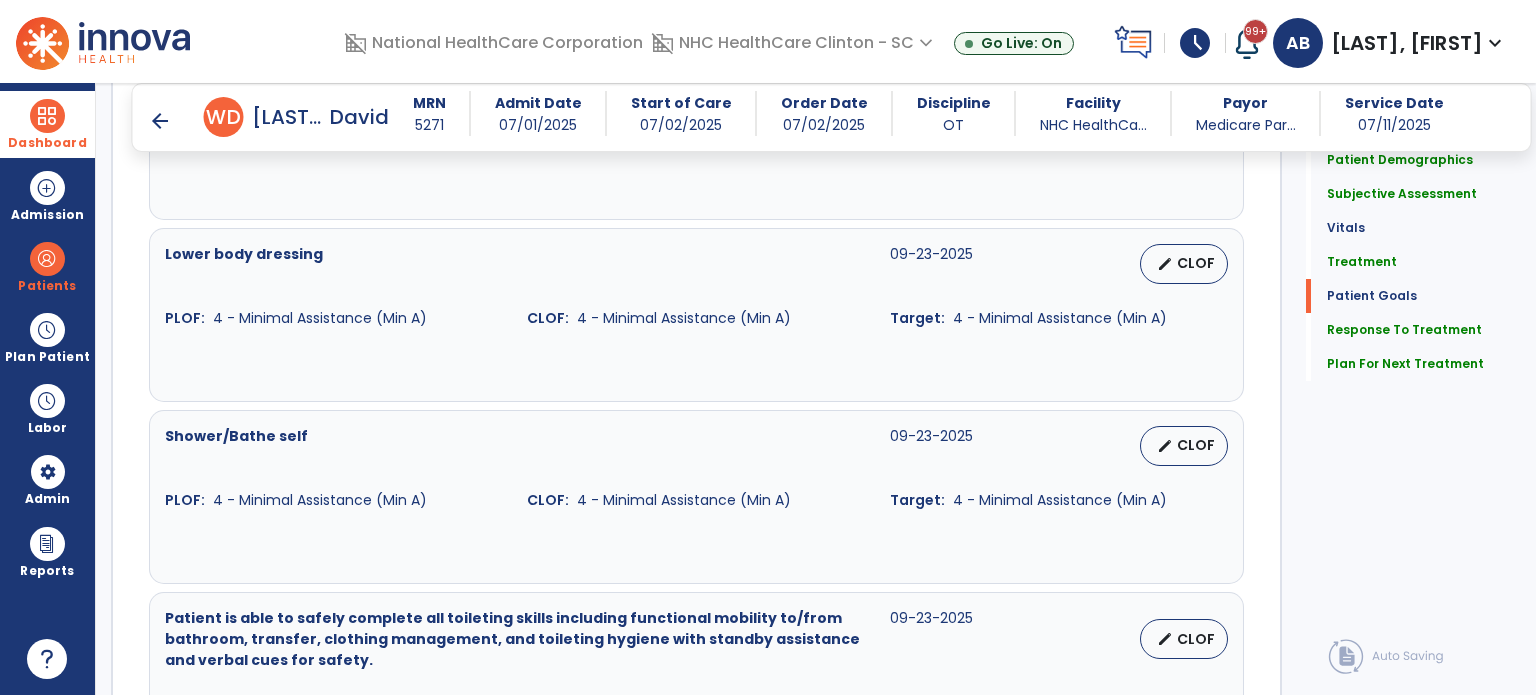 scroll, scrollTop: 1657, scrollLeft: 0, axis: vertical 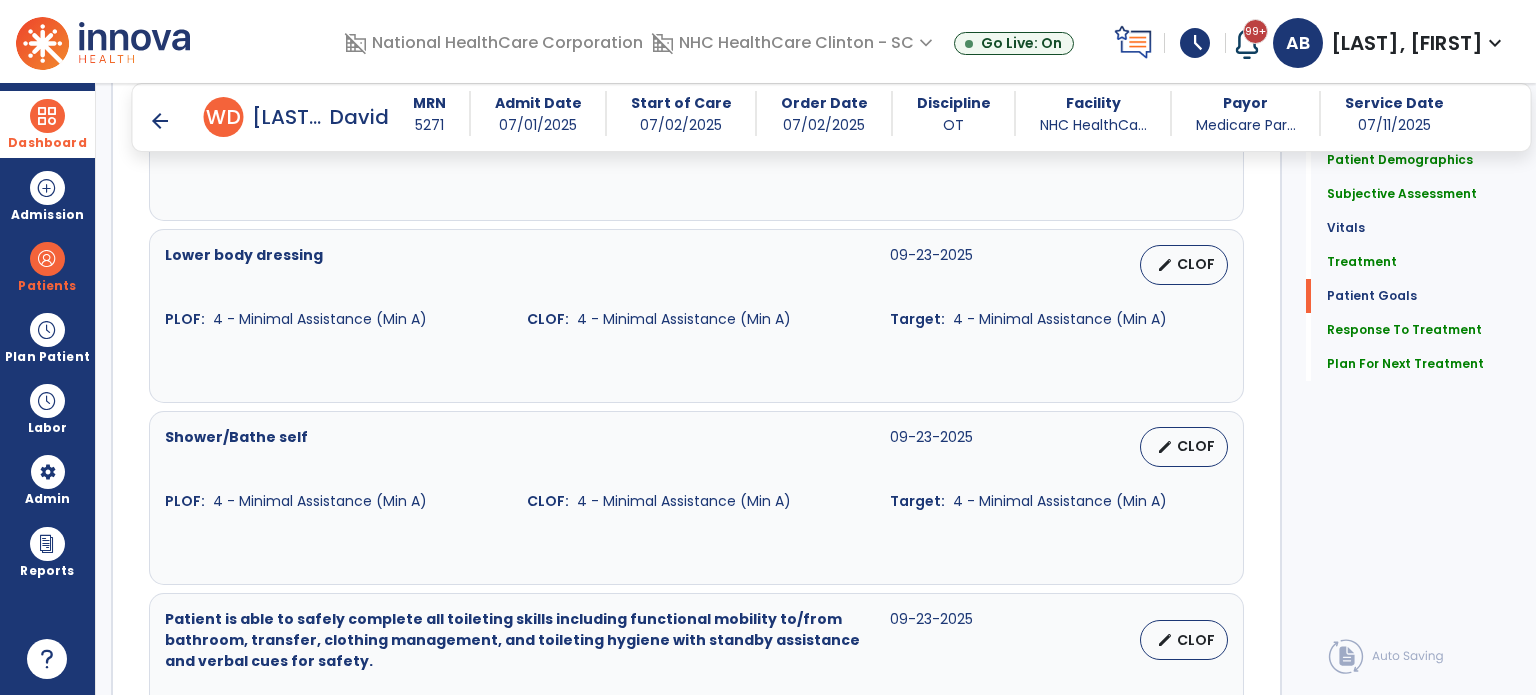 type on "**********" 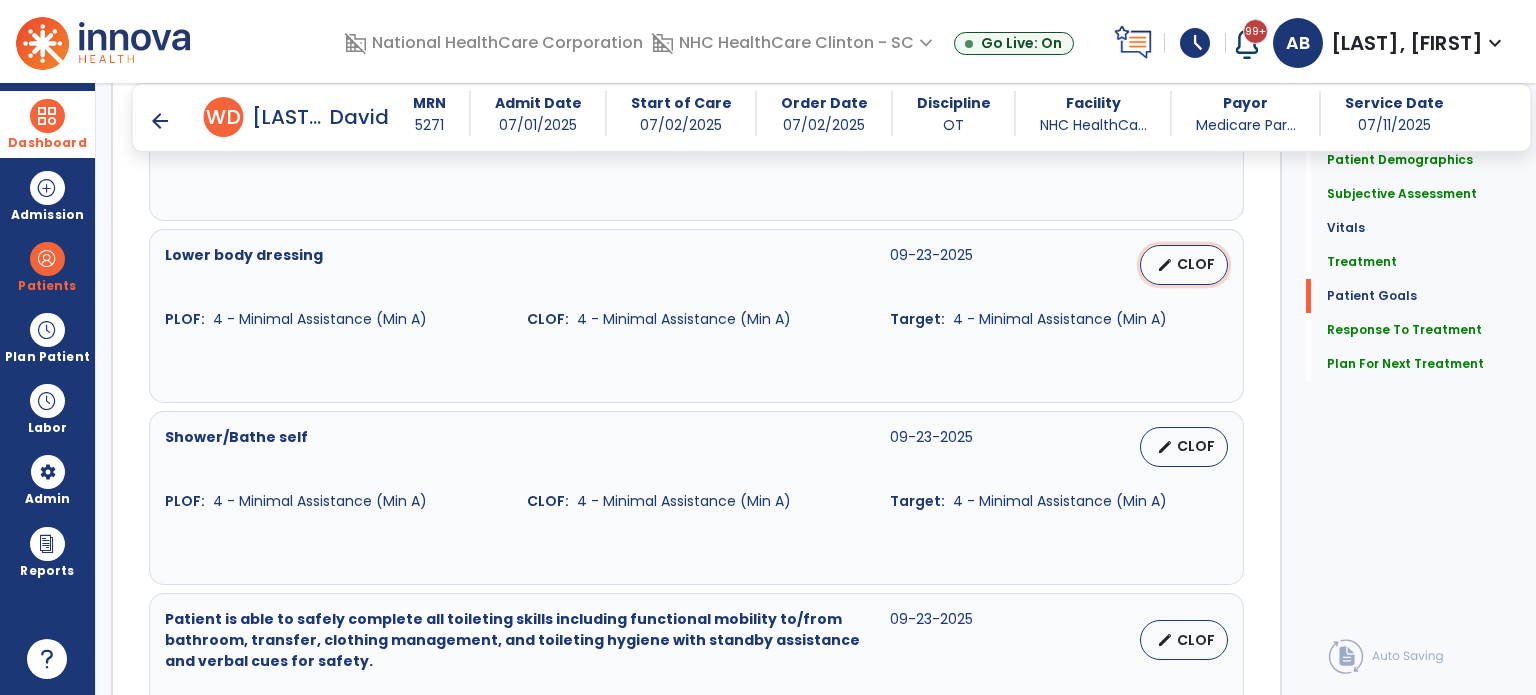 click on "edit   CLOF" at bounding box center (1184, 265) 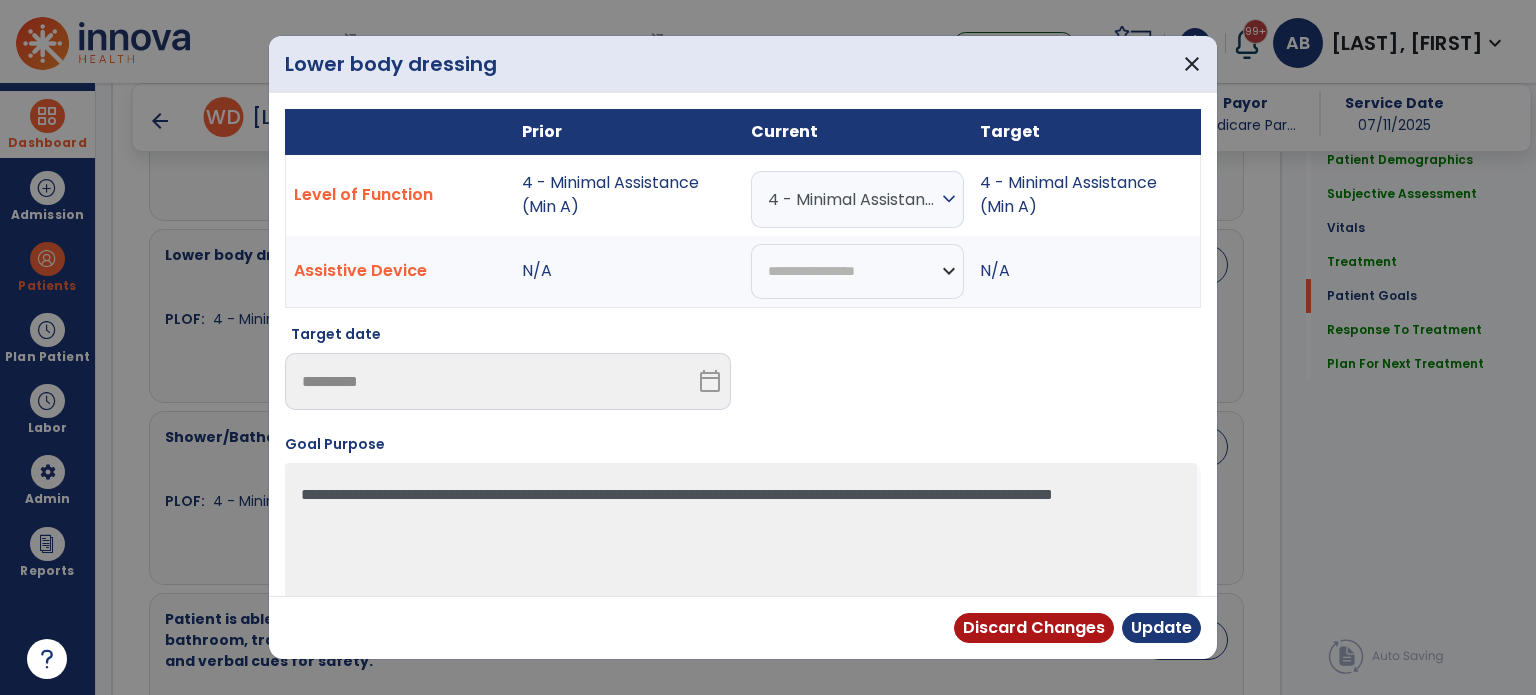 click on "4 - Minimal Assistance (Min A)" at bounding box center [852, 199] 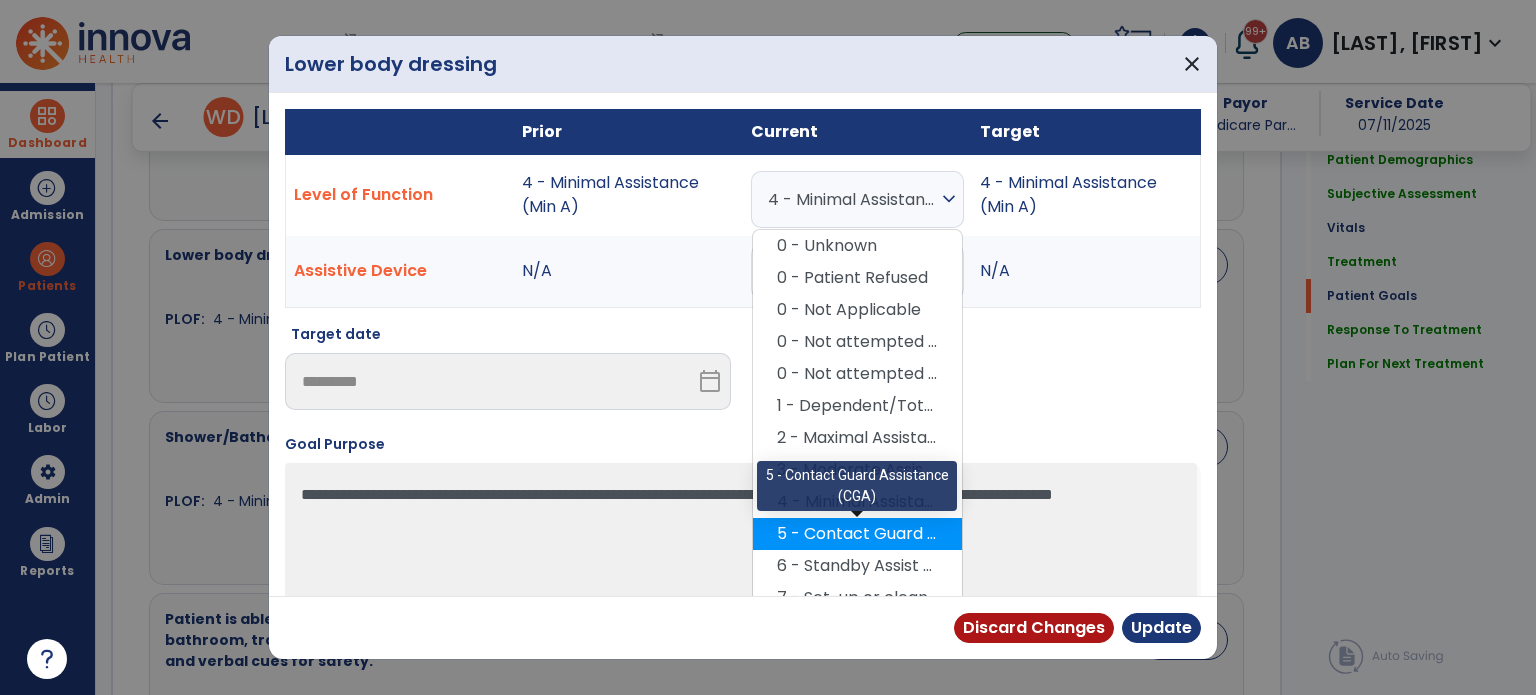 click on "5 - Contact Guard Assistance (CGA)" at bounding box center [857, 534] 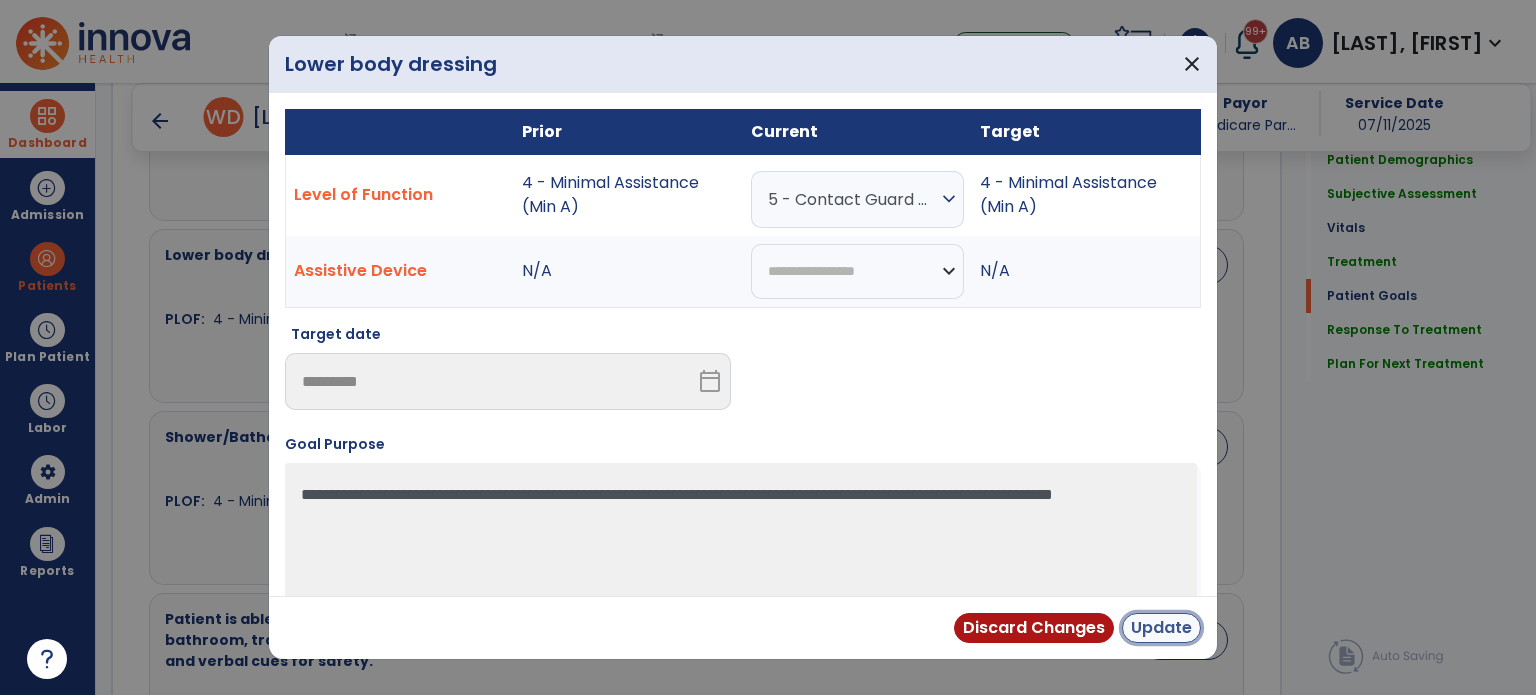click on "Update" at bounding box center [1161, 628] 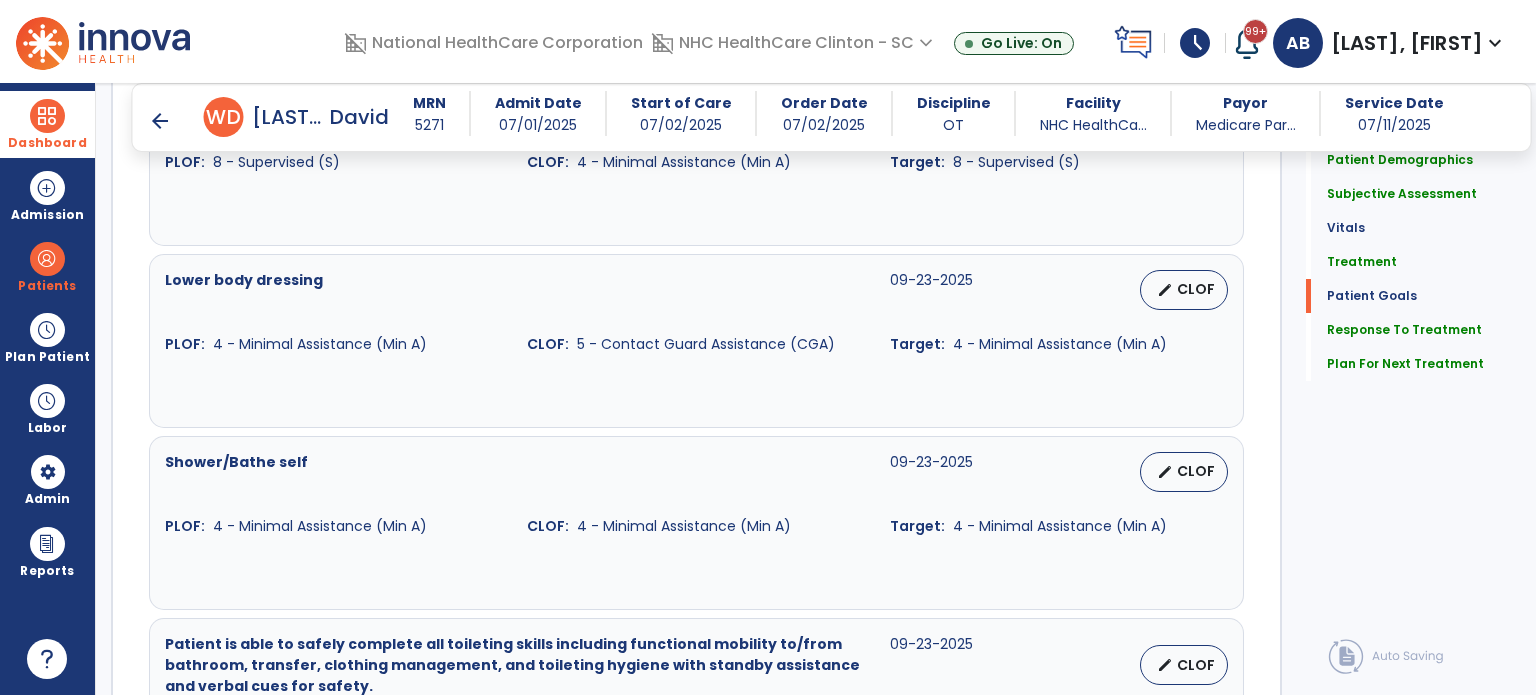 scroll, scrollTop: 1631, scrollLeft: 0, axis: vertical 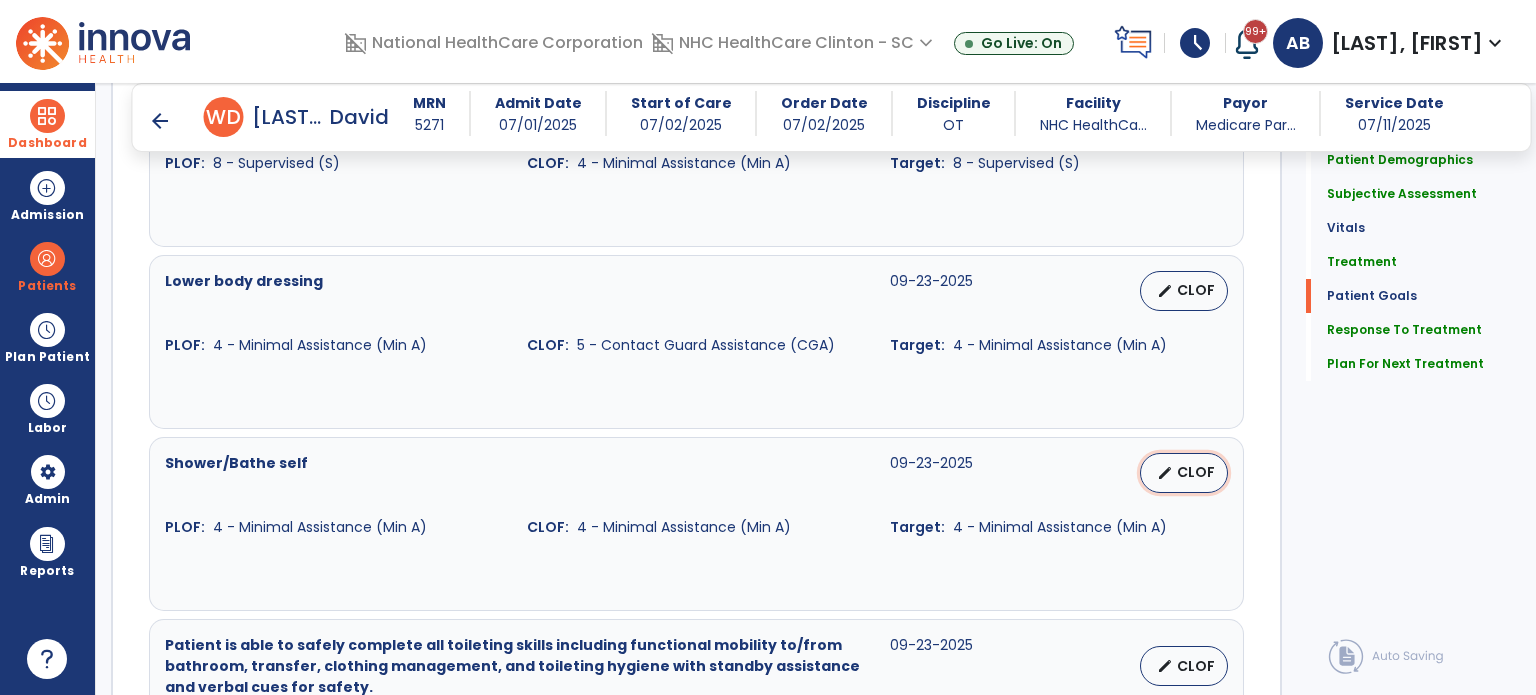 click on "CLOF" at bounding box center [1196, 472] 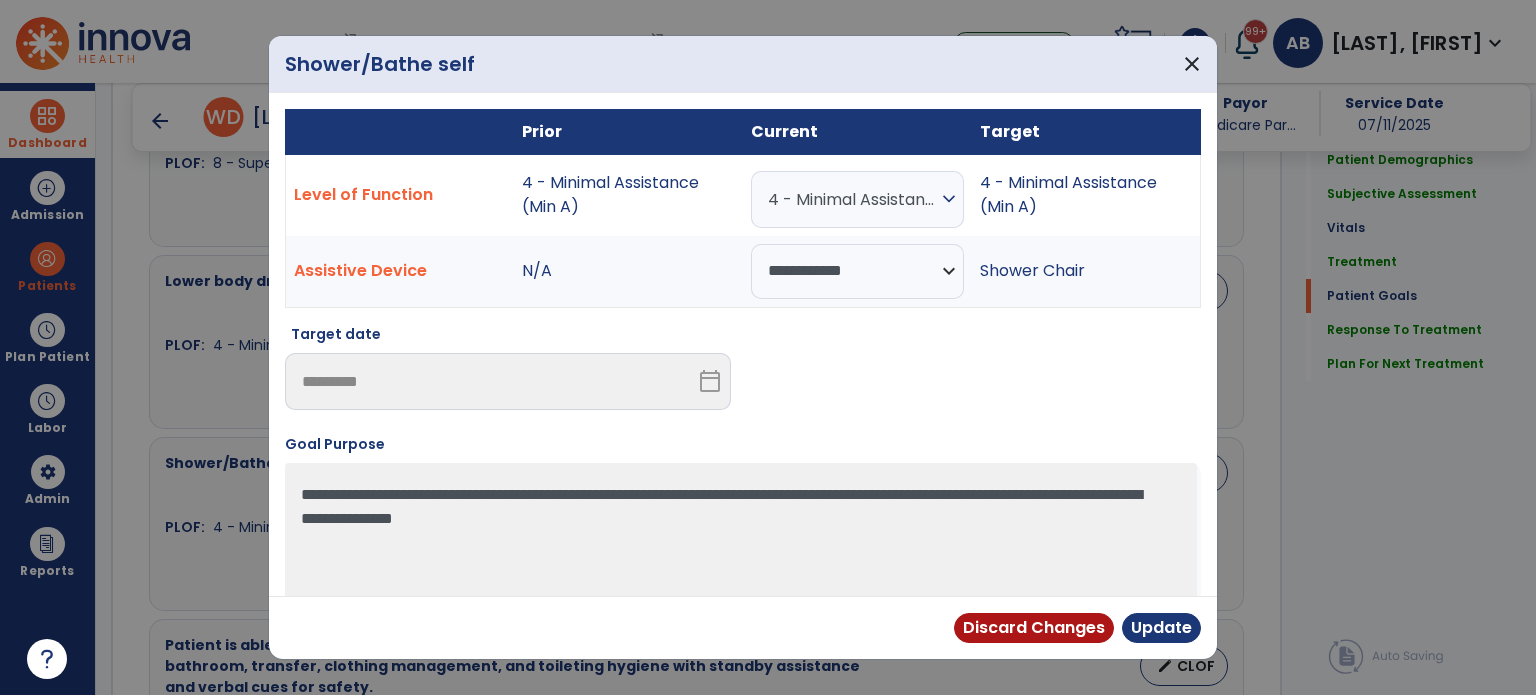 click on "4 - Minimal Assistance (Min A)" at bounding box center [852, 199] 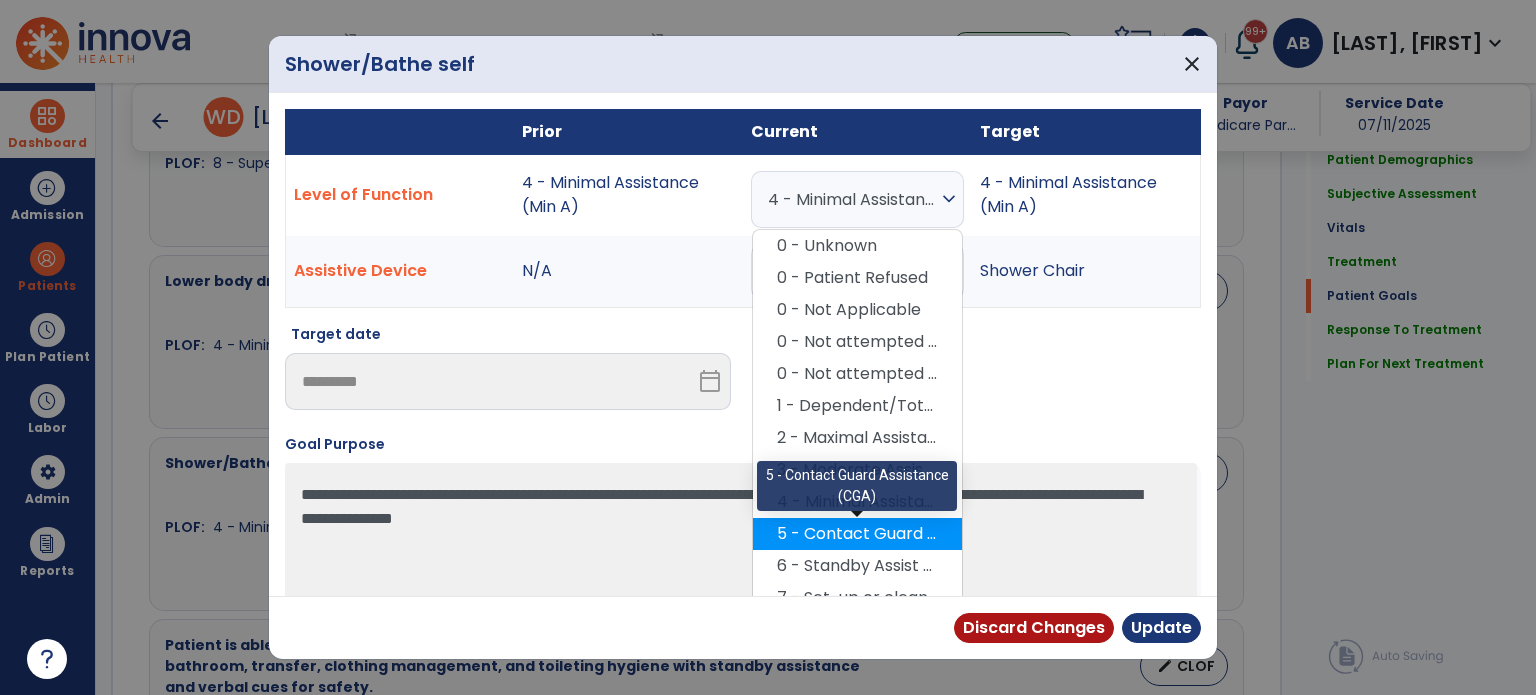 click on "5 - Contact Guard Assistance (CGA)" at bounding box center [857, 534] 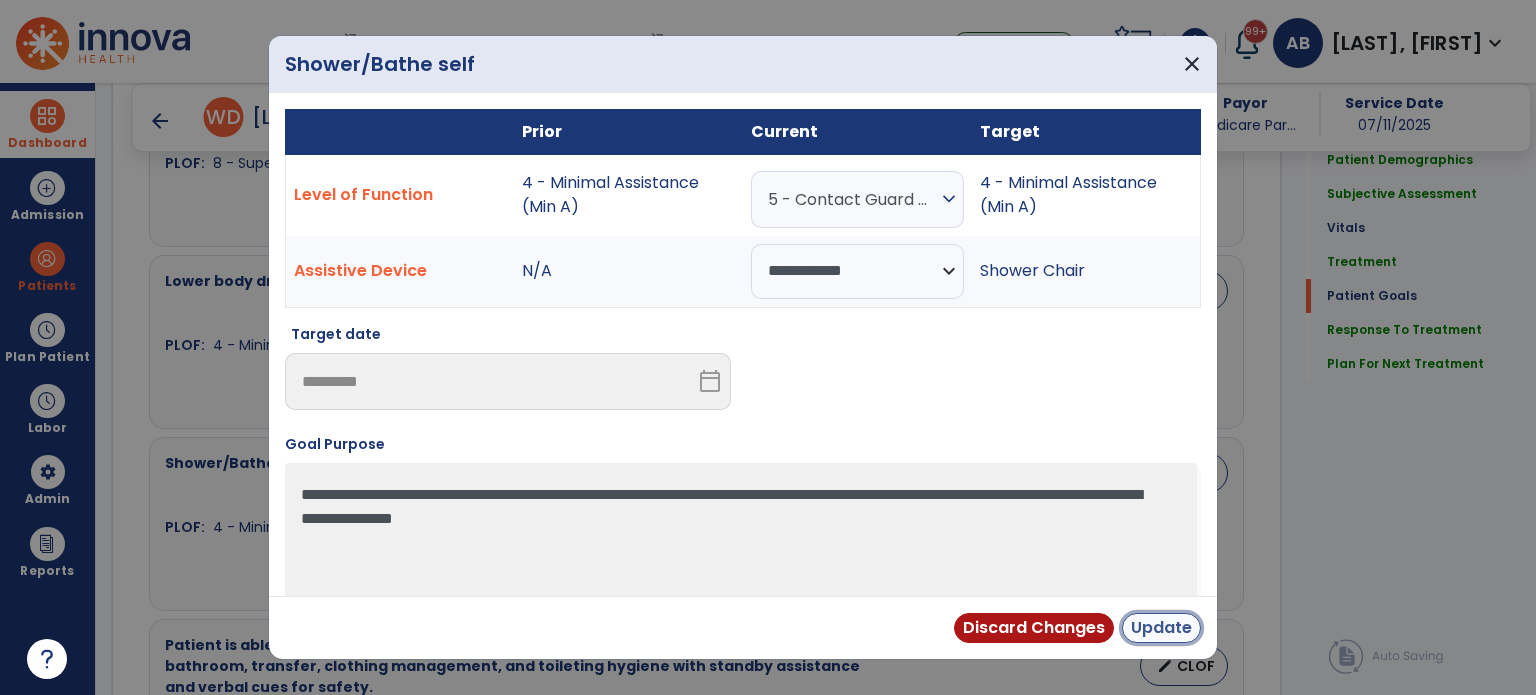 click on "Update" at bounding box center [1161, 628] 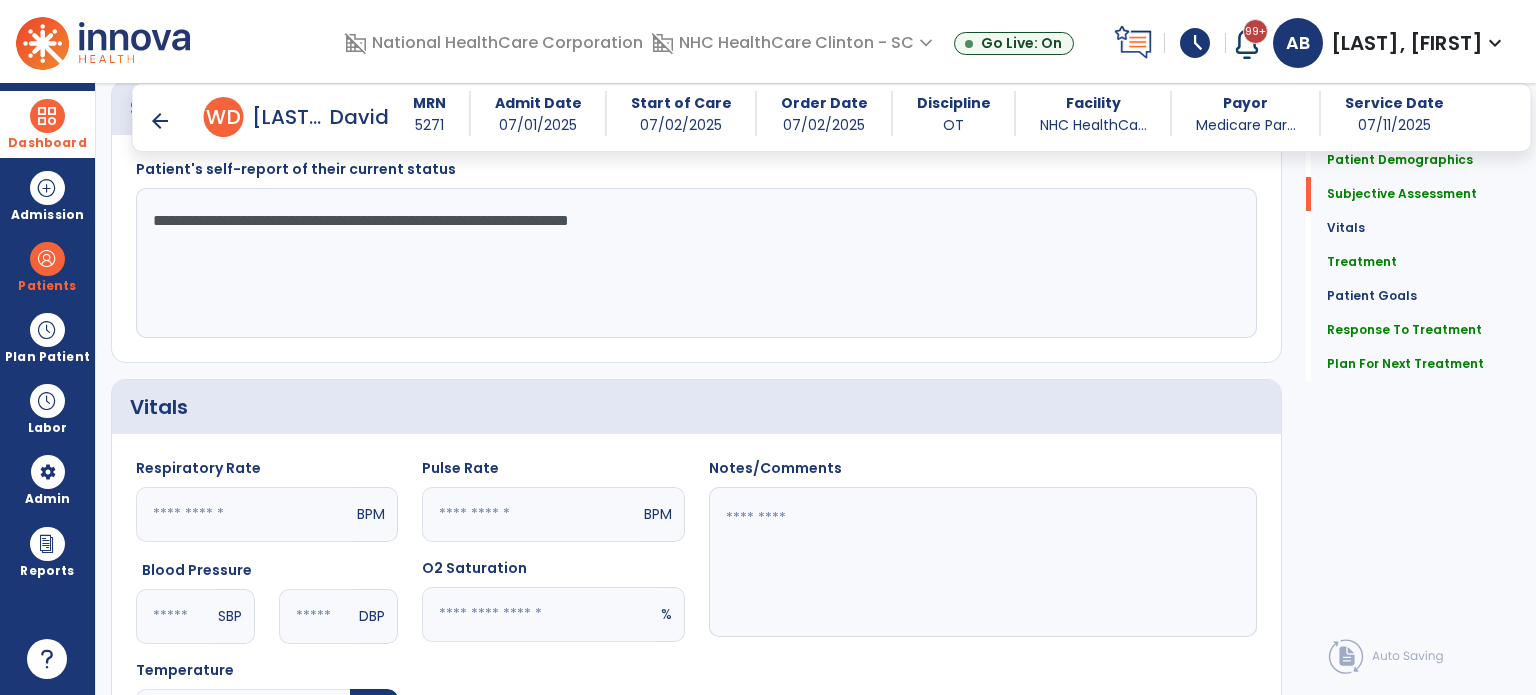 scroll, scrollTop: 448, scrollLeft: 0, axis: vertical 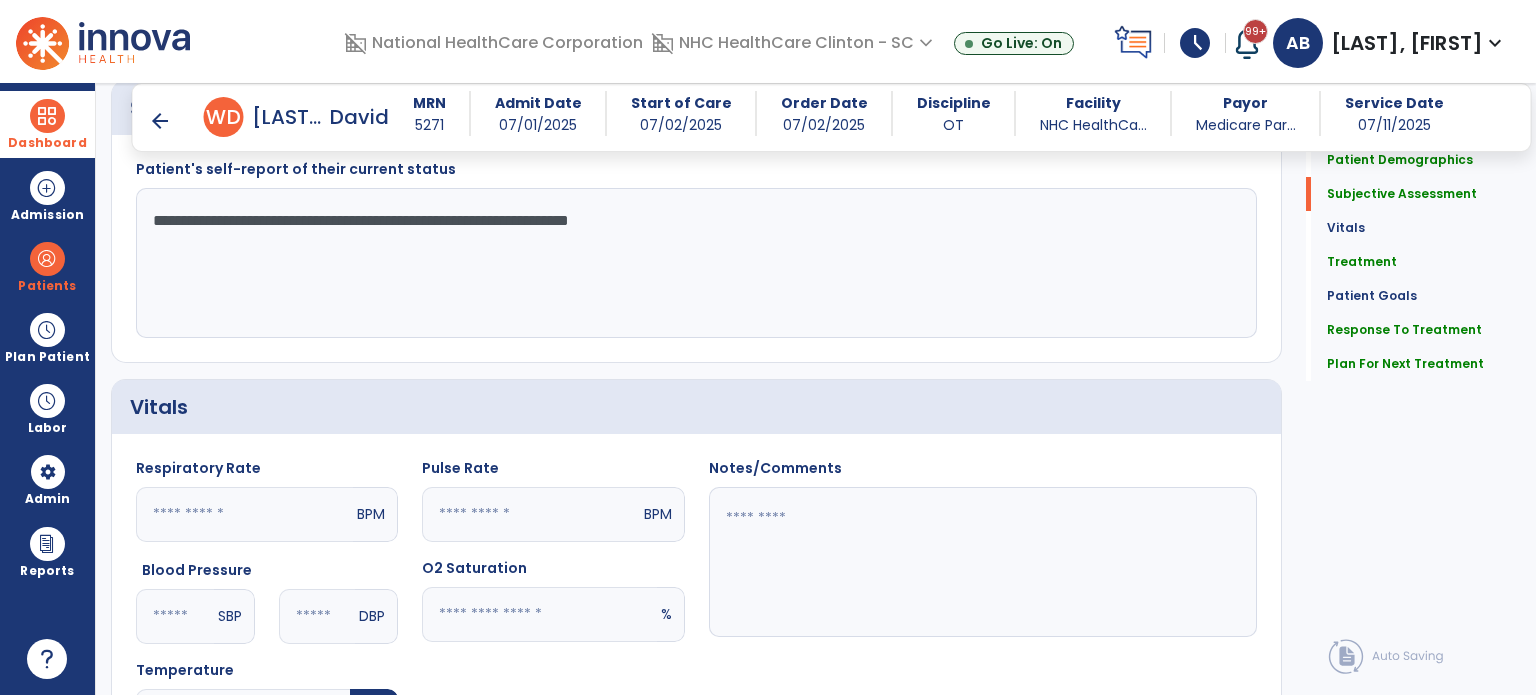 click on "**********" 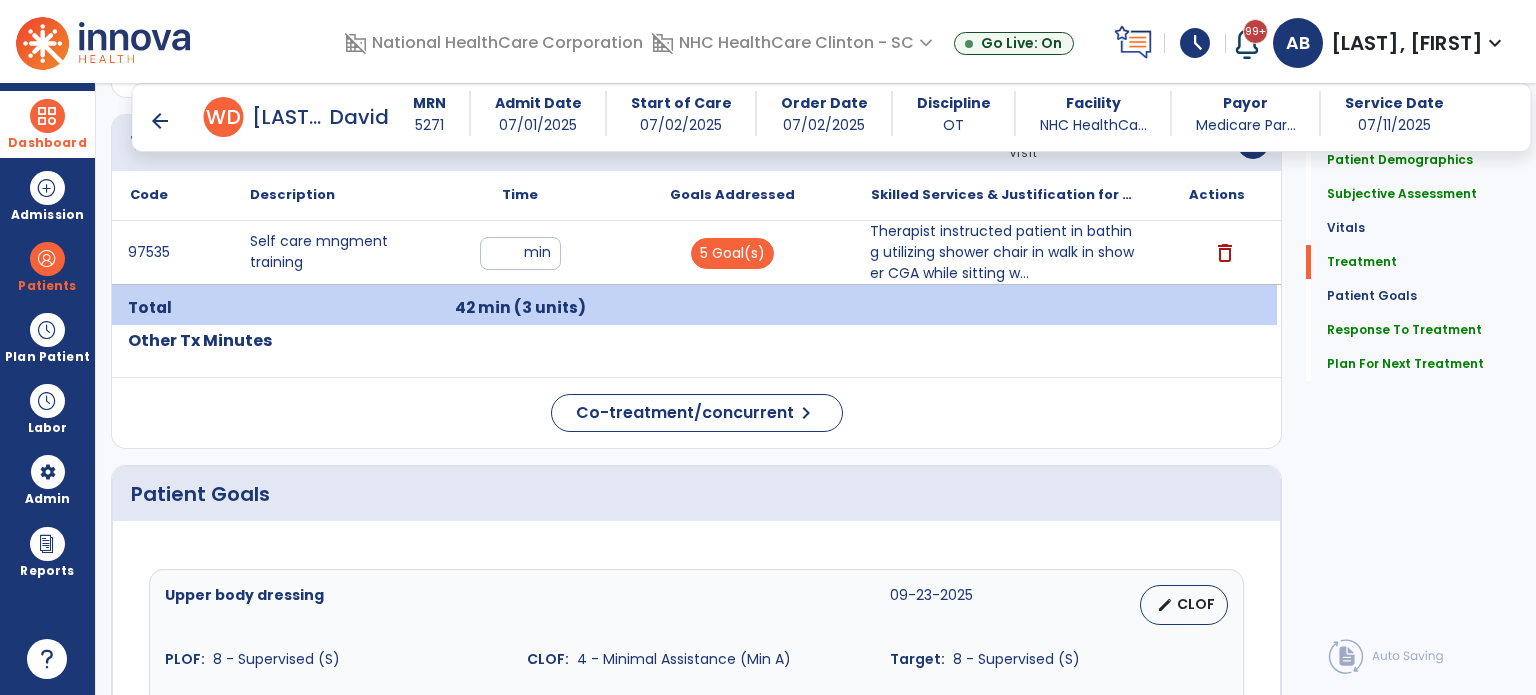scroll, scrollTop: 1136, scrollLeft: 0, axis: vertical 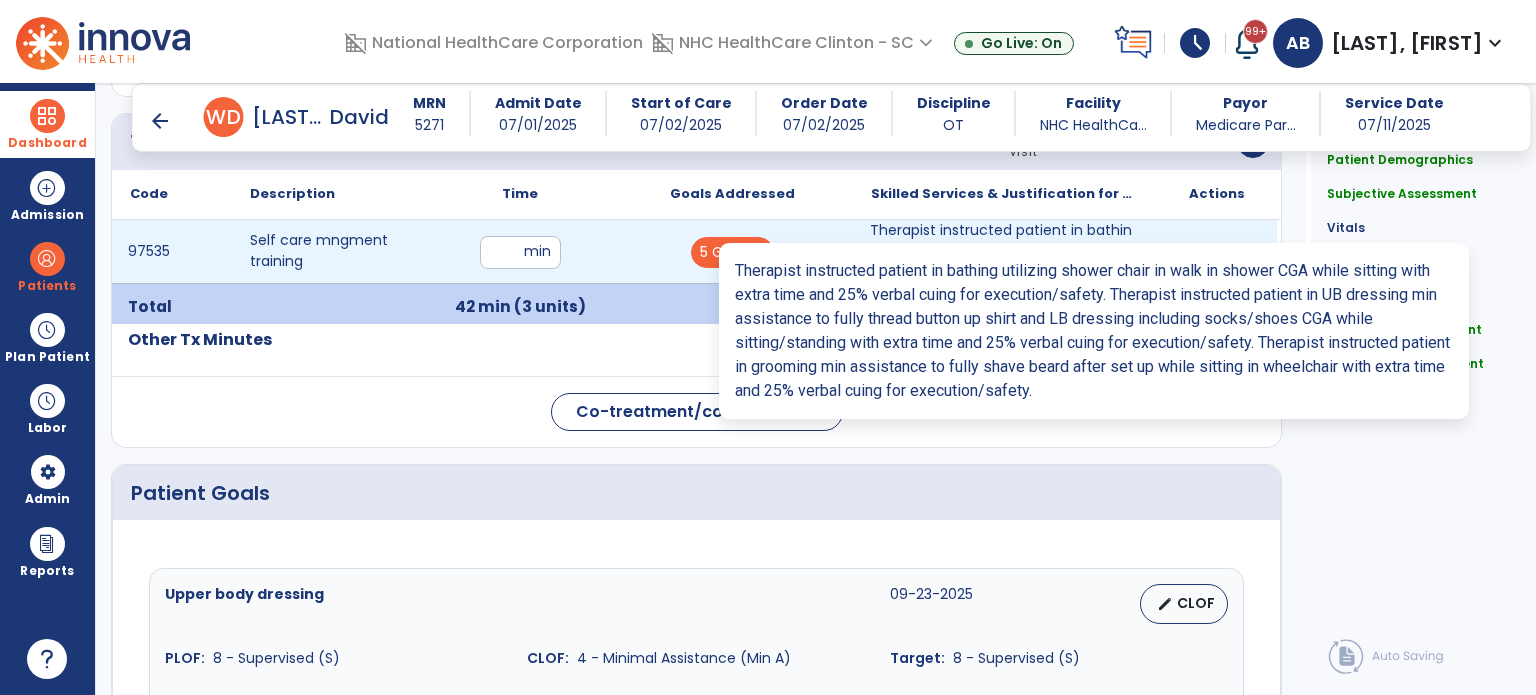 click on "Therapist instructed patient in bathing utilizing shower chair in walk in shower CGA while sitting w..." at bounding box center [1004, 251] 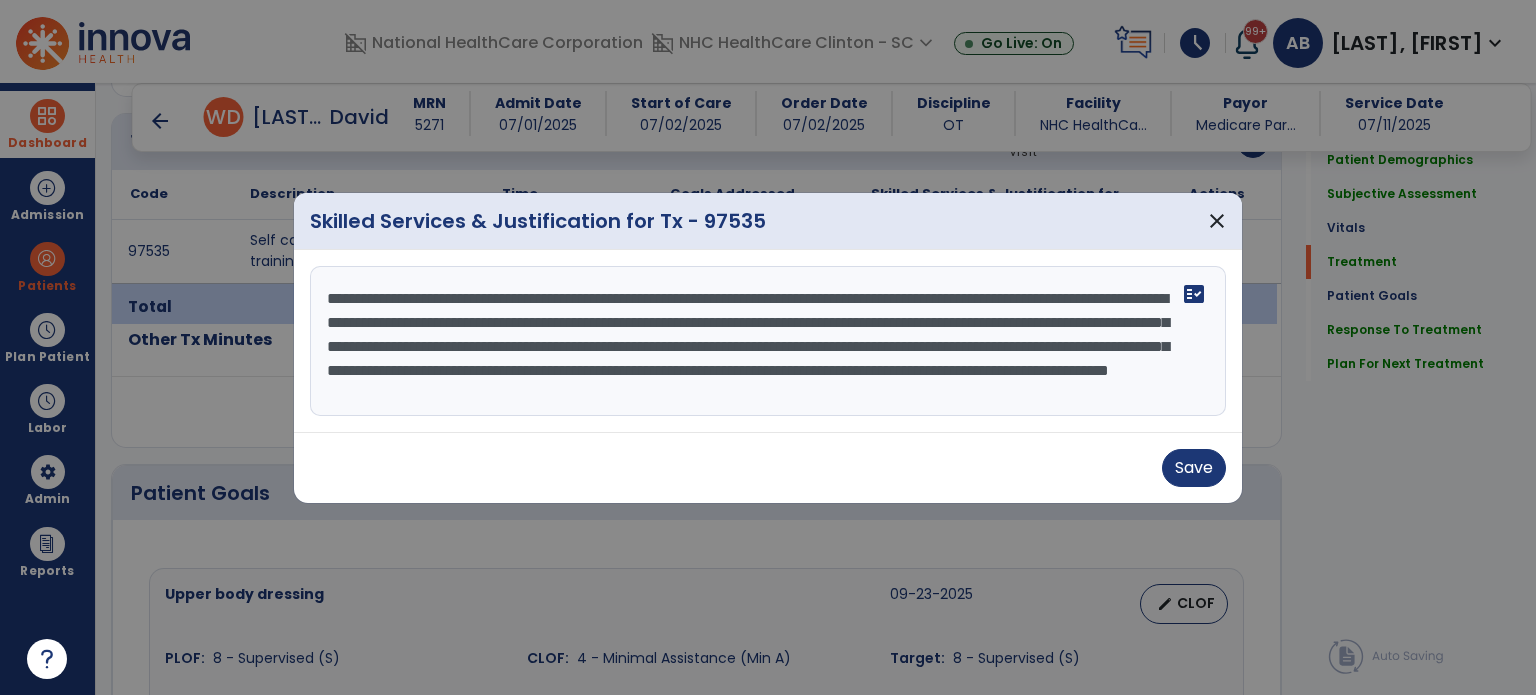 click on "**********" at bounding box center (768, 341) 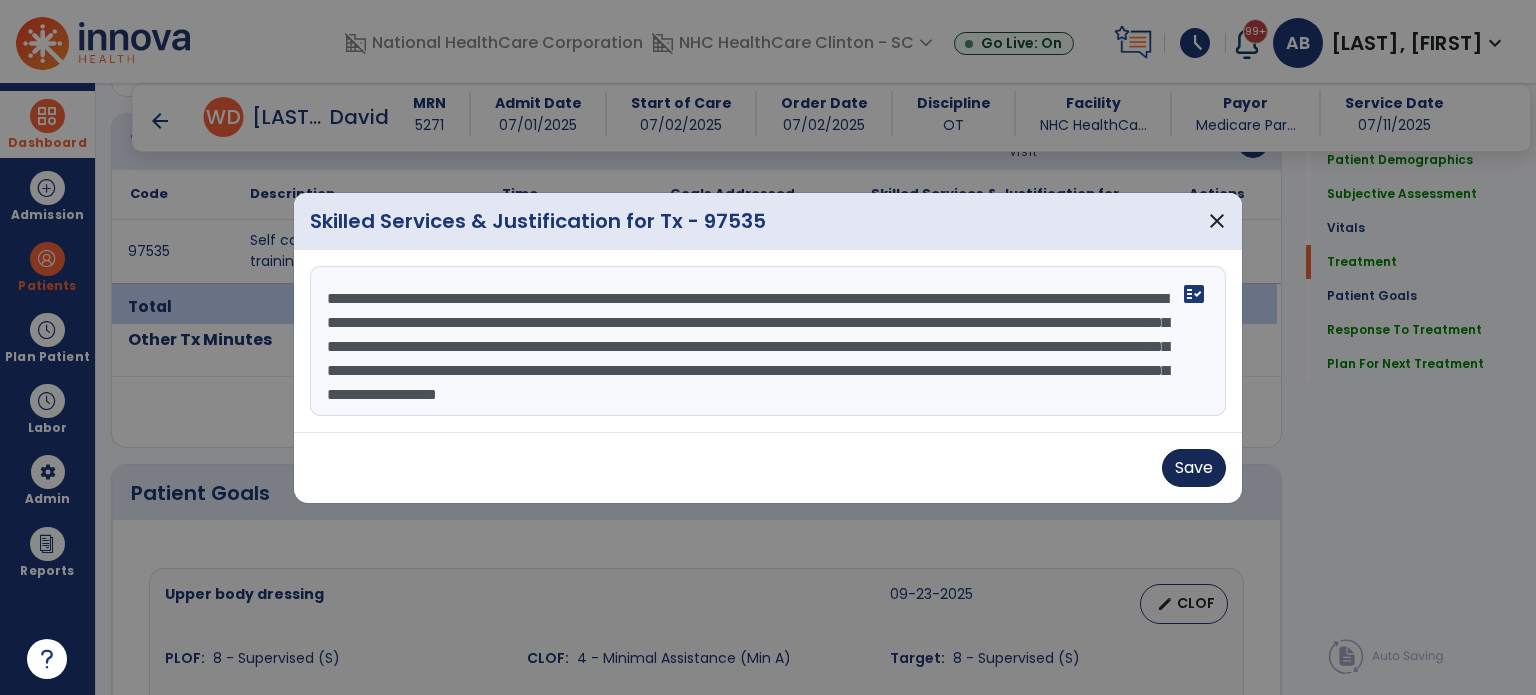 type on "**********" 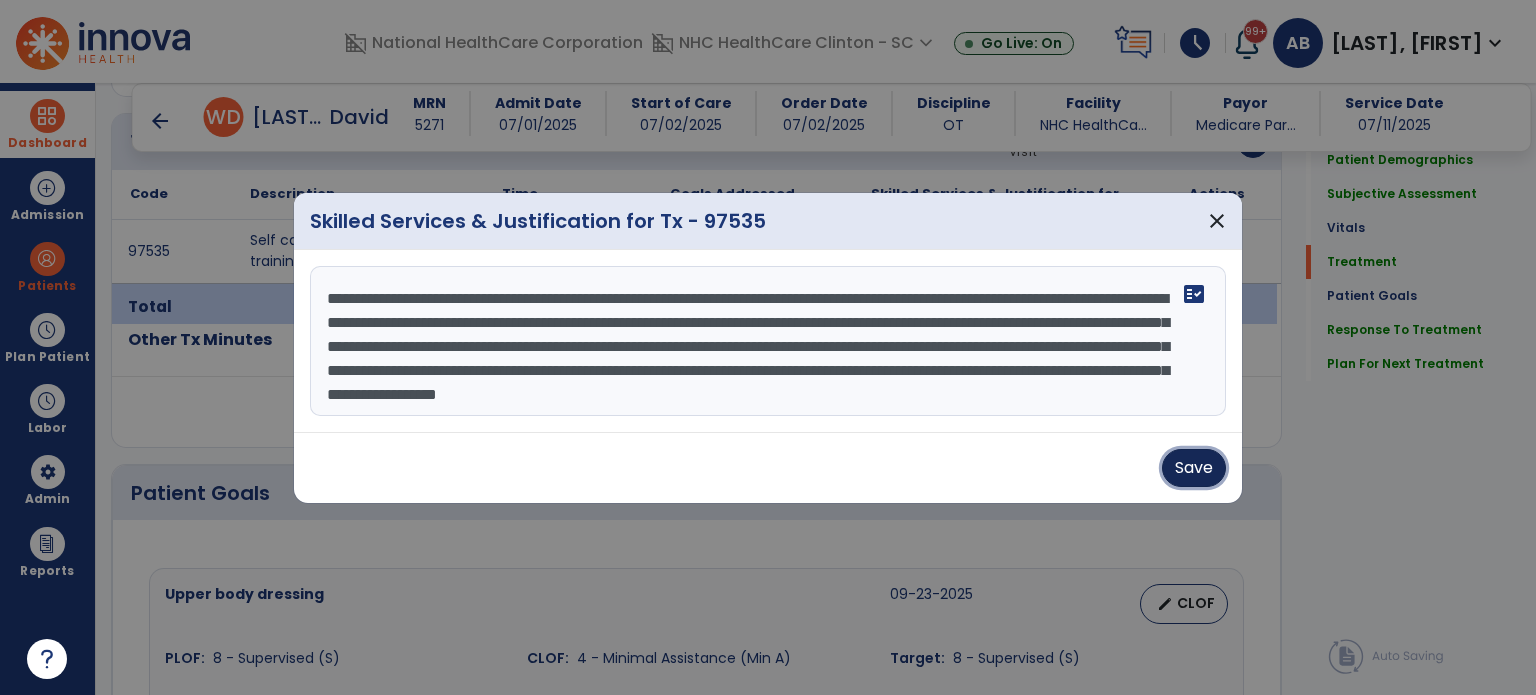 click on "Save" at bounding box center [1194, 468] 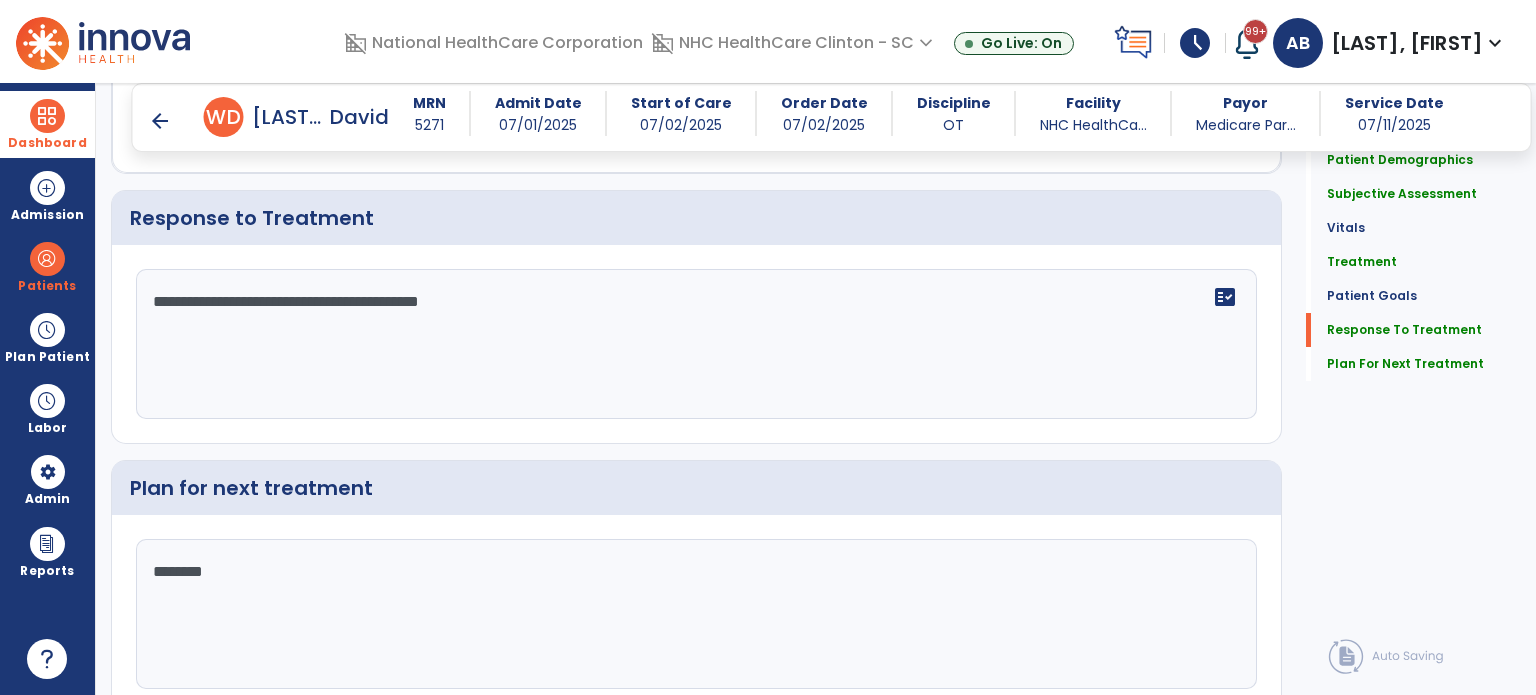 scroll, scrollTop: 3001, scrollLeft: 0, axis: vertical 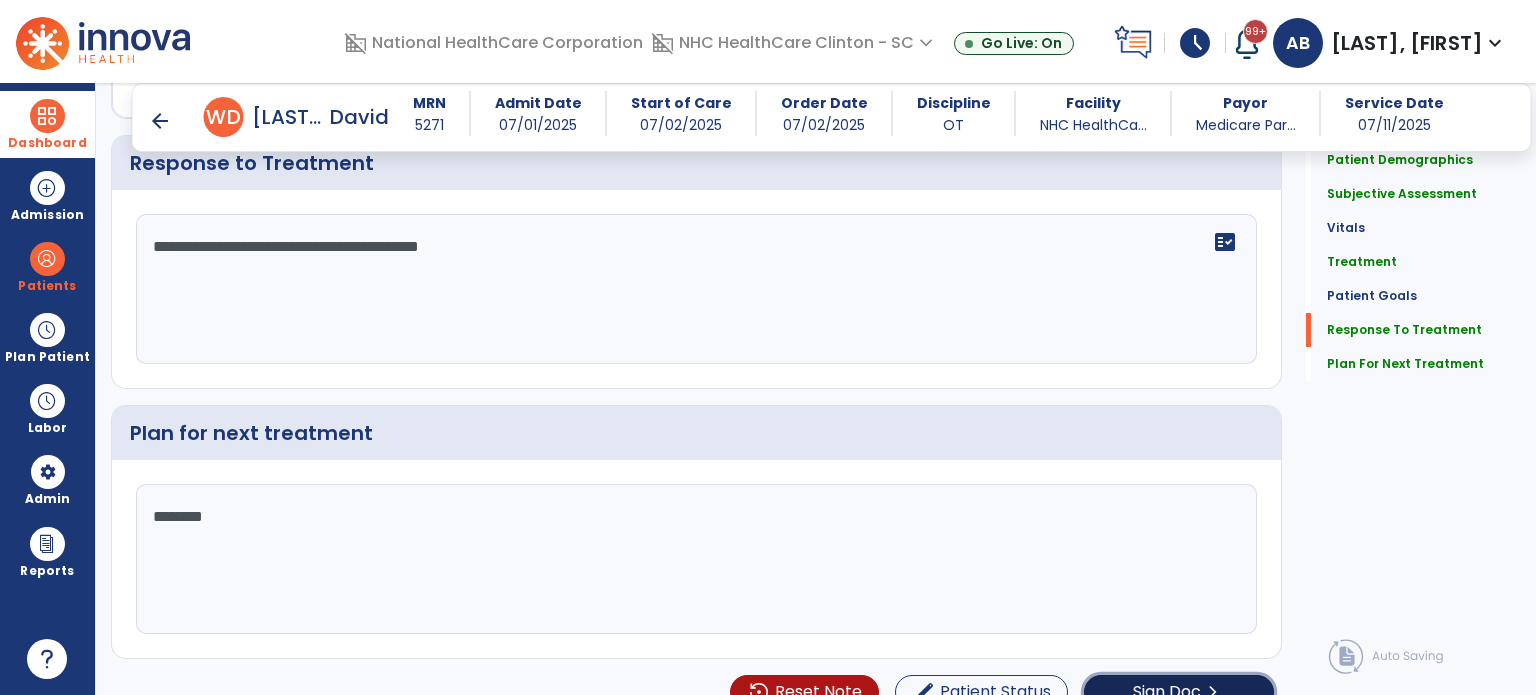 click on "Sign Doc" 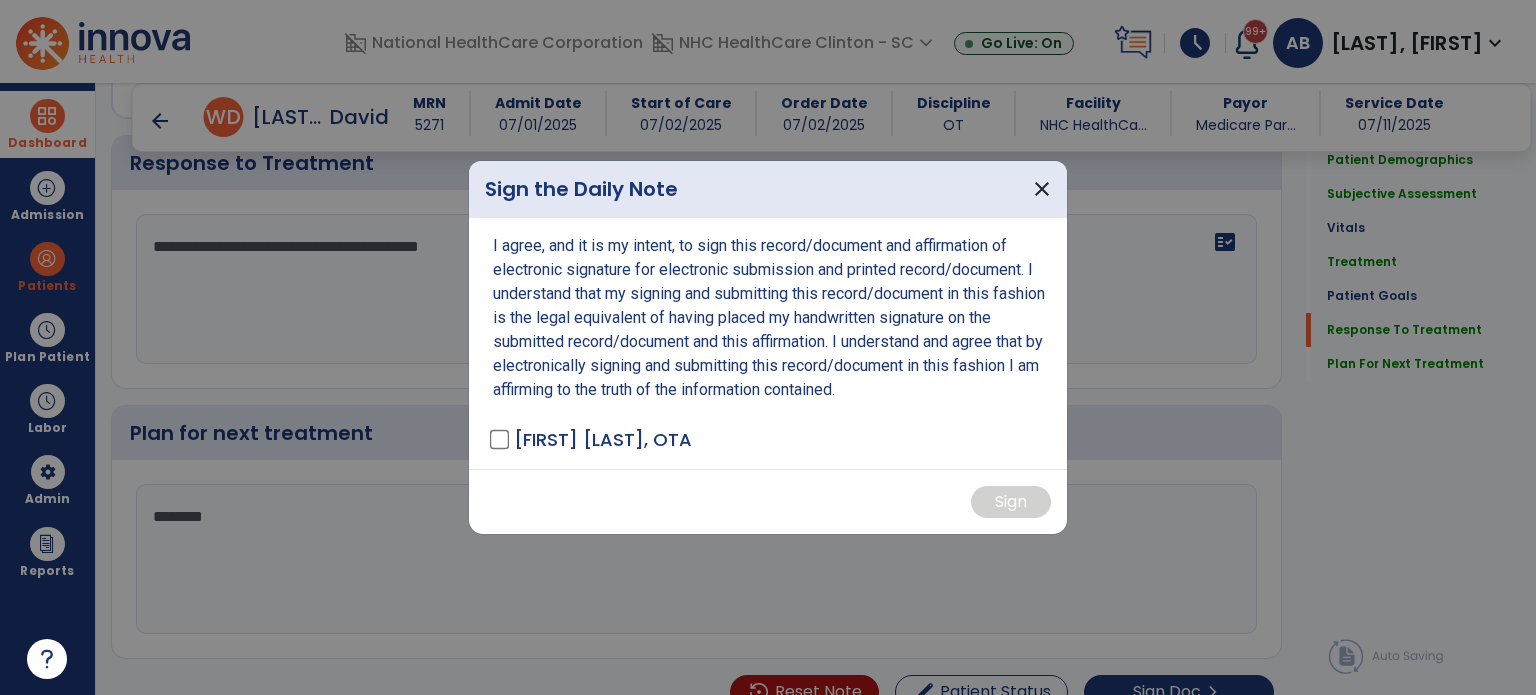 click on "[FIRST] [LAST], OTA" at bounding box center [592, 439] 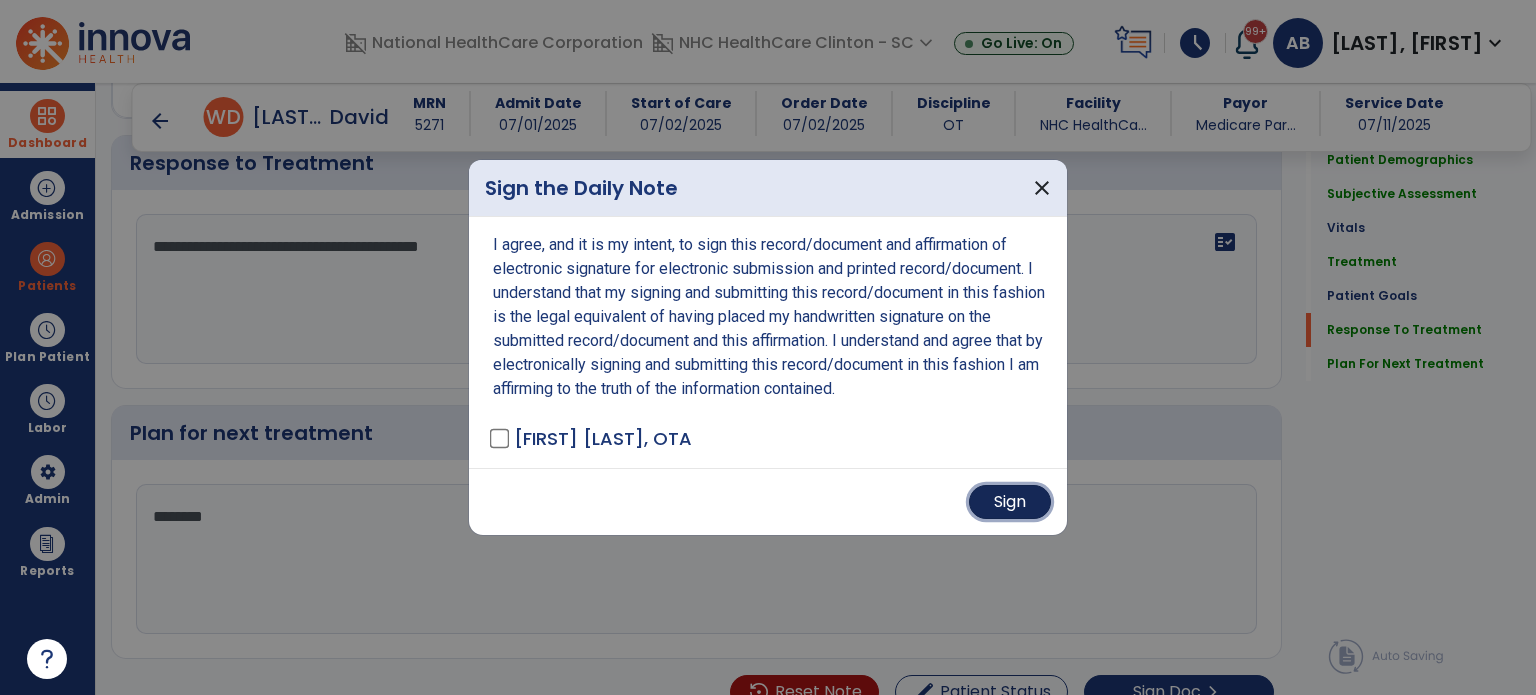 click on "Sign" at bounding box center (1010, 502) 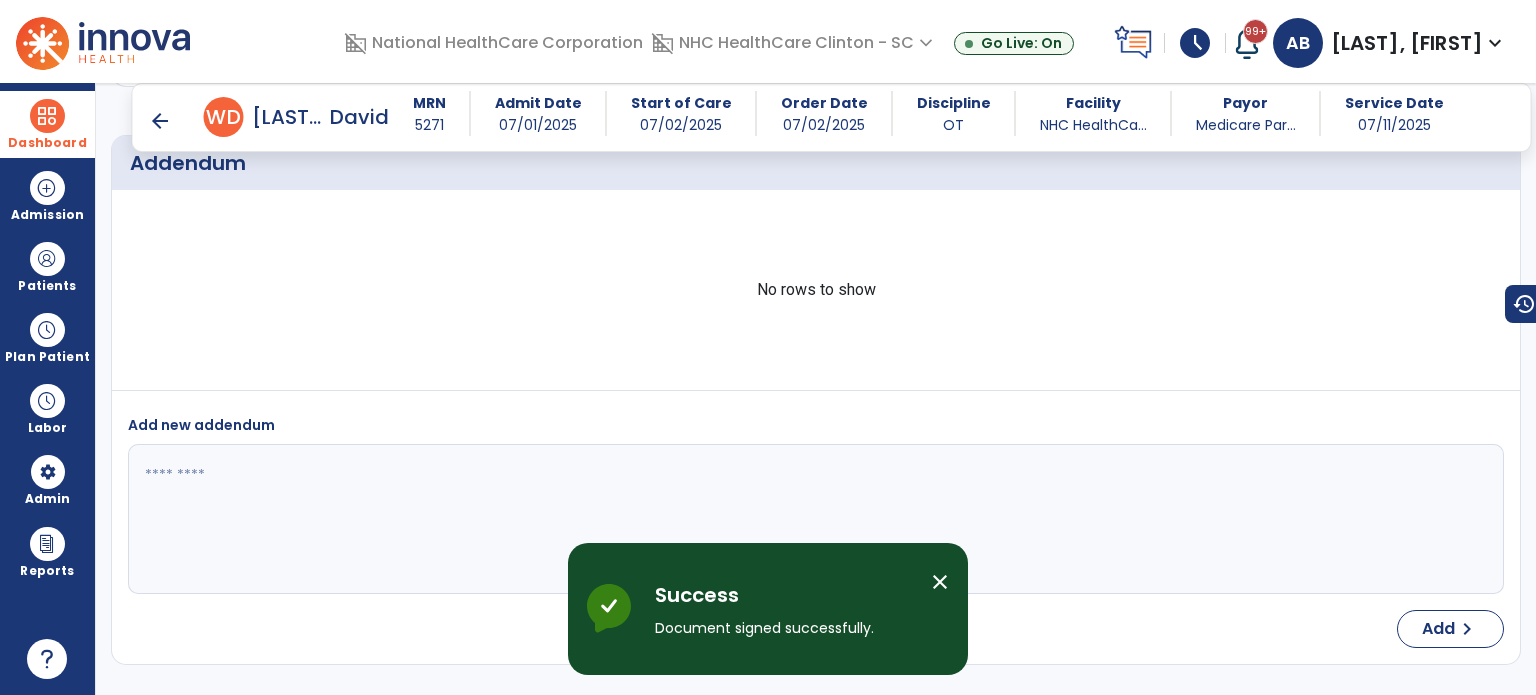 scroll, scrollTop: 4060, scrollLeft: 0, axis: vertical 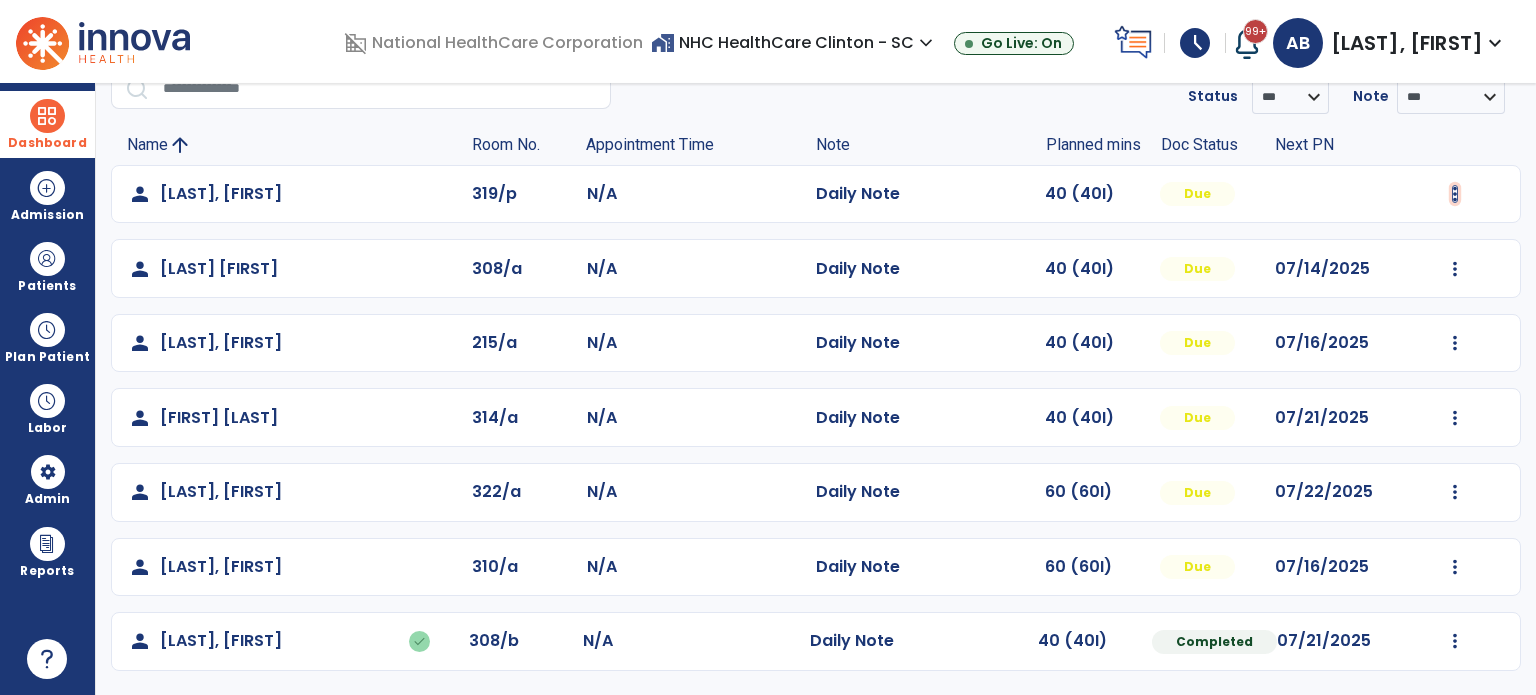 click at bounding box center (1455, 194) 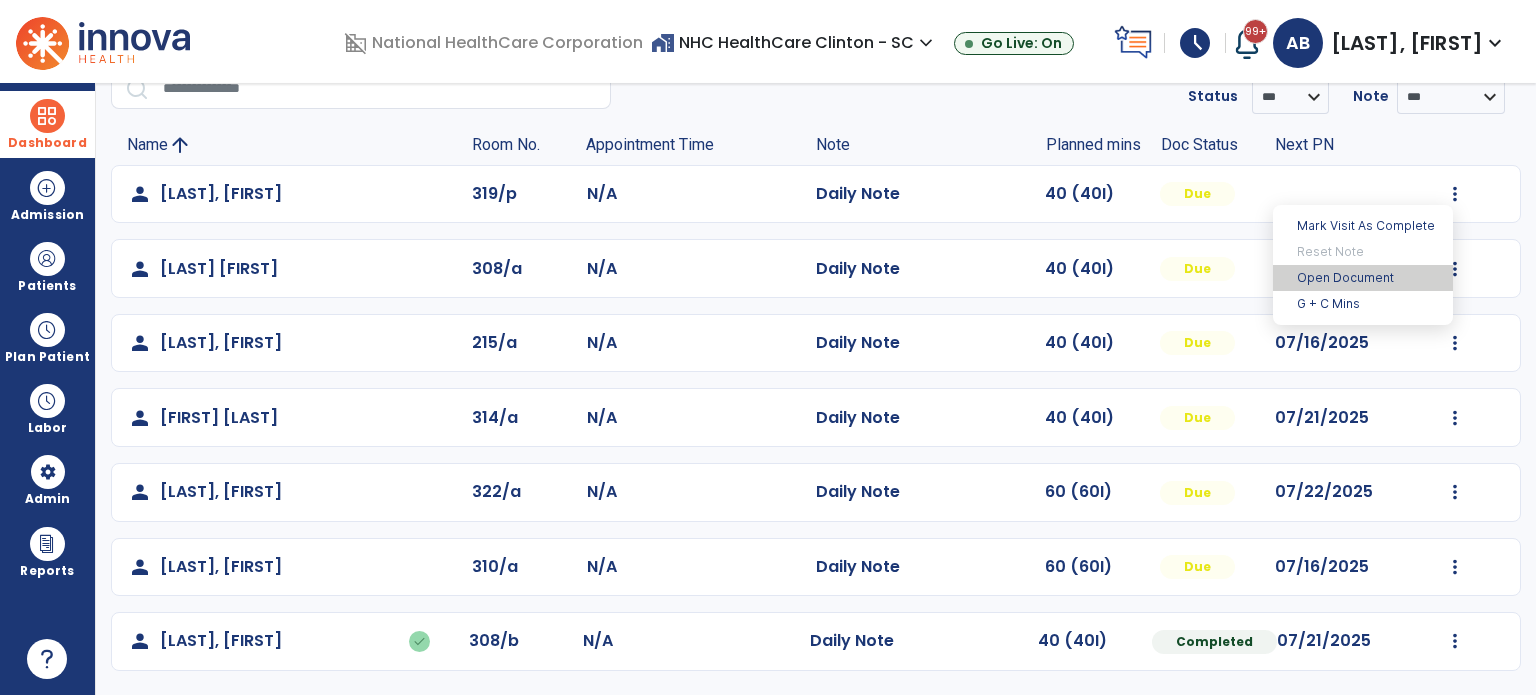 click on "Open Document" at bounding box center (1363, 278) 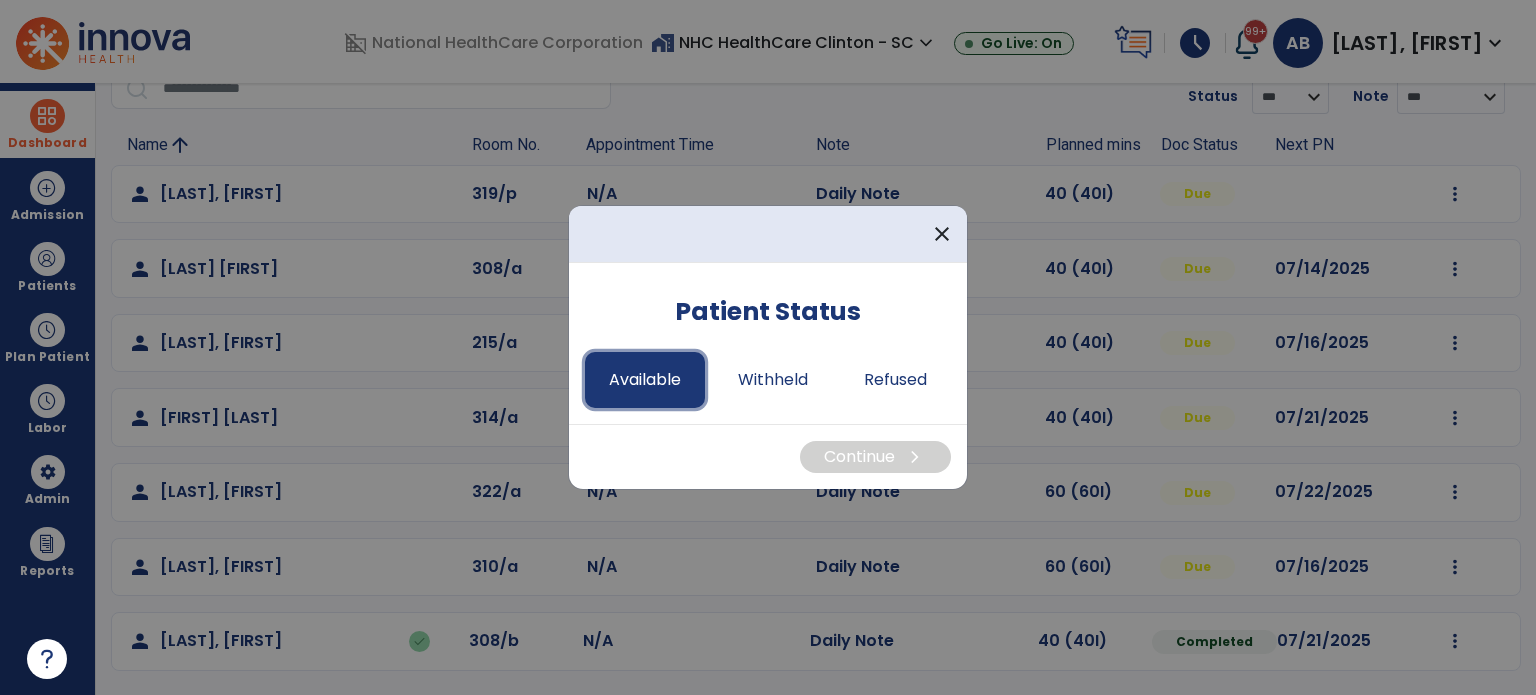 click on "Available" at bounding box center [645, 380] 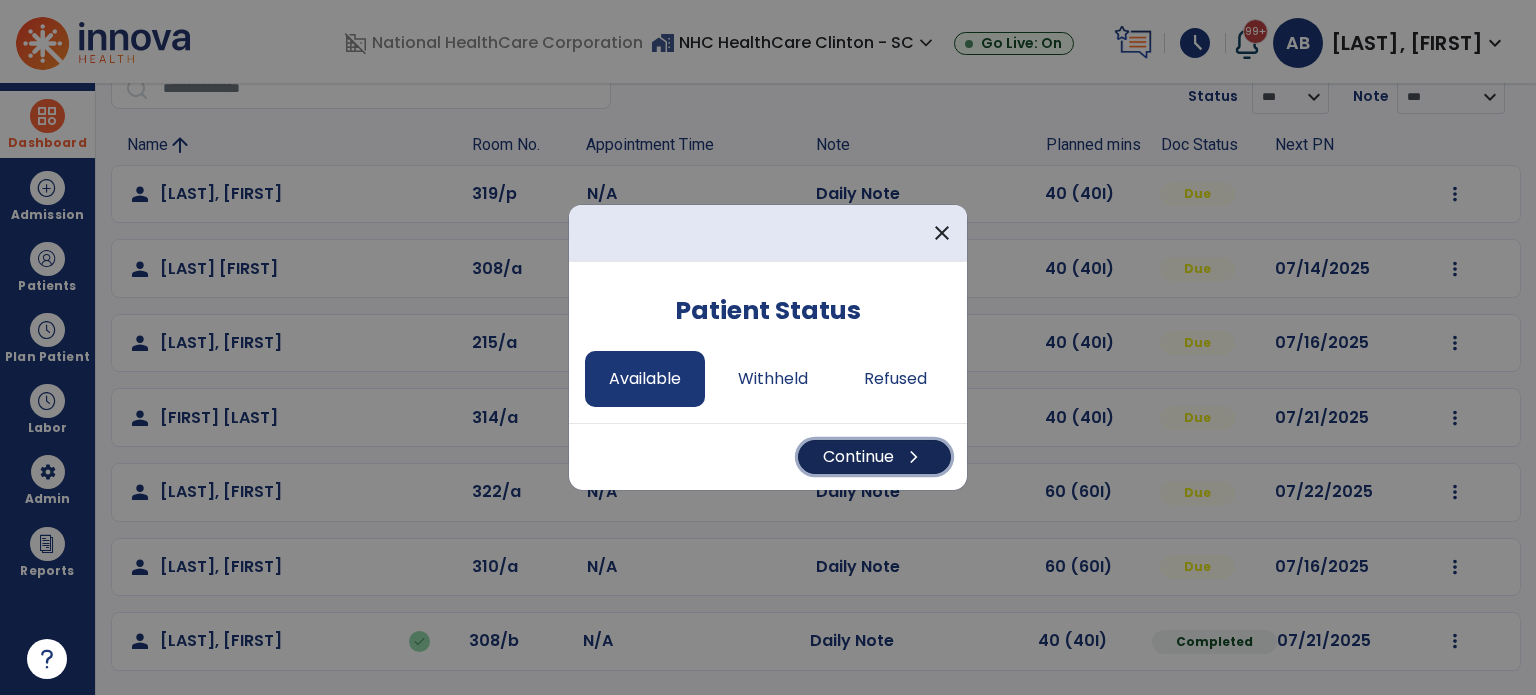 click on "Continue   chevron_right" at bounding box center (874, 457) 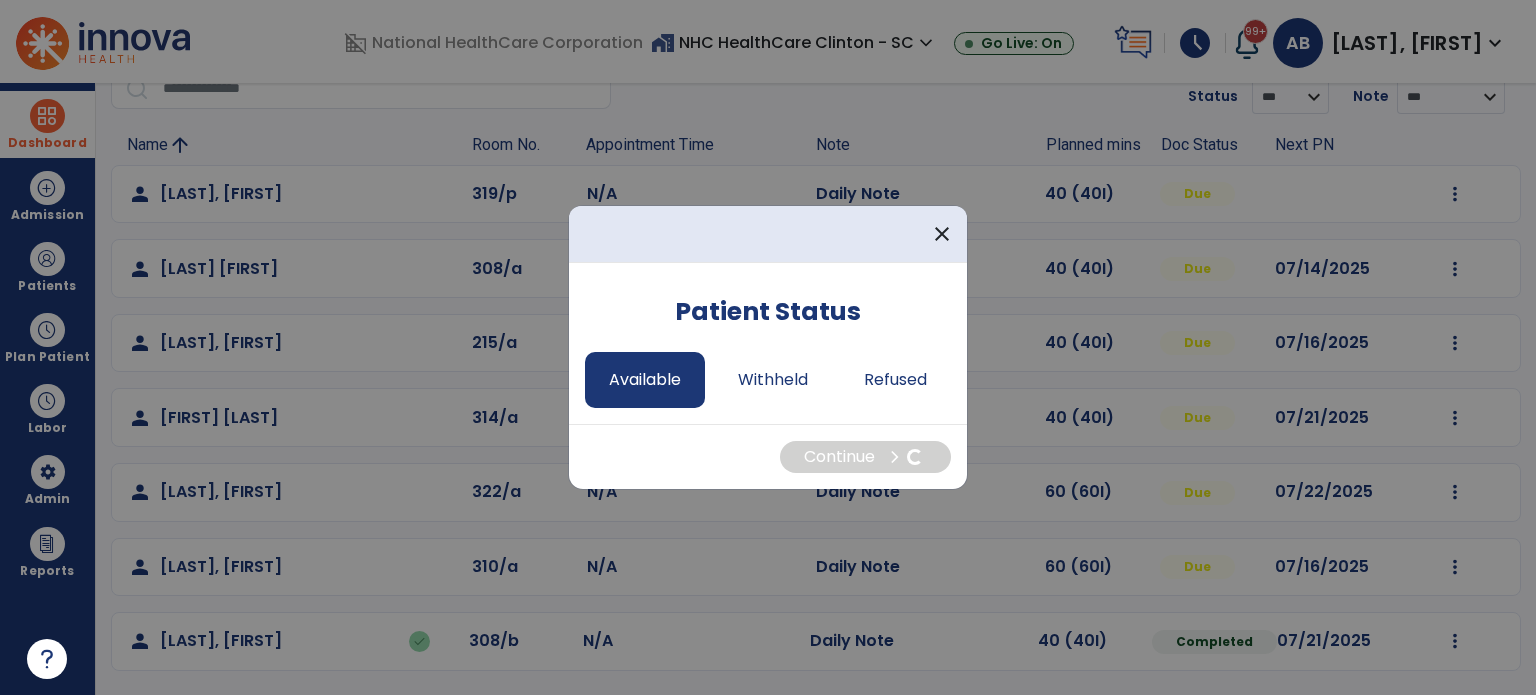 select on "*" 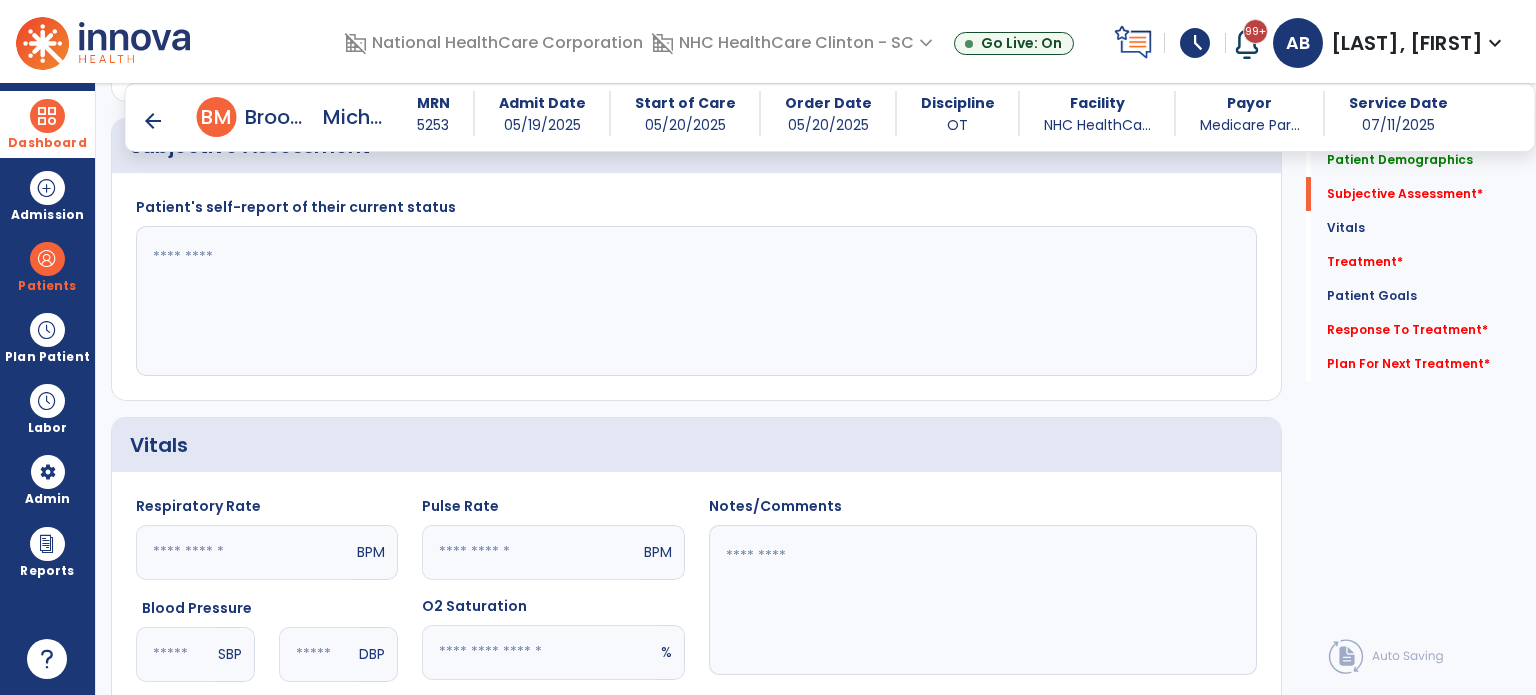 scroll, scrollTop: 931, scrollLeft: 0, axis: vertical 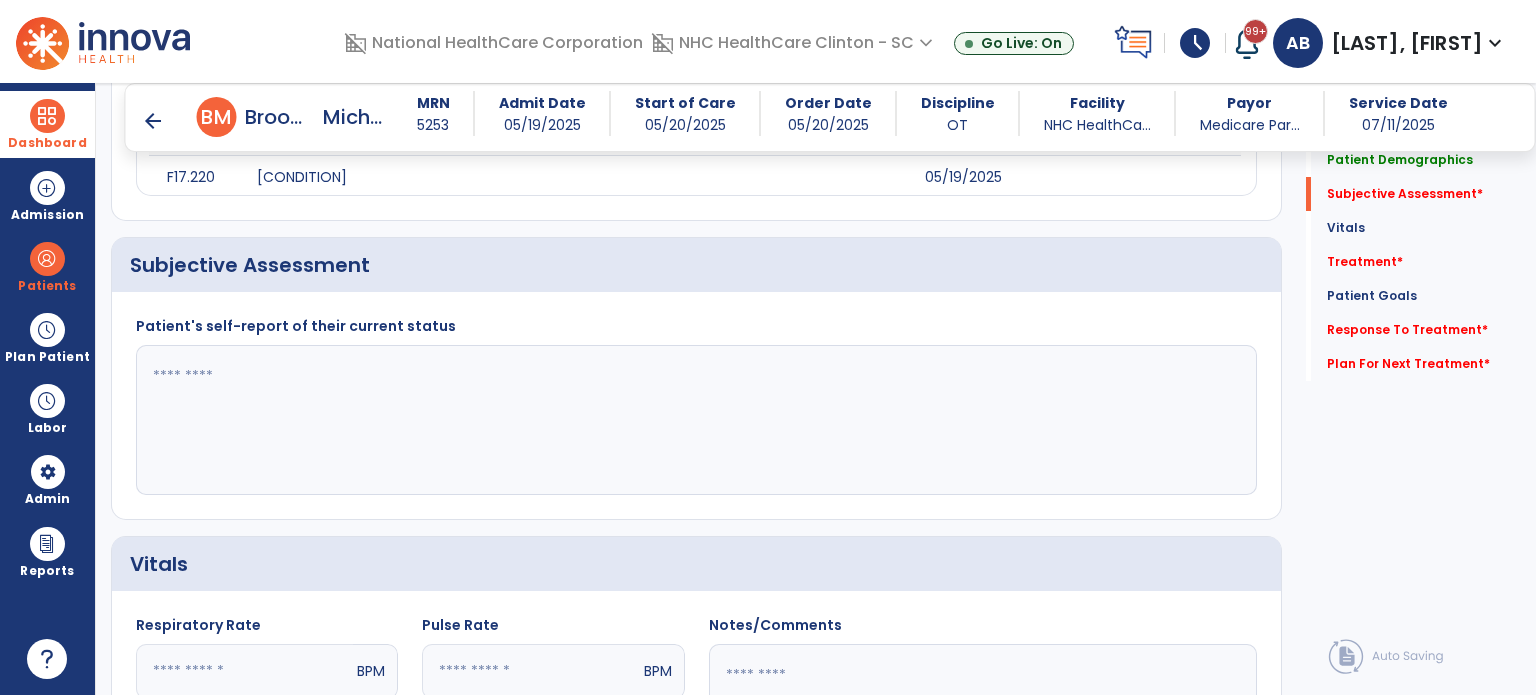 click 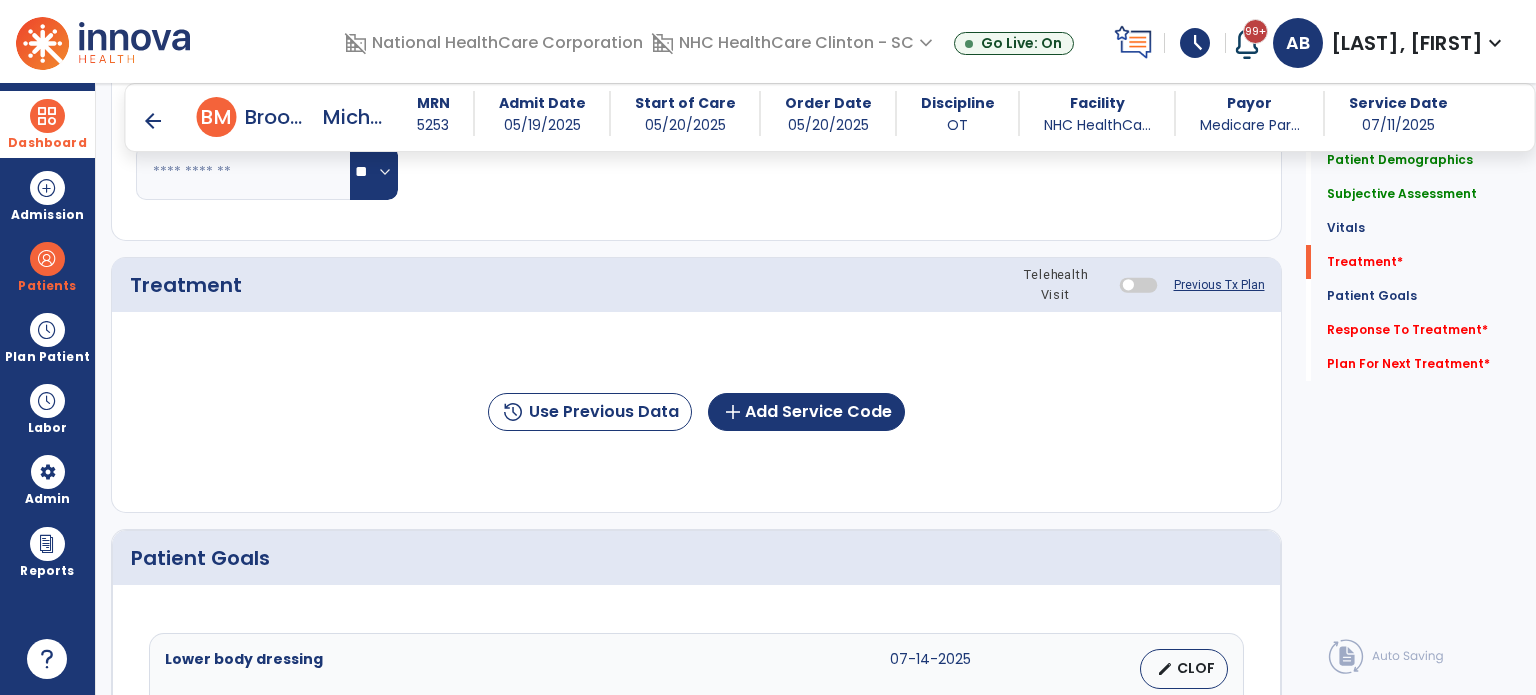 scroll, scrollTop: 1633, scrollLeft: 0, axis: vertical 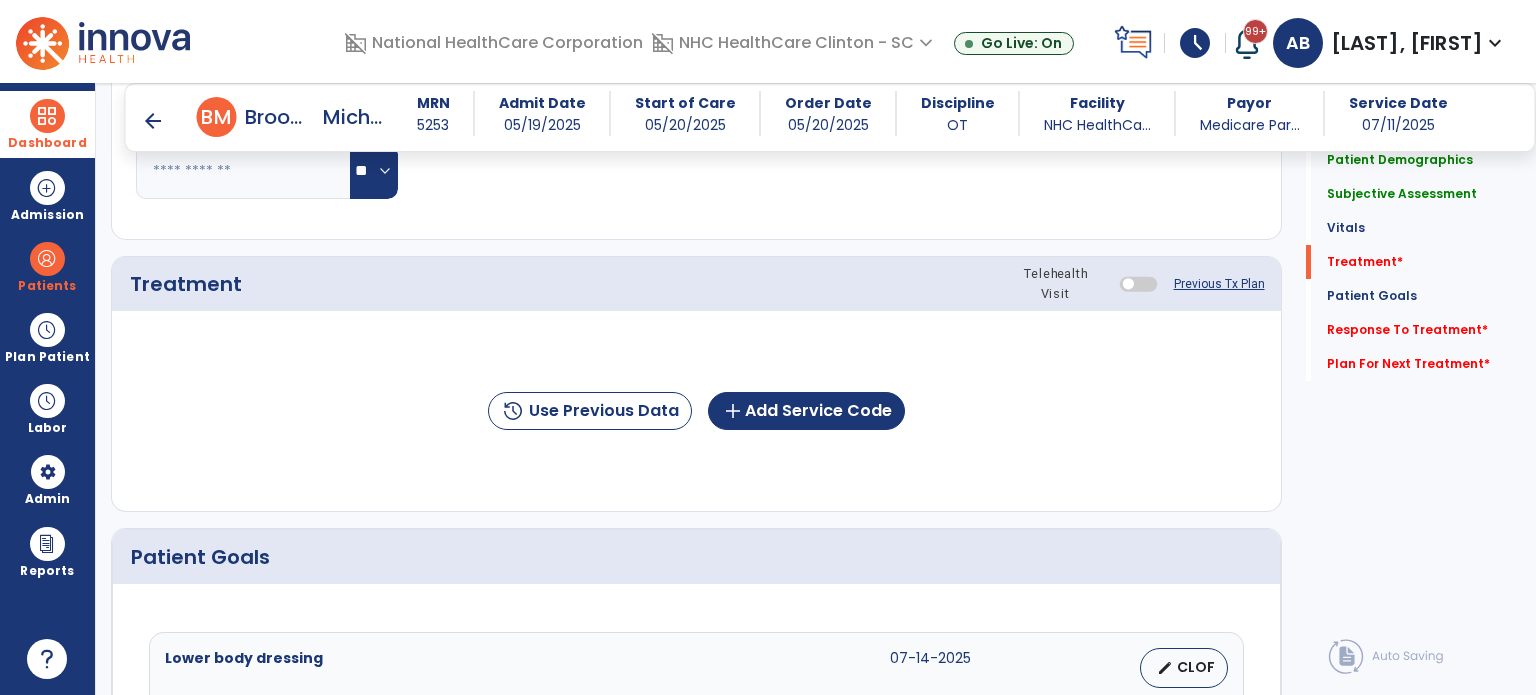 type on "**********" 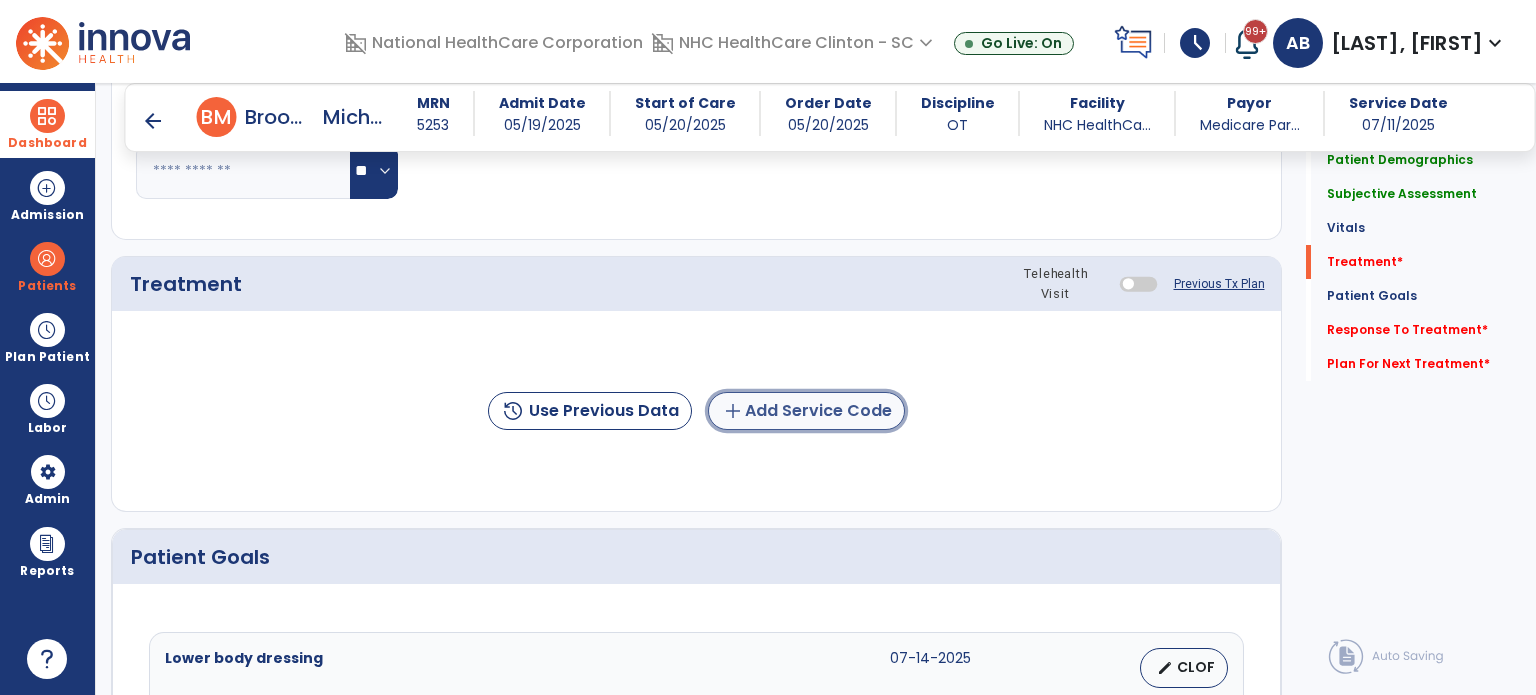 click on "add  Add Service Code" 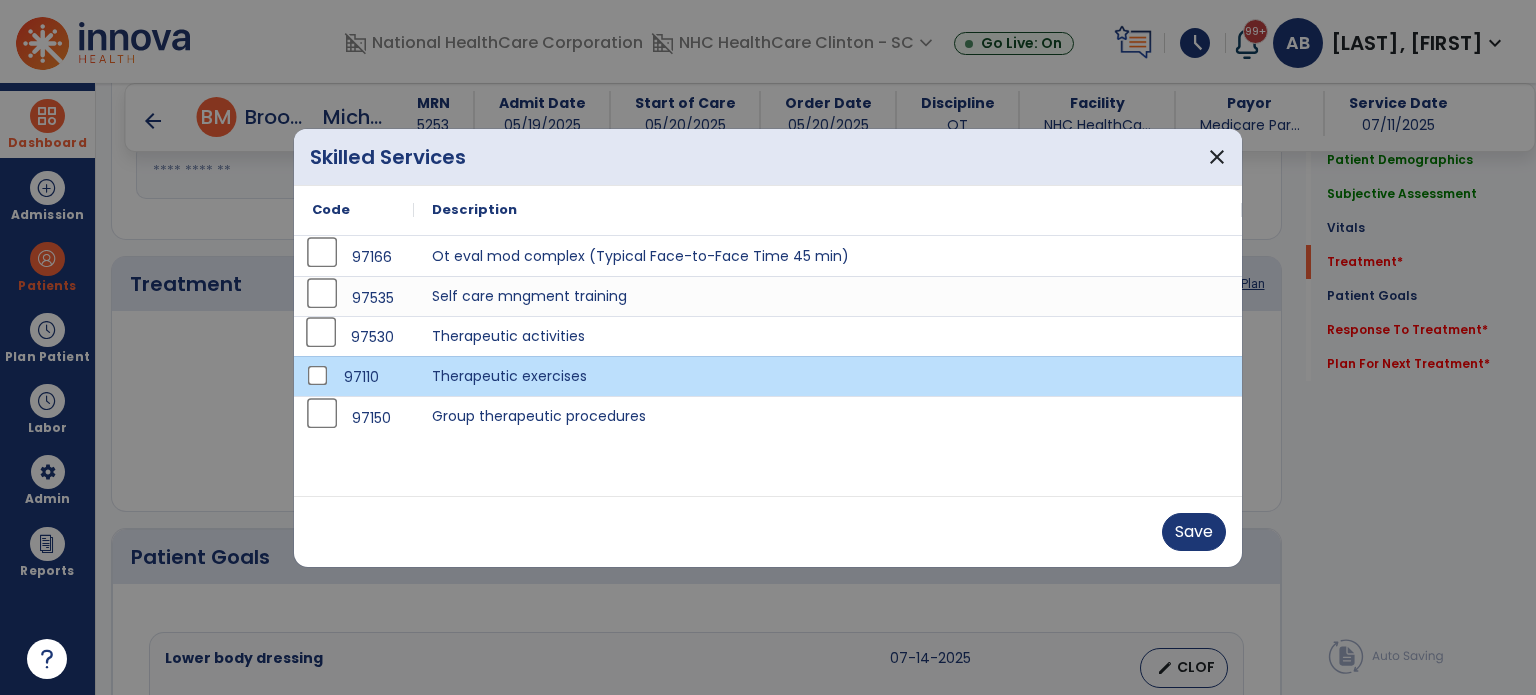 click on "97530" at bounding box center (354, 336) 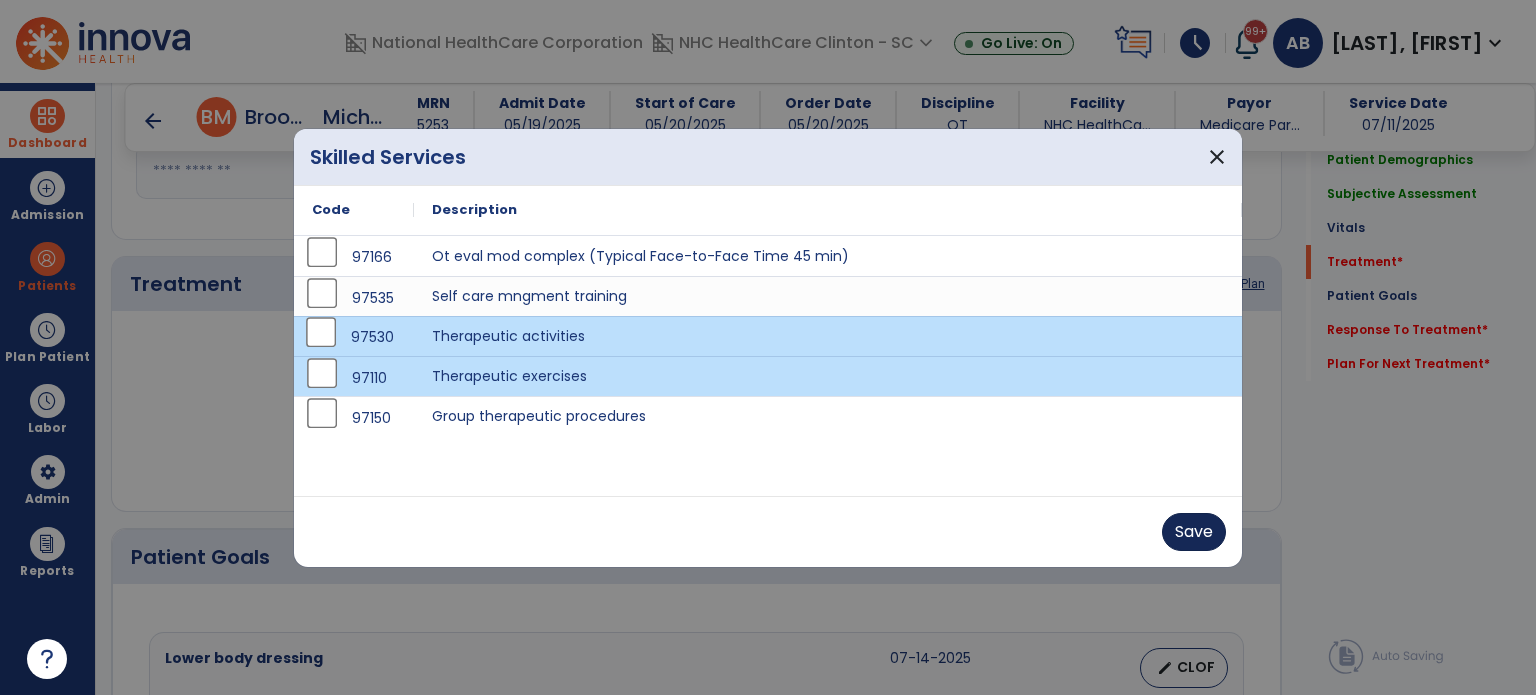 click on "Save" at bounding box center (1194, 532) 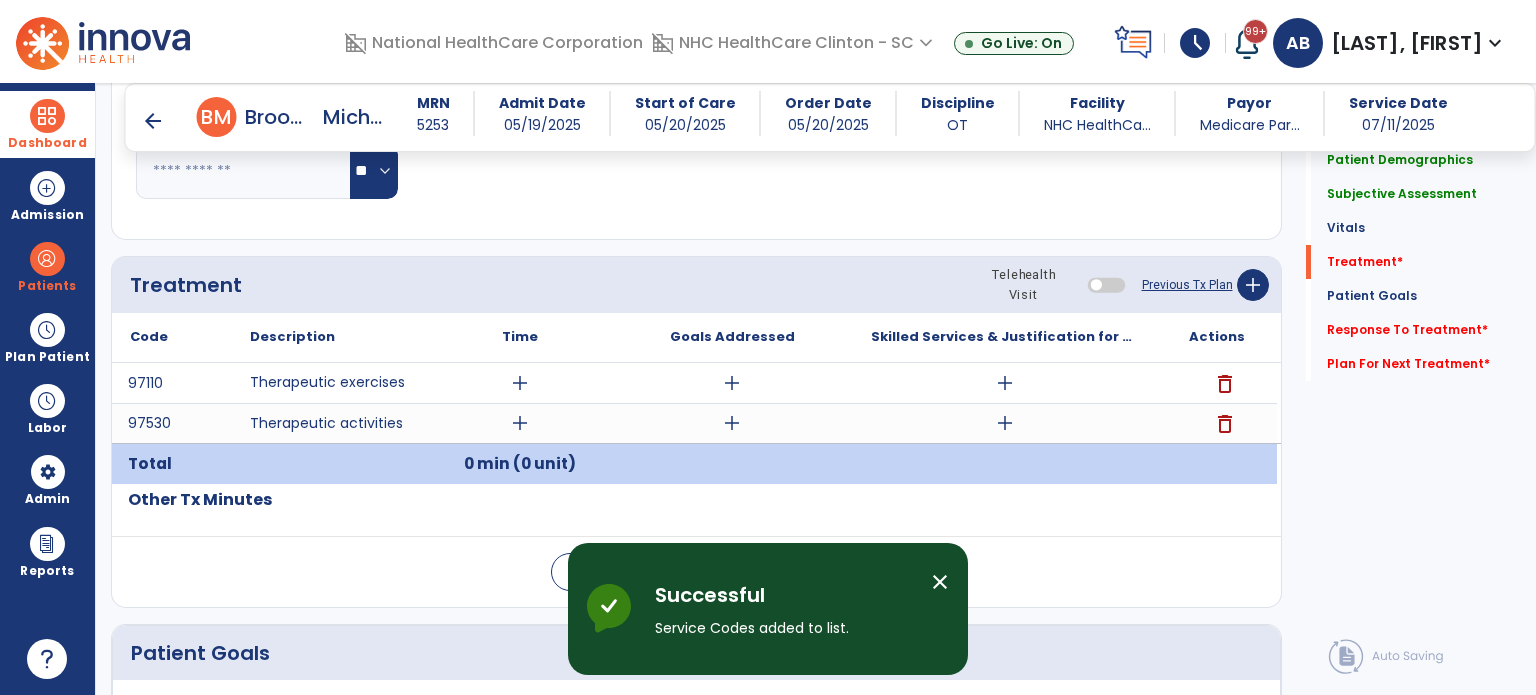click on "add" at bounding box center [520, 383] 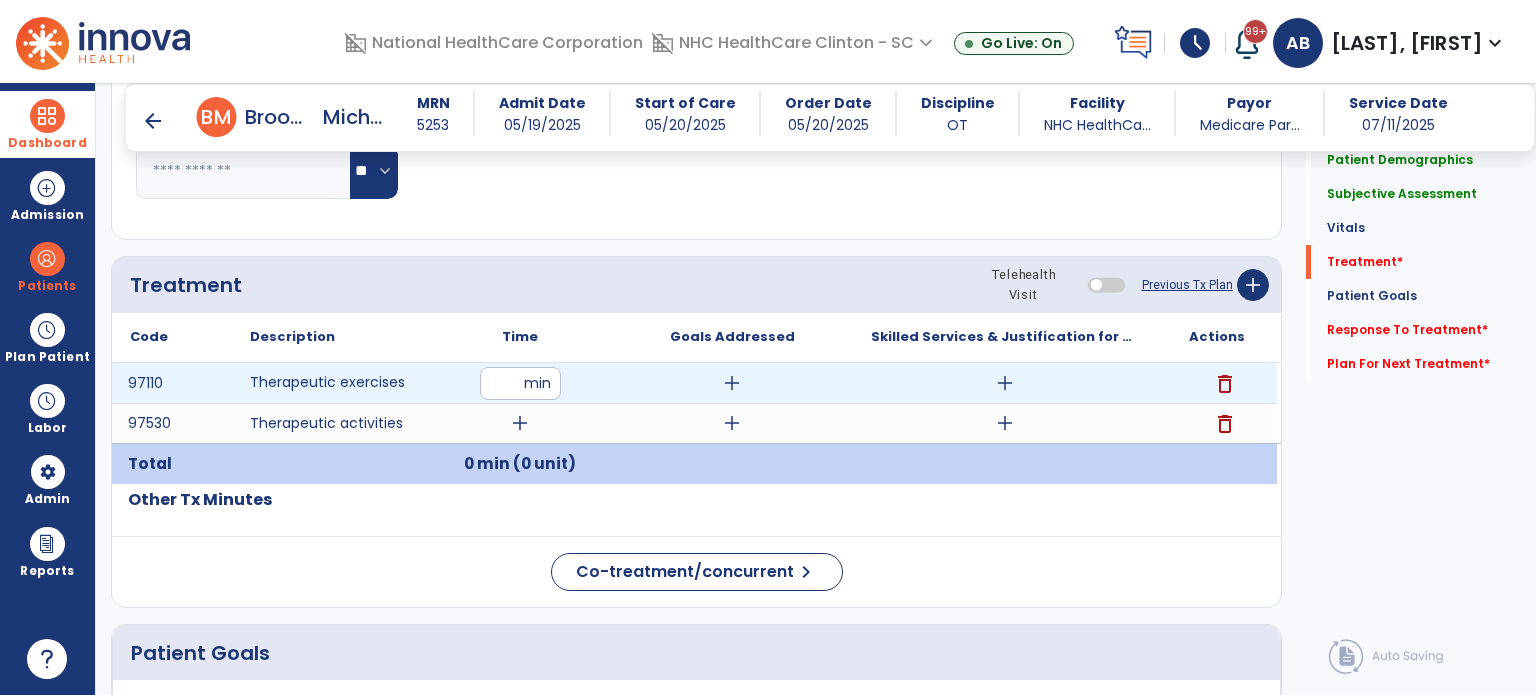 type on "**" 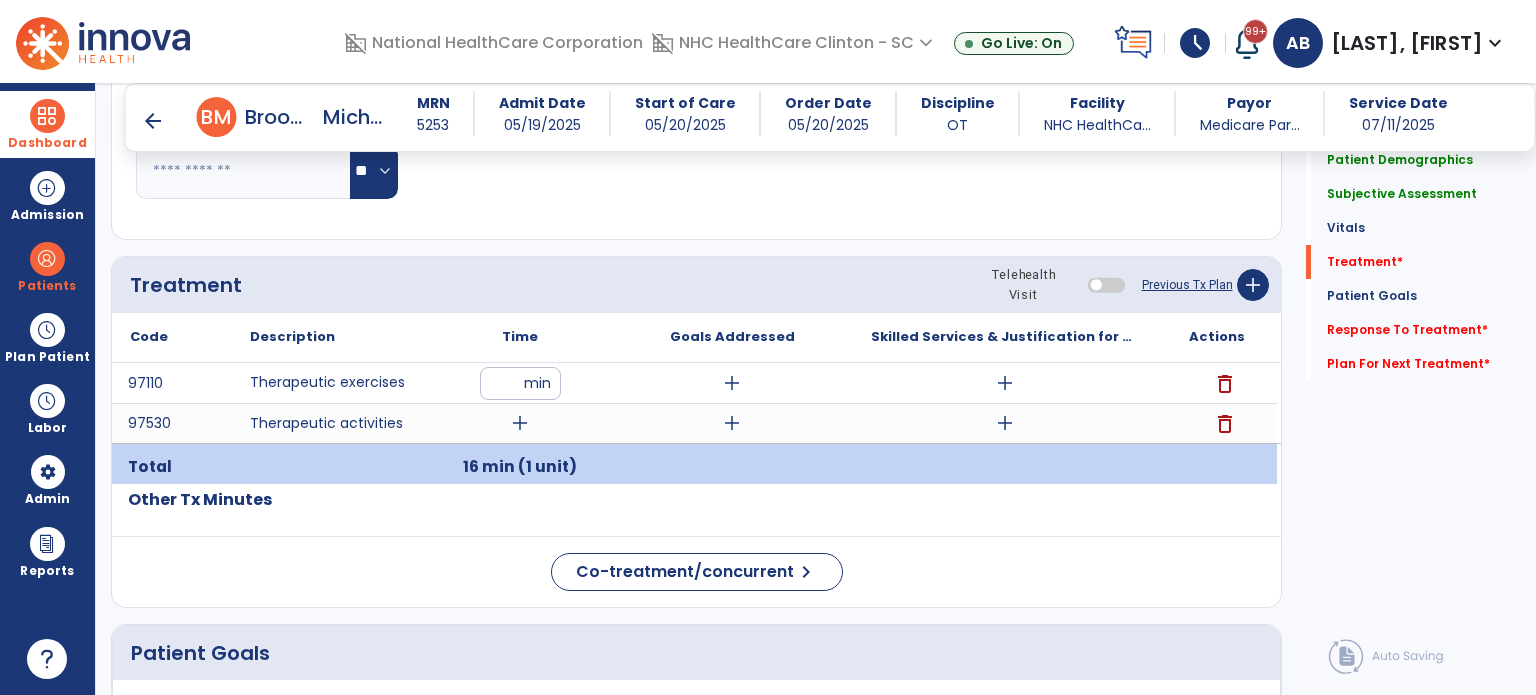 click on "add" at bounding box center (520, 423) 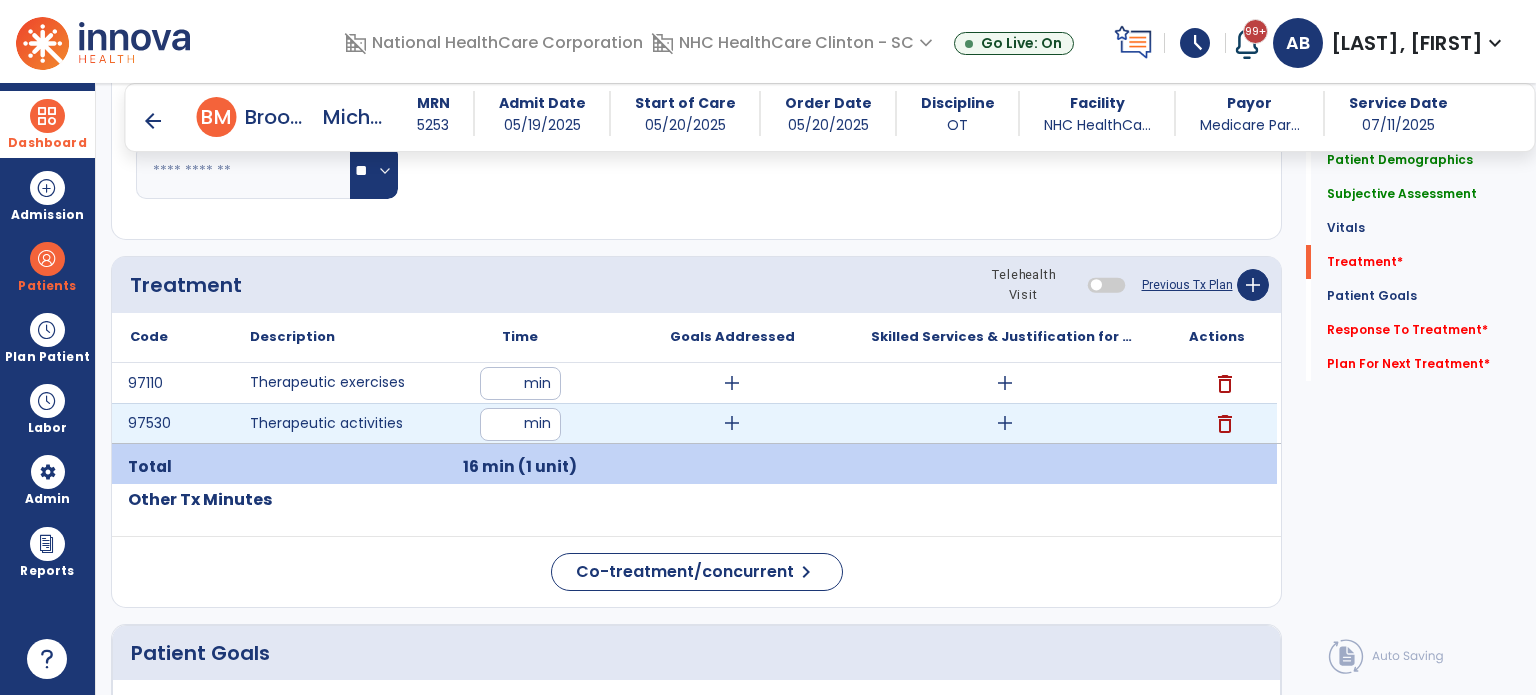 type on "**" 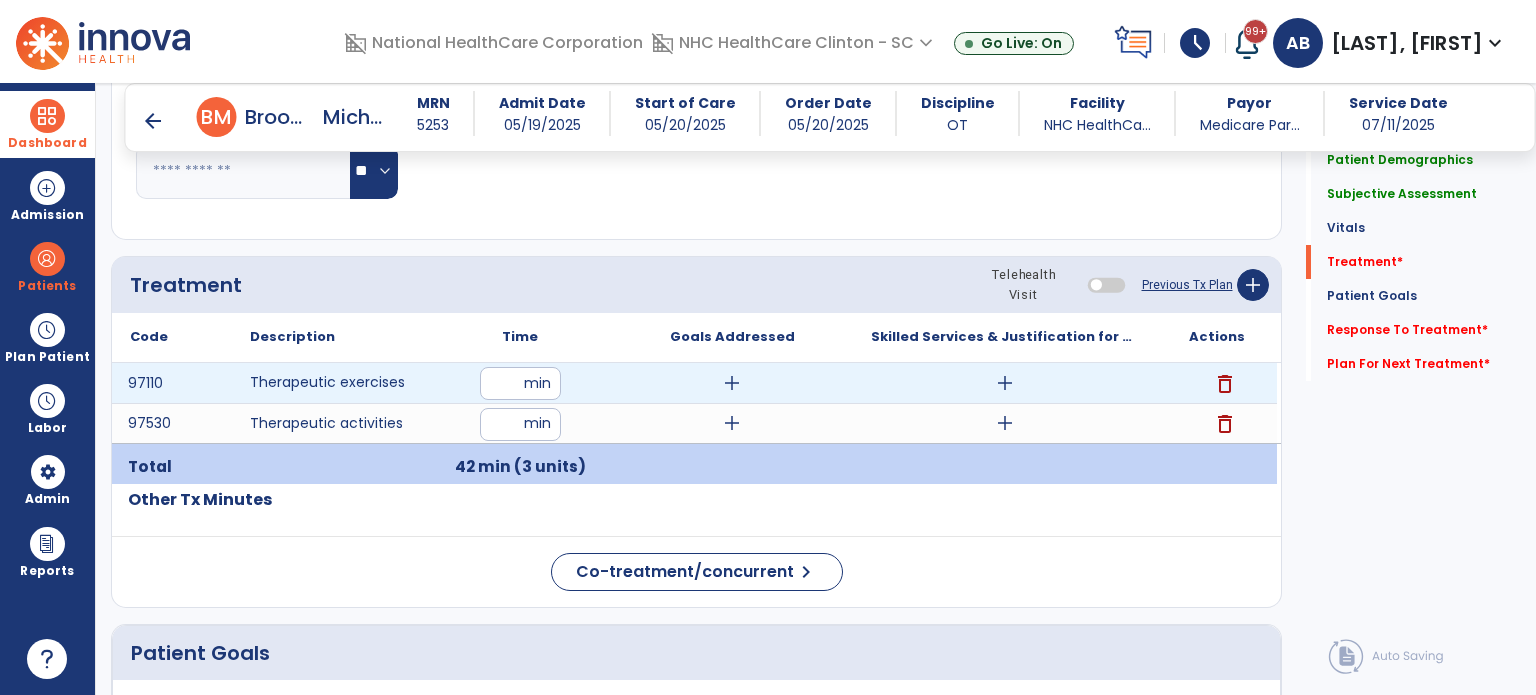 click on "add" at bounding box center [732, 383] 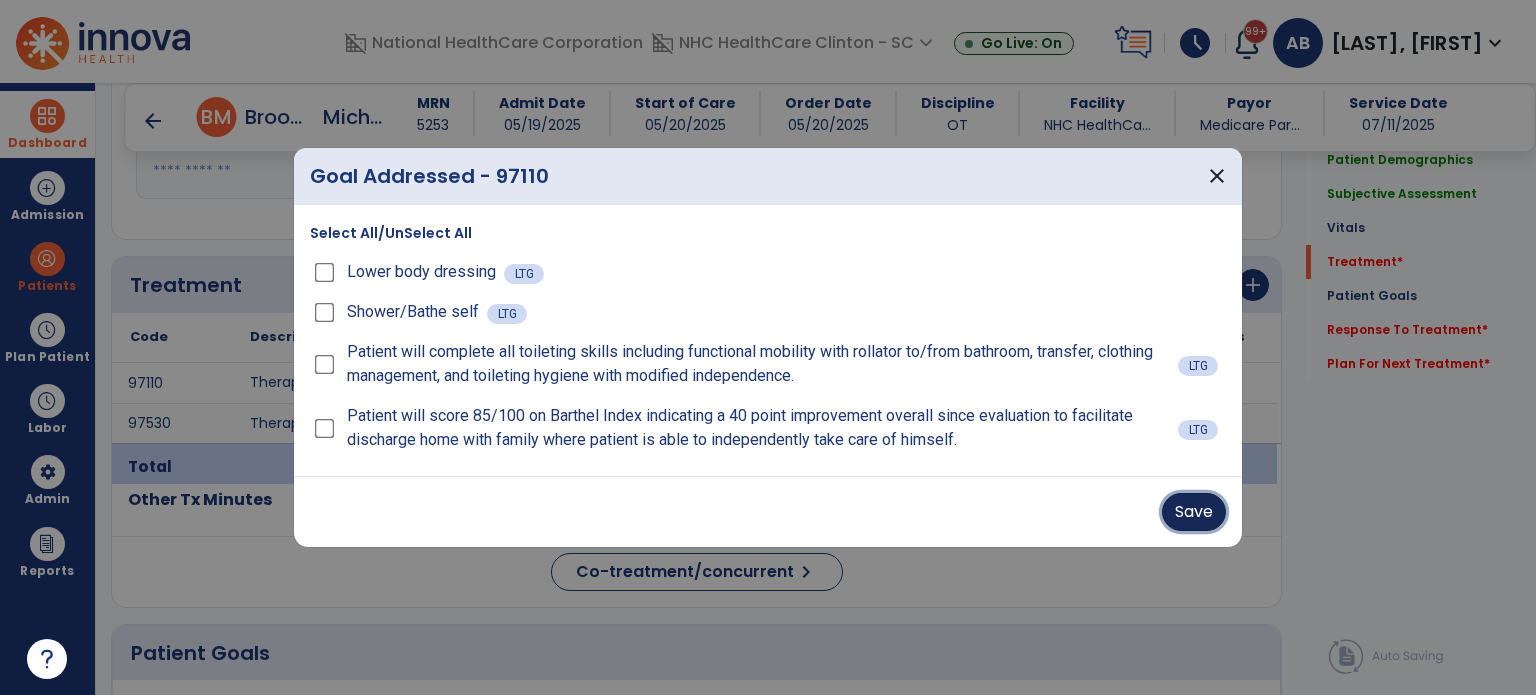 click on "Save" at bounding box center [1194, 512] 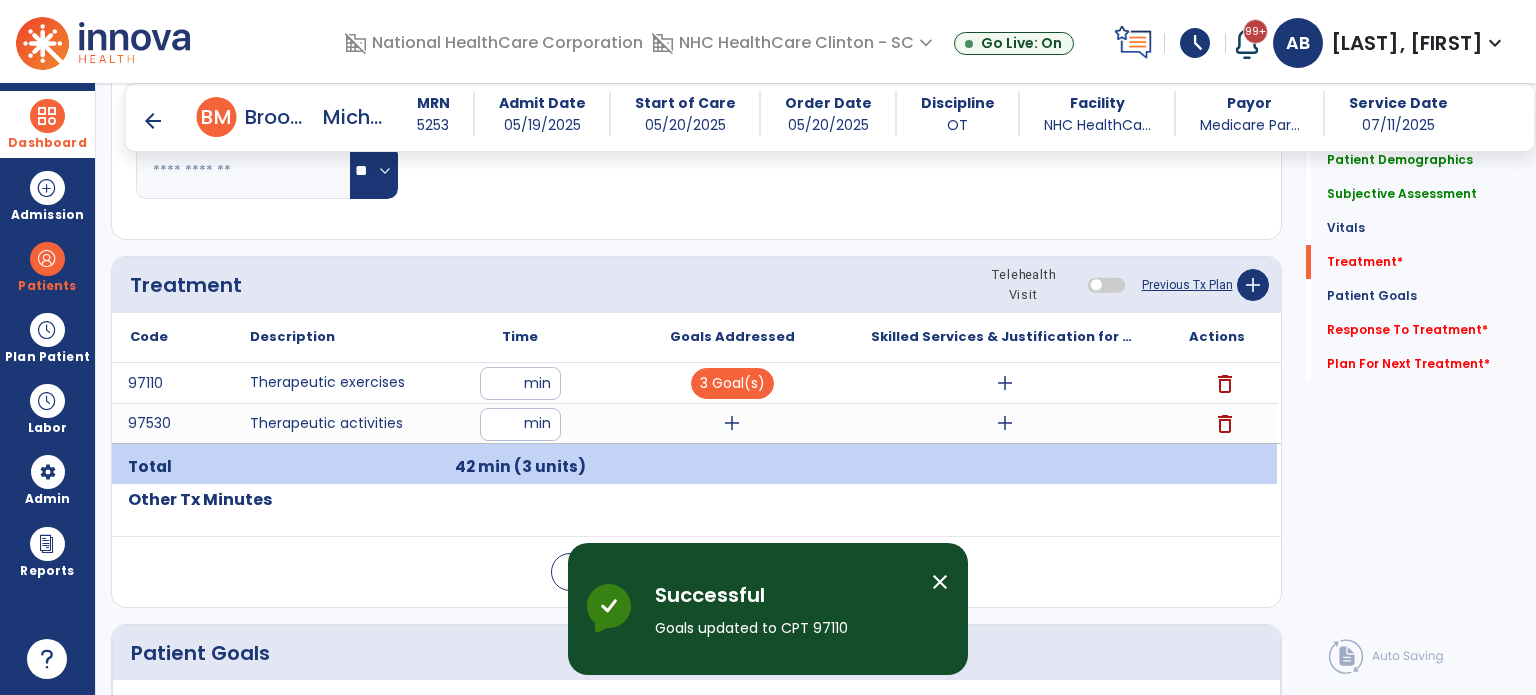 click on "add" at bounding box center [732, 423] 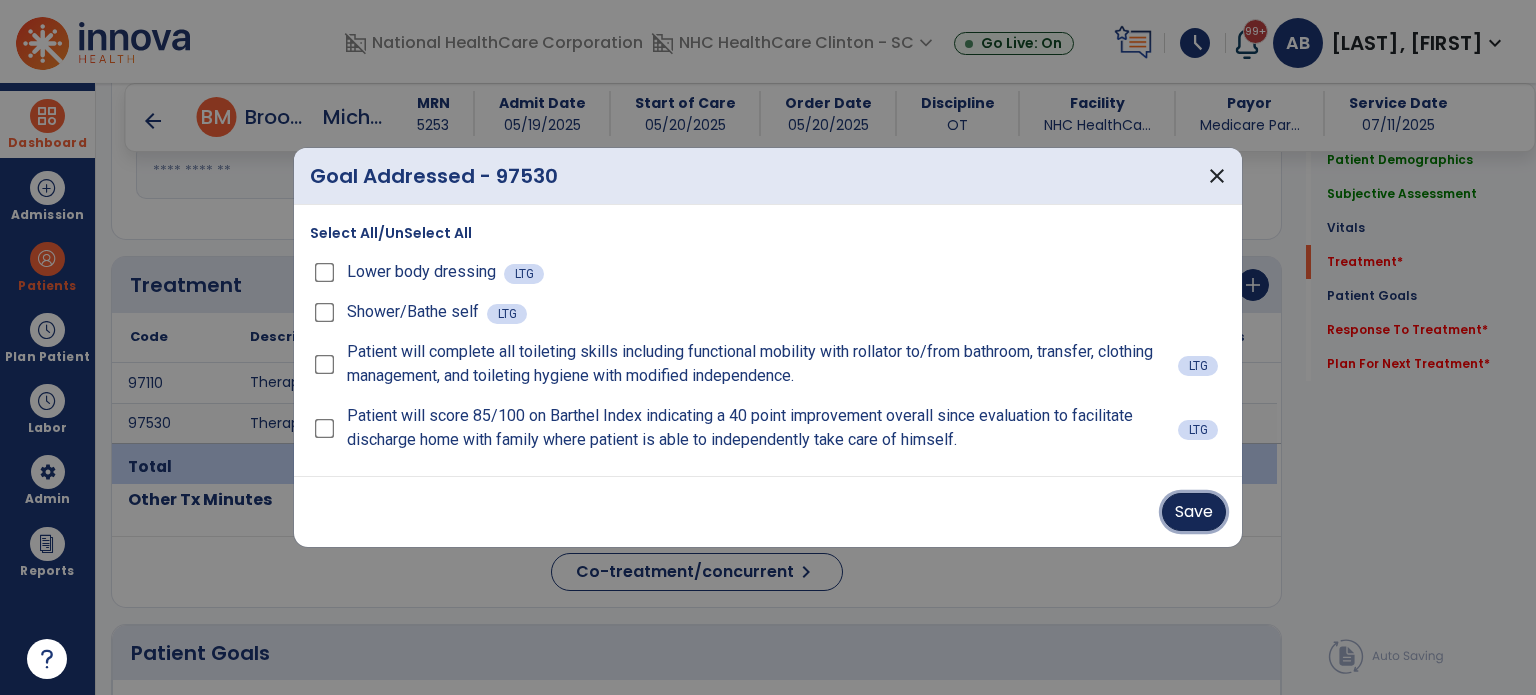 click on "Save" at bounding box center (1194, 512) 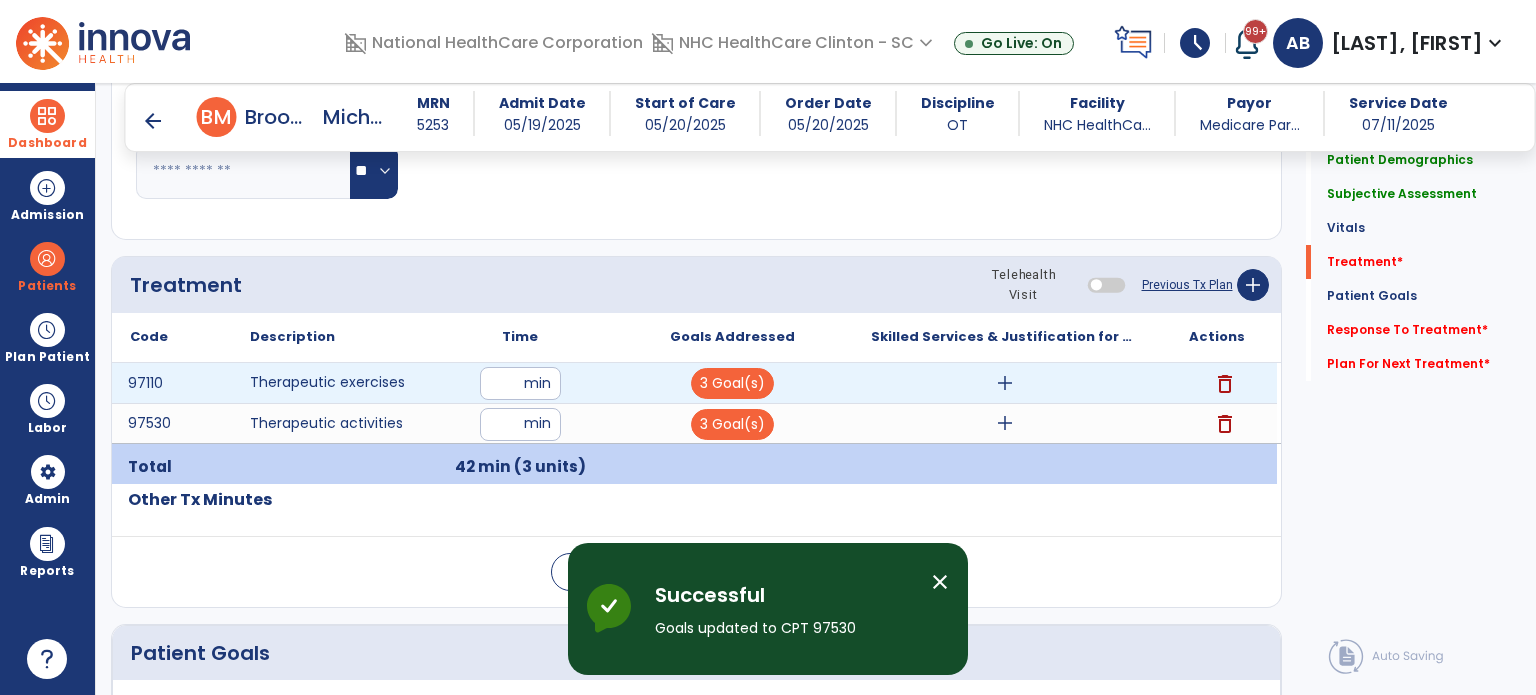 click on "add" at bounding box center [1005, 383] 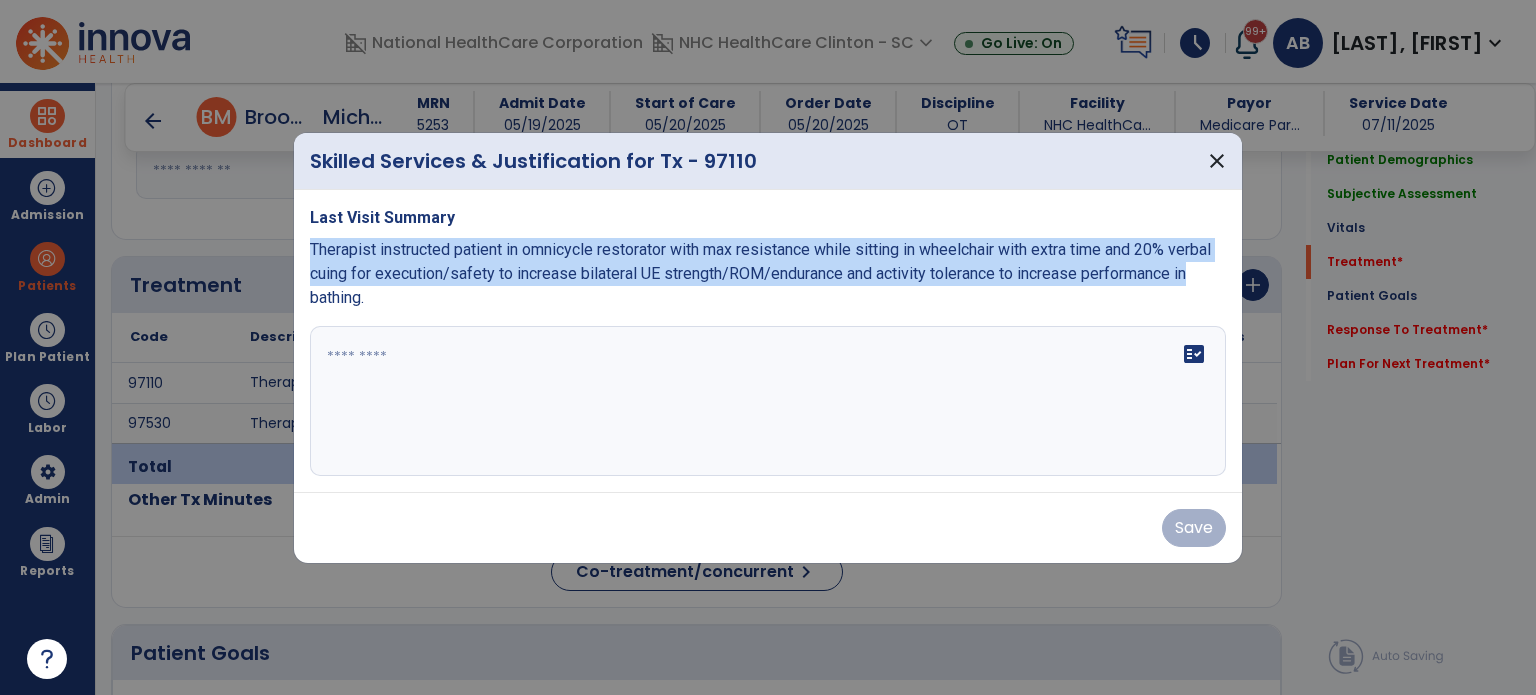 copy on "Therapist instructed patient in omnicycle restorator with max resistance while sitting in wheelchair with extra time and 20% verbal cuing for execution/safety to increase bilateral UE strength/ROM/endurance and activity tolerance to increase performance in dressing." 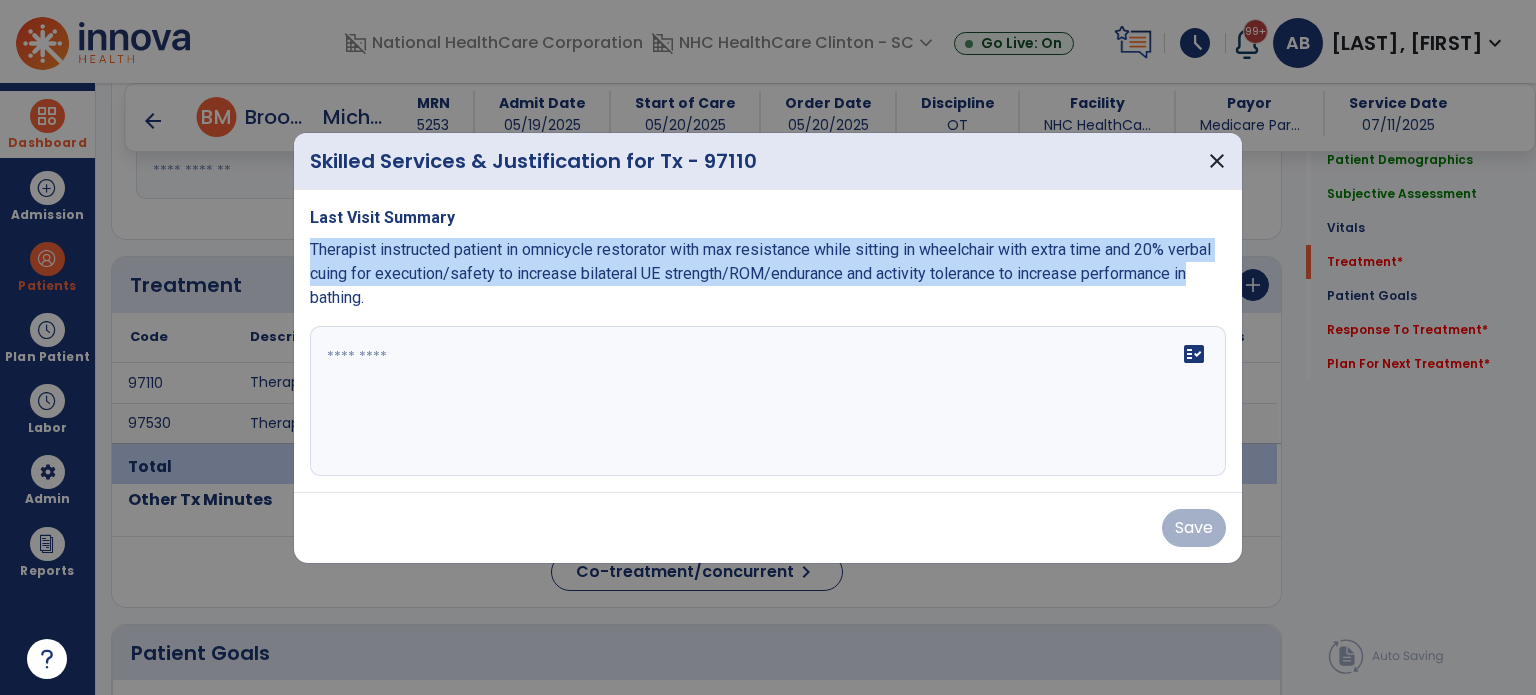 drag, startPoint x: 1196, startPoint y: 275, endPoint x: 302, endPoint y: 247, distance: 894.43835 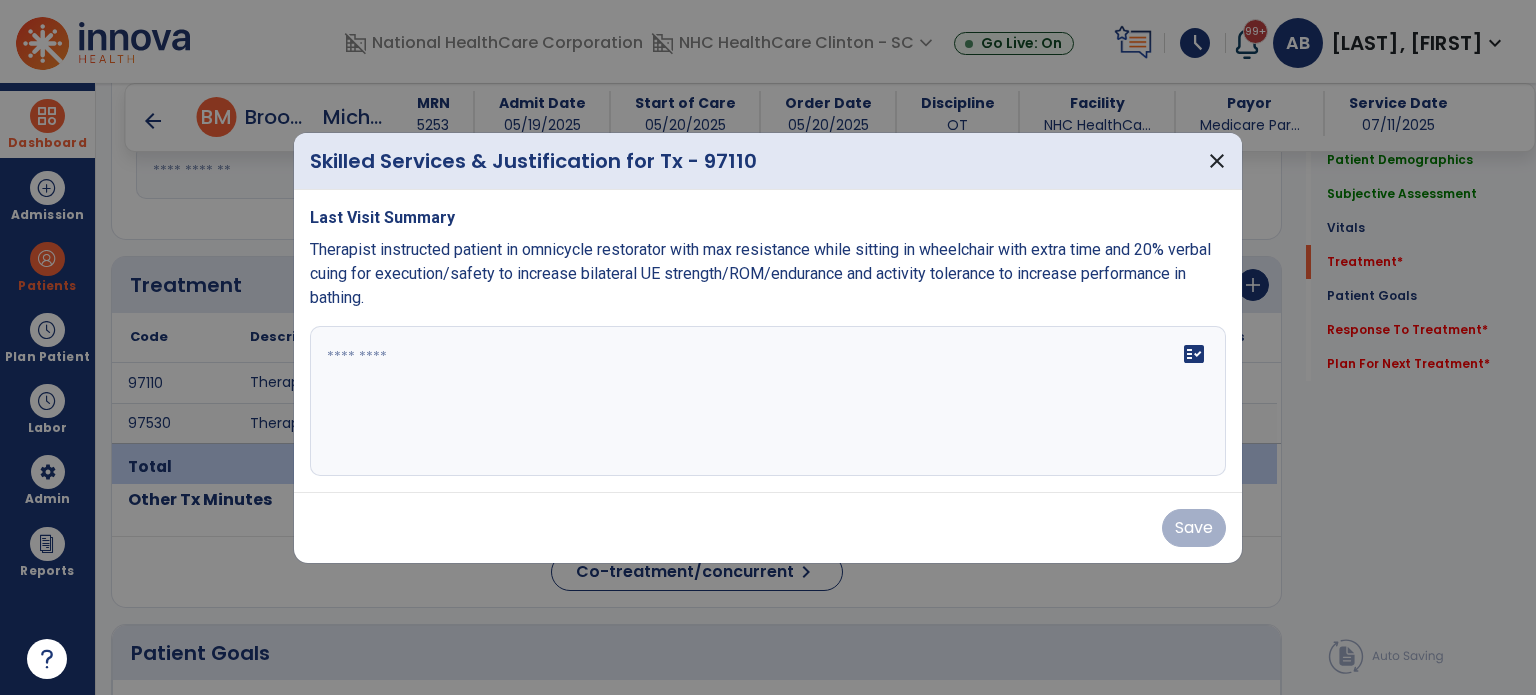 paste on "**********" 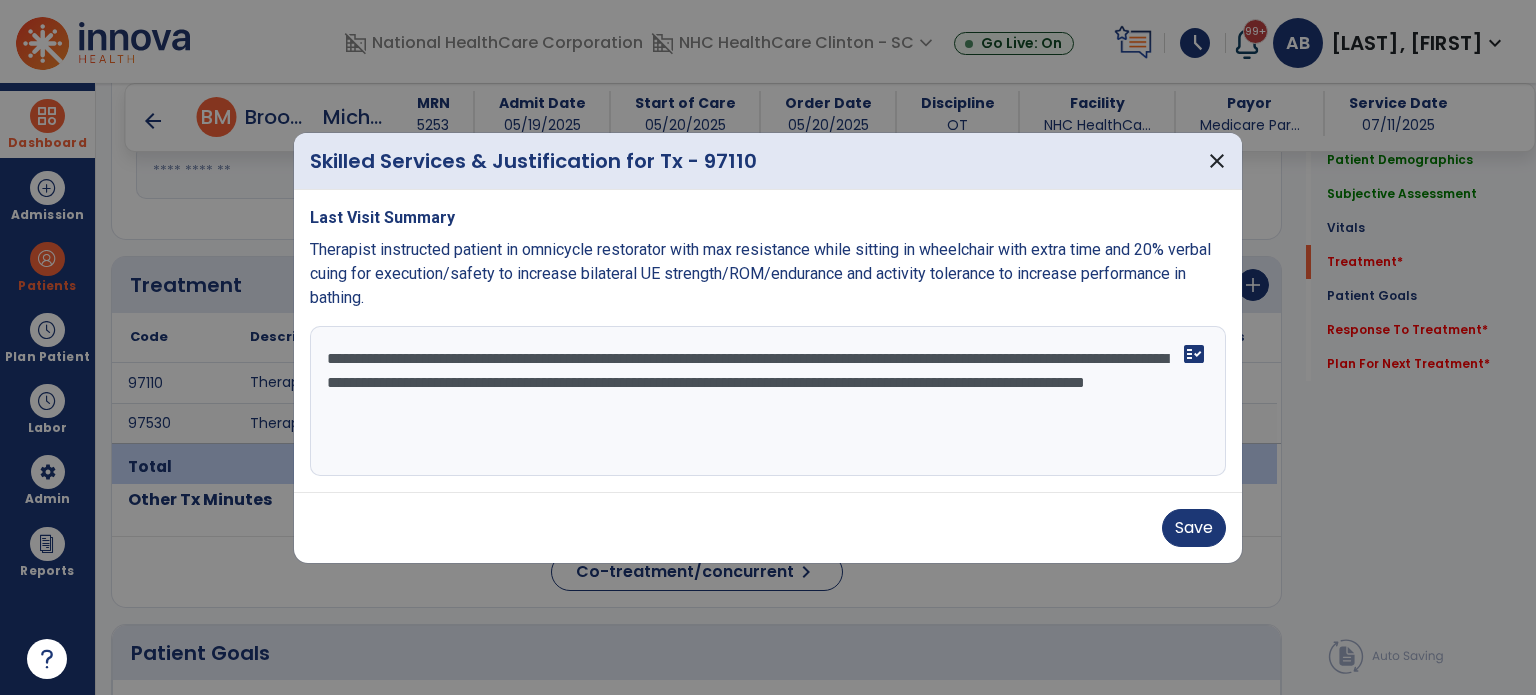 click on "**********" at bounding box center [768, 401] 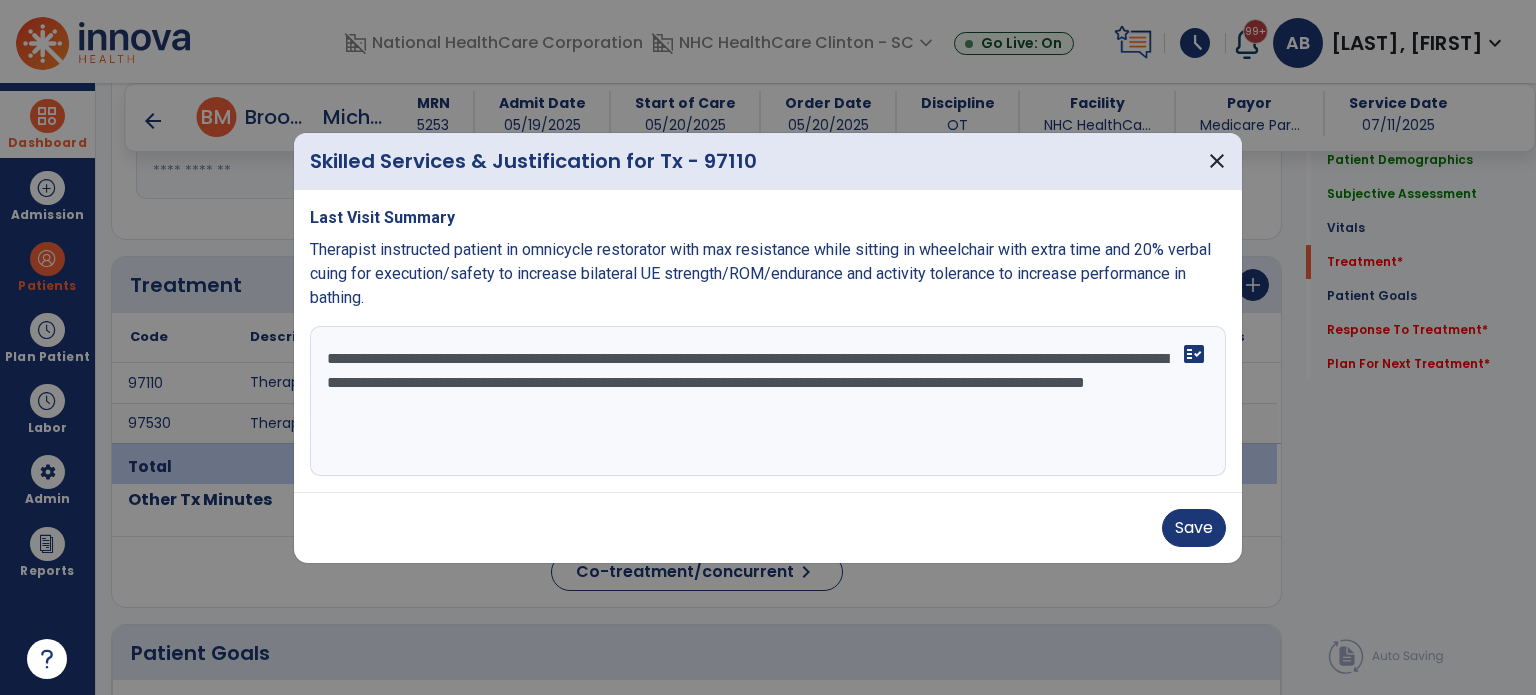 drag, startPoint x: 504, startPoint y: 407, endPoint x: 363, endPoint y: 421, distance: 141.69333 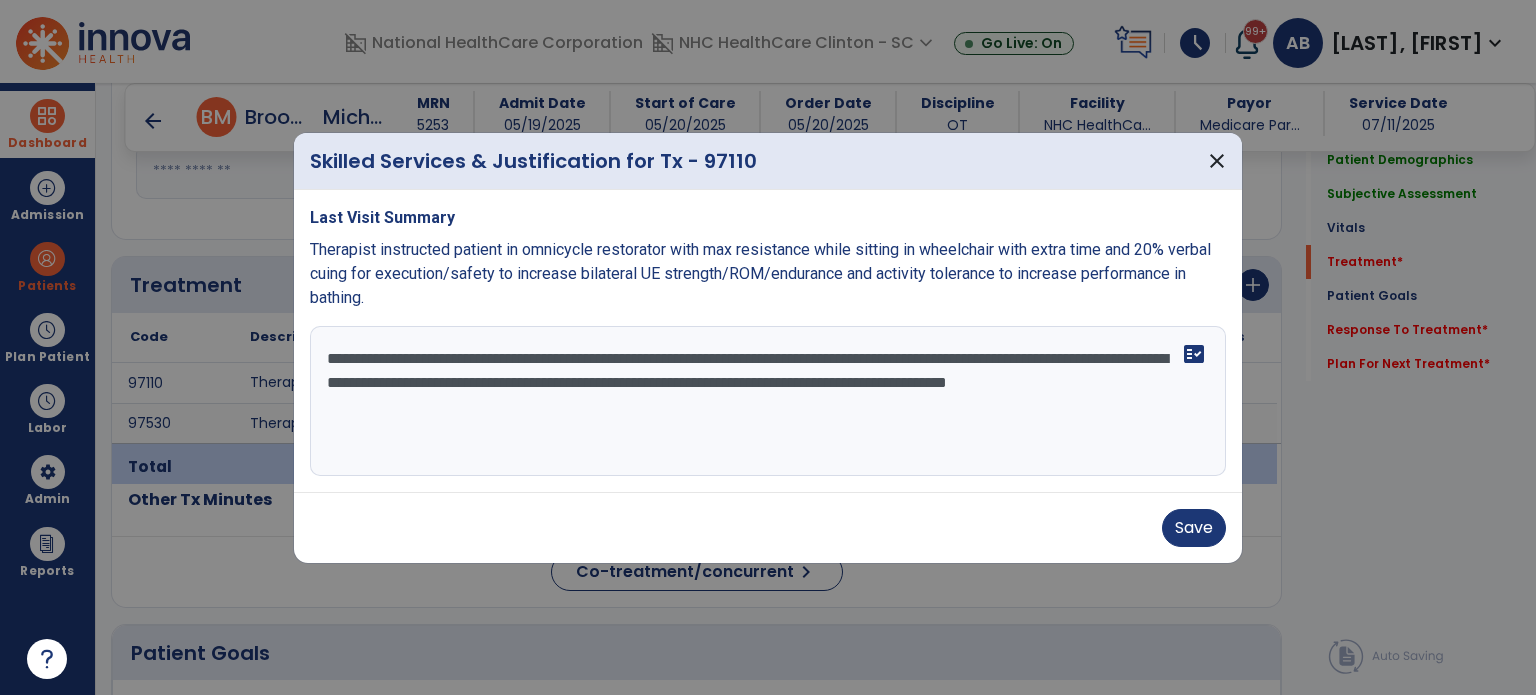 click on "**********" at bounding box center (768, 401) 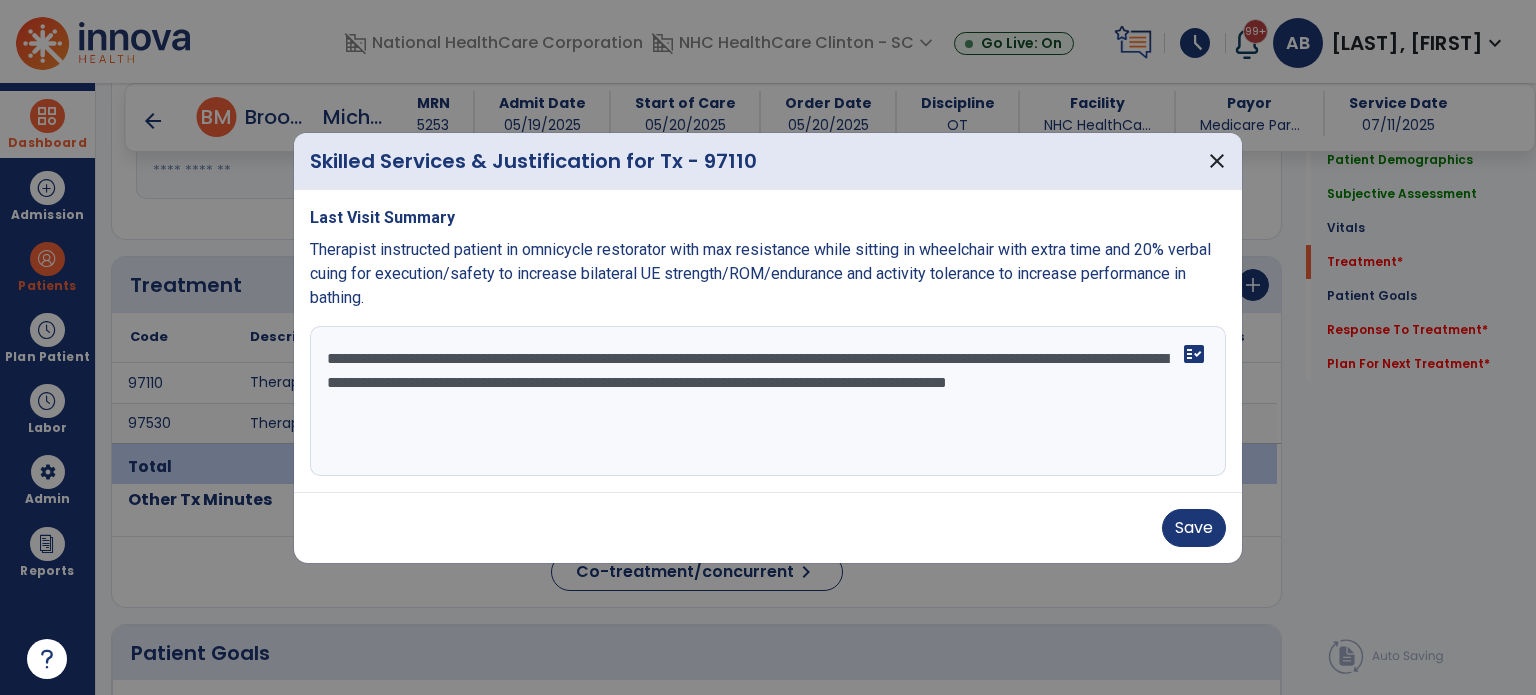 click on "**********" at bounding box center [768, 401] 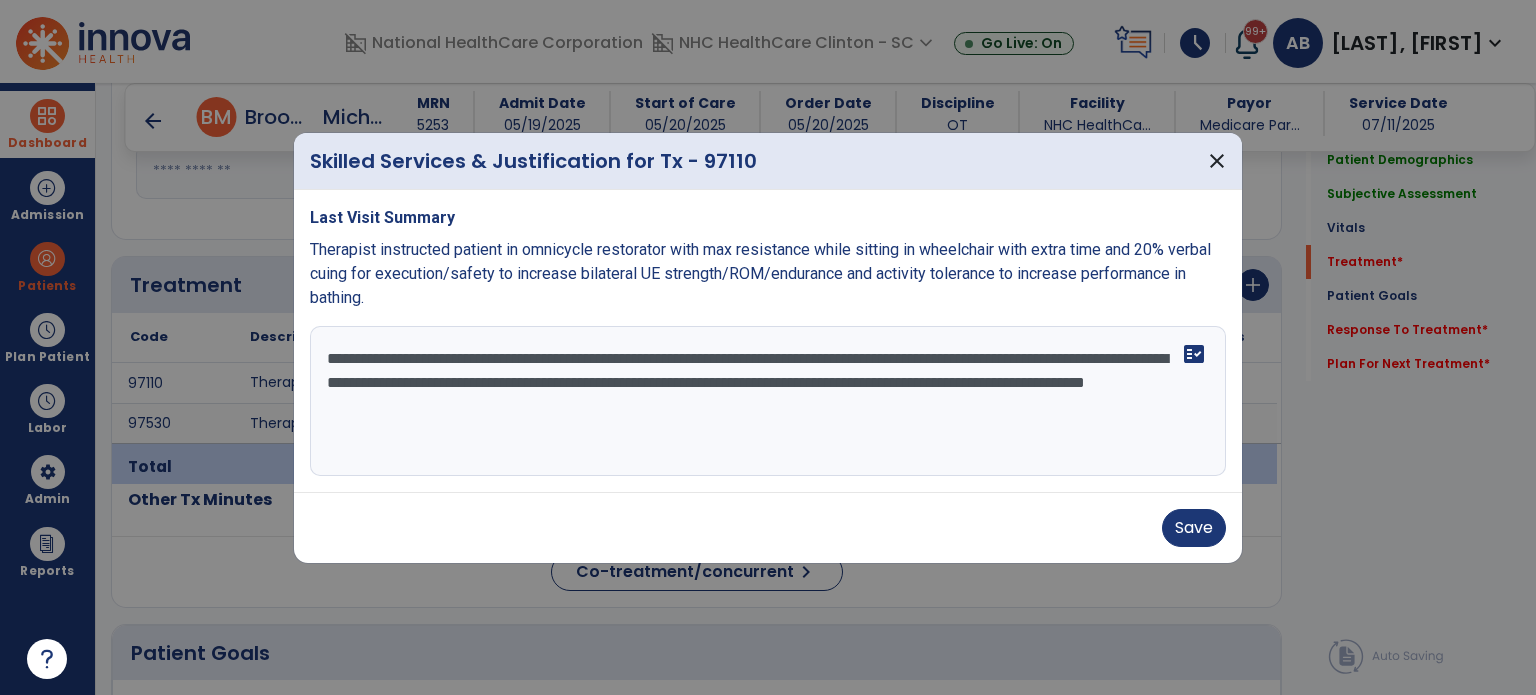 click on "**********" at bounding box center [768, 401] 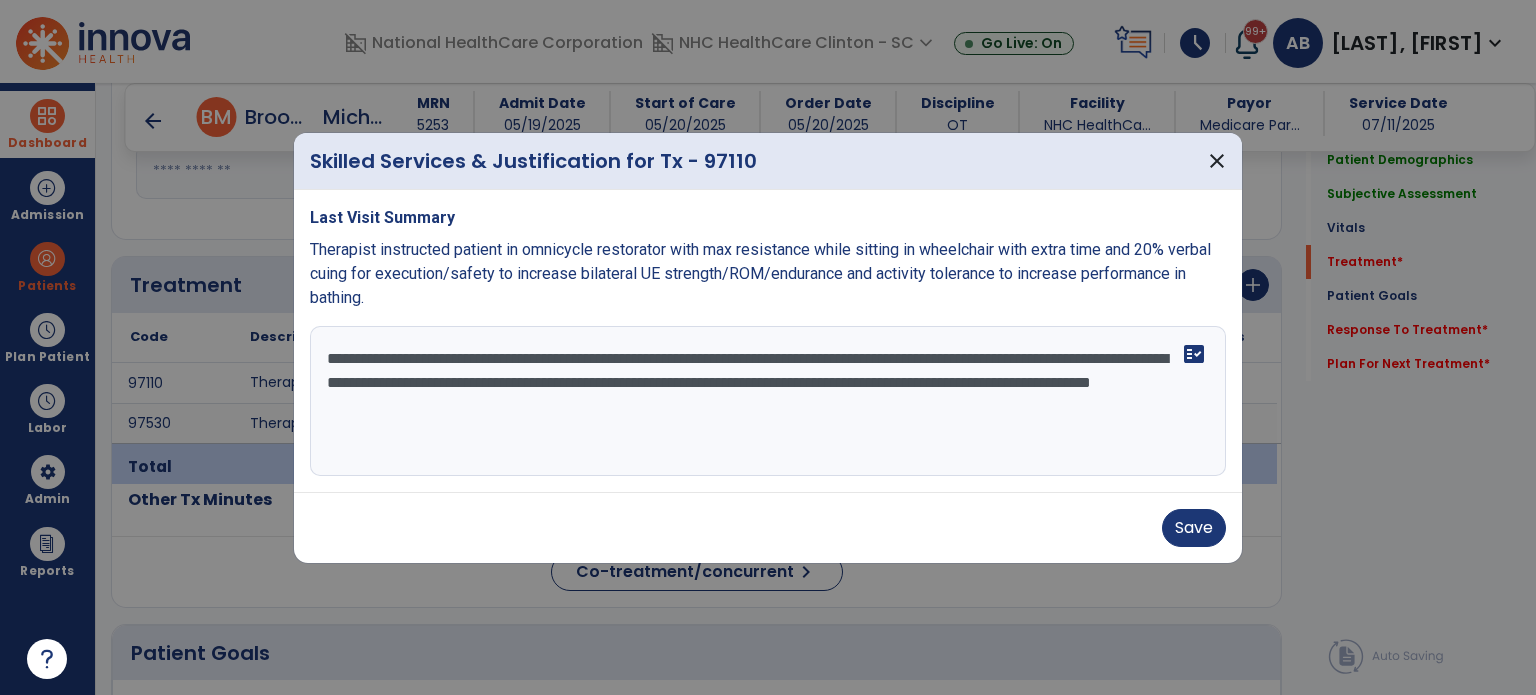 paste on "**********" 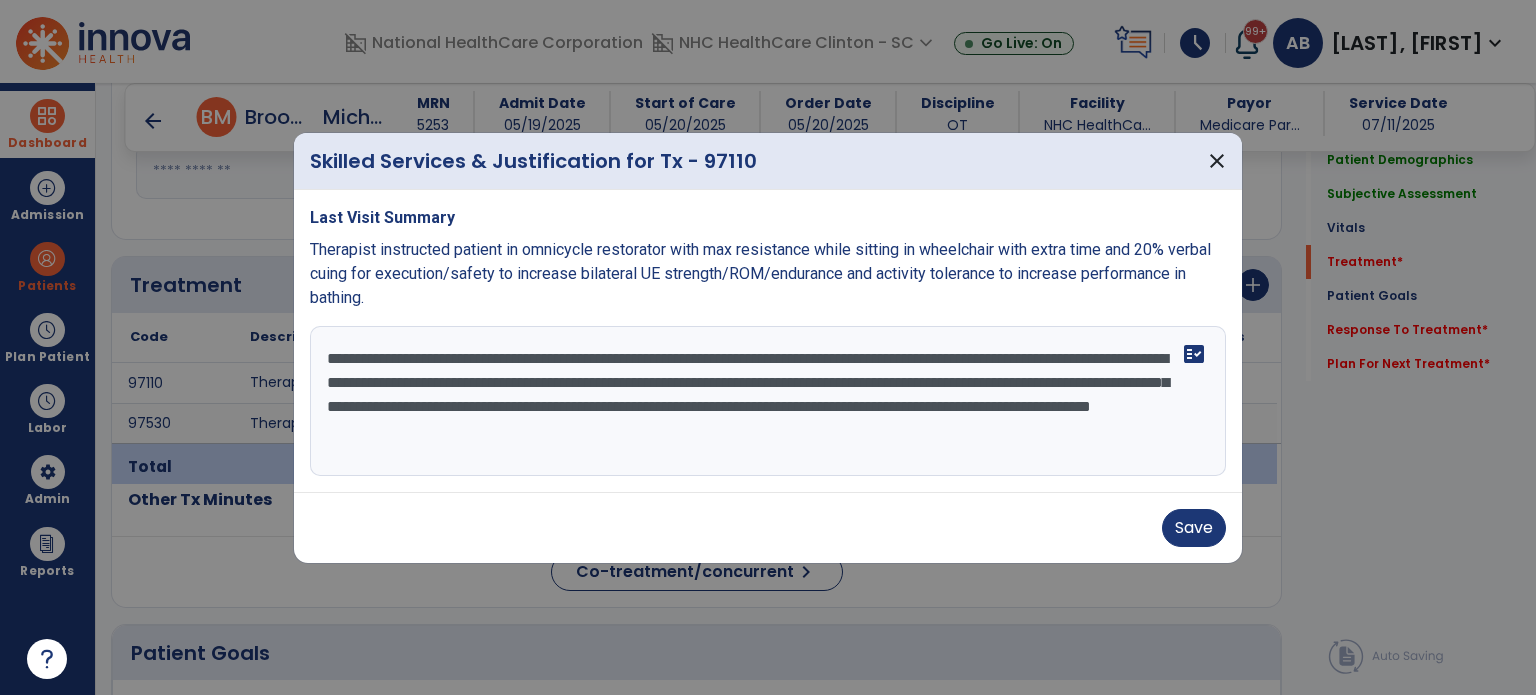 click on "**********" at bounding box center [768, 401] 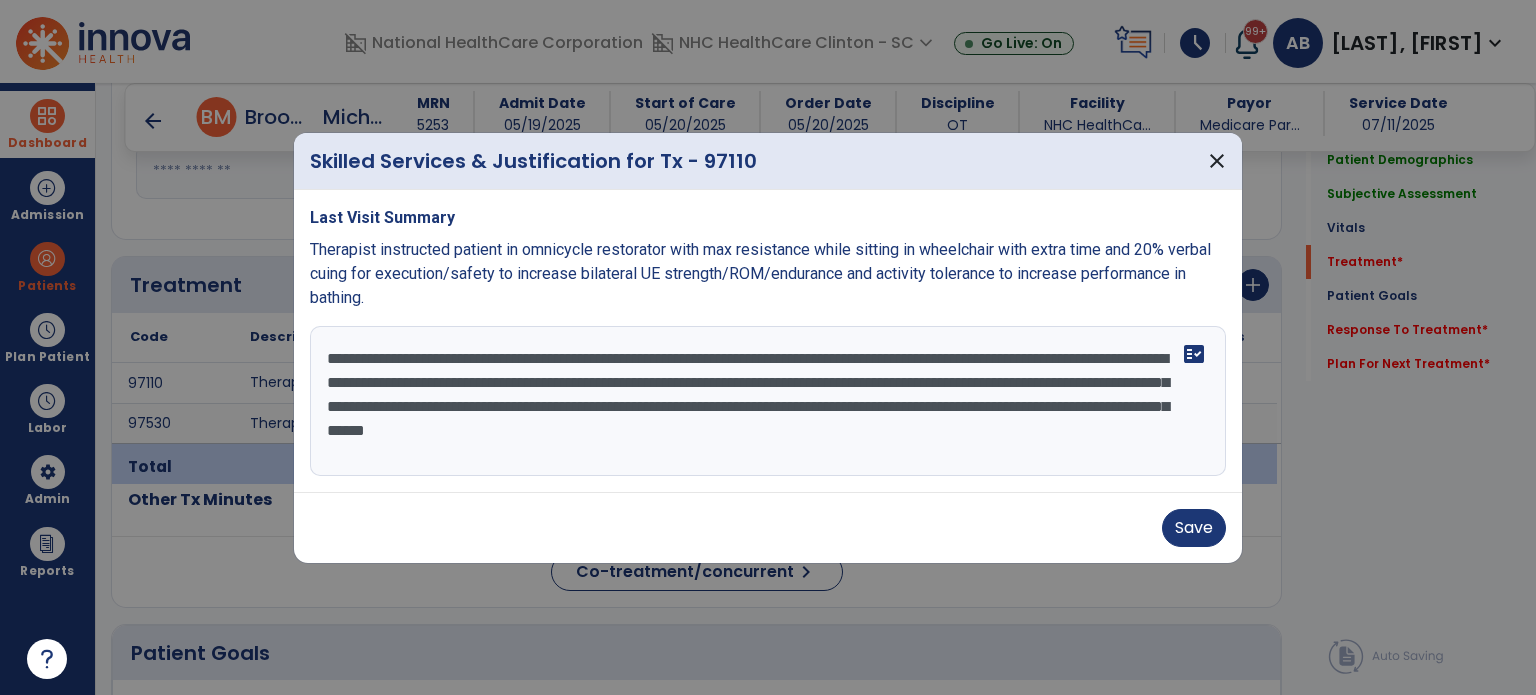 click on "**********" at bounding box center (768, 401) 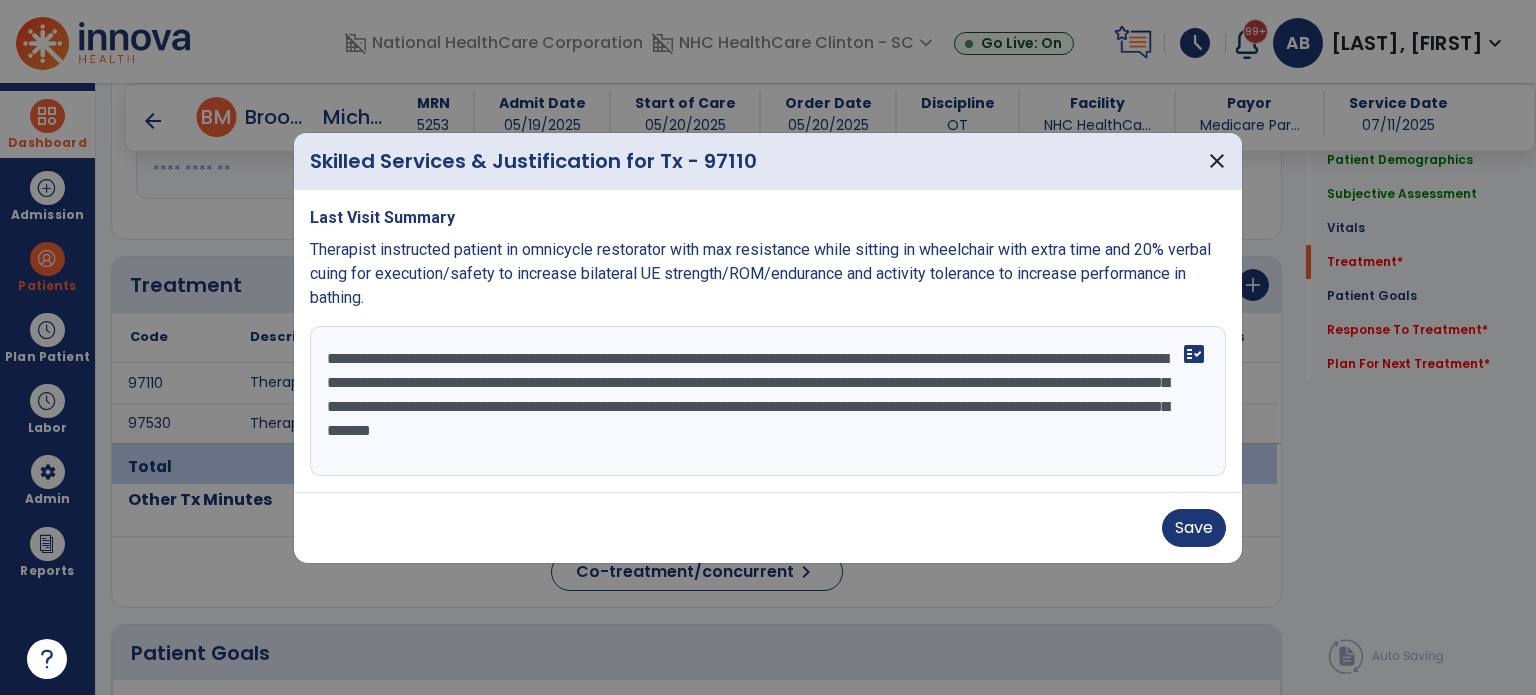 click on "**********" at bounding box center (768, 401) 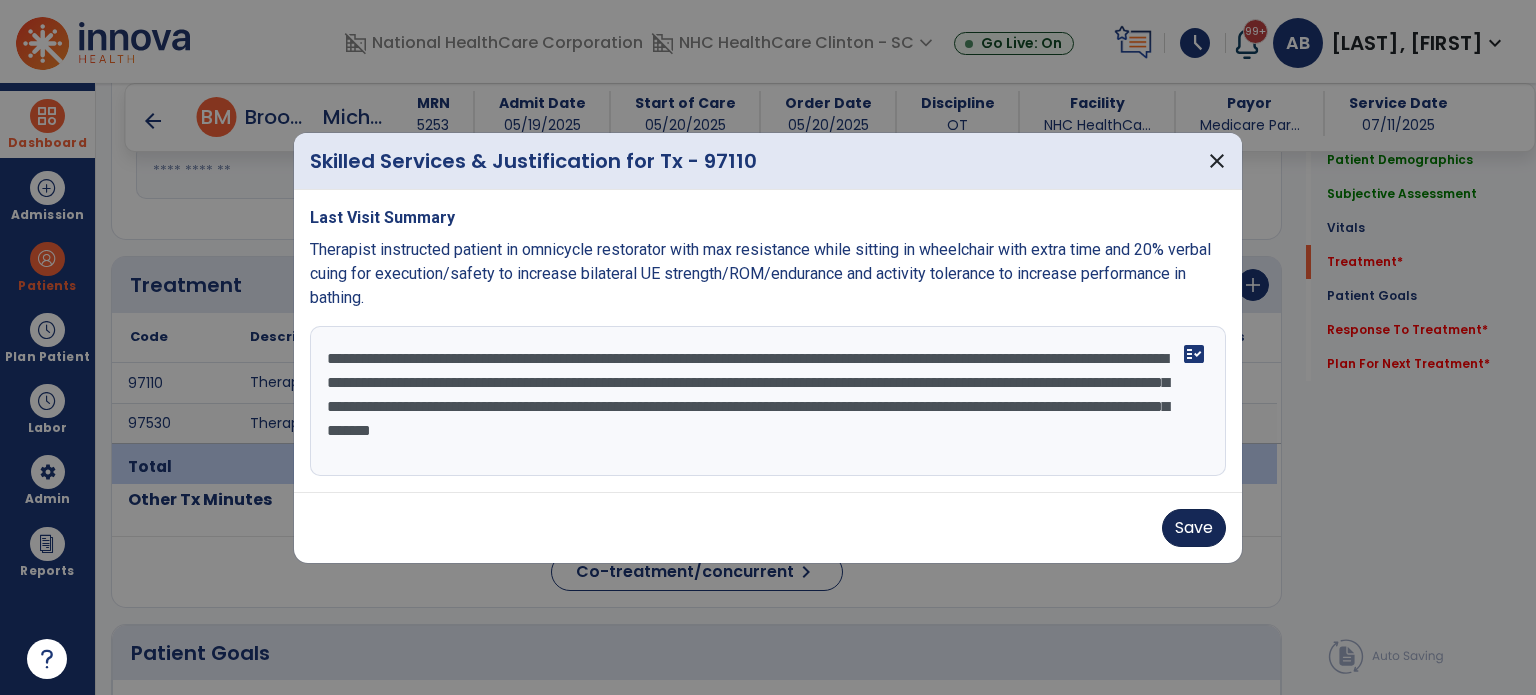 type on "**********" 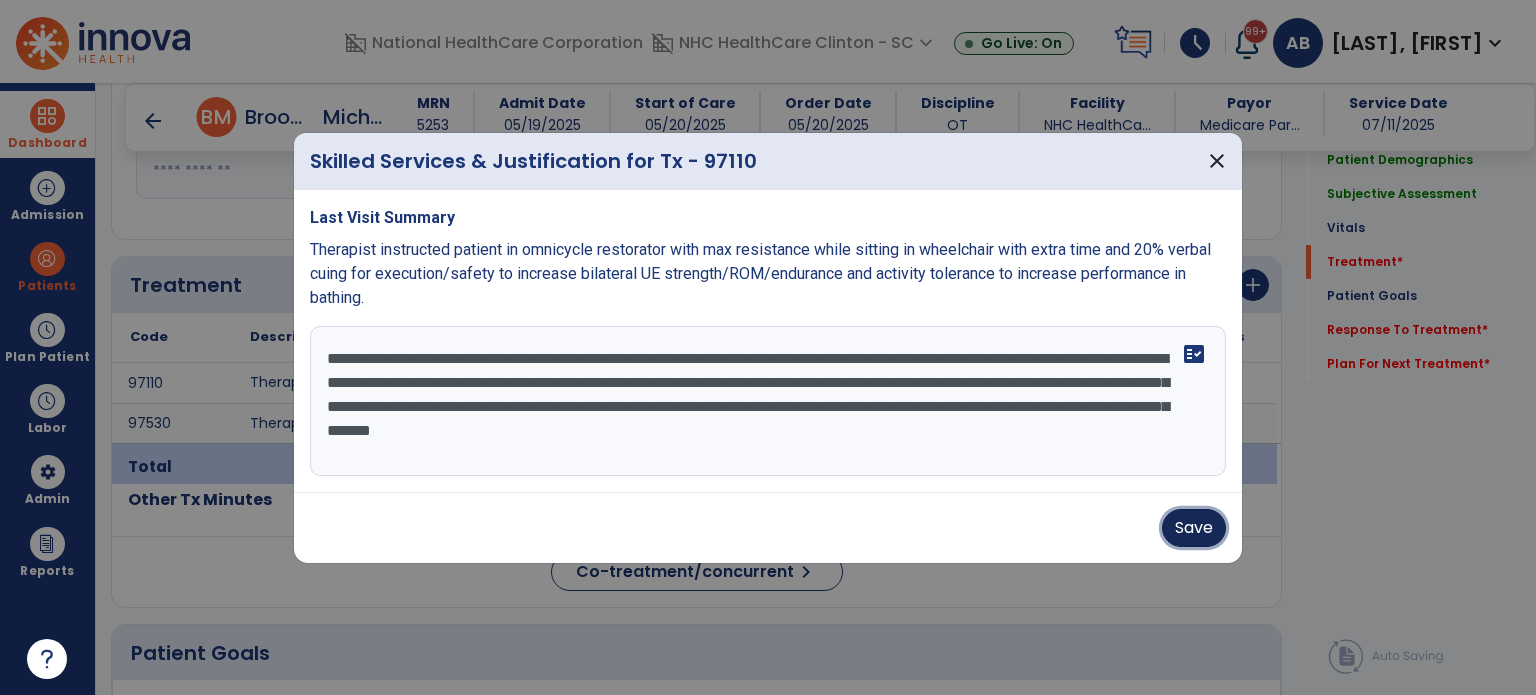 click on "Save" at bounding box center [1194, 528] 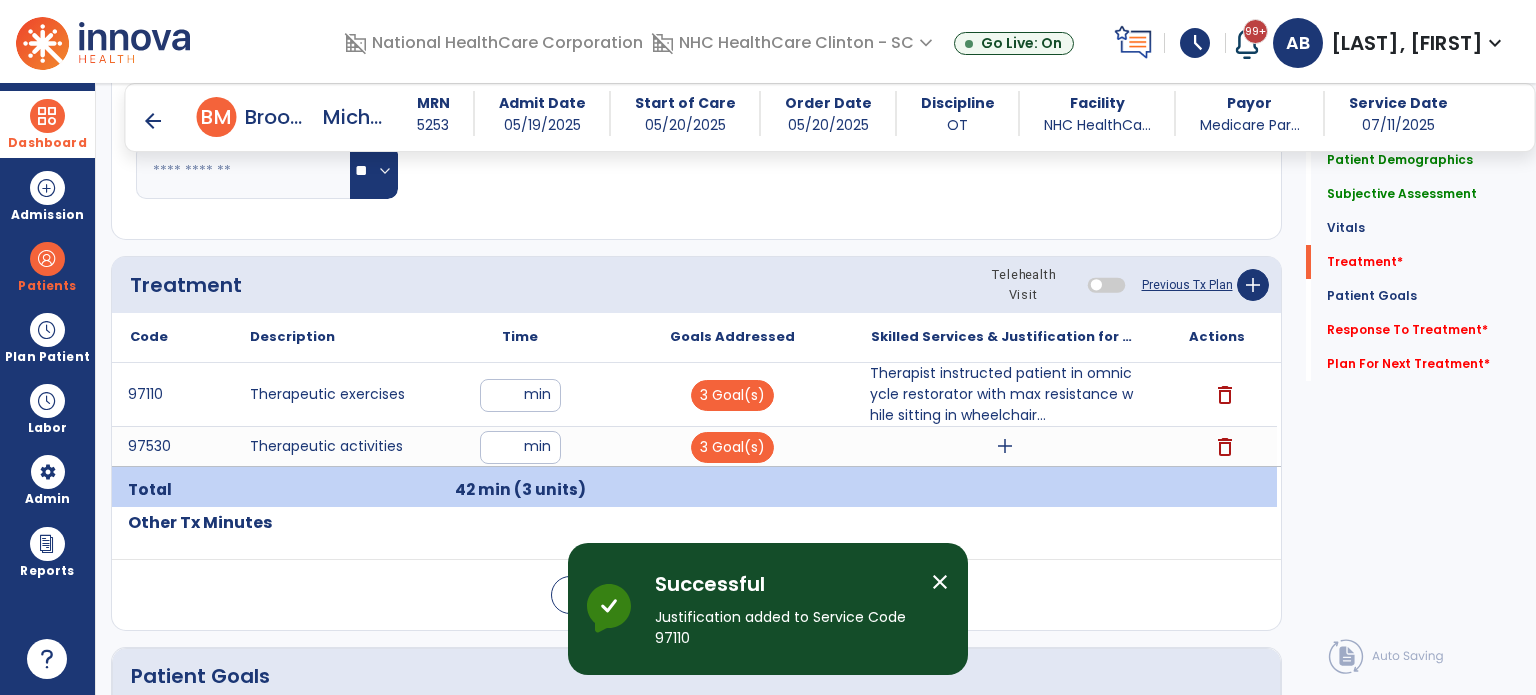 click on "add" at bounding box center (1005, 446) 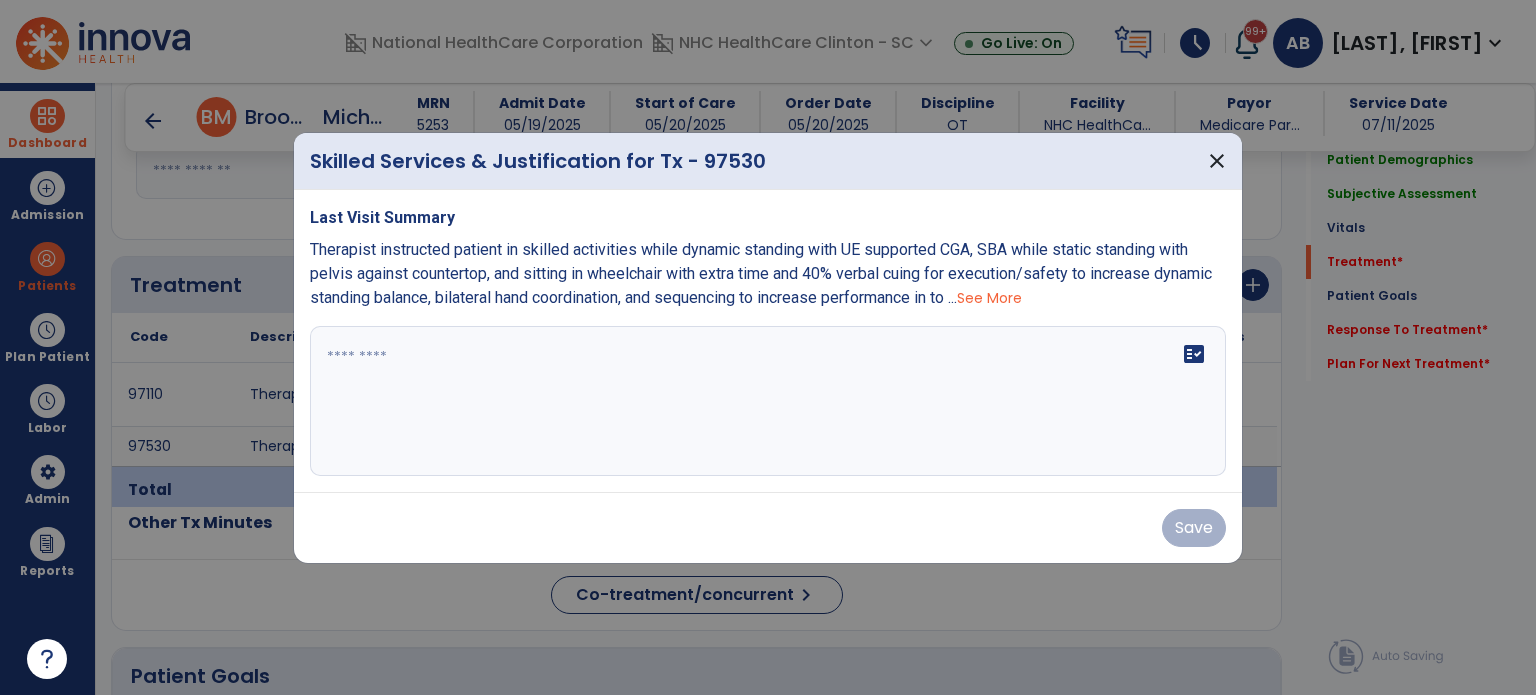 click on "See More" at bounding box center (989, 298) 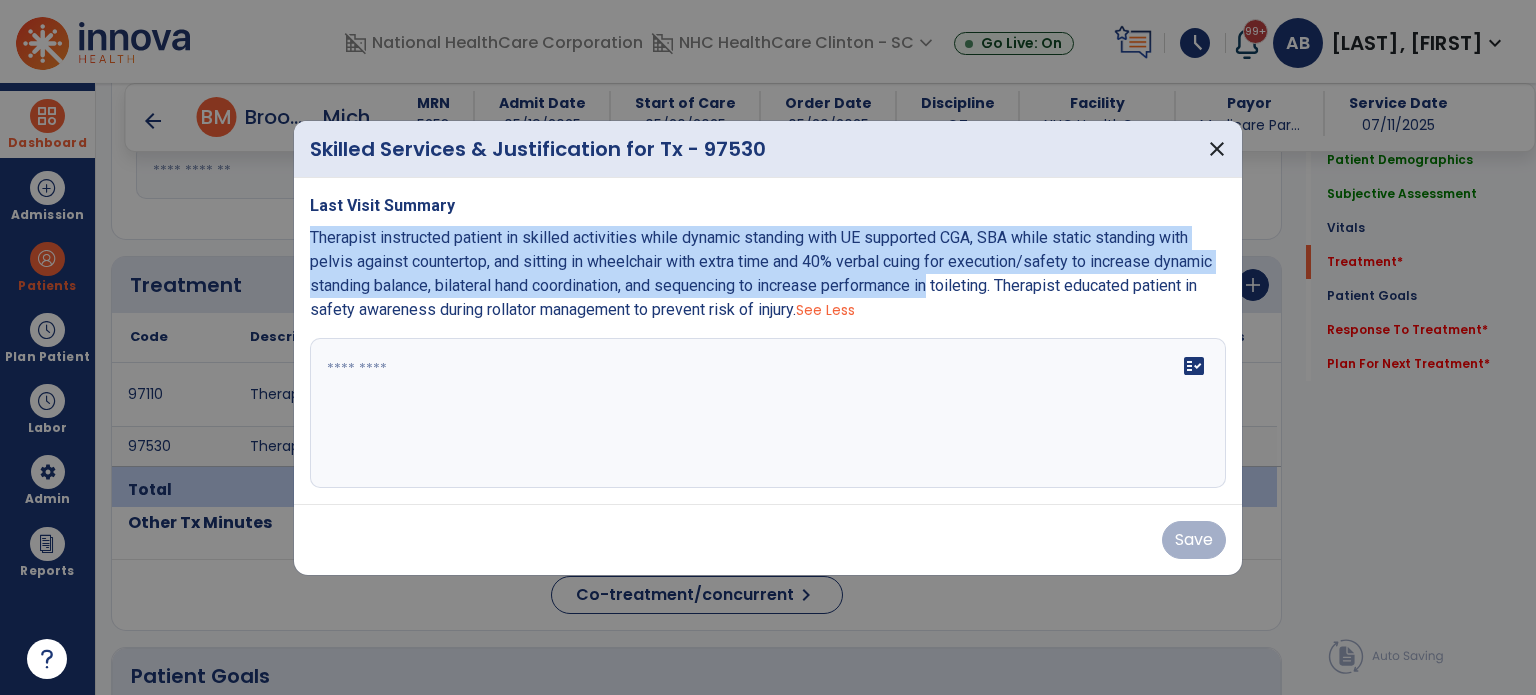 drag, startPoint x: 943, startPoint y: 284, endPoint x: 310, endPoint y: 240, distance: 634.5274 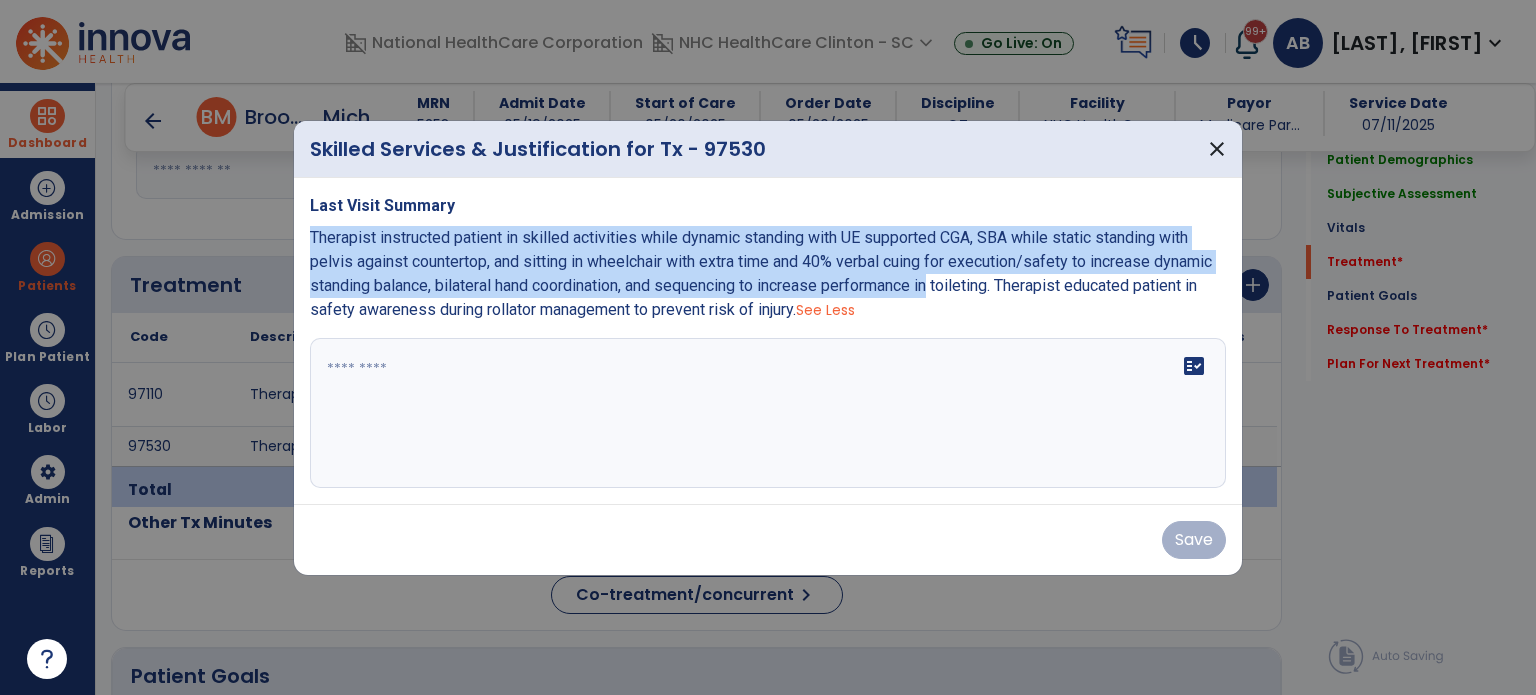 click on "Therapist instructed patient in skilled activities while dynamic standing with UE supported CGA, SBA while static standing with pelvis against countertop, and sitting in wheelchair with extra time and 40% verbal cuing for execution/safety to increase dynamic standing balance, bilateral hand coordination, and sequencing to increase performance in toileting. Therapist educated patient in safety awareness during rollator management to prevent risk of injury." at bounding box center [761, 273] 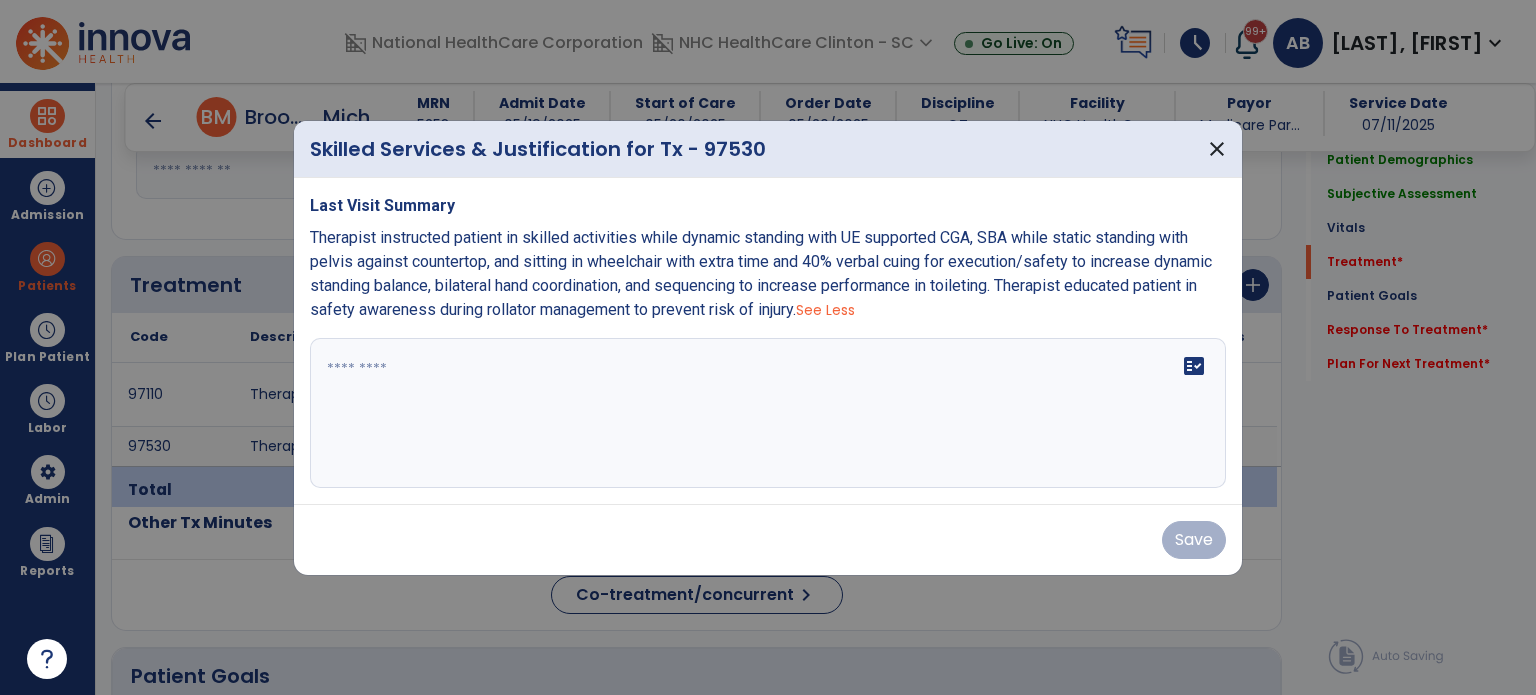 click on "fact_check" at bounding box center [768, 413] 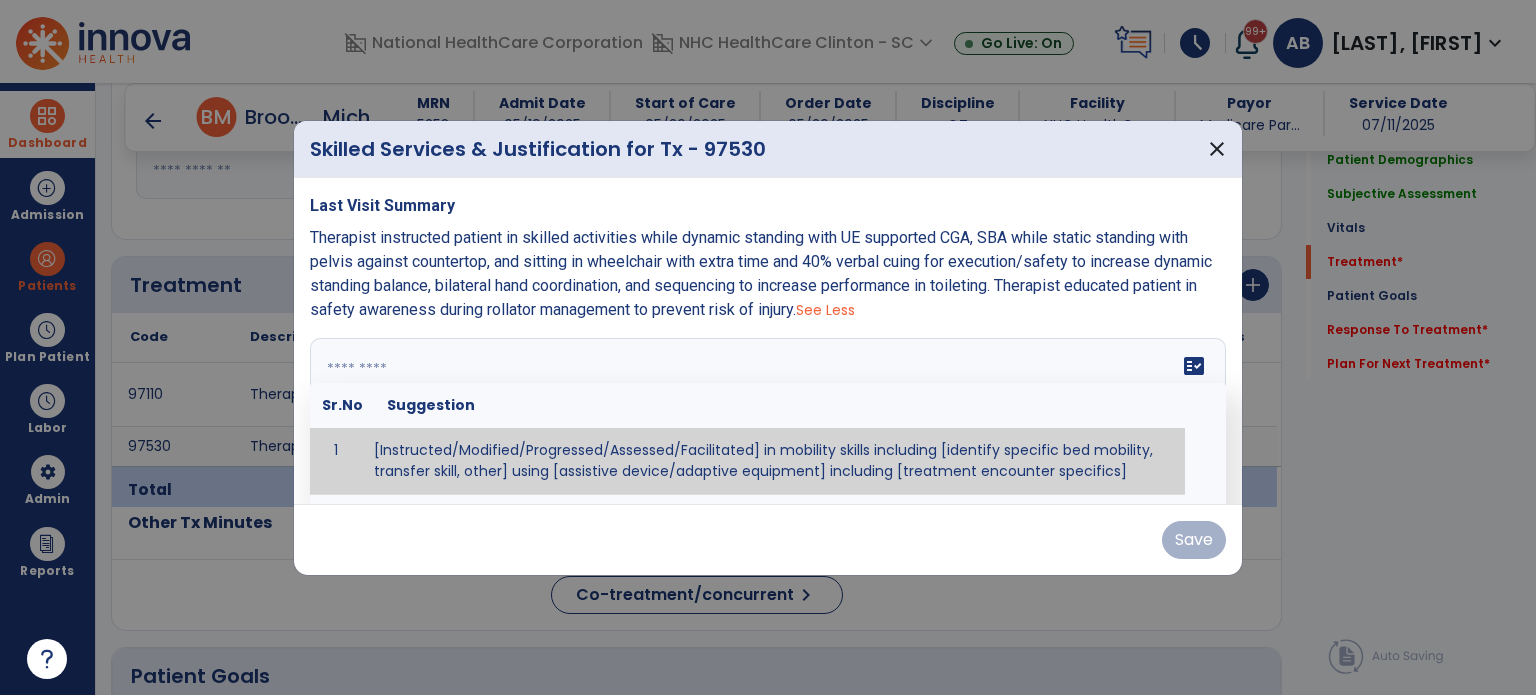 paste on "**********" 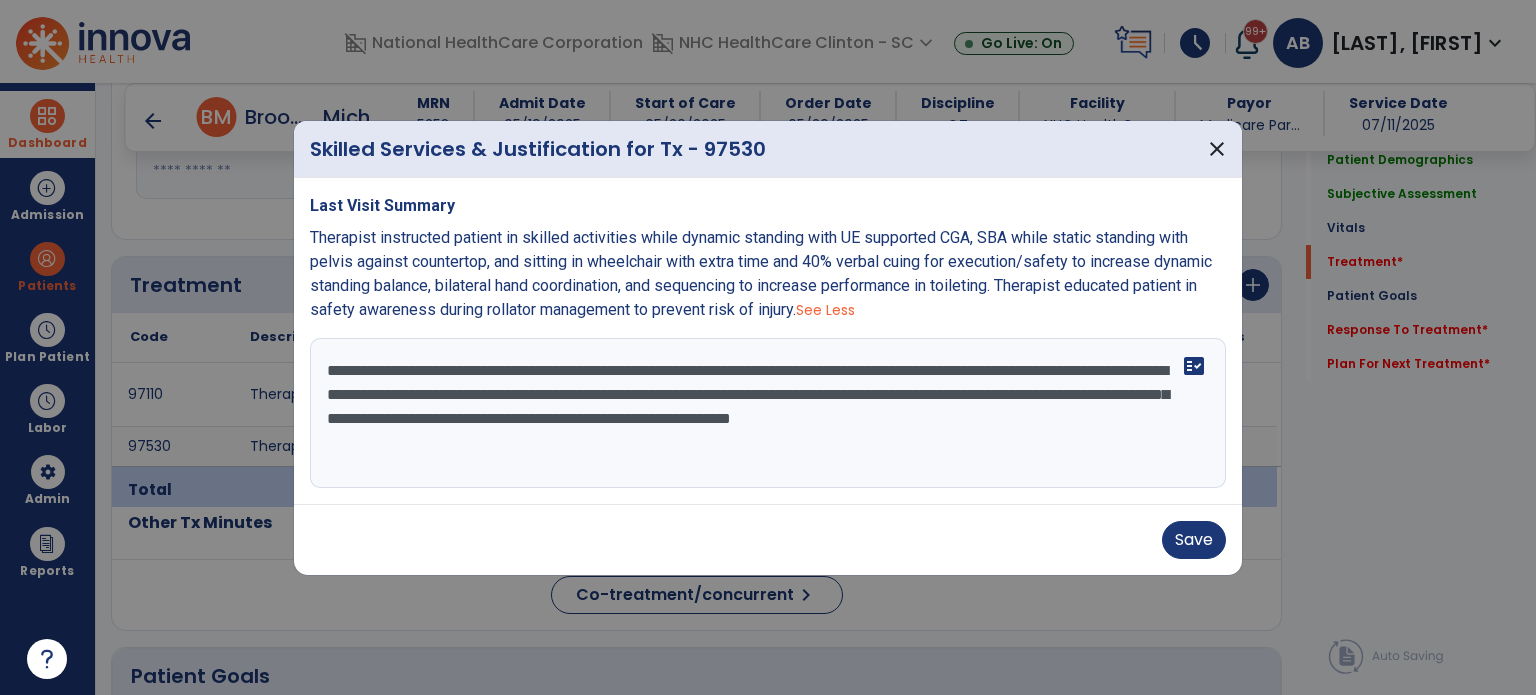 drag, startPoint x: 1078, startPoint y: 372, endPoint x: 699, endPoint y: 399, distance: 379.9605 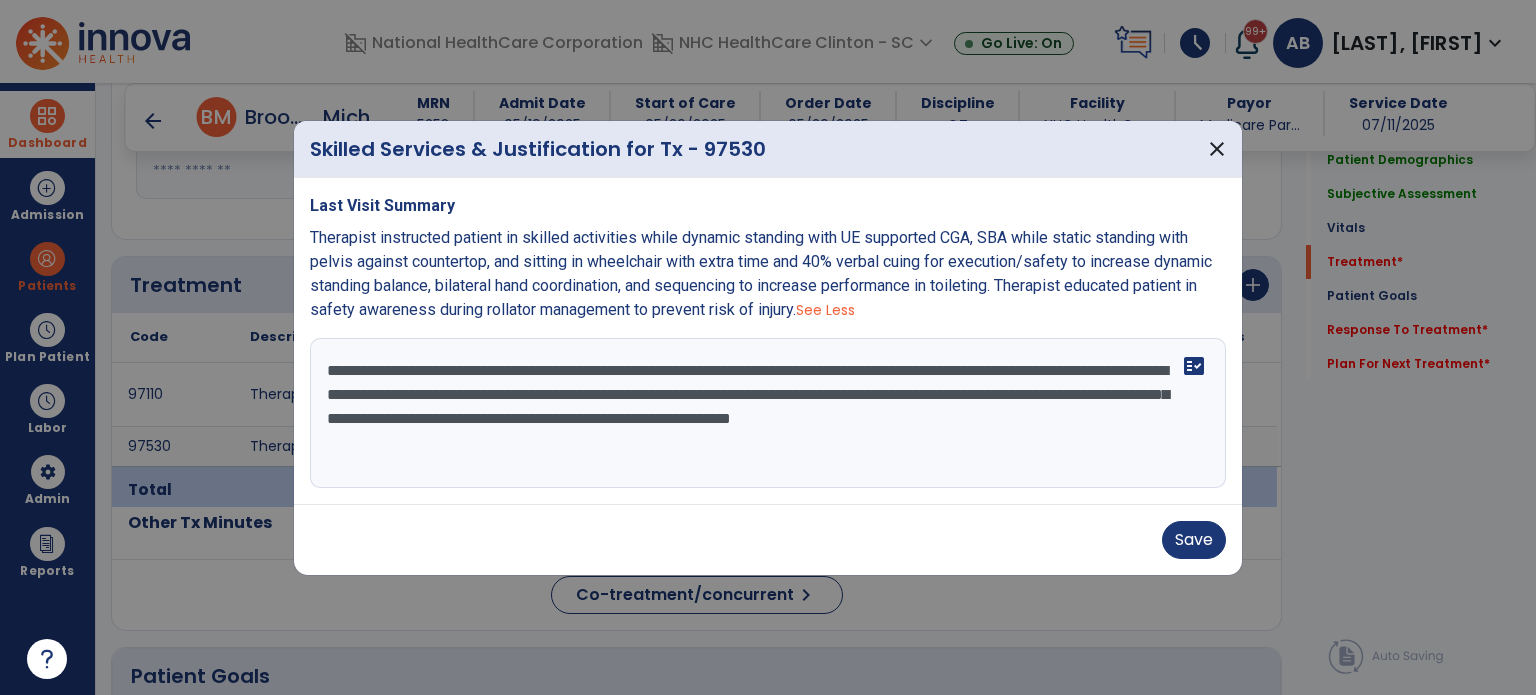 click on "**********" at bounding box center (768, 413) 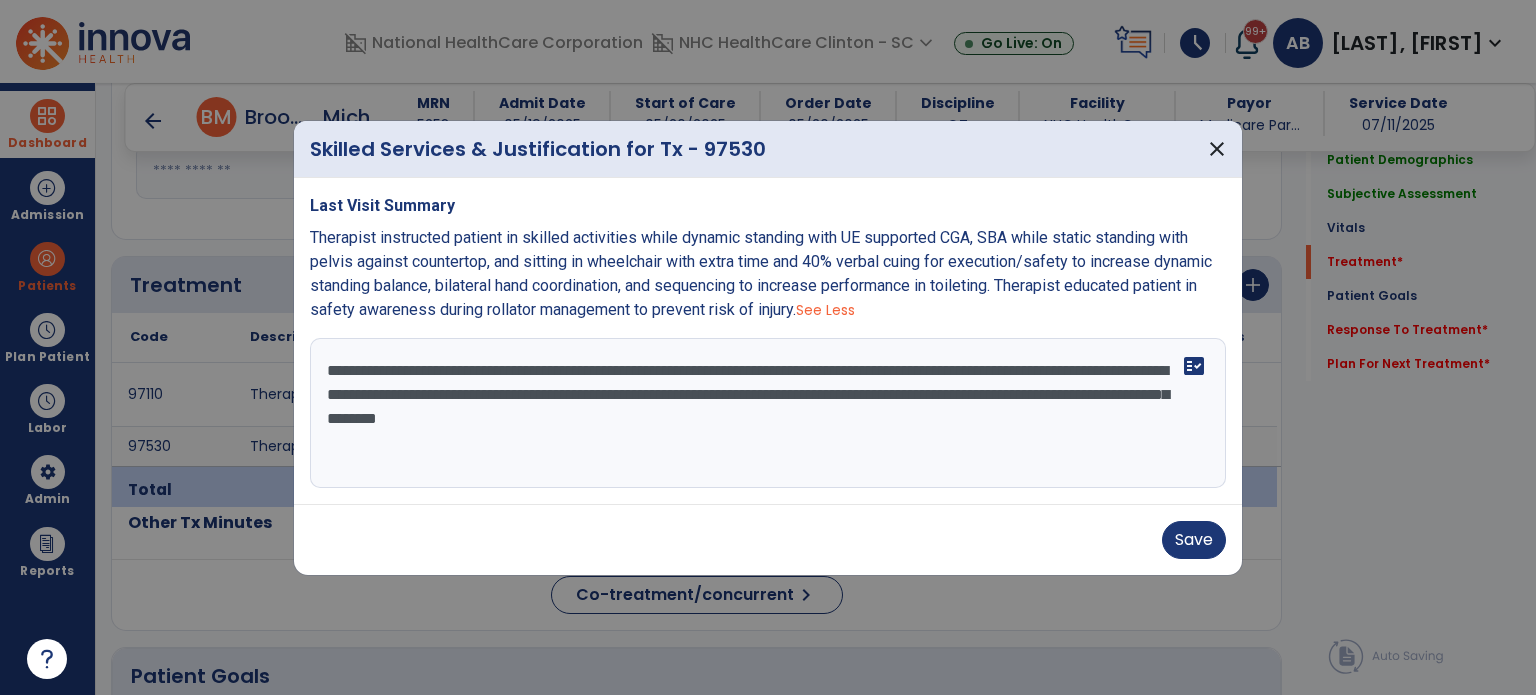 click on "**********" at bounding box center (768, 413) 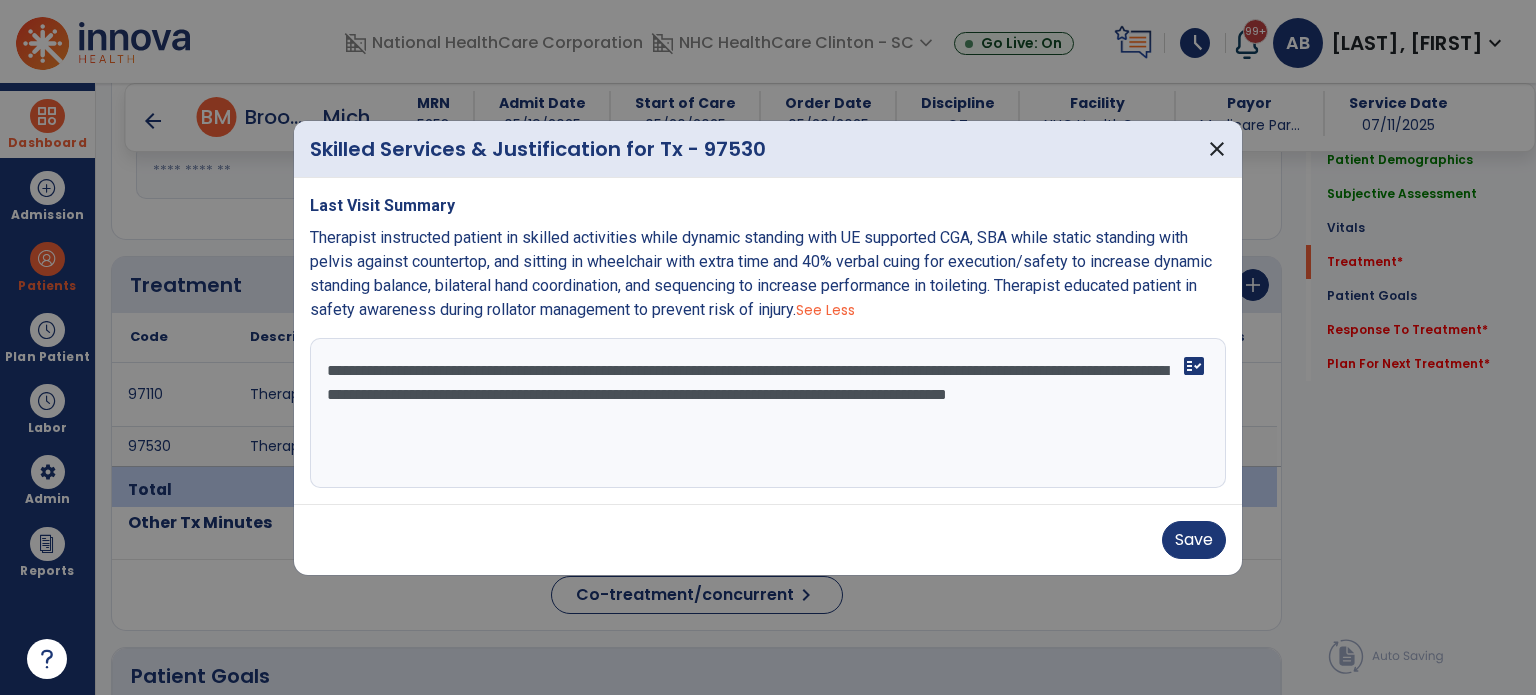 click on "**********" at bounding box center (768, 413) 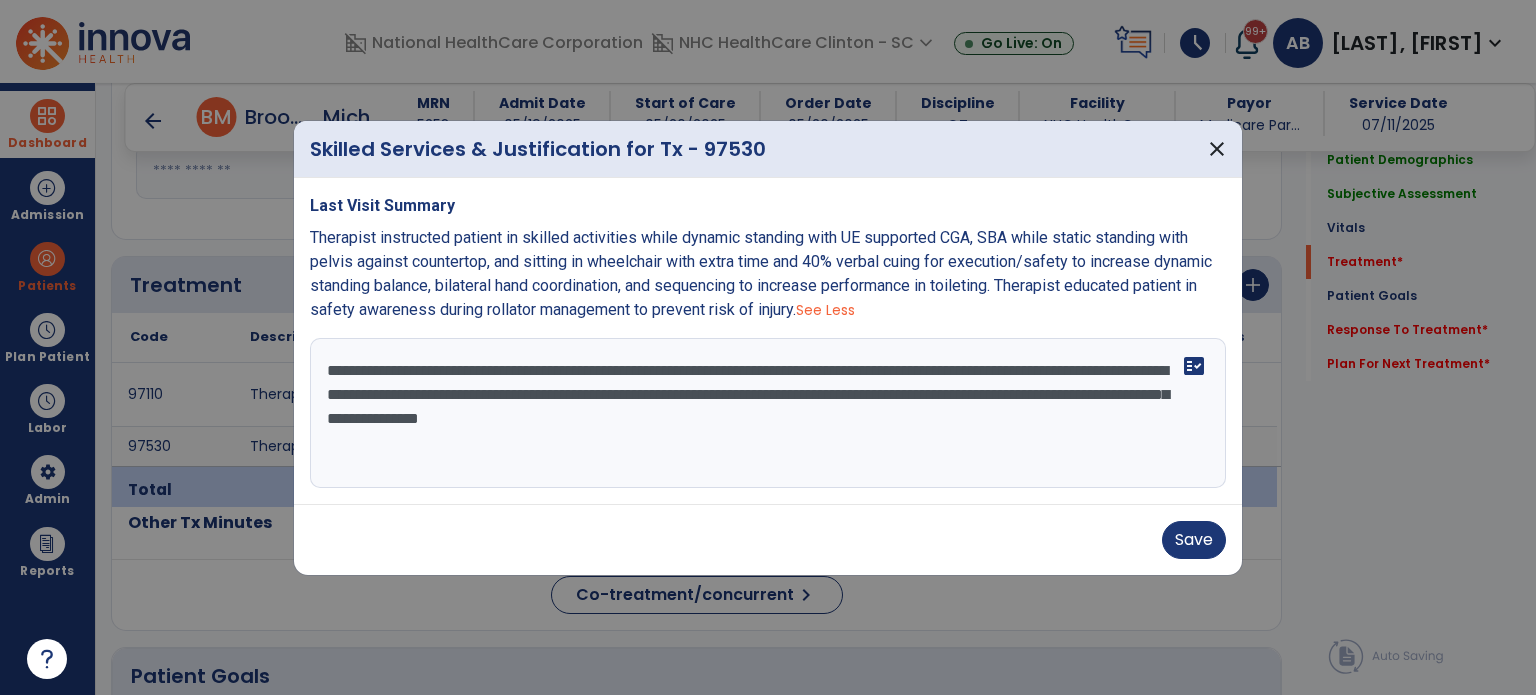 click on "**********" at bounding box center (768, 413) 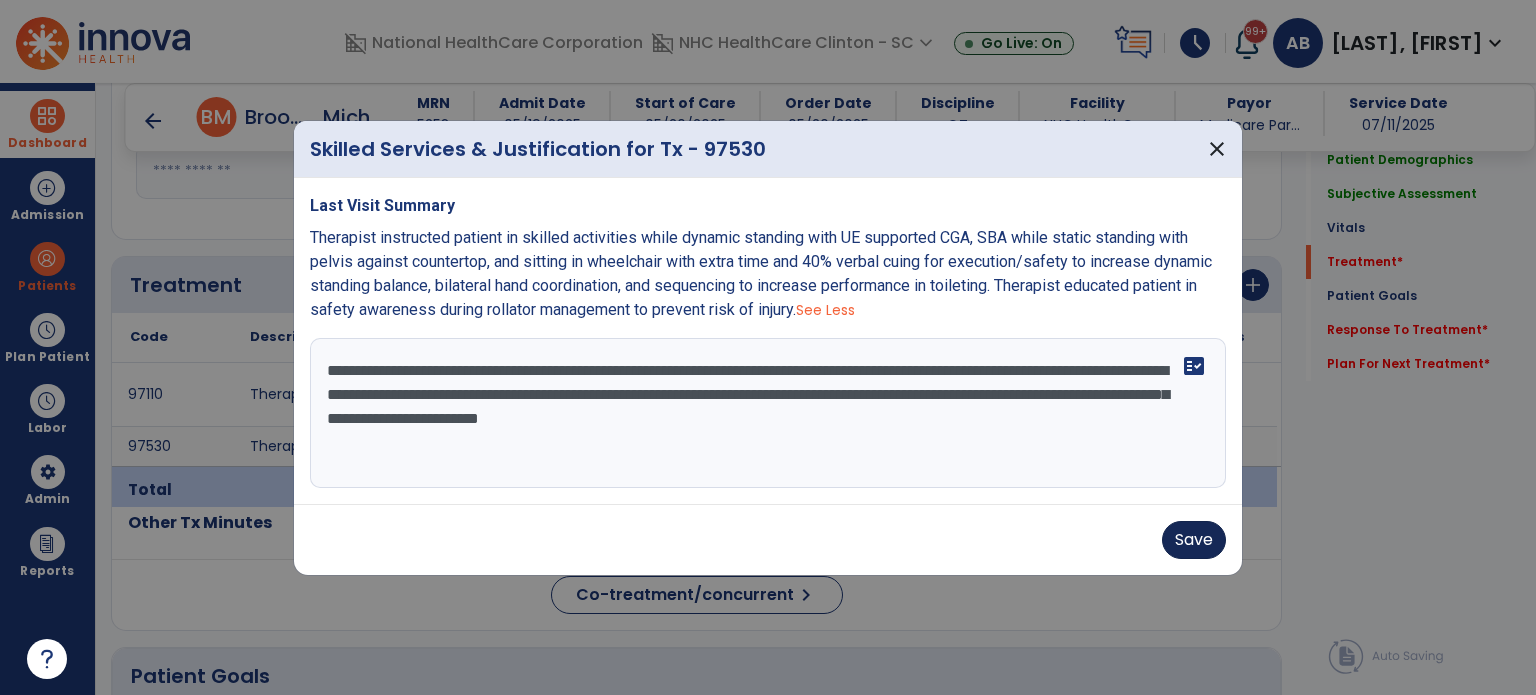 type on "**********" 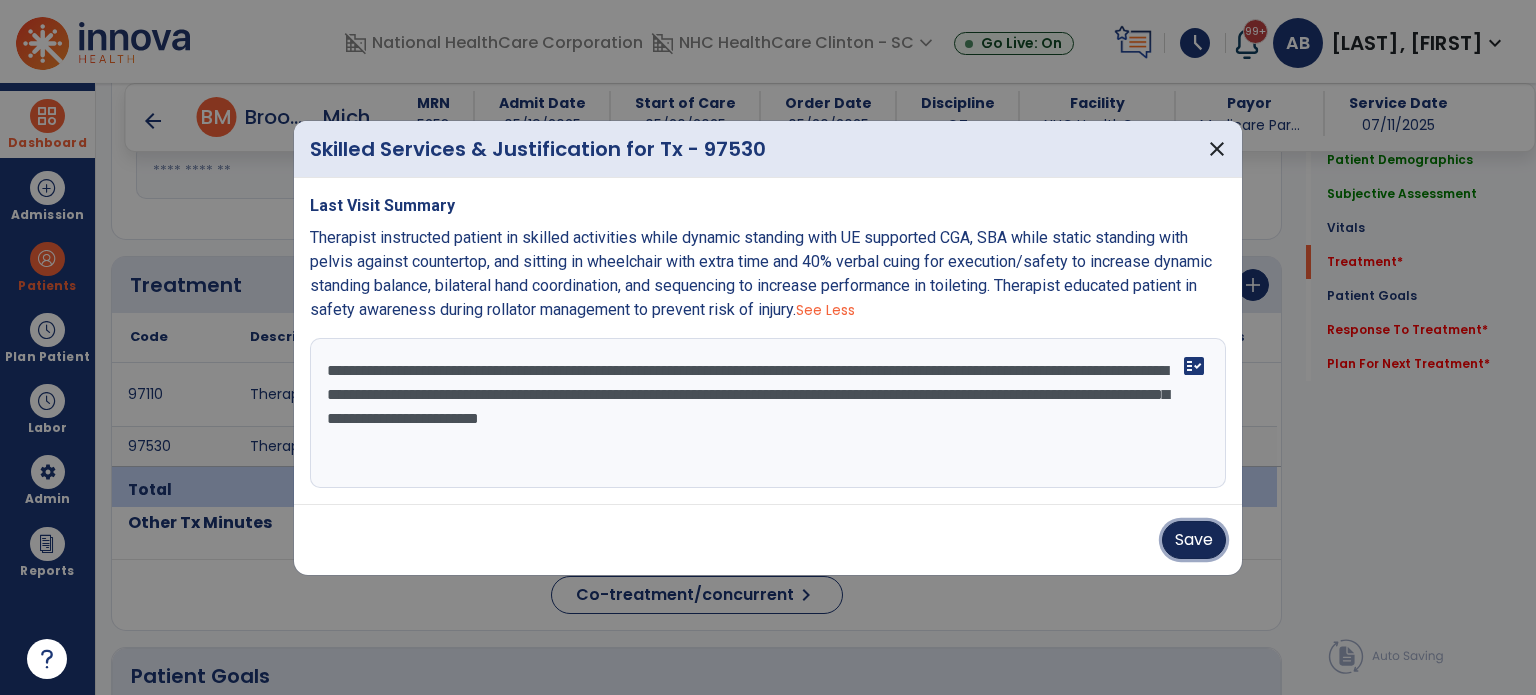 click on "Save" at bounding box center [1194, 540] 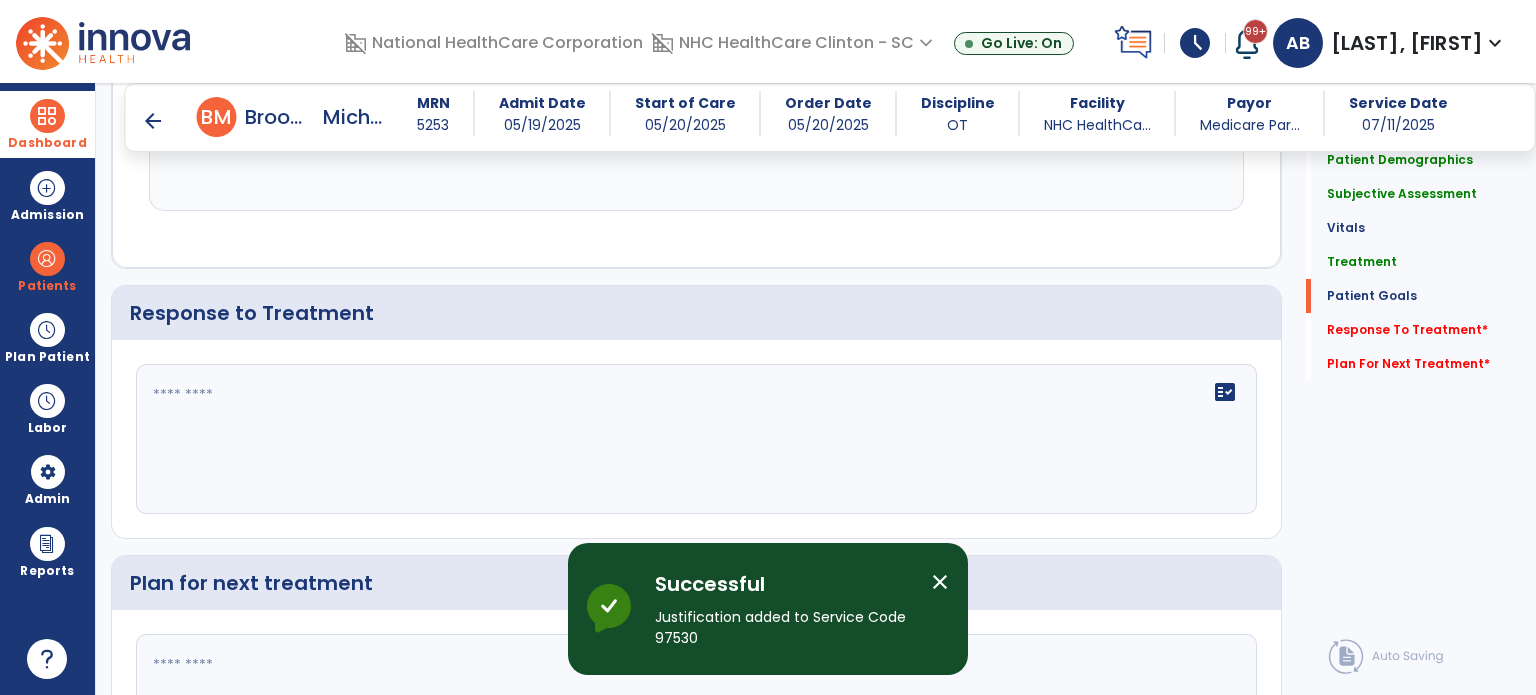 scroll, scrollTop: 3521, scrollLeft: 0, axis: vertical 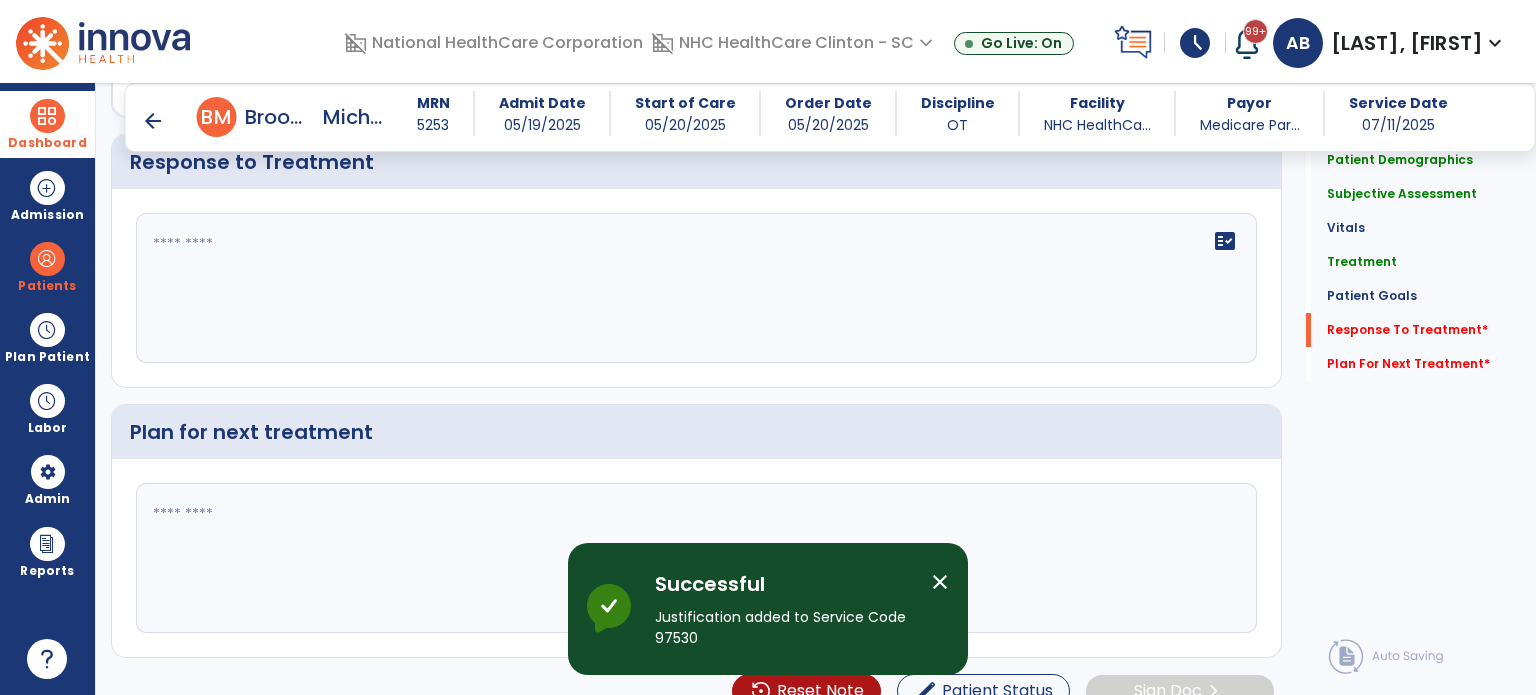 click 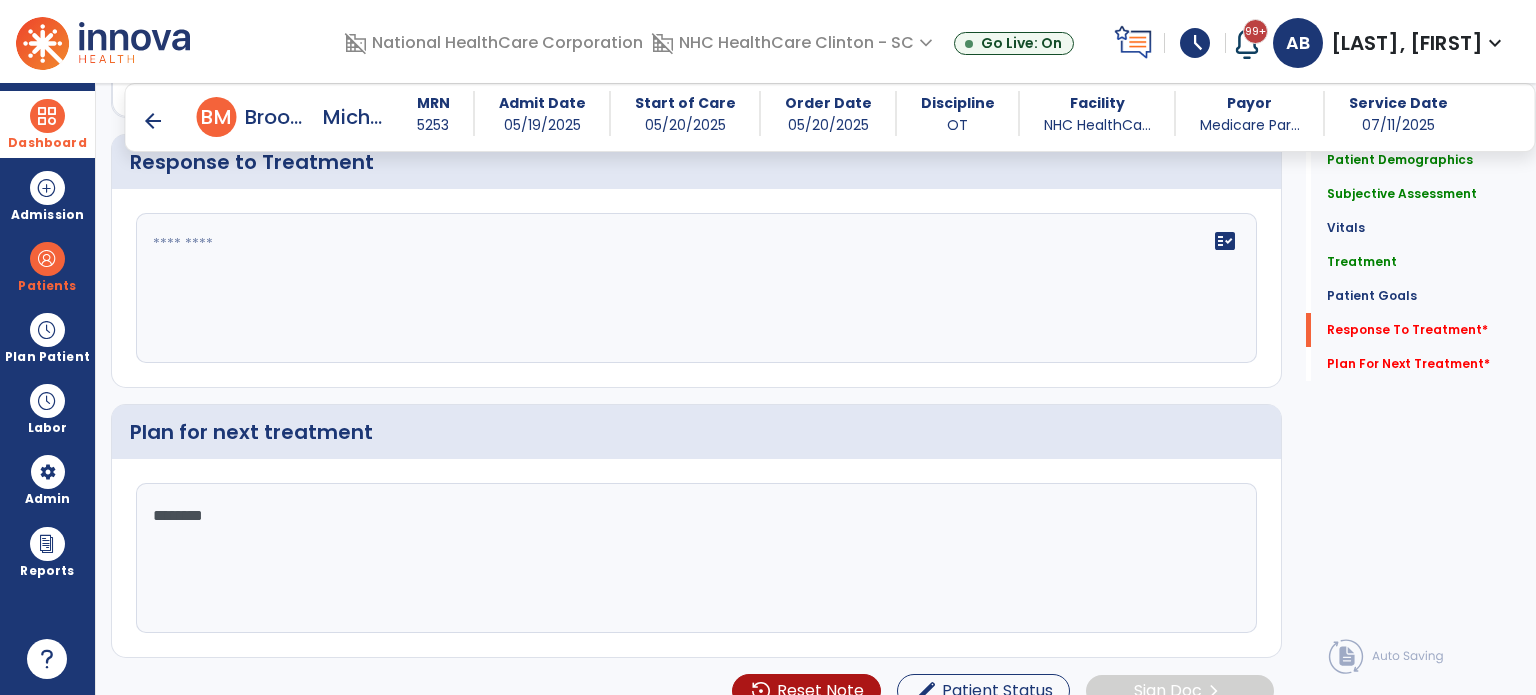 scroll, scrollTop: 3404, scrollLeft: 0, axis: vertical 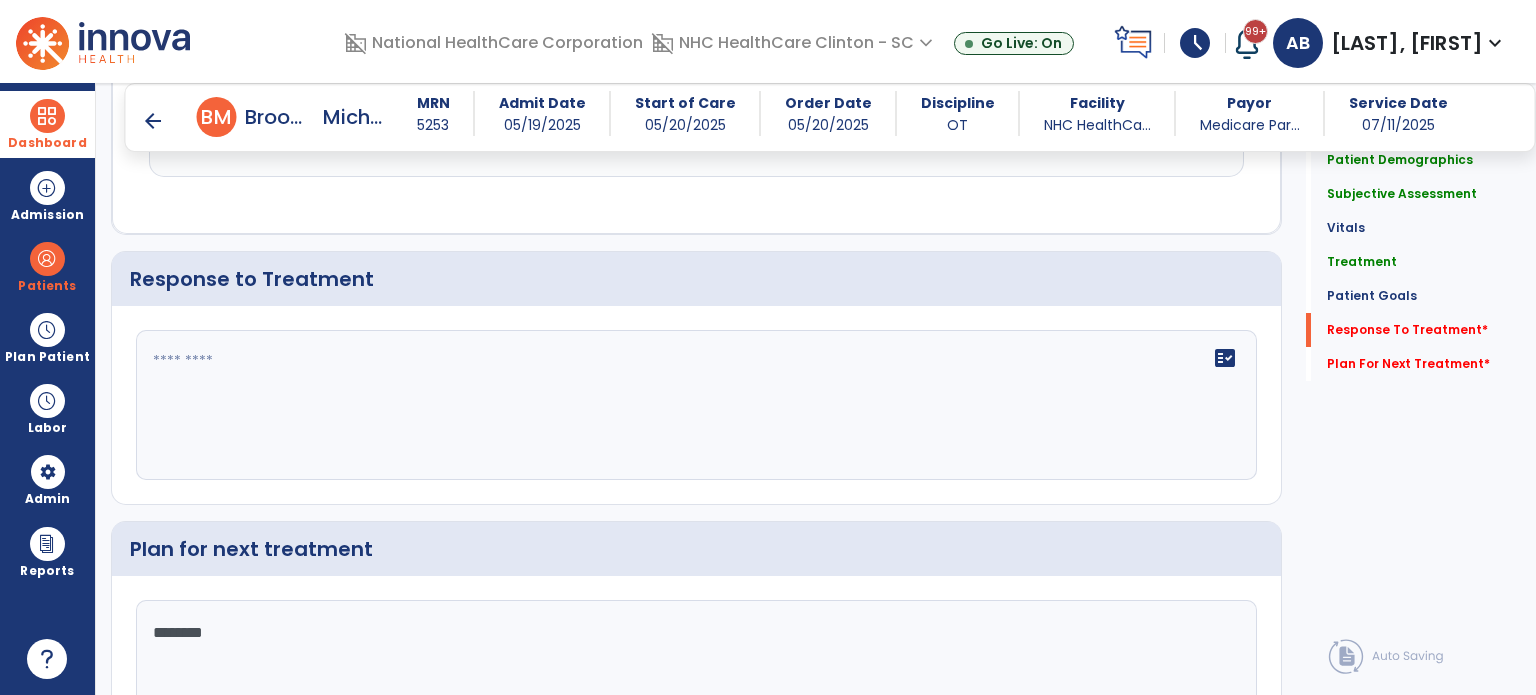 type on "********" 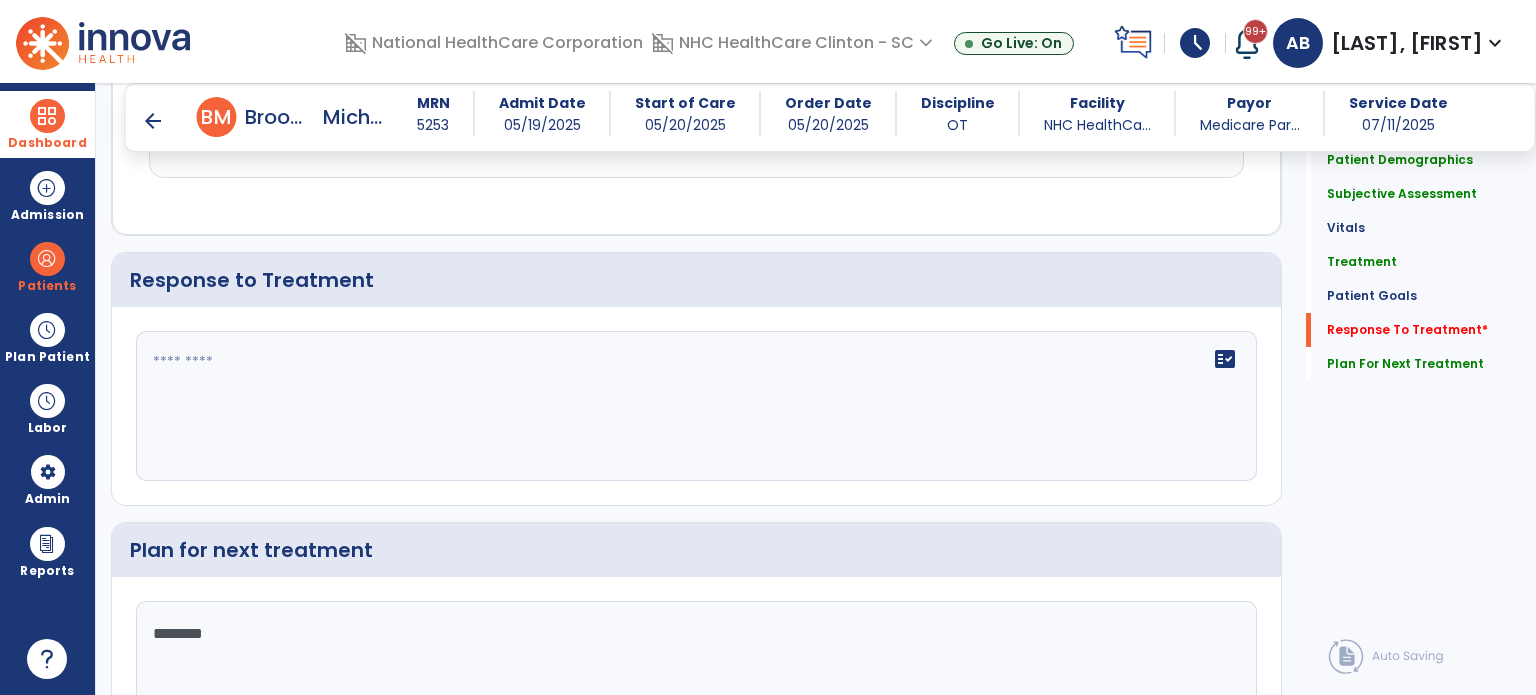 paste on "**********" 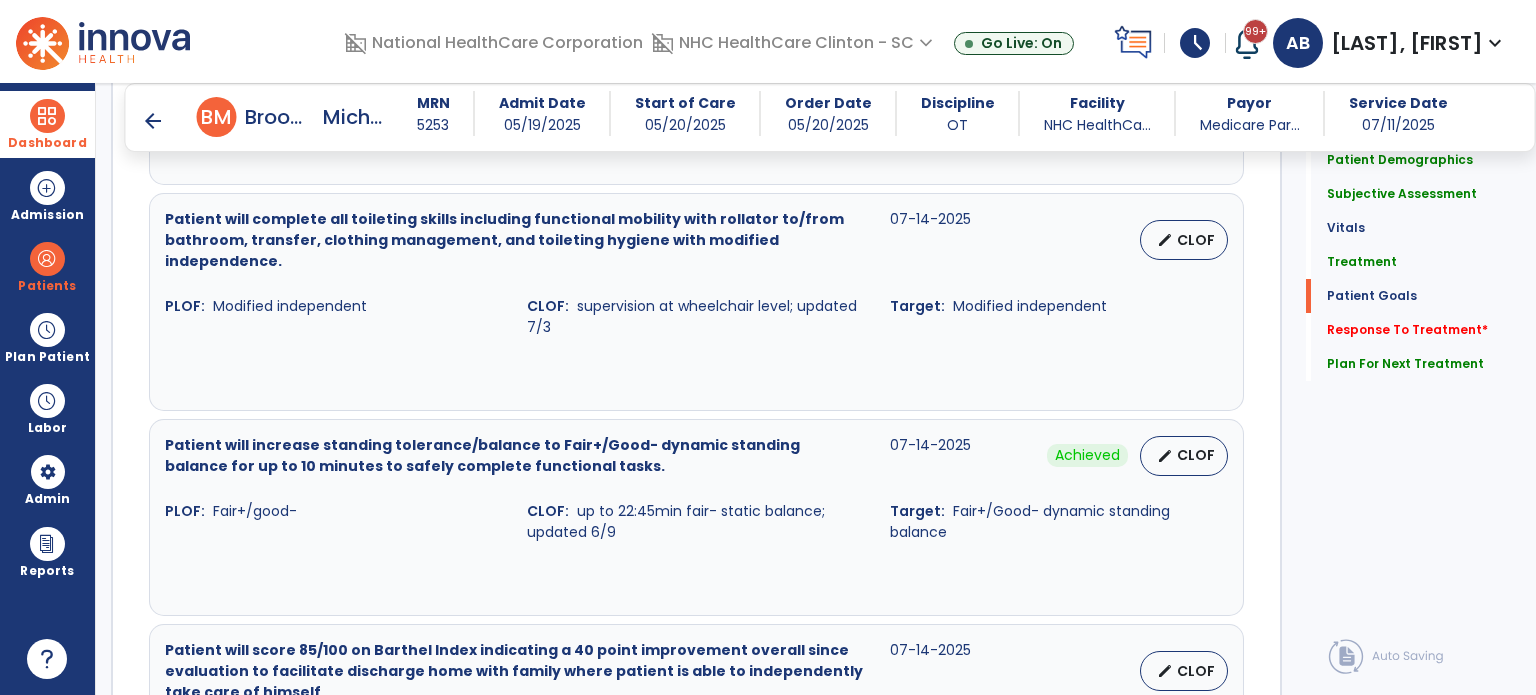 scroll, scrollTop: 2751, scrollLeft: 0, axis: vertical 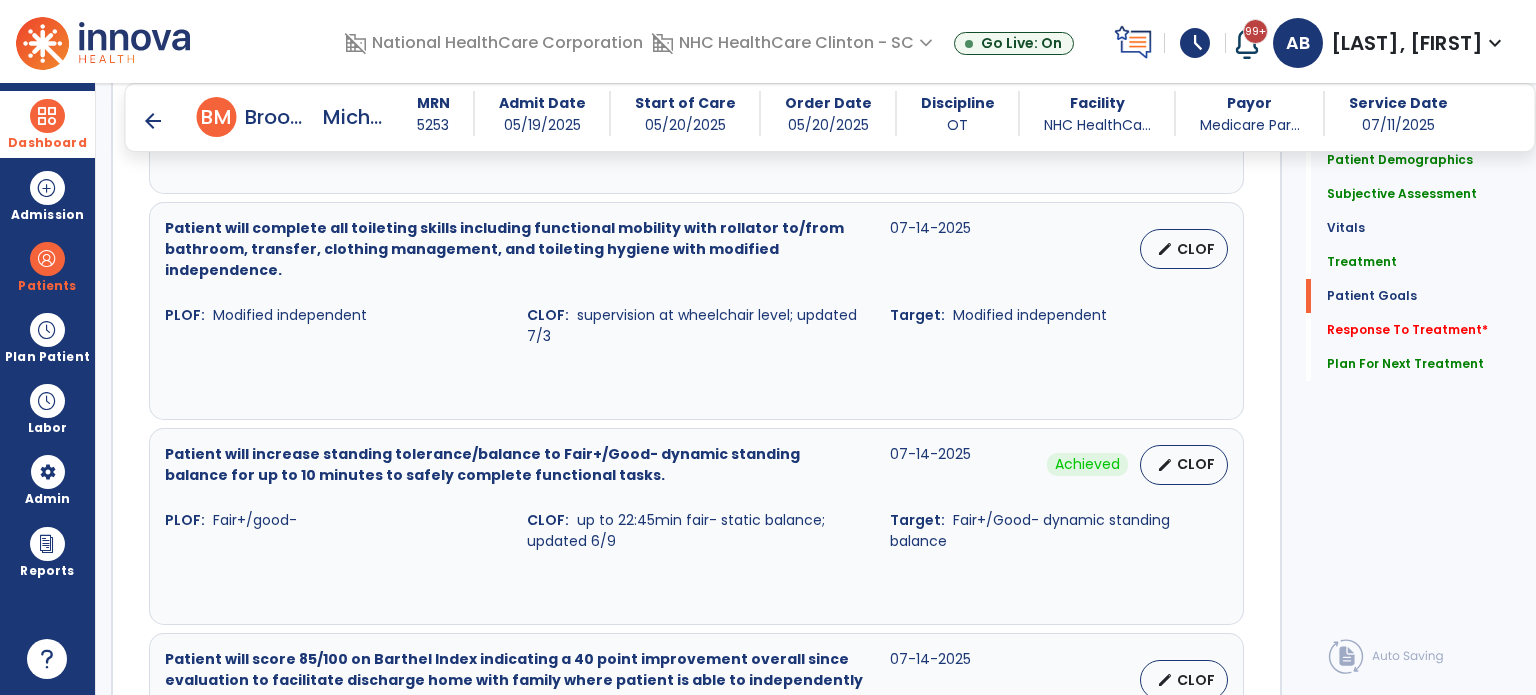 type on "**********" 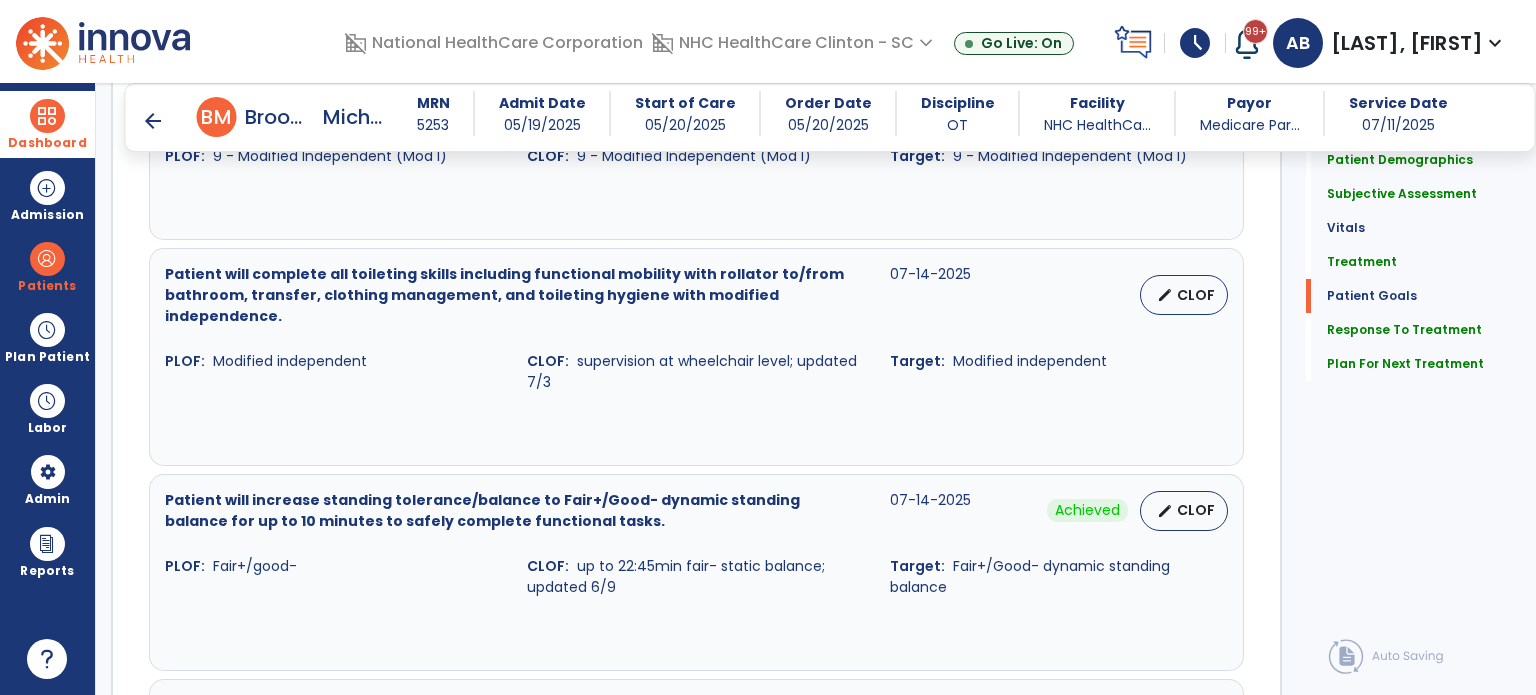scroll, scrollTop: 2751, scrollLeft: 0, axis: vertical 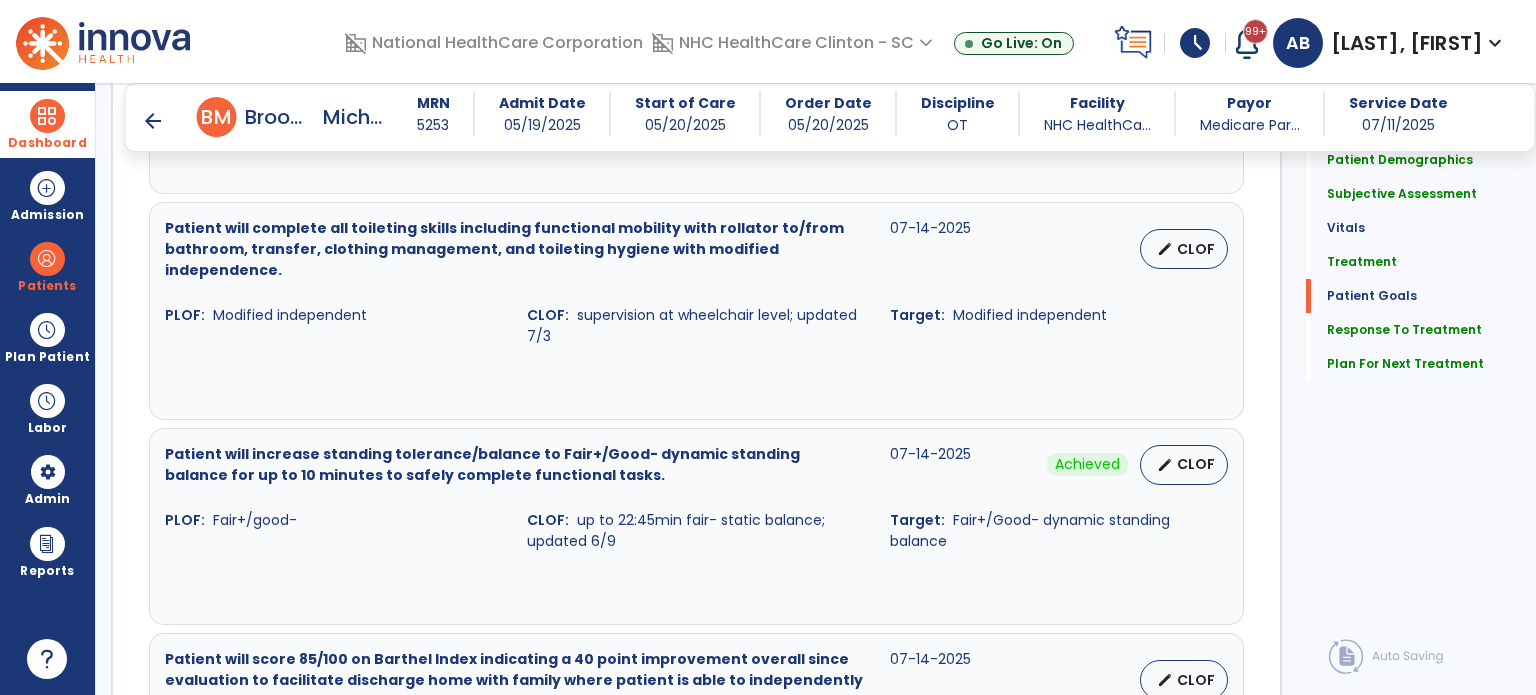 click on "Patient Demographics  Medical Diagnosis   Treatment Diagnosis   Precautions   Contraindications
Code
Description
Pdpm Clinical Category
Z47.89" 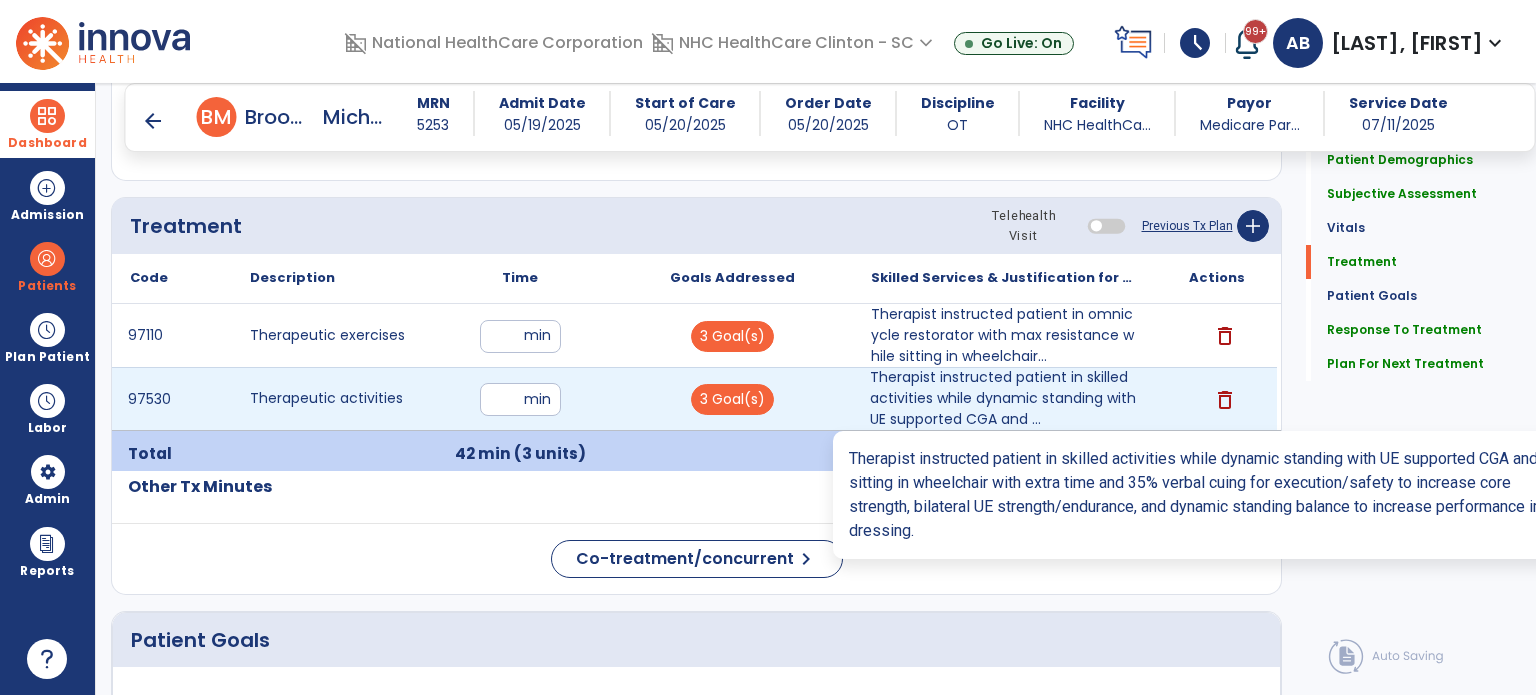 scroll, scrollTop: 1692, scrollLeft: 0, axis: vertical 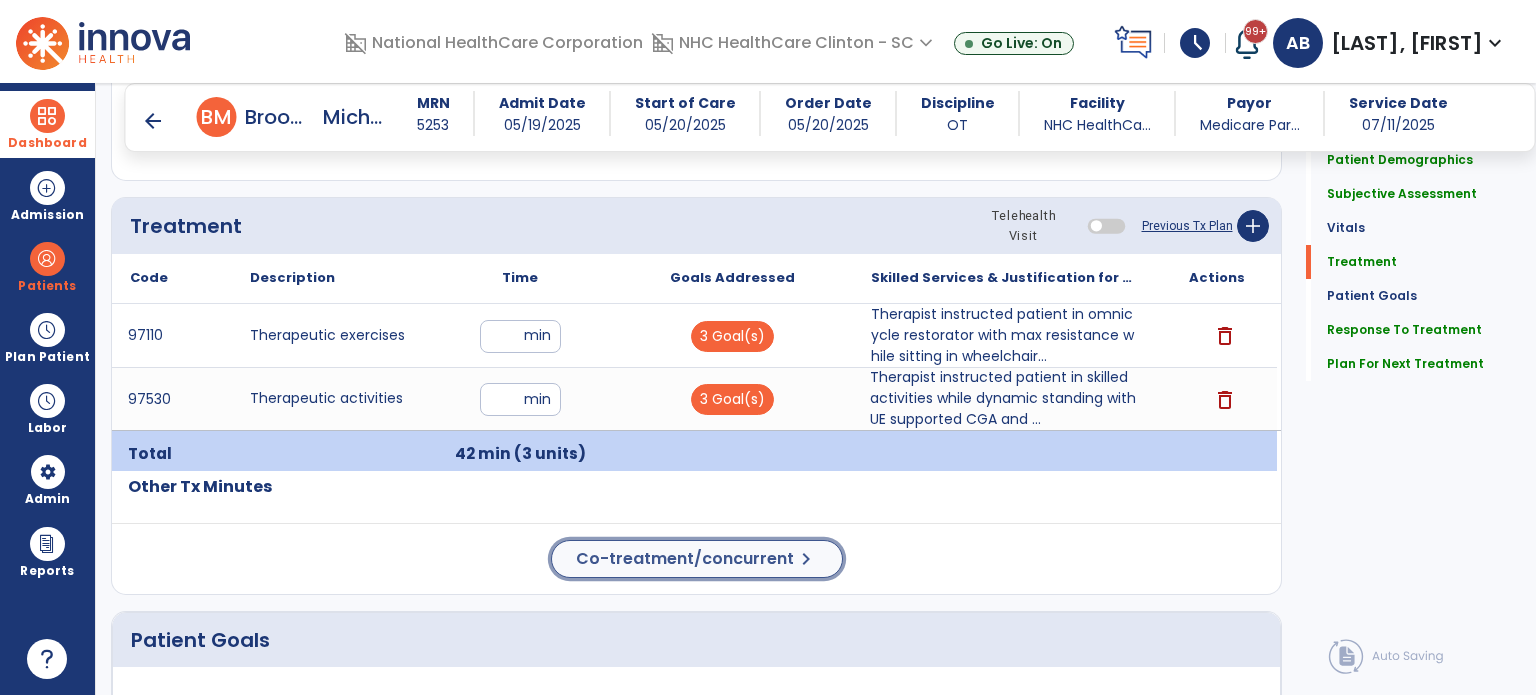 click on "Co-treatment/concurrent" 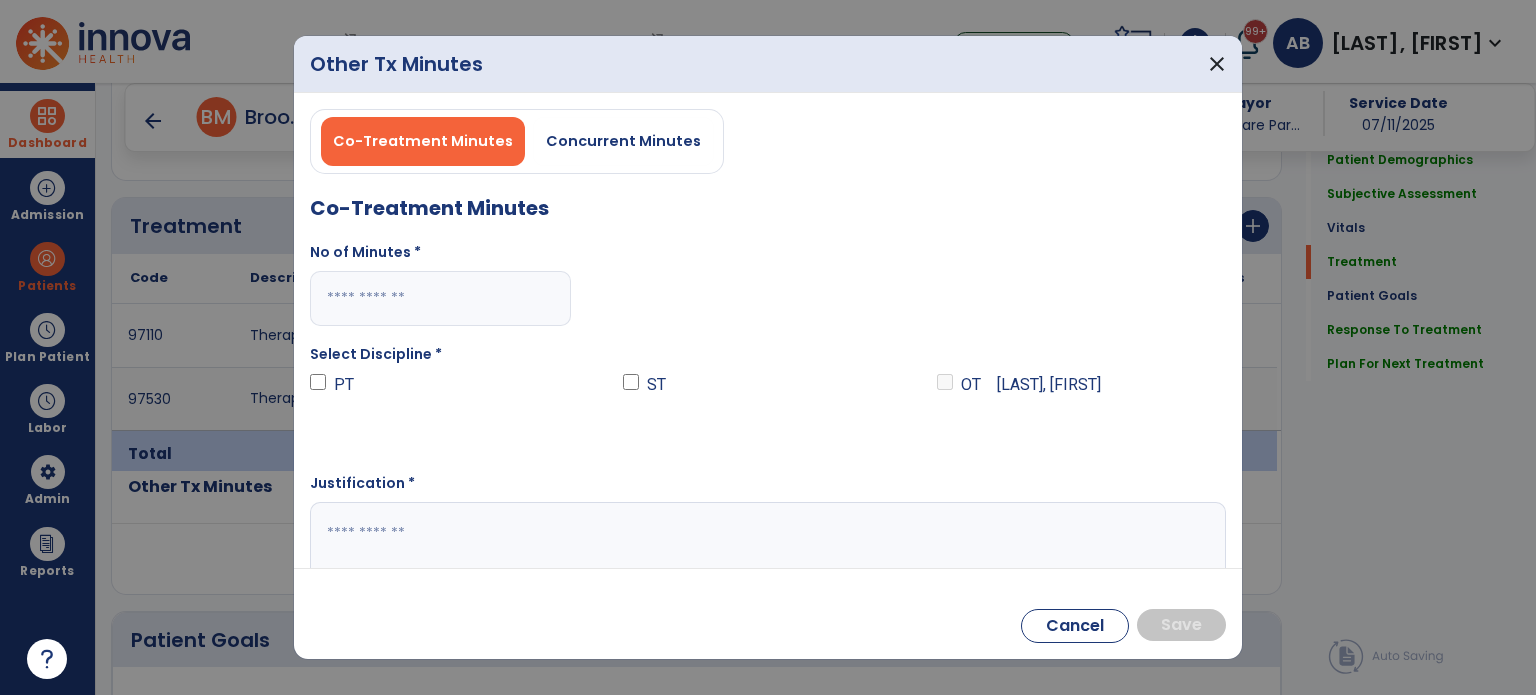 click on "Co-Treatment Minutes Concurrent Minutes Co-Treatment Minutes No of Minutes * Select Discipline *    PT    ST    OT [LAST_NAME], [FIRST_NAME] Justification *" at bounding box center (768, 344) 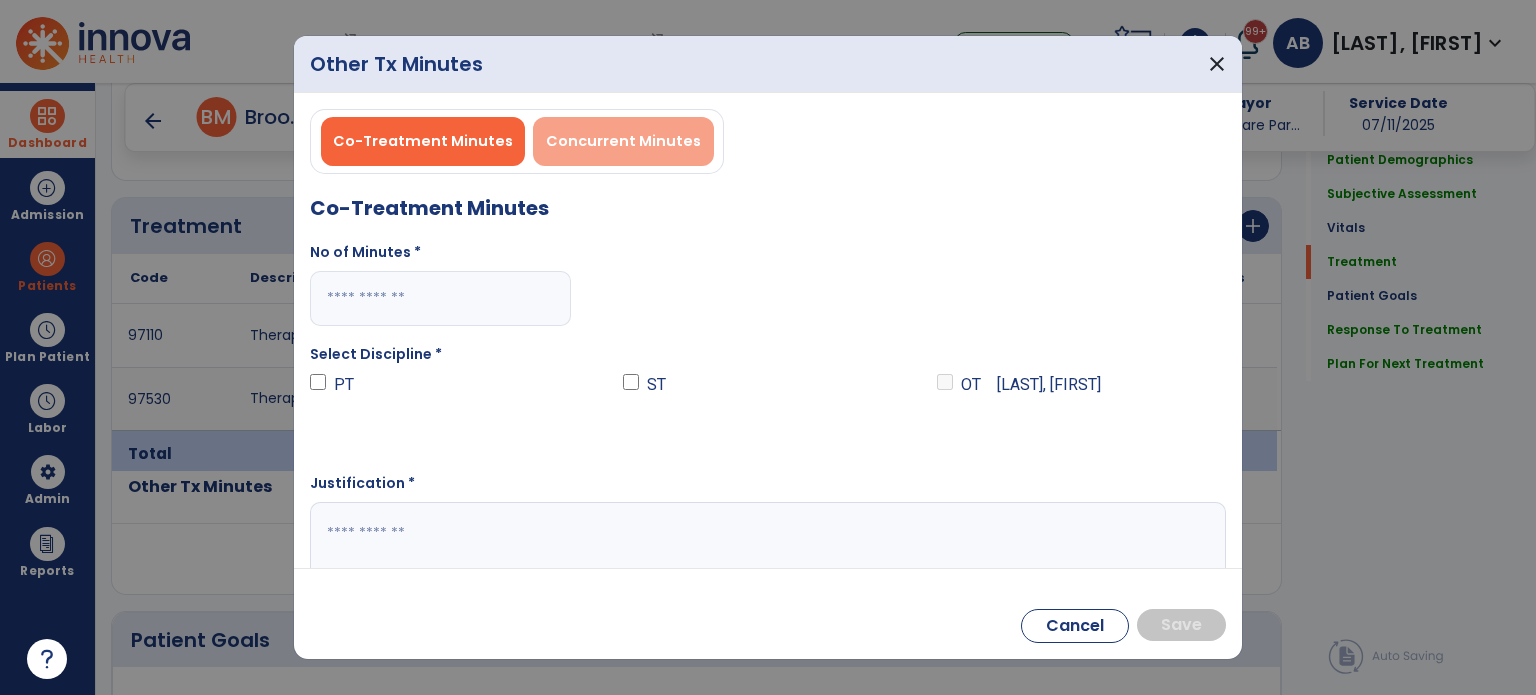 click on "Concurrent Minutes" at bounding box center (623, 141) 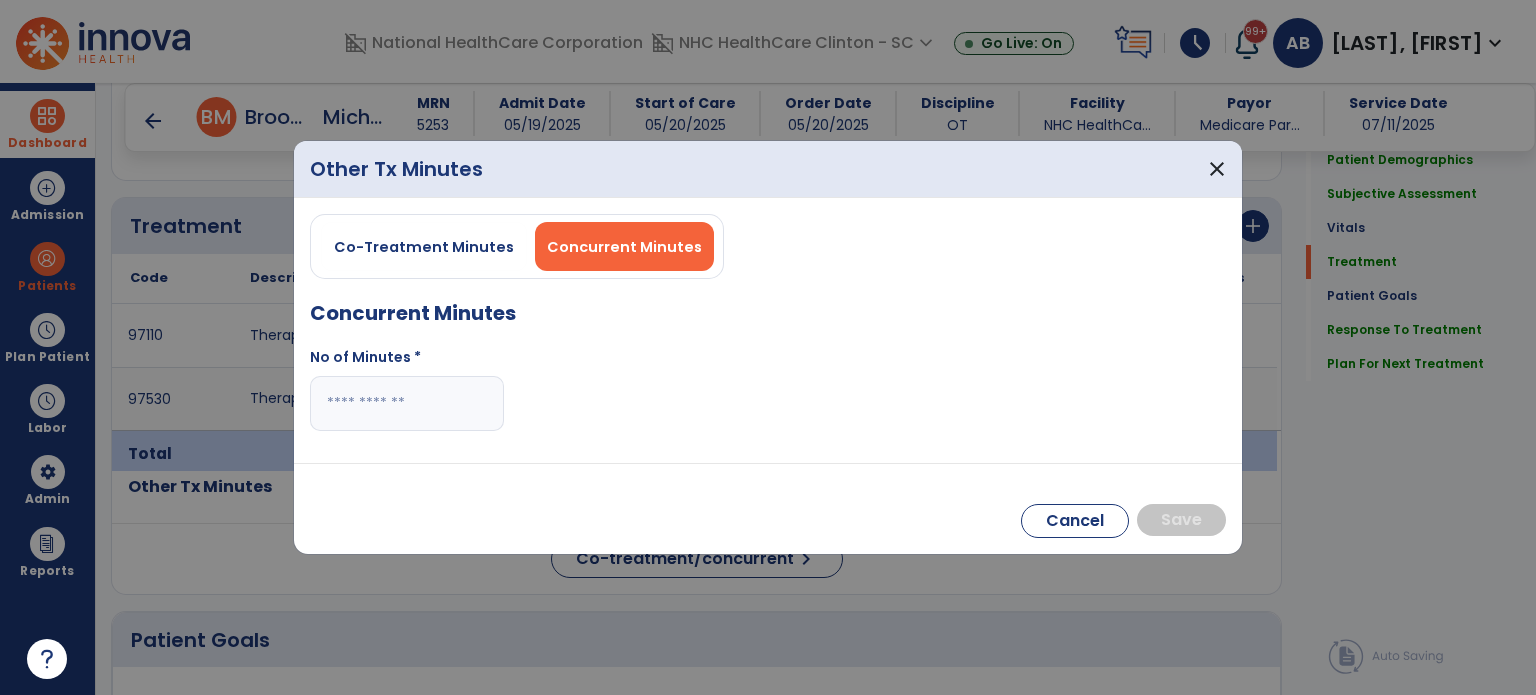 click at bounding box center (407, 403) 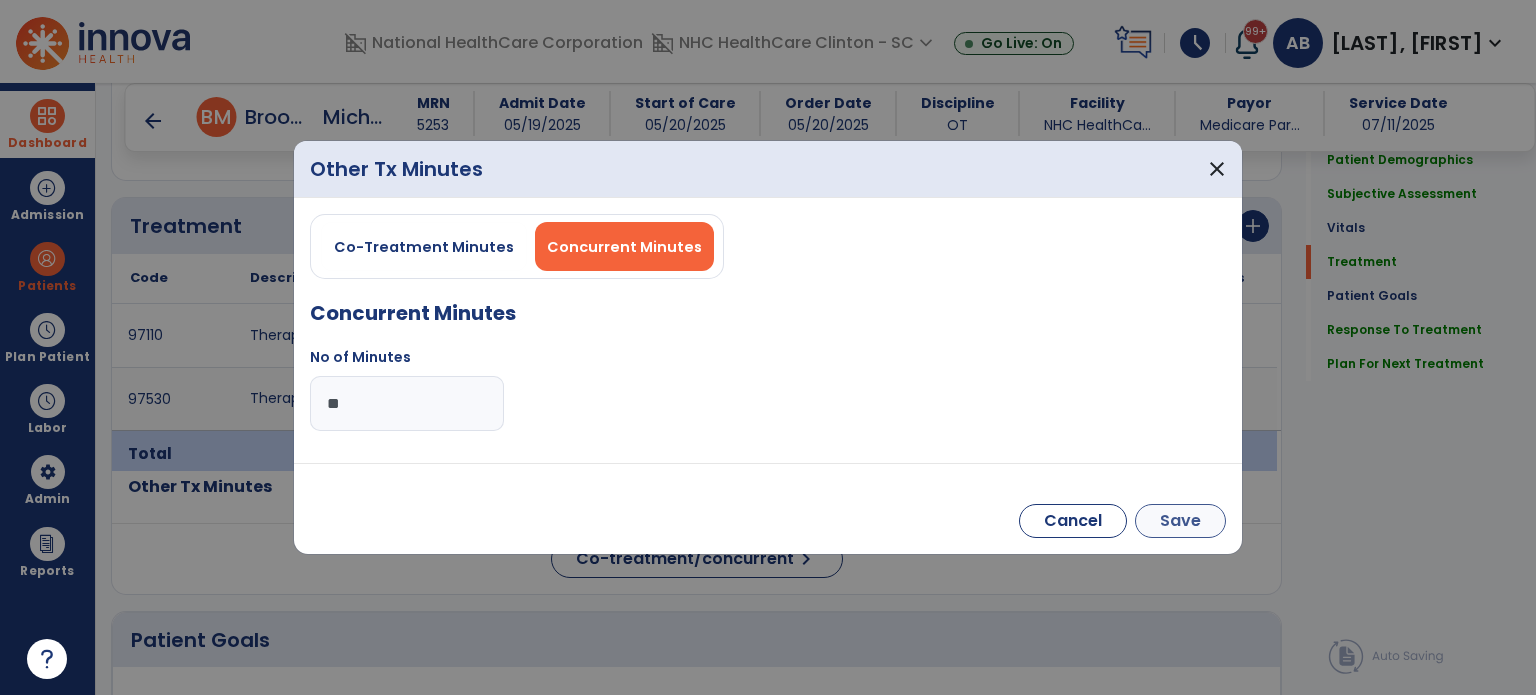 type on "**" 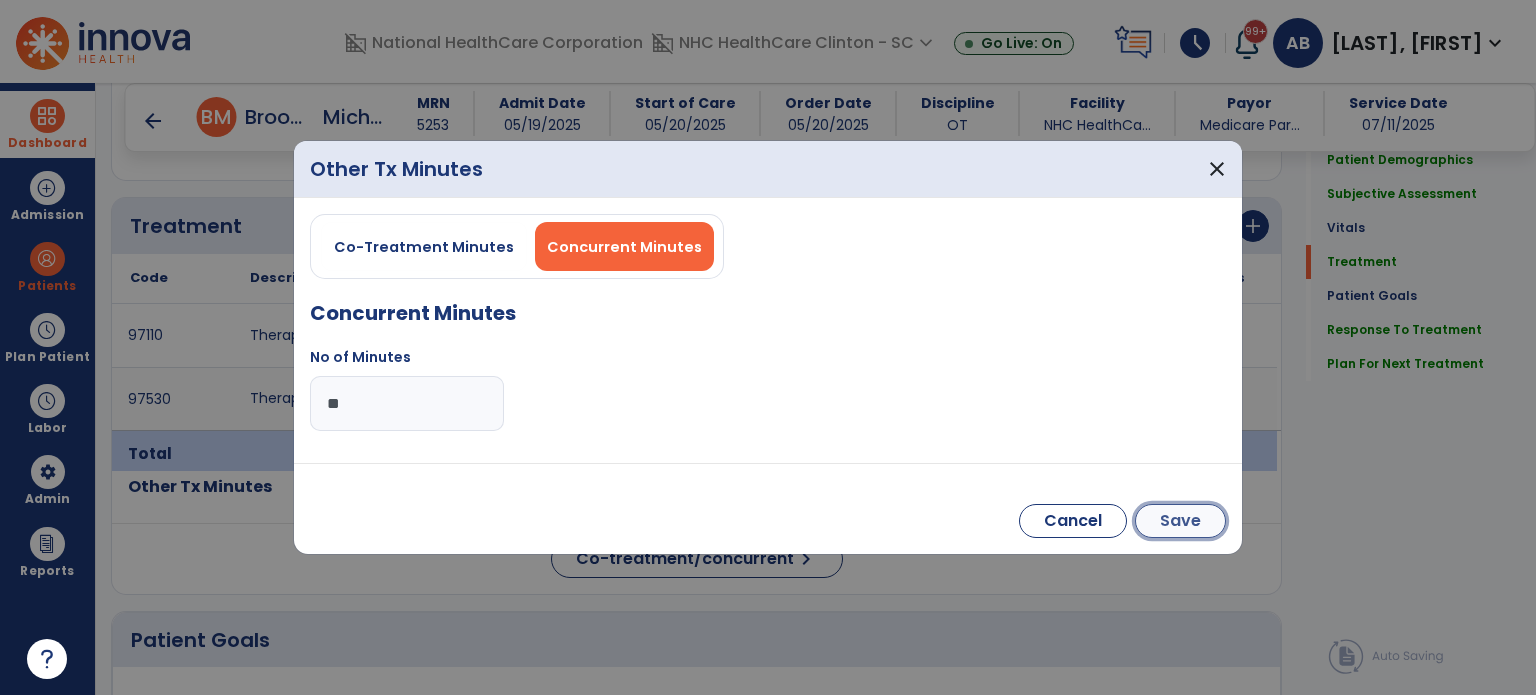 click on "Save" at bounding box center [1180, 521] 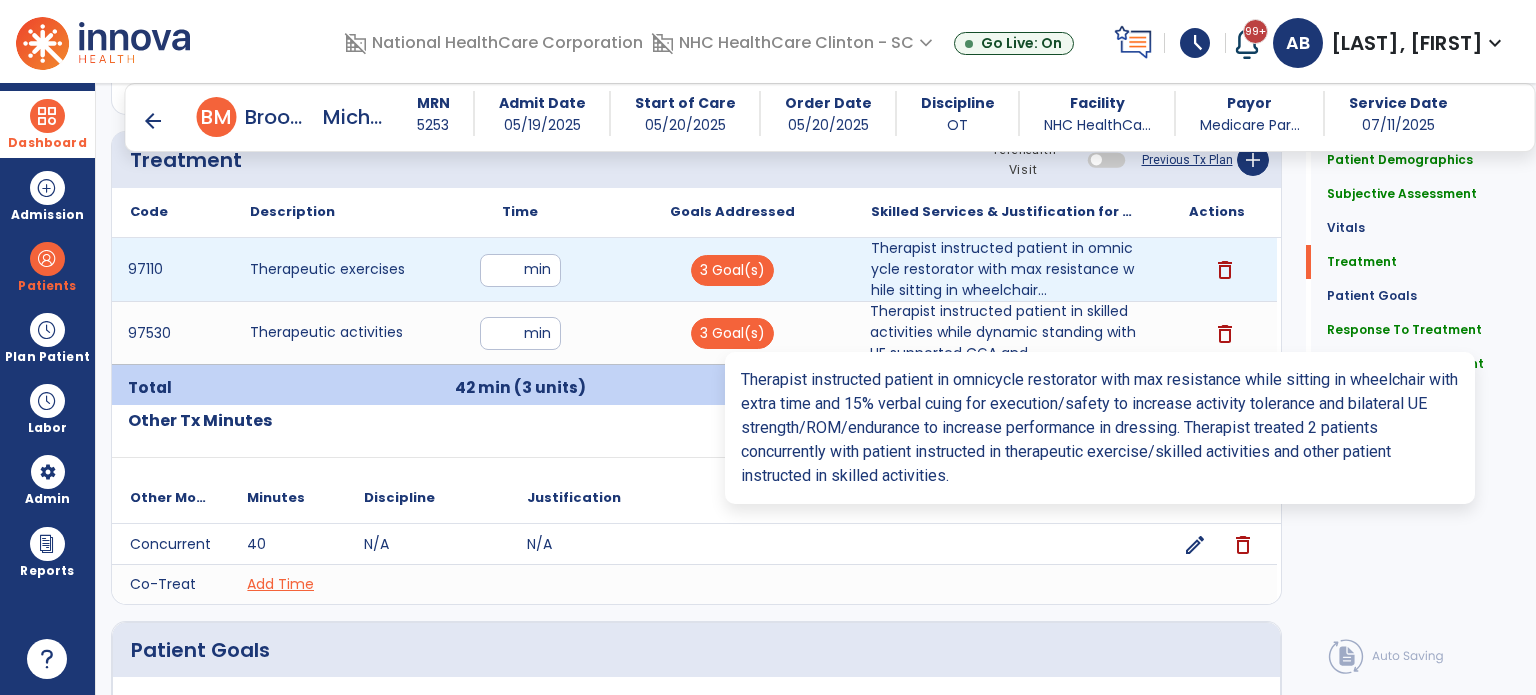 scroll, scrollTop: 1759, scrollLeft: 0, axis: vertical 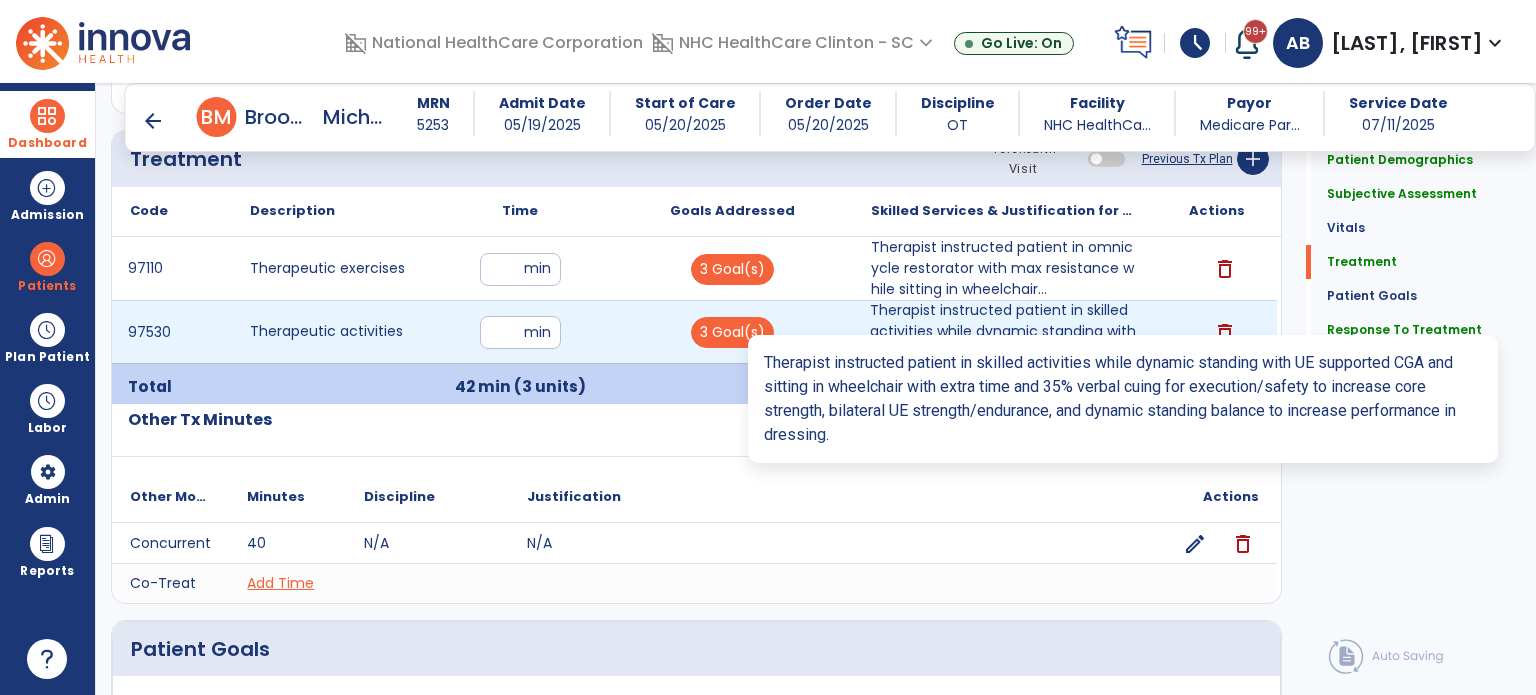 click on "Therapist instructed patient in skilled activities while dynamic standing with UE supported CGA and ..." at bounding box center [1004, 331] 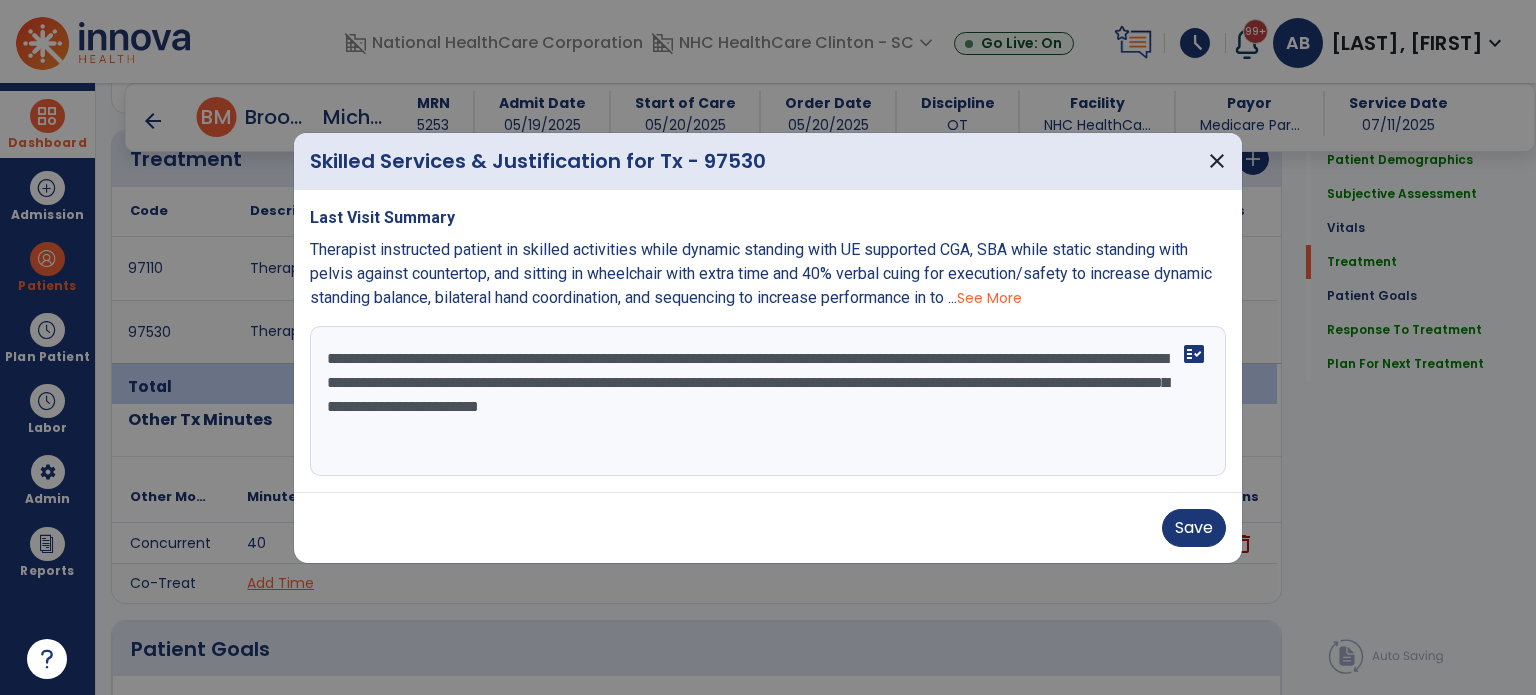 click on "**********" at bounding box center (768, 401) 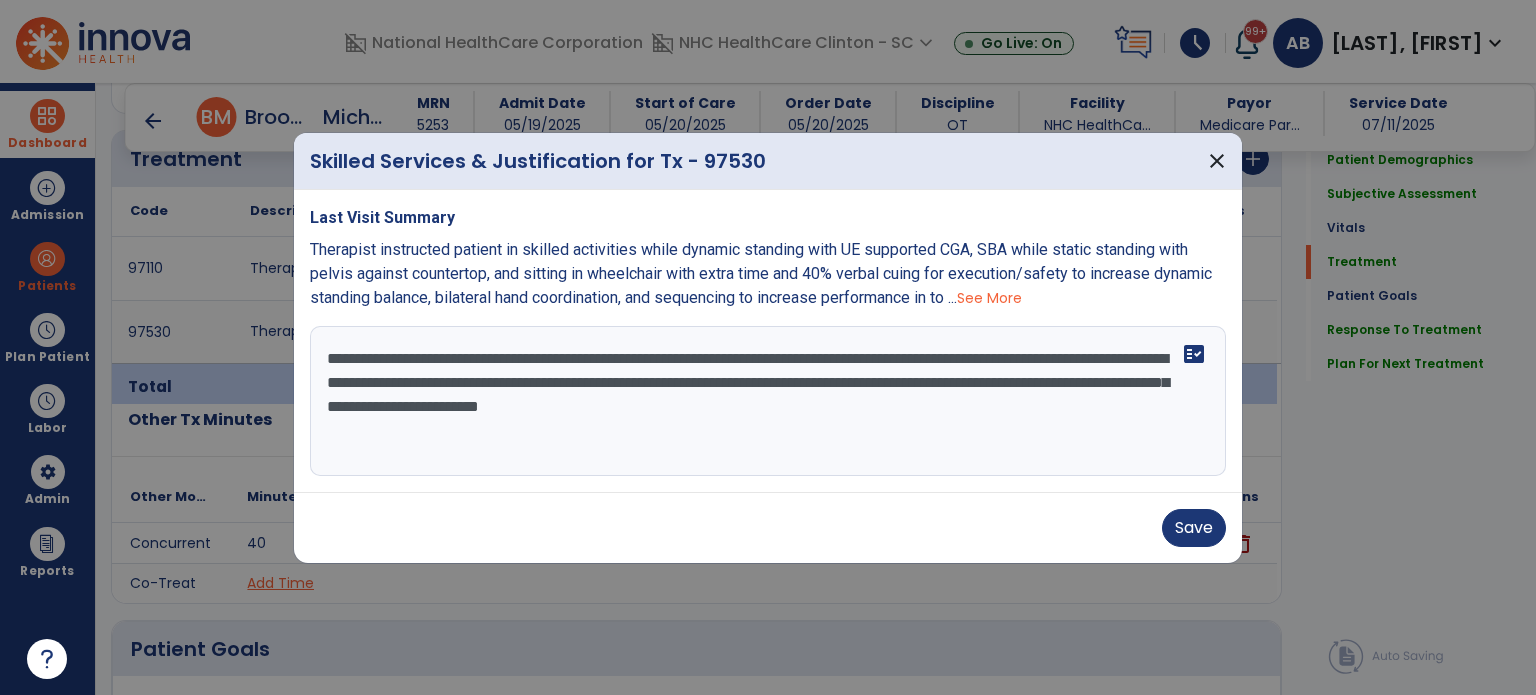 click on "**********" at bounding box center (768, 401) 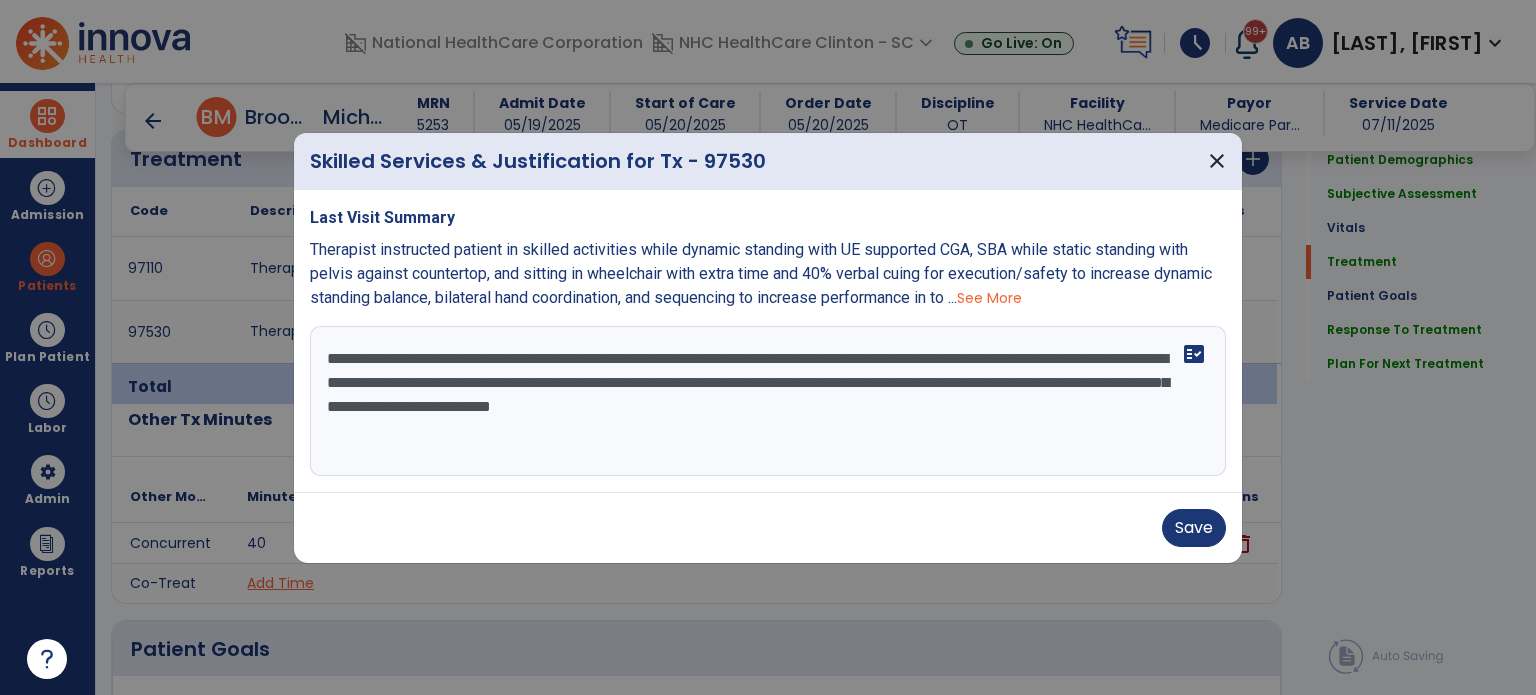 click on "**********" at bounding box center [768, 401] 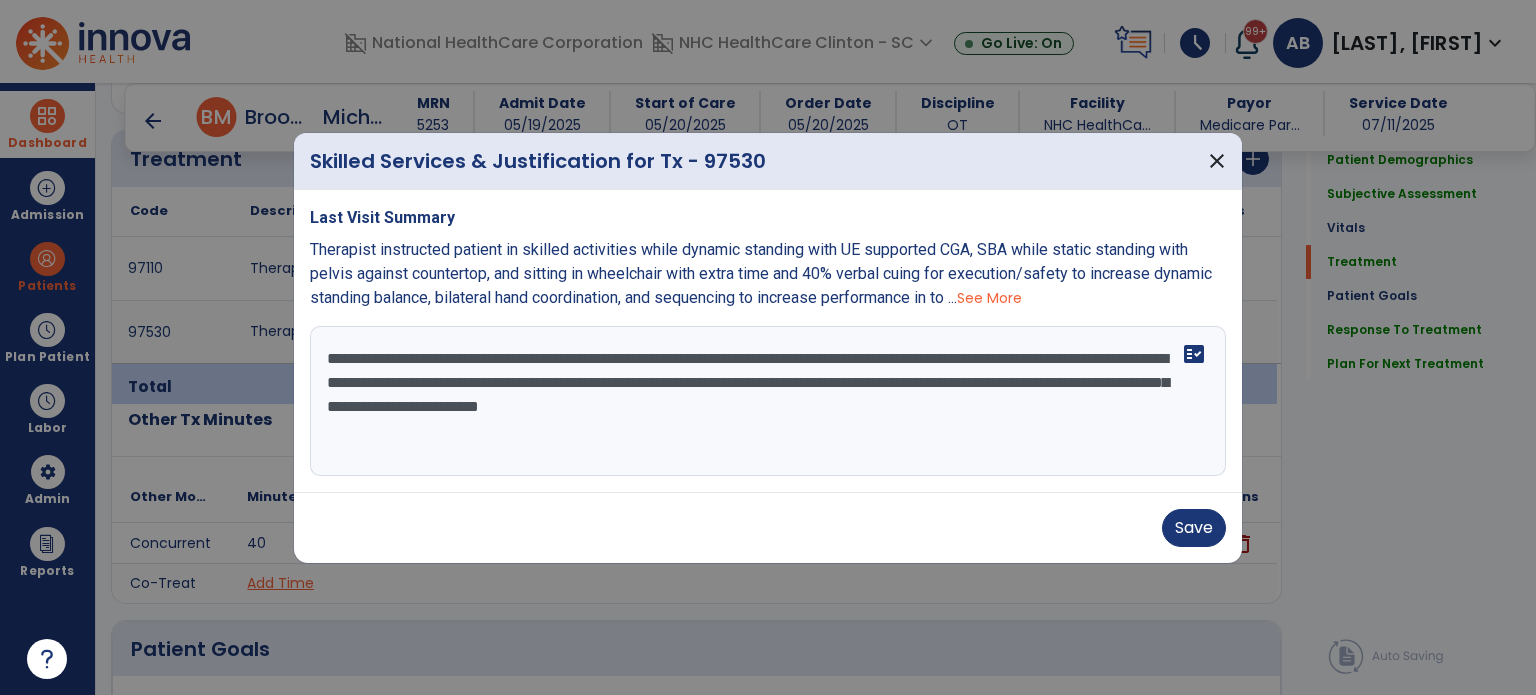 click on "**********" at bounding box center (768, 401) 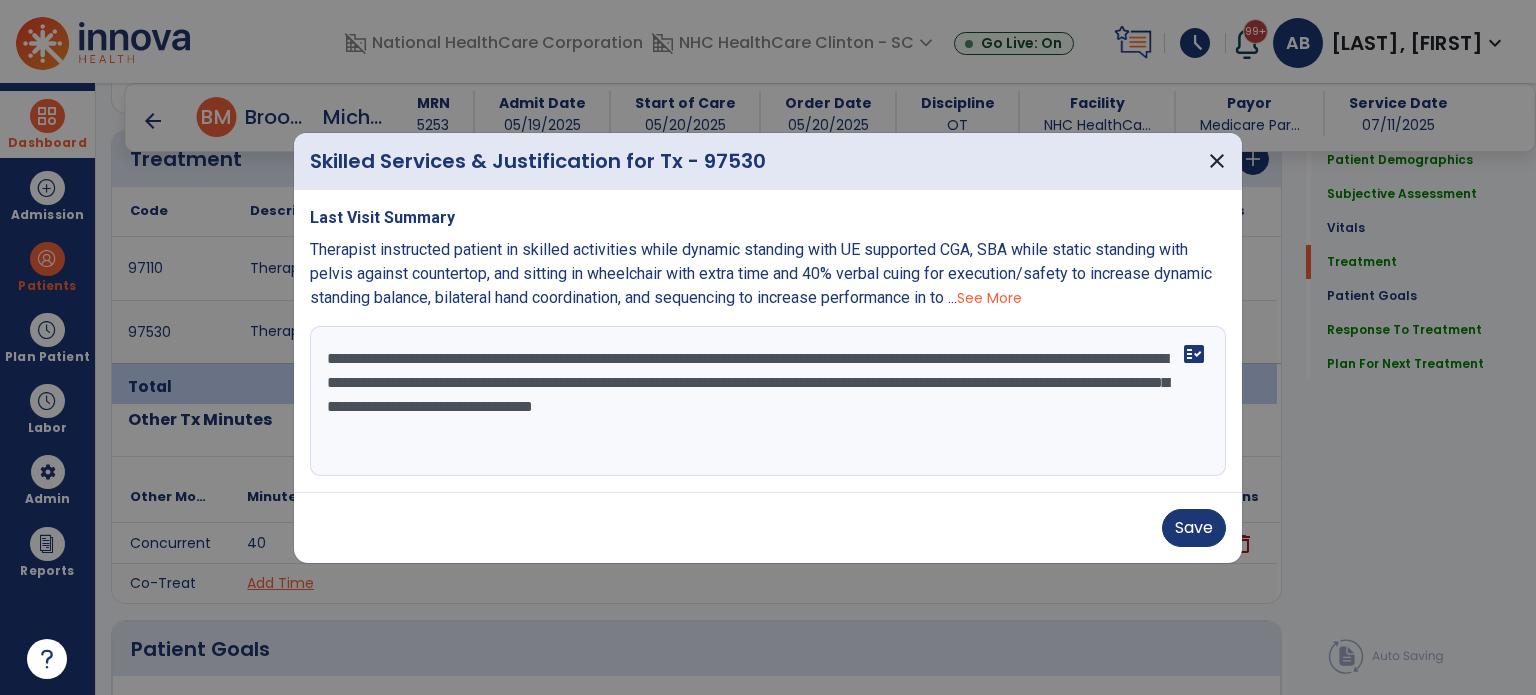 type on "**********" 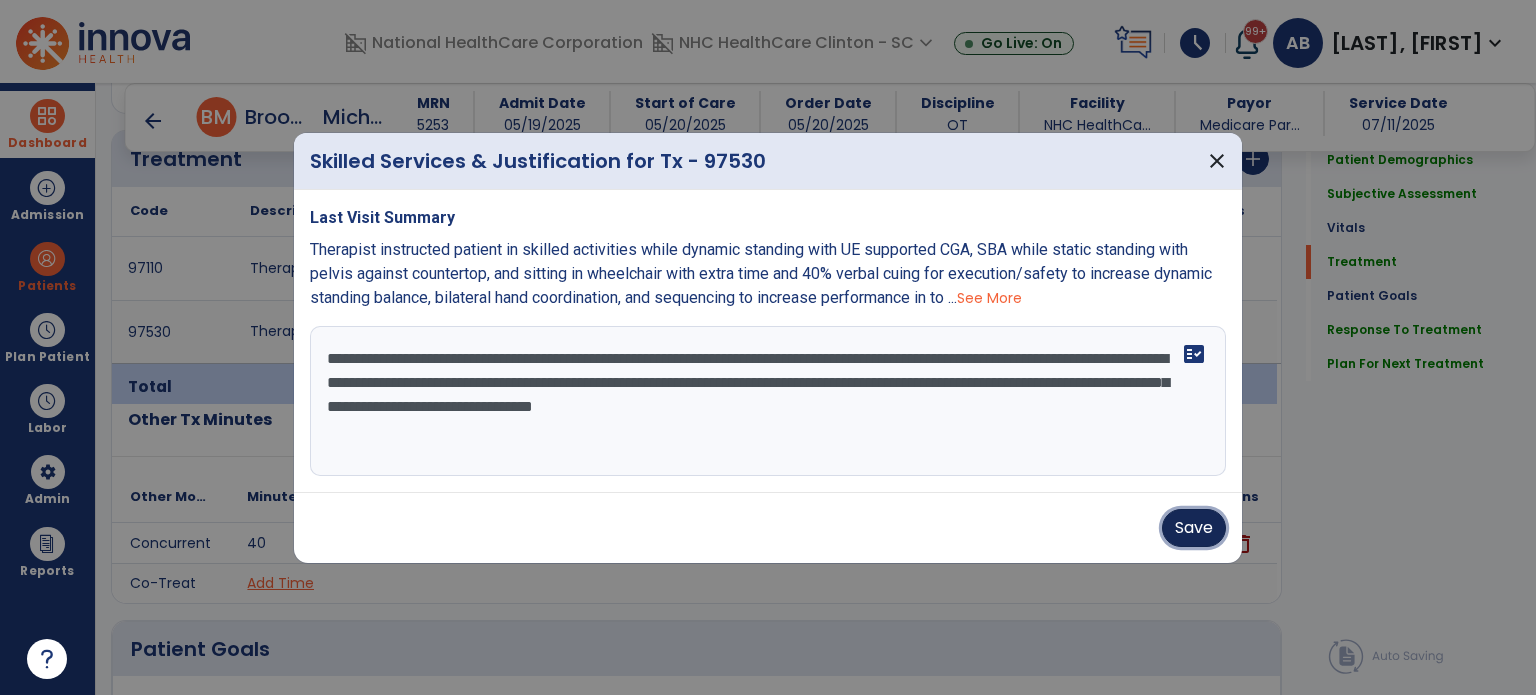 click on "Save" at bounding box center [1194, 528] 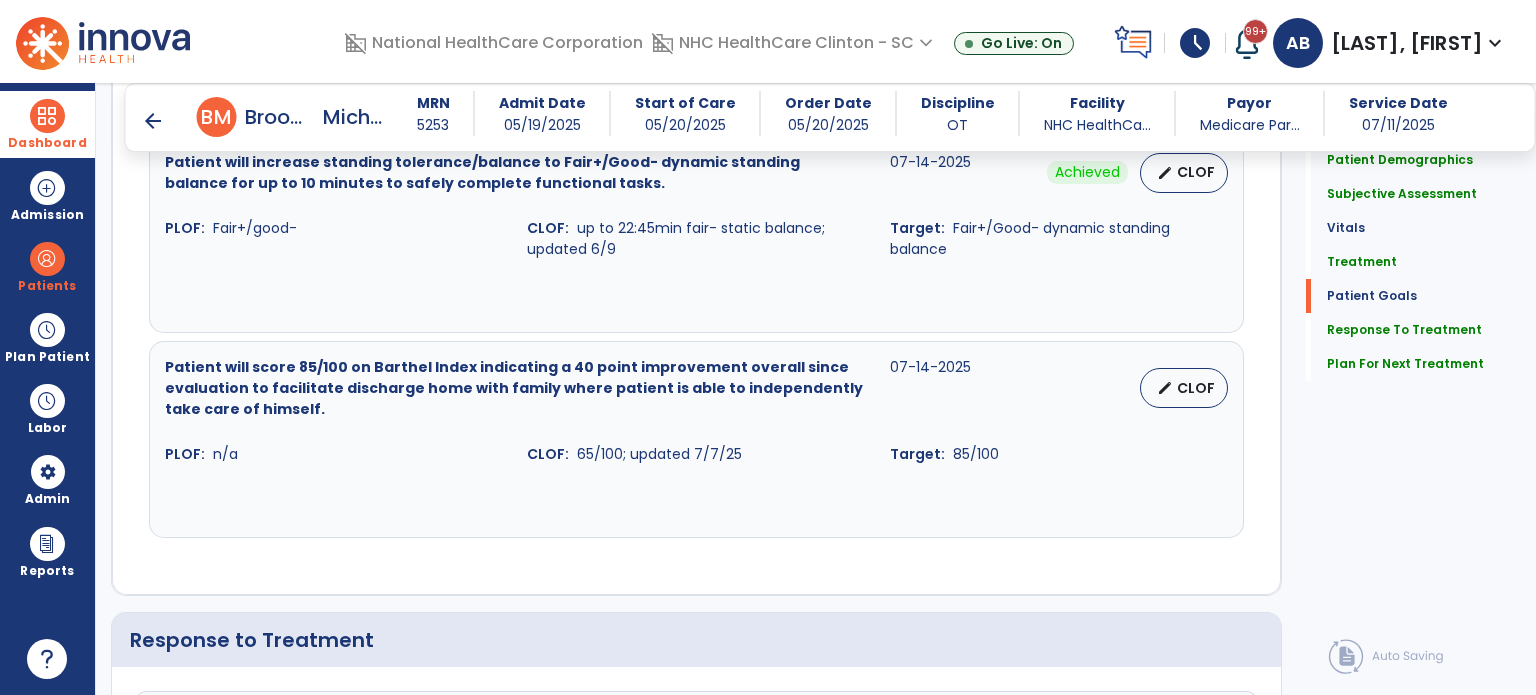 scroll, scrollTop: 3597, scrollLeft: 0, axis: vertical 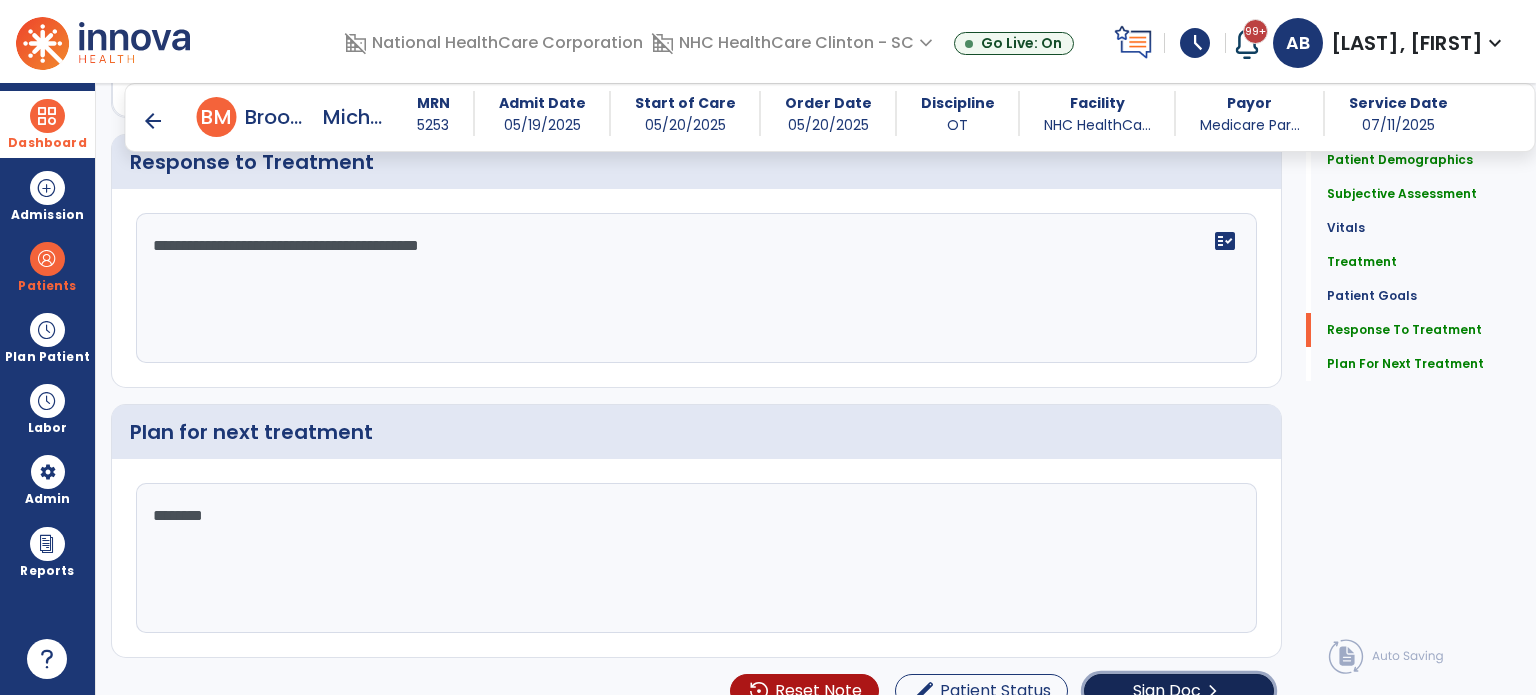 click on "Sign Doc" 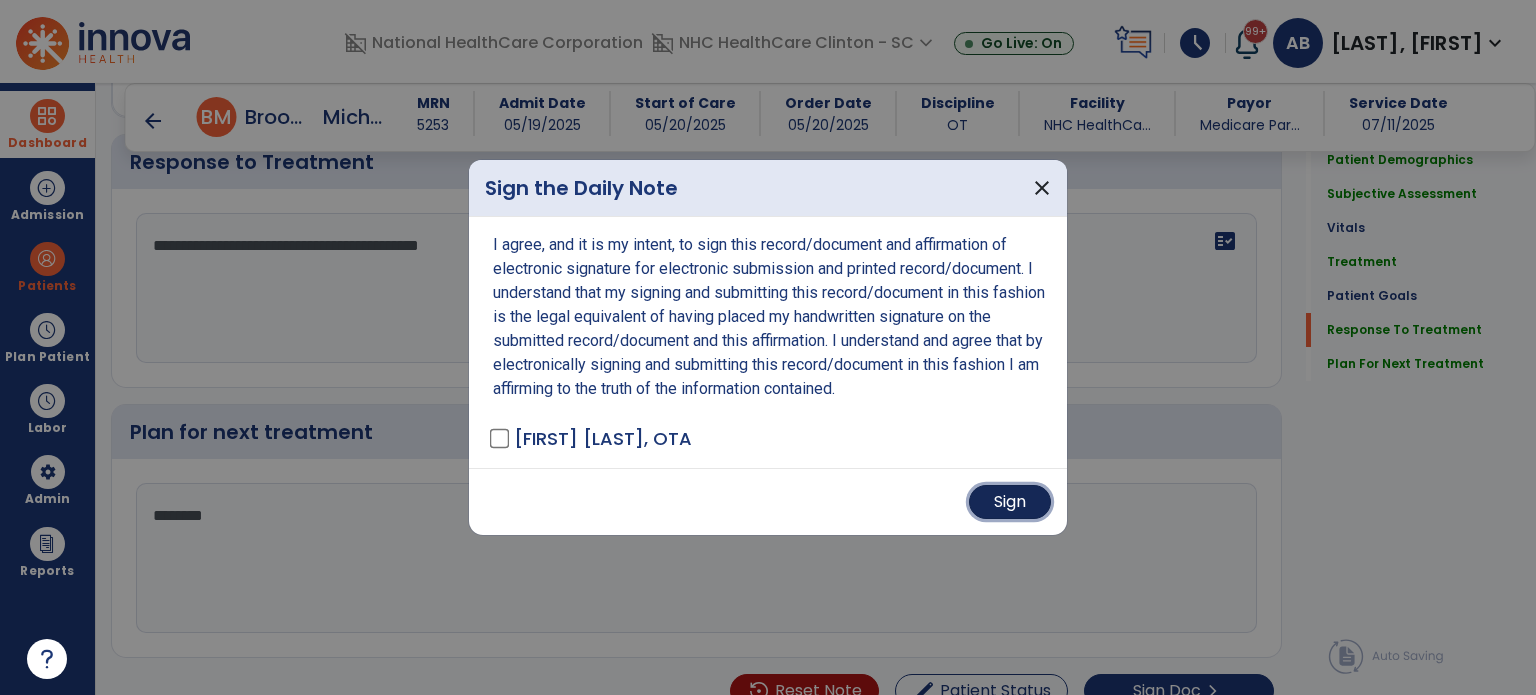 click on "Sign" at bounding box center [1010, 502] 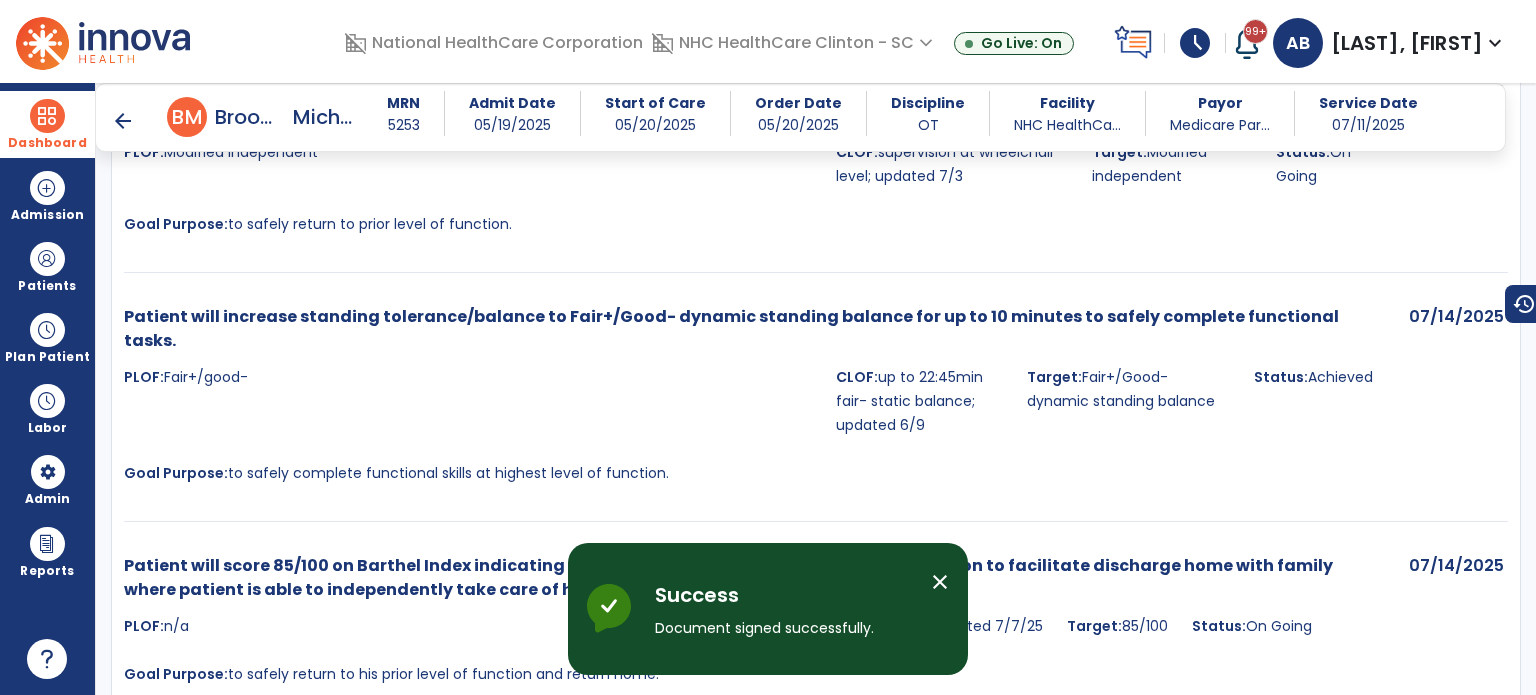 scroll, scrollTop: 4834, scrollLeft: 0, axis: vertical 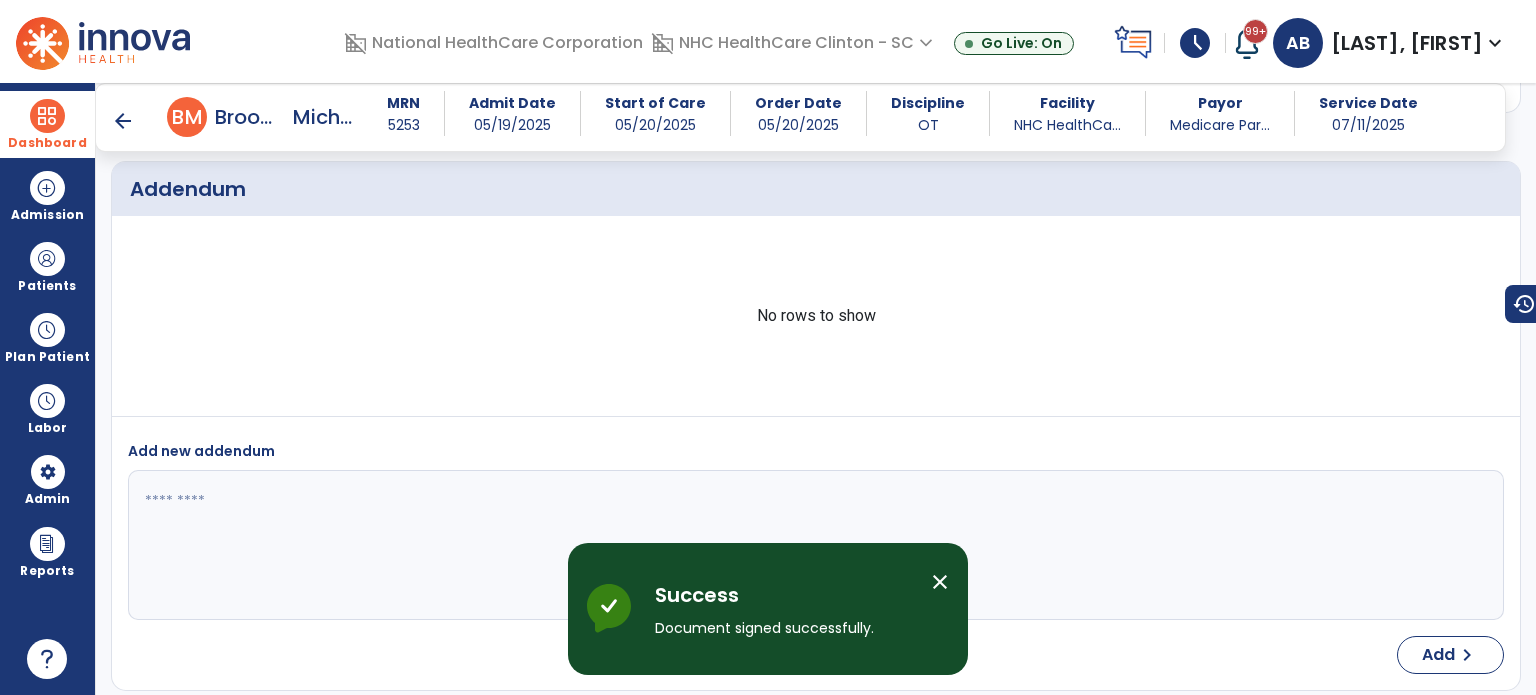 click on "arrow_back" at bounding box center [123, 121] 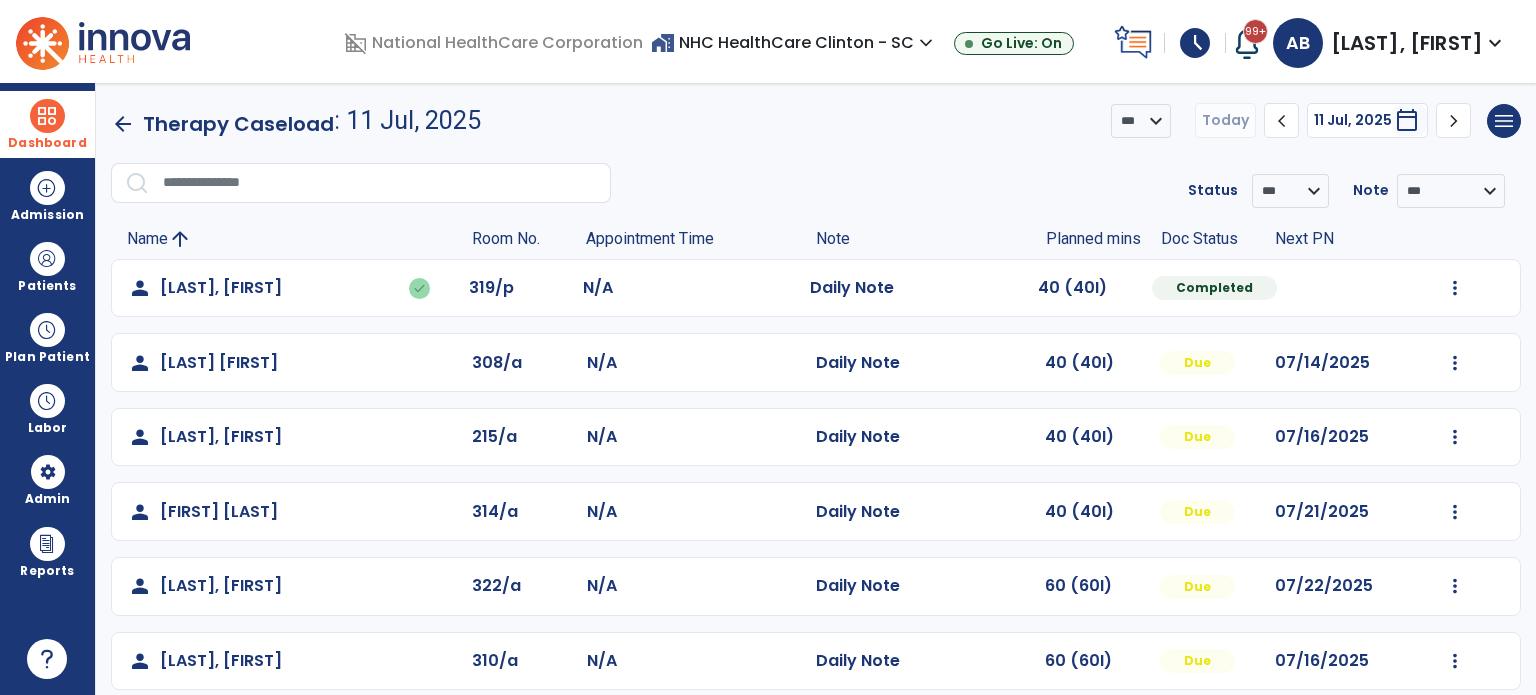 scroll, scrollTop: 94, scrollLeft: 0, axis: vertical 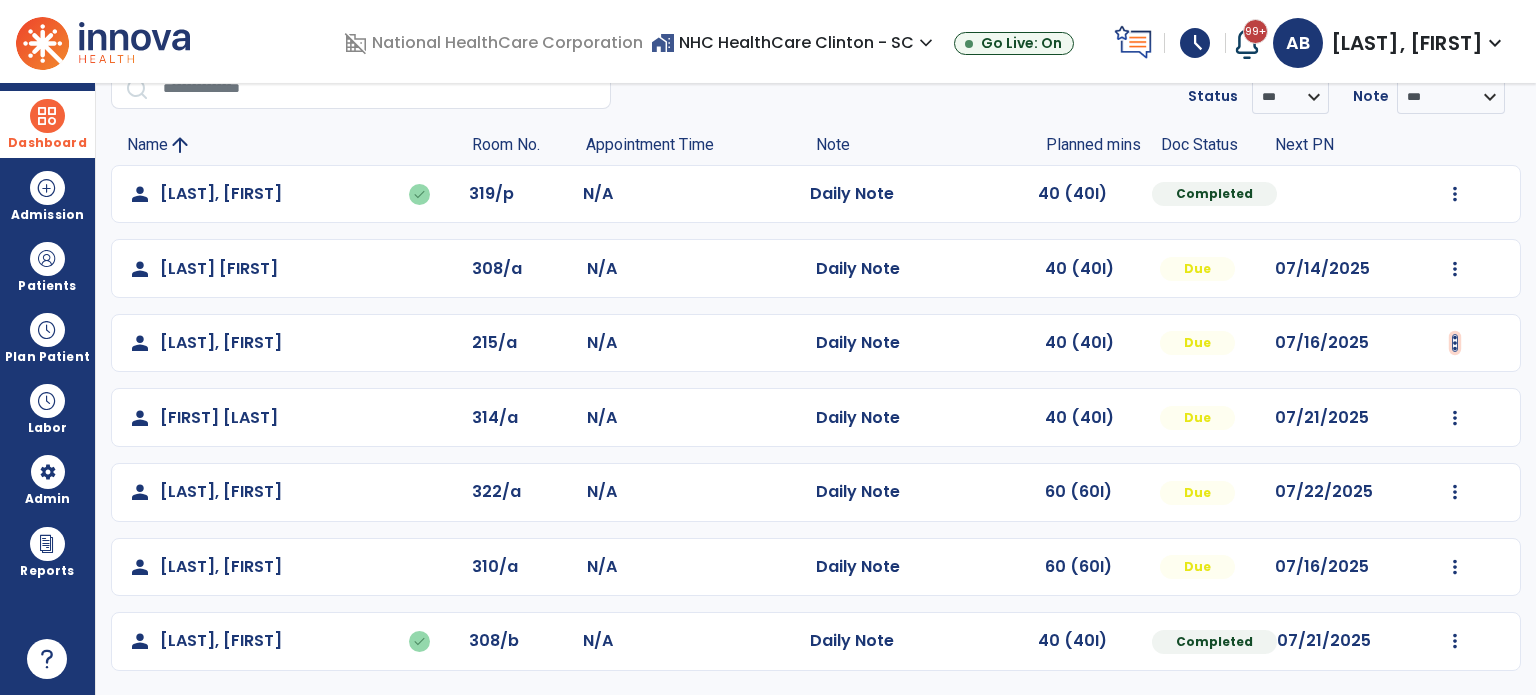 click at bounding box center [1455, 194] 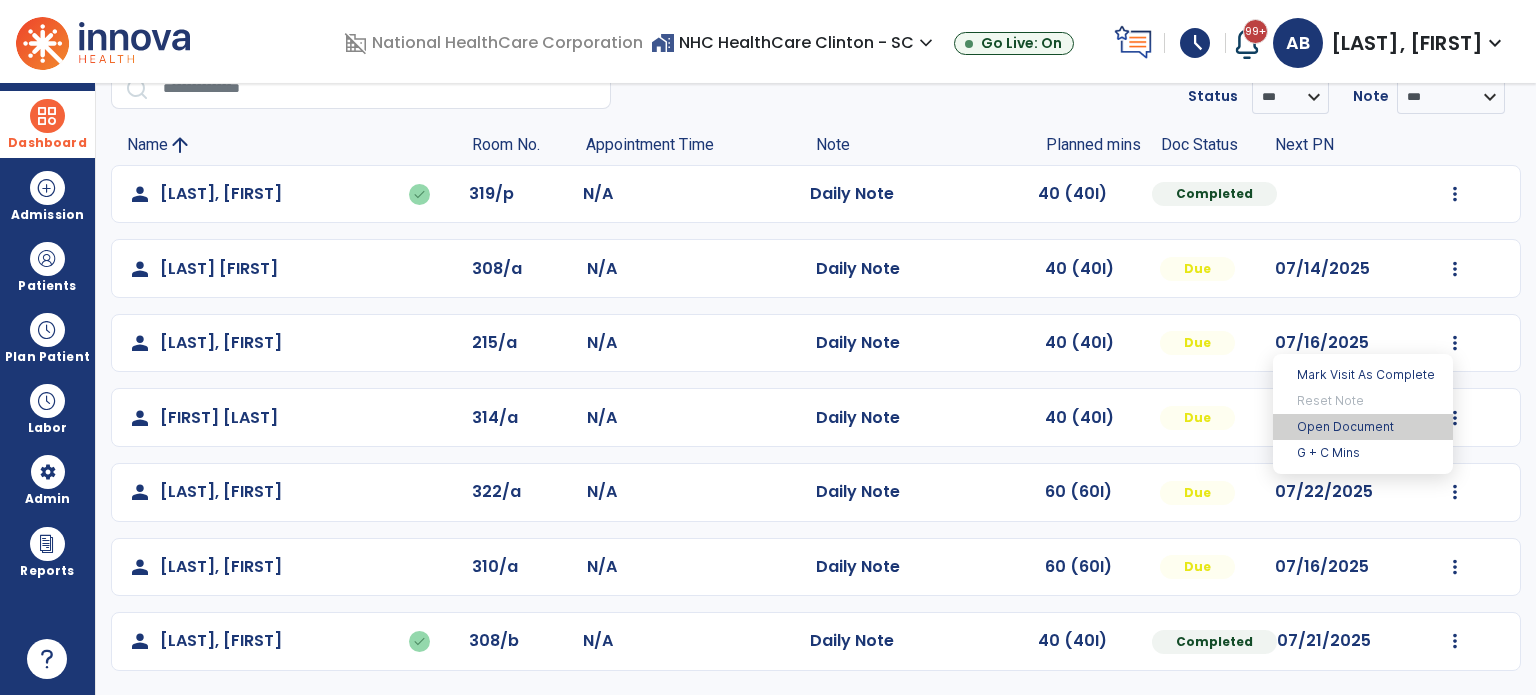 click on "Open Document" at bounding box center (1363, 427) 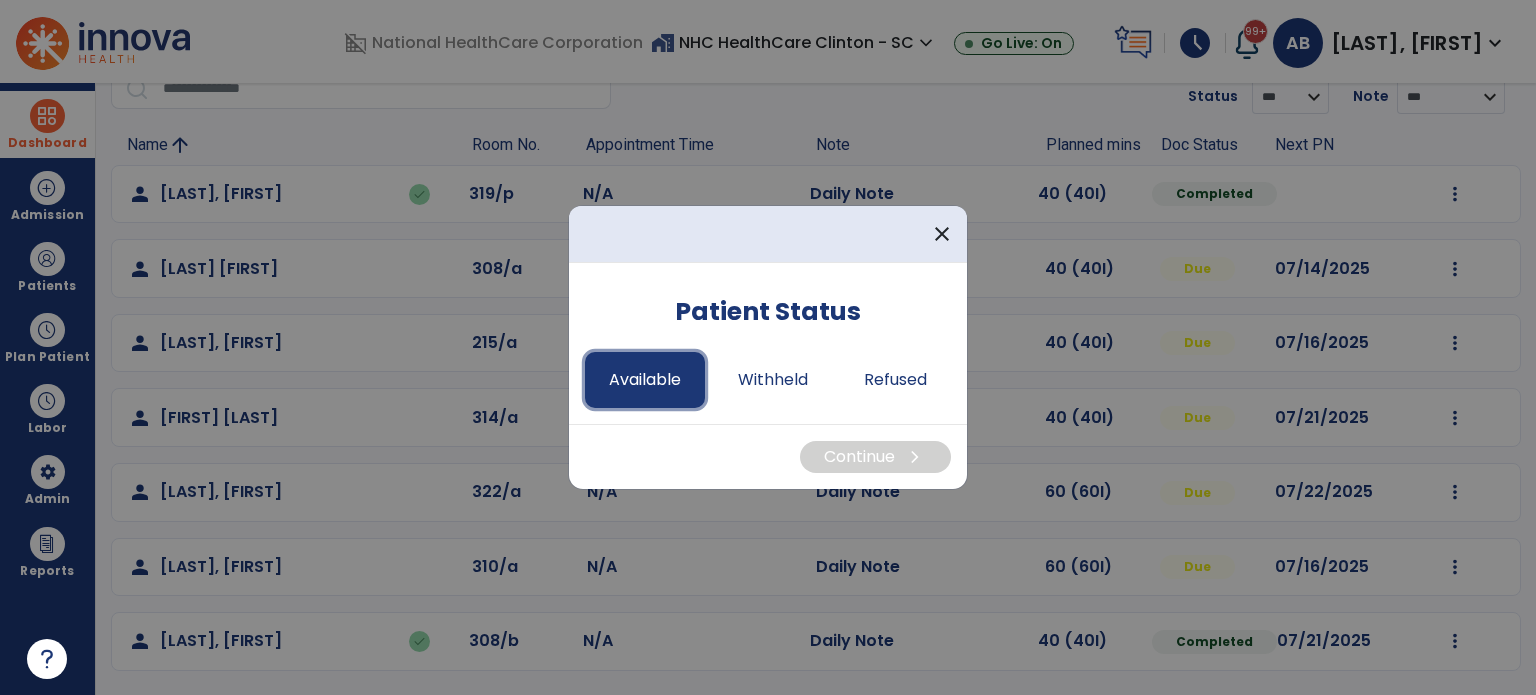click on "Available" at bounding box center (645, 380) 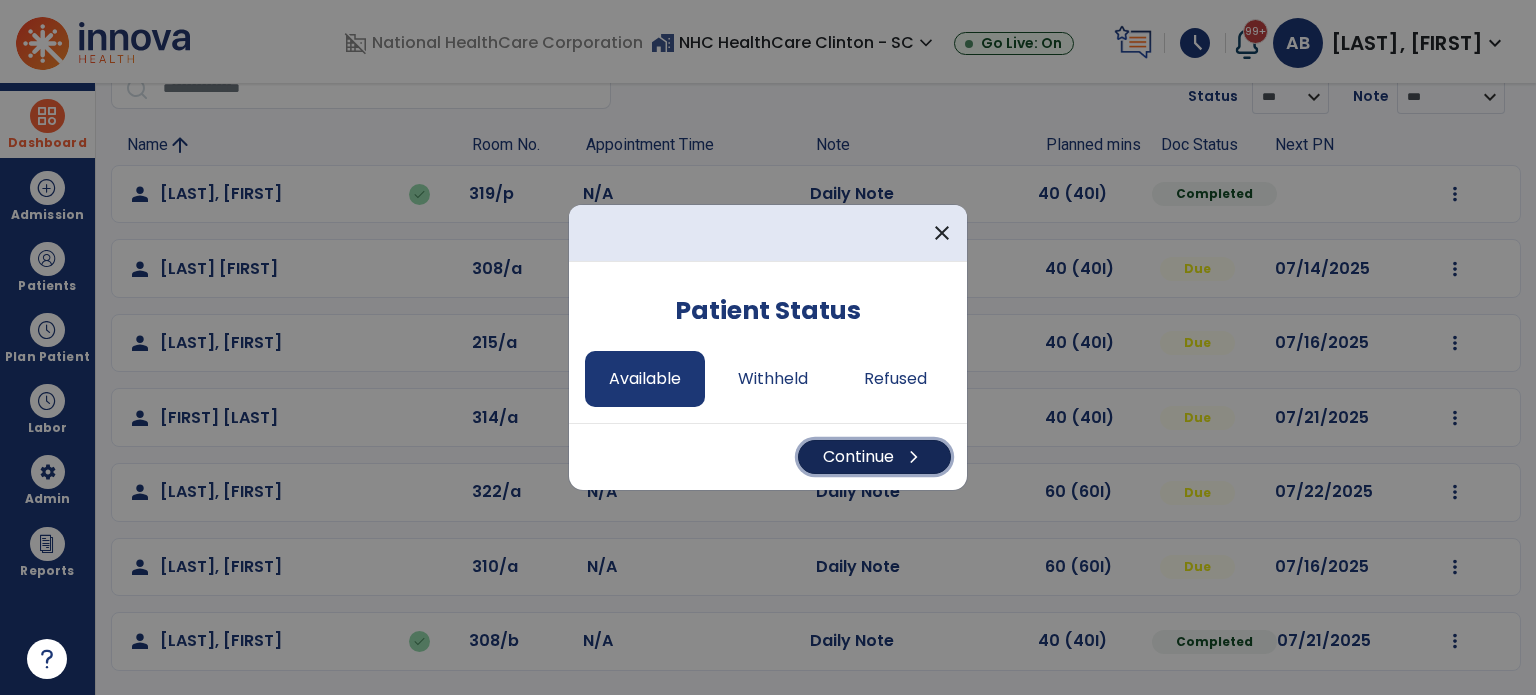 click on "Continue   chevron_right" at bounding box center [874, 457] 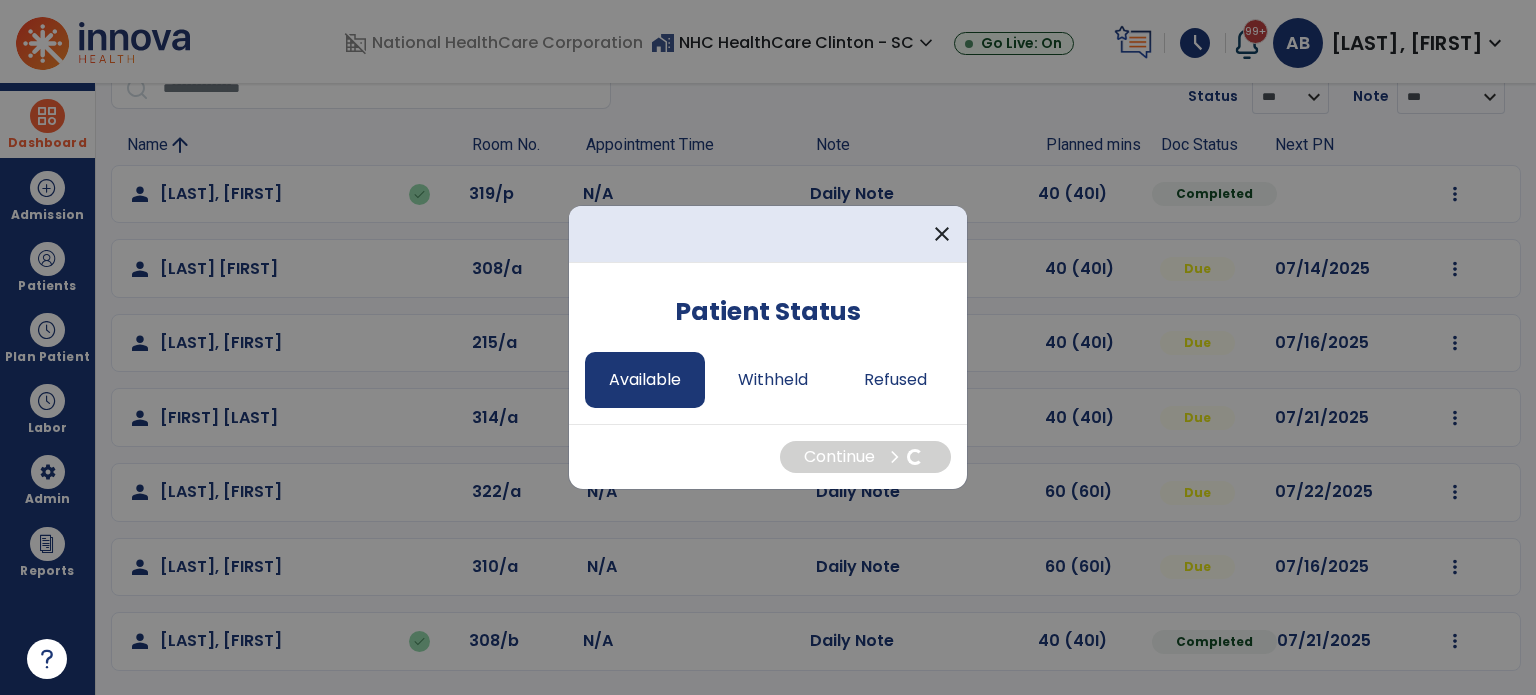 select on "*" 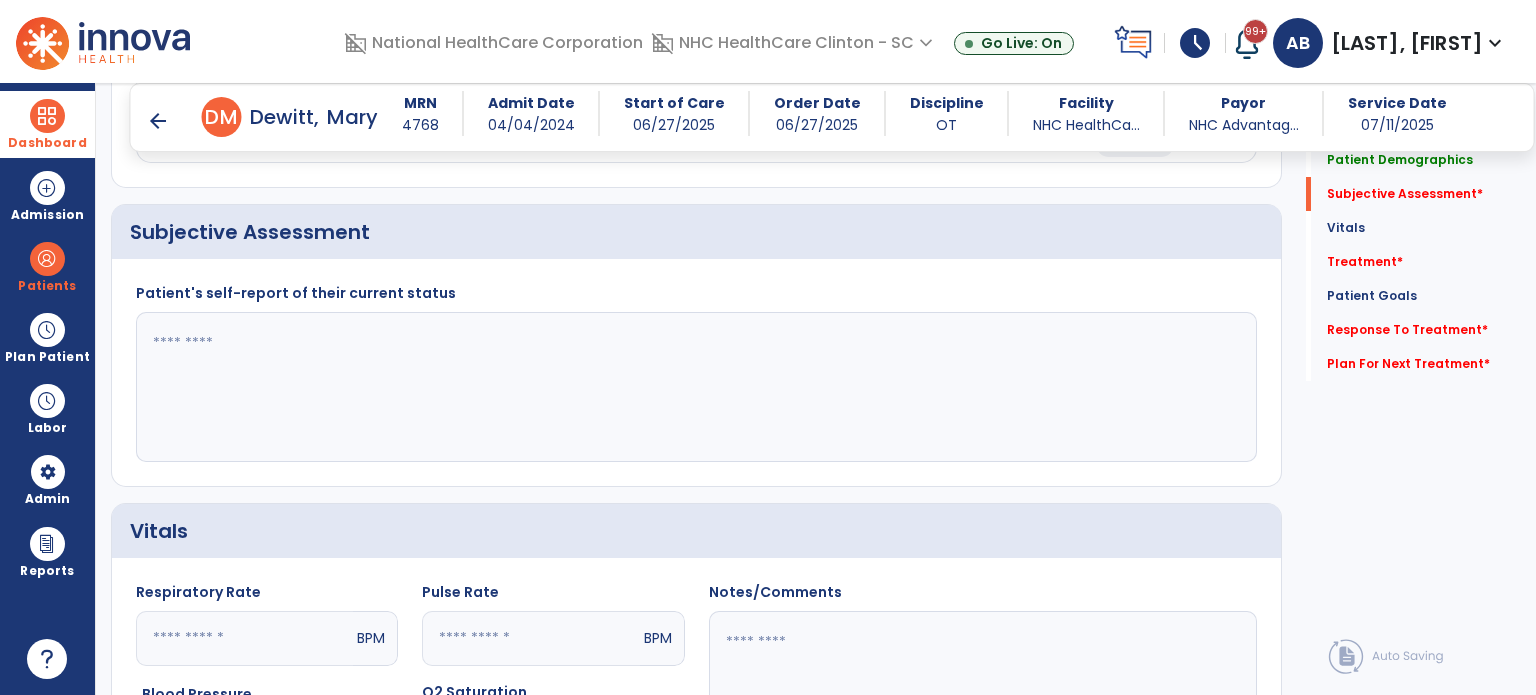 scroll, scrollTop: 326, scrollLeft: 0, axis: vertical 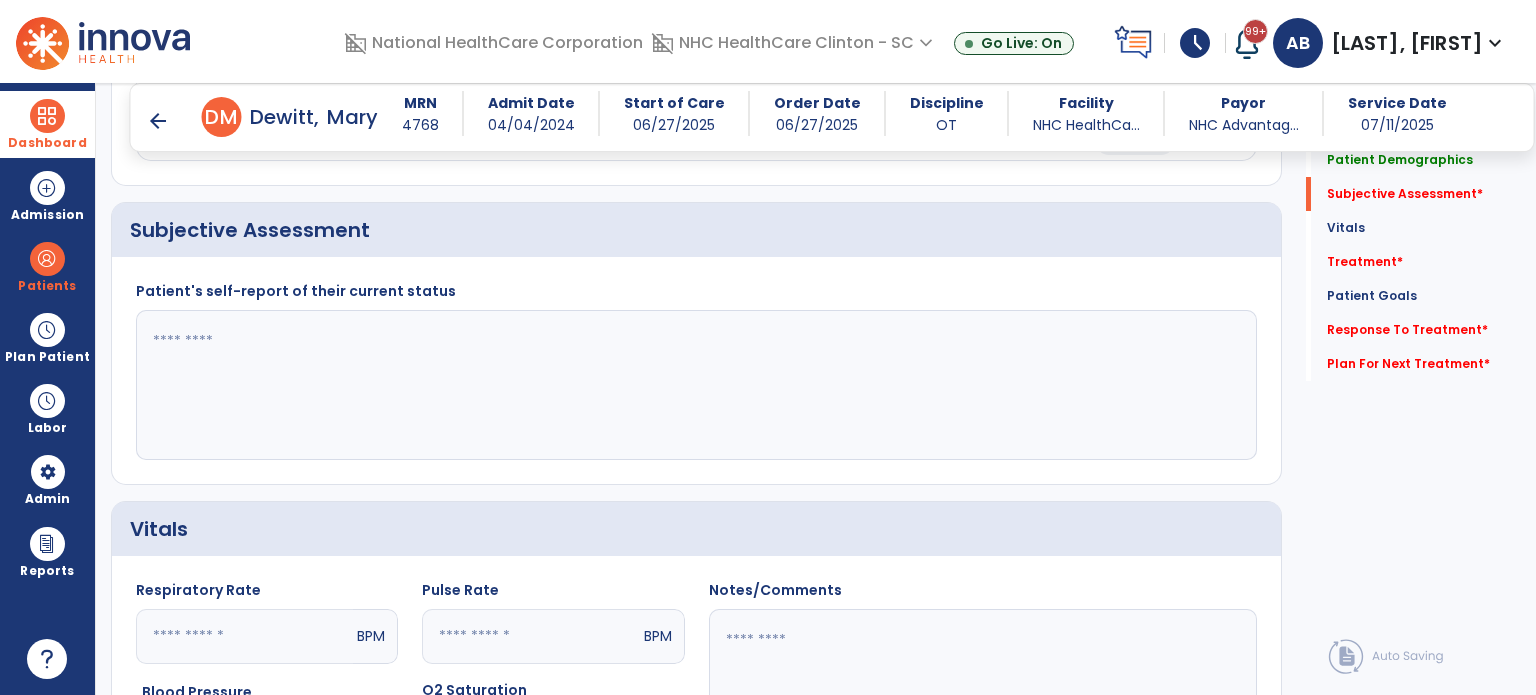 click 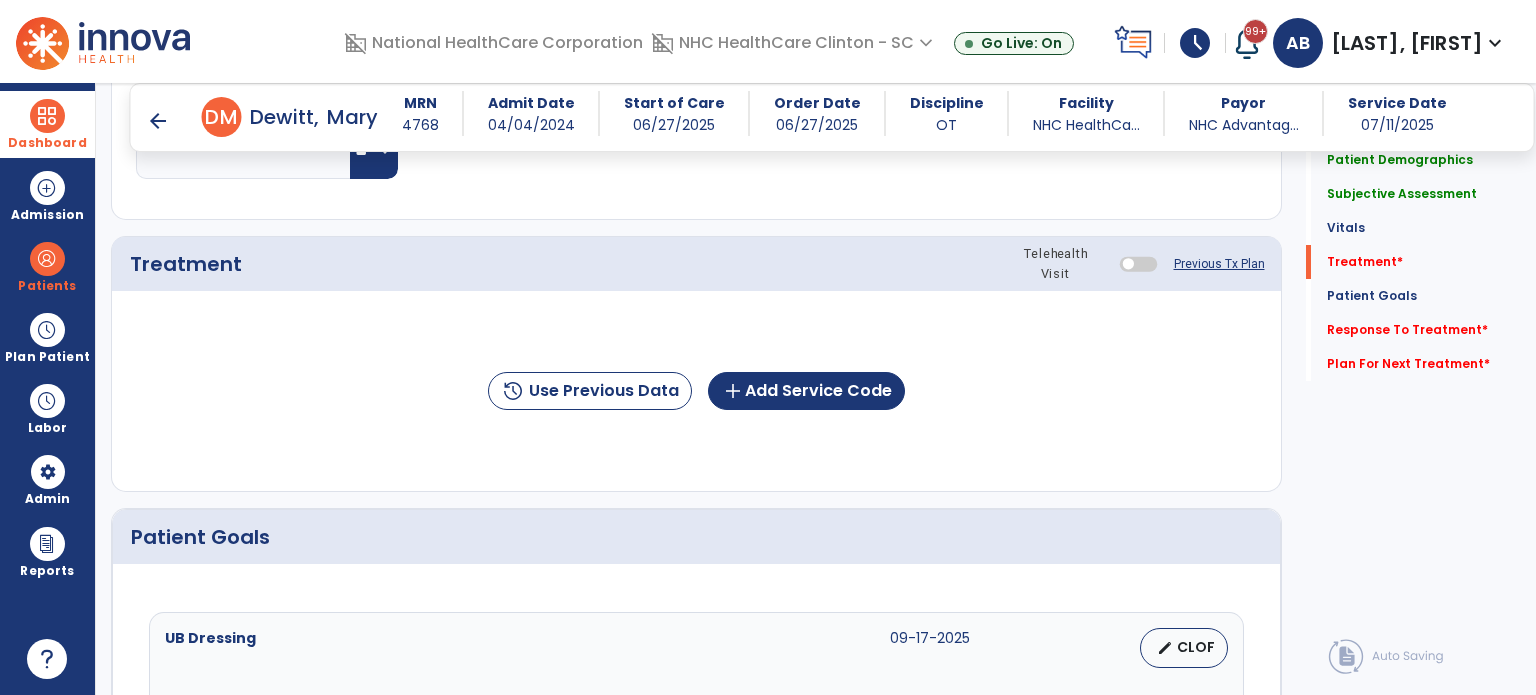 scroll, scrollTop: 1014, scrollLeft: 0, axis: vertical 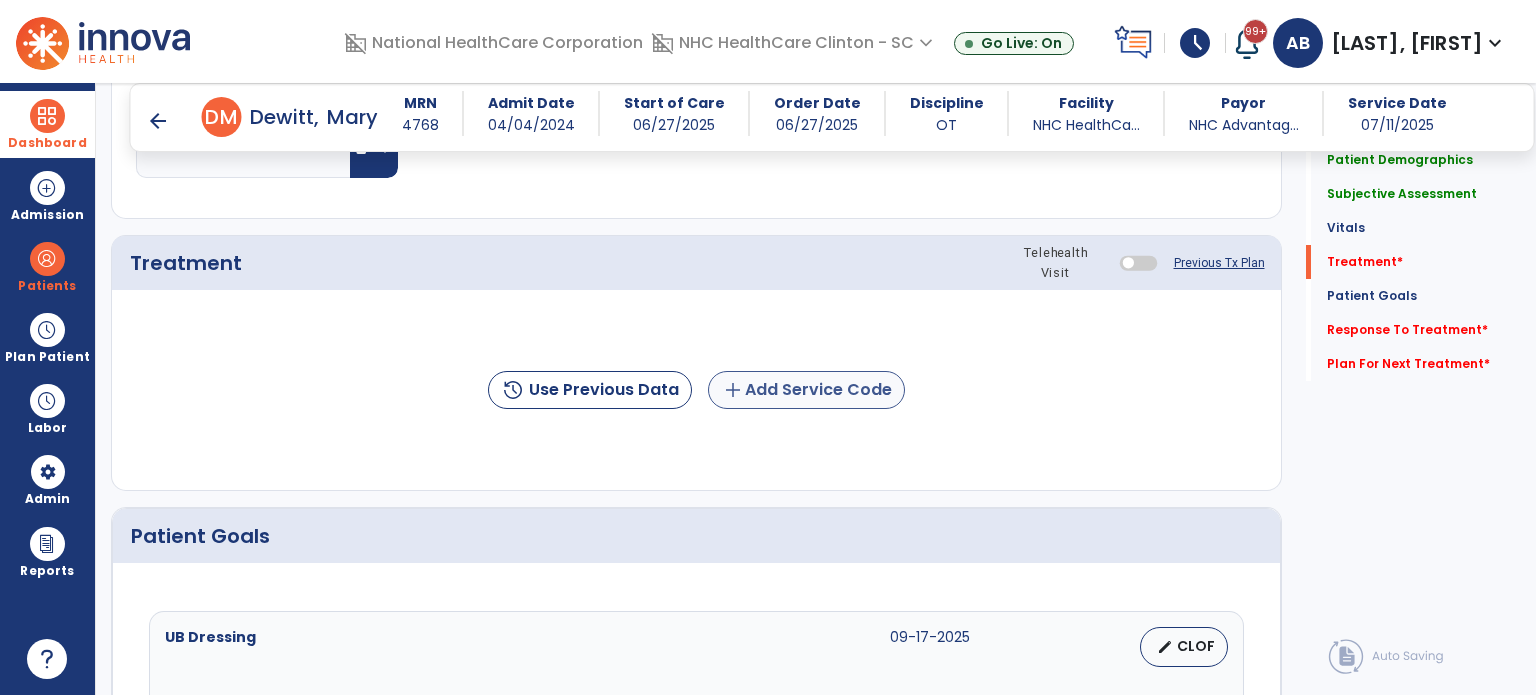 type on "**********" 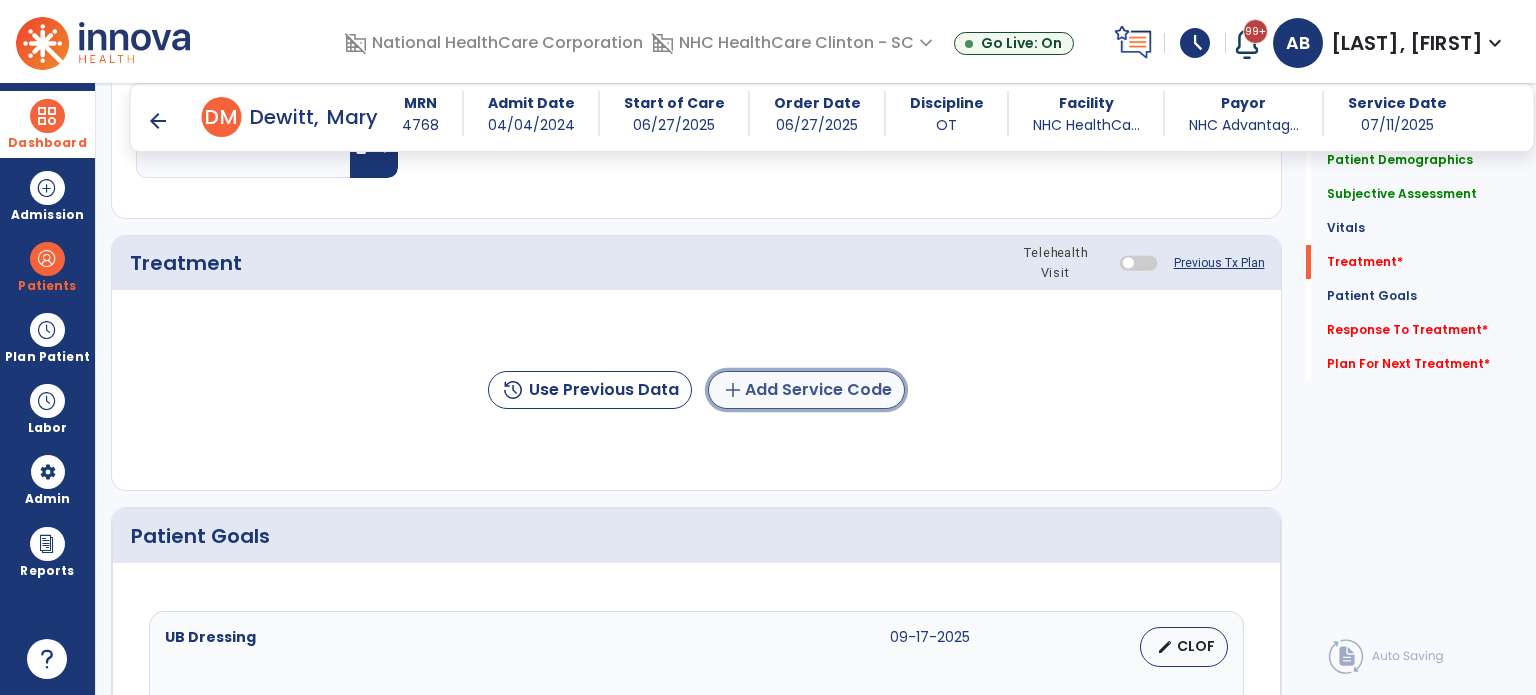 click on "add  Add Service Code" 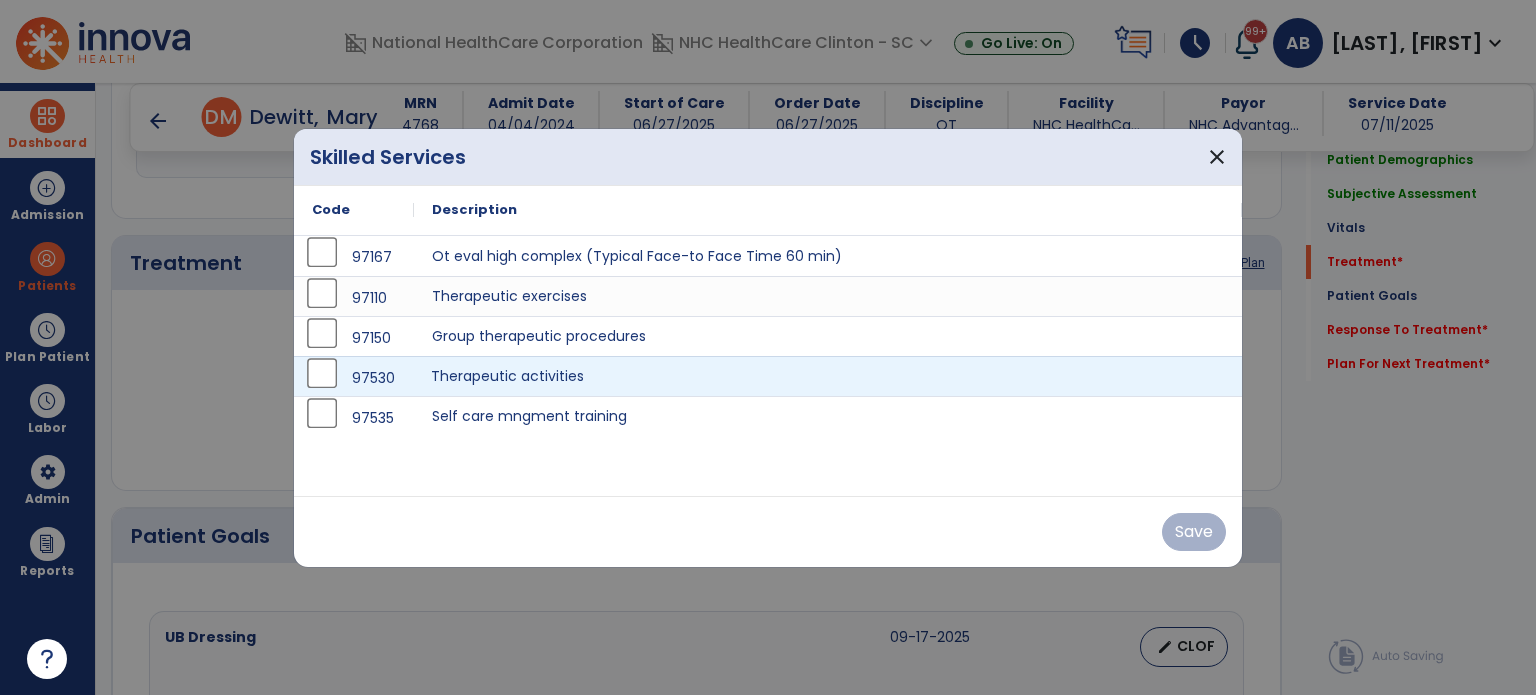 click on "Therapeutic activities" at bounding box center (828, 376) 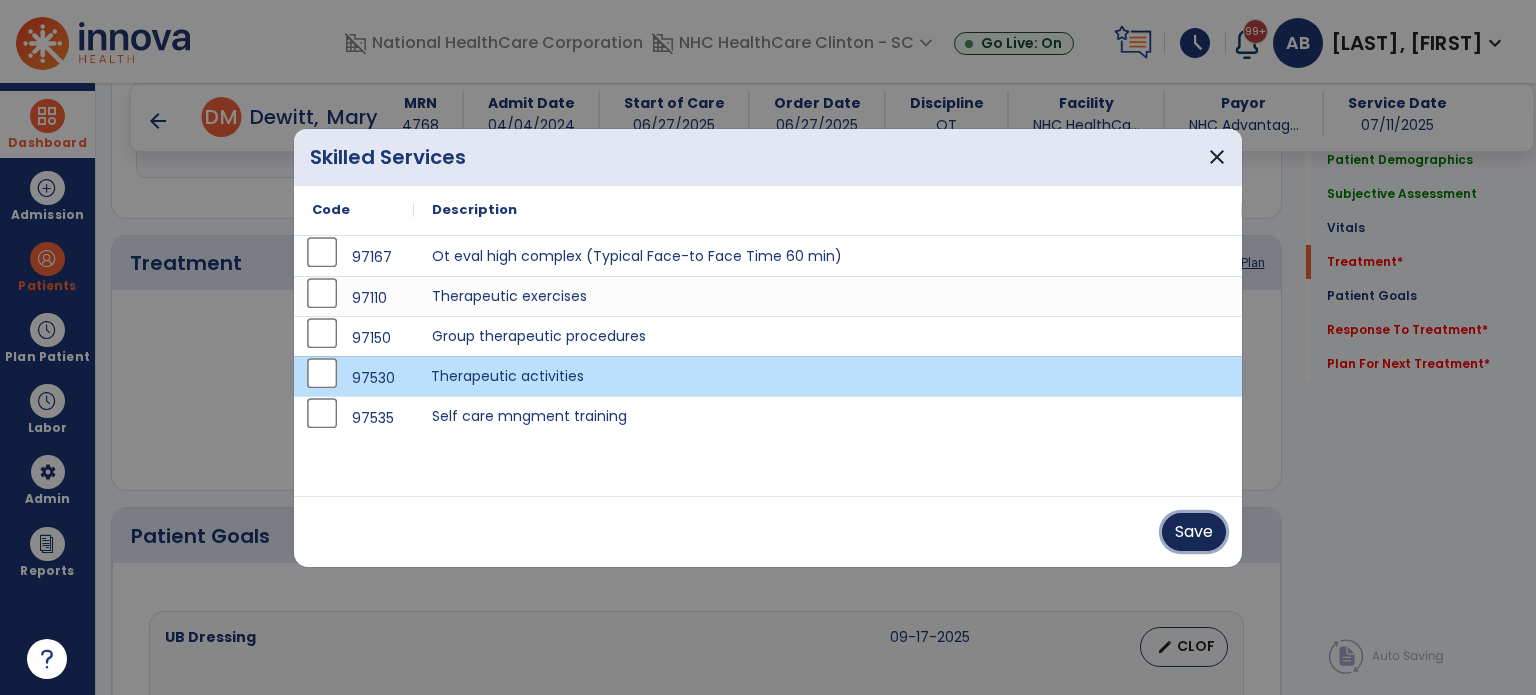 click on "Save" at bounding box center [1194, 532] 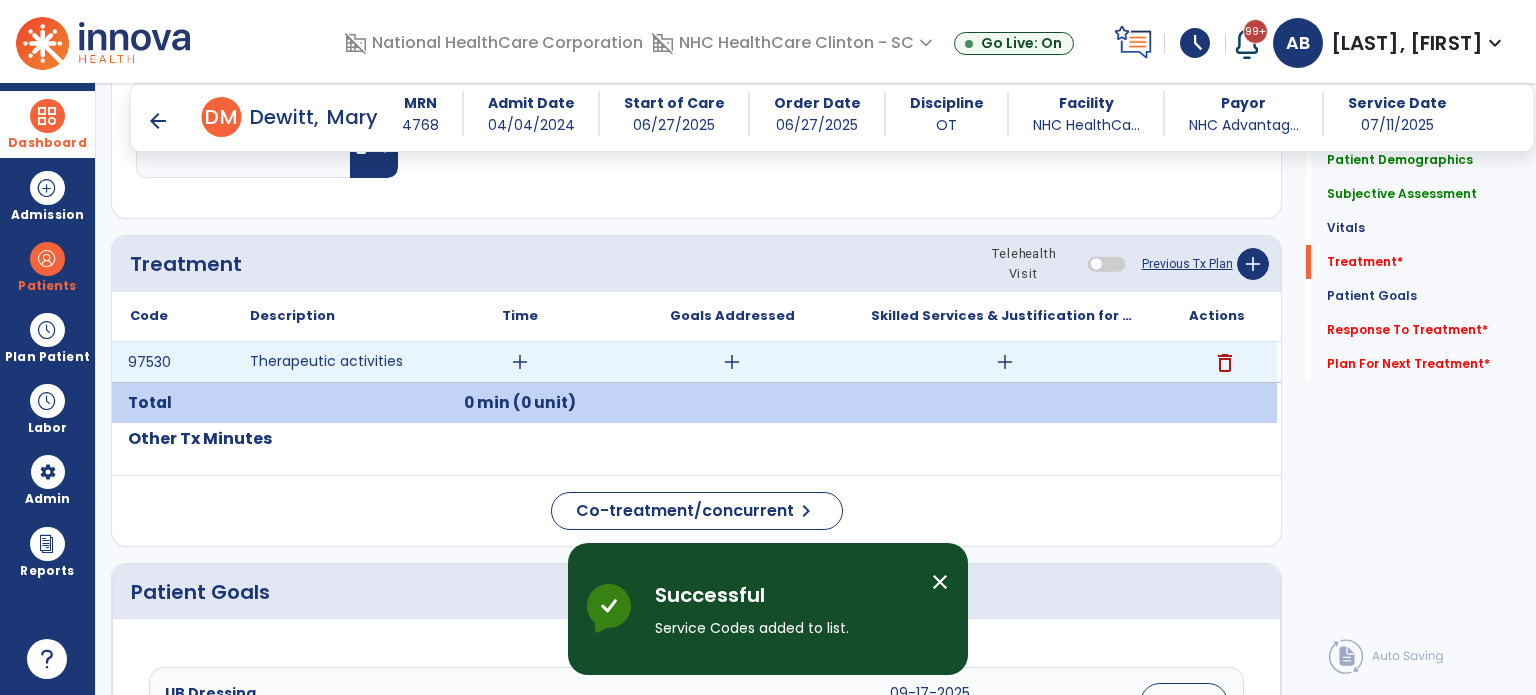 click on "add" at bounding box center (520, 362) 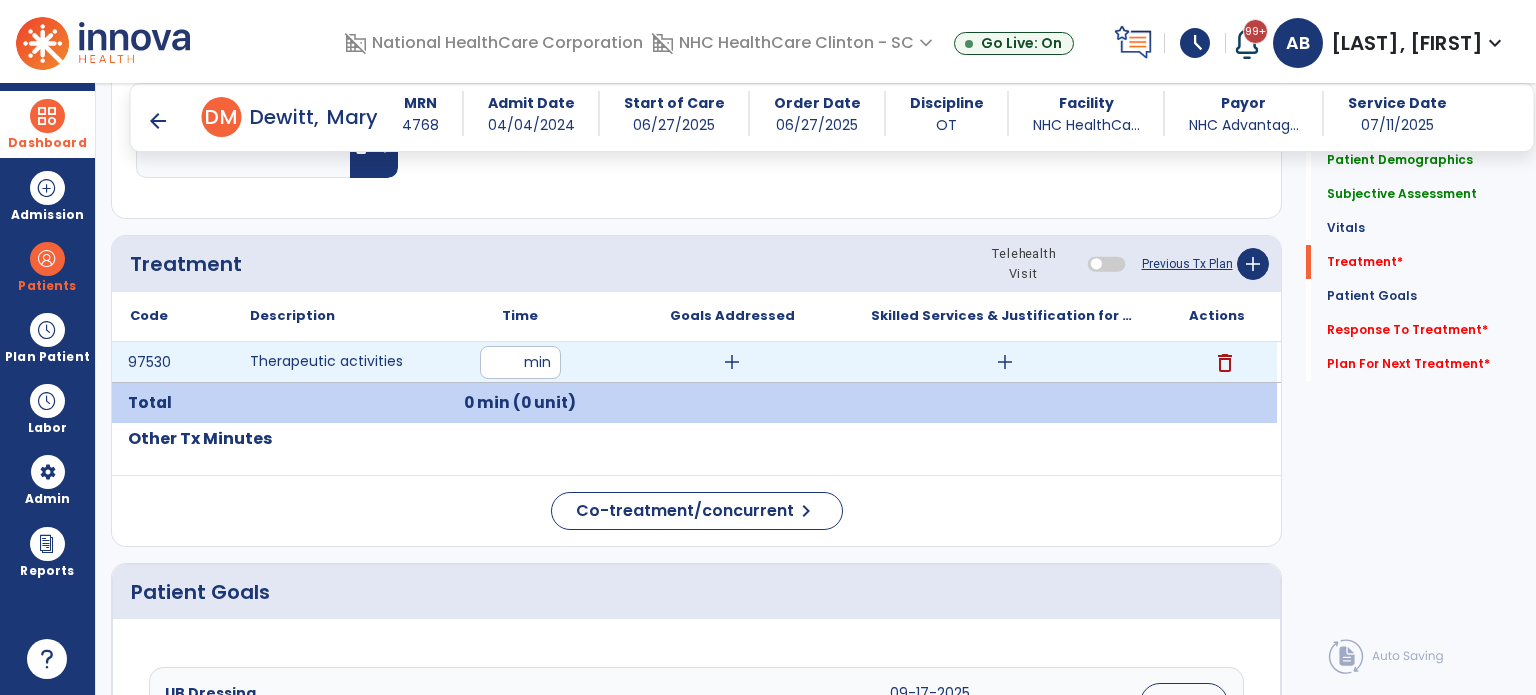 type on "**" 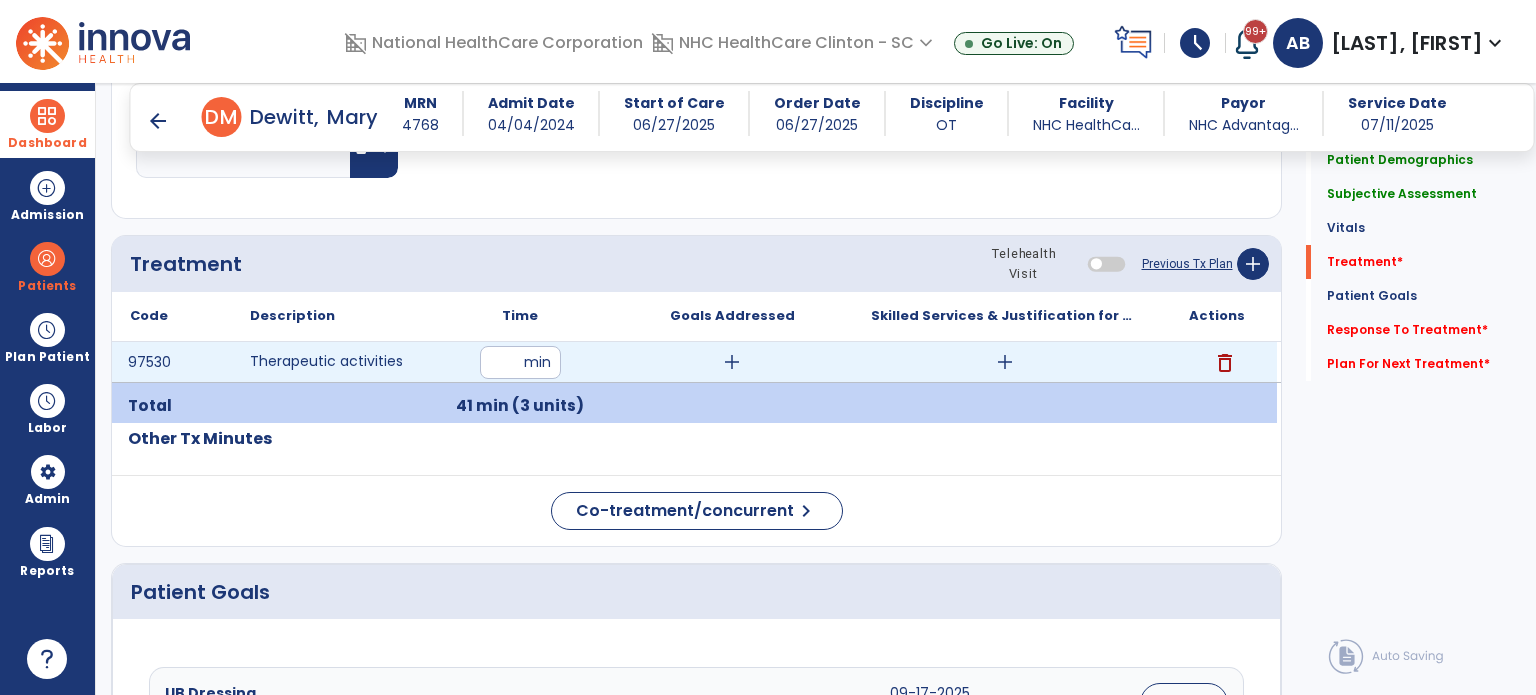 click on "add" at bounding box center [732, 362] 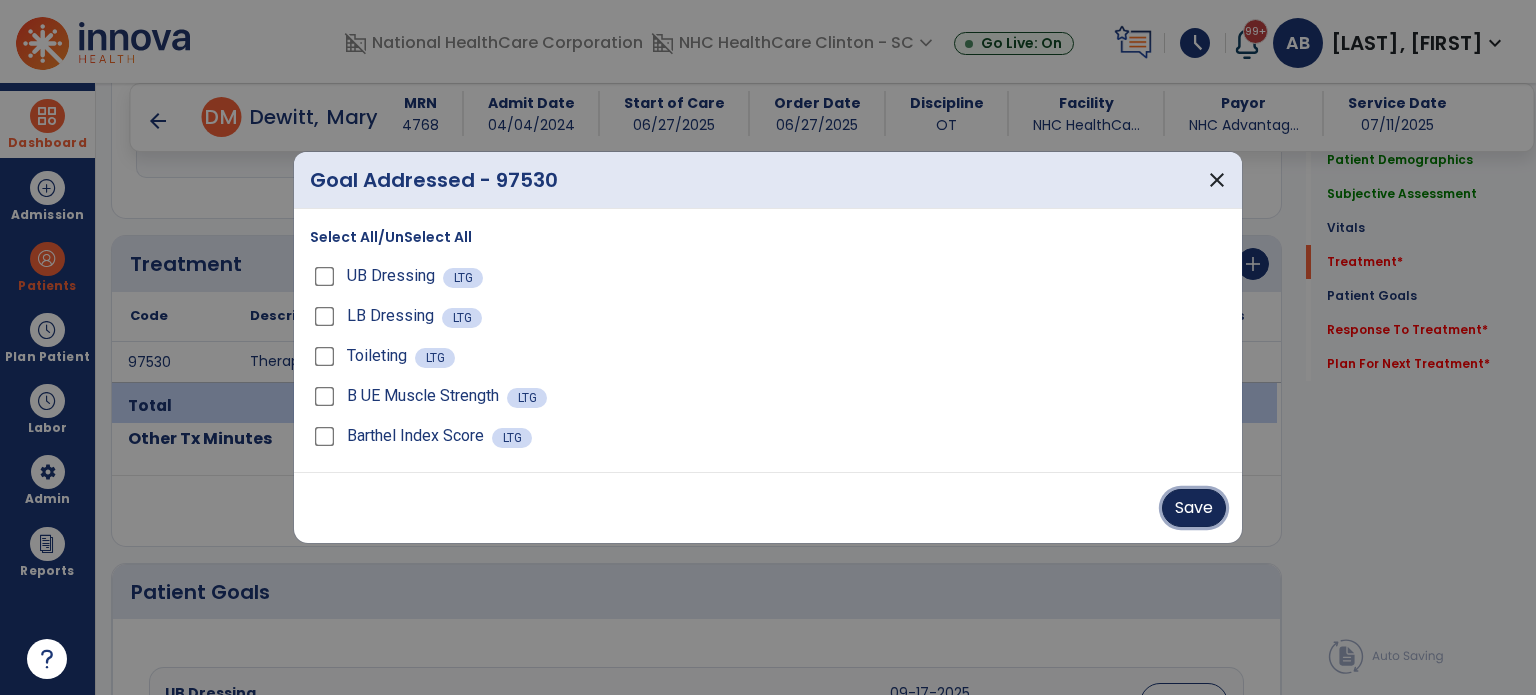 click on "Save" at bounding box center (1194, 508) 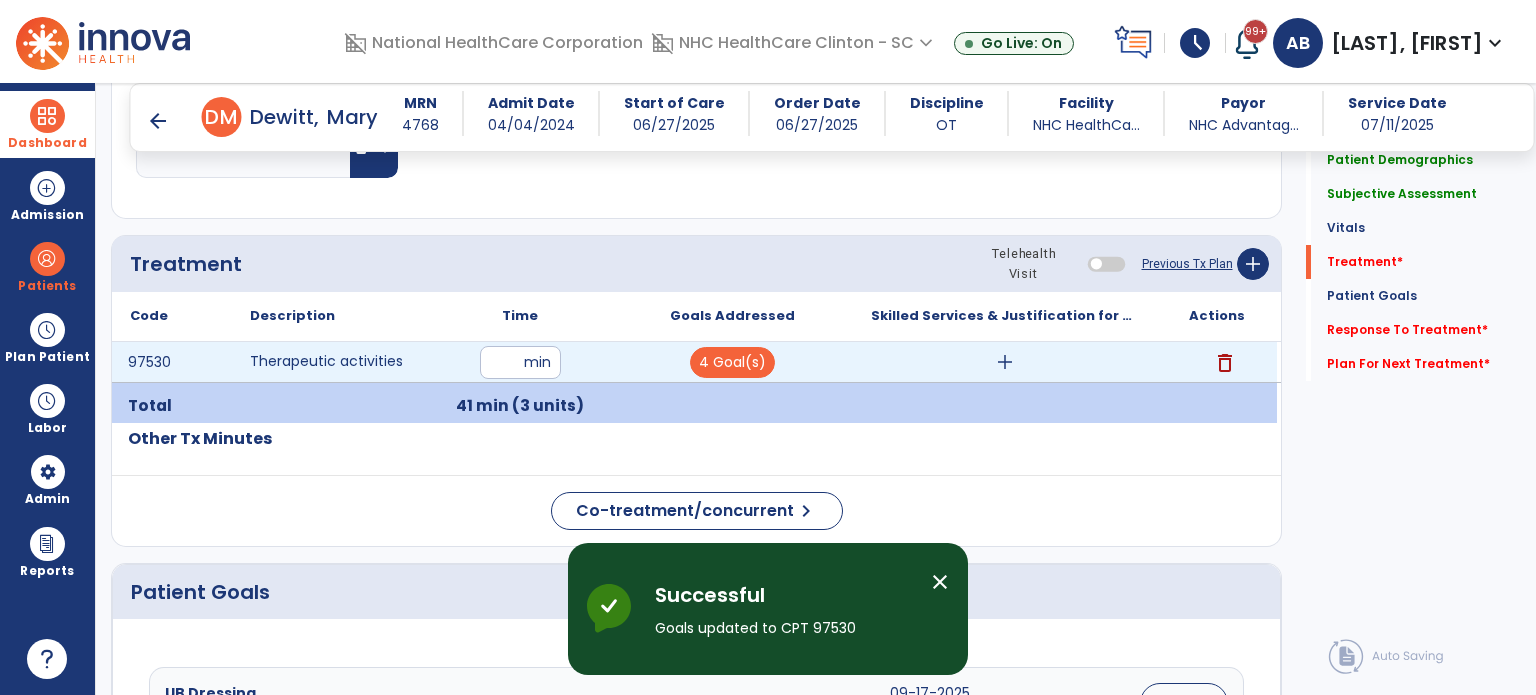 click on "add" at bounding box center (1005, 362) 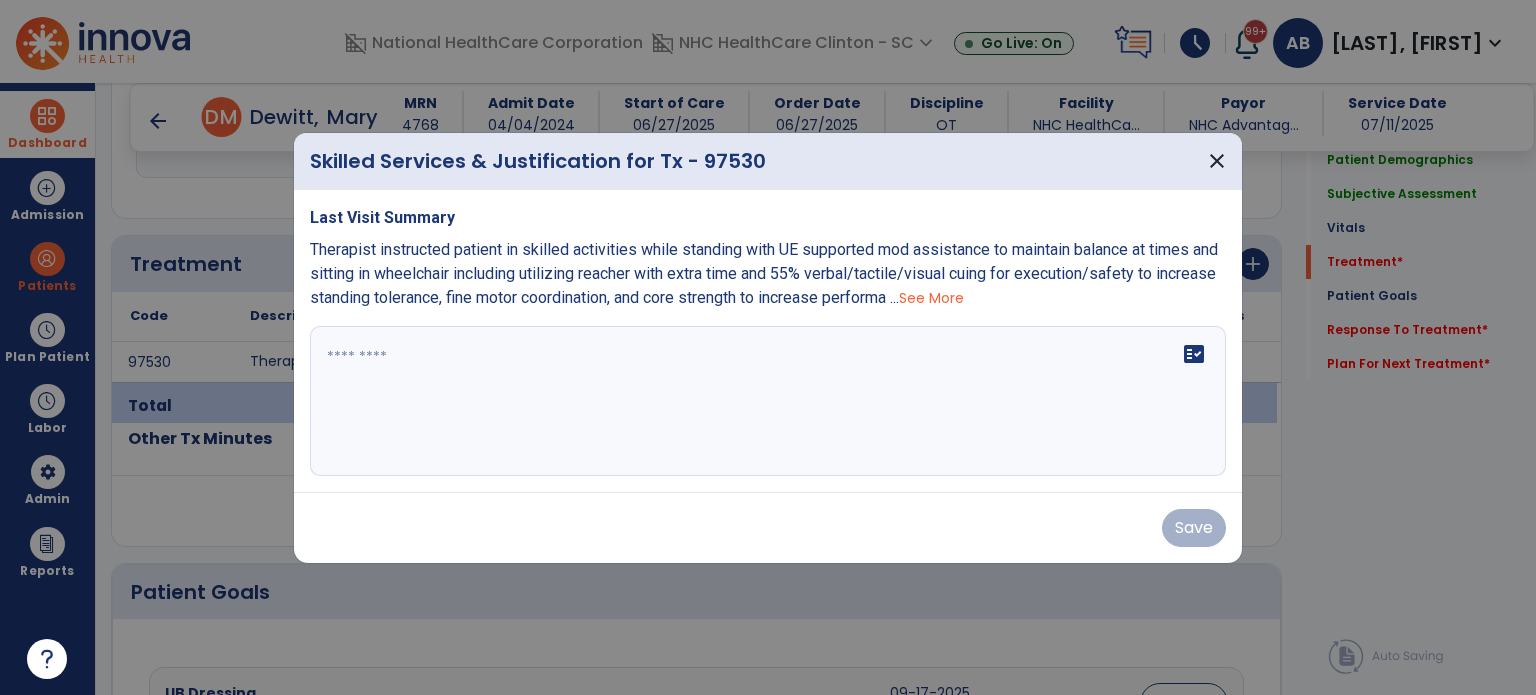 click on "See More" at bounding box center [931, 298] 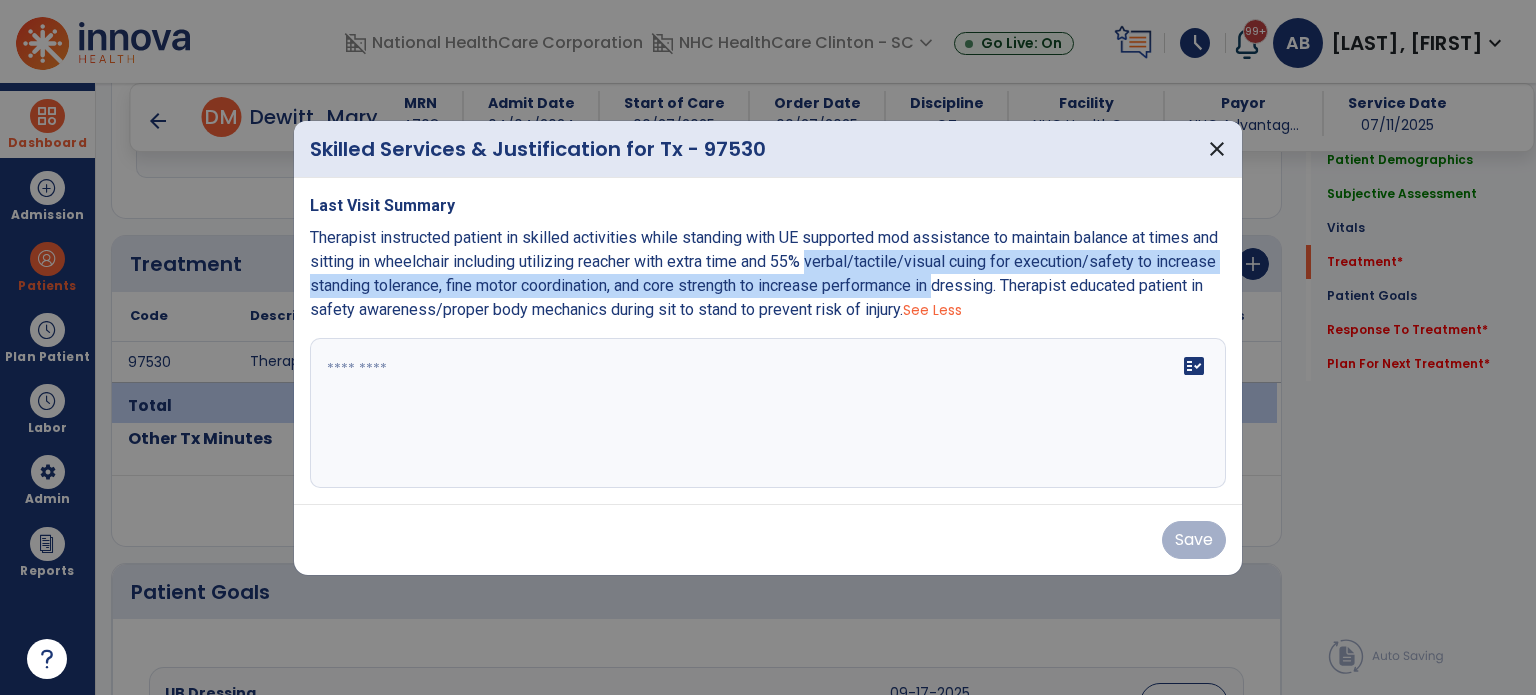 drag, startPoint x: 947, startPoint y: 288, endPoint x: 817, endPoint y: 271, distance: 131.10683 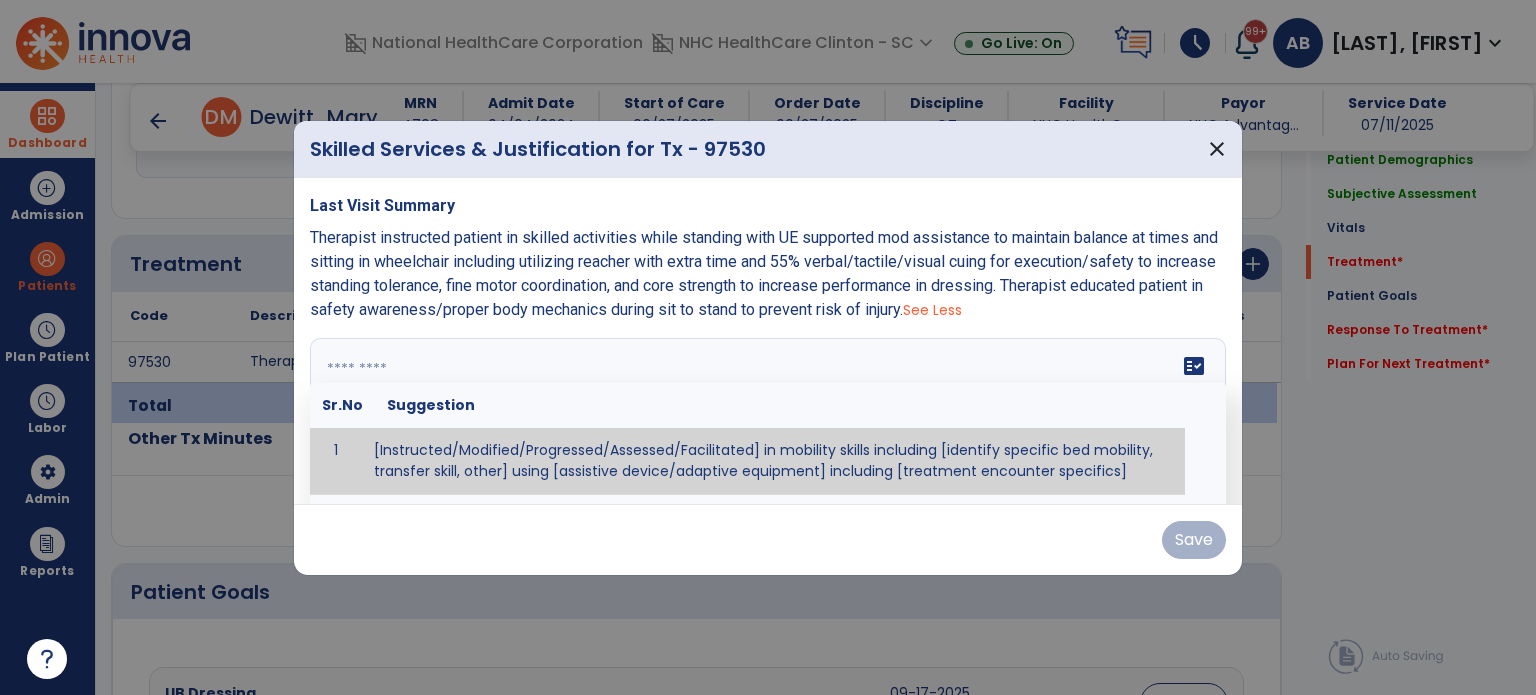 click at bounding box center [766, 413] 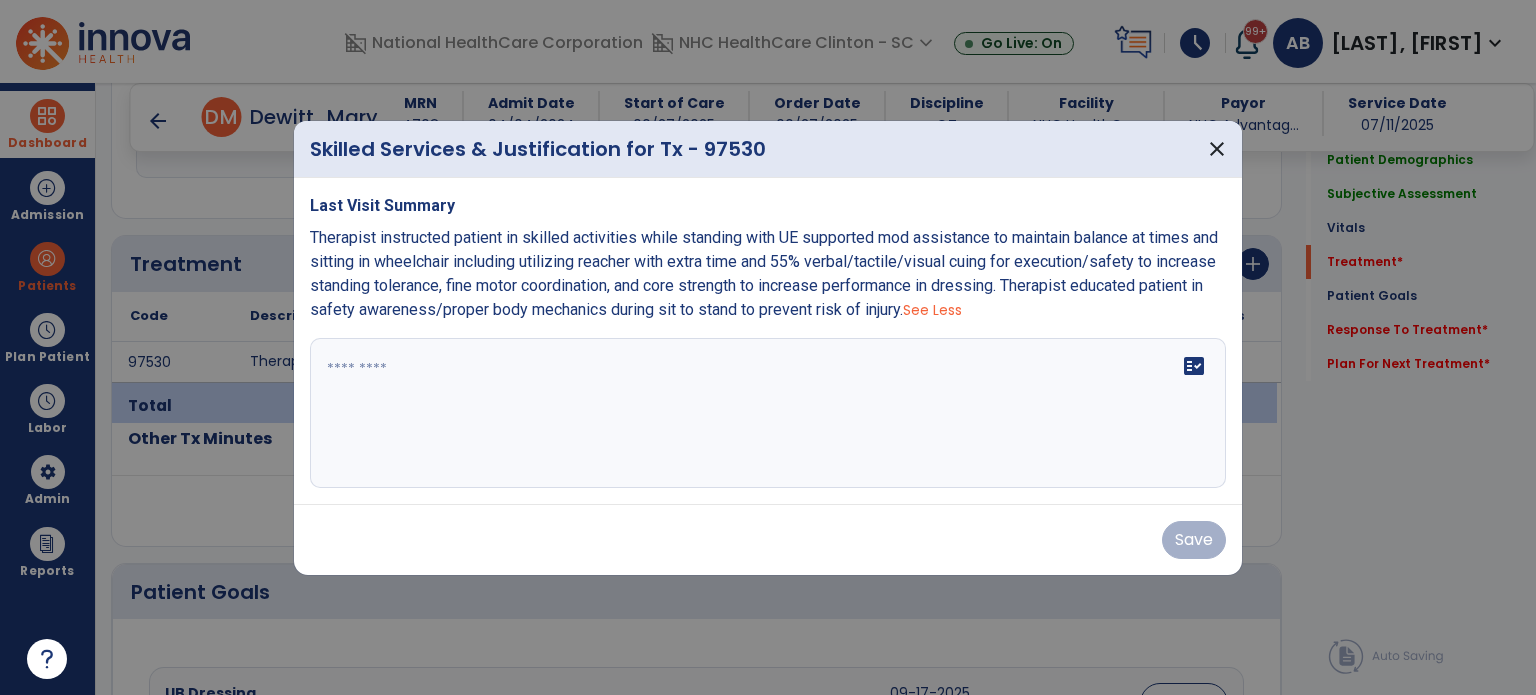 copy on "Therapist instructed patient in skilled activities while standing with UE supported mod assistance to maintain balance at times and sitting in wheelchair including utilizing reacher with extra time and 55% verbal/tactile/visual cuing for execution/safety to increase standing tolerance, fine motor coordination, and core strength to increase performance in dressing. Therapist educated patient in safety awareness/proper body mechanics during sit to stand to prevent risk of injury.  See Less" 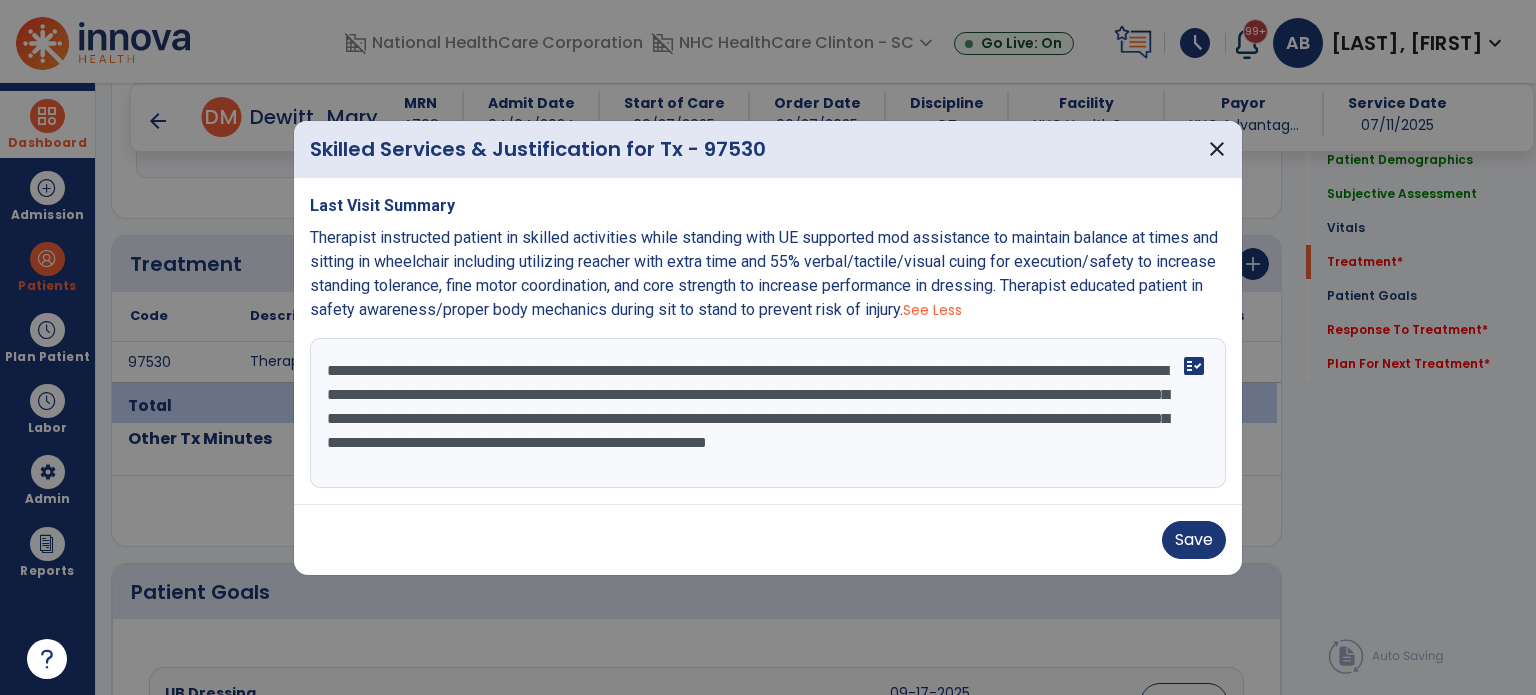 paste on "**********" 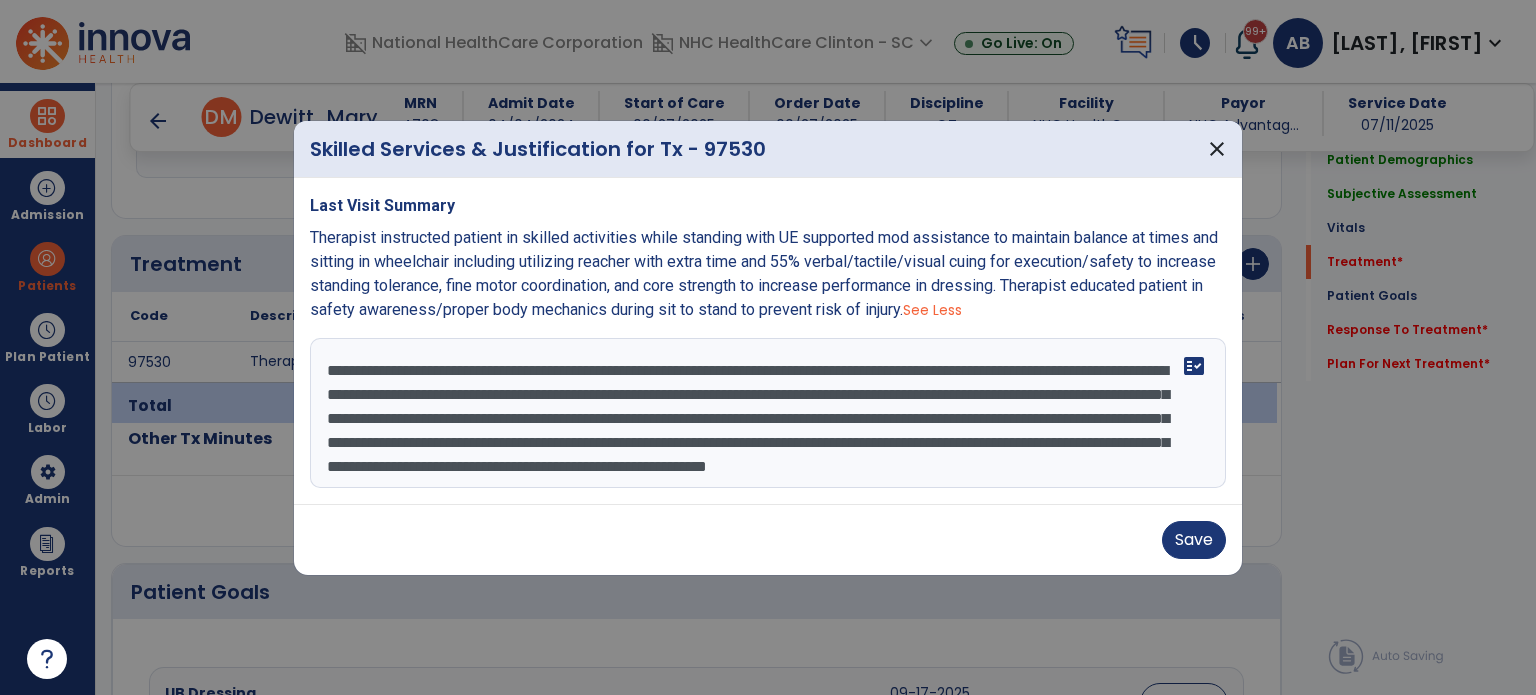 scroll, scrollTop: 39, scrollLeft: 0, axis: vertical 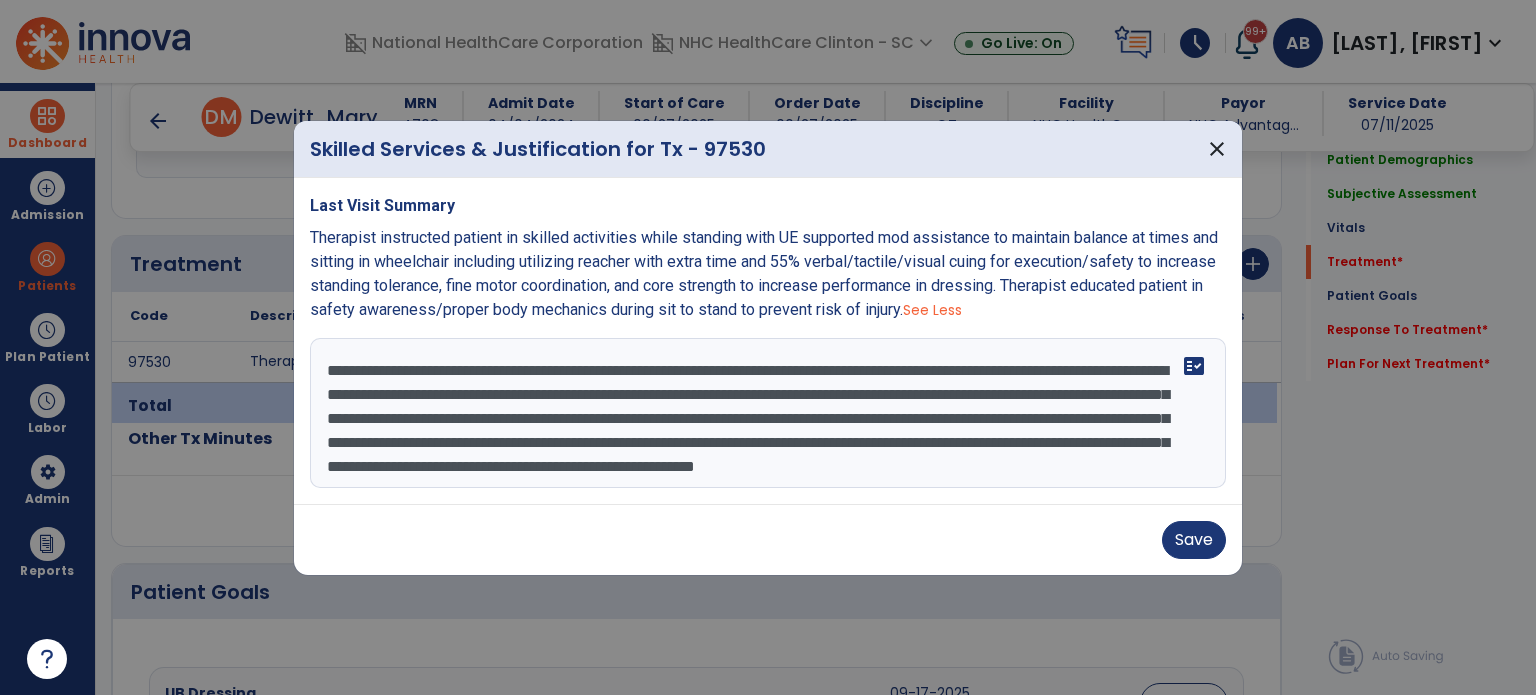 click on "**********" at bounding box center [768, 413] 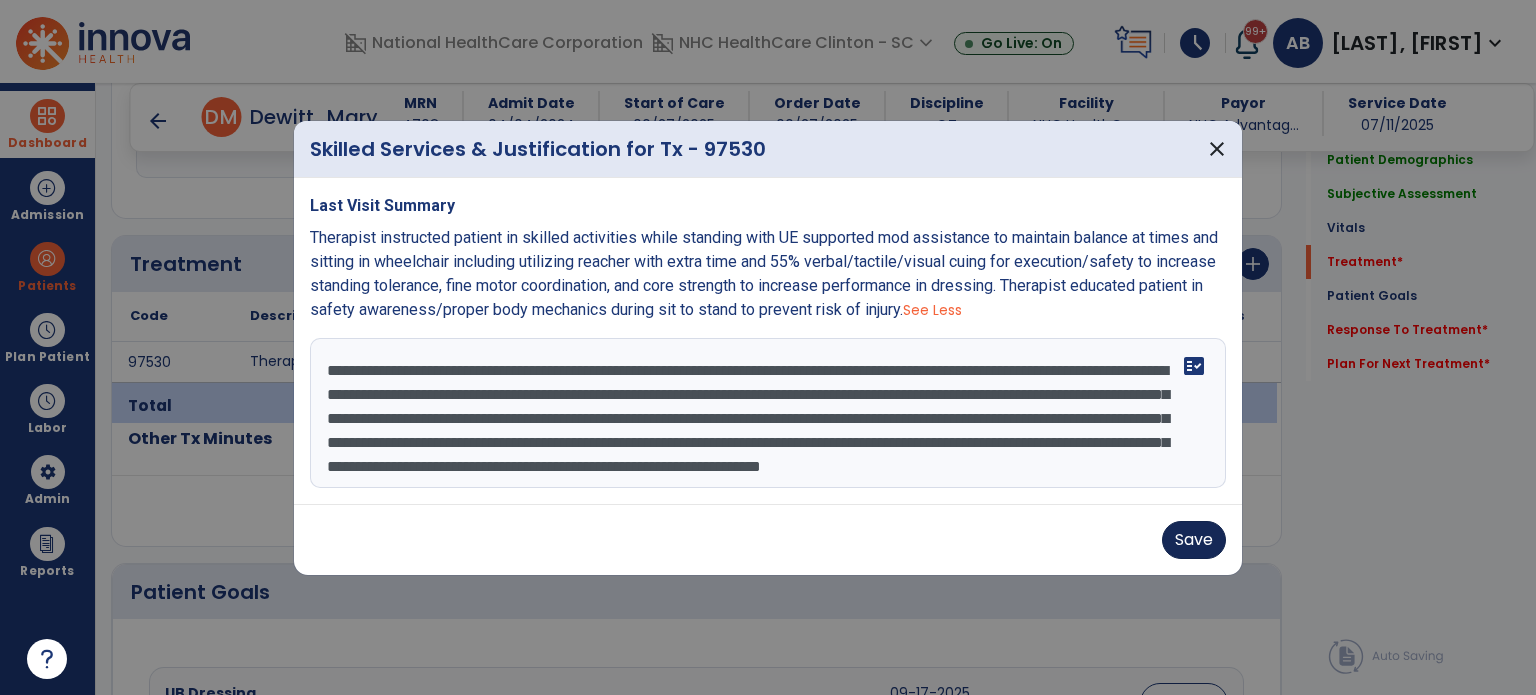 type on "**********" 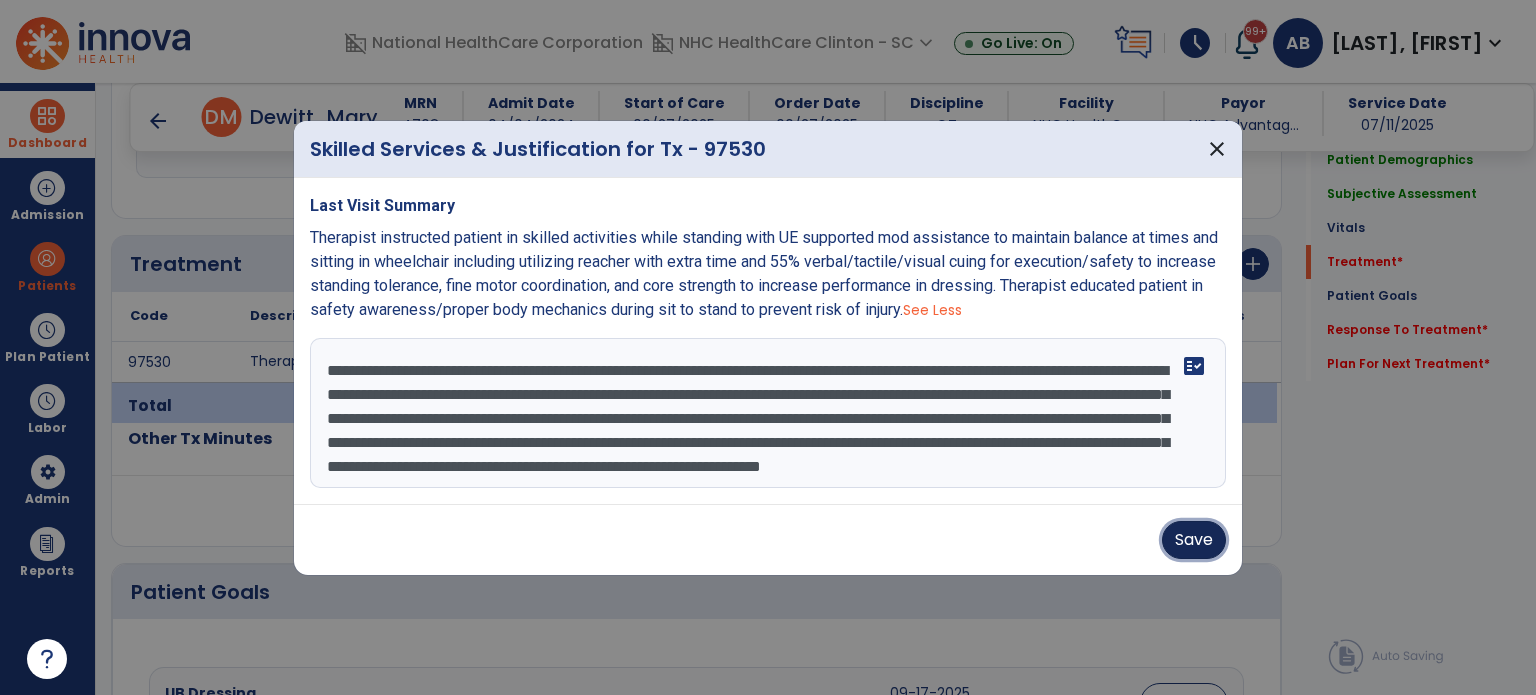 click on "Save" at bounding box center (1194, 540) 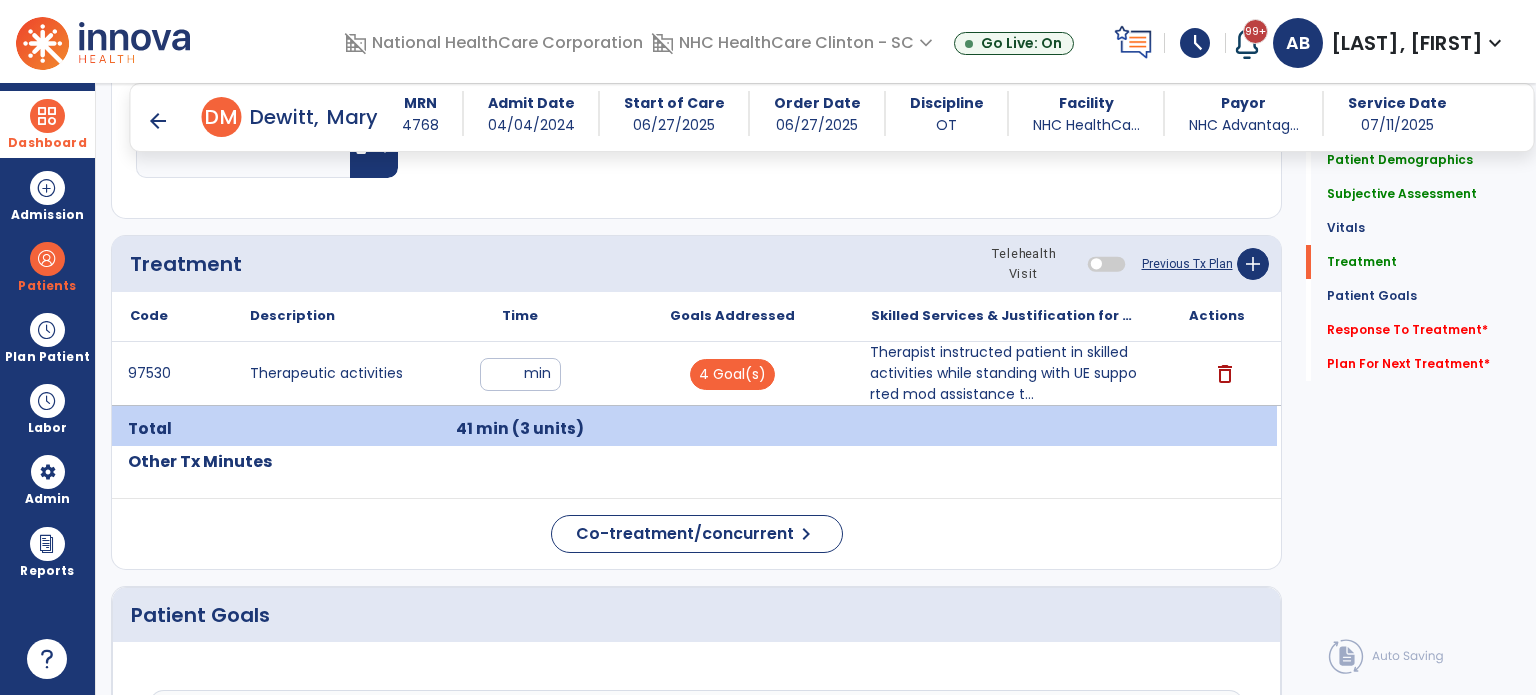 scroll, scrollTop: 1058, scrollLeft: 0, axis: vertical 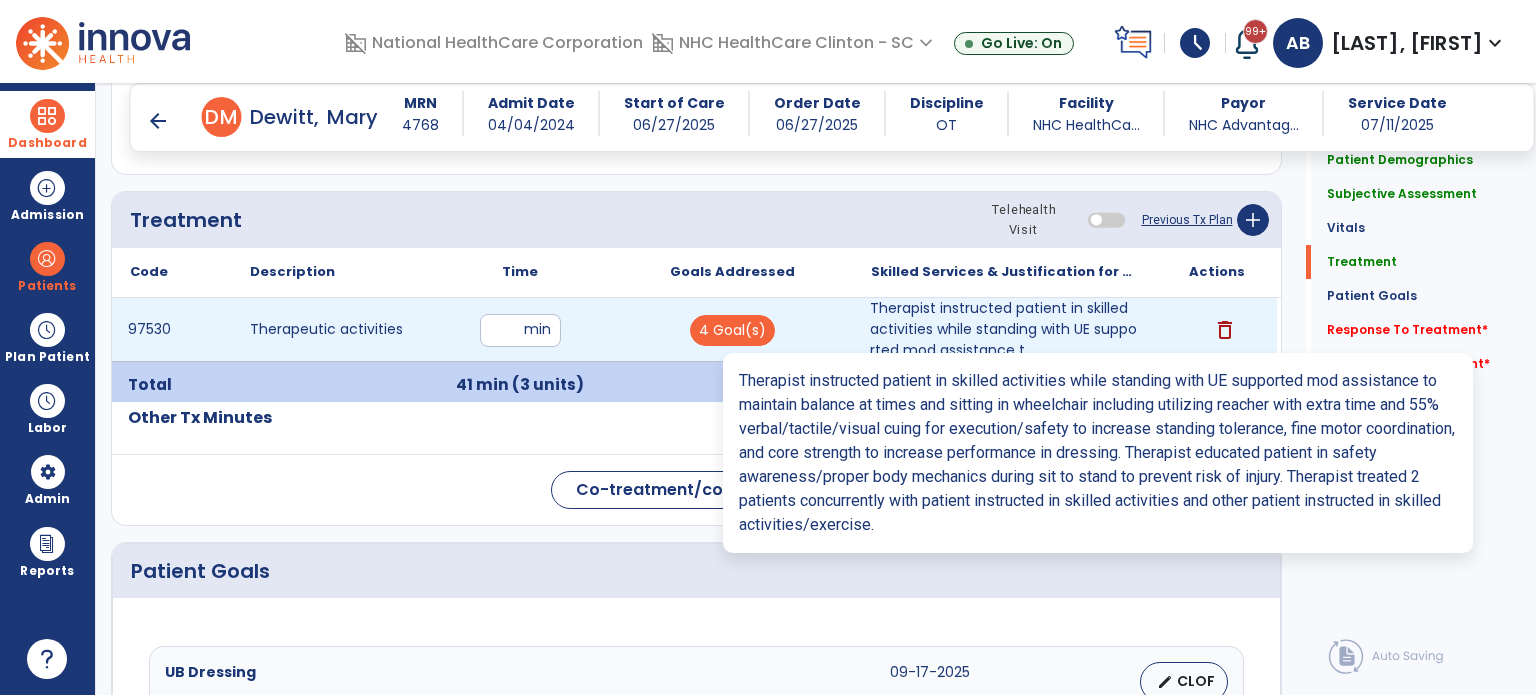 click on "Therapist instructed patient in skilled activities while standing with UE supported mod assistance t..." at bounding box center [1004, 329] 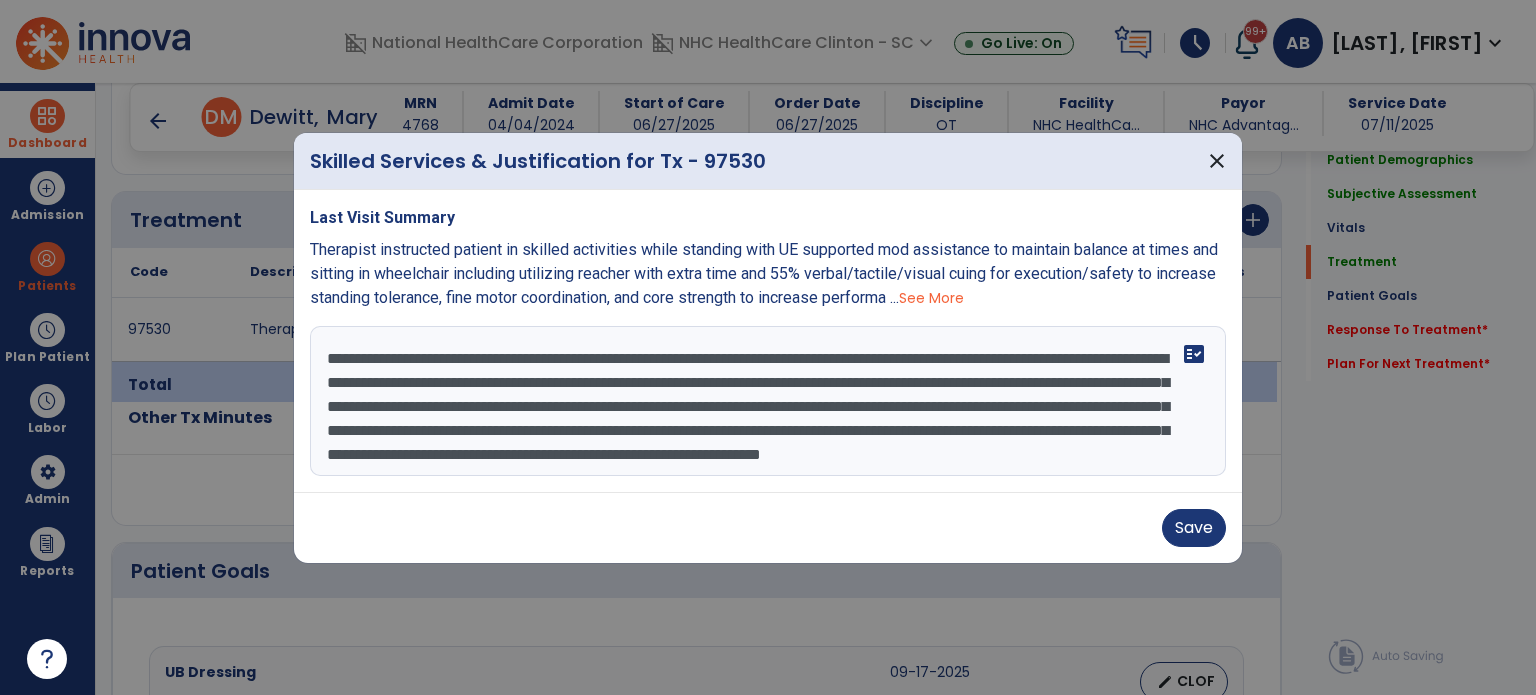 scroll, scrollTop: 26, scrollLeft: 0, axis: vertical 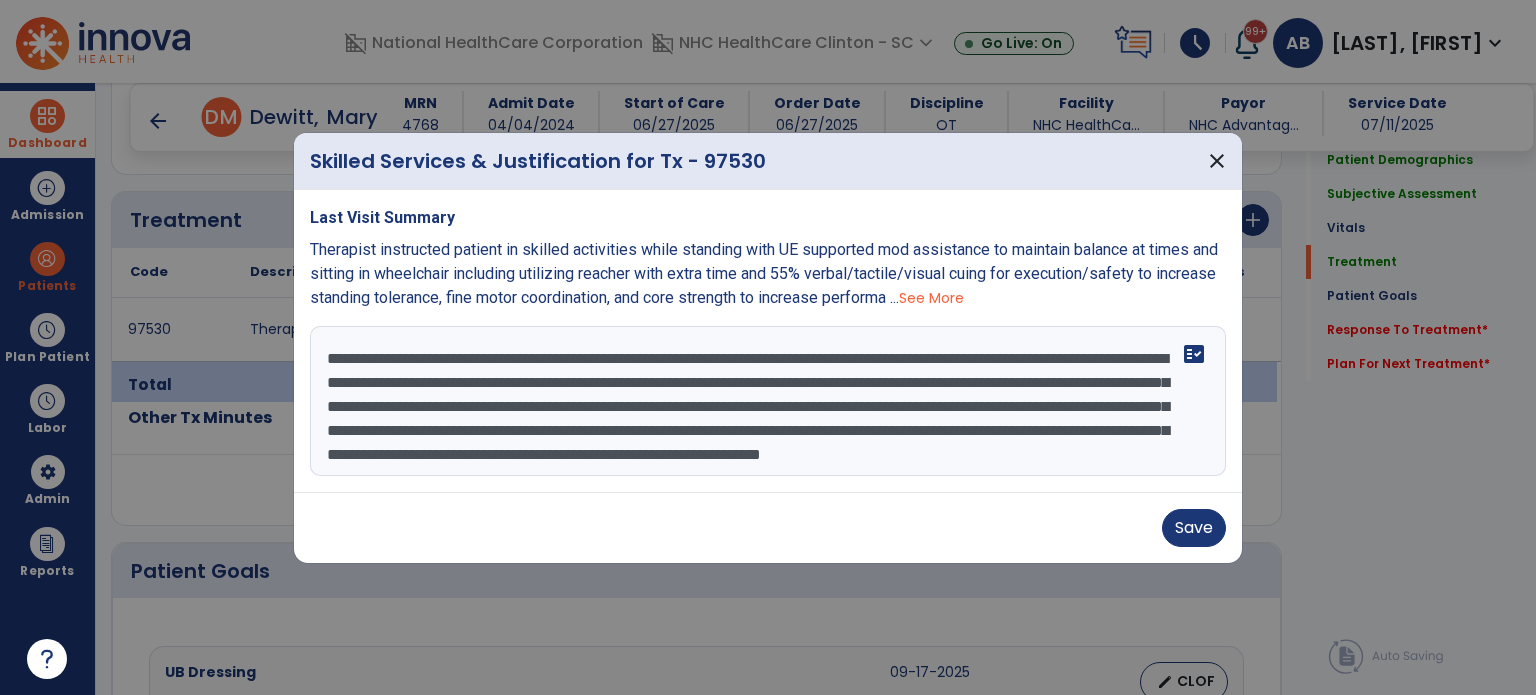 drag, startPoint x: 958, startPoint y: 380, endPoint x: 471, endPoint y: 401, distance: 487.45258 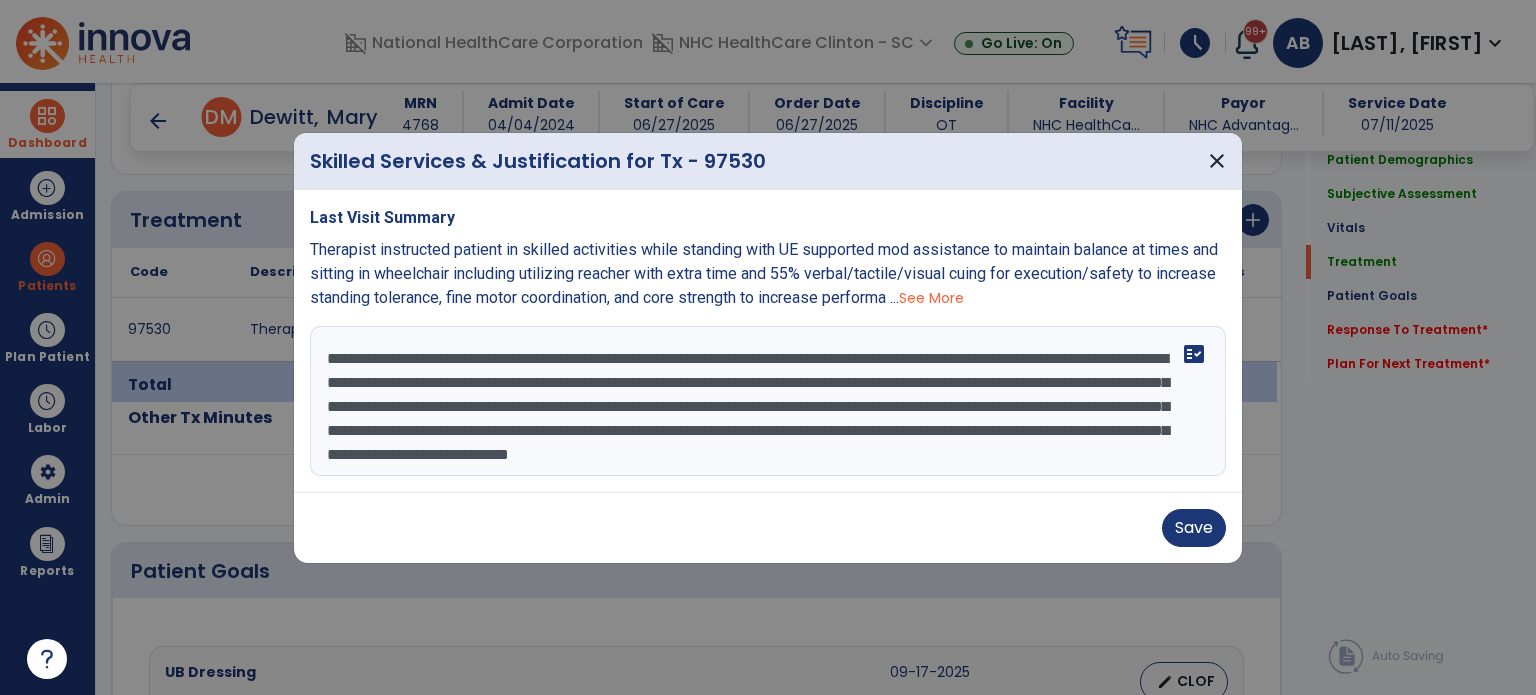 scroll, scrollTop: 24, scrollLeft: 0, axis: vertical 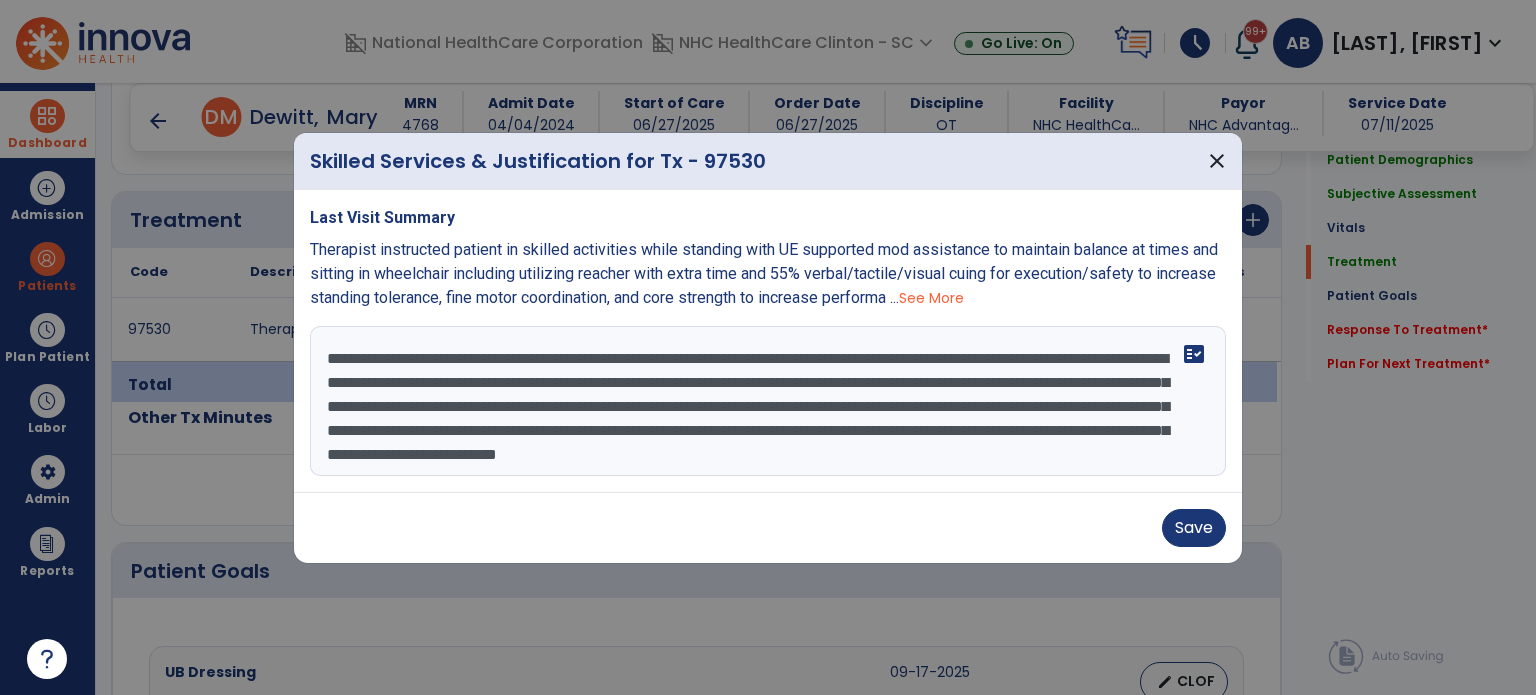 click on "**********" at bounding box center (768, 401) 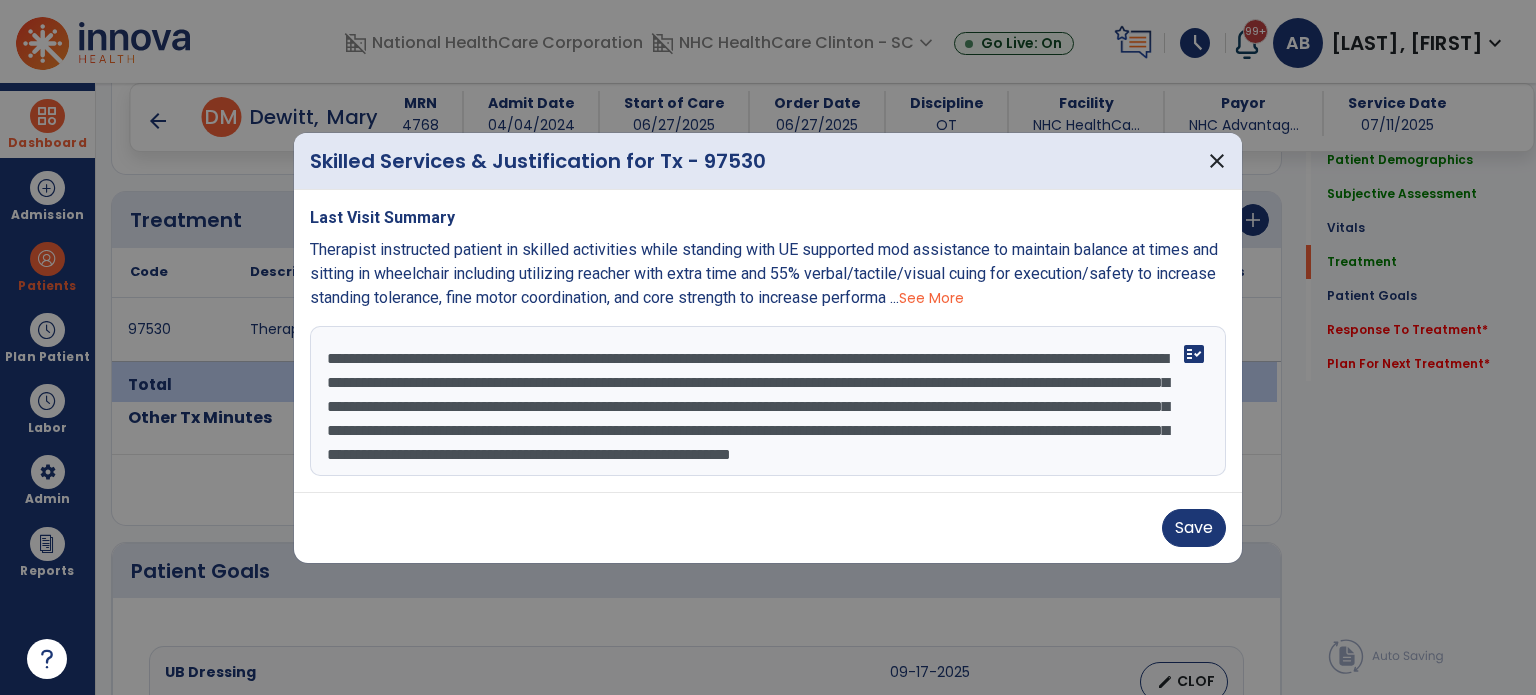 scroll, scrollTop: 27, scrollLeft: 0, axis: vertical 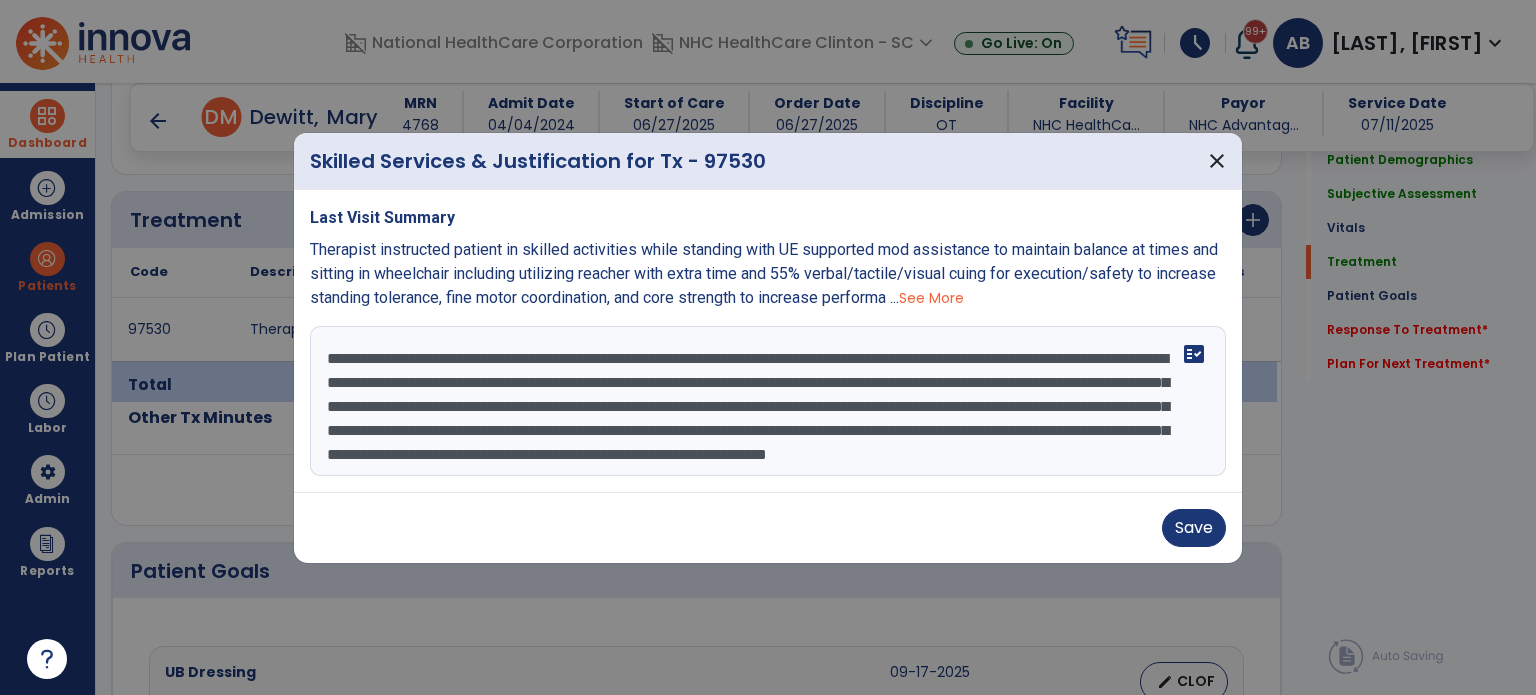 click on "See More" at bounding box center [931, 298] 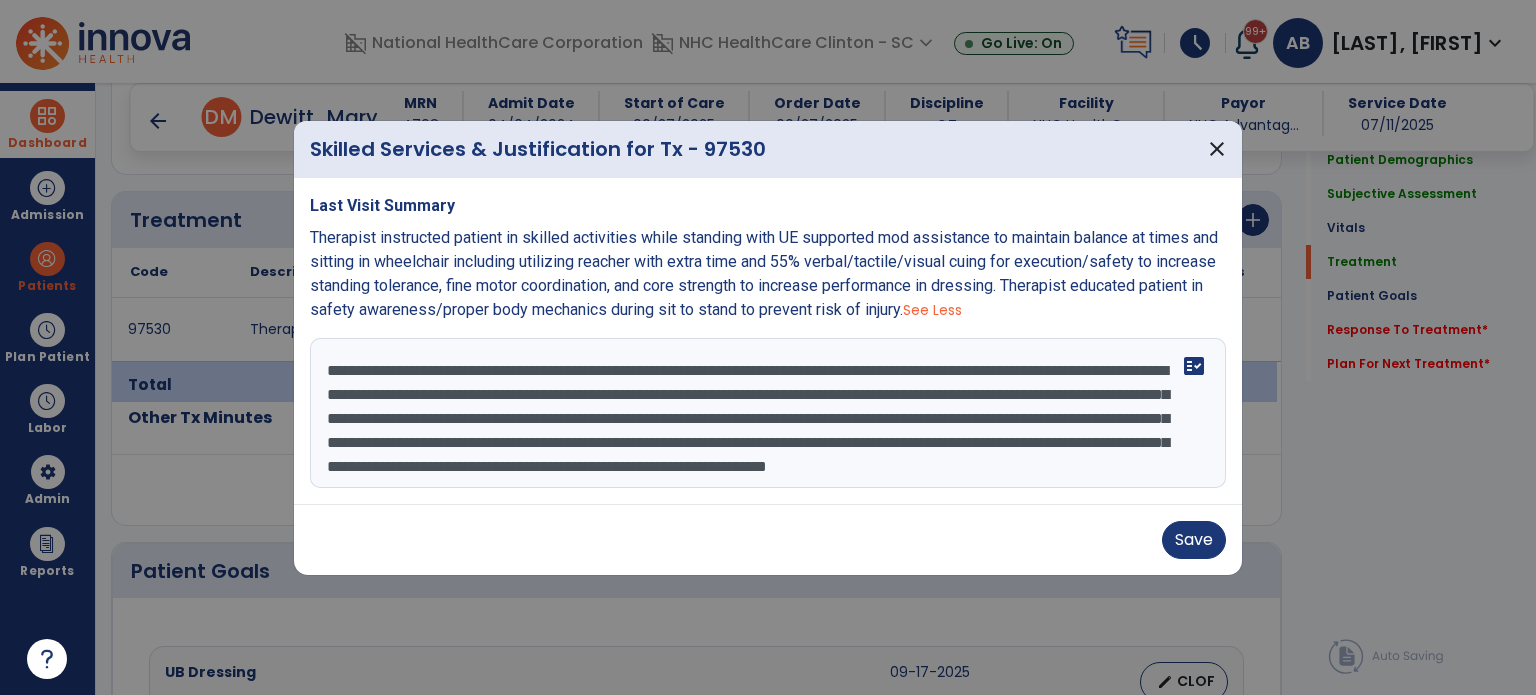 drag, startPoint x: 700, startPoint y: 418, endPoint x: 762, endPoint y: 408, distance: 62.801273 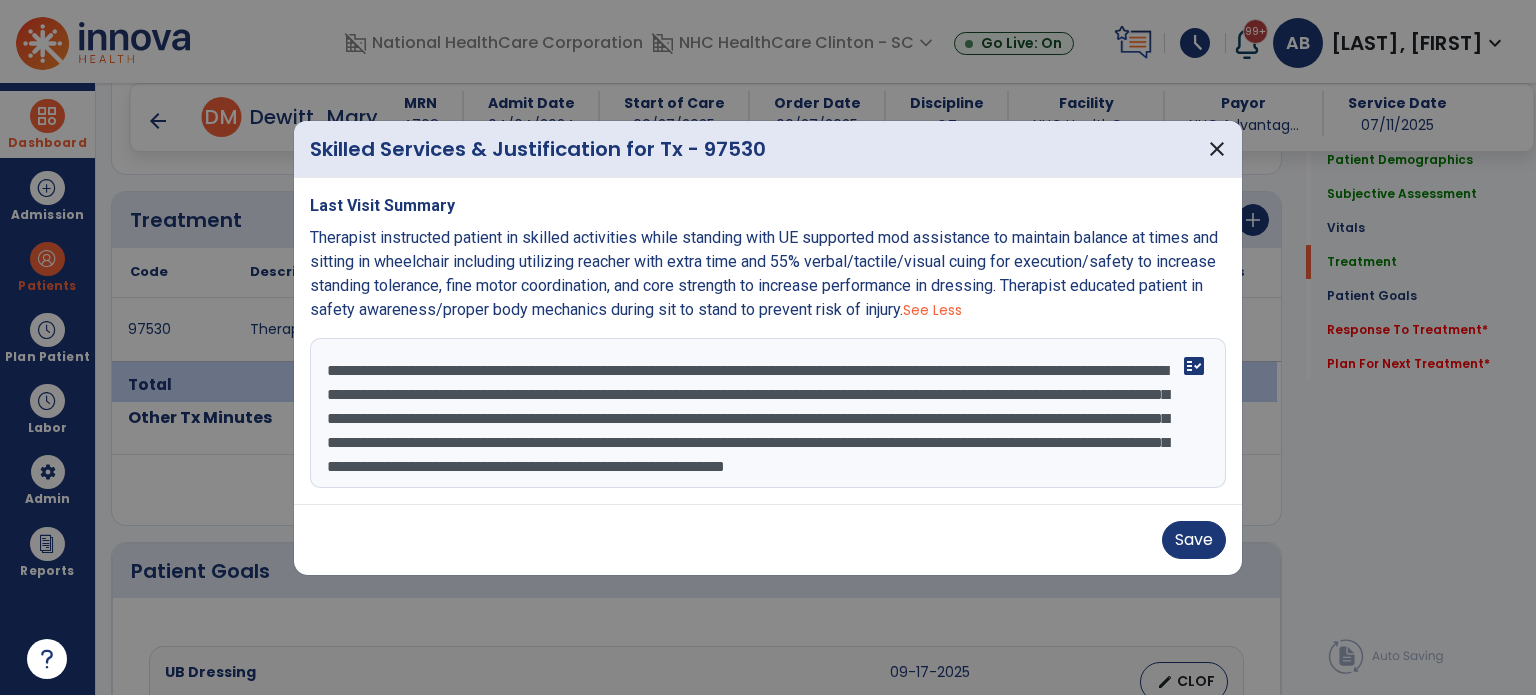 scroll, scrollTop: 24, scrollLeft: 0, axis: vertical 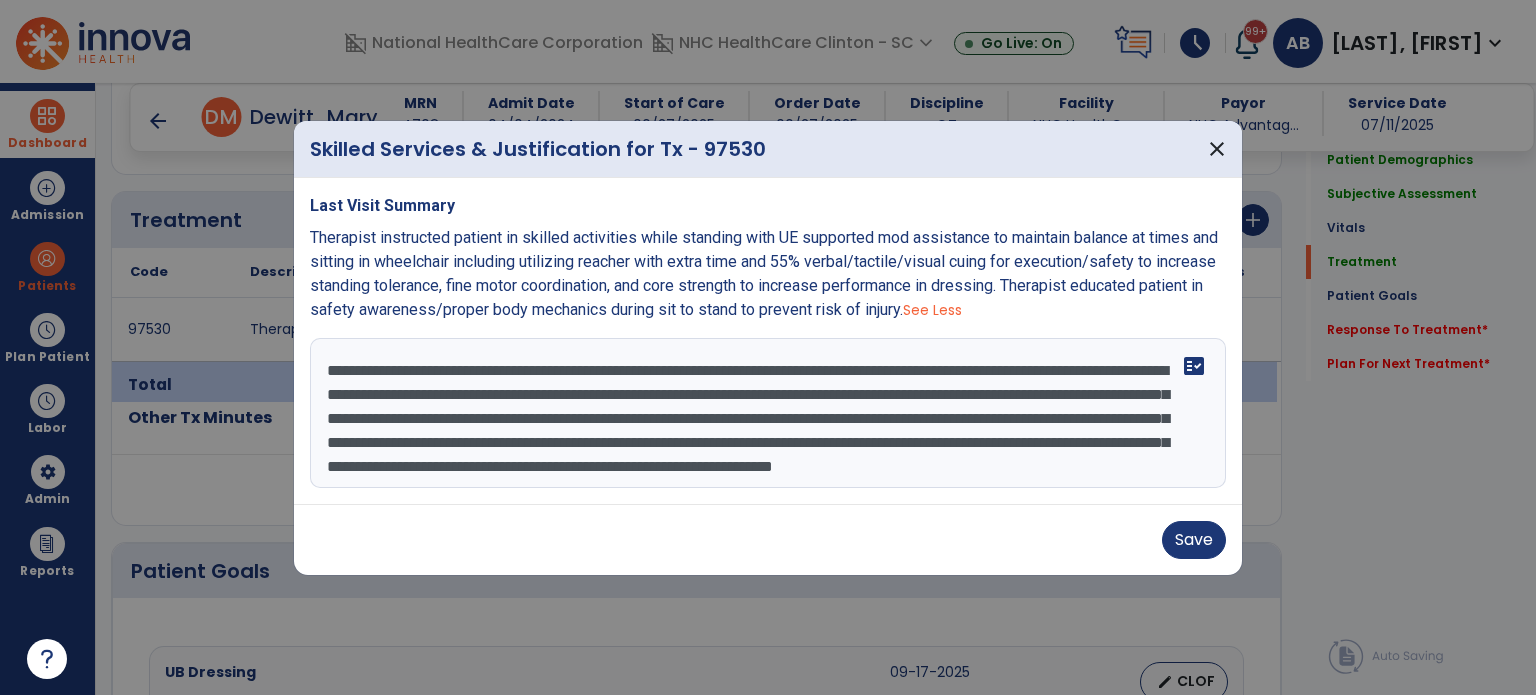 click on "**********" at bounding box center (768, 413) 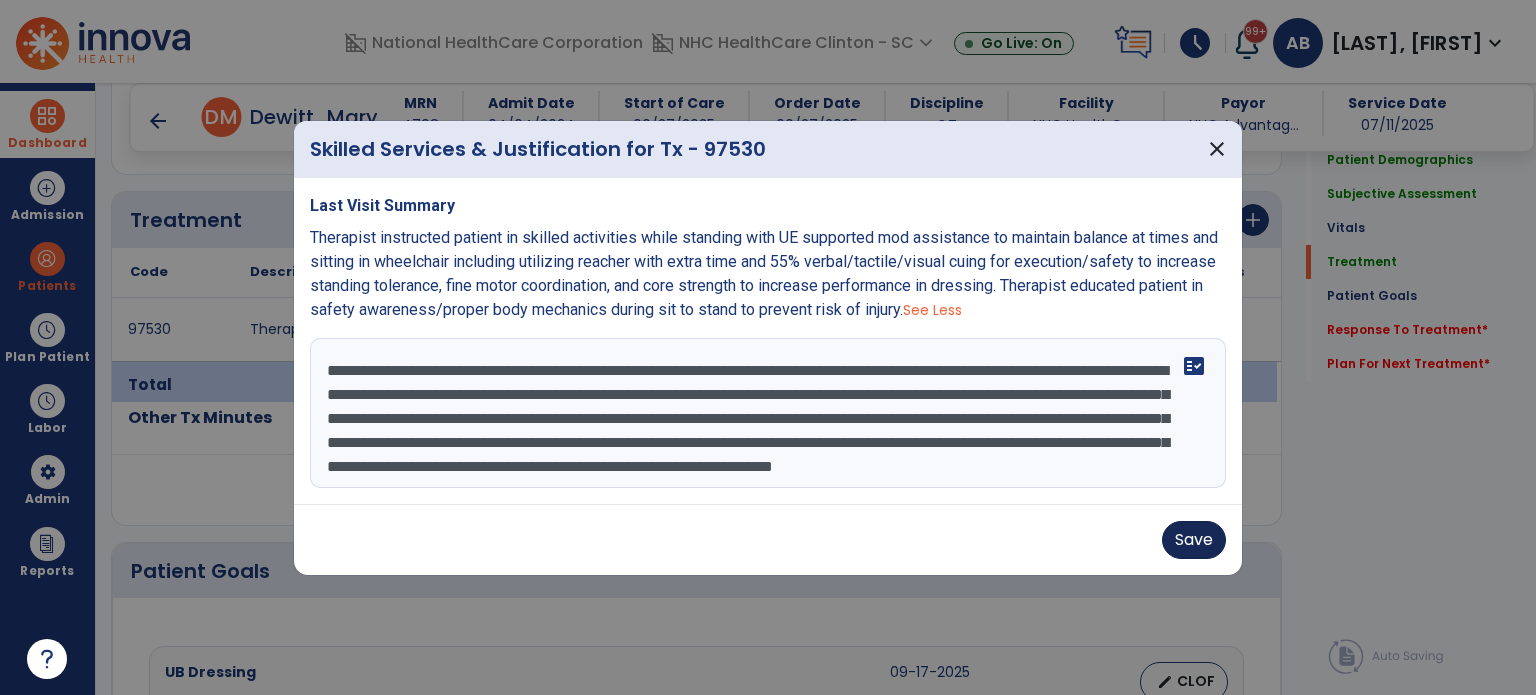 type on "**********" 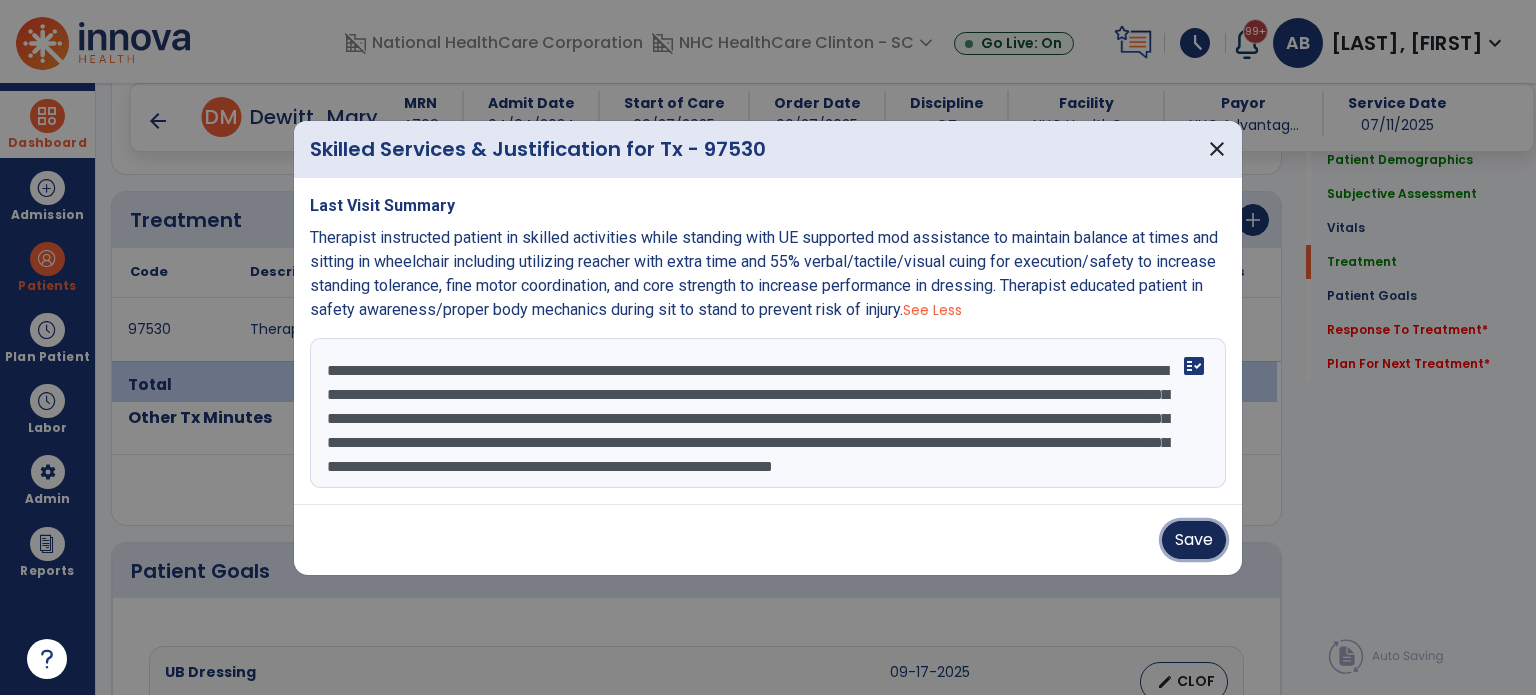 click on "Save" at bounding box center (1194, 540) 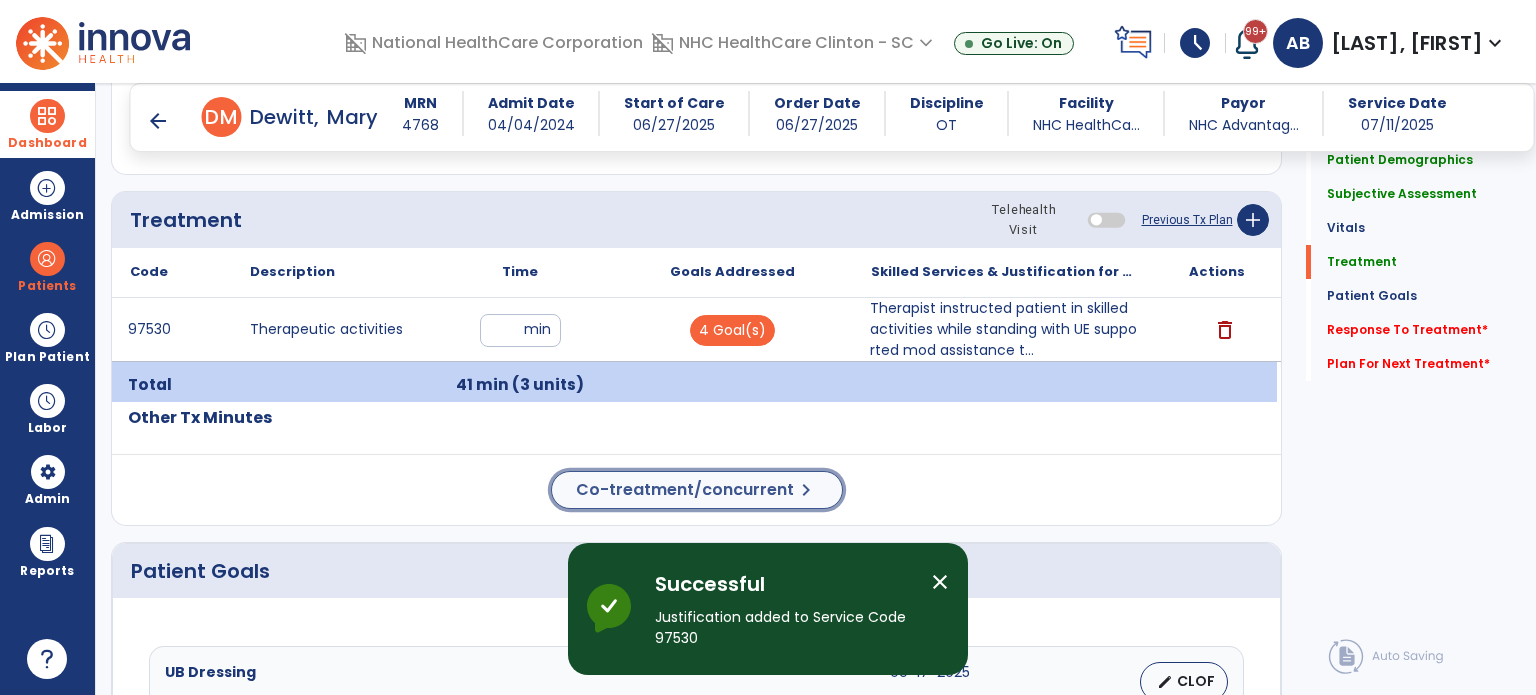 click on "chevron_right" 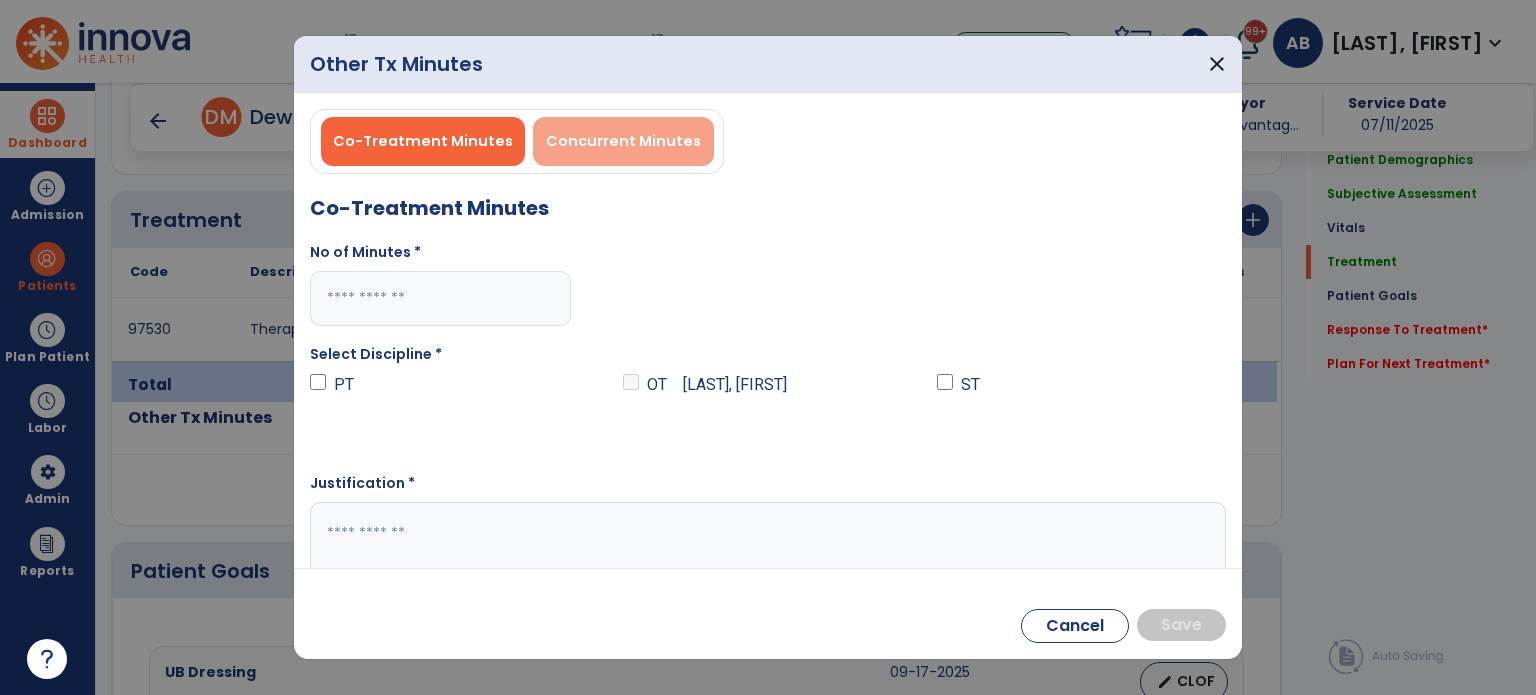 click on "Concurrent Minutes" at bounding box center (623, 141) 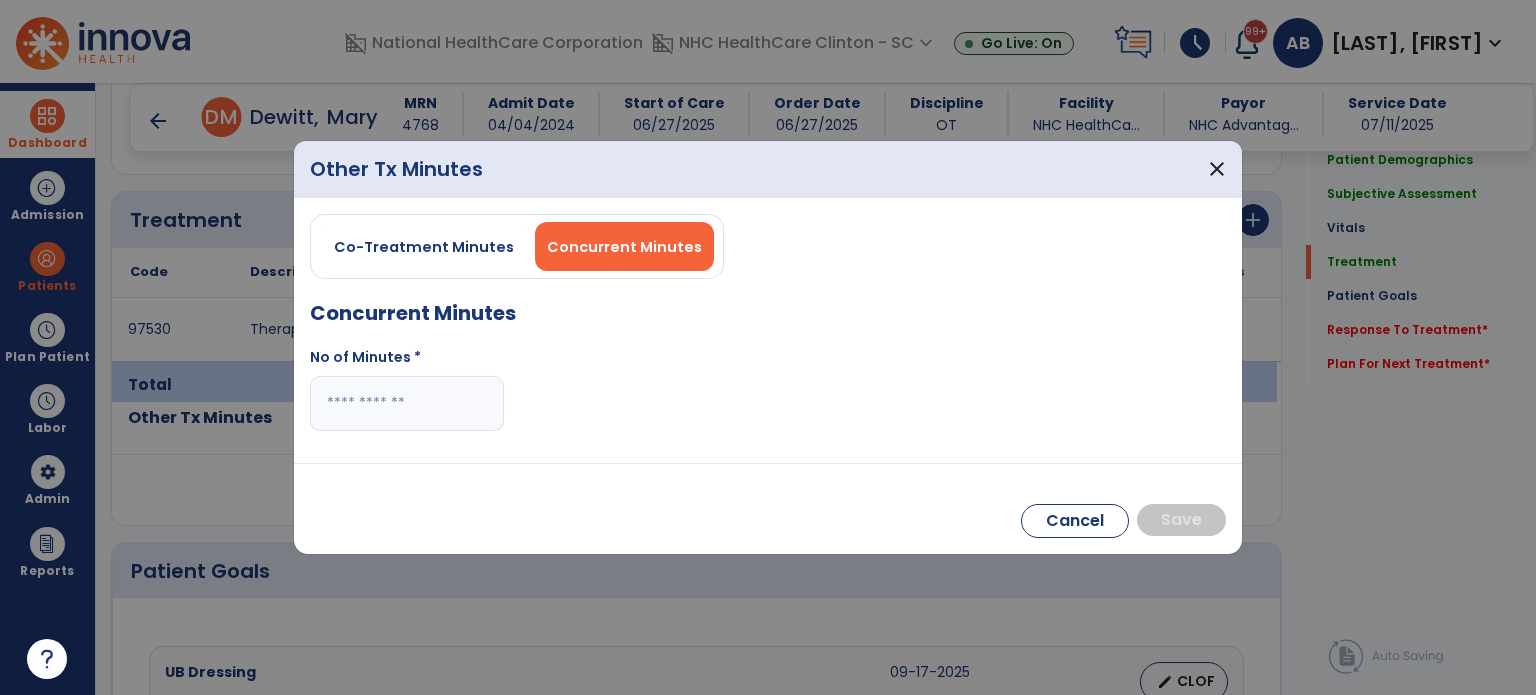 click at bounding box center (407, 403) 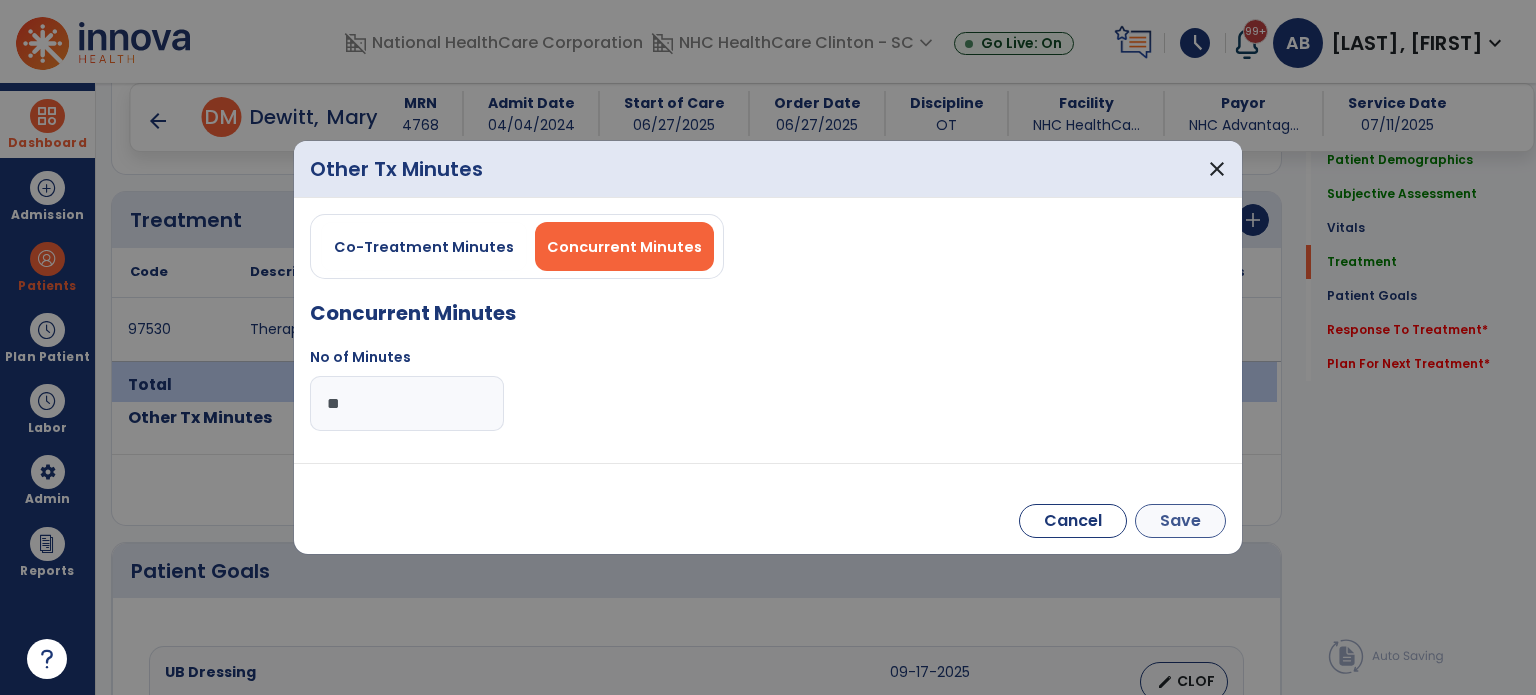 type on "**" 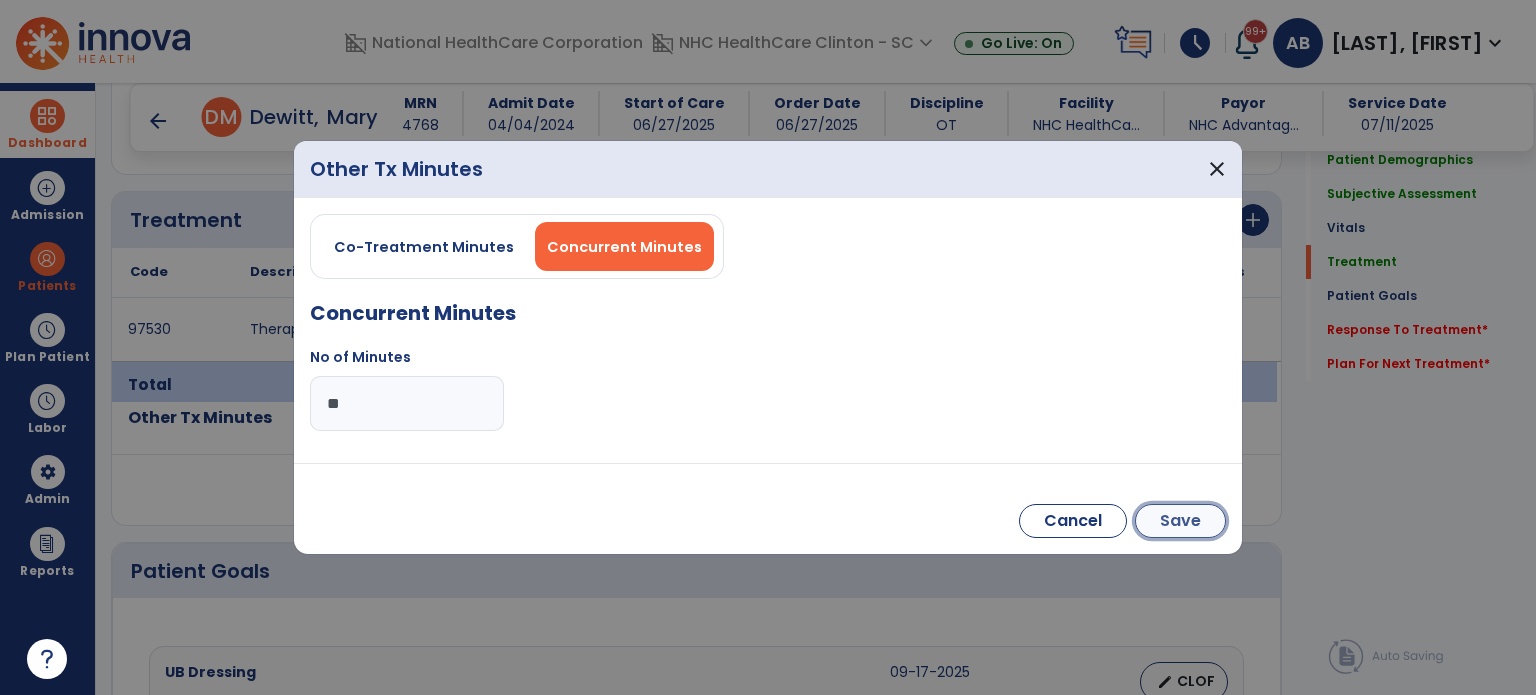click on "Save" at bounding box center [1180, 521] 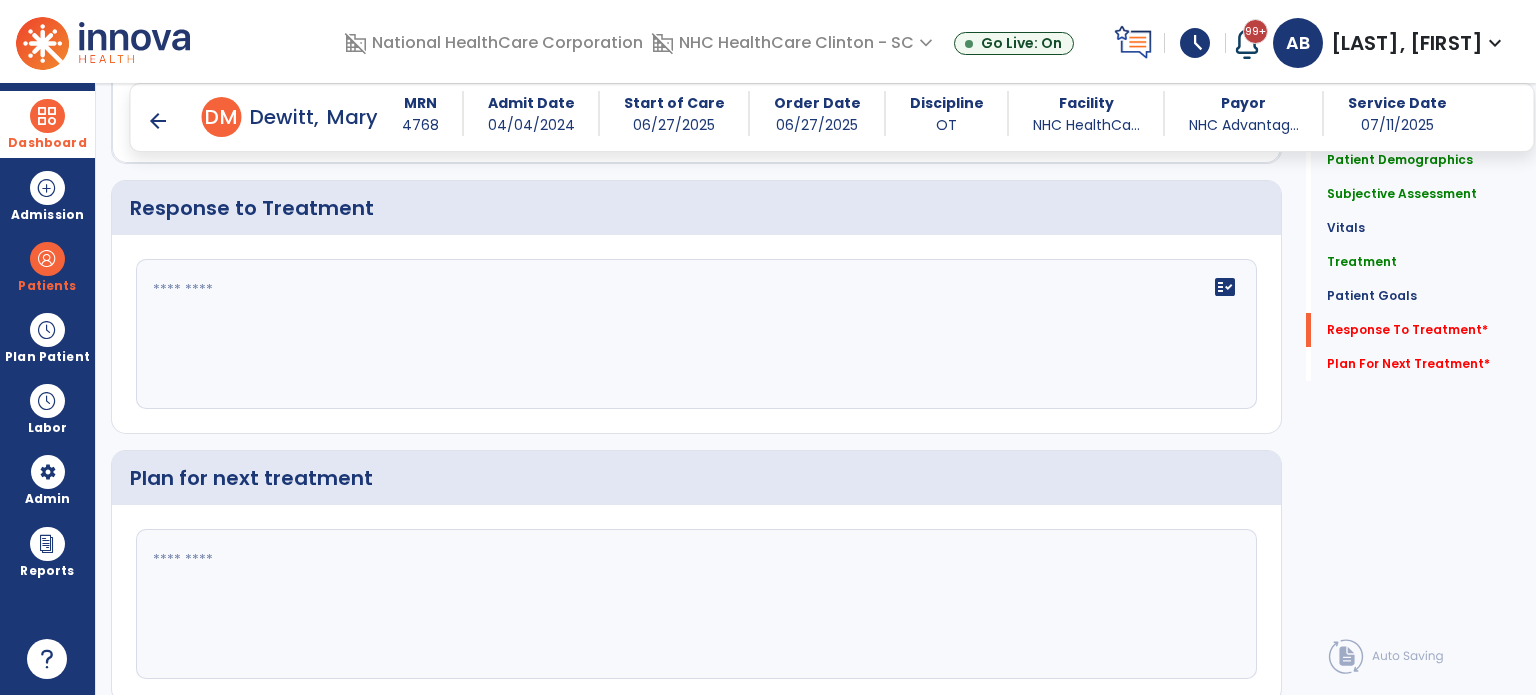 scroll, scrollTop: 2728, scrollLeft: 0, axis: vertical 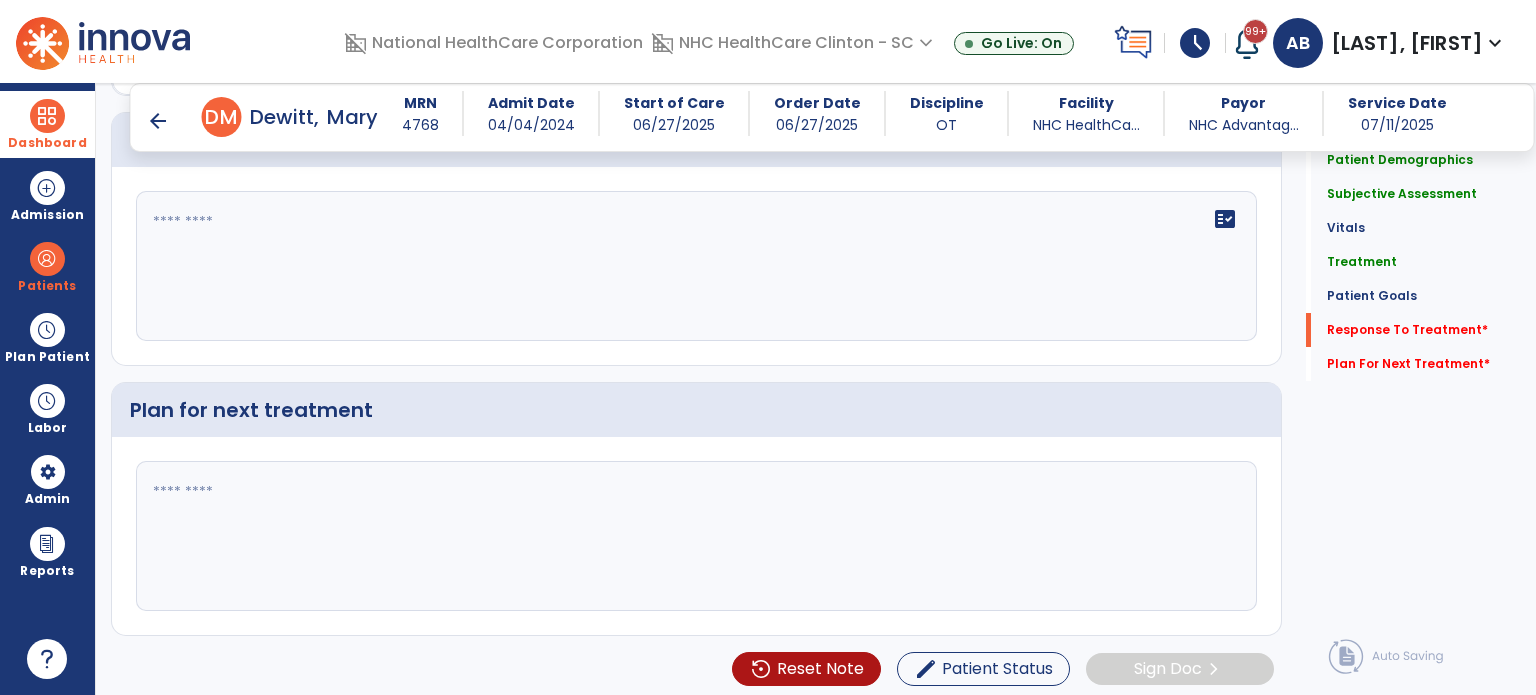 click 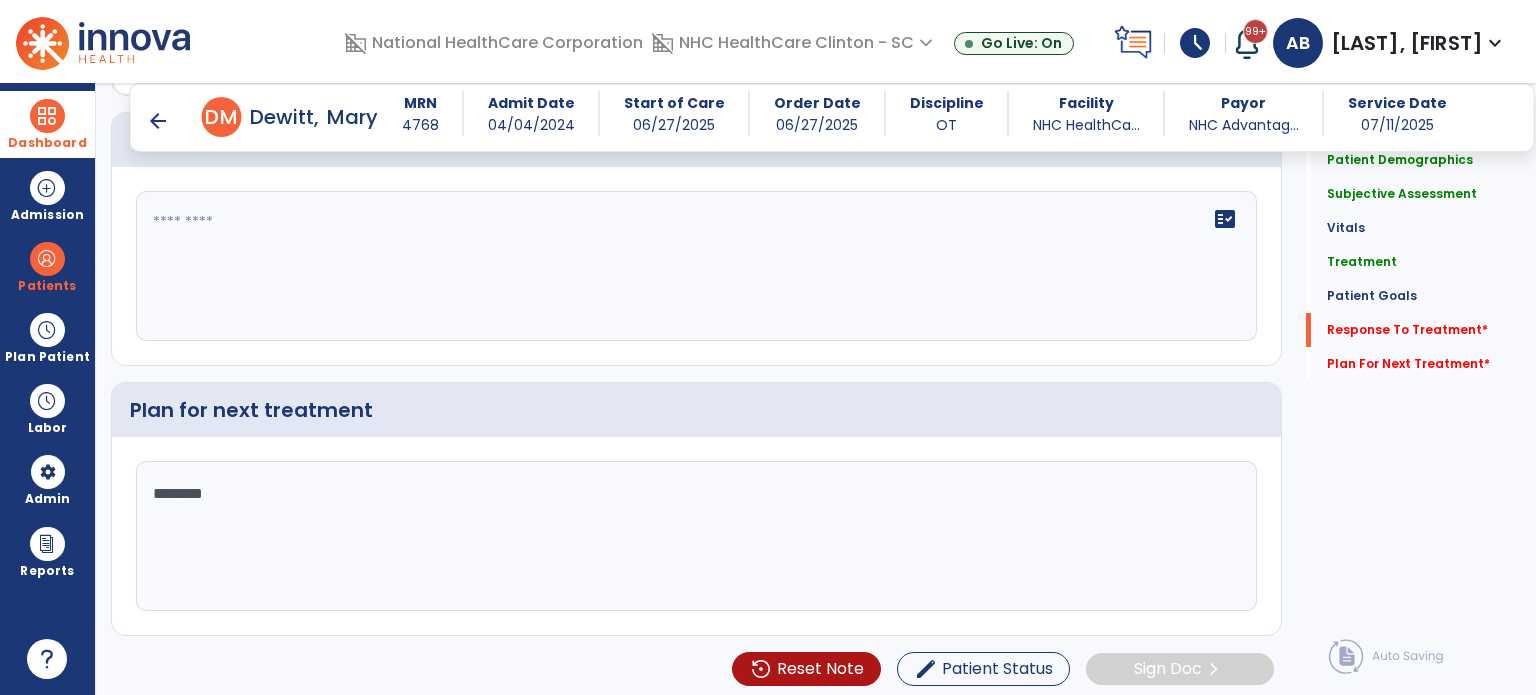 type on "********" 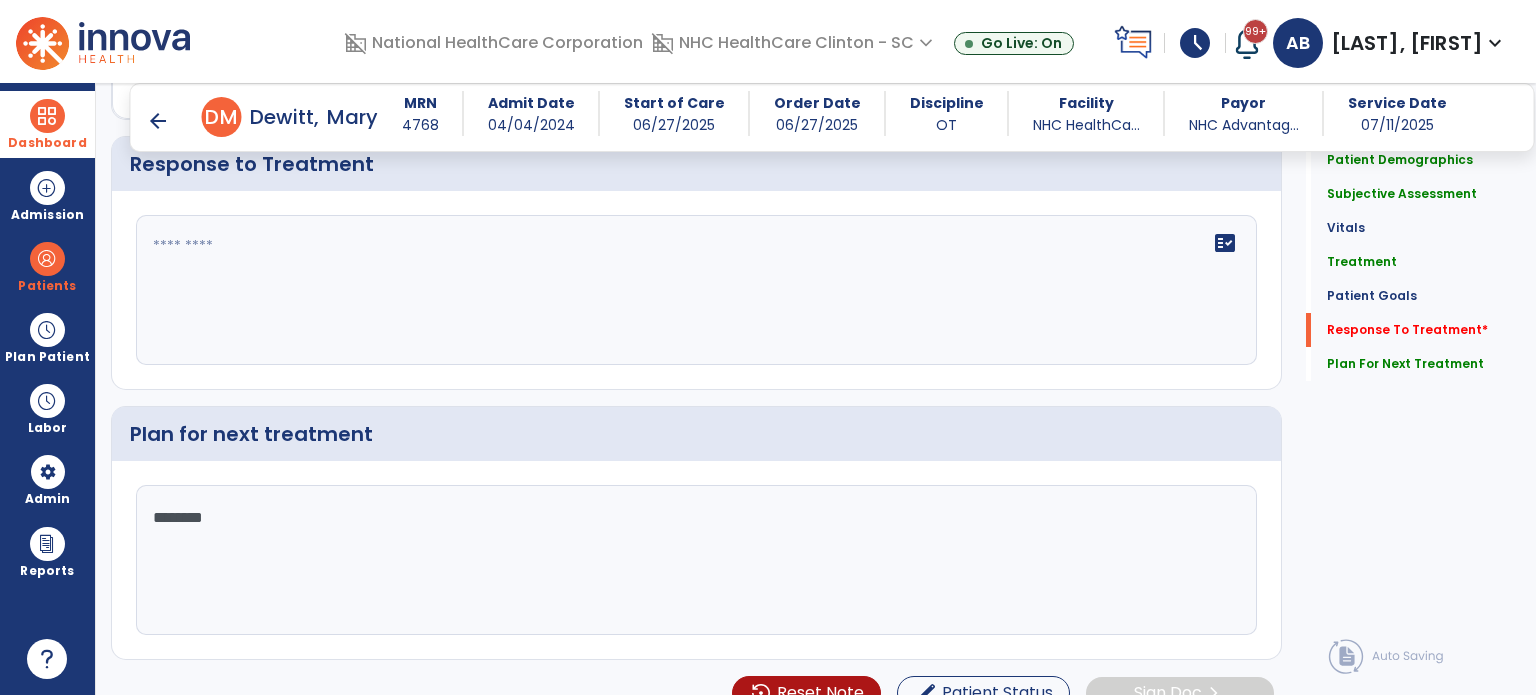 scroll, scrollTop: 2728, scrollLeft: 0, axis: vertical 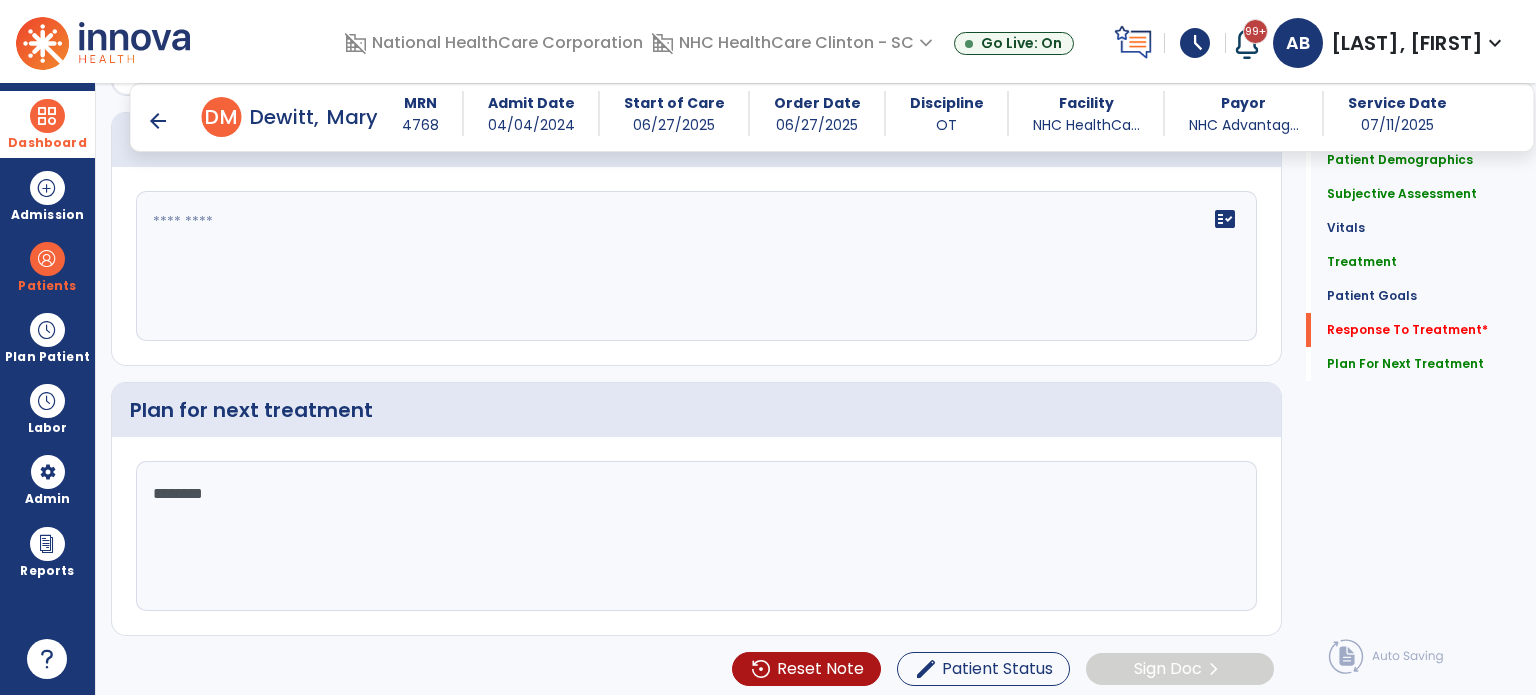 paste on "**********" 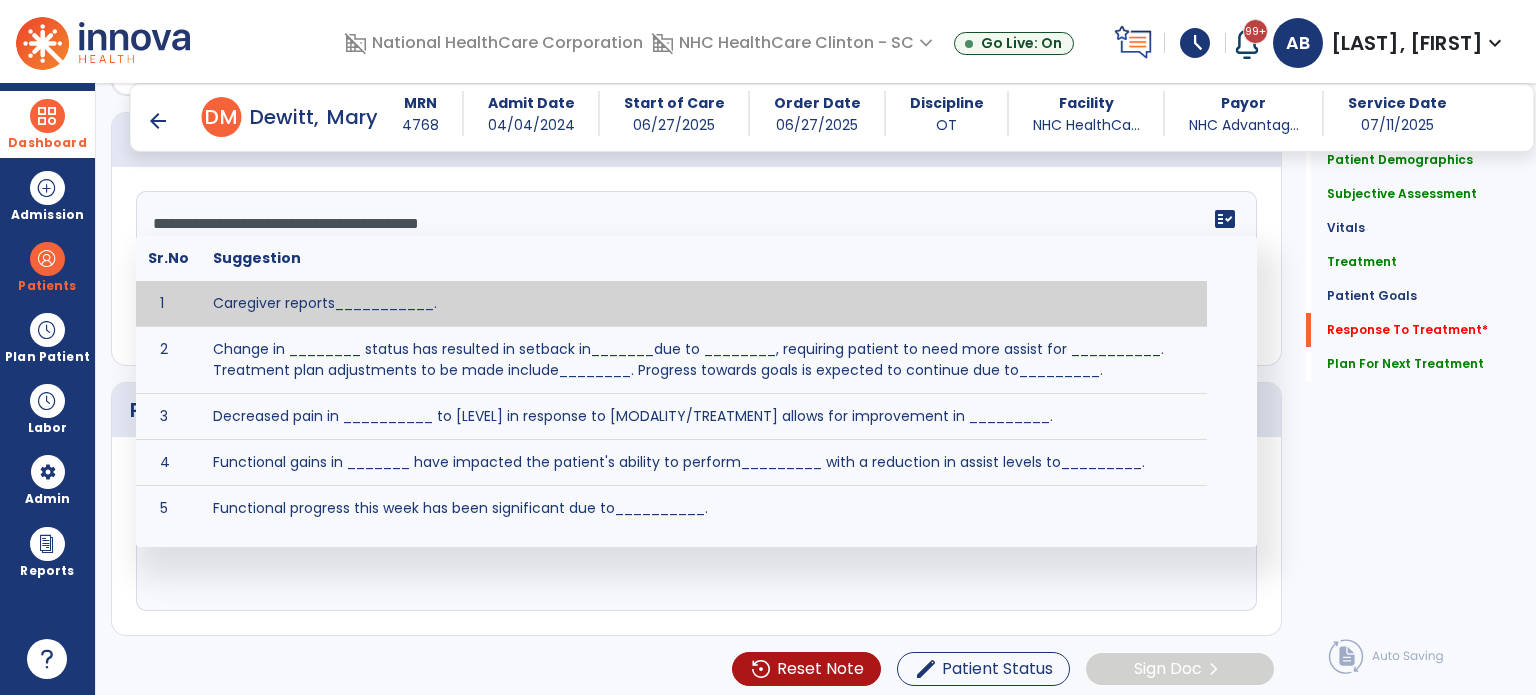 click on "**********" 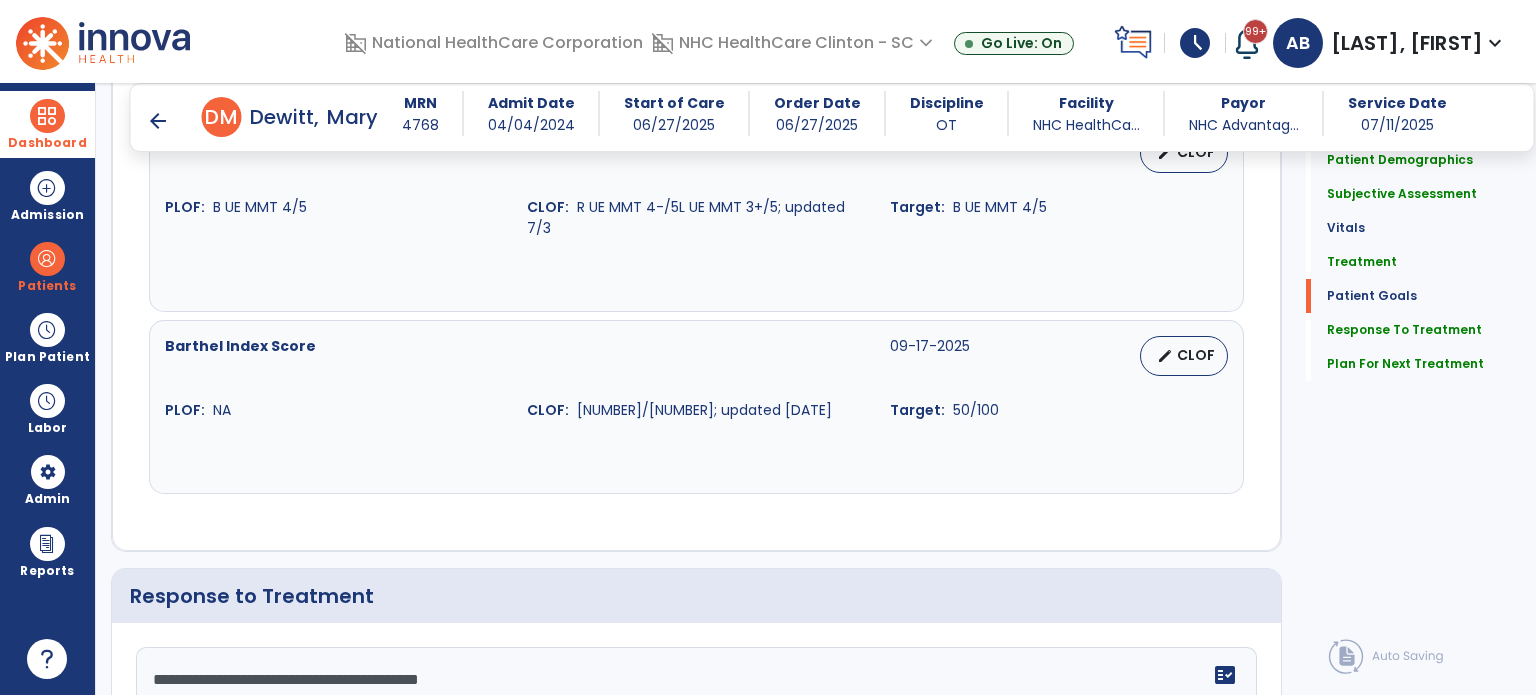 scroll, scrollTop: 2728, scrollLeft: 0, axis: vertical 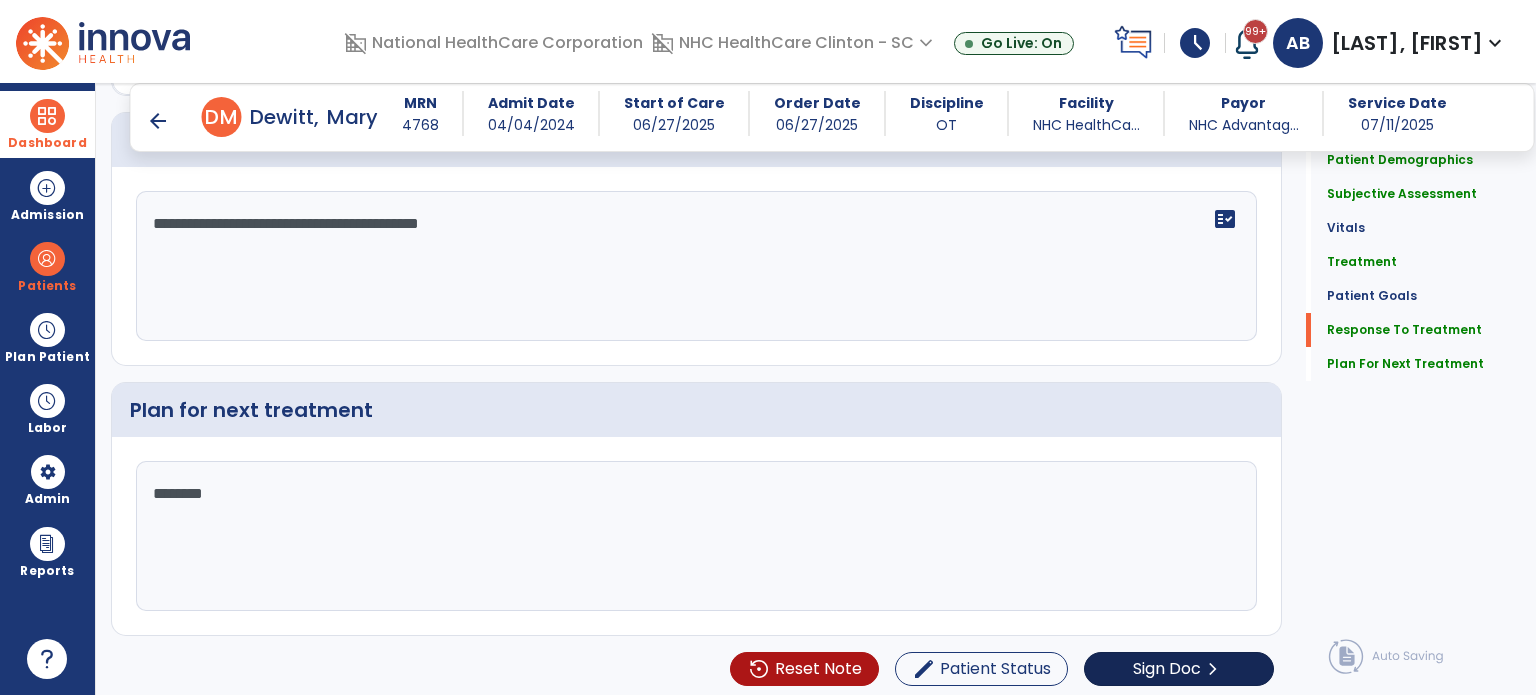 type on "**********" 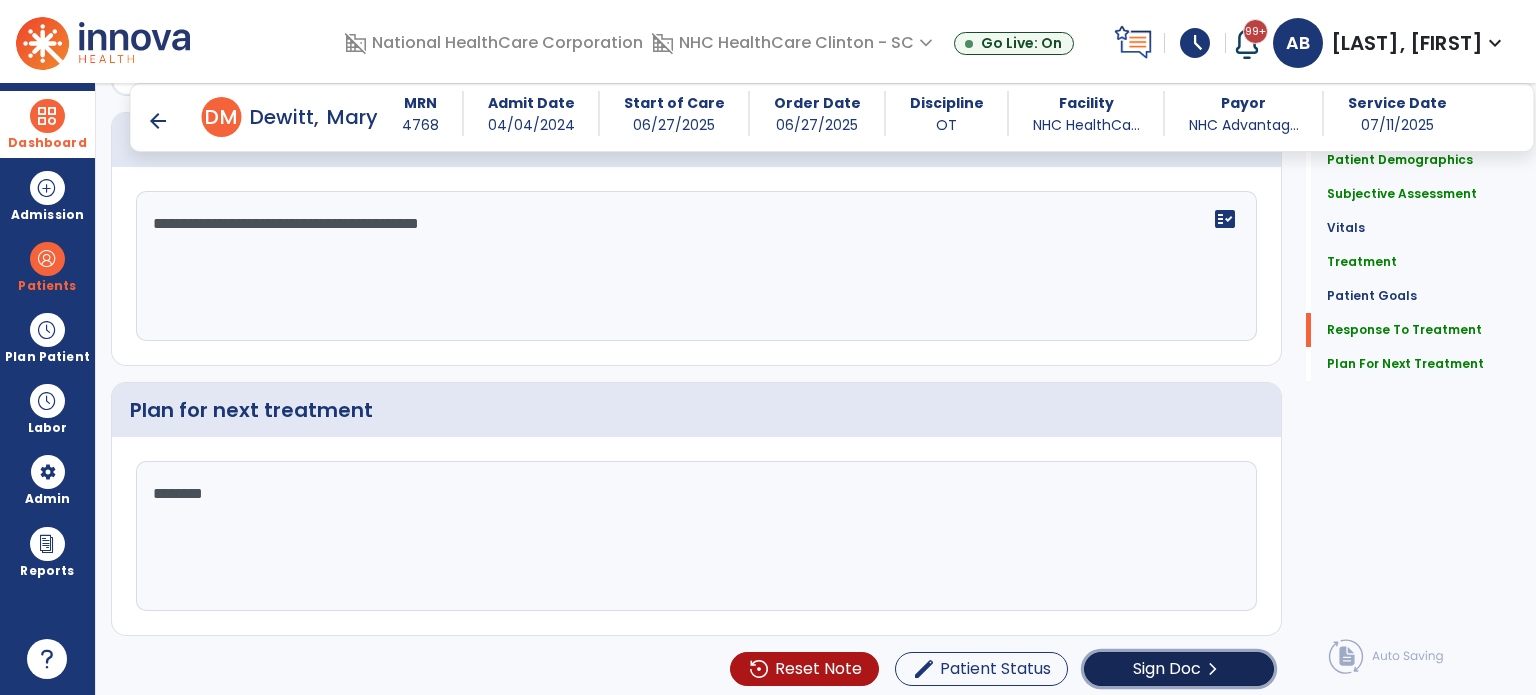 click on "Sign Doc" 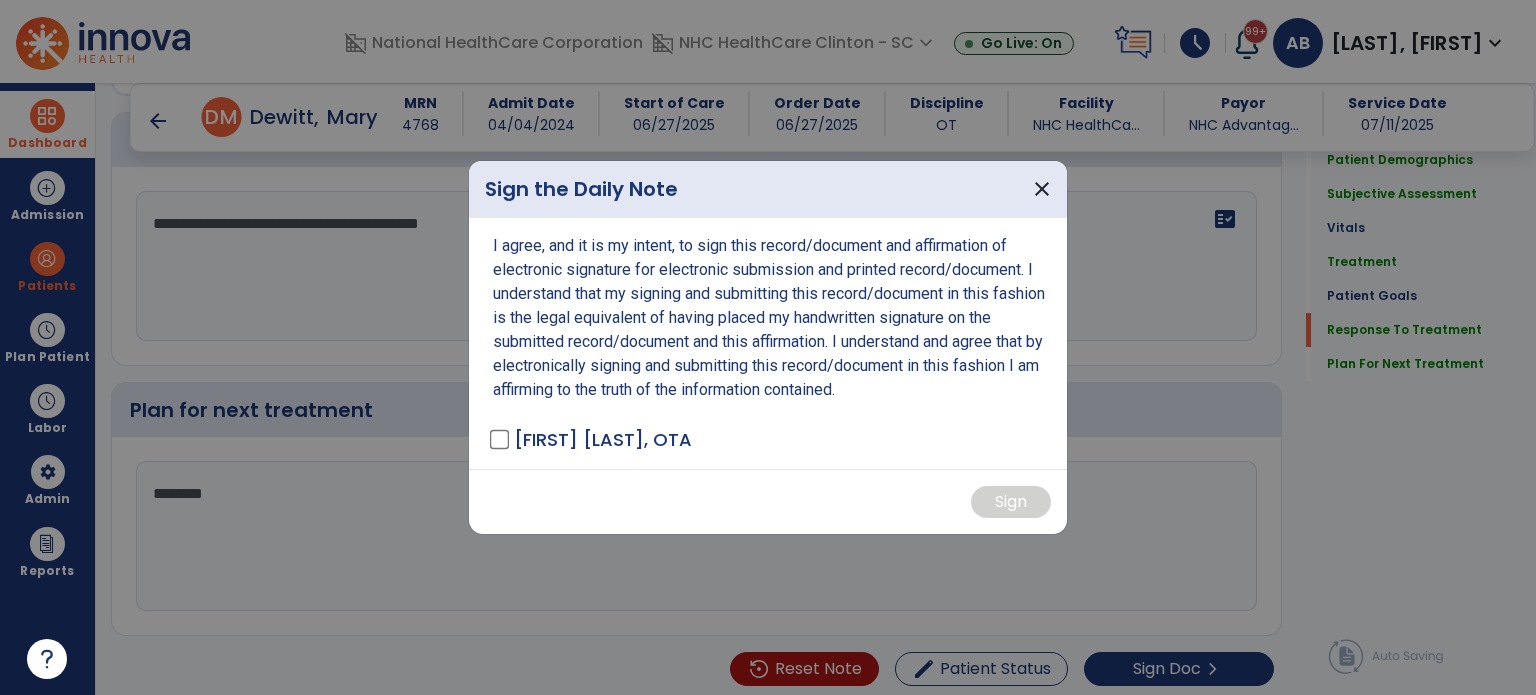 click on "[FIRST] [LAST], OTA" at bounding box center [592, 439] 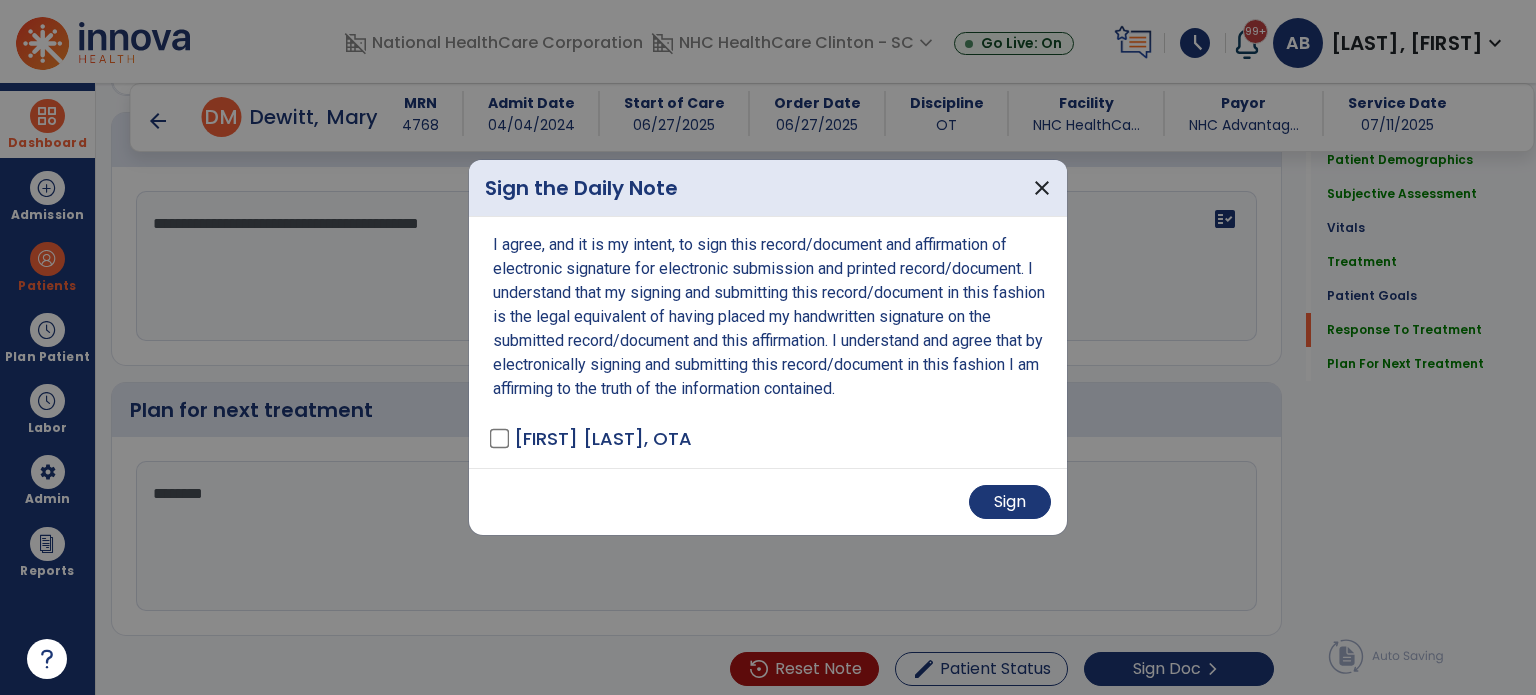 click on "Sign" at bounding box center [768, 502] 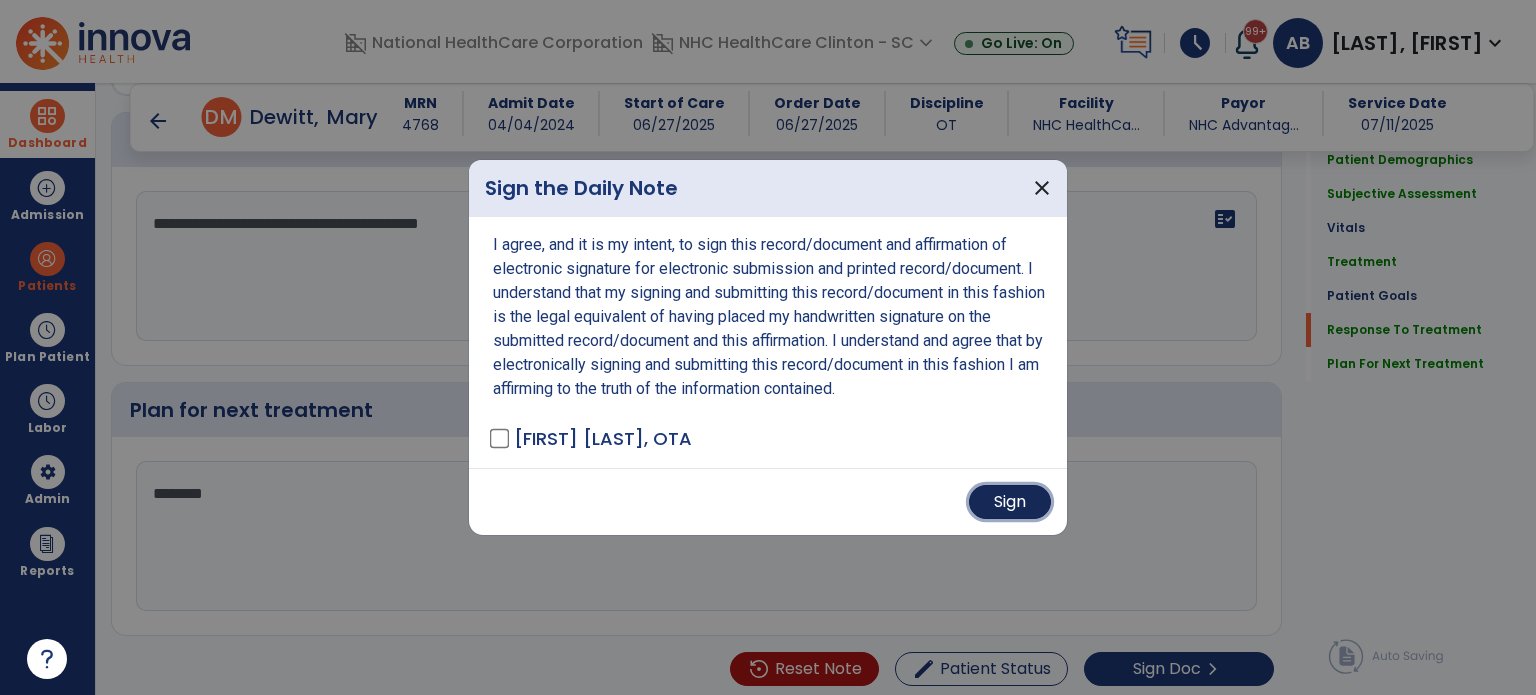click on "Sign" at bounding box center [1010, 502] 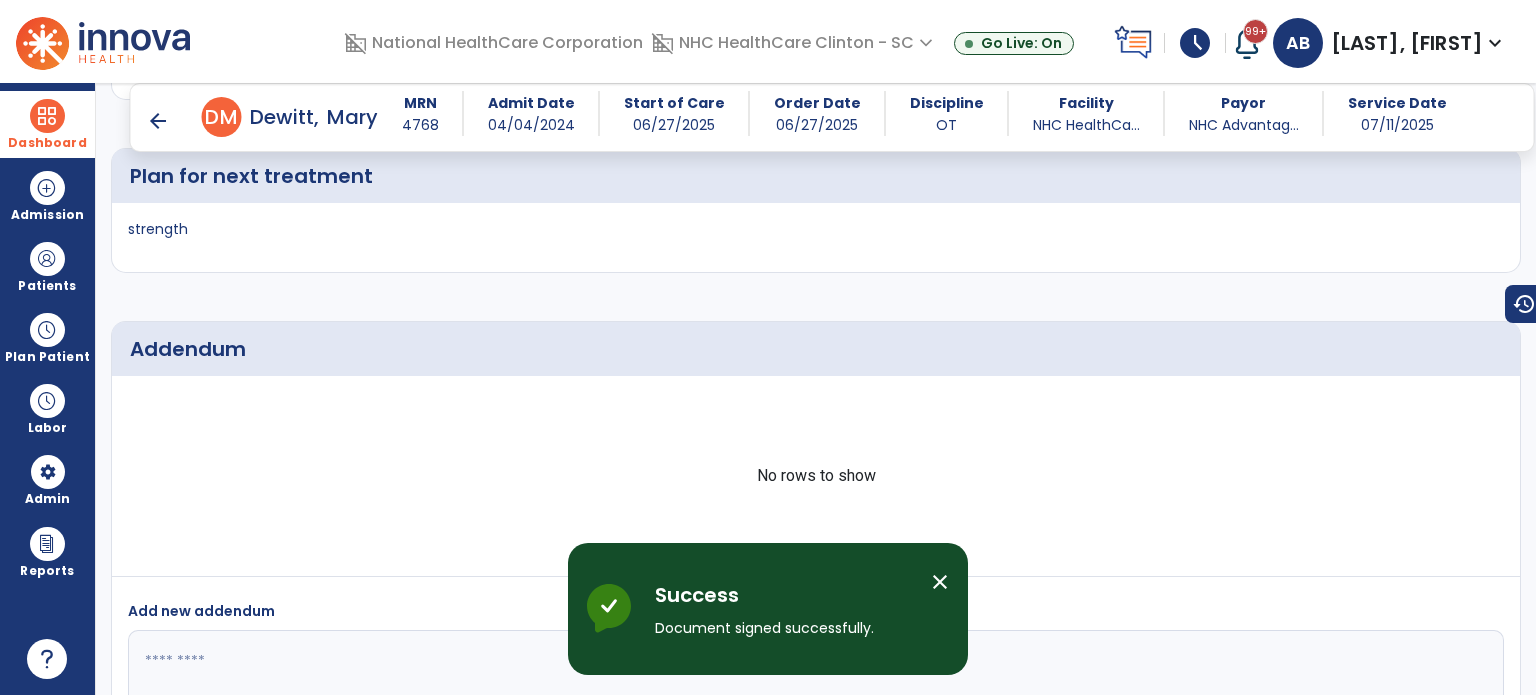 scroll, scrollTop: 3527, scrollLeft: 0, axis: vertical 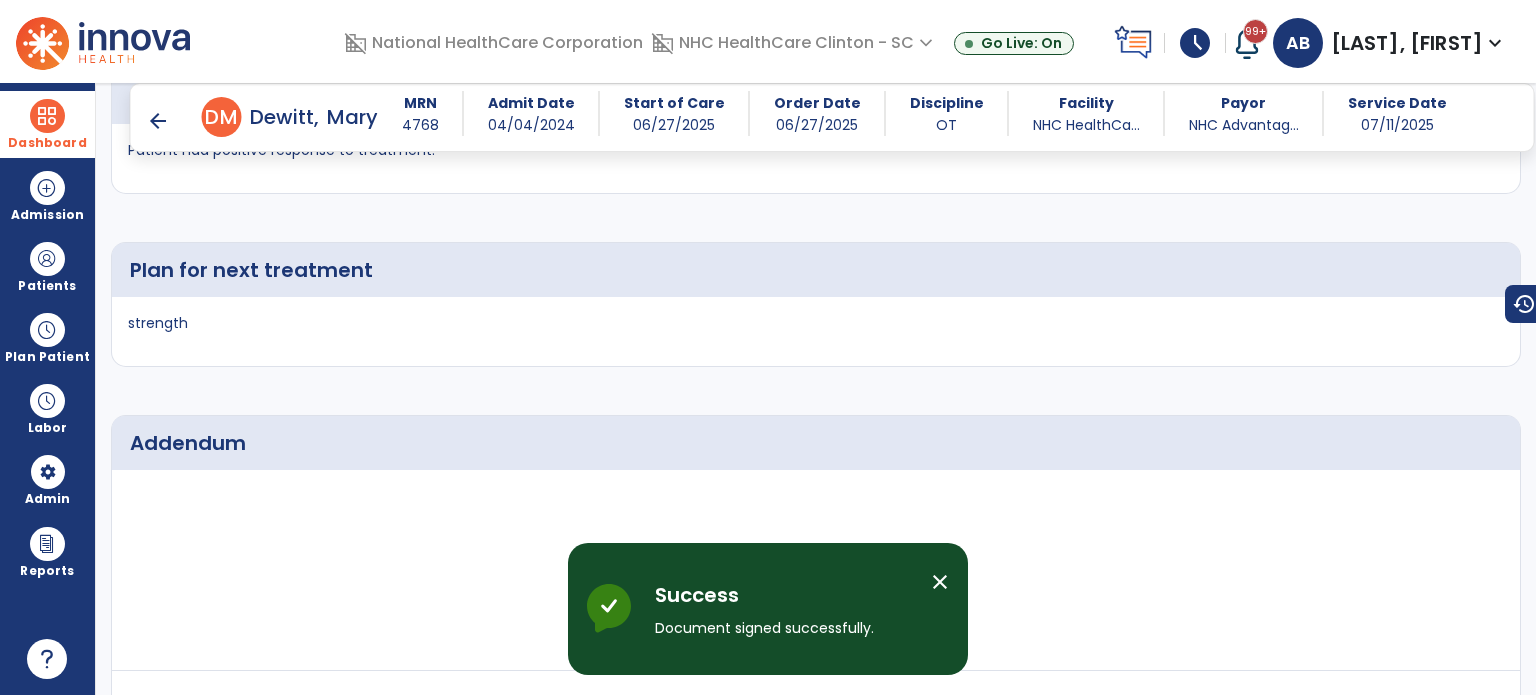 click on "arrow_back" at bounding box center (158, 121) 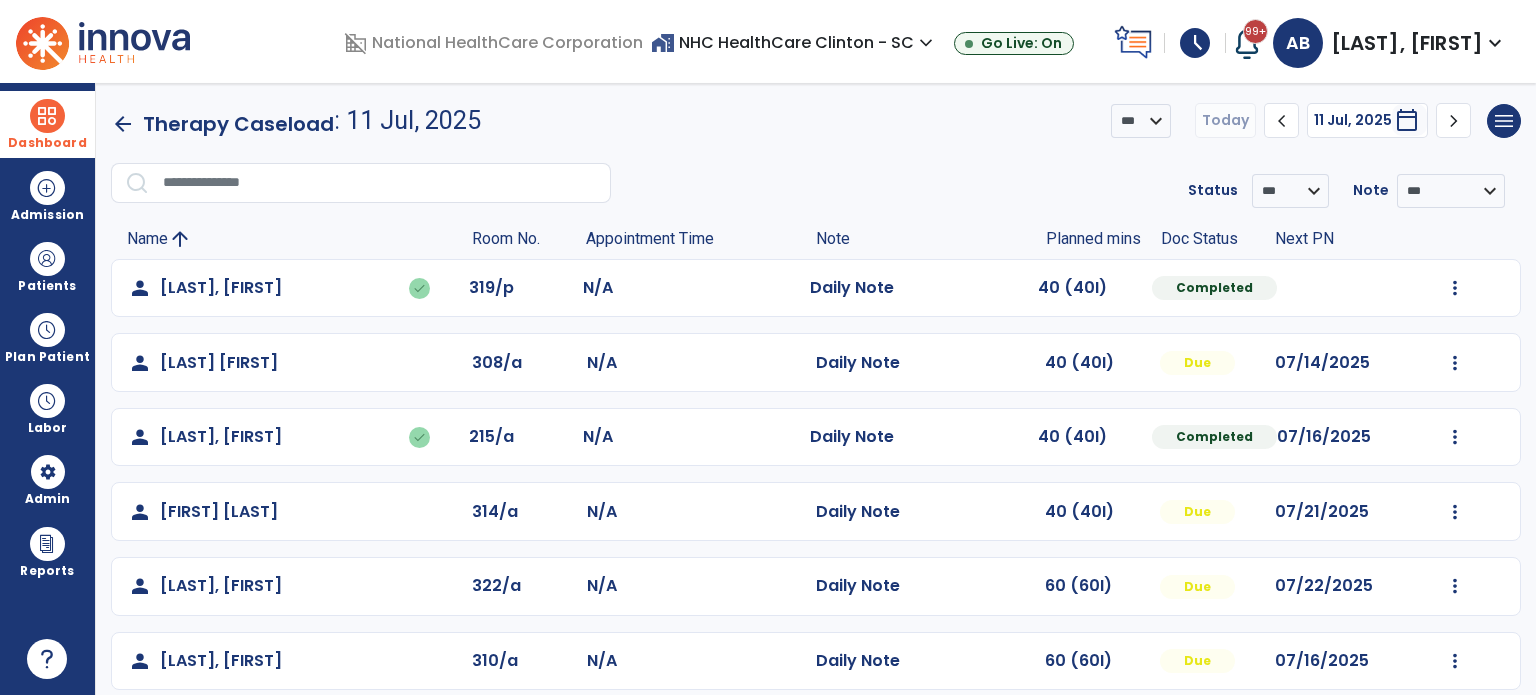 scroll, scrollTop: 94, scrollLeft: 0, axis: vertical 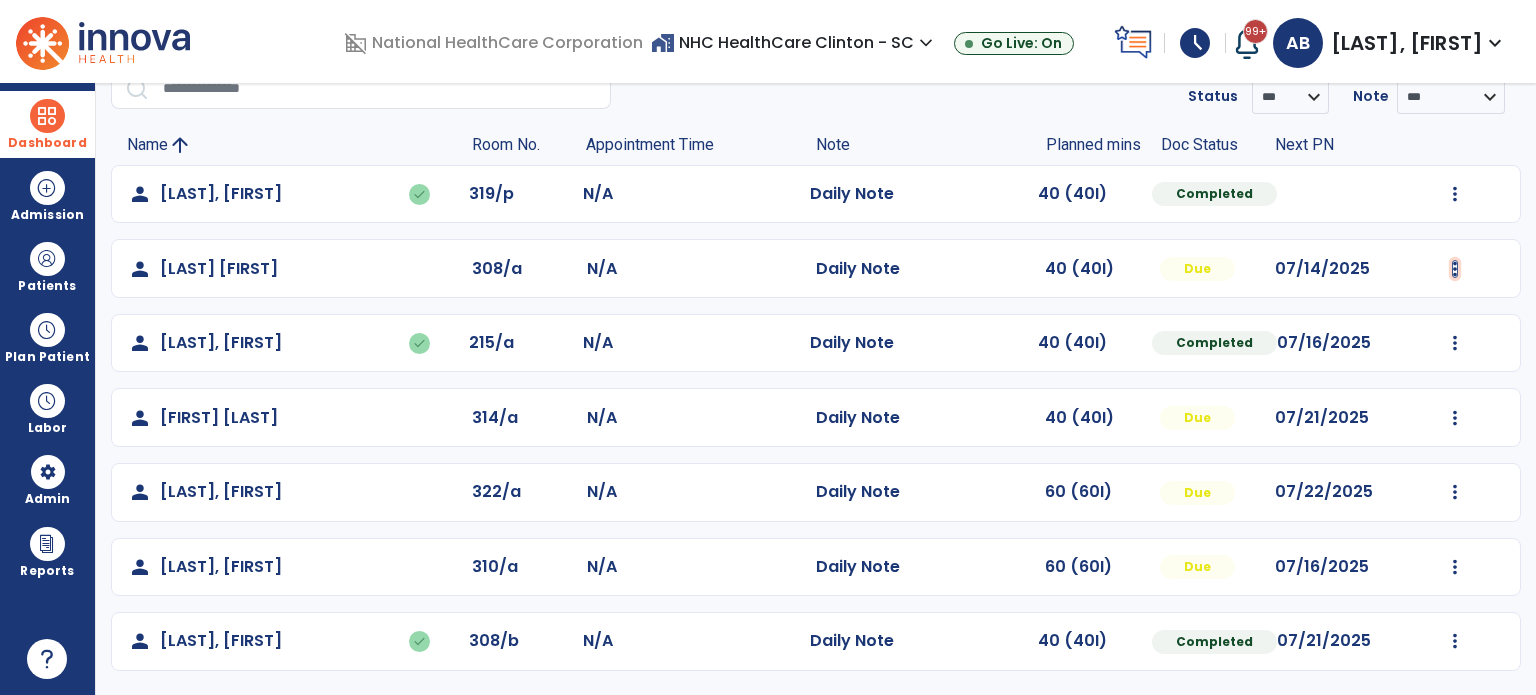 click at bounding box center (1455, 194) 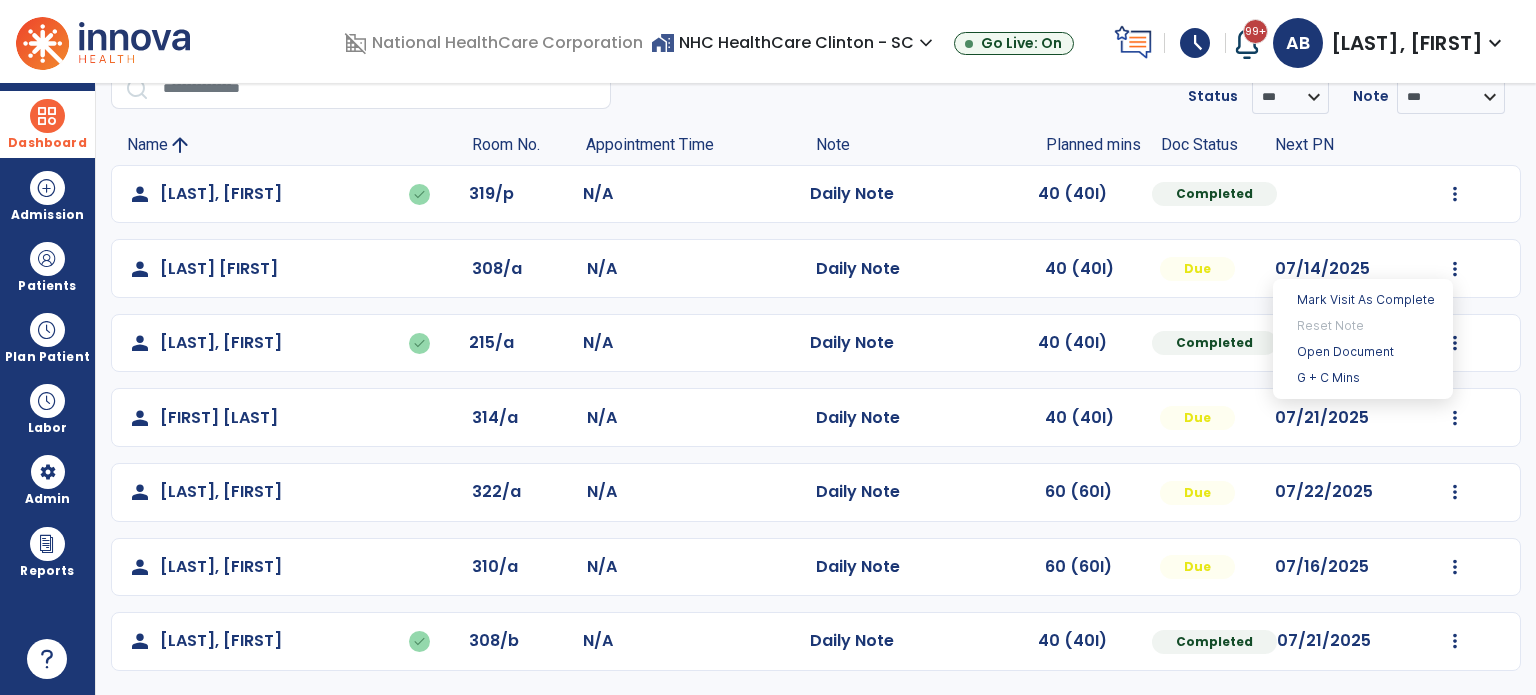 click on "Planned mins" 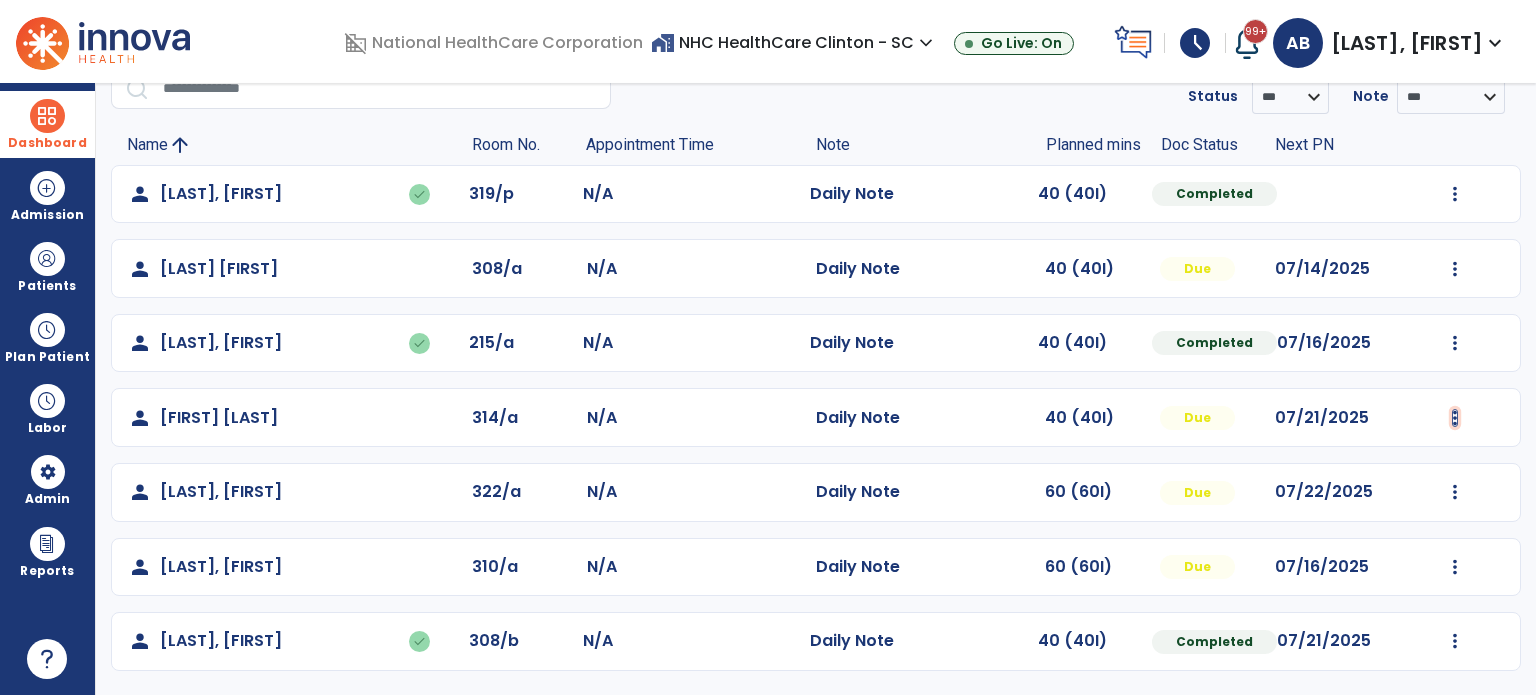 click at bounding box center [1455, 194] 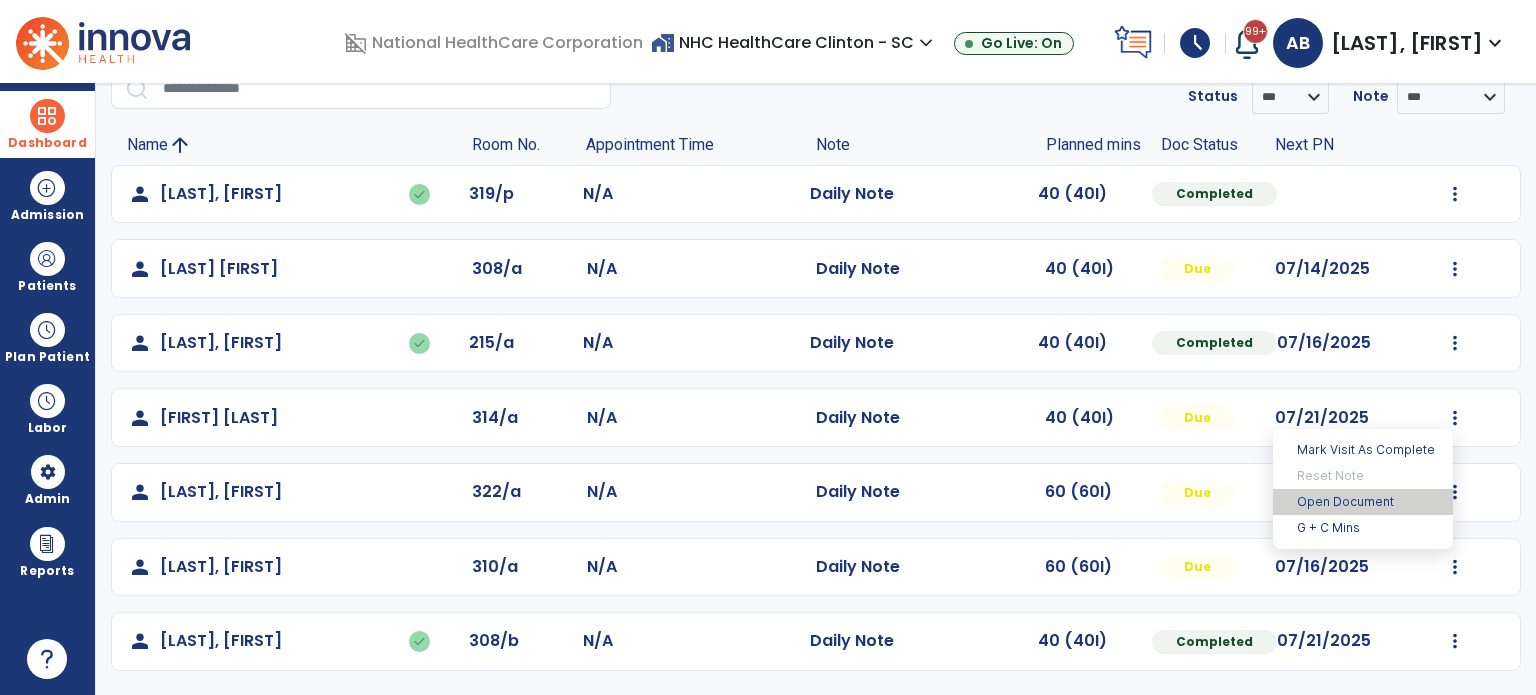 click on "Open Document" at bounding box center [1363, 502] 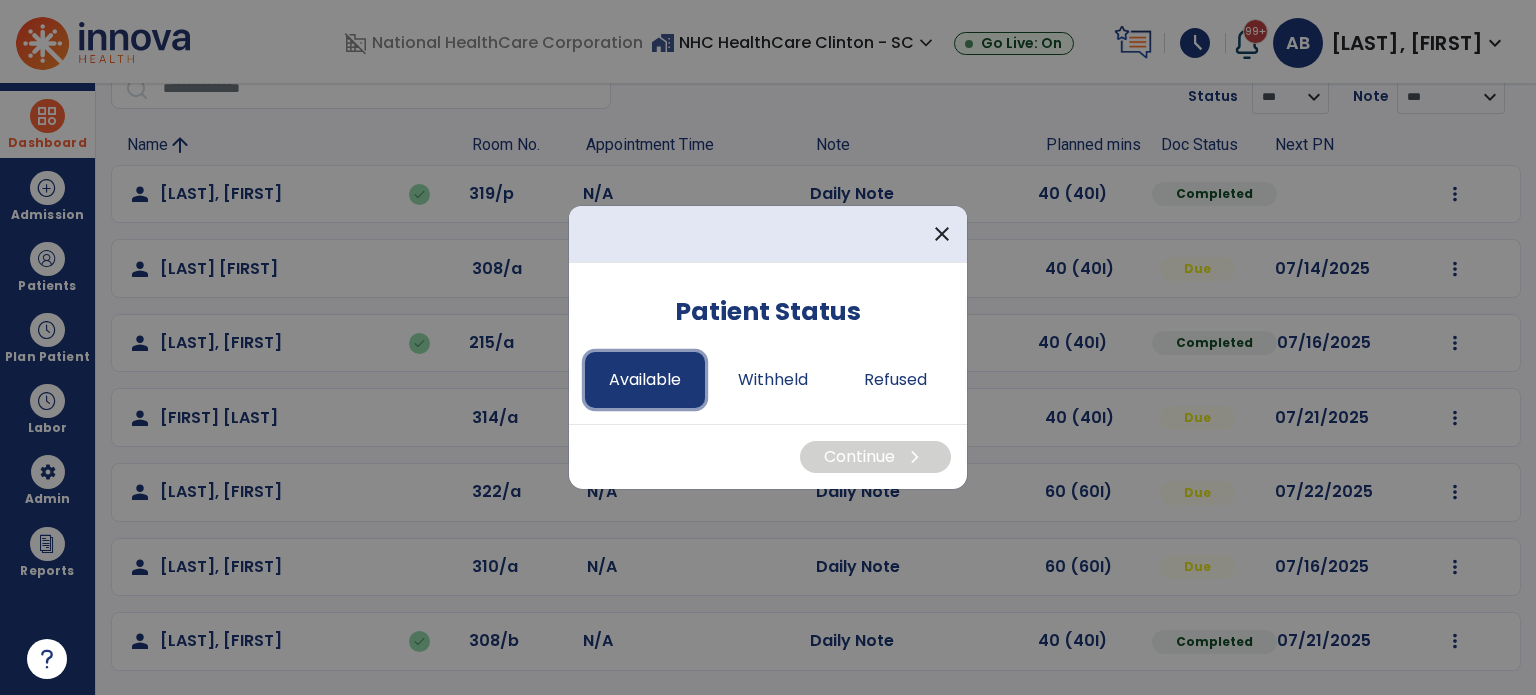 click on "Available" at bounding box center [645, 380] 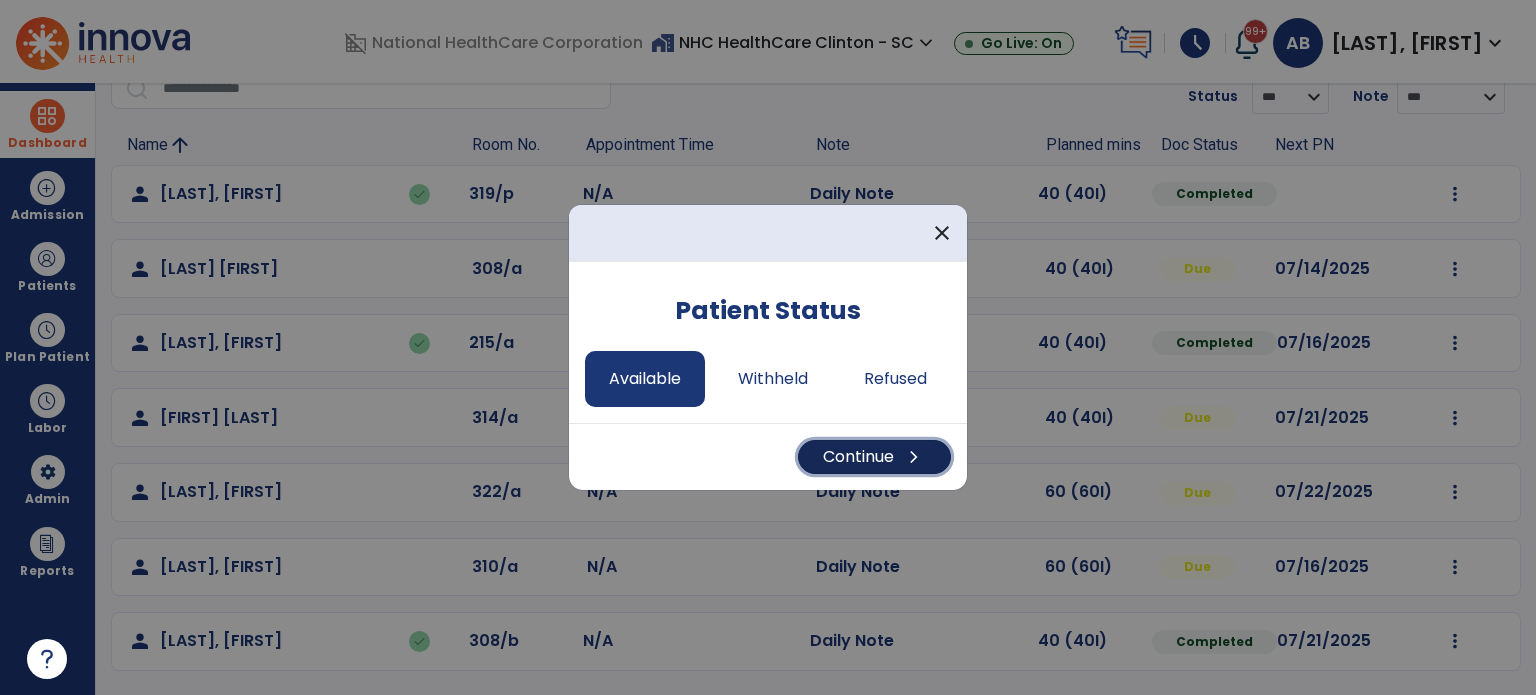 click on "Continue   chevron_right" at bounding box center [874, 457] 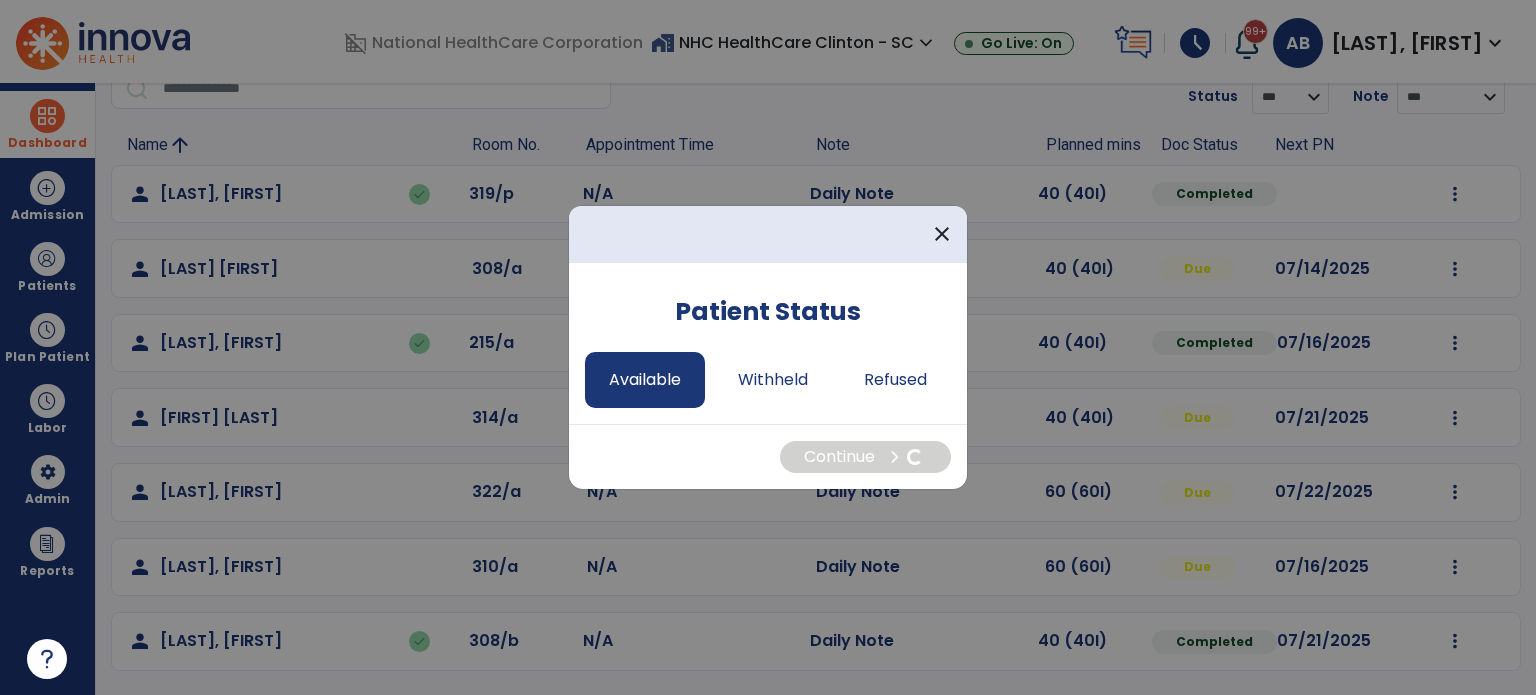 select on "*" 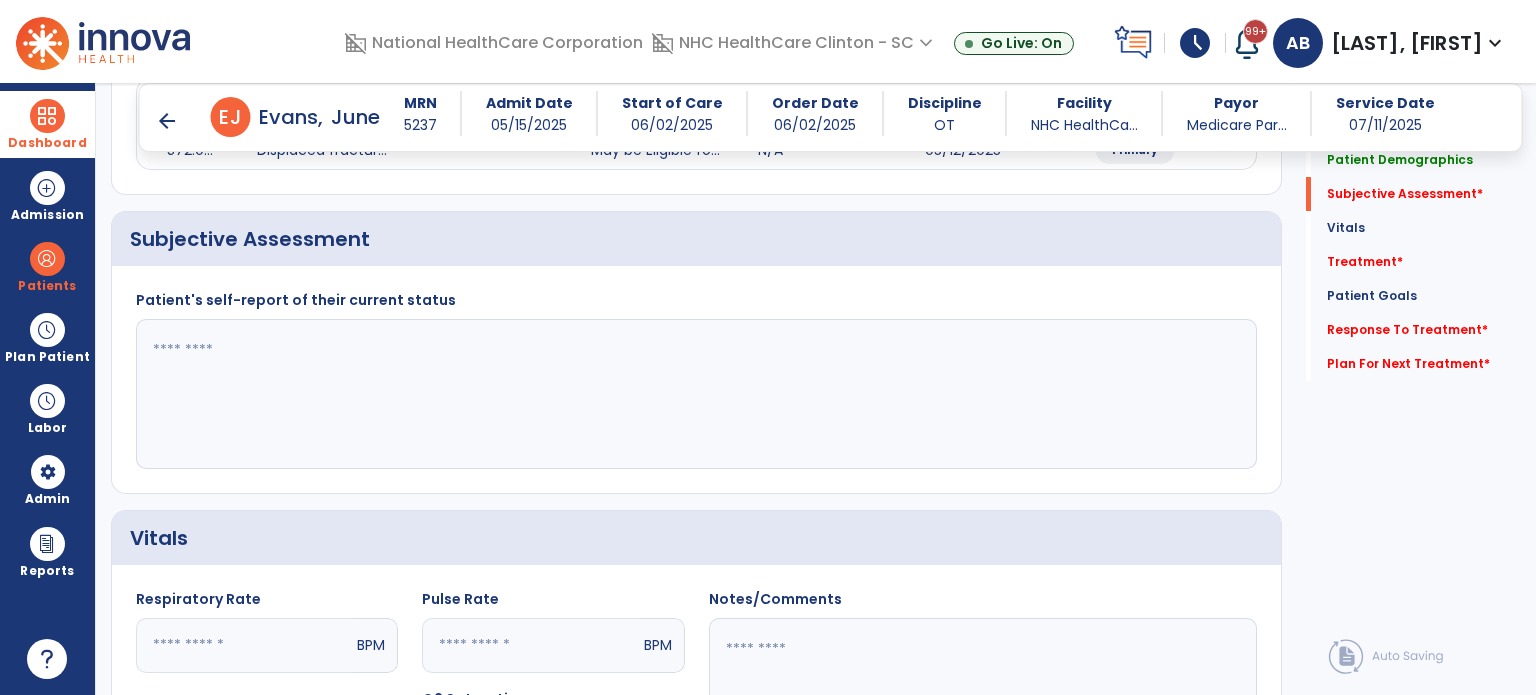 scroll, scrollTop: 369, scrollLeft: 0, axis: vertical 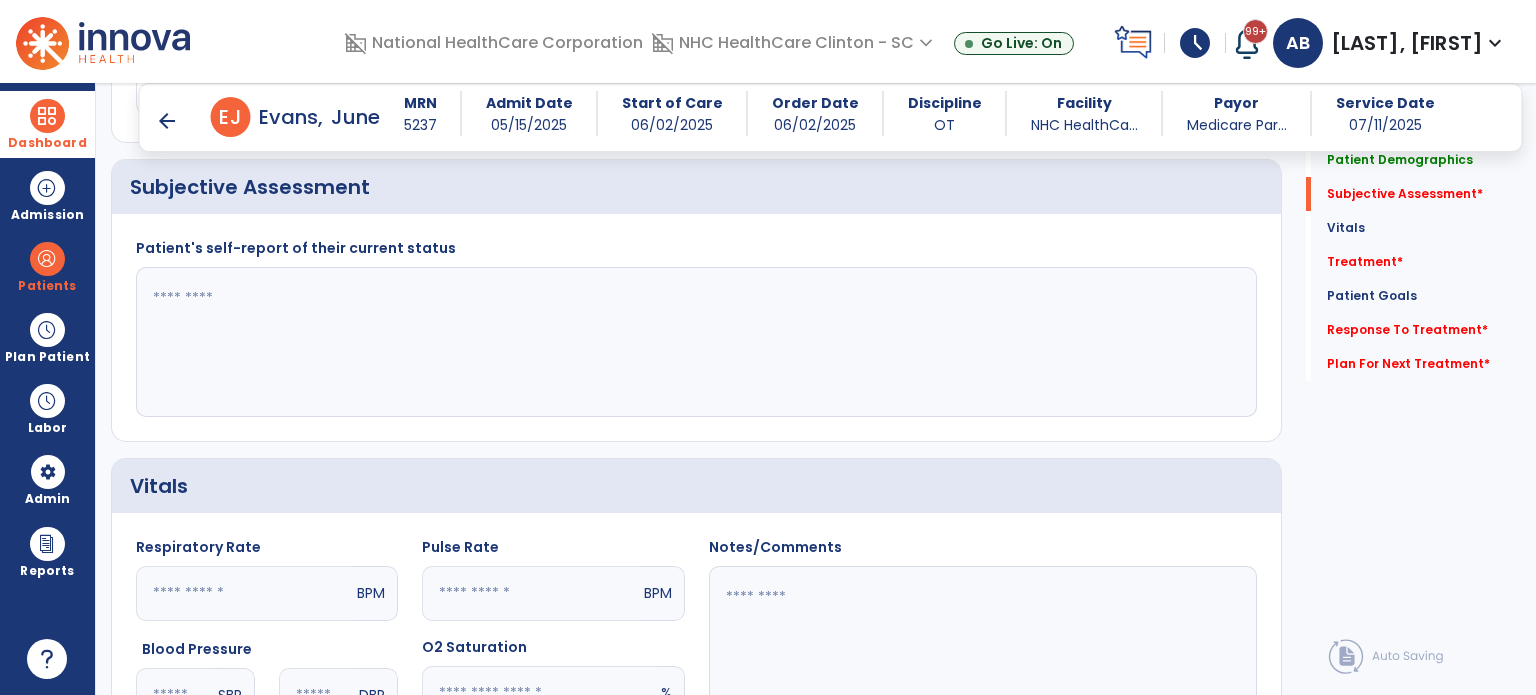 click 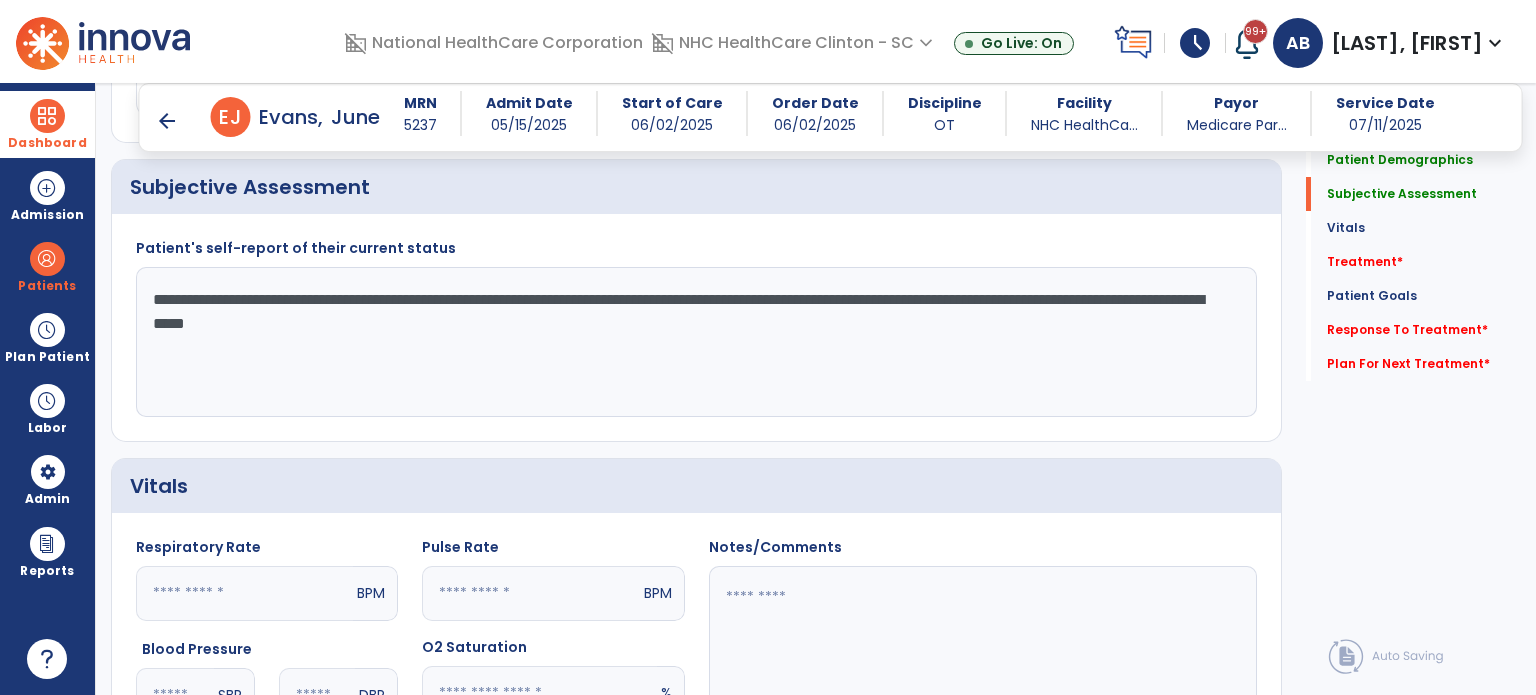 drag, startPoint x: 927, startPoint y: 293, endPoint x: 950, endPoint y: 327, distance: 41.04875 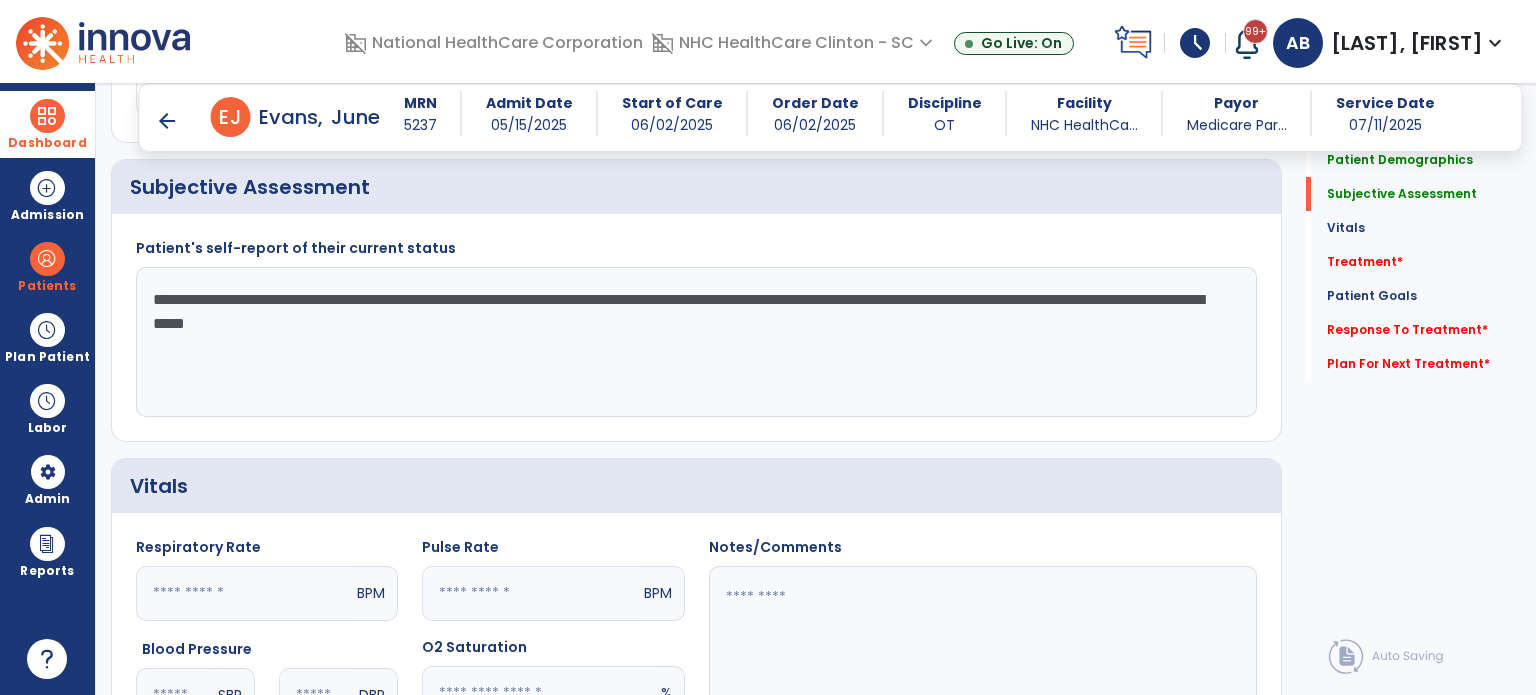 click on "**********" 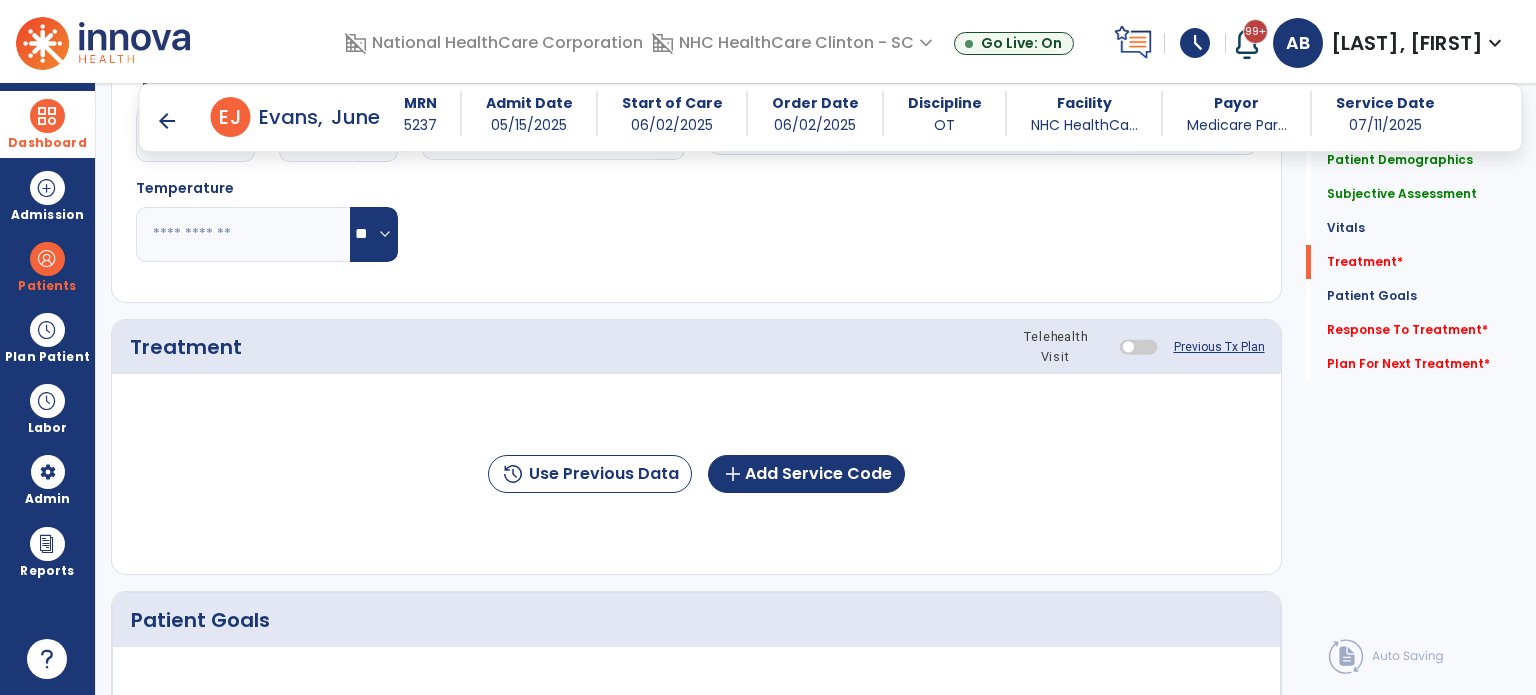 scroll, scrollTop: 931, scrollLeft: 0, axis: vertical 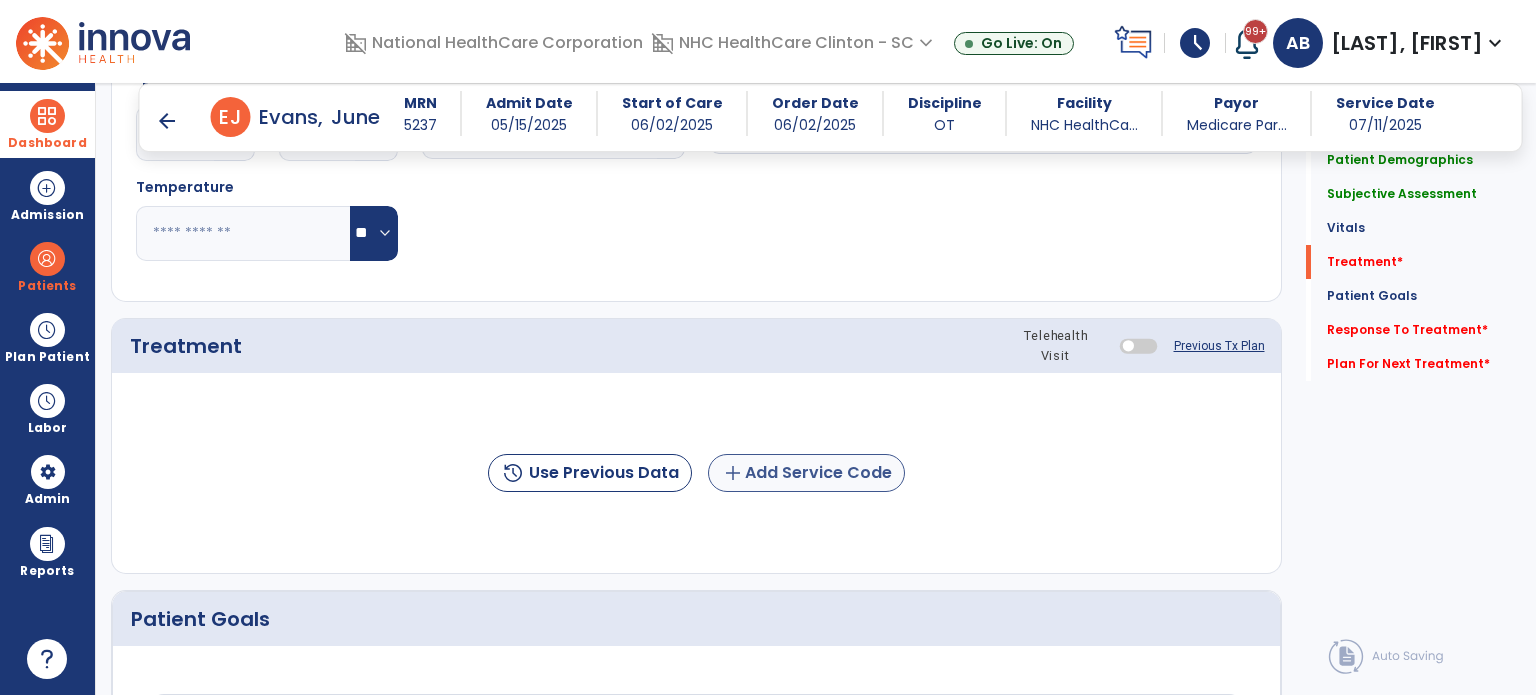 type on "**********" 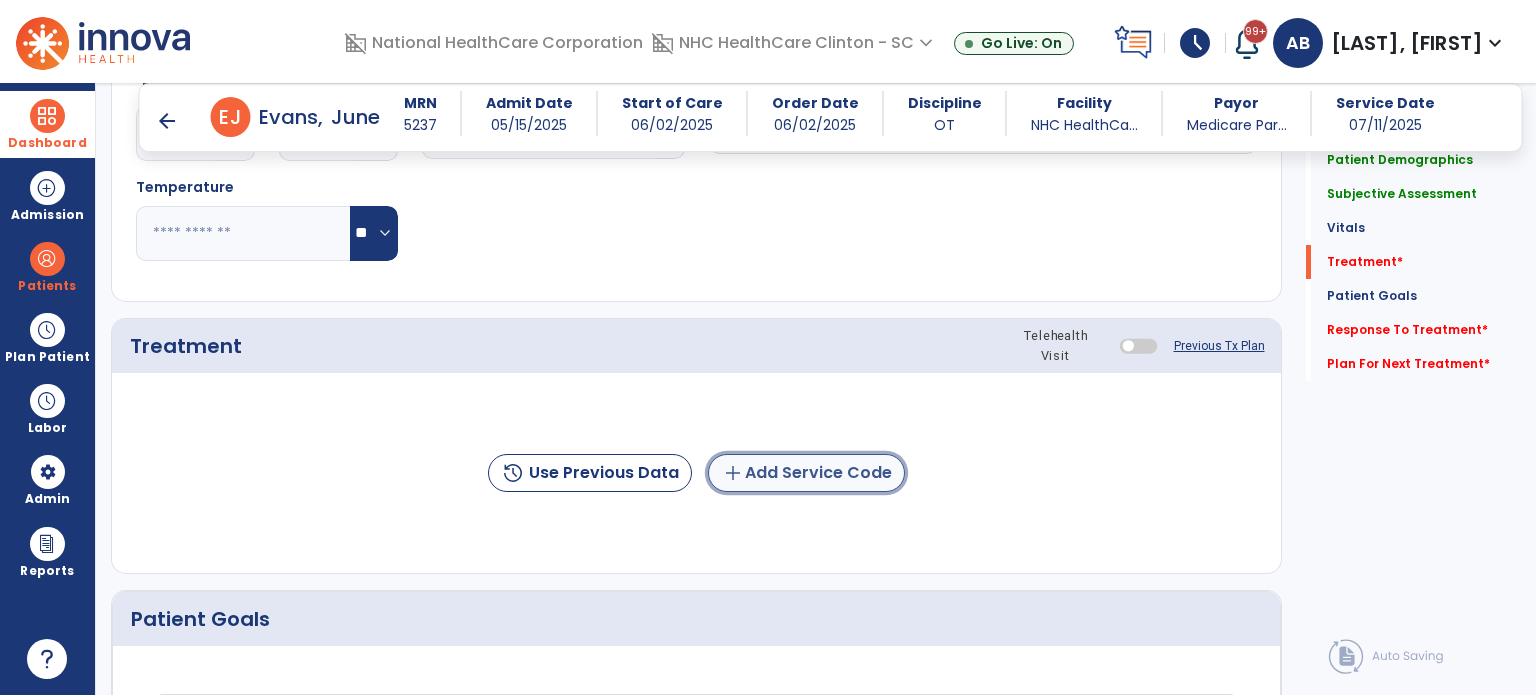 click on "add  Add Service Code" 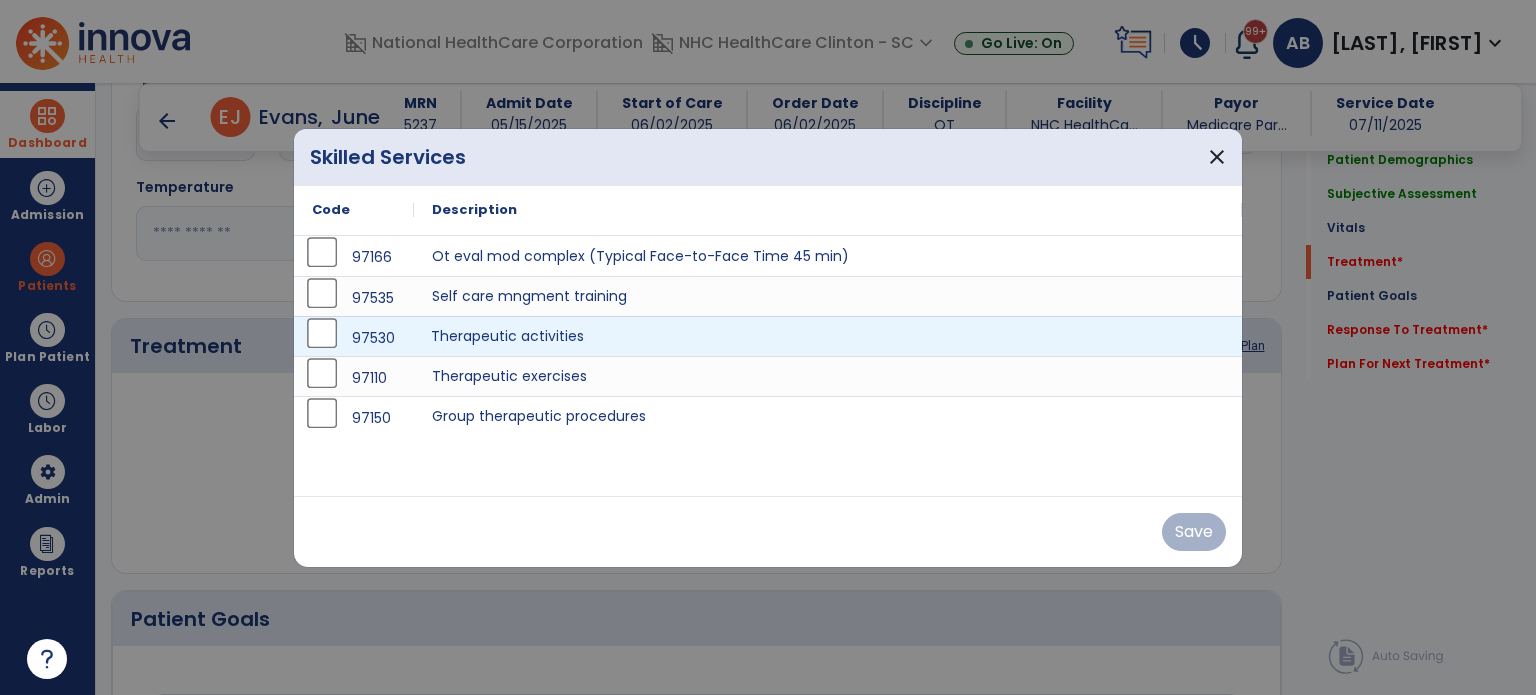 click on "Therapeutic activities" at bounding box center (828, 336) 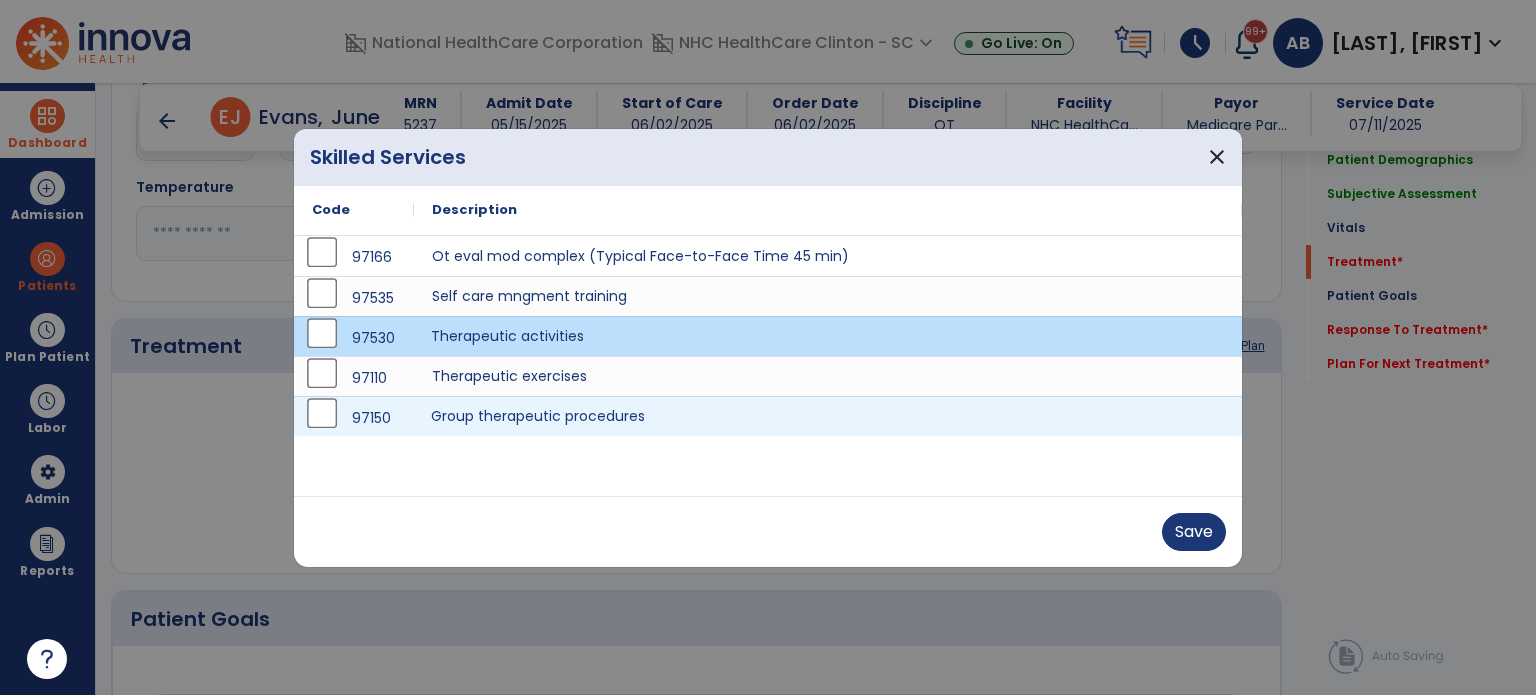 click on "Group therapeutic procedures" at bounding box center (828, 416) 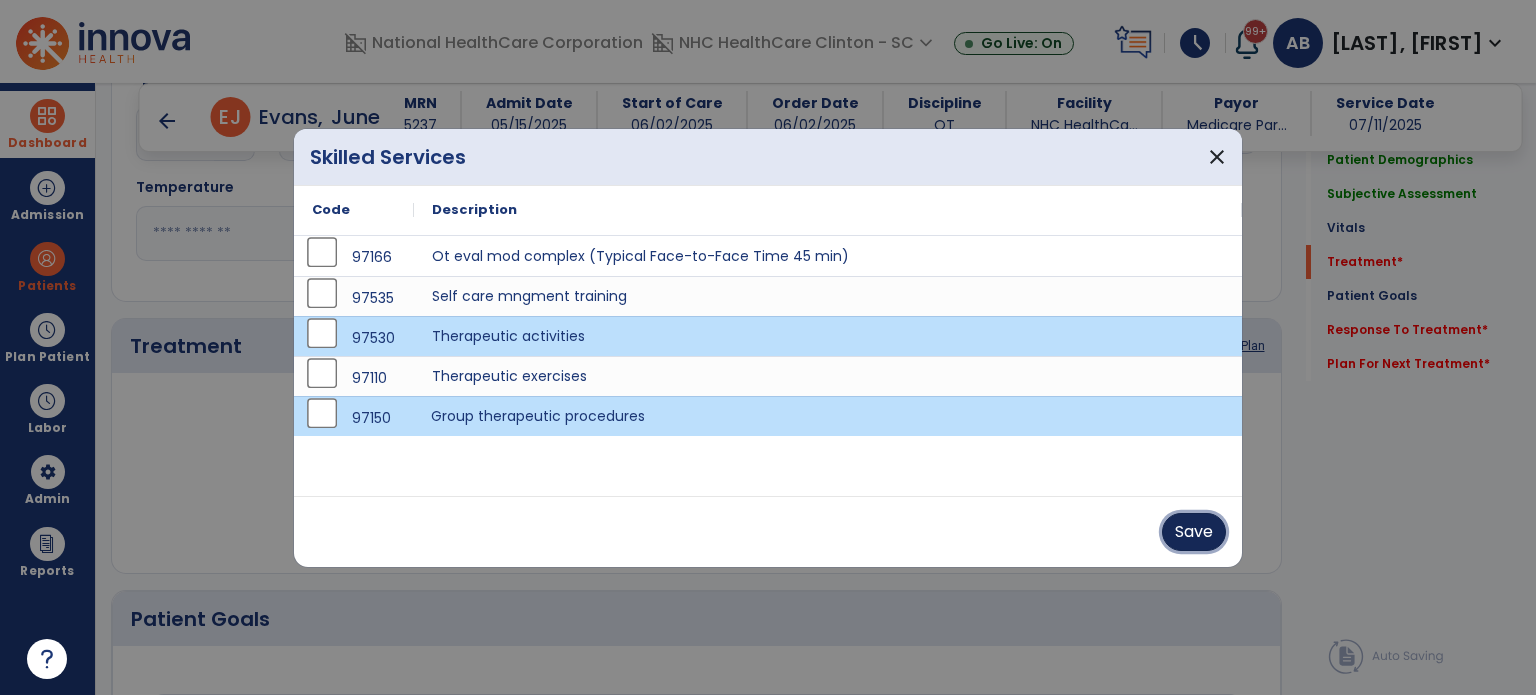 click on "Save" at bounding box center [1194, 532] 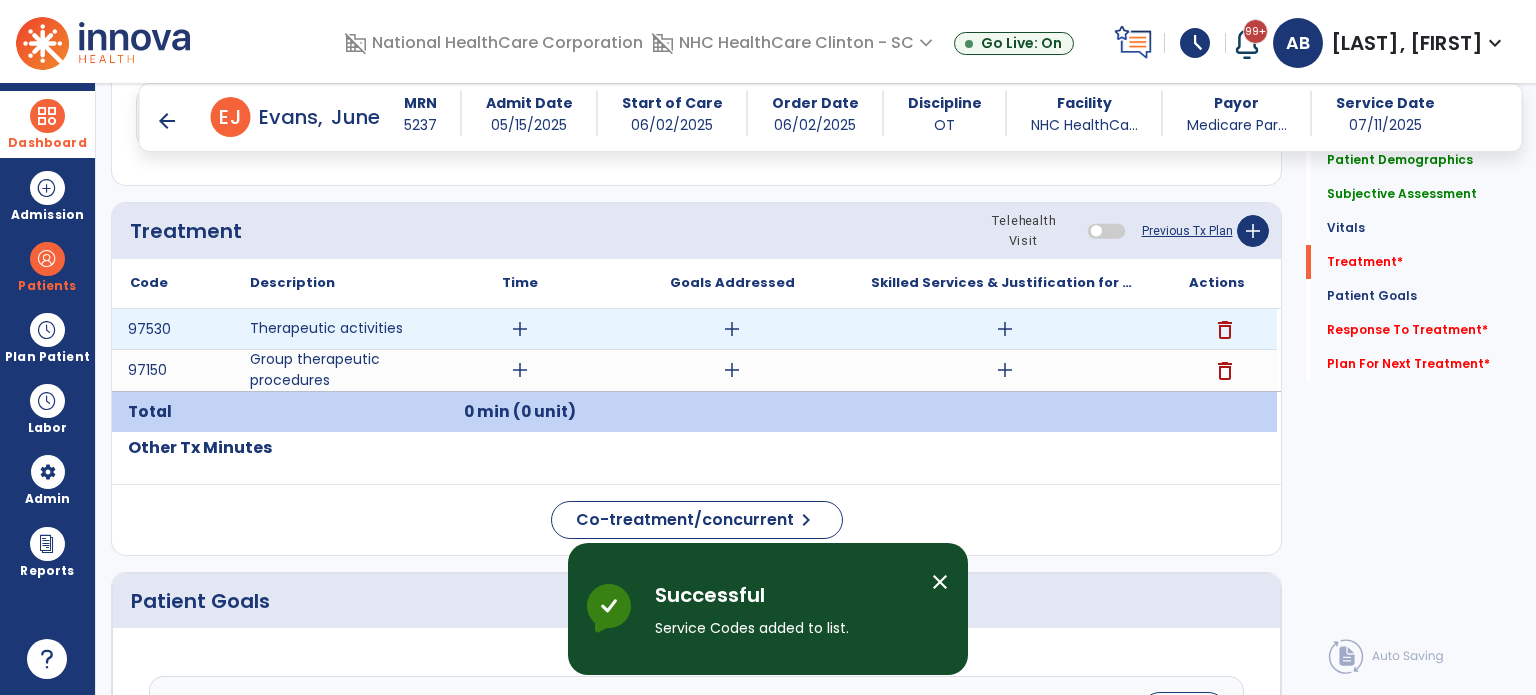 scroll, scrollTop: 1051, scrollLeft: 0, axis: vertical 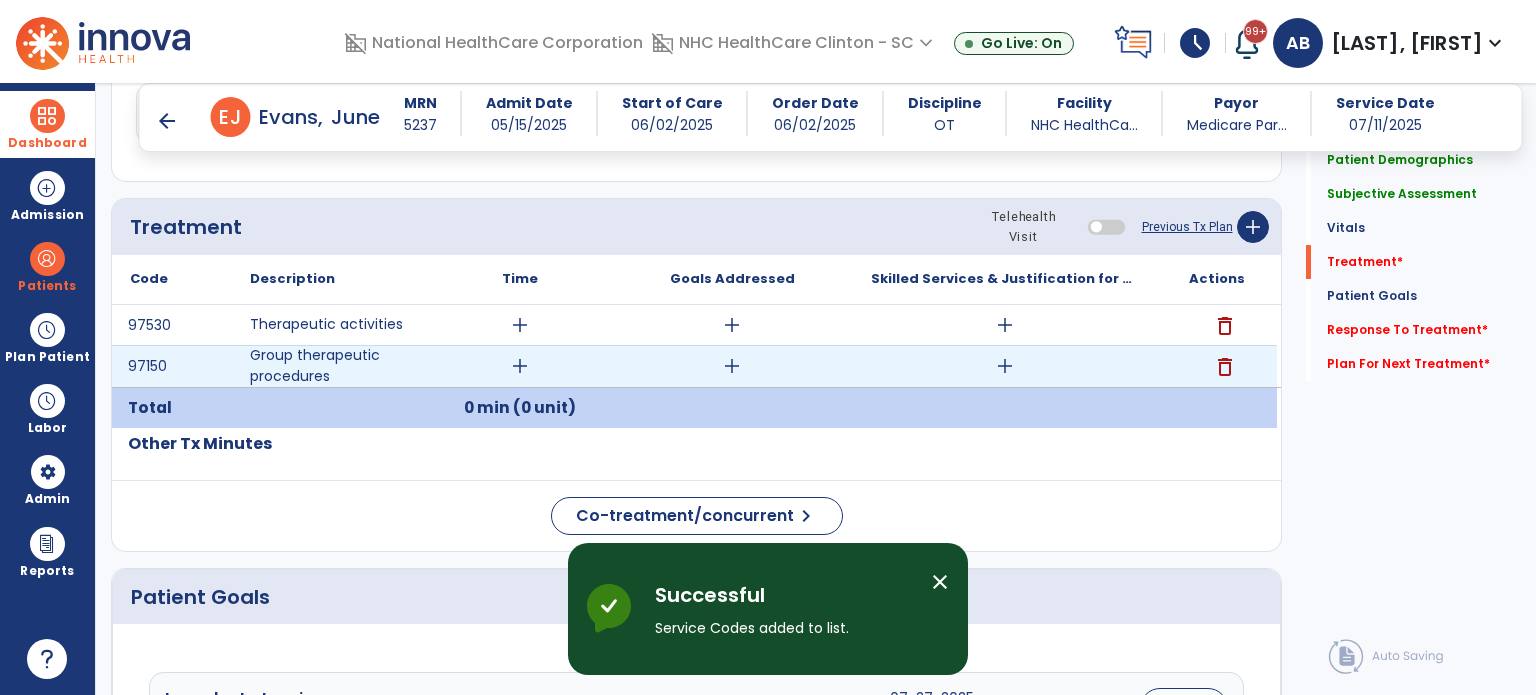 click on "add" at bounding box center [520, 366] 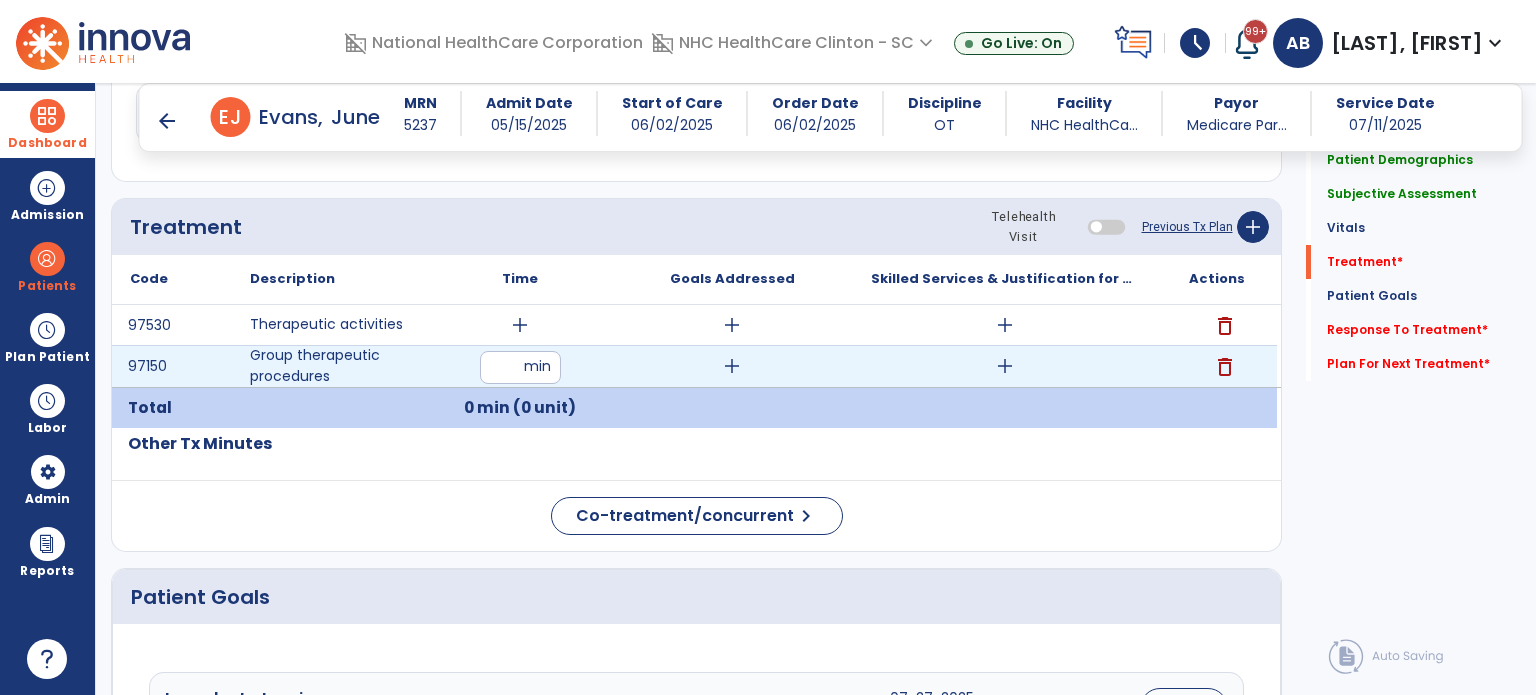 type on "**" 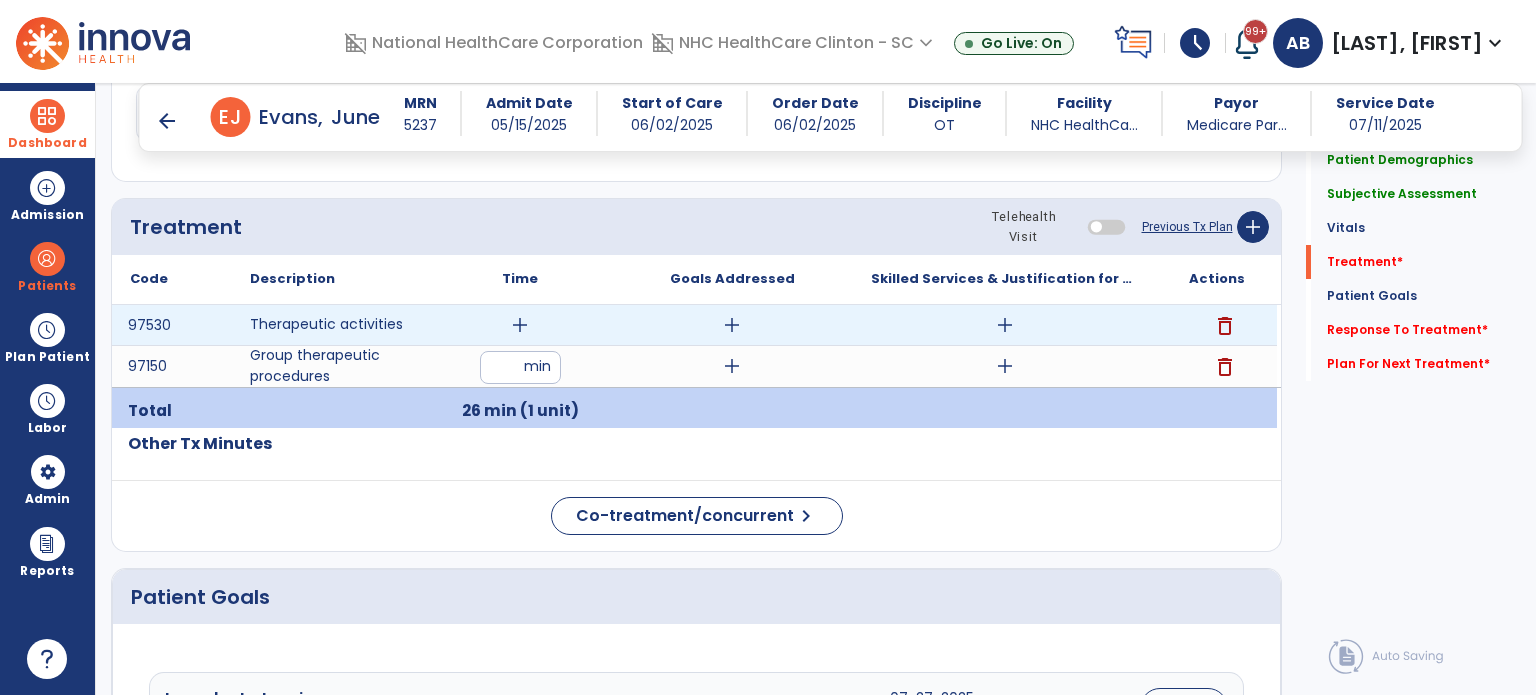 click on "add" at bounding box center (520, 325) 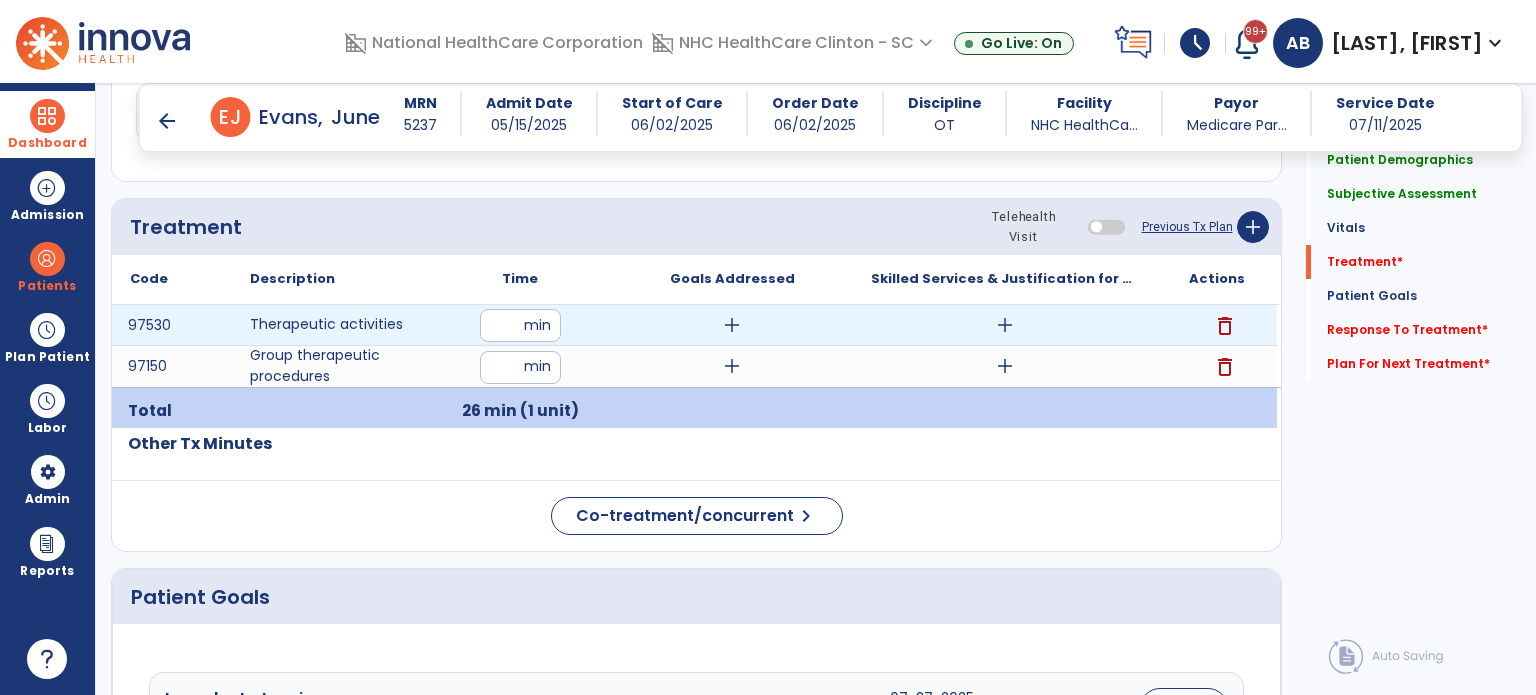 type on "**" 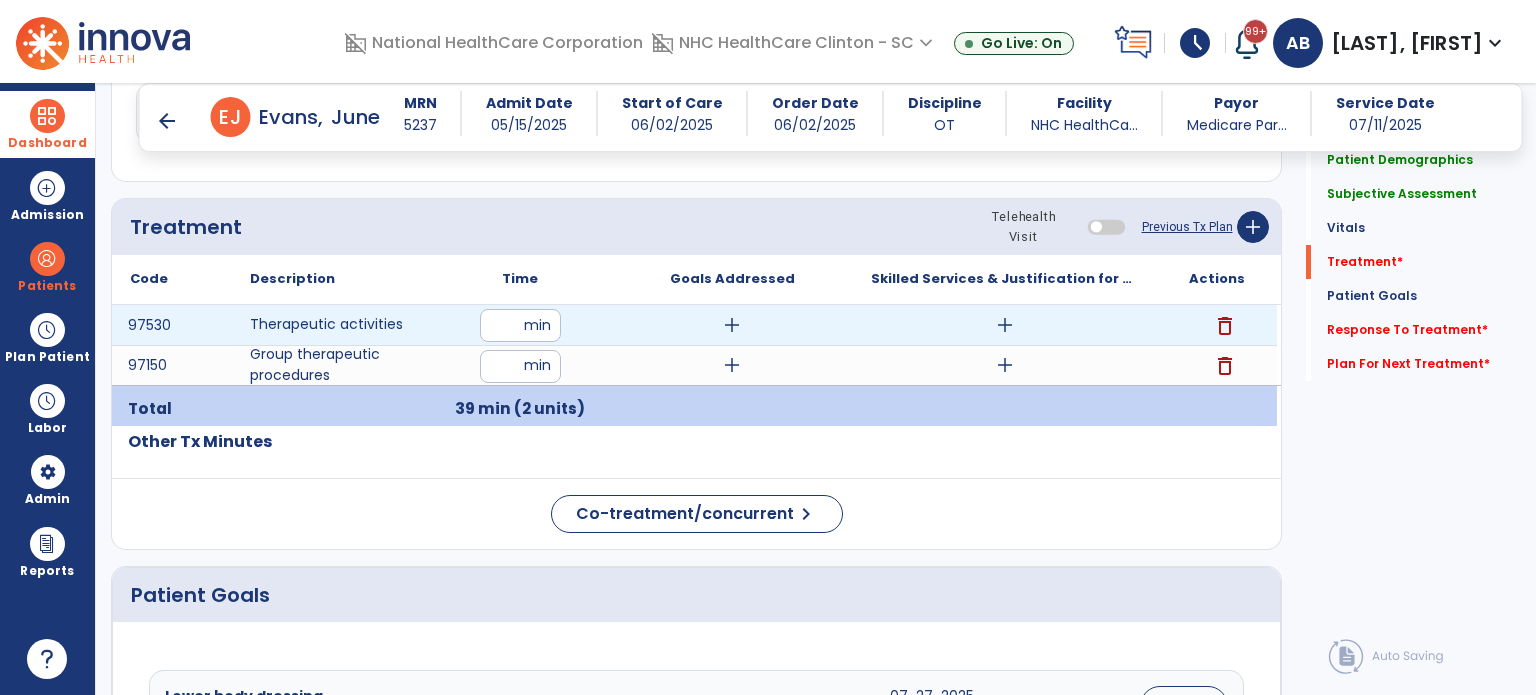click on "add" at bounding box center (1005, 325) 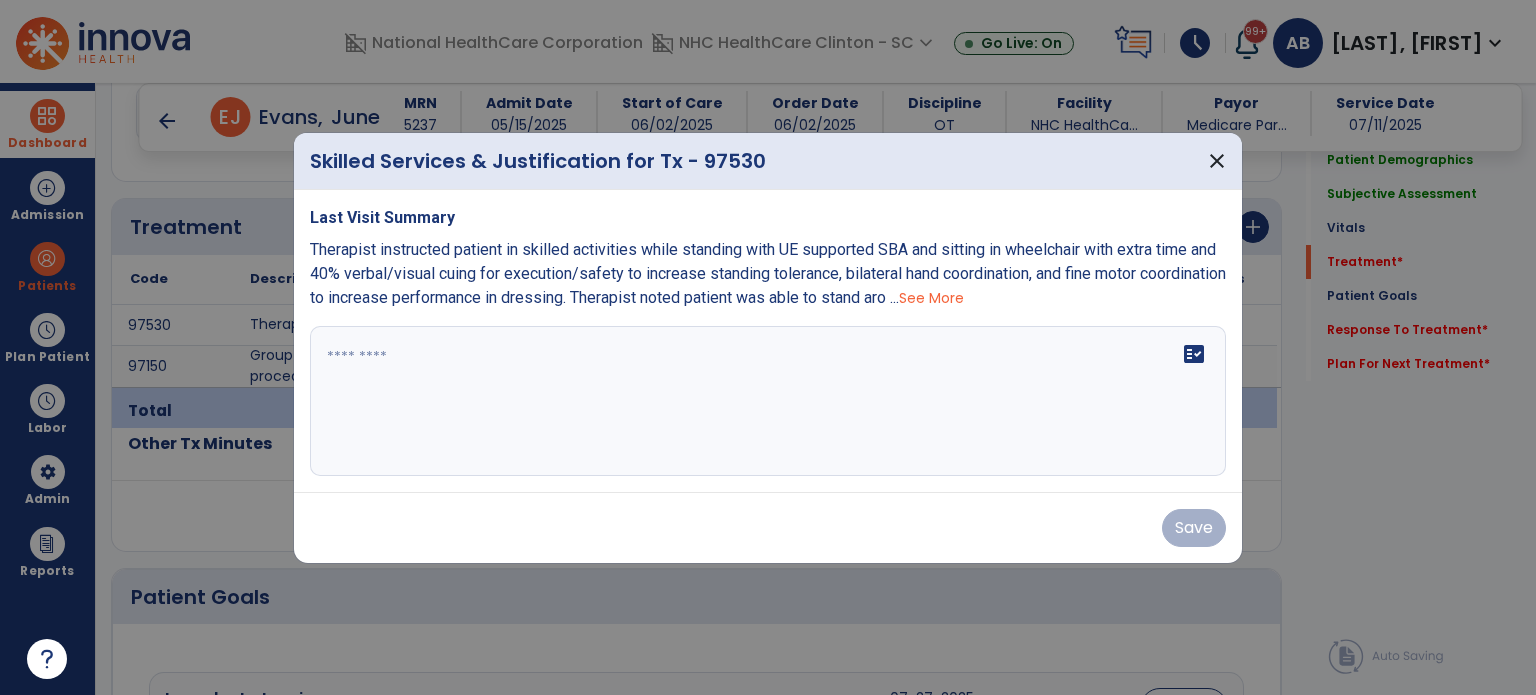 click at bounding box center (768, 401) 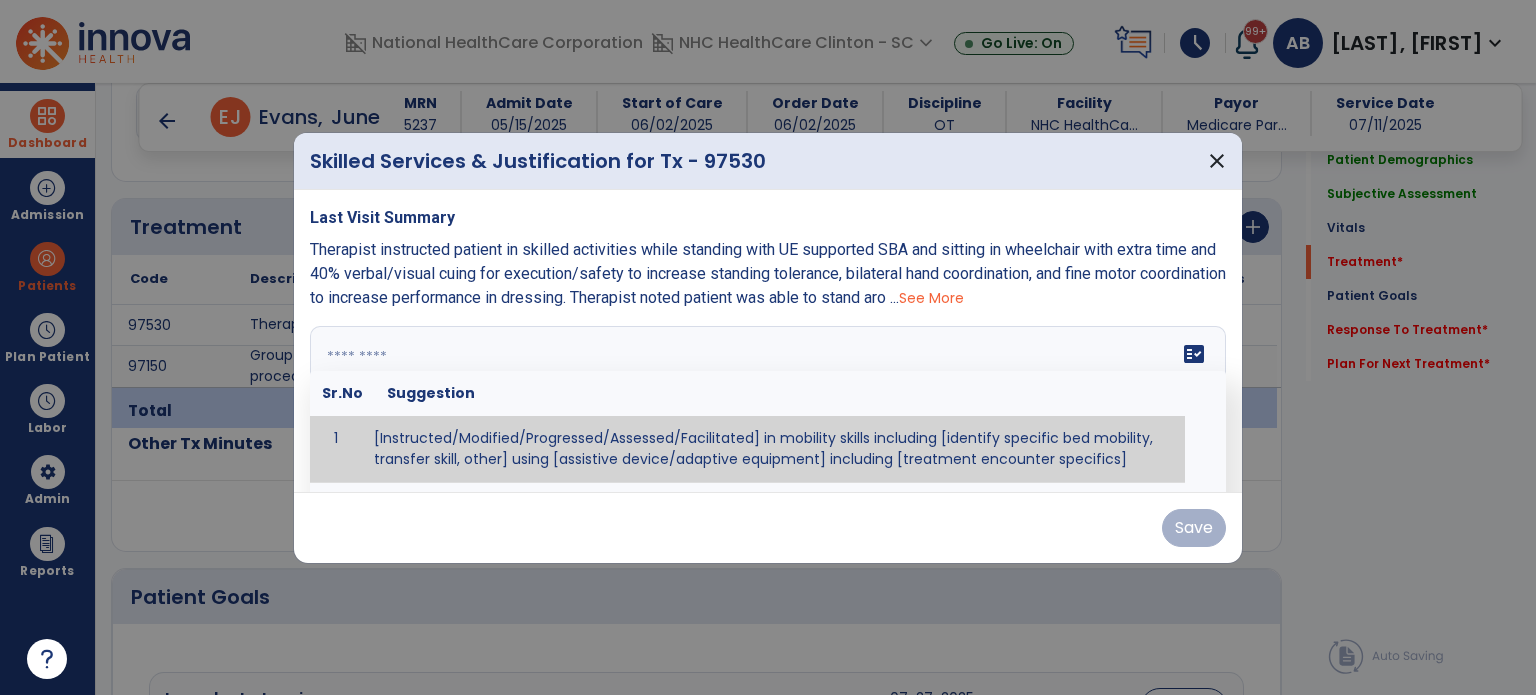 paste on "**********" 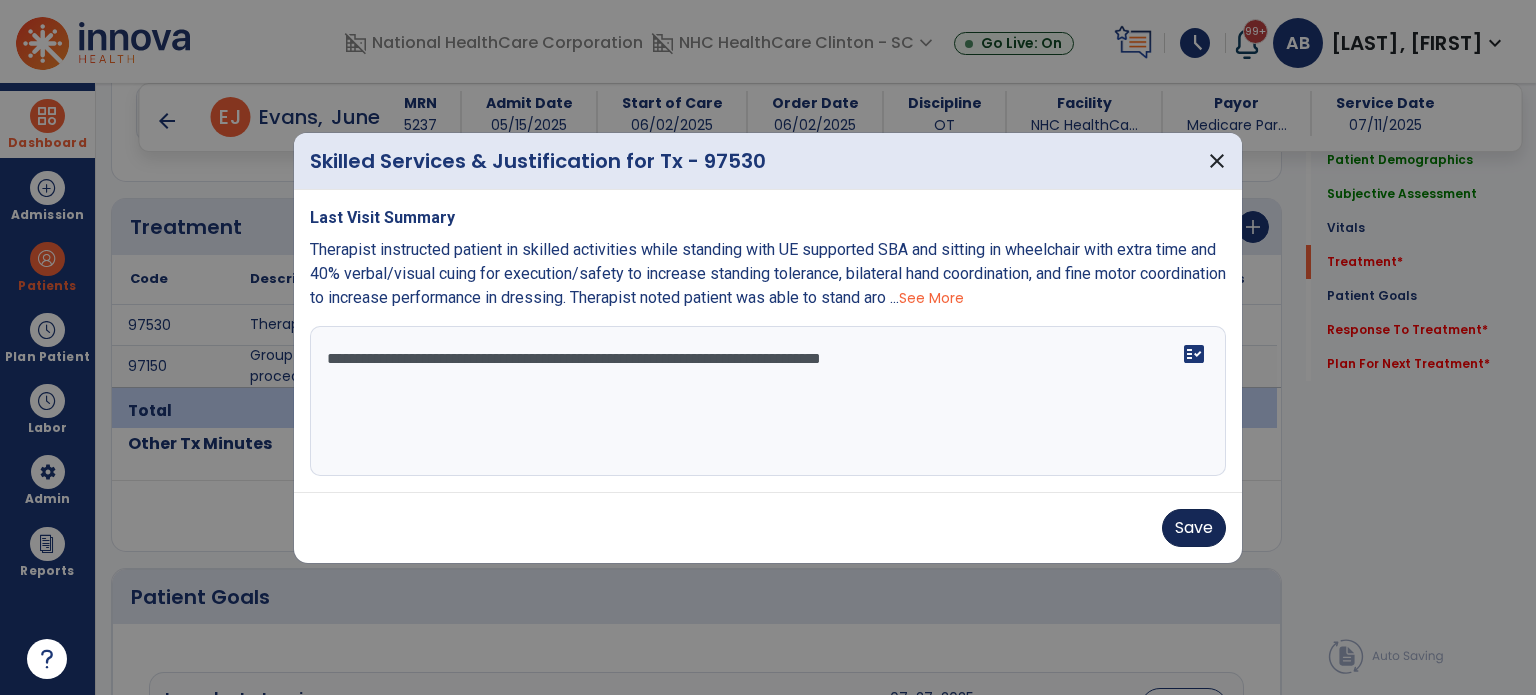 type on "**********" 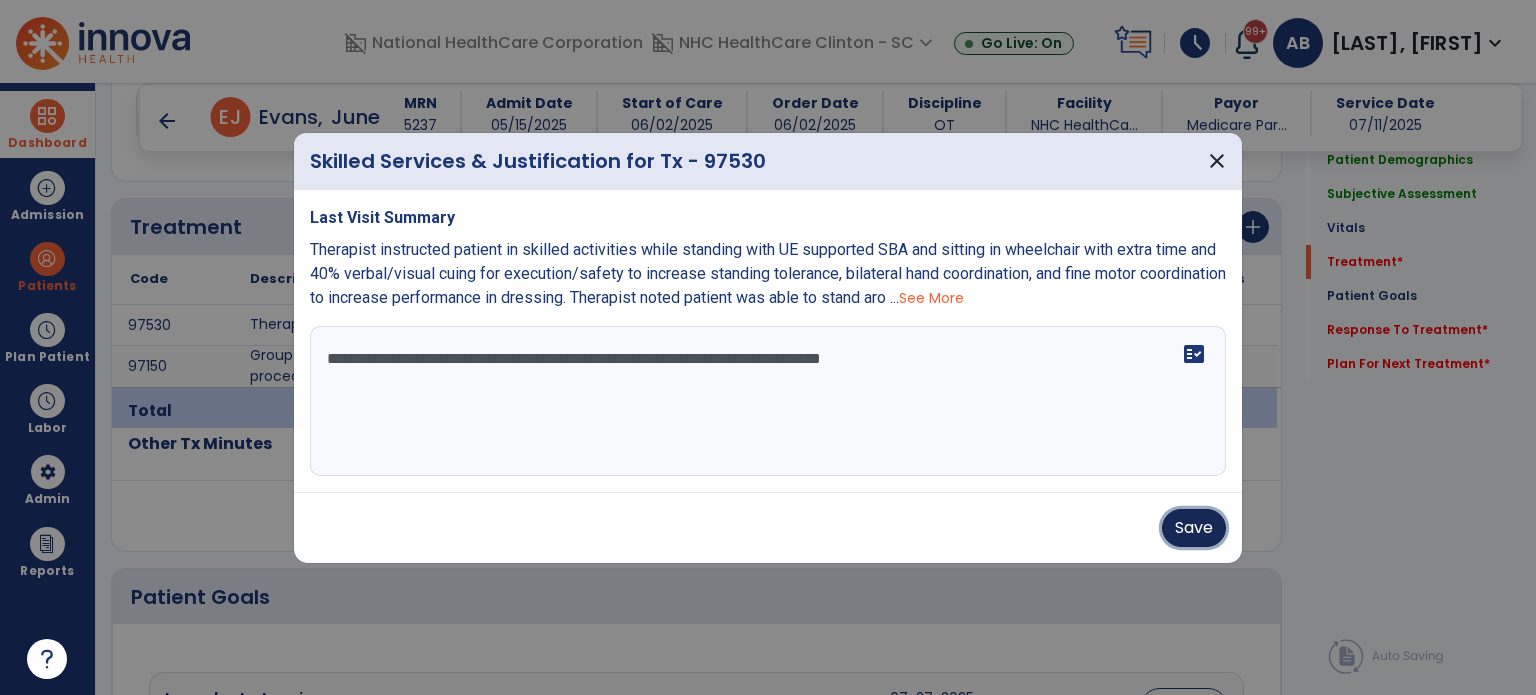click on "Save" at bounding box center (1194, 528) 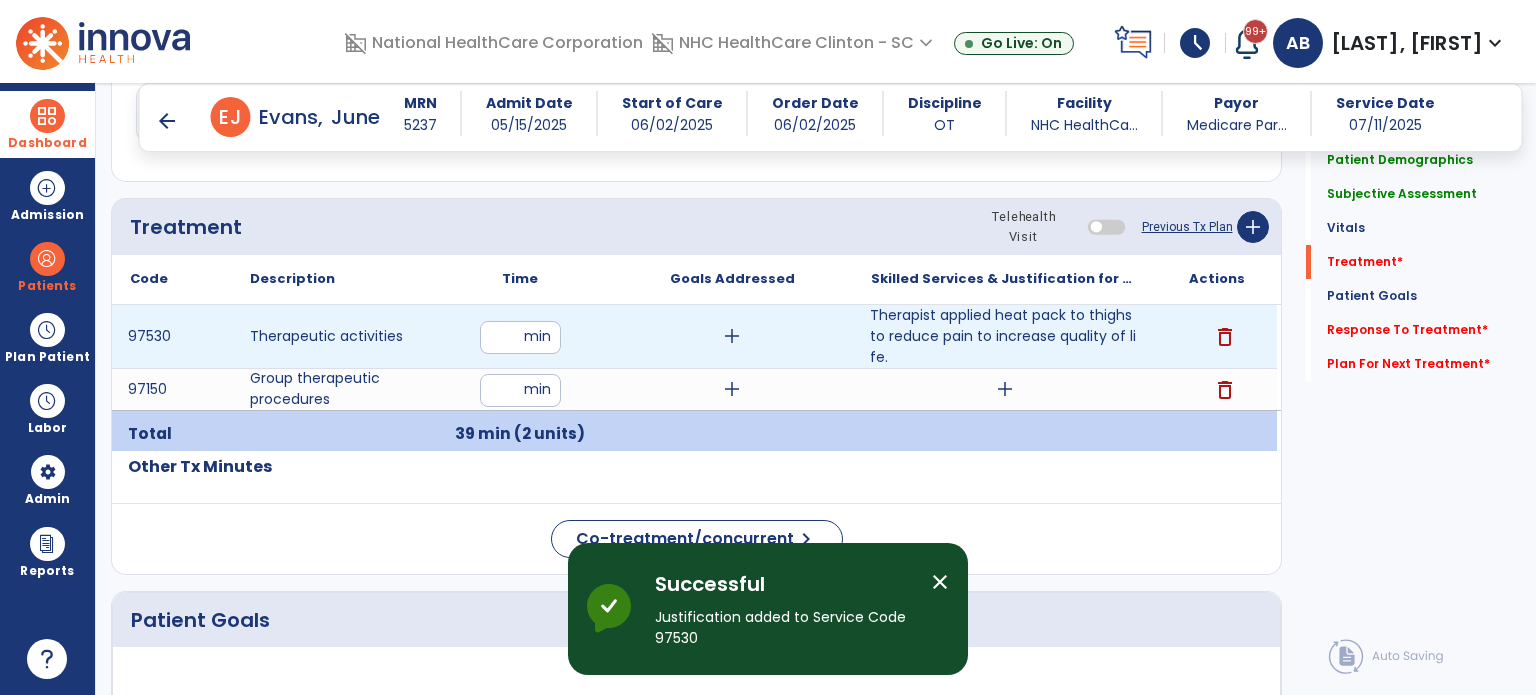 click on "add" at bounding box center (732, 336) 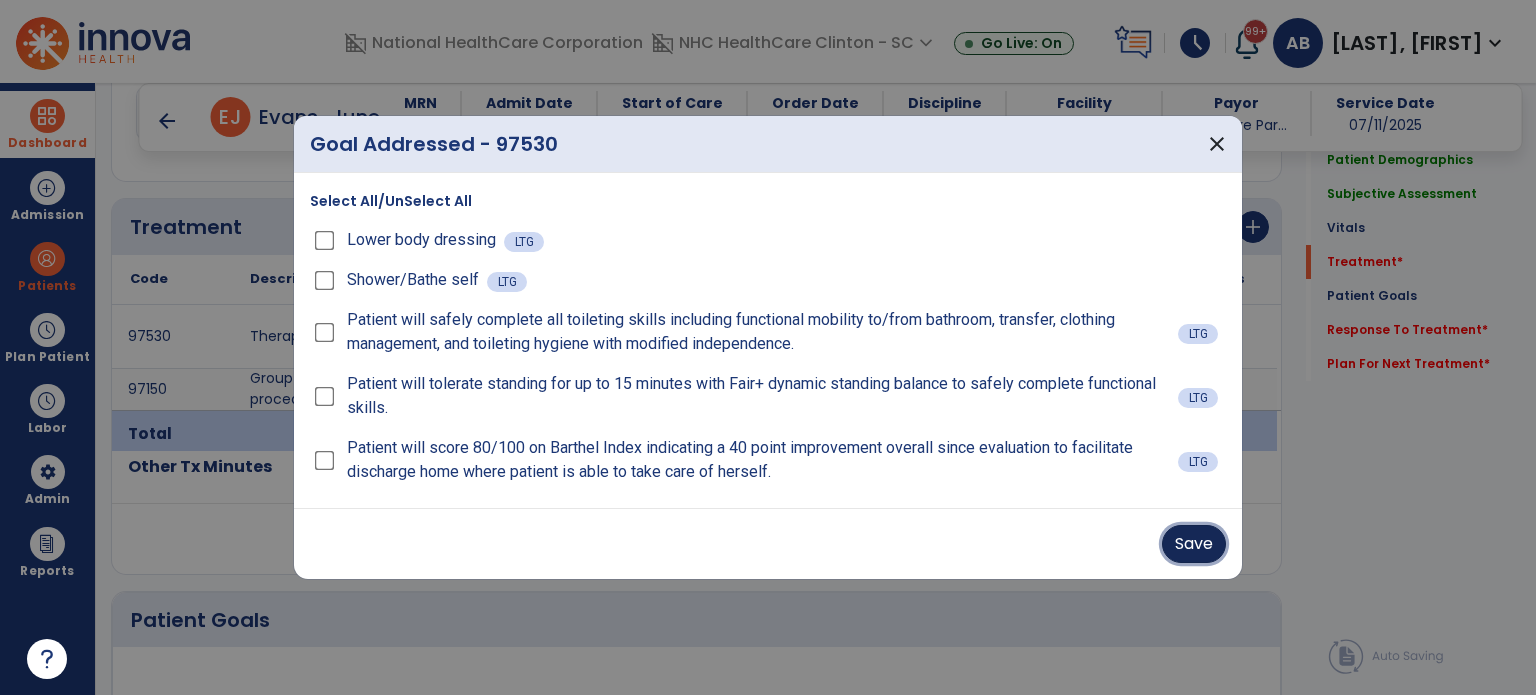 click on "Save" at bounding box center [1194, 544] 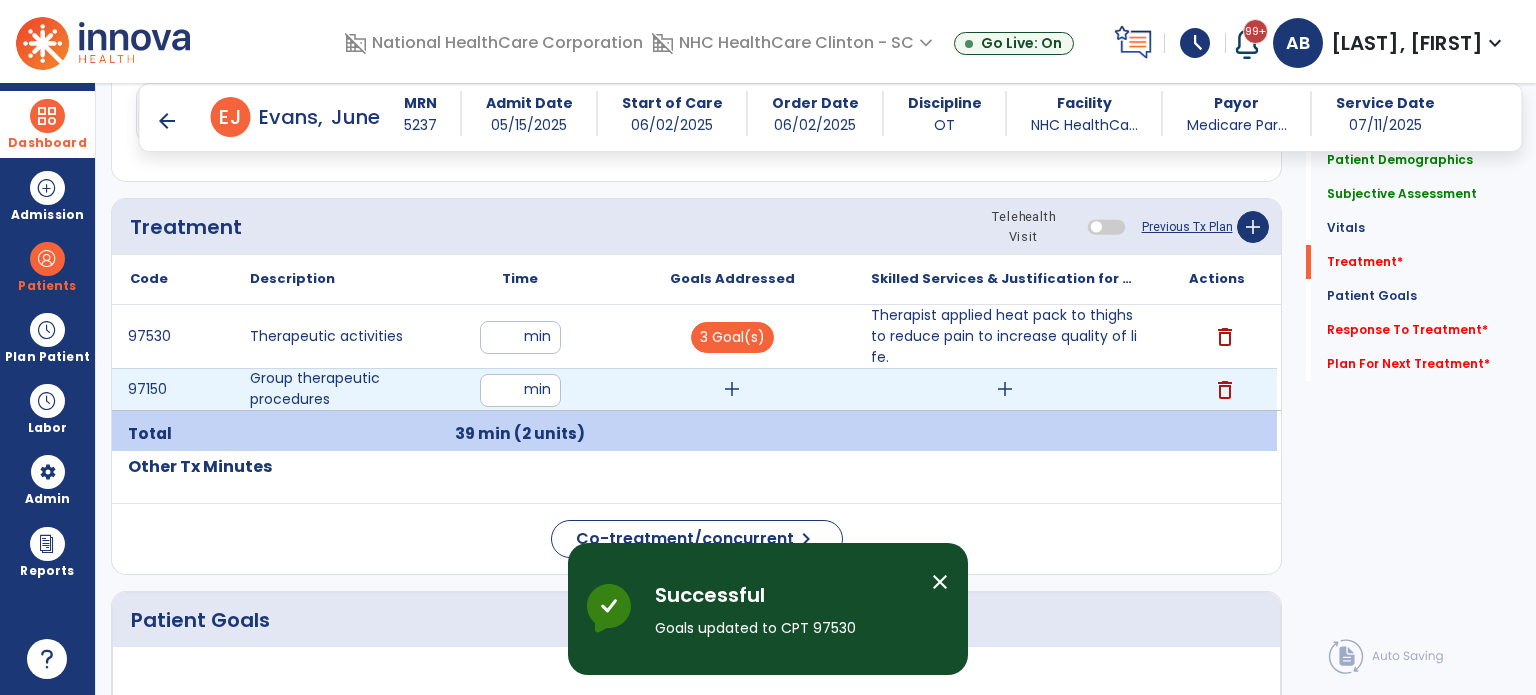 click on "add" at bounding box center (732, 389) 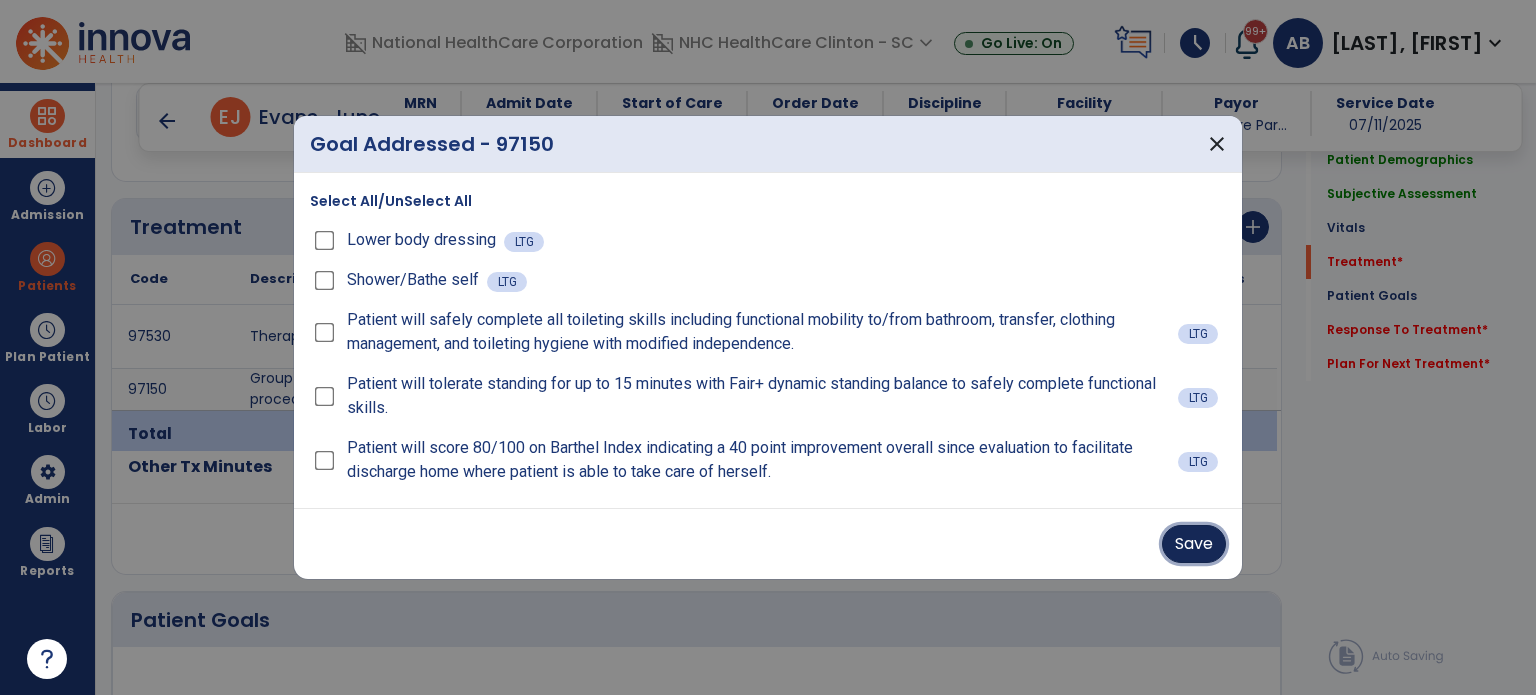 click on "Save" at bounding box center (1194, 544) 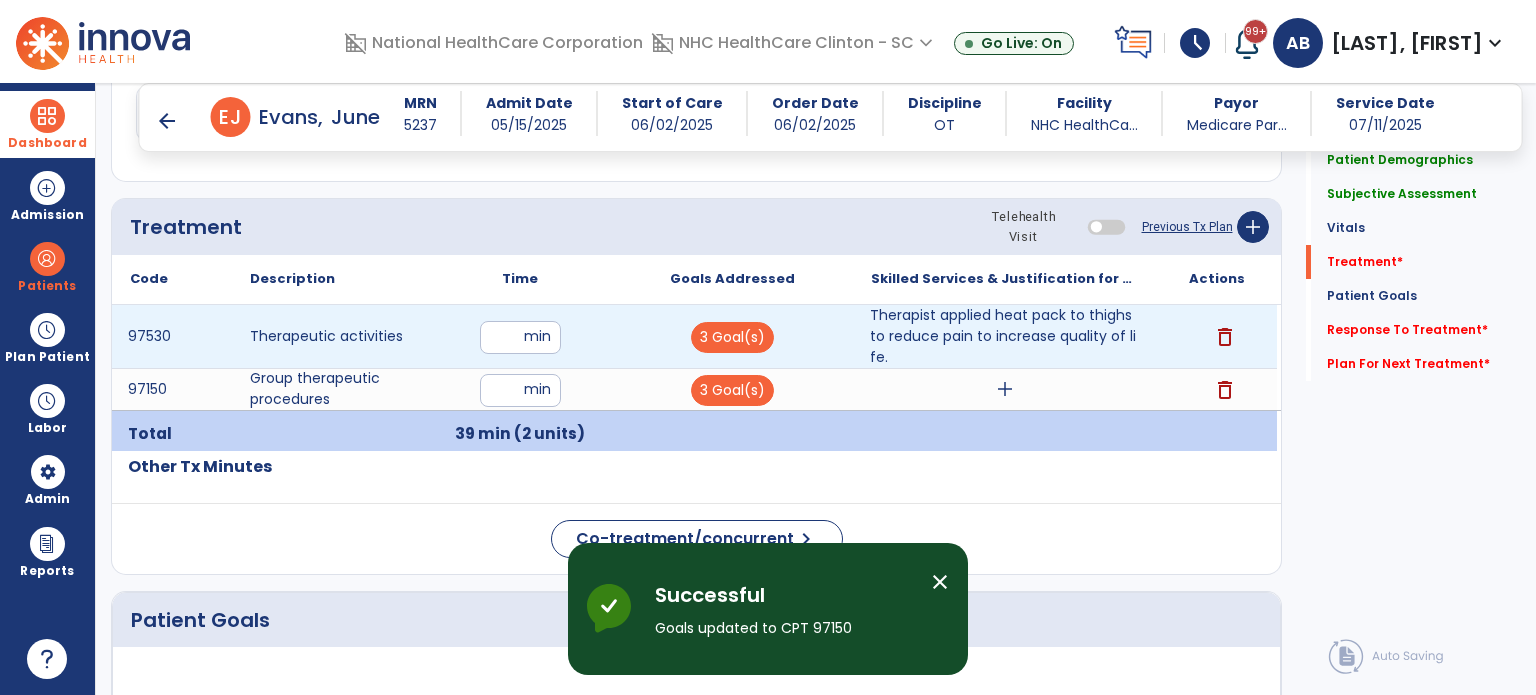 click on "Therapist applied heat pack to thighs to reduce pain to increase quality of life." at bounding box center (1004, 336) 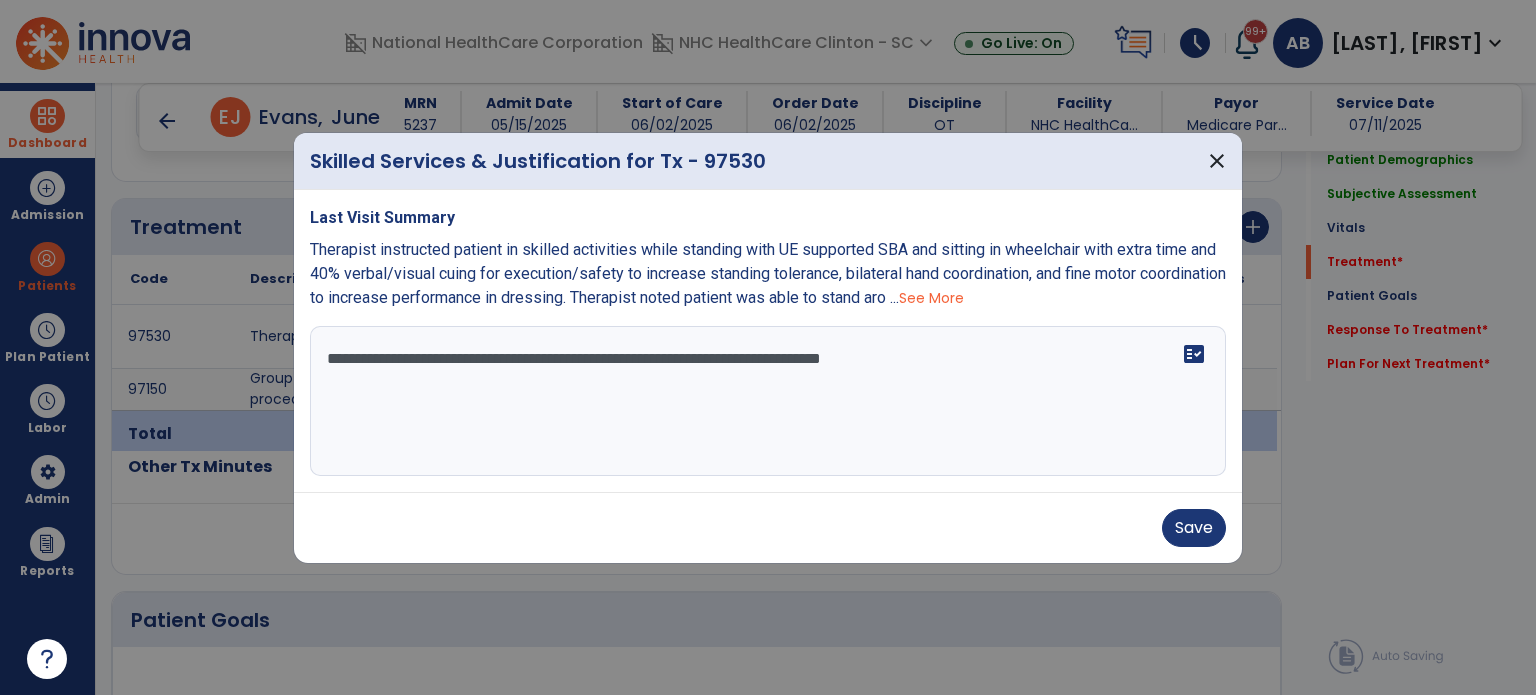 click on "**********" at bounding box center (768, 401) 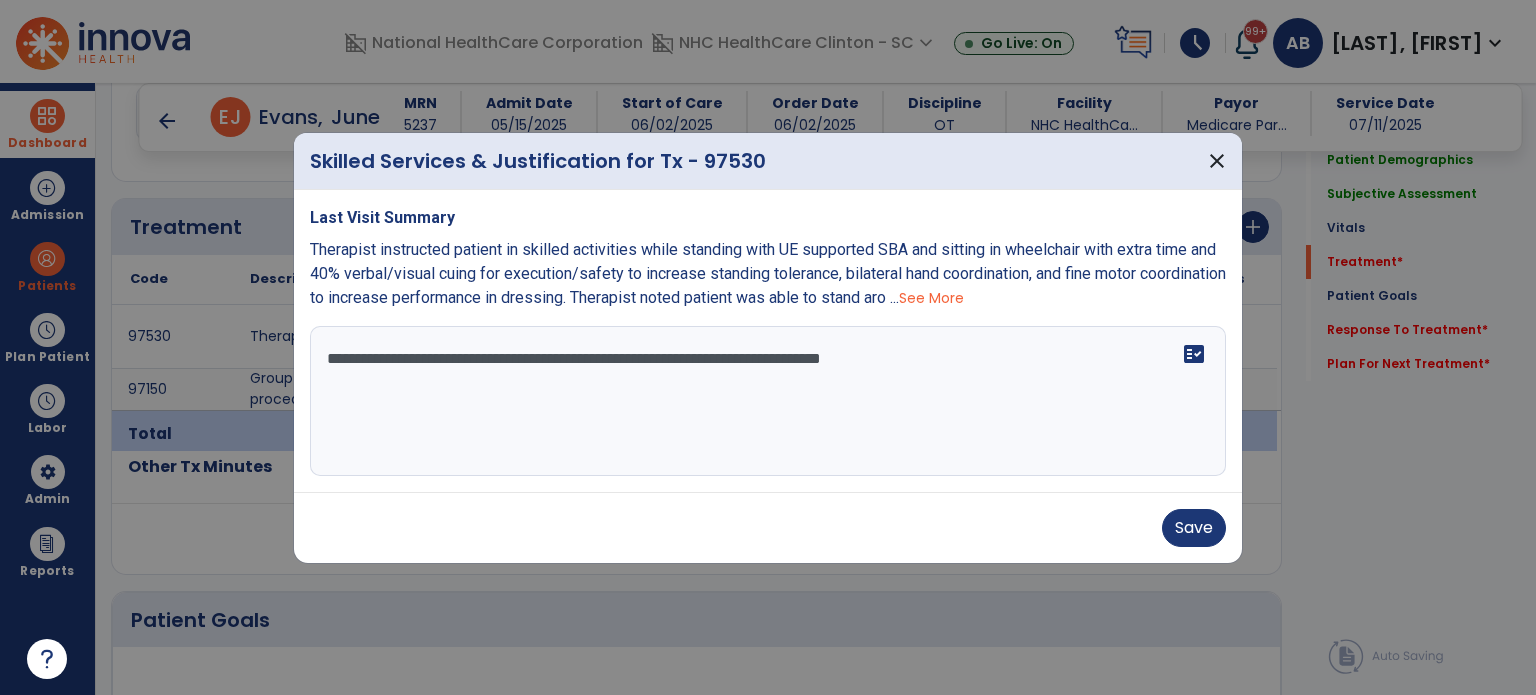 click on "See More" at bounding box center [931, 298] 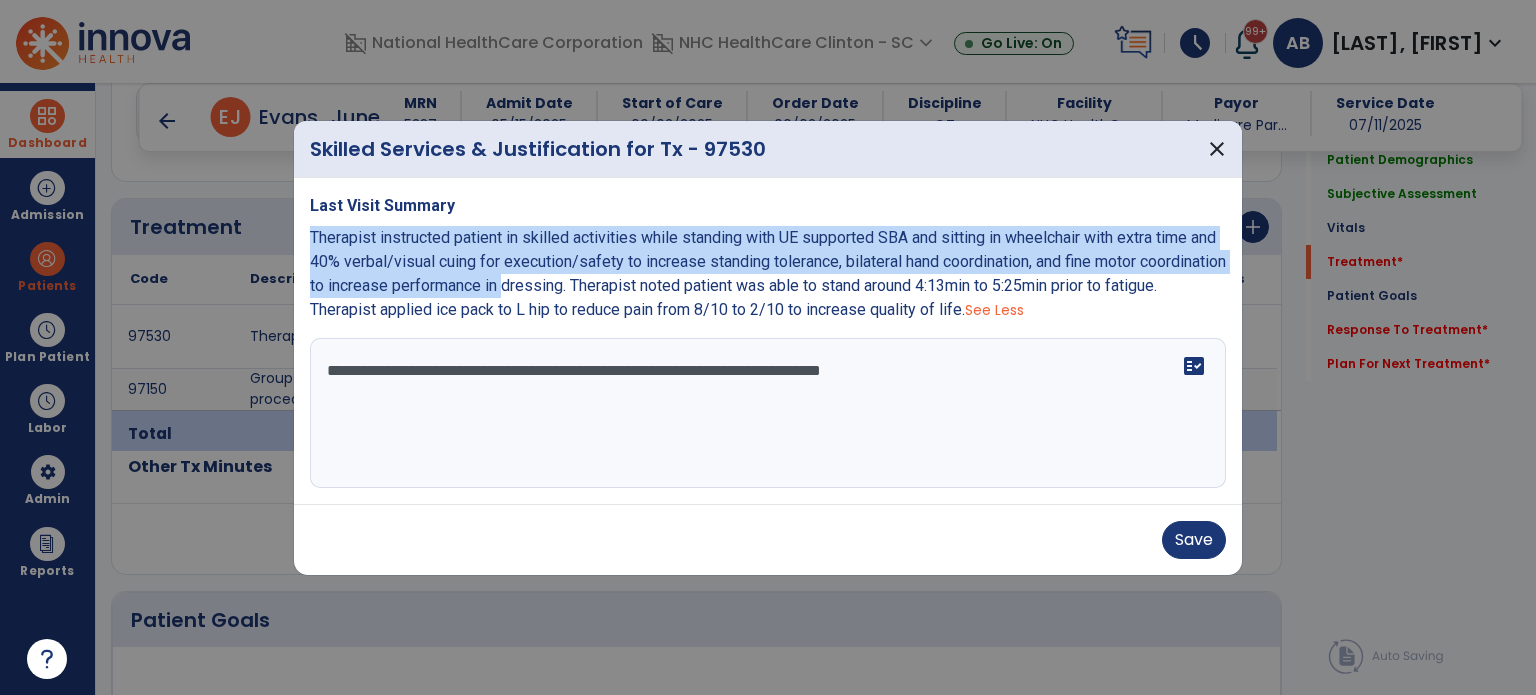 drag, startPoint x: 310, startPoint y: 232, endPoint x: 600, endPoint y: 295, distance: 296.76422 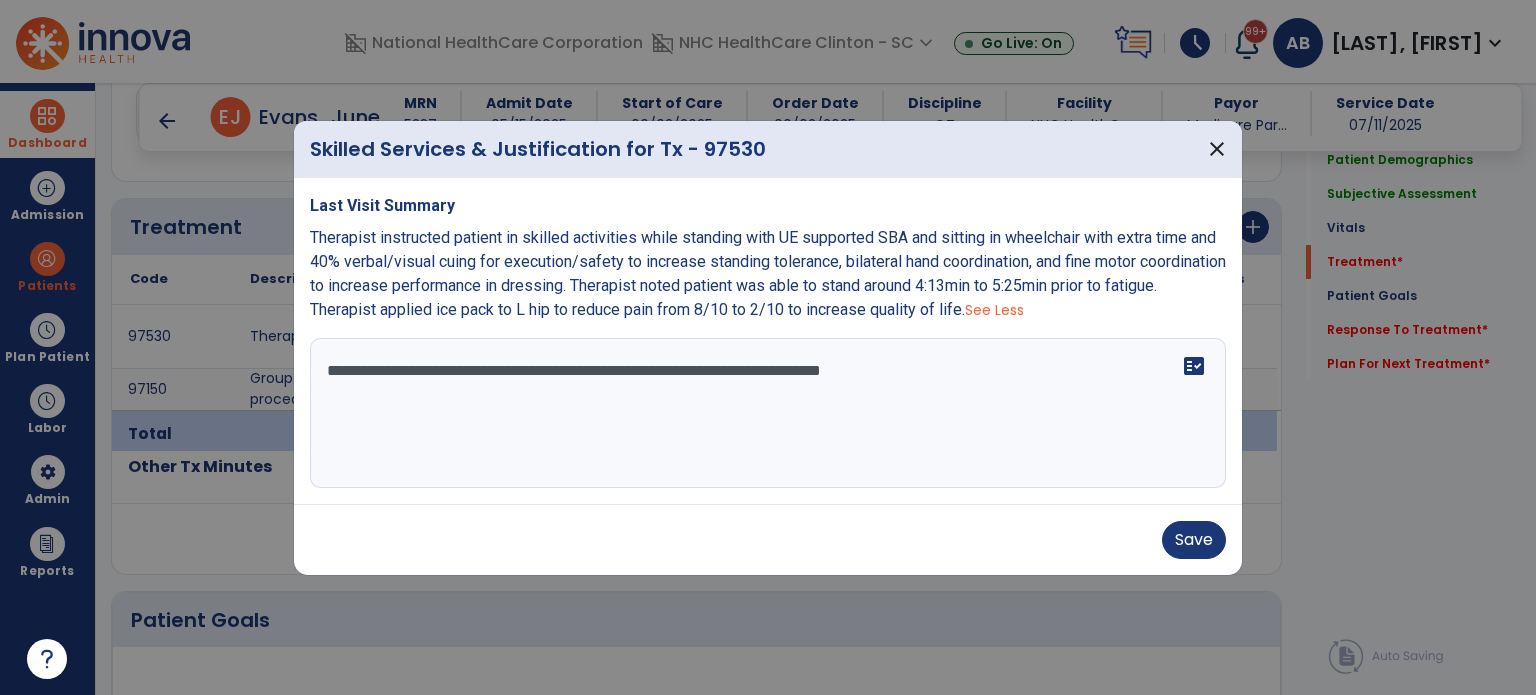 click on "**********" at bounding box center [768, 413] 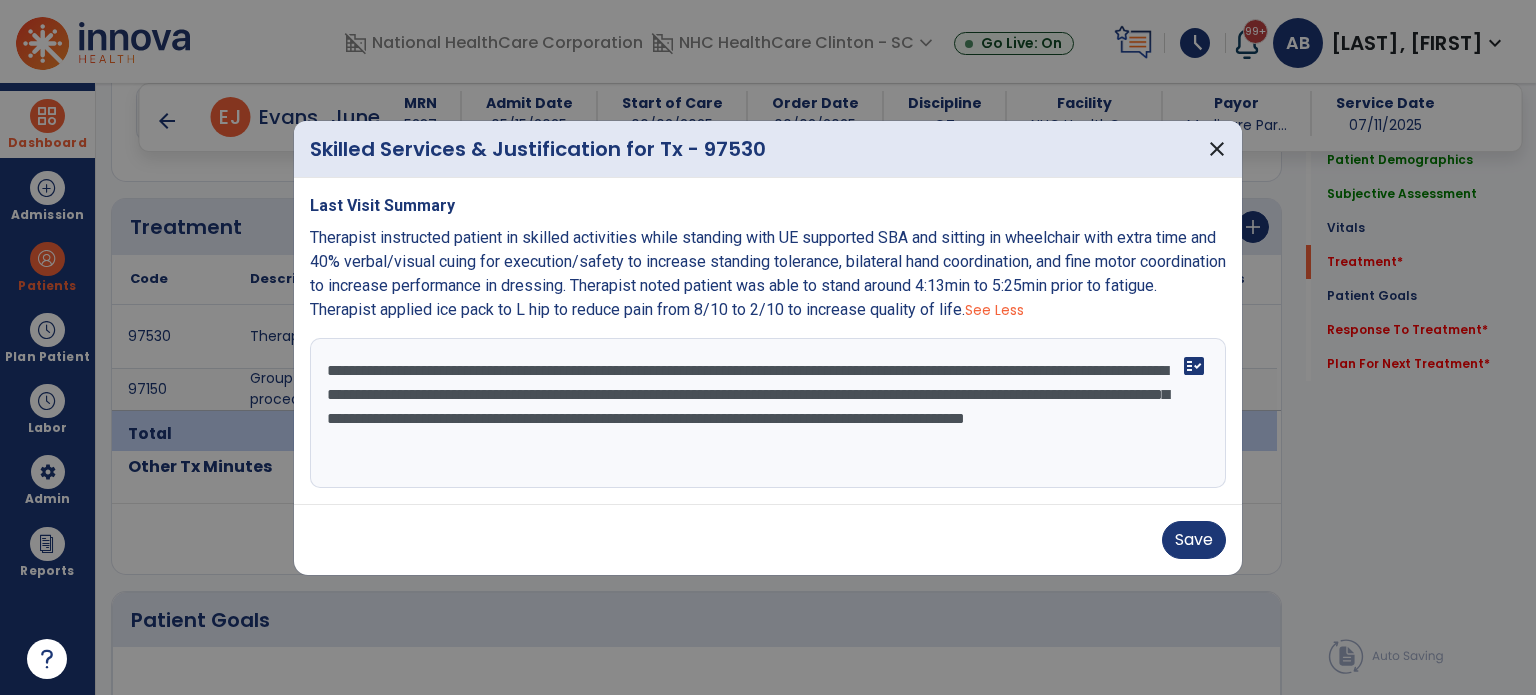 drag, startPoint x: 744, startPoint y: 372, endPoint x: 1032, endPoint y: 333, distance: 290.62863 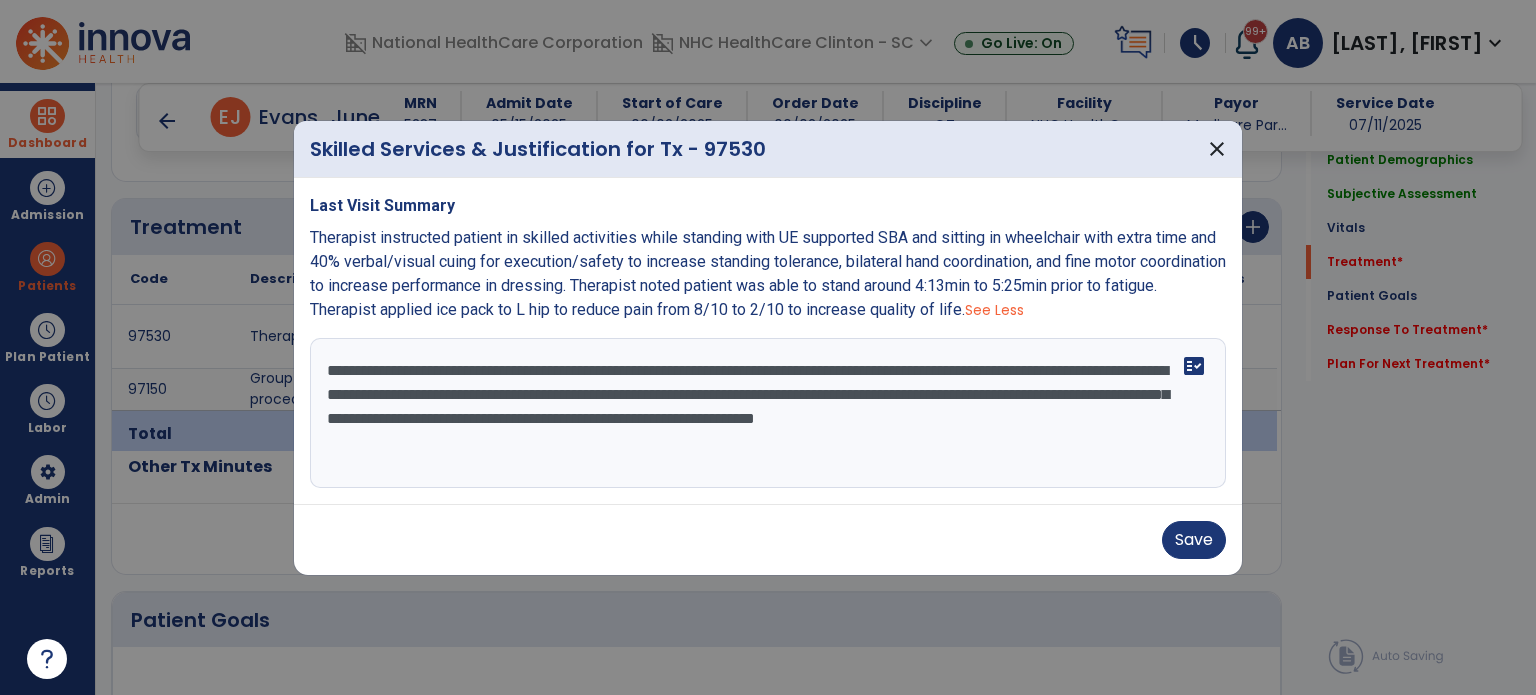 click on "**********" at bounding box center [768, 413] 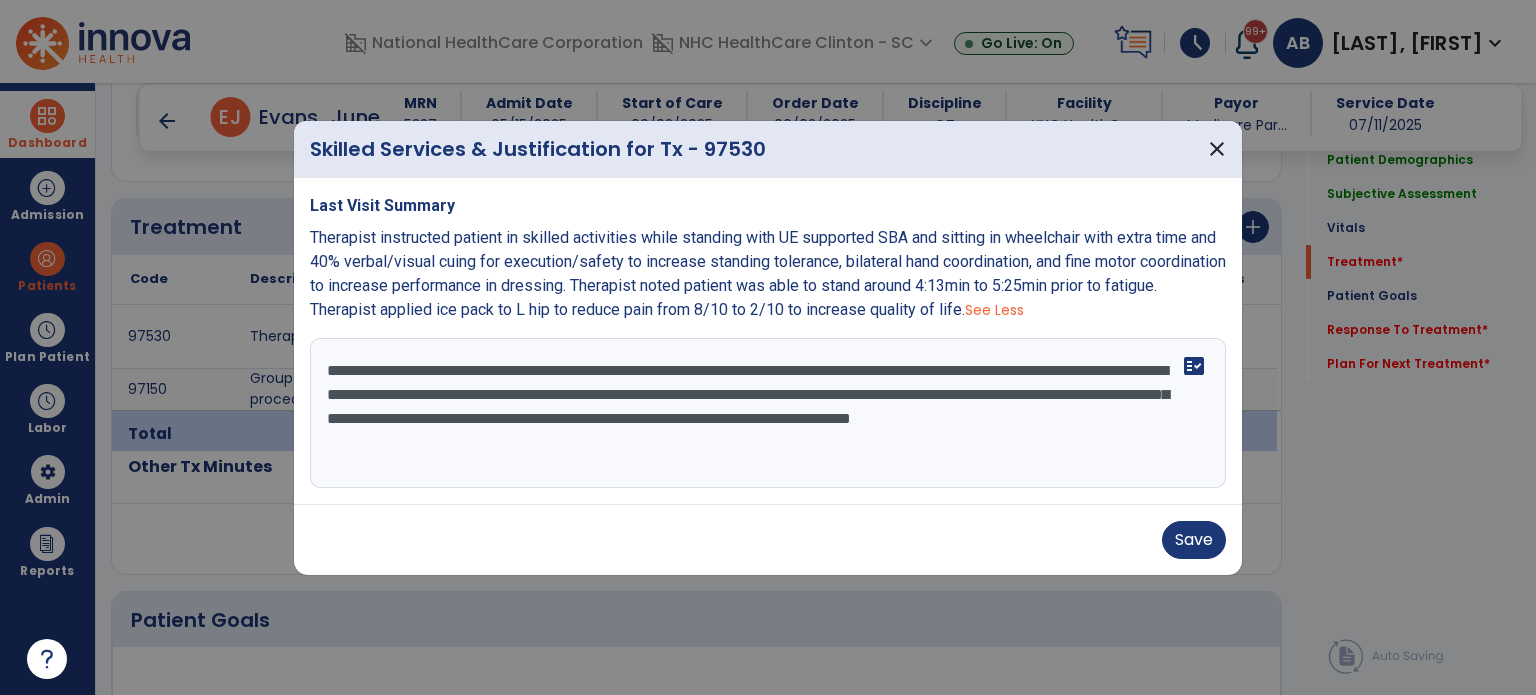 click on "**********" at bounding box center (768, 413) 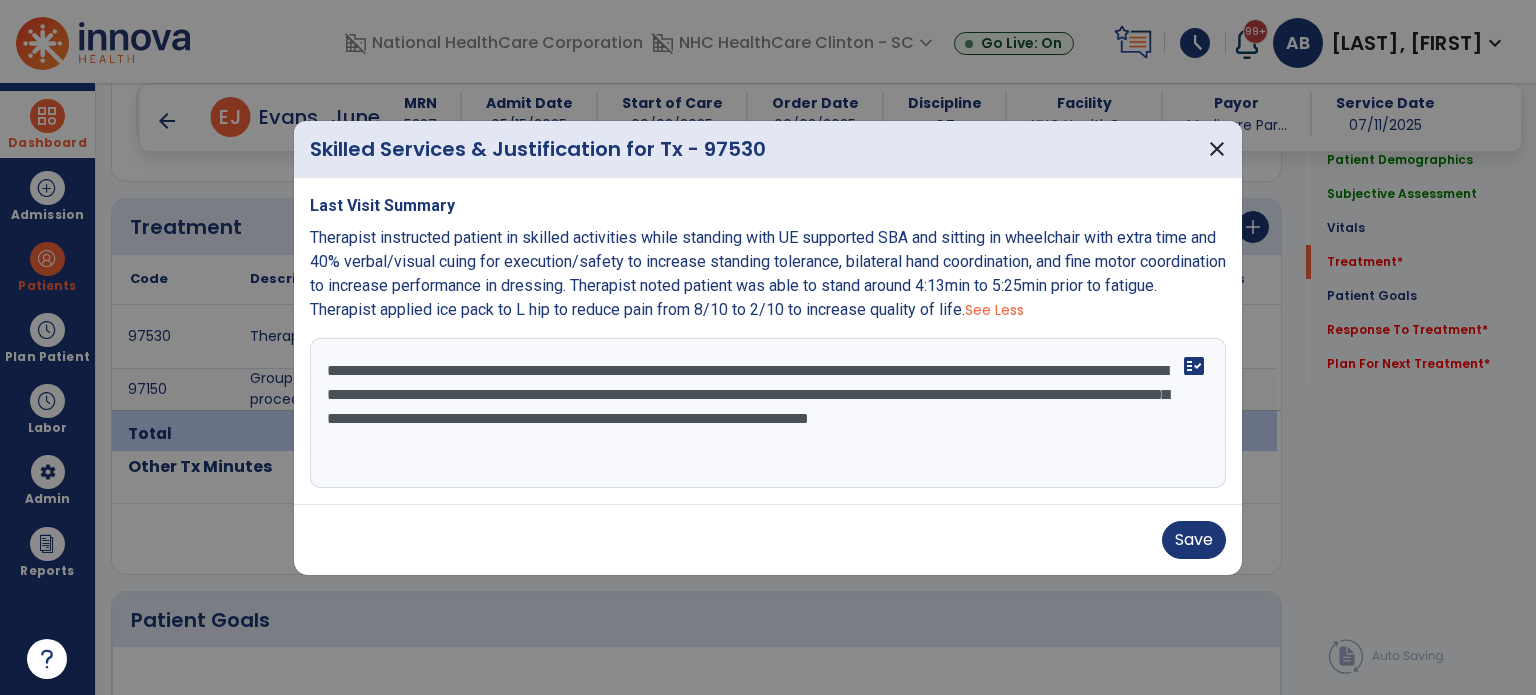 drag, startPoint x: 760, startPoint y: 395, endPoint x: 553, endPoint y: 428, distance: 209.61394 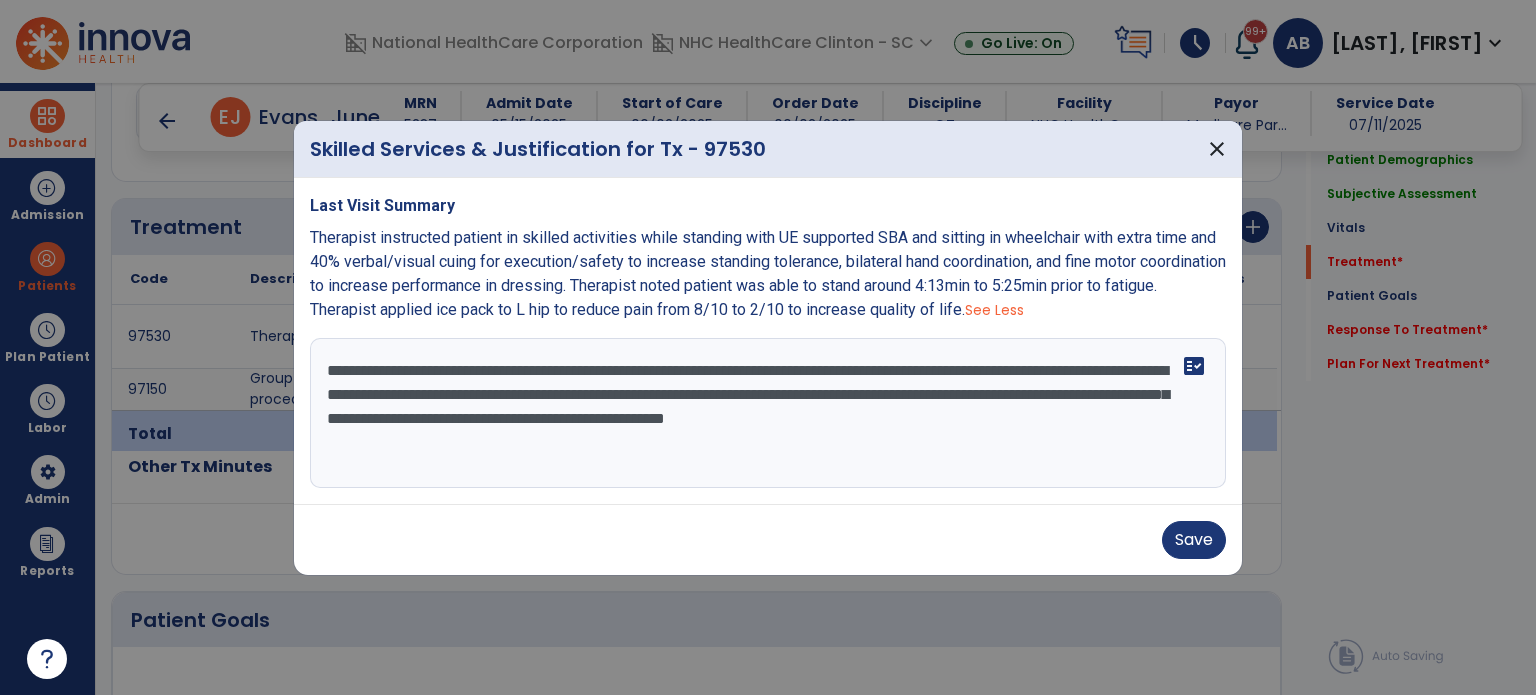 click on "**********" at bounding box center (768, 413) 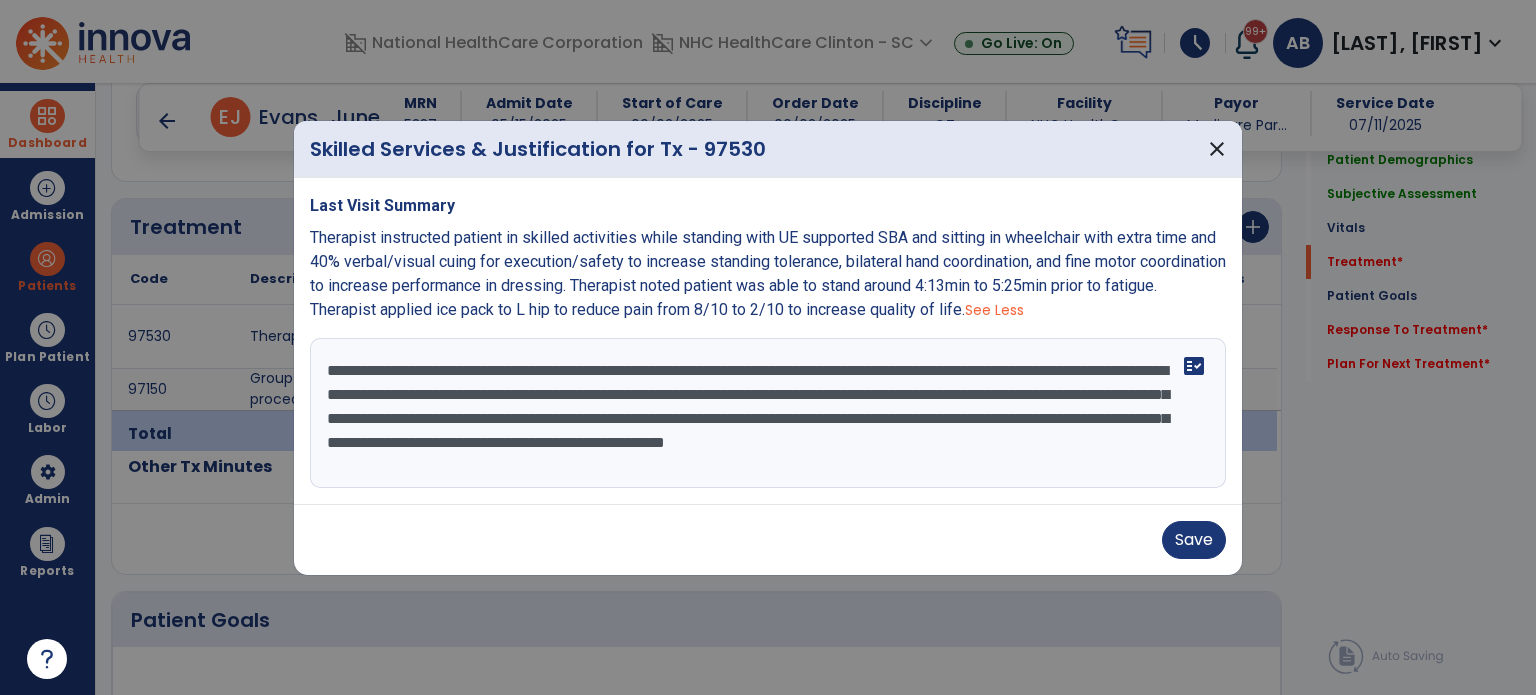 drag, startPoint x: 391, startPoint y: 467, endPoint x: 1047, endPoint y: 443, distance: 656.4389 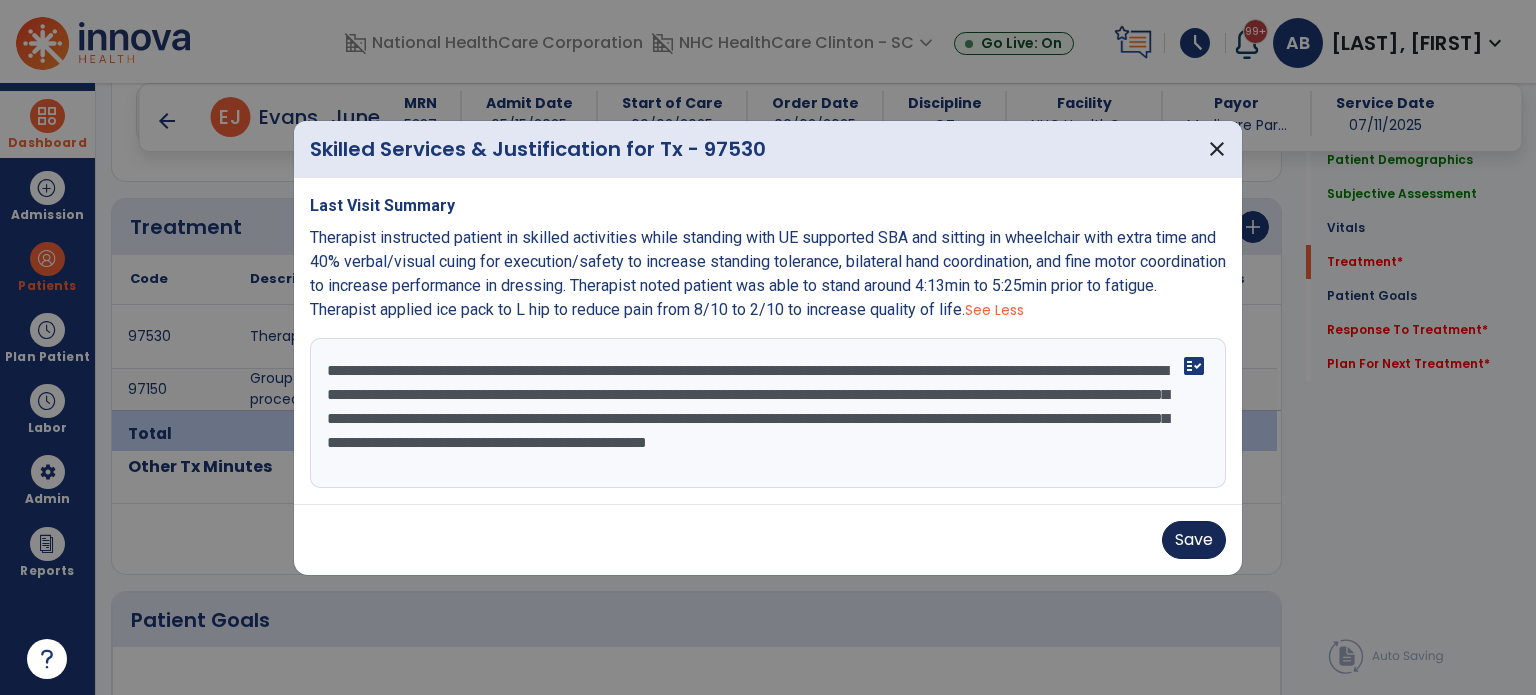 type on "**********" 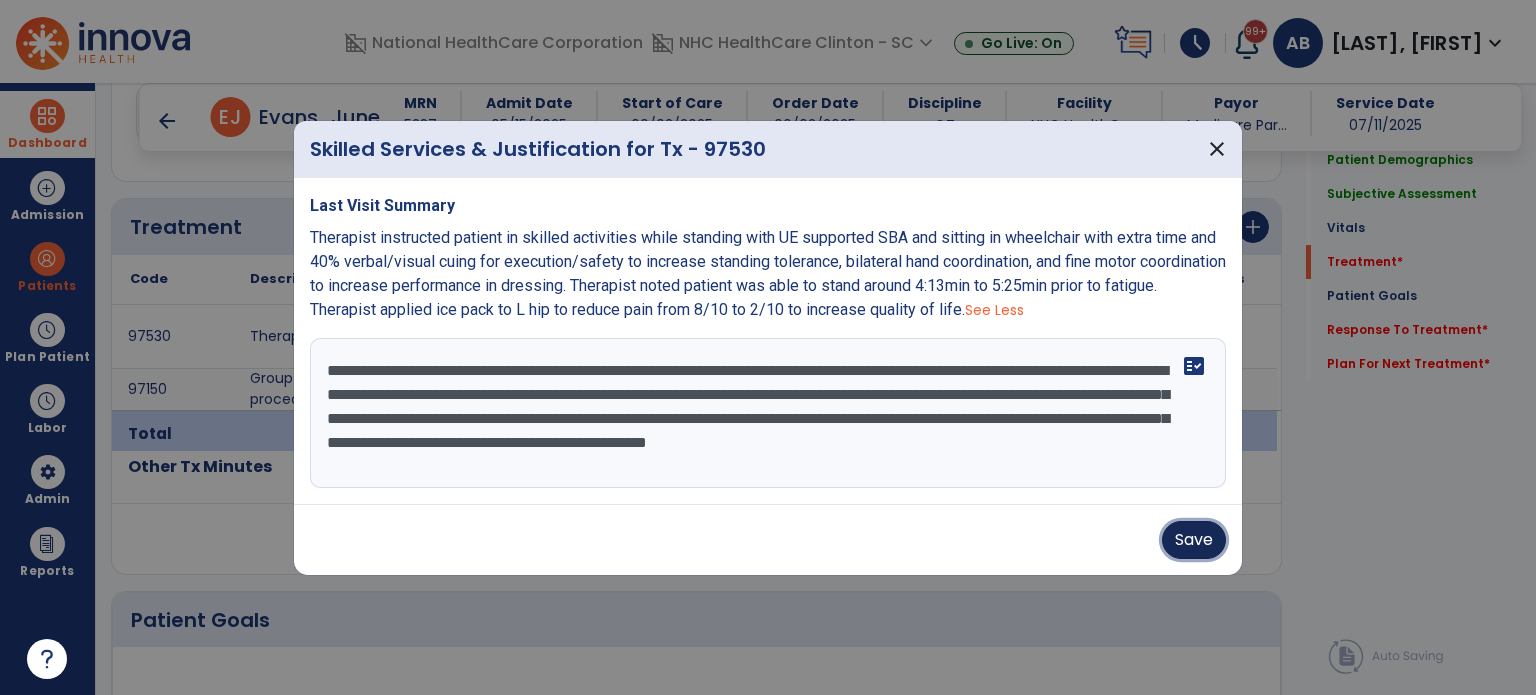 click on "Save" at bounding box center (1194, 540) 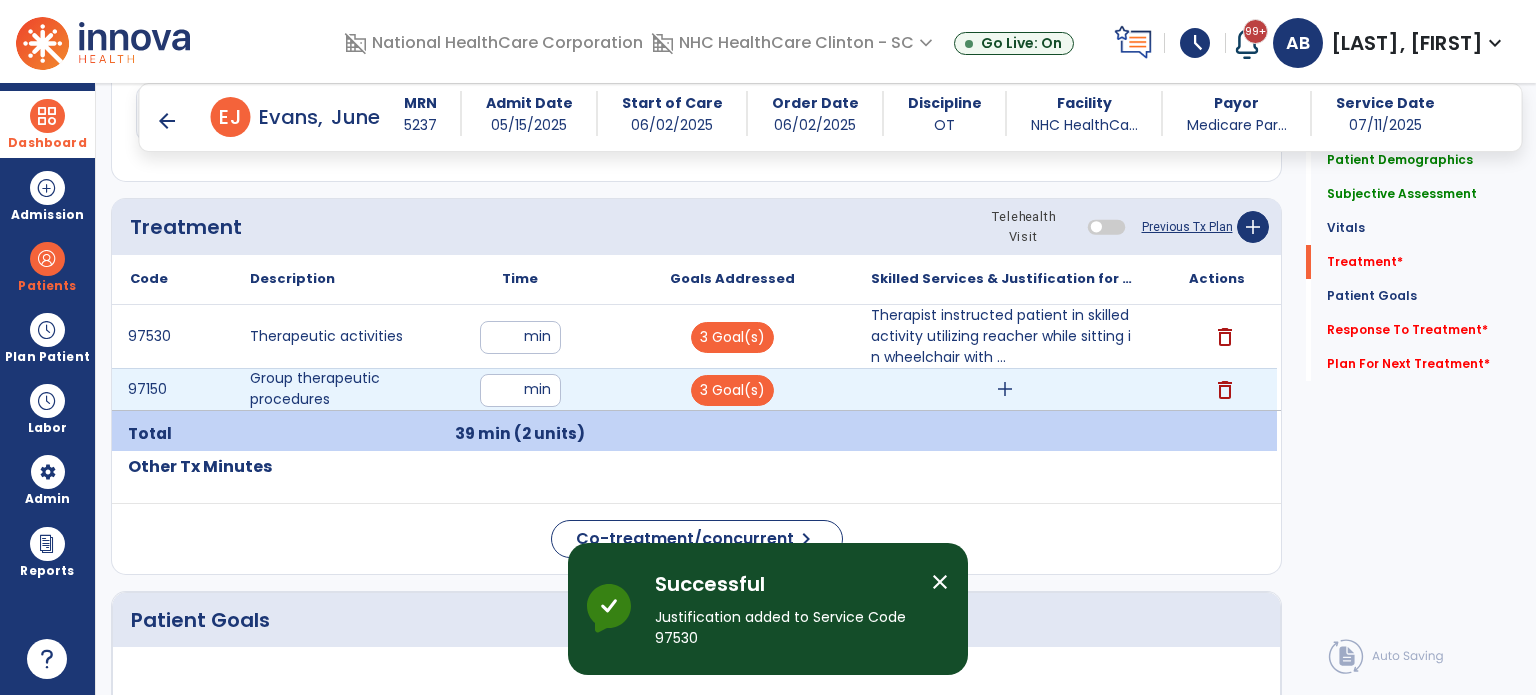 click on "add" at bounding box center (1004, 389) 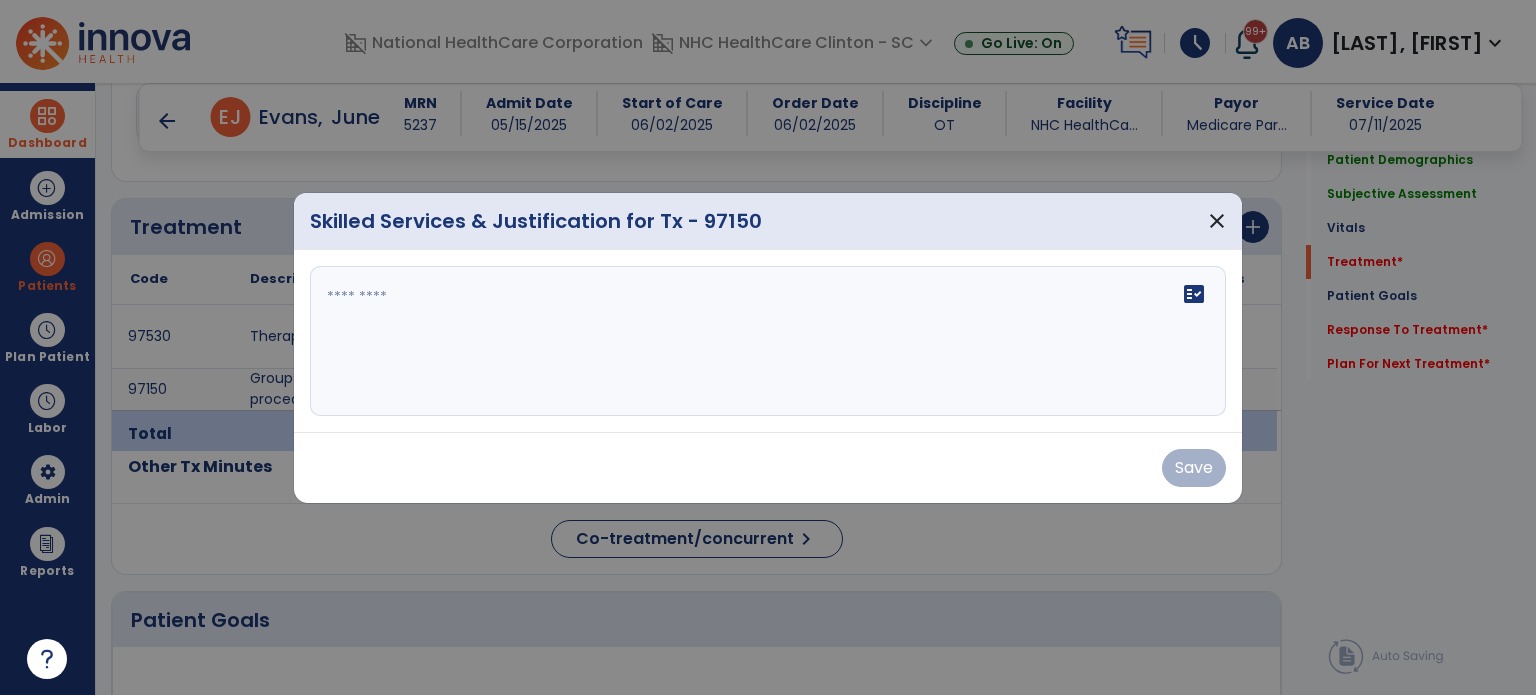 click on "fact_check" at bounding box center [768, 341] 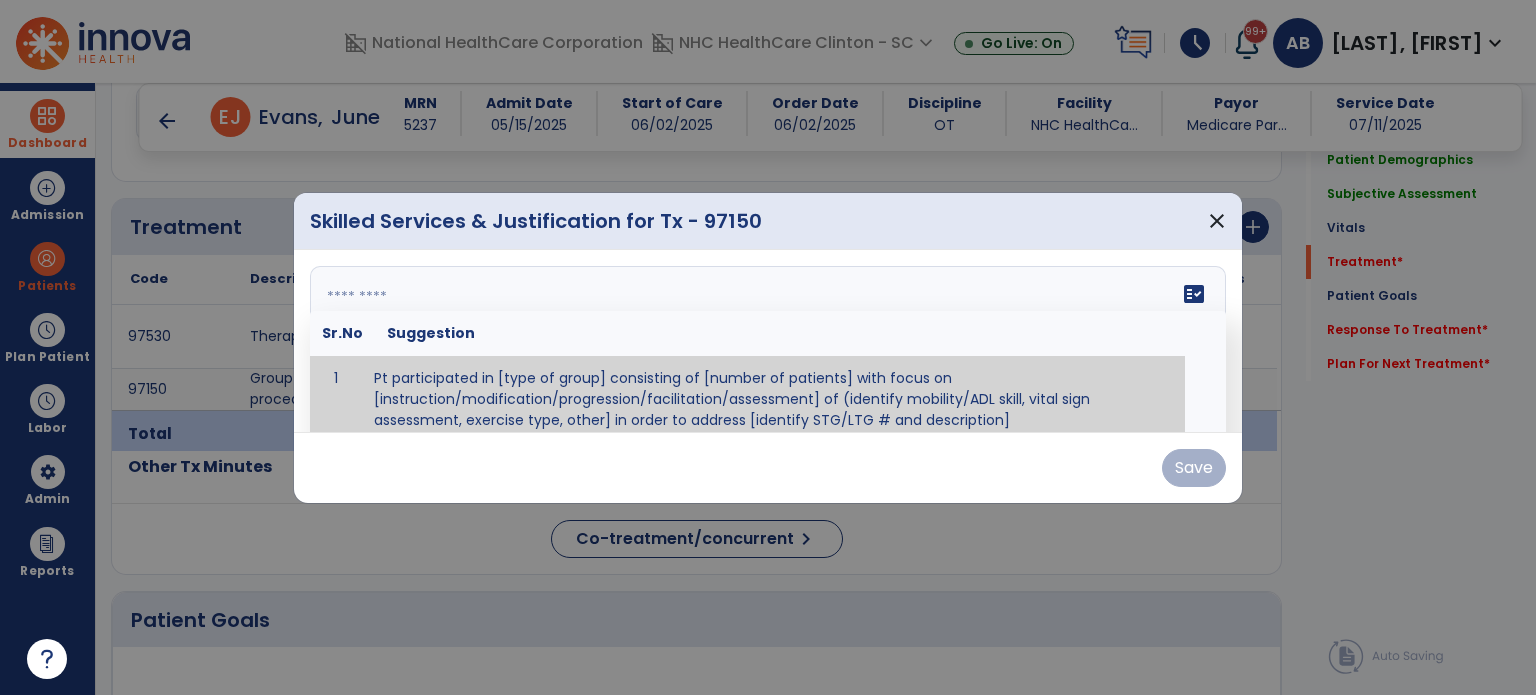 paste on "**********" 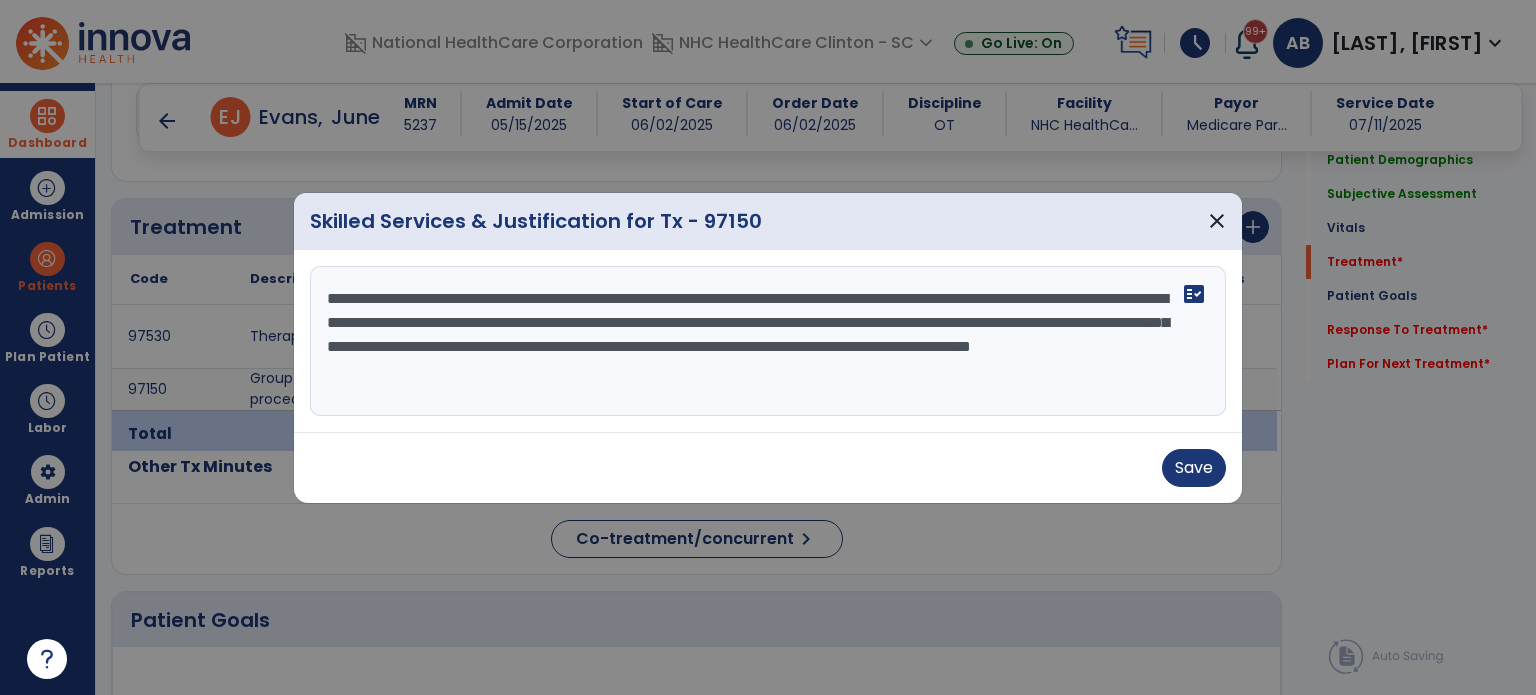 drag, startPoint x: 728, startPoint y: 297, endPoint x: 842, endPoint y: 292, distance: 114.1096 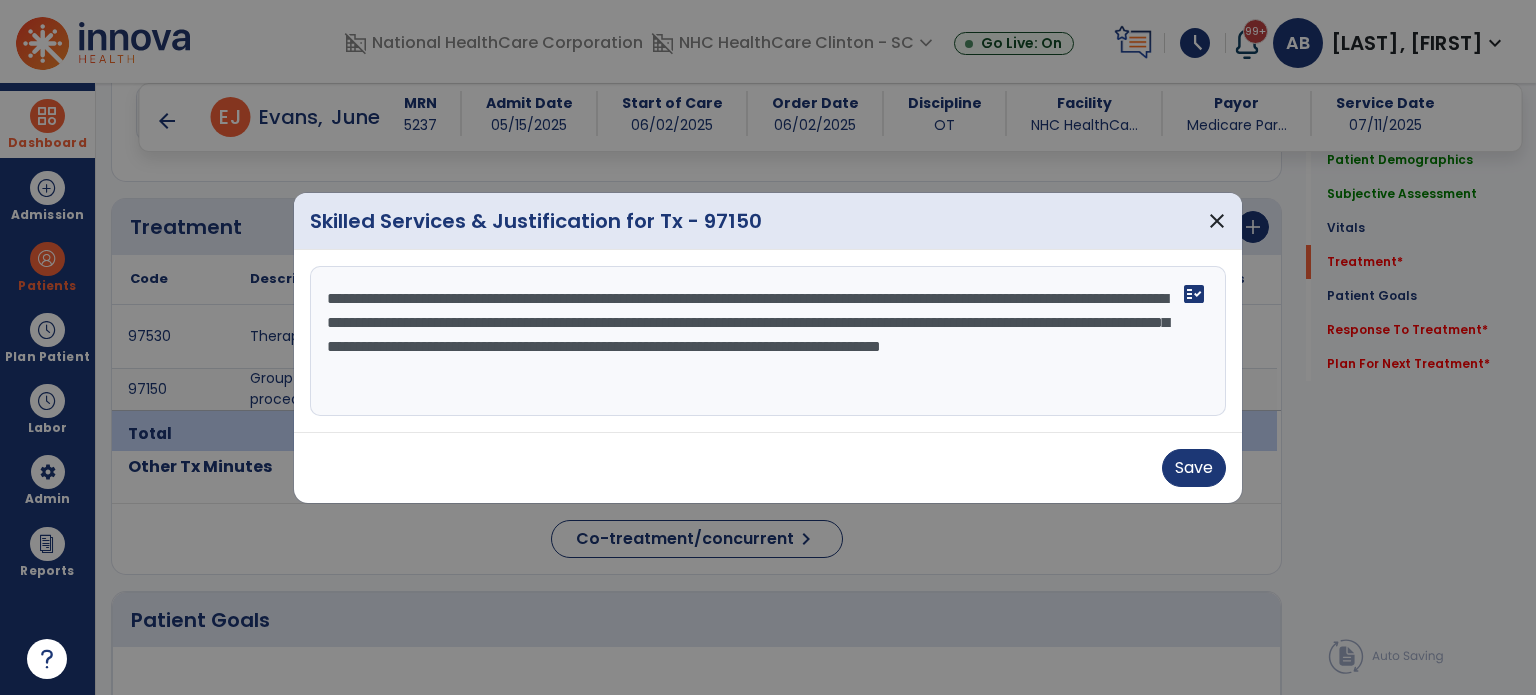 click on "**********" at bounding box center (768, 341) 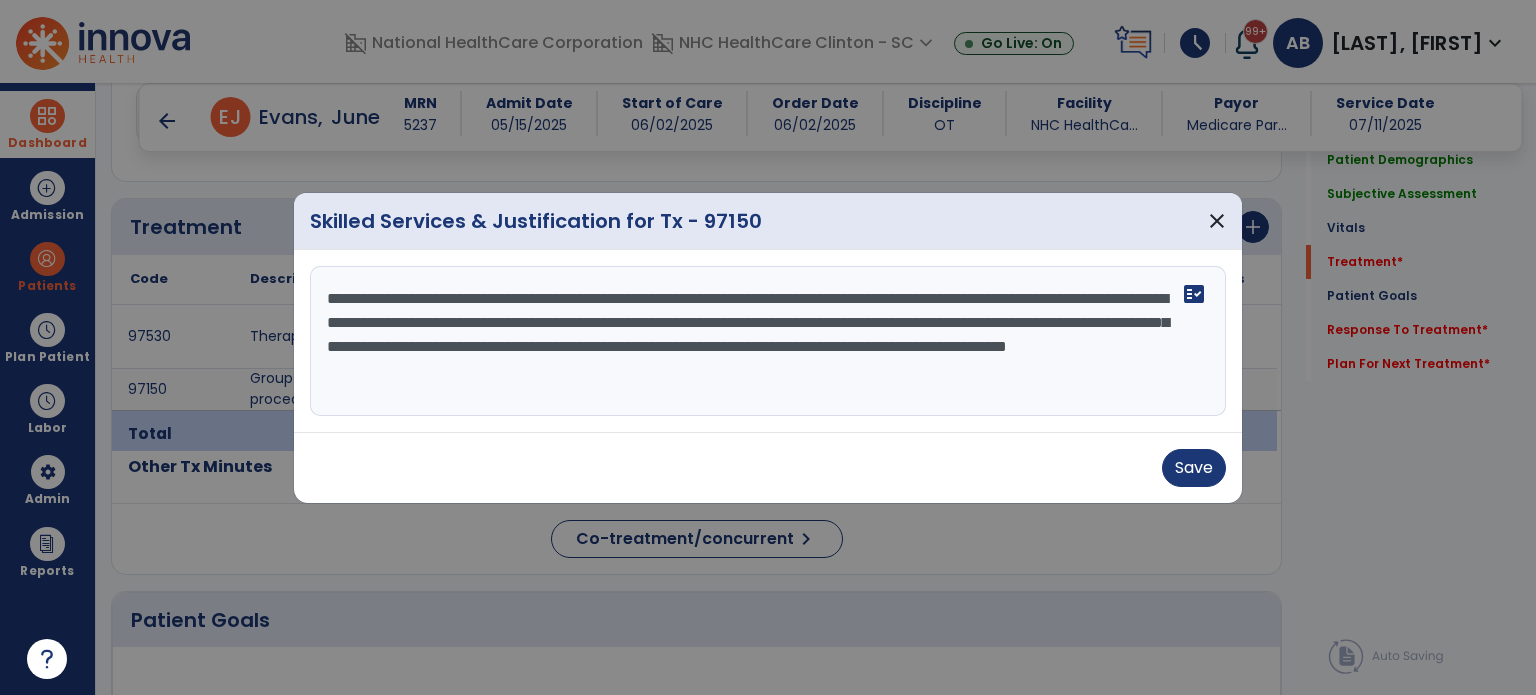 click on "**********" at bounding box center (768, 341) 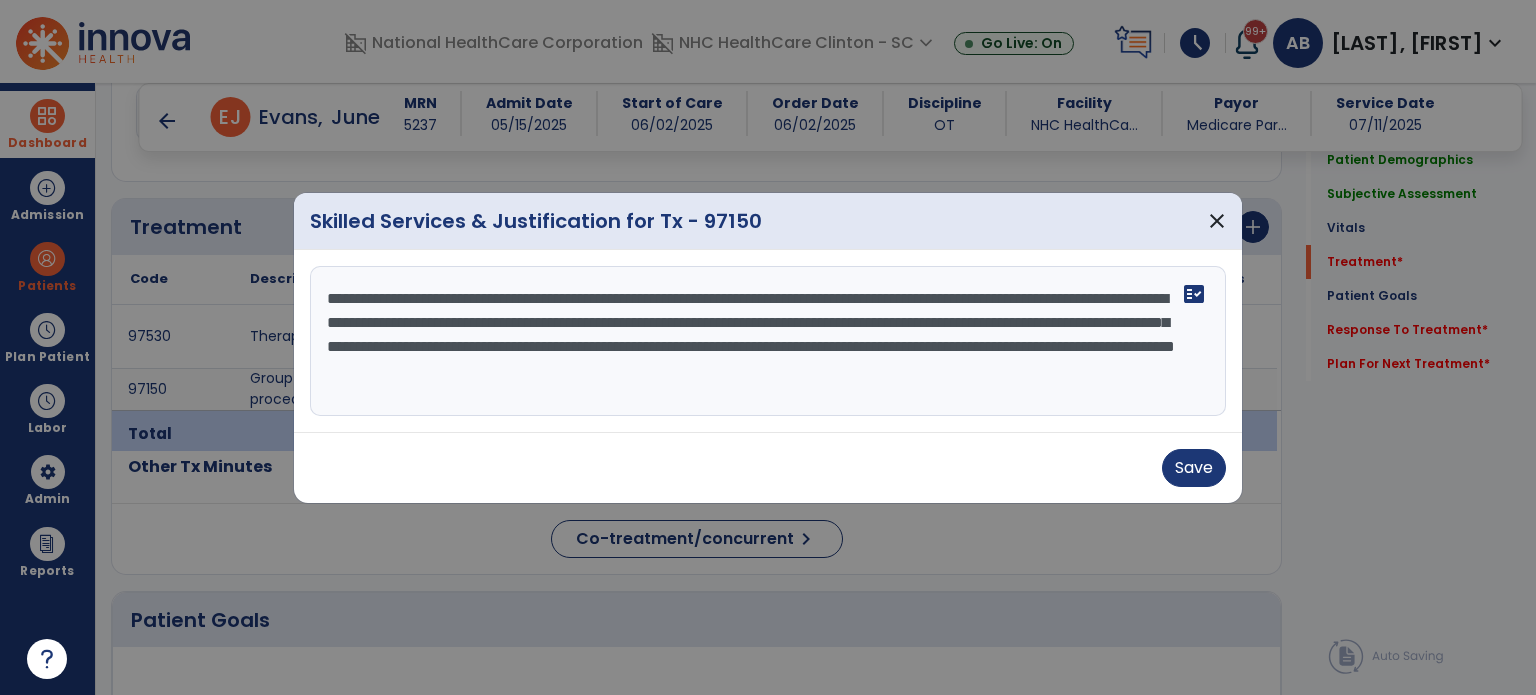 click on "**********" at bounding box center (768, 341) 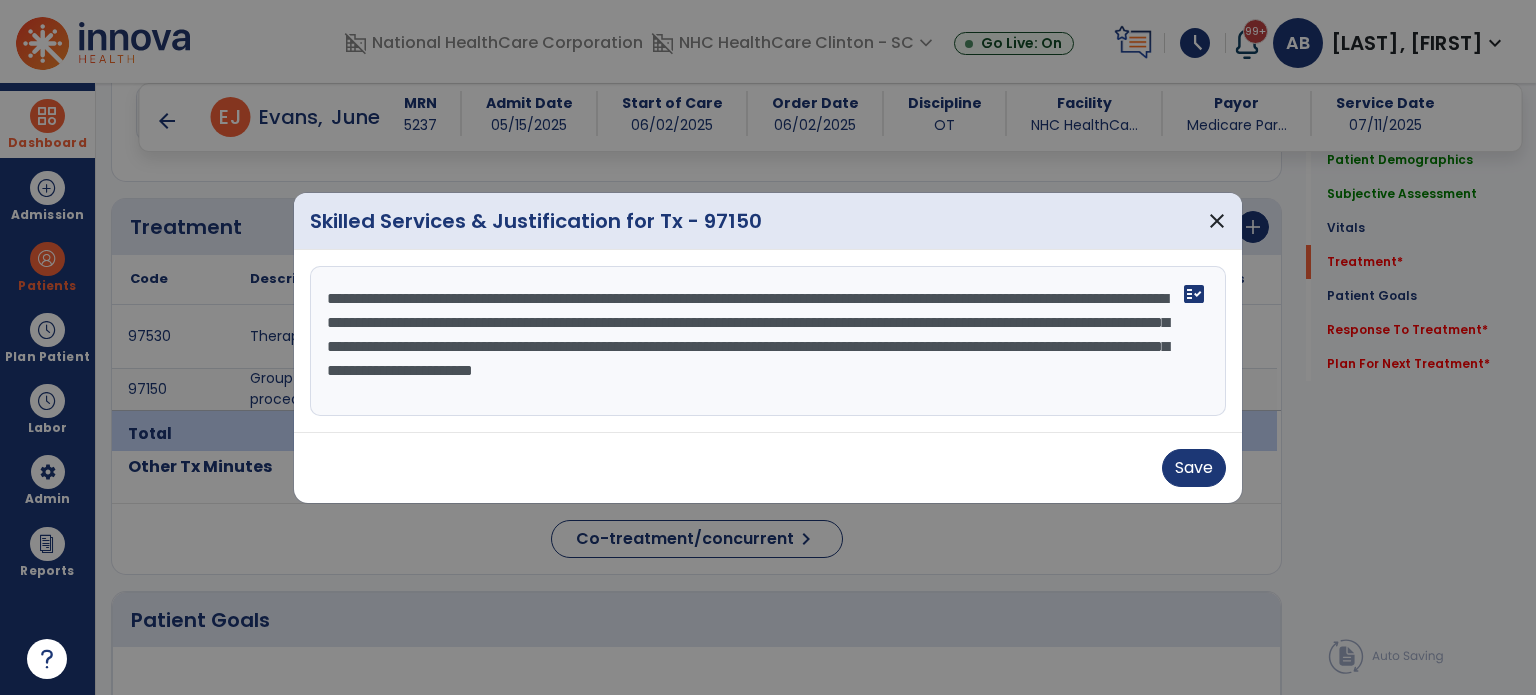drag, startPoint x: 965, startPoint y: 372, endPoint x: 840, endPoint y: 367, distance: 125.09996 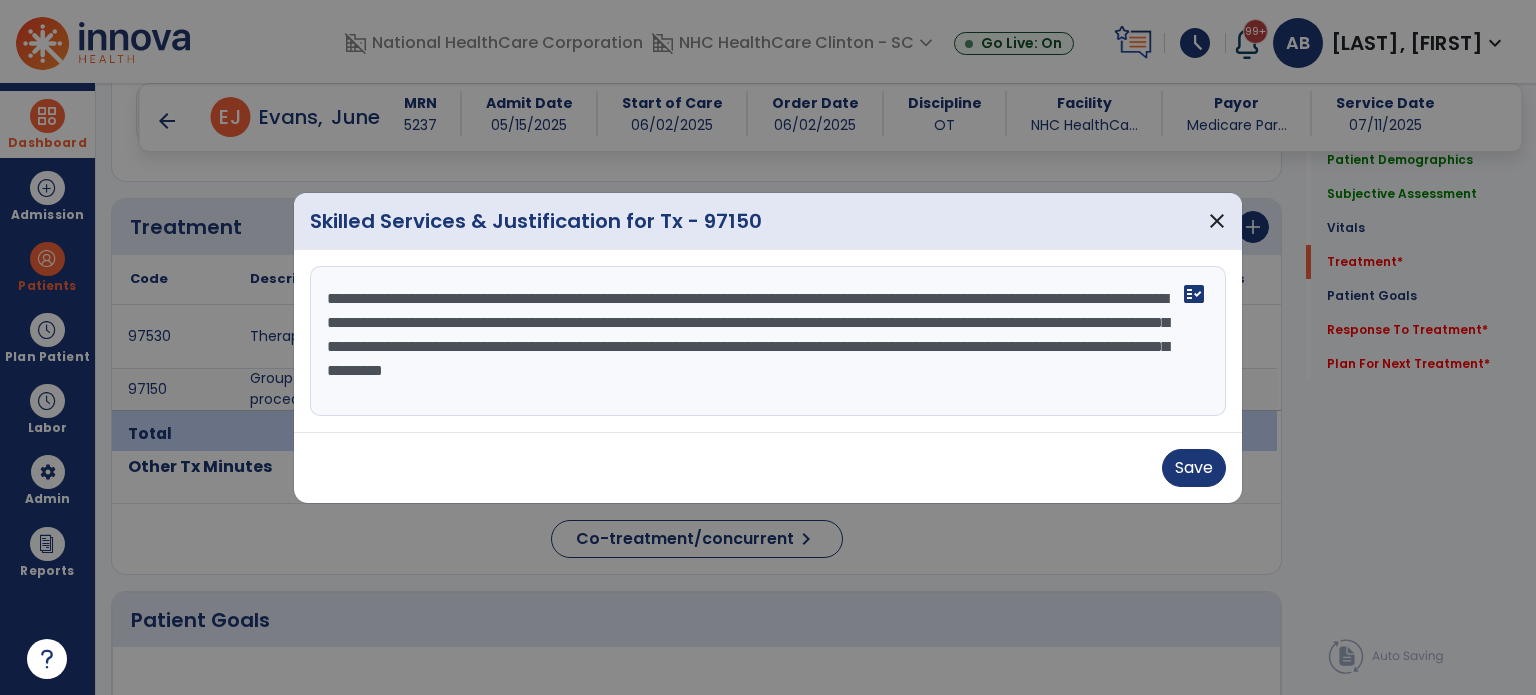 click on "**********" at bounding box center (768, 341) 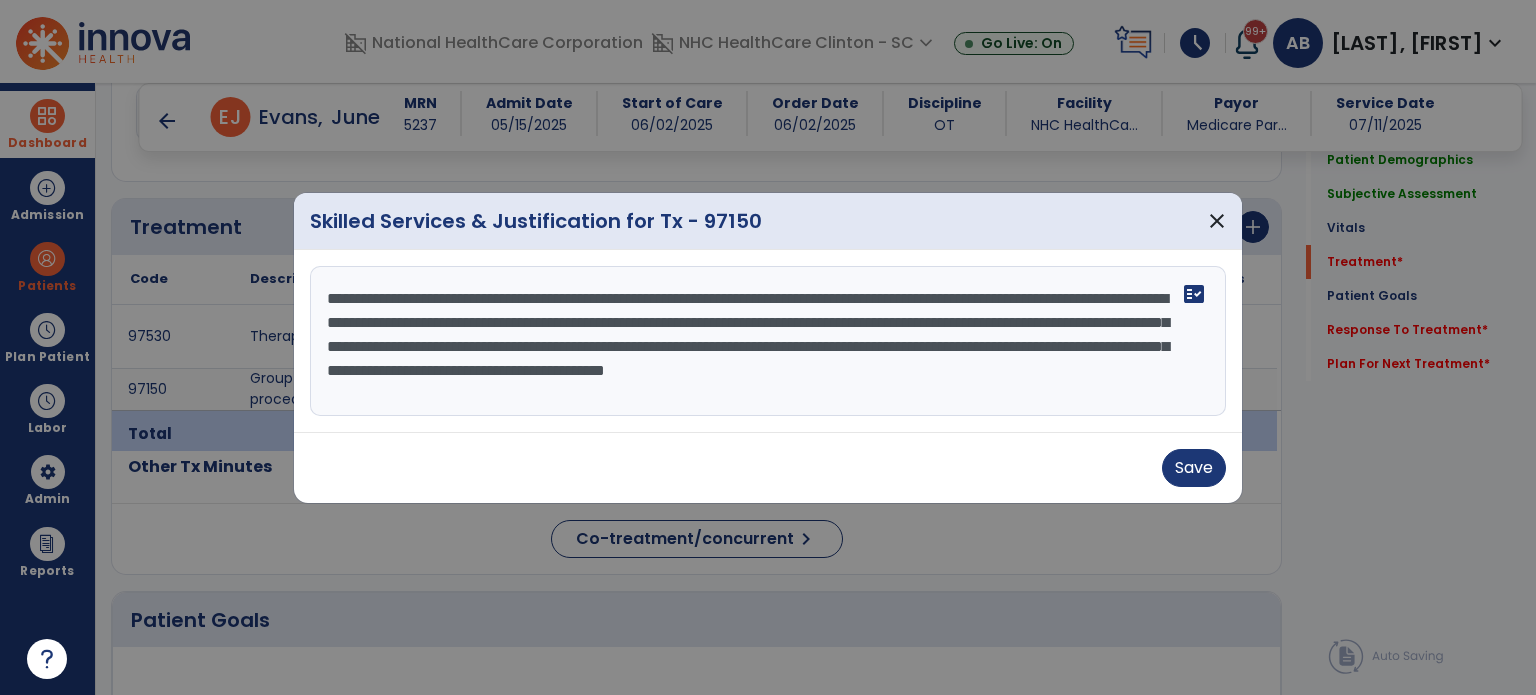 click on "**********" at bounding box center (768, 341) 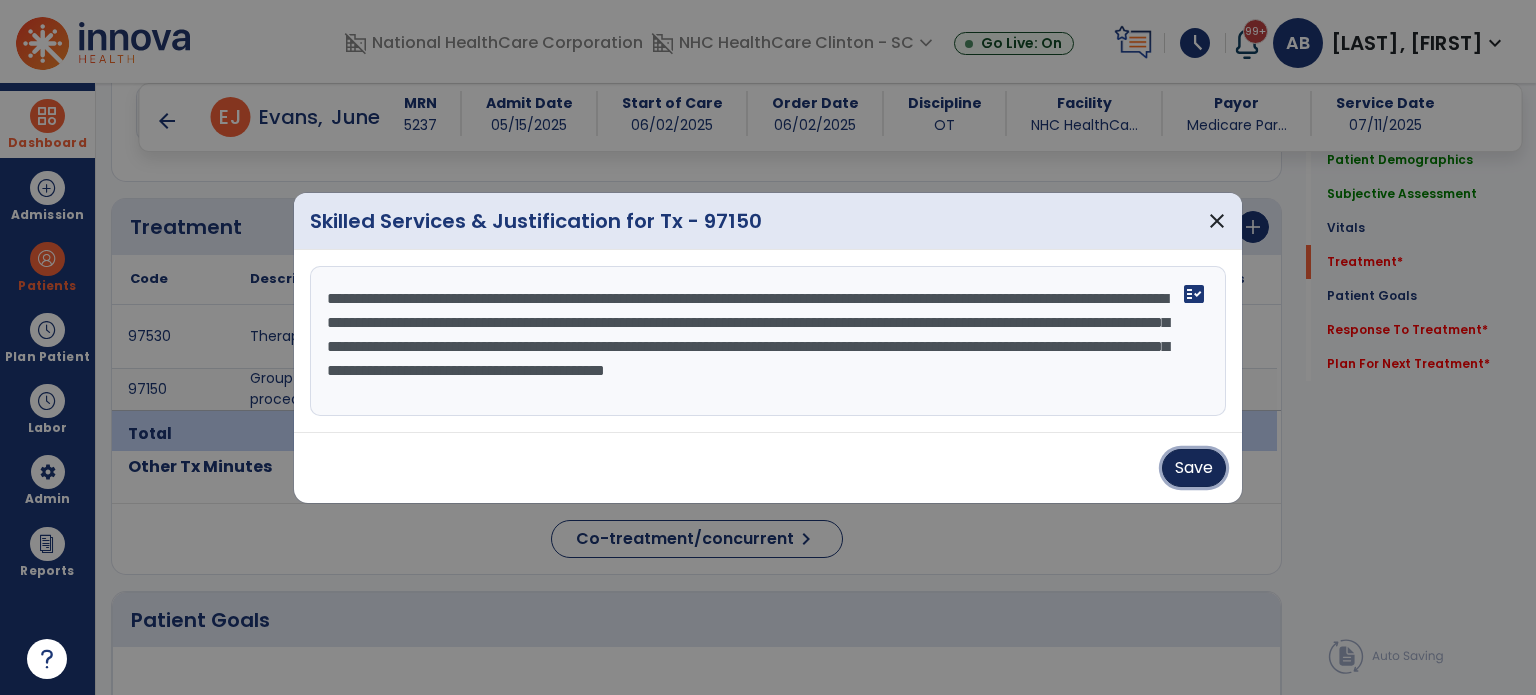 click on "Save" at bounding box center [1194, 468] 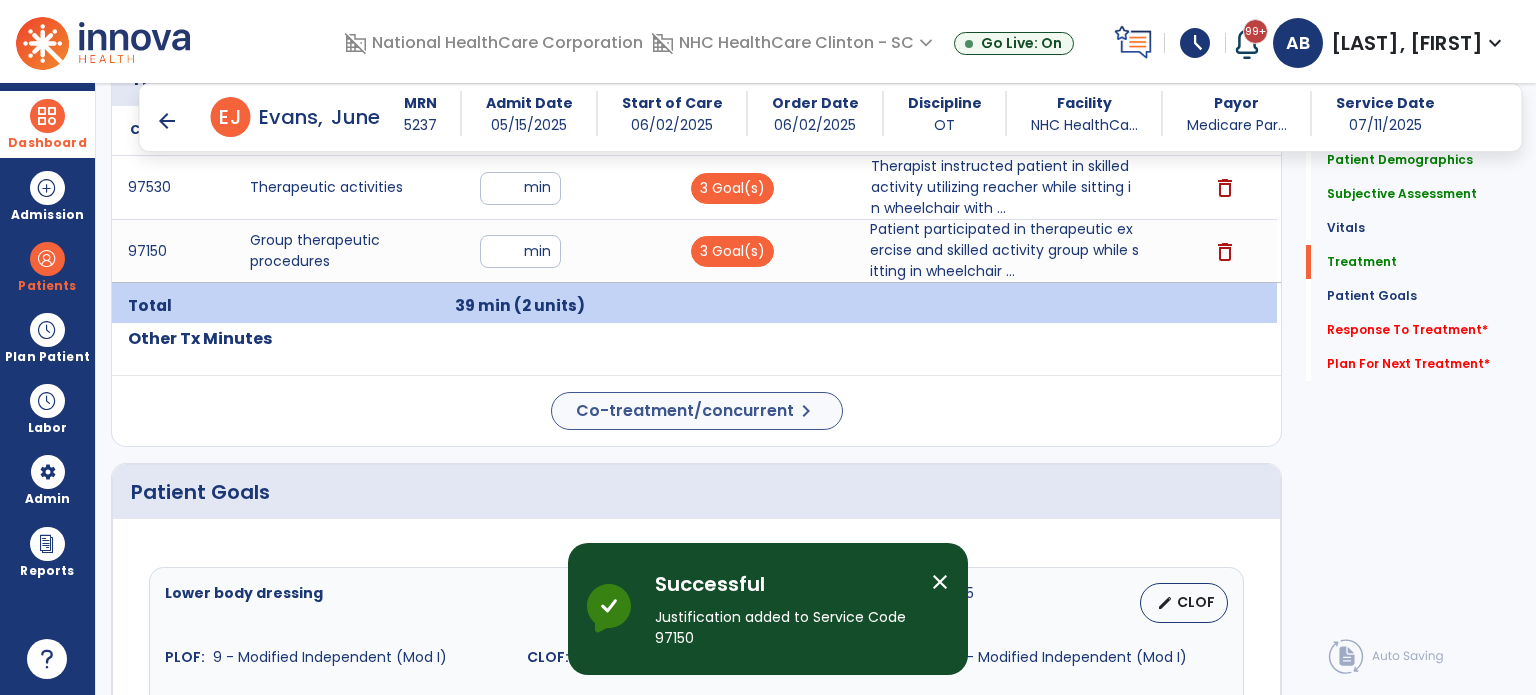 scroll, scrollTop: 1201, scrollLeft: 0, axis: vertical 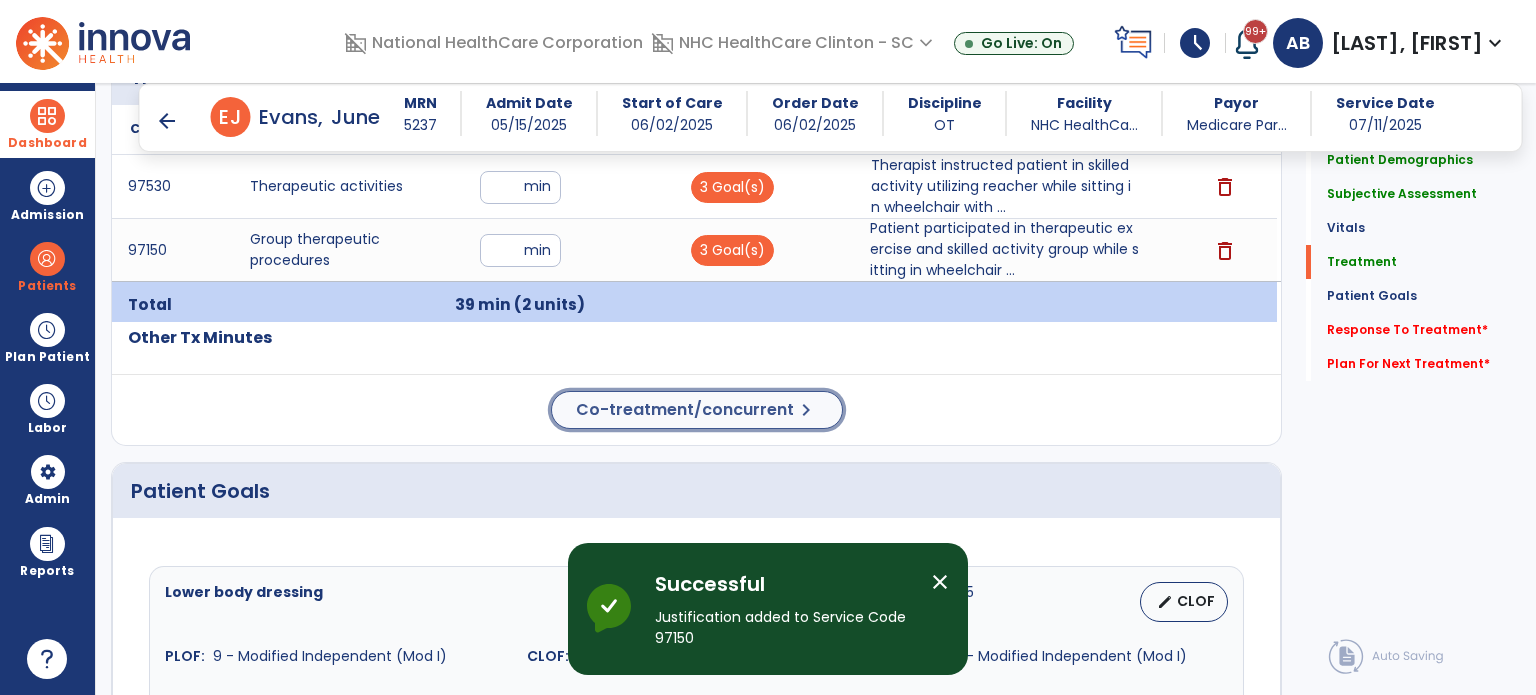 click on "Co-treatment/concurrent  chevron_right" 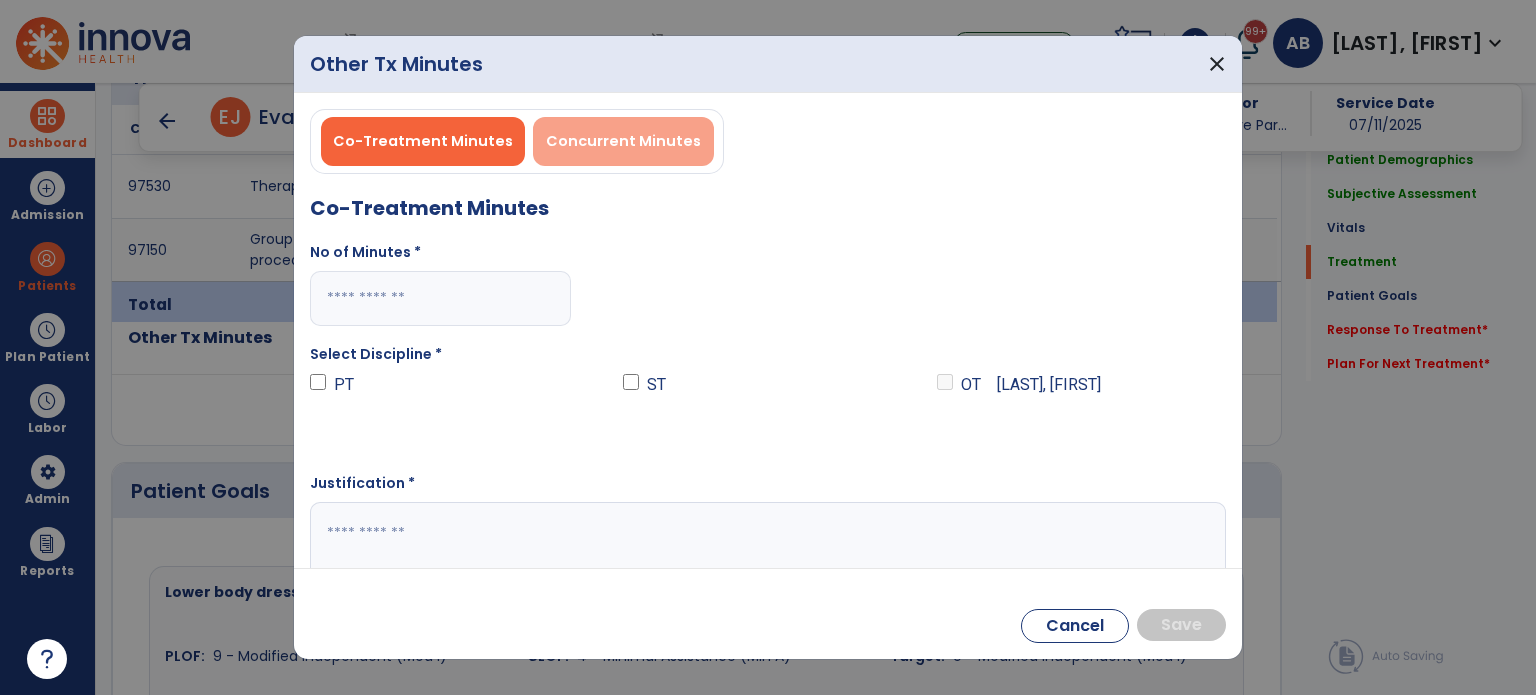 click on "Concurrent Minutes" at bounding box center [623, 141] 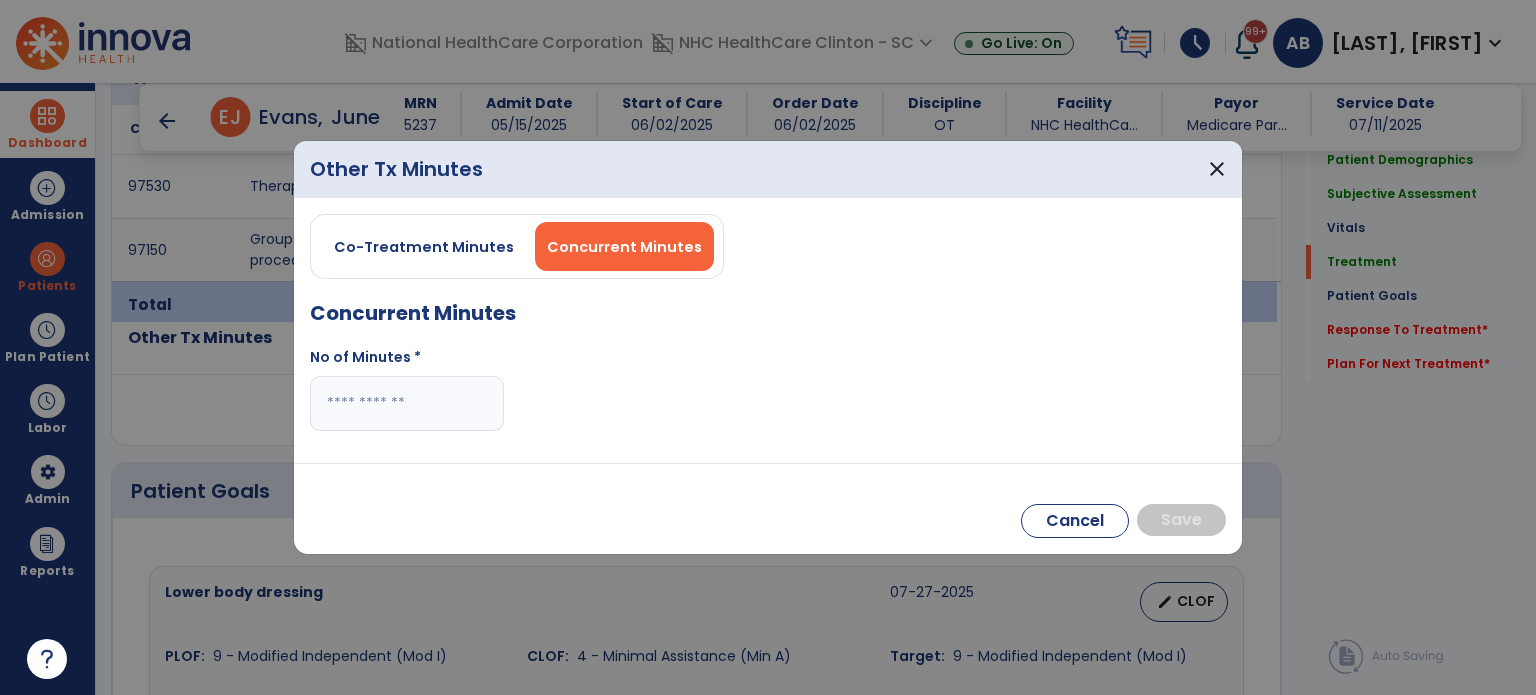 click at bounding box center [407, 403] 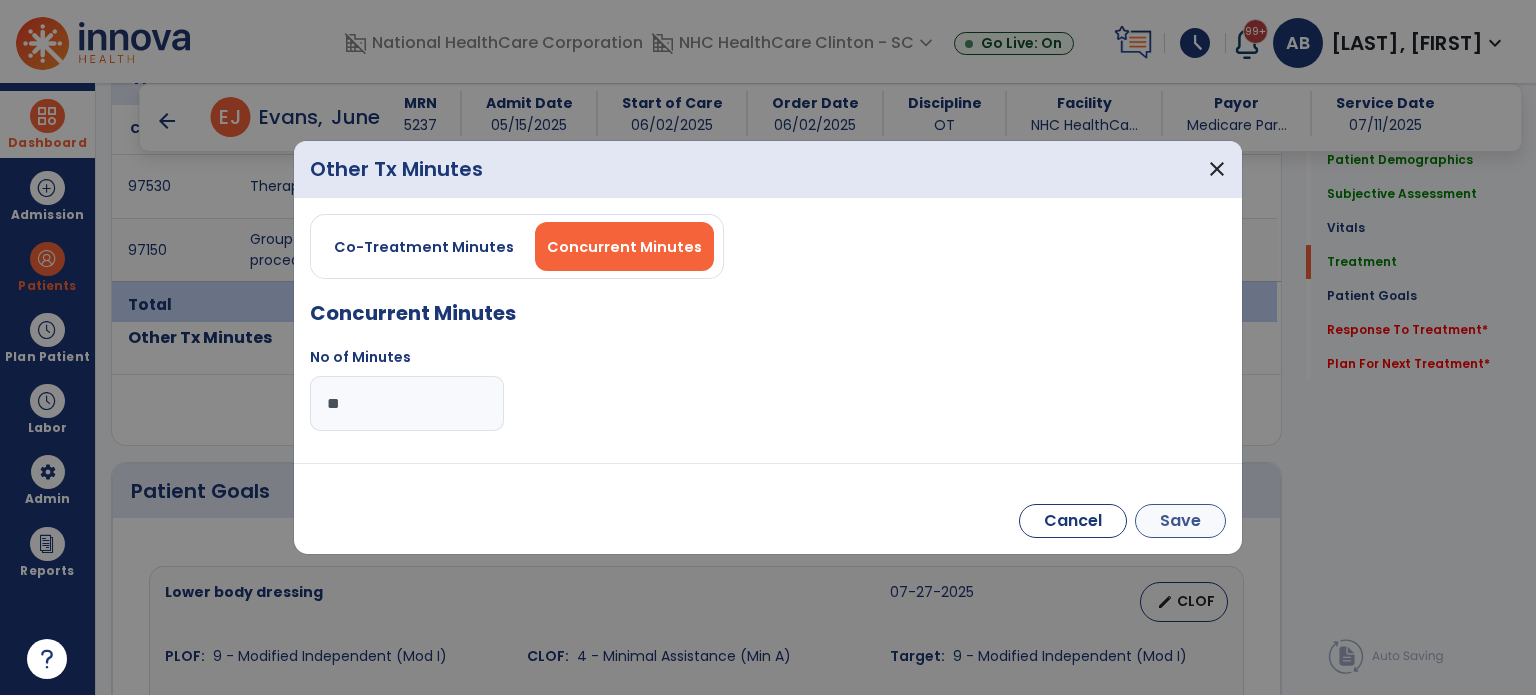 type on "**" 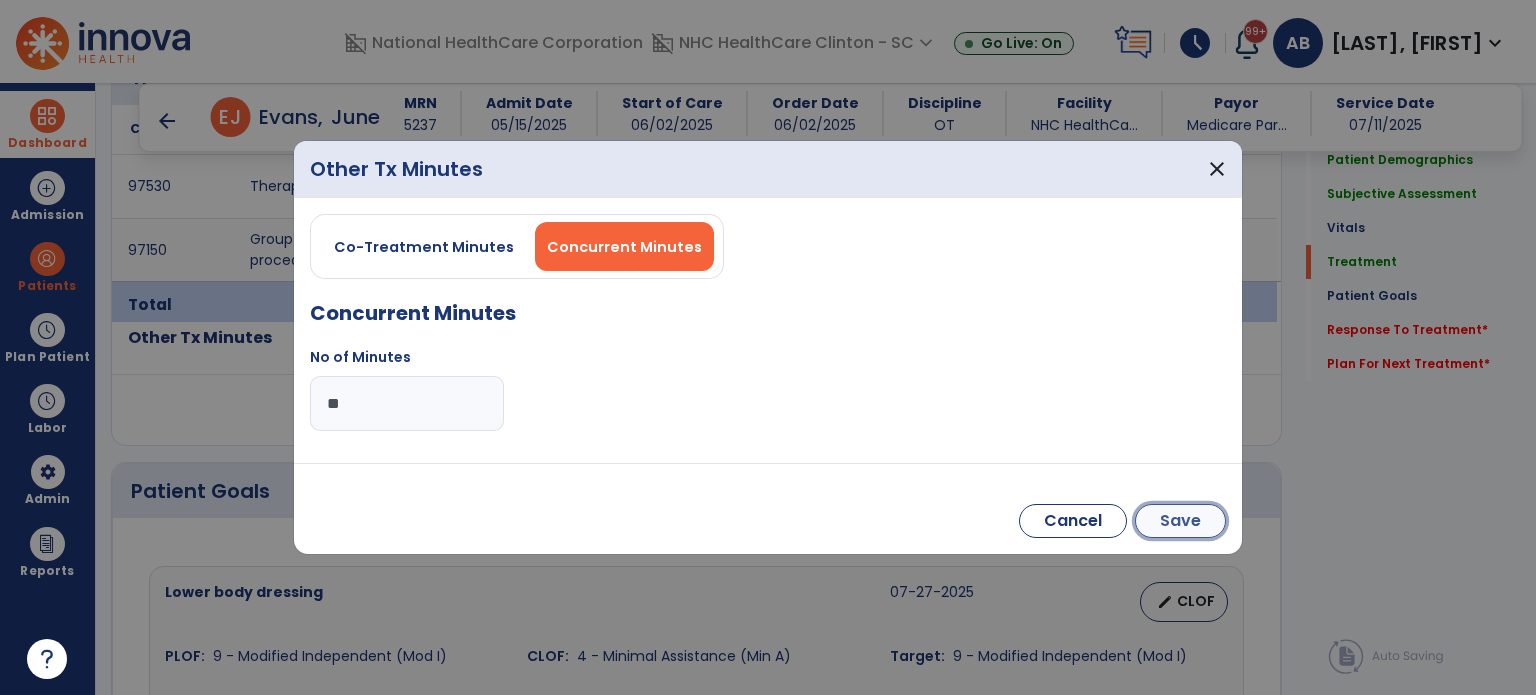 click on "Save" at bounding box center [1180, 521] 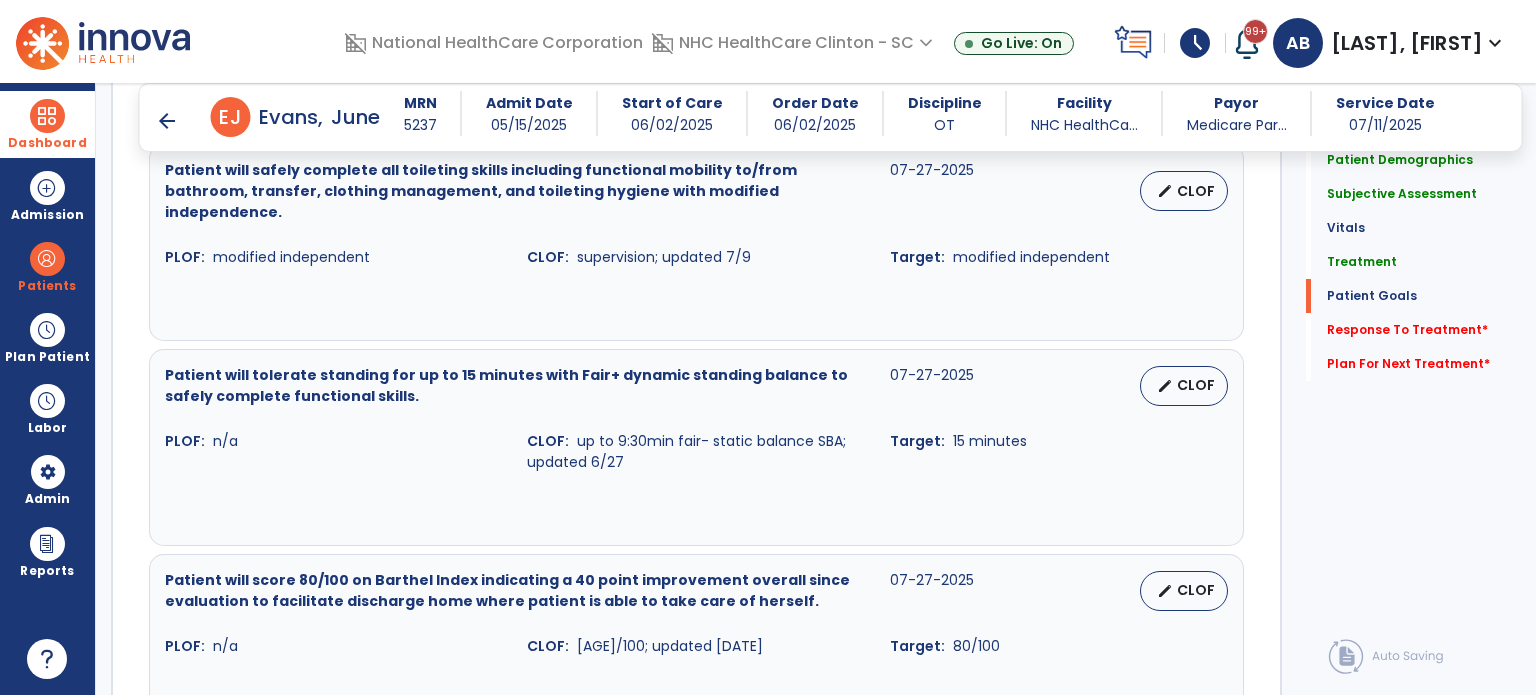 scroll, scrollTop: 2734, scrollLeft: 0, axis: vertical 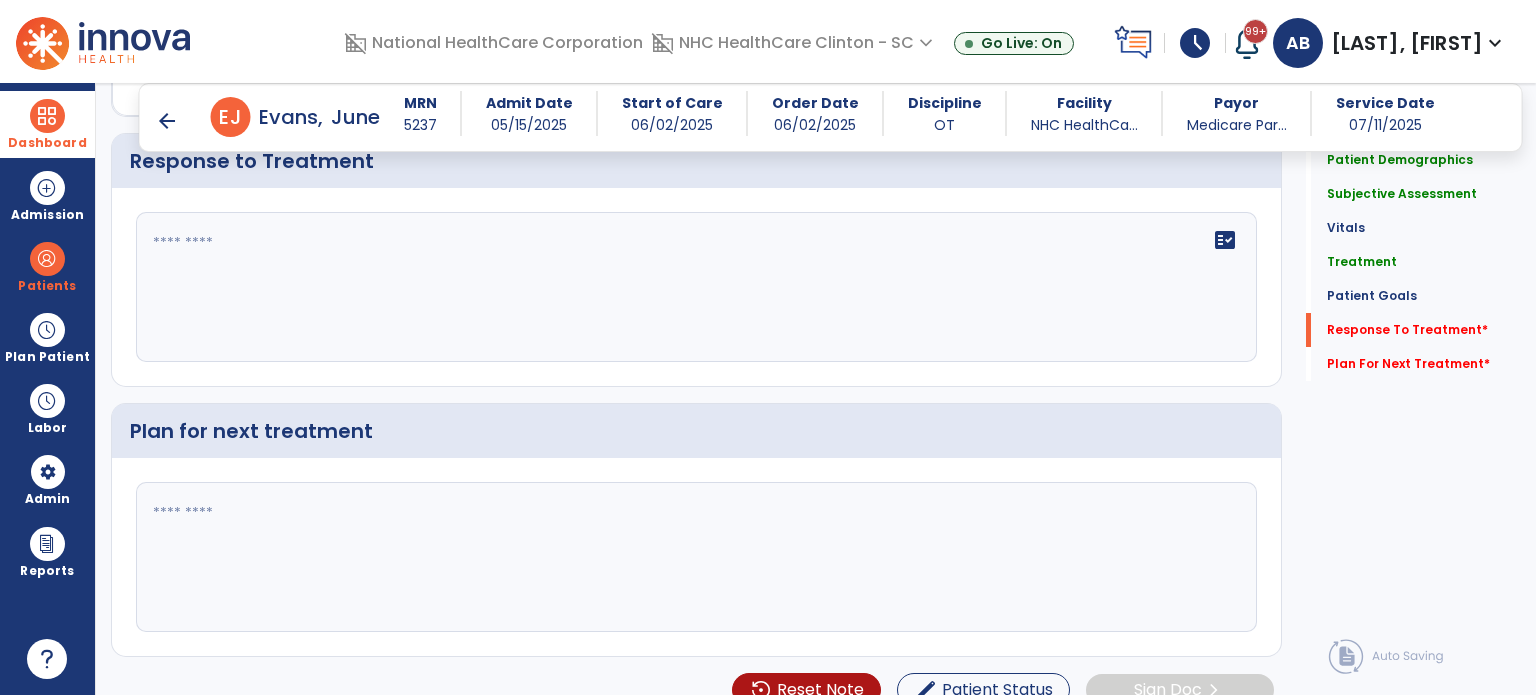click 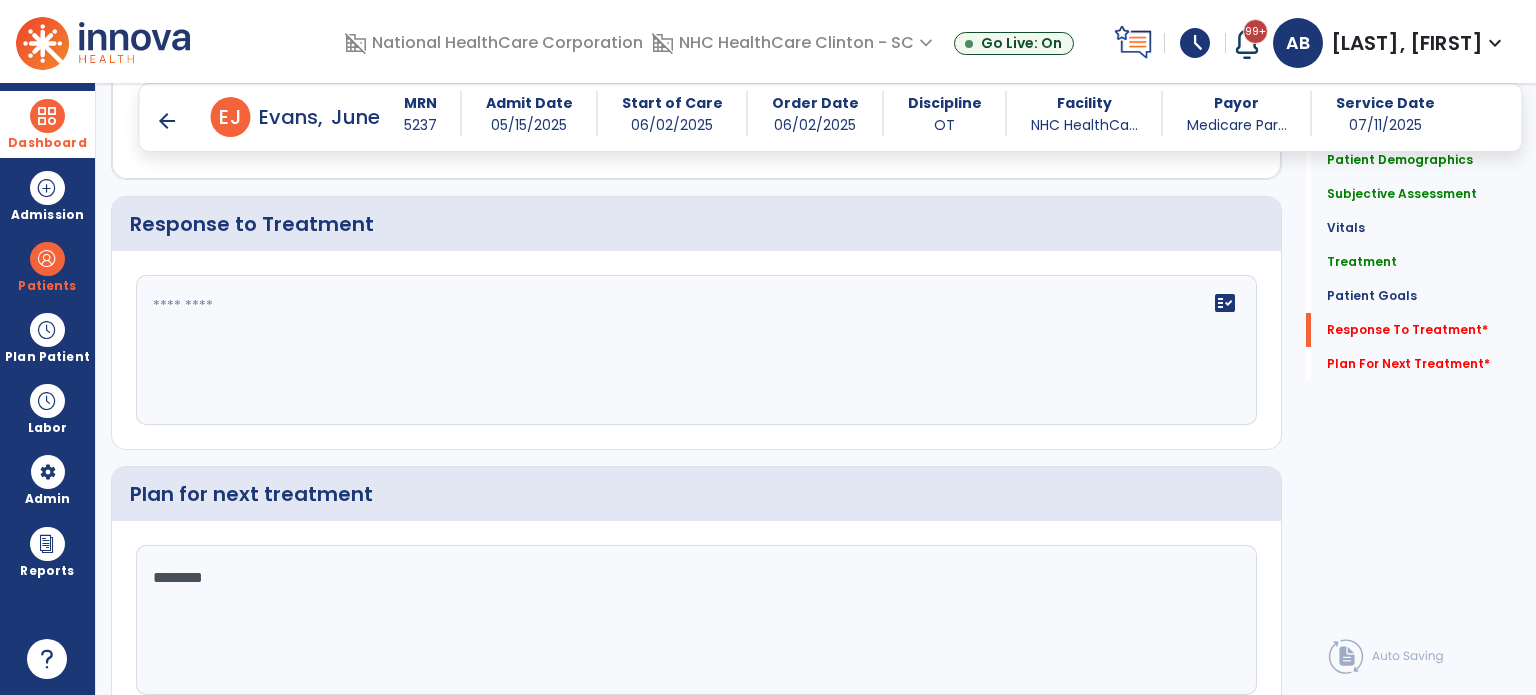 scroll, scrollTop: 2670, scrollLeft: 0, axis: vertical 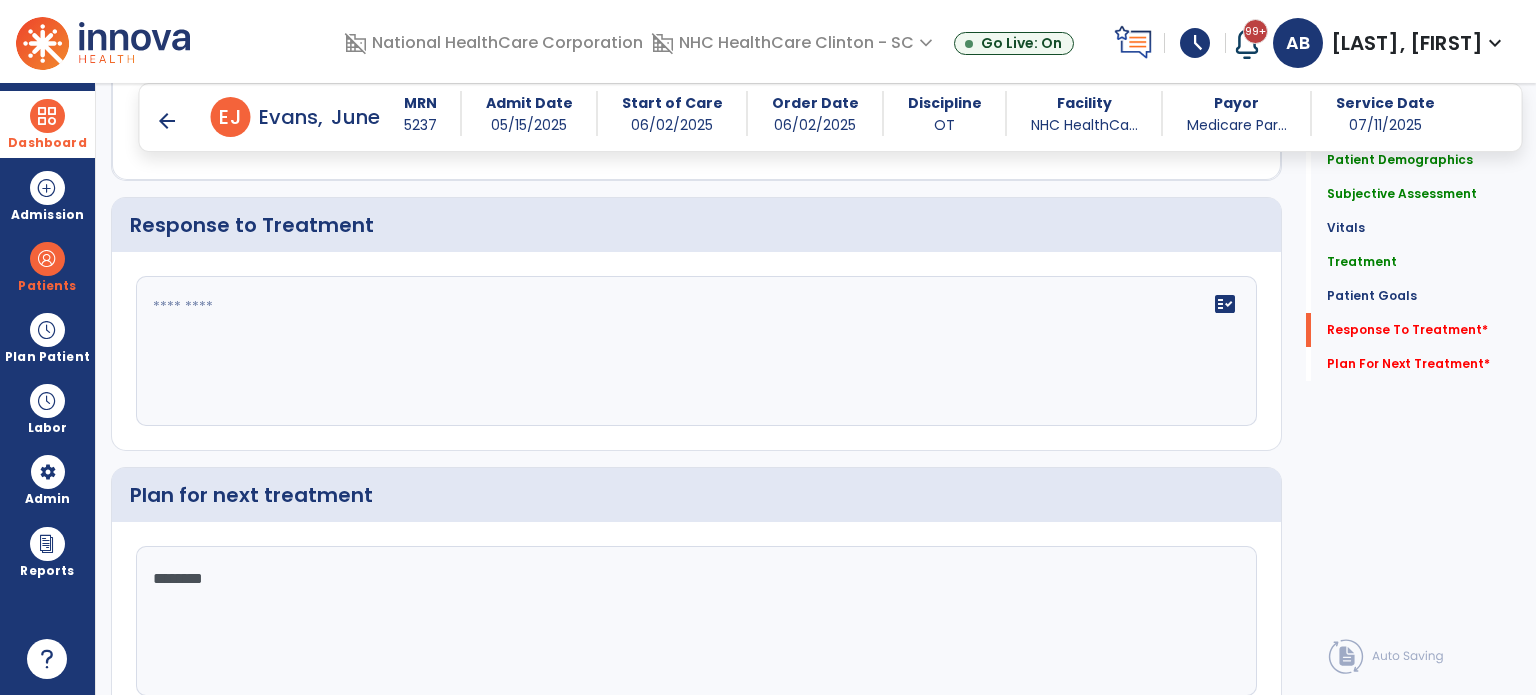type on "********" 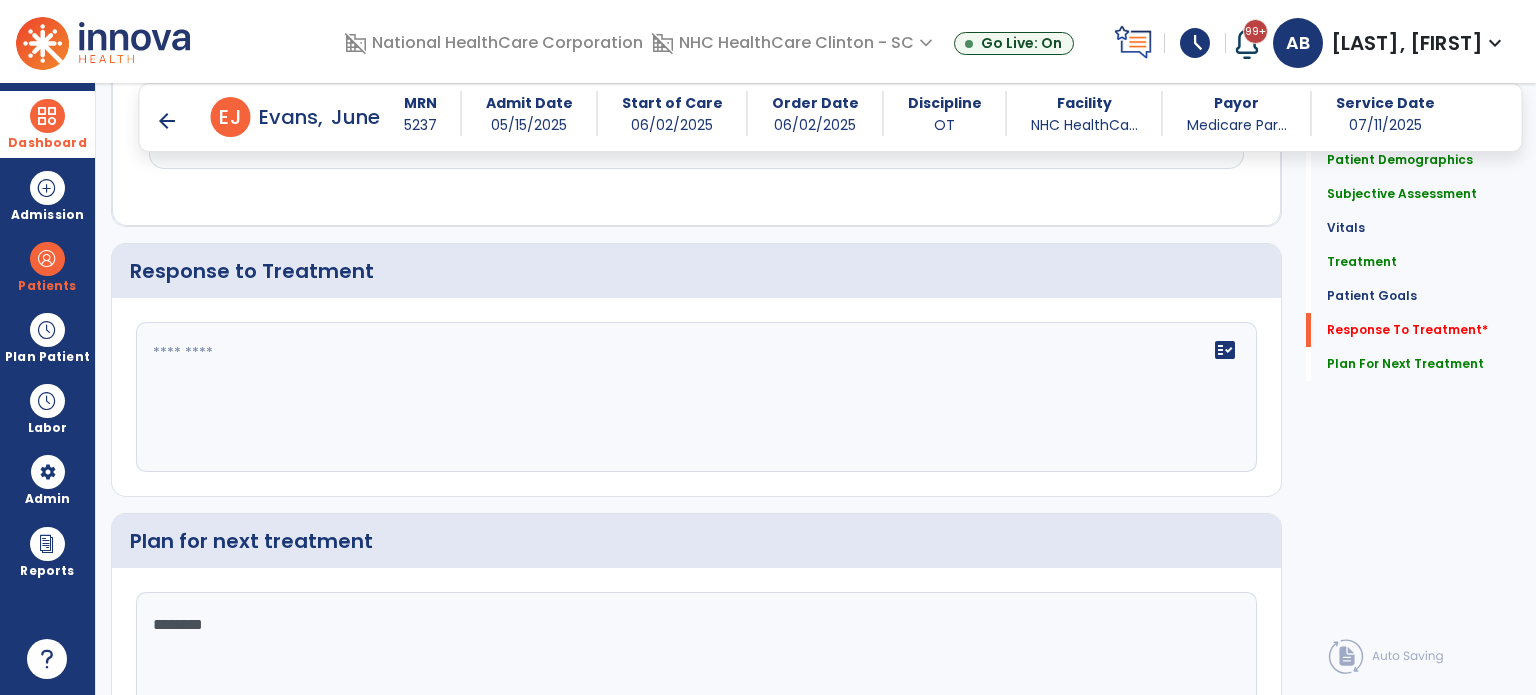 scroll, scrollTop: 2671, scrollLeft: 0, axis: vertical 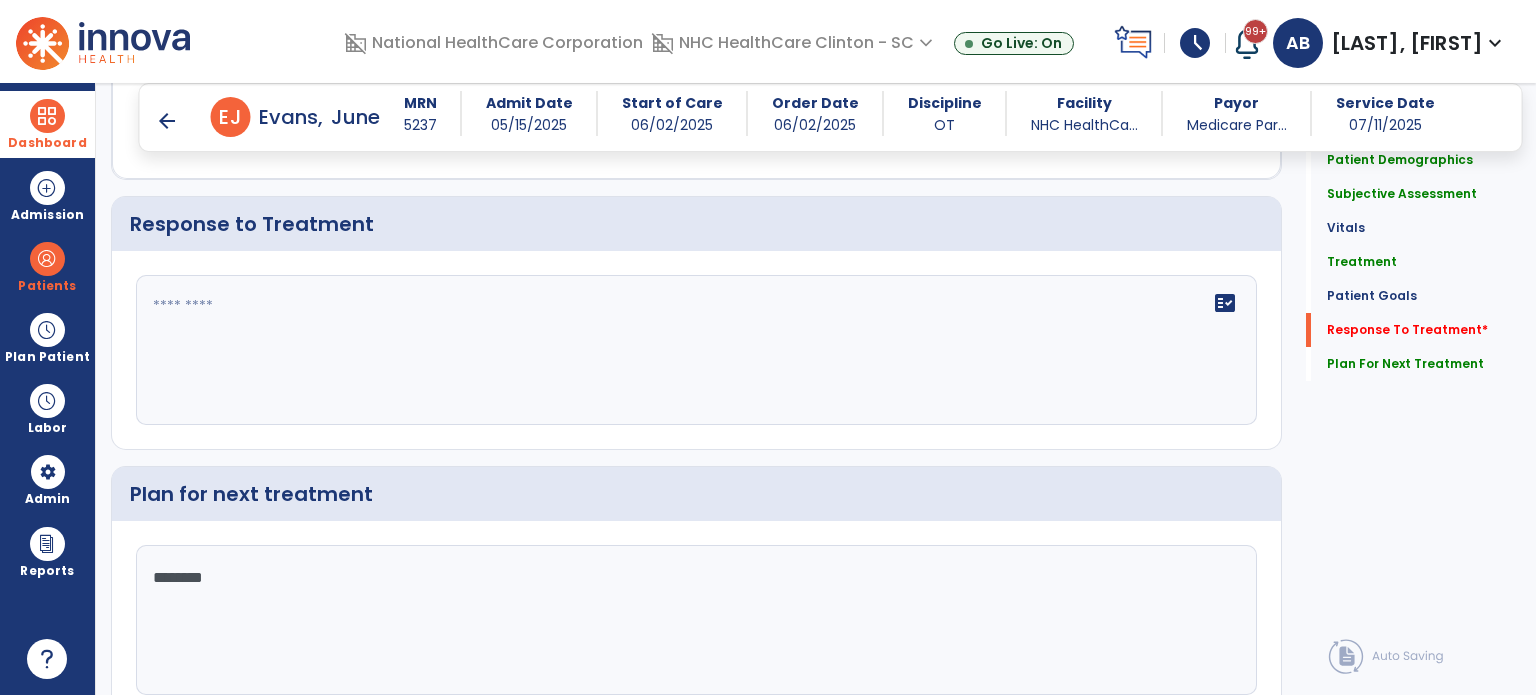 paste on "**********" 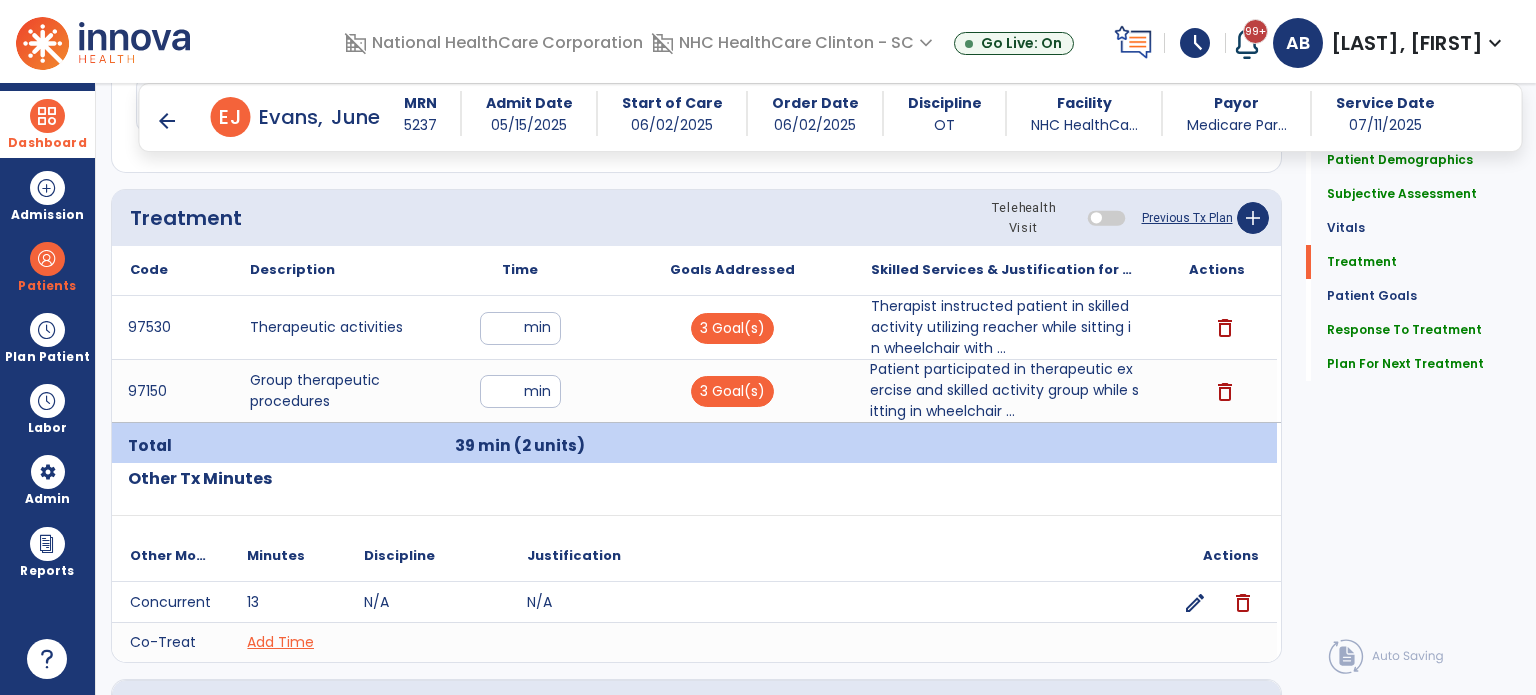 scroll, scrollTop: 1058, scrollLeft: 0, axis: vertical 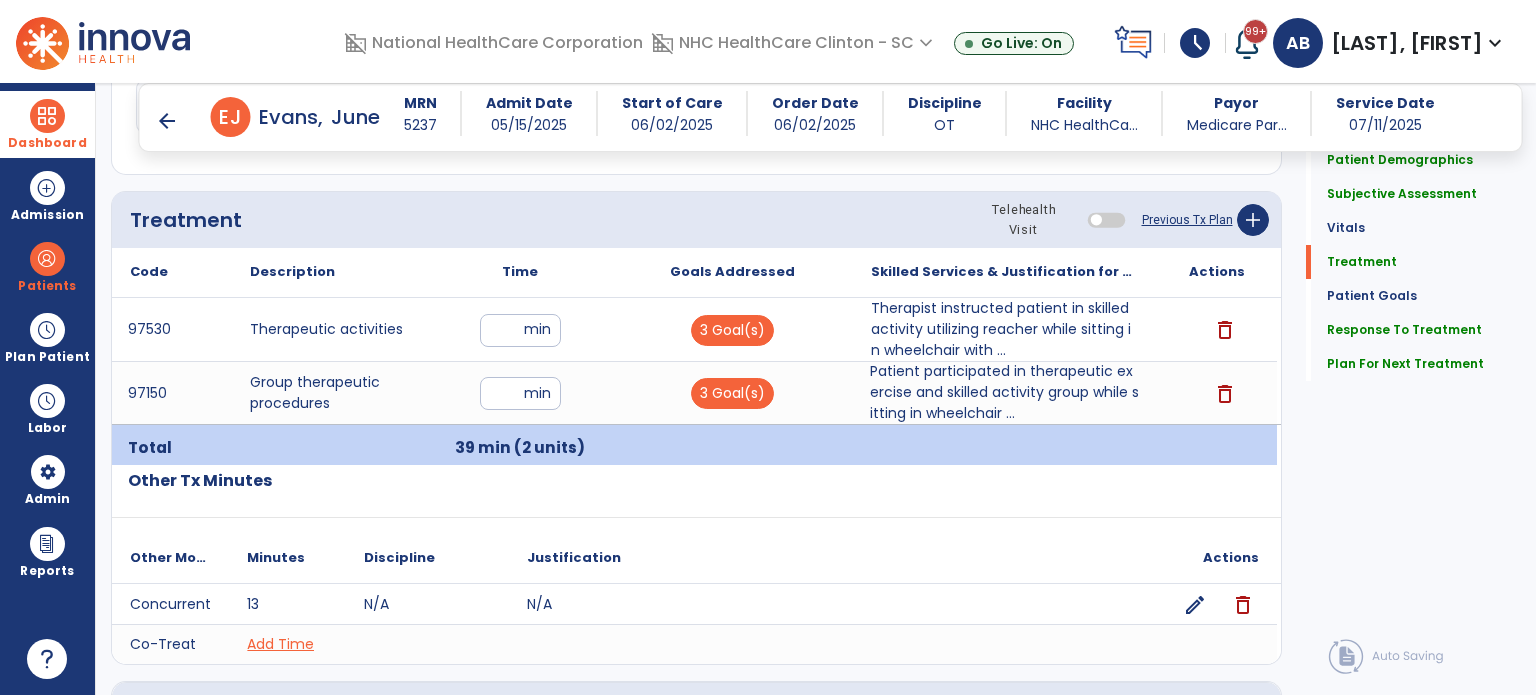 type on "**********" 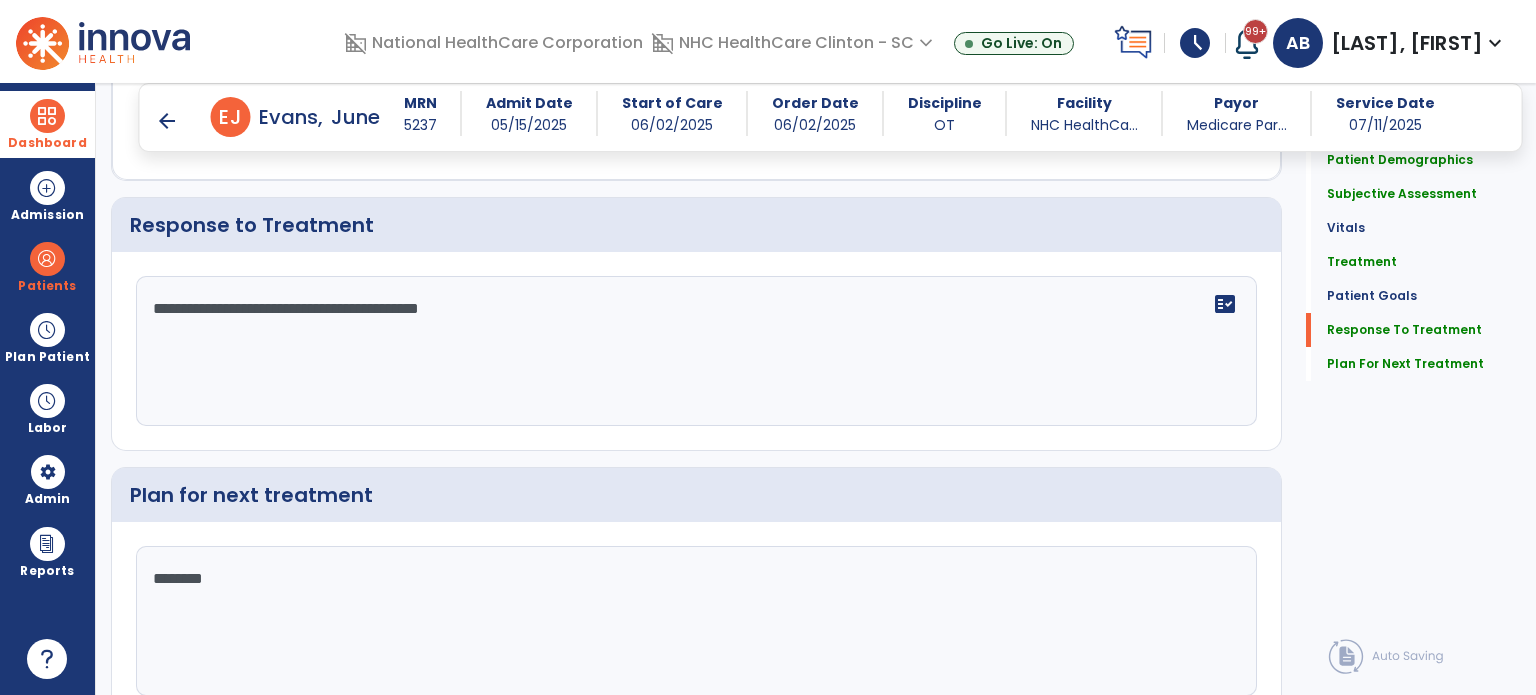 scroll, scrollTop: 2734, scrollLeft: 0, axis: vertical 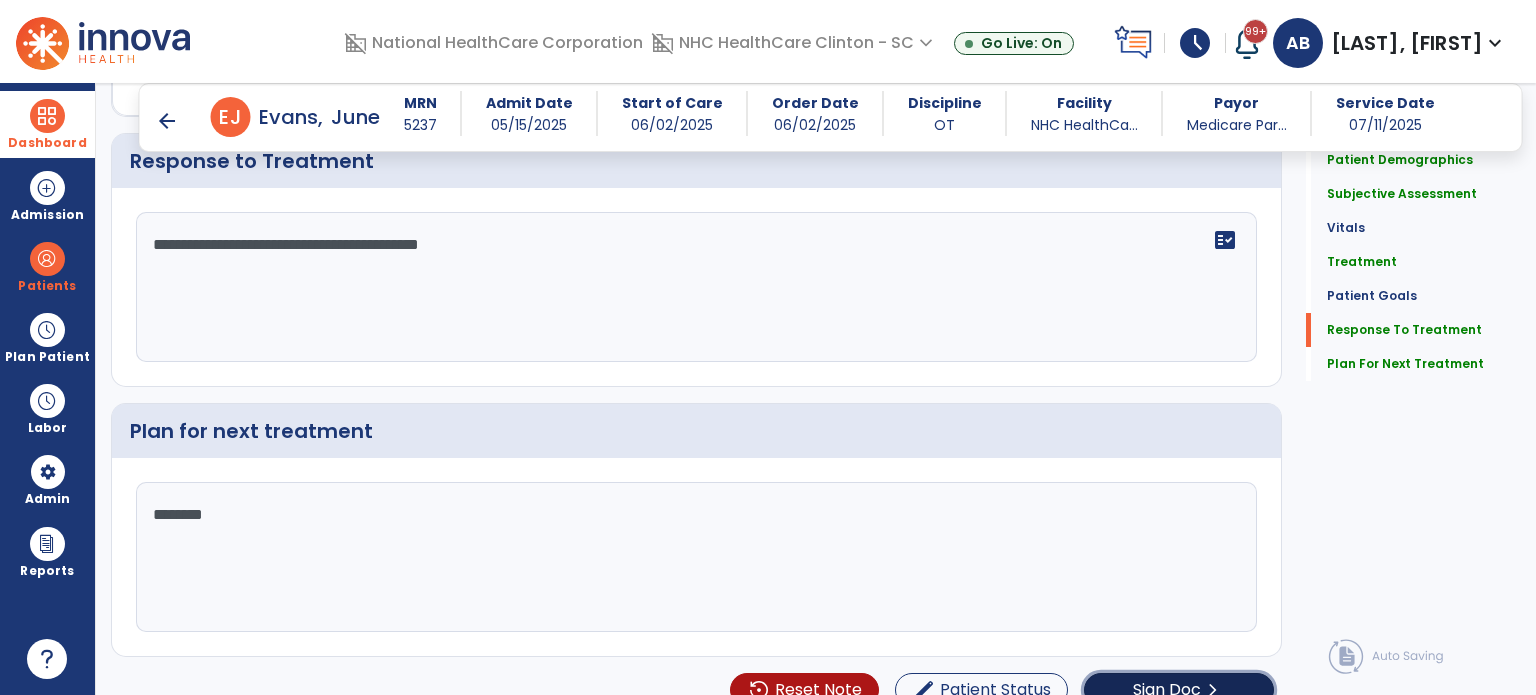 click on "Sign Doc" 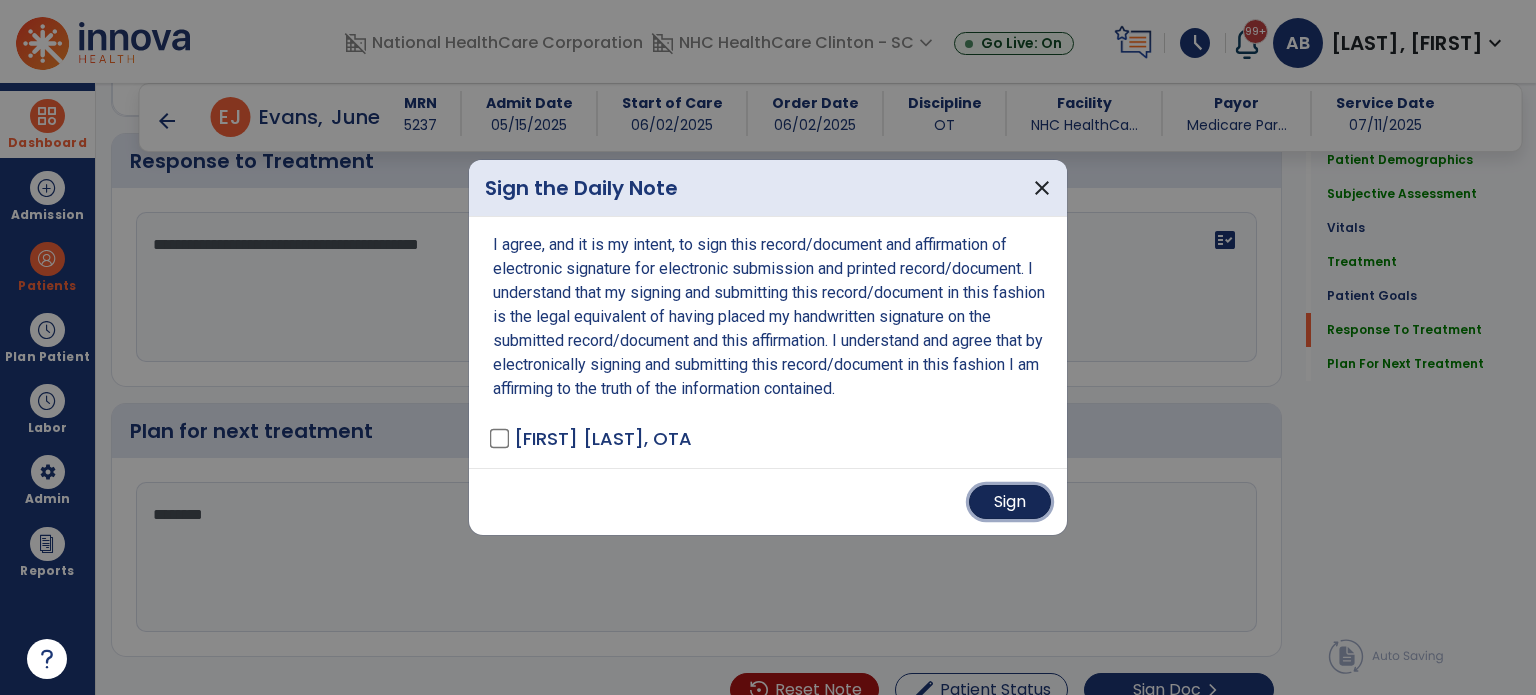 click on "Sign" at bounding box center (1010, 502) 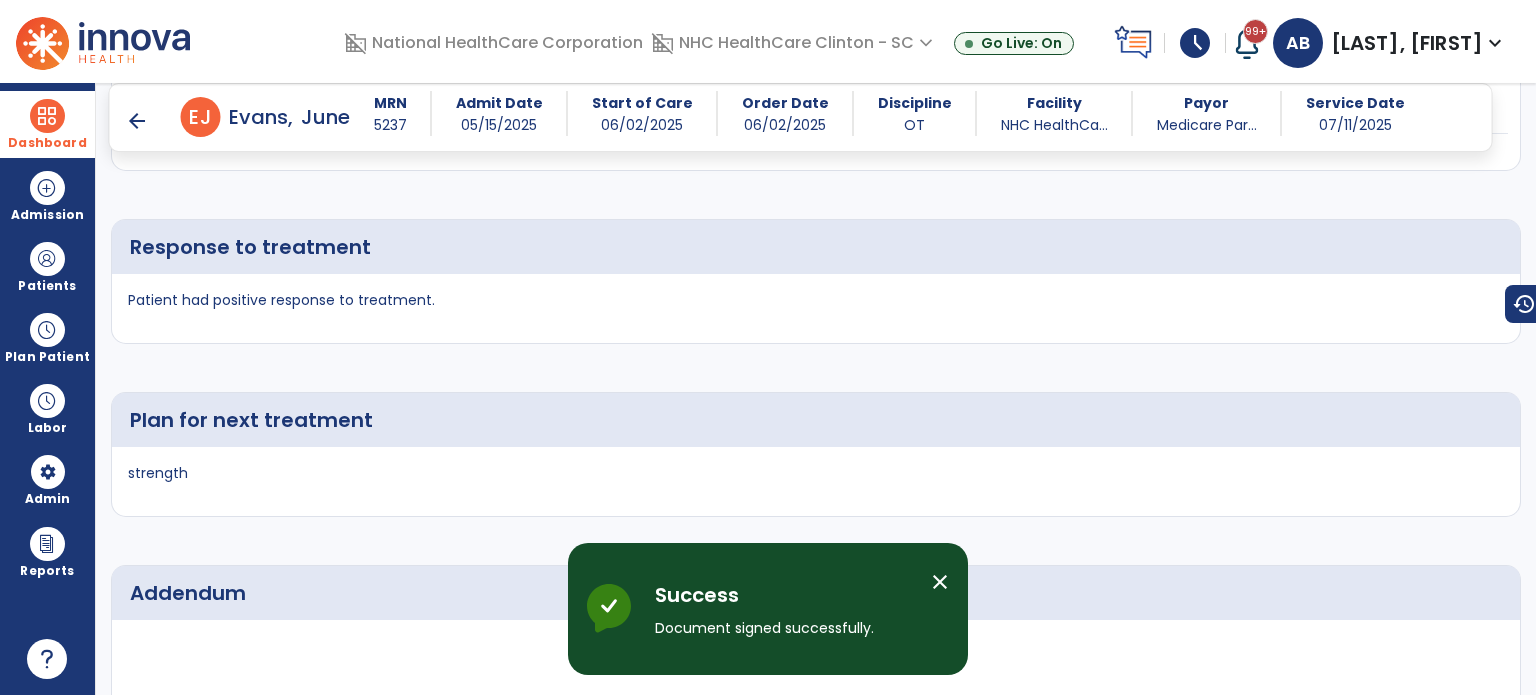 scroll, scrollTop: 3711, scrollLeft: 0, axis: vertical 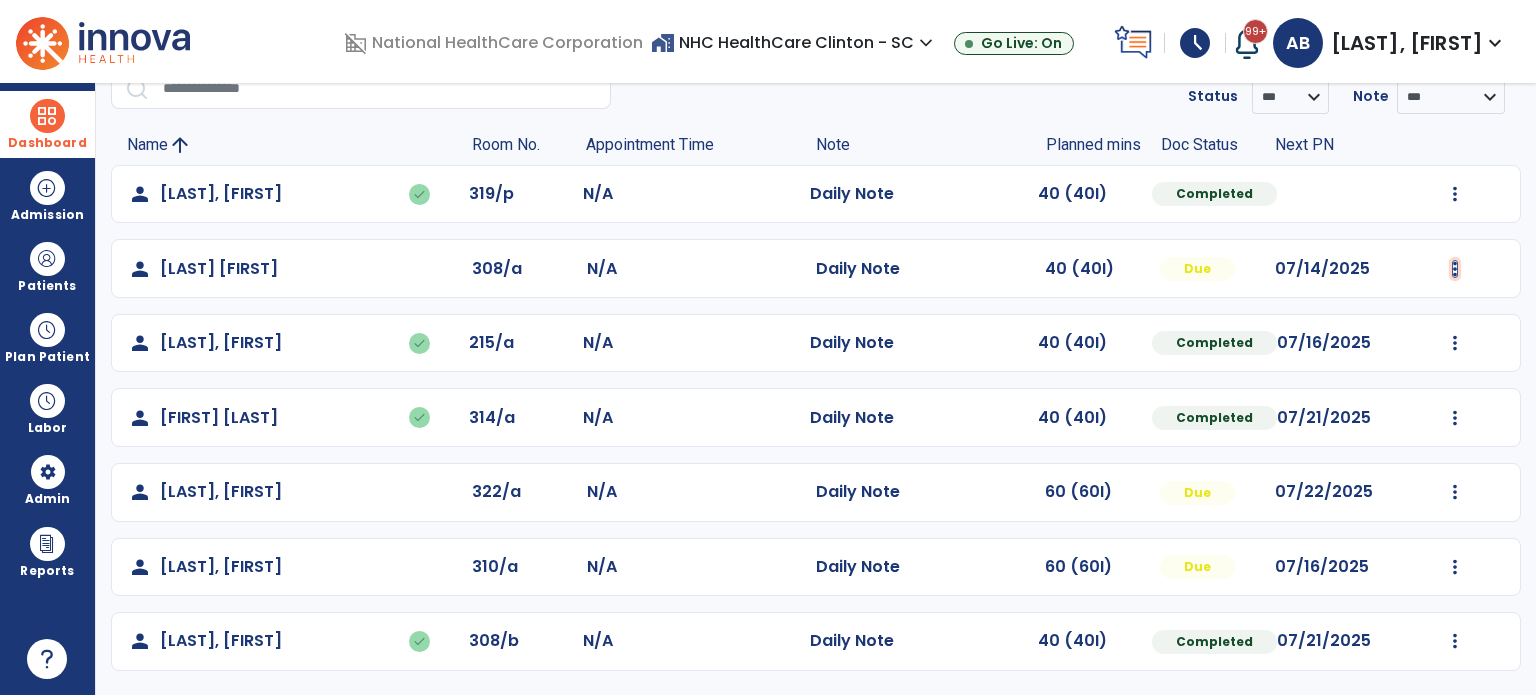 click at bounding box center [1455, 194] 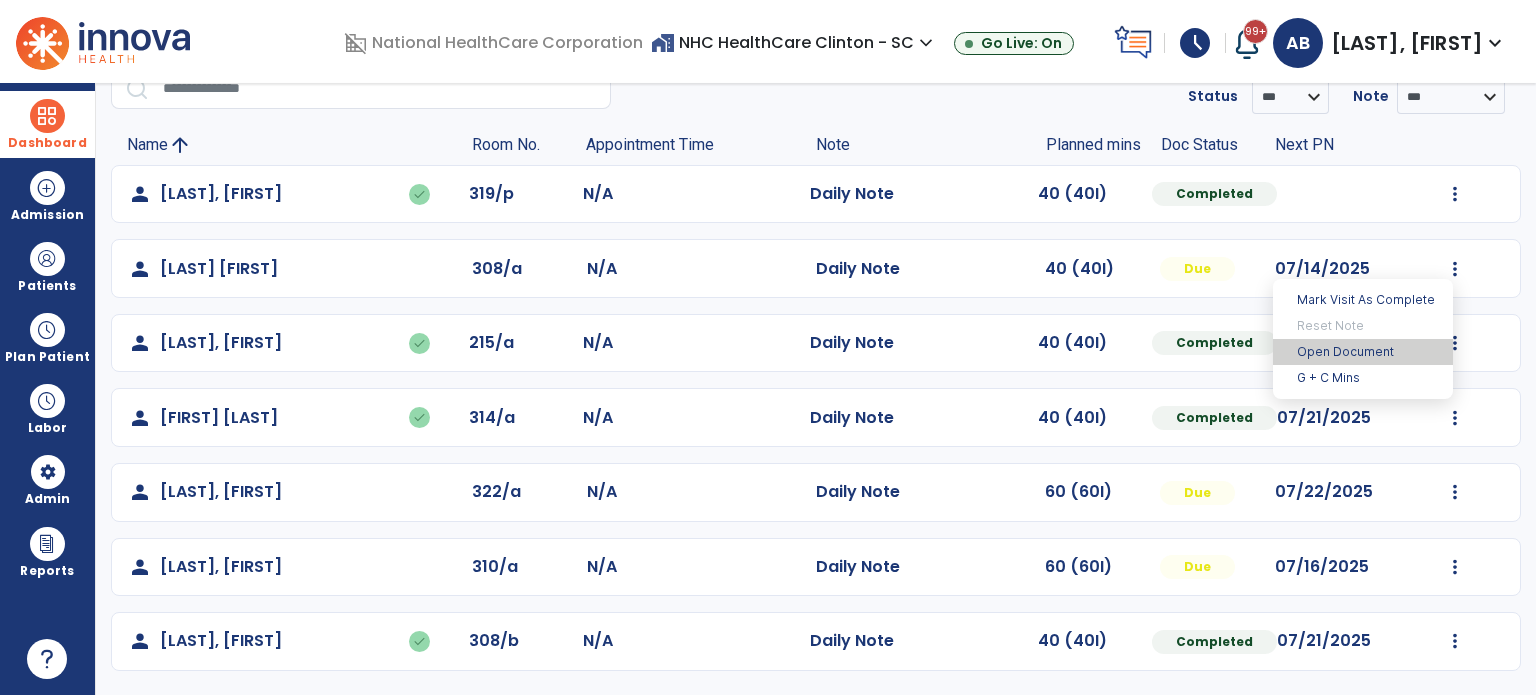 click on "Open Document" at bounding box center (1363, 352) 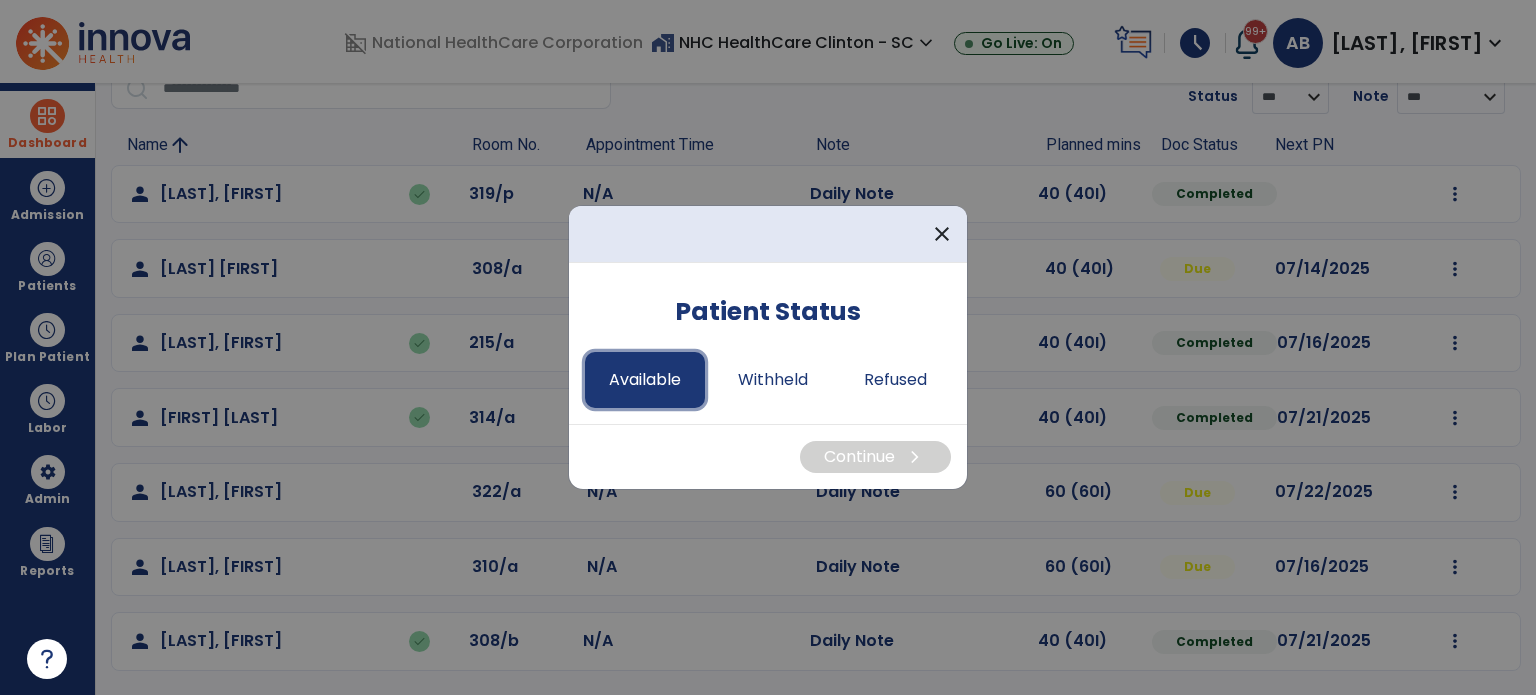 click on "Available" at bounding box center [645, 380] 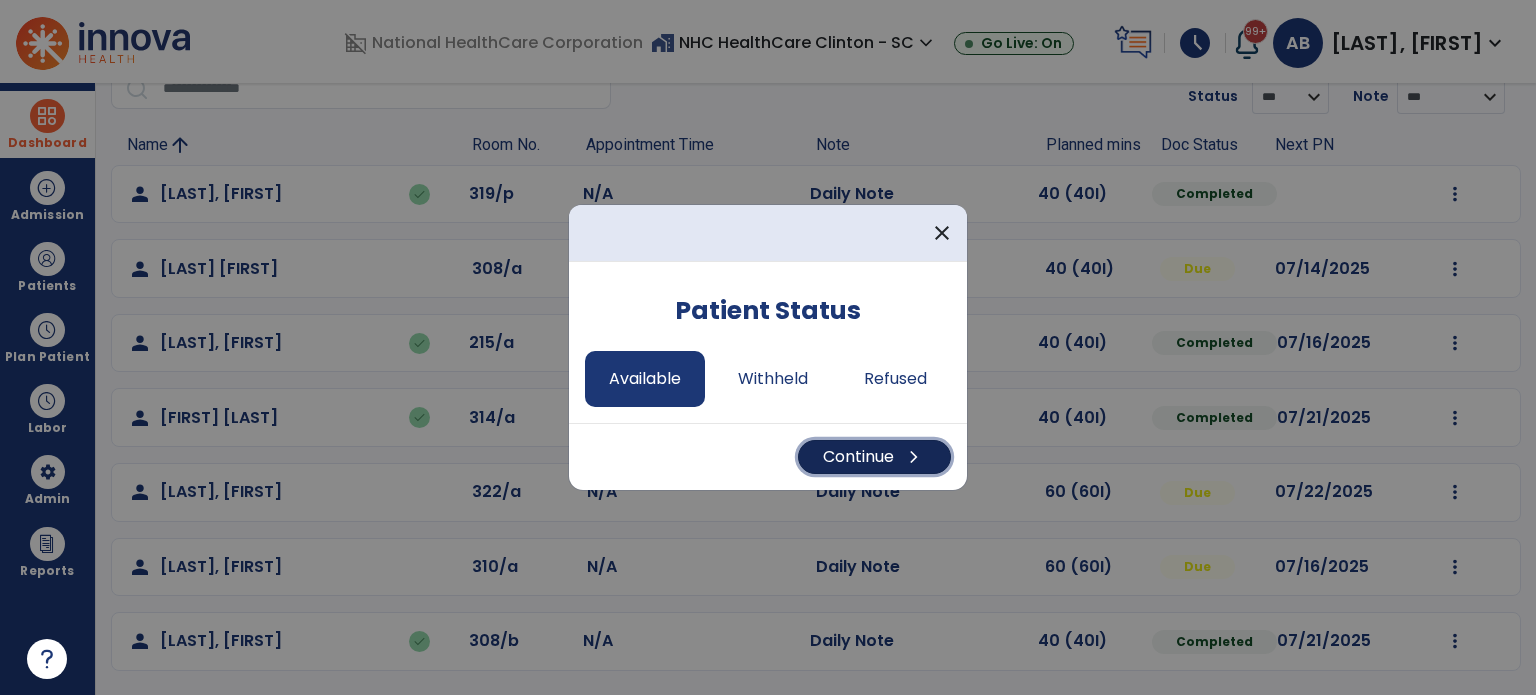 click on "Continue   chevron_right" at bounding box center [874, 457] 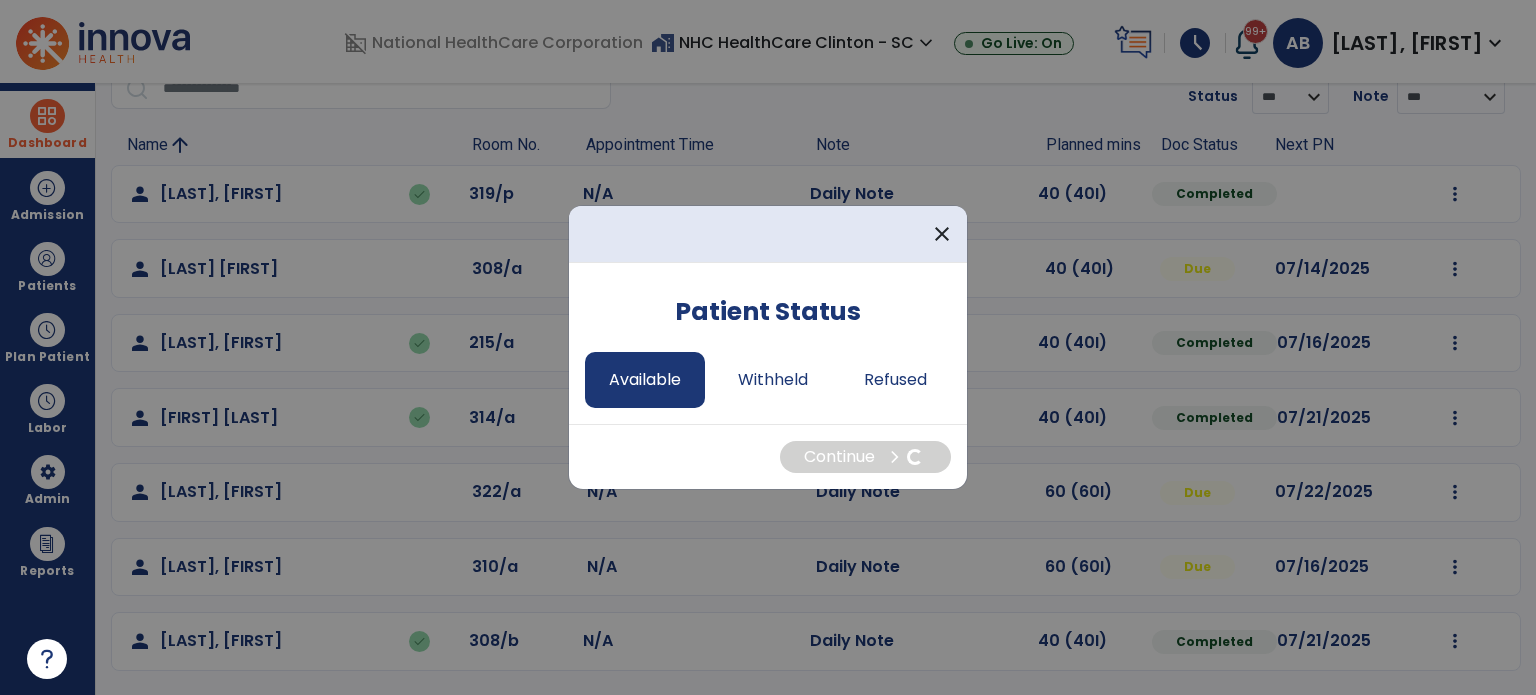 select on "*" 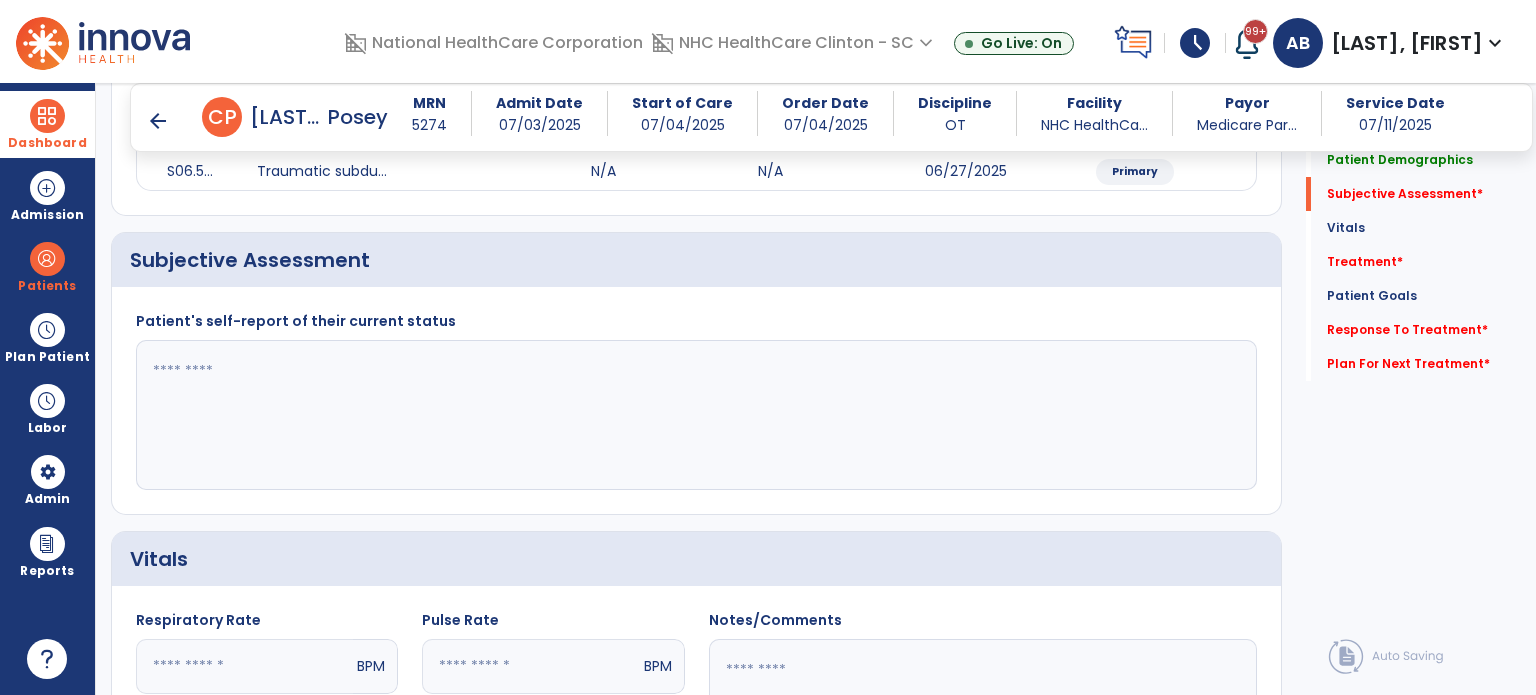 scroll, scrollTop: 297, scrollLeft: 0, axis: vertical 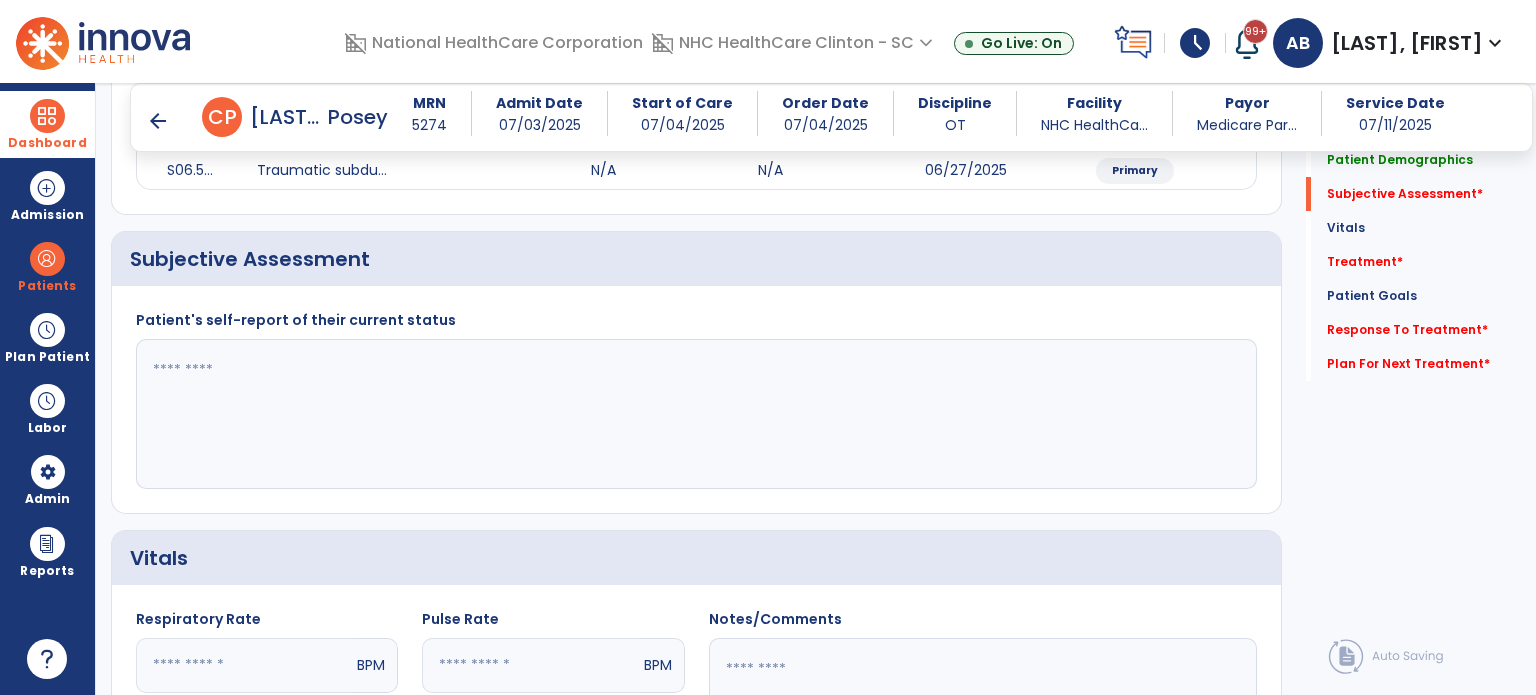 click 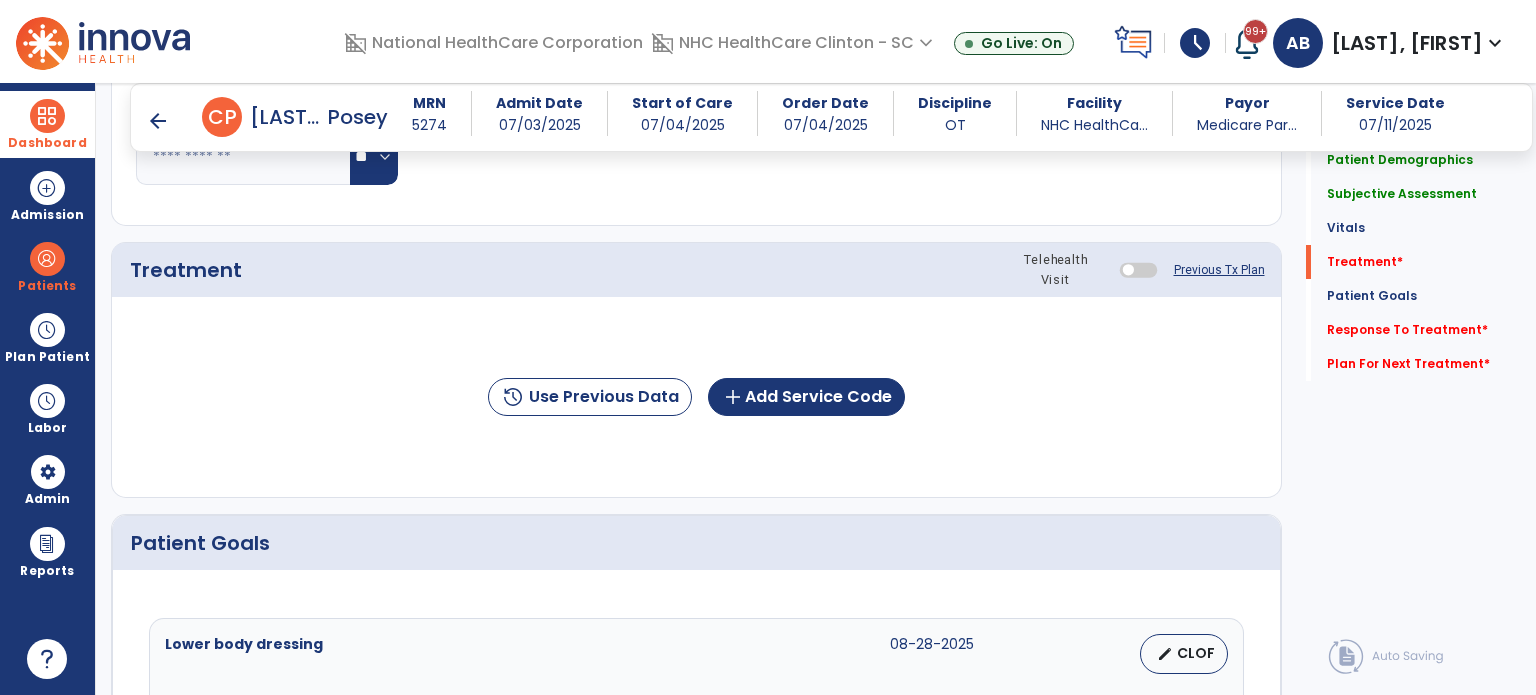 scroll, scrollTop: 1008, scrollLeft: 0, axis: vertical 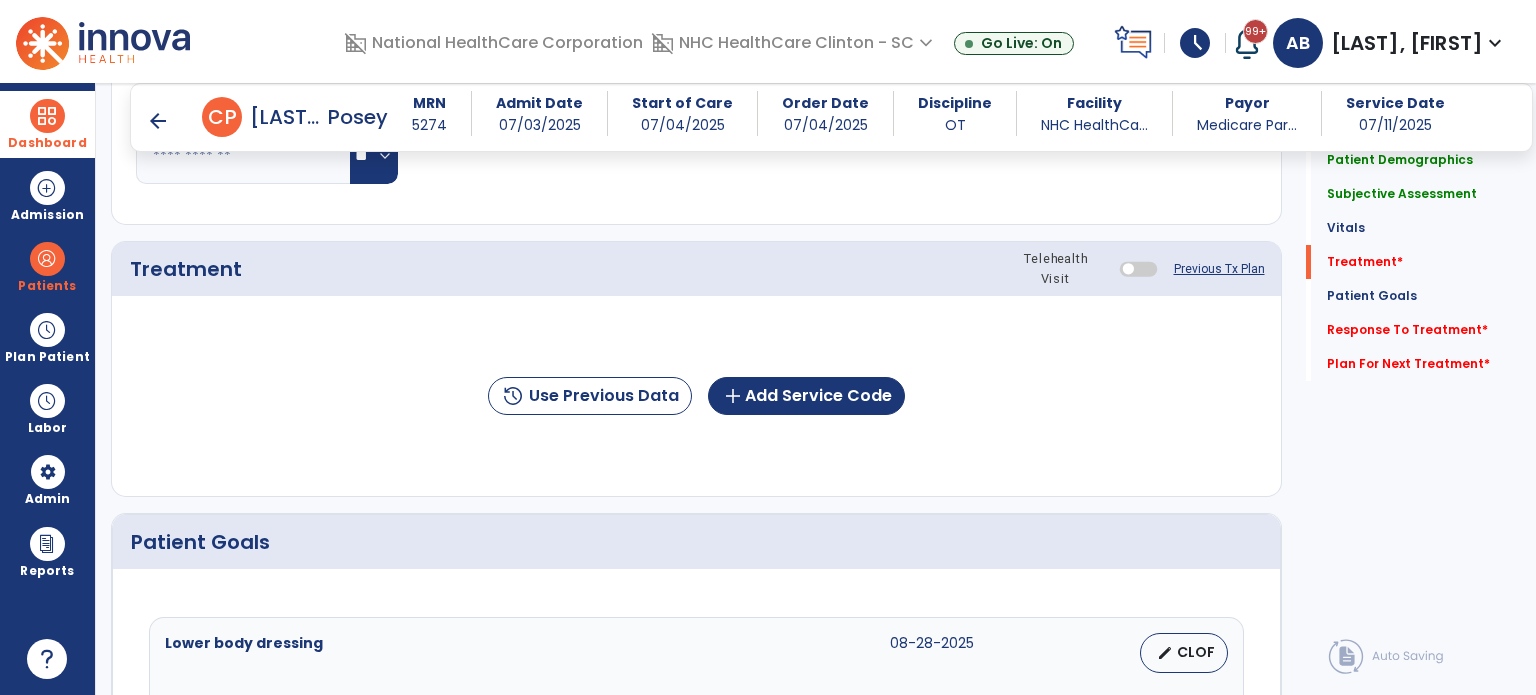type on "**********" 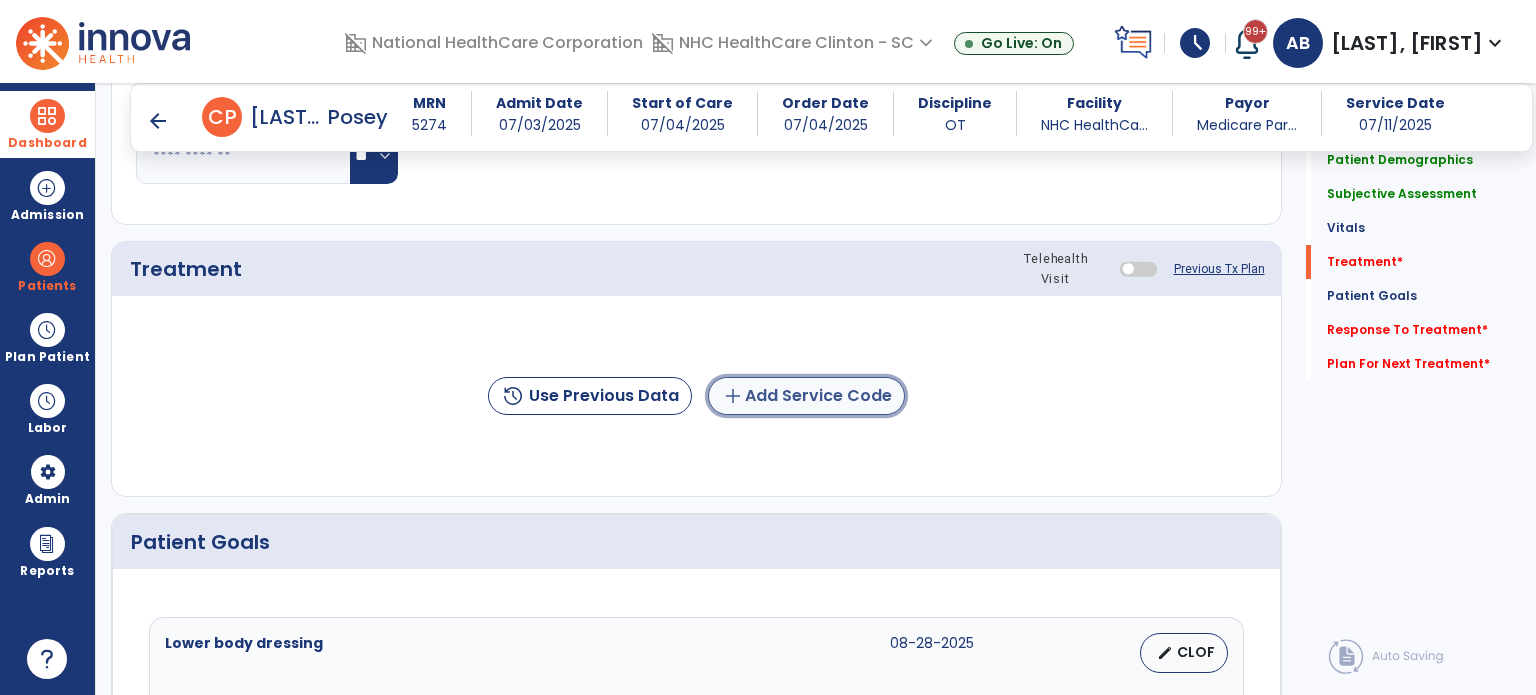 click on "add  Add Service Code" 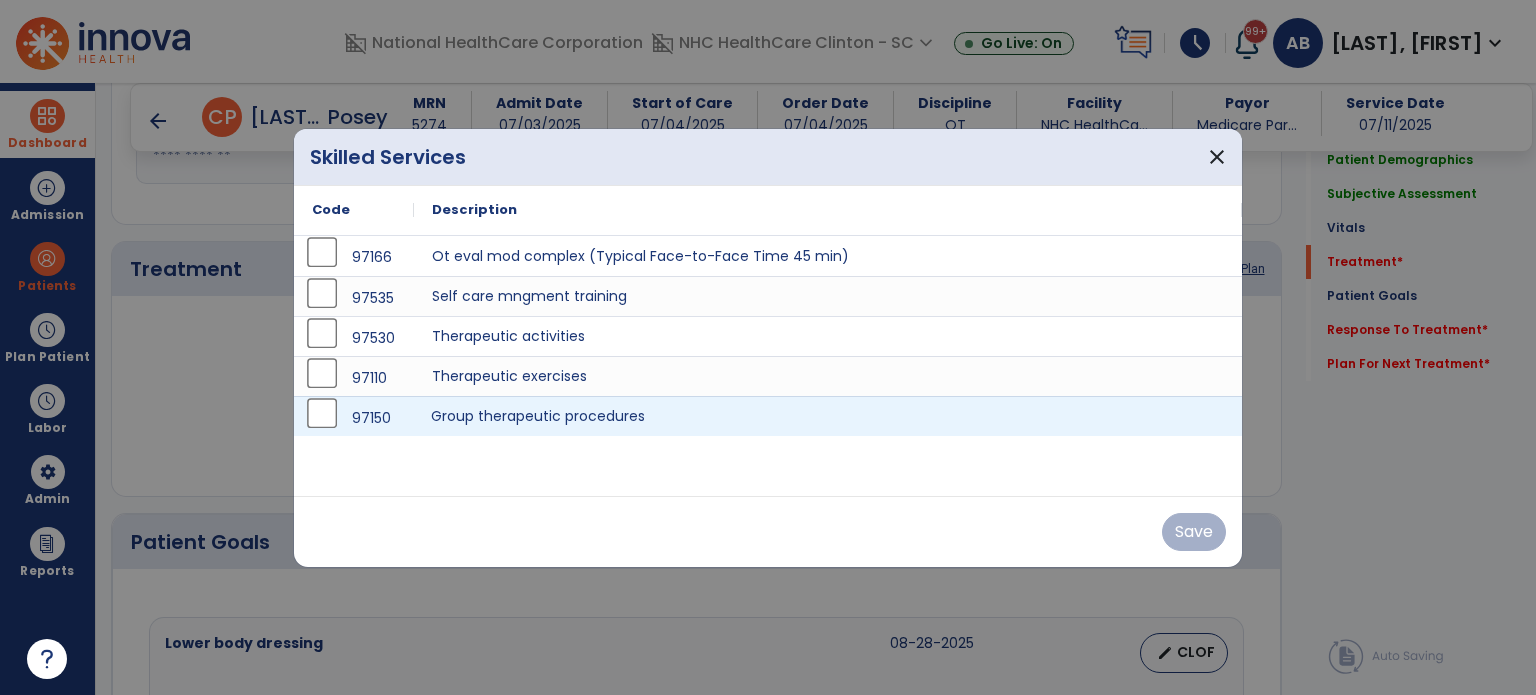 click on "Group therapeutic procedures" at bounding box center (828, 416) 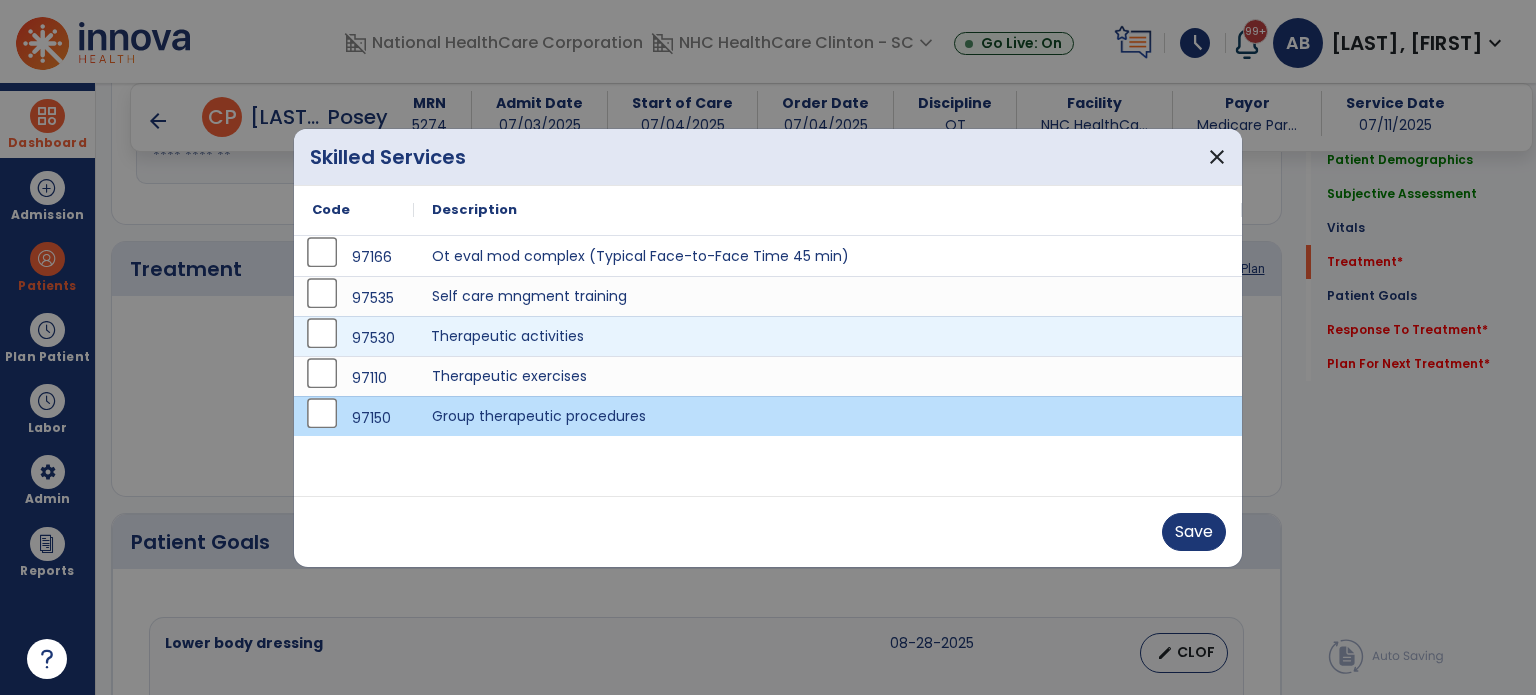 click on "Therapeutic activities" at bounding box center (828, 336) 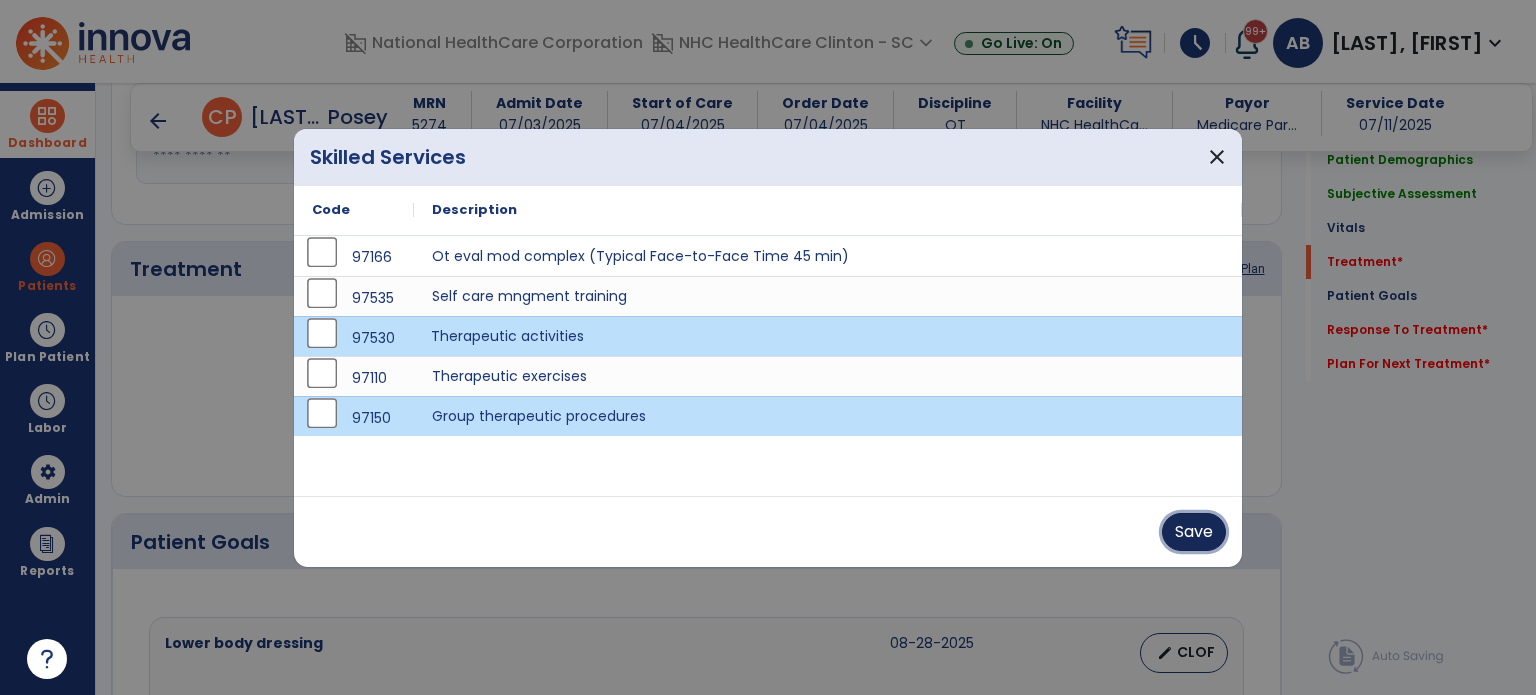 click on "Save" at bounding box center [1194, 532] 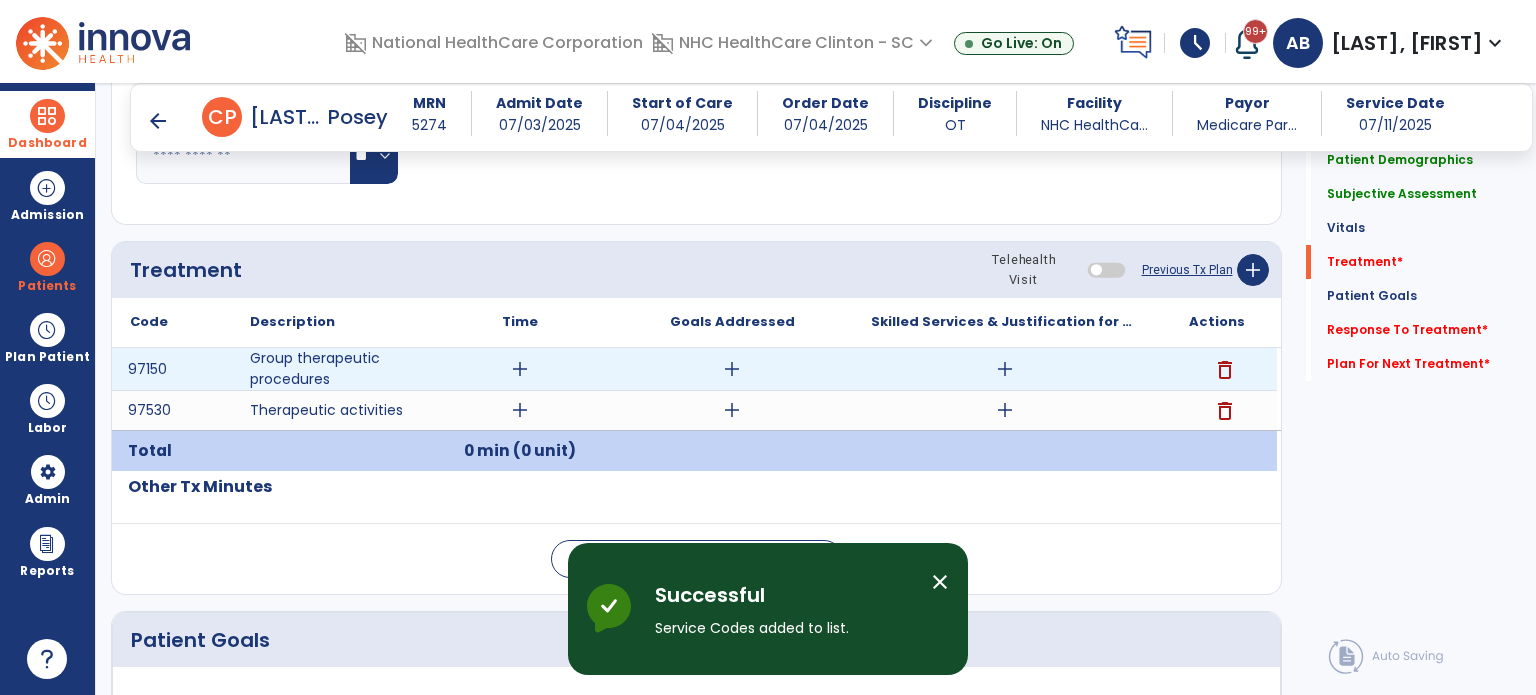 click on "add" at bounding box center [520, 369] 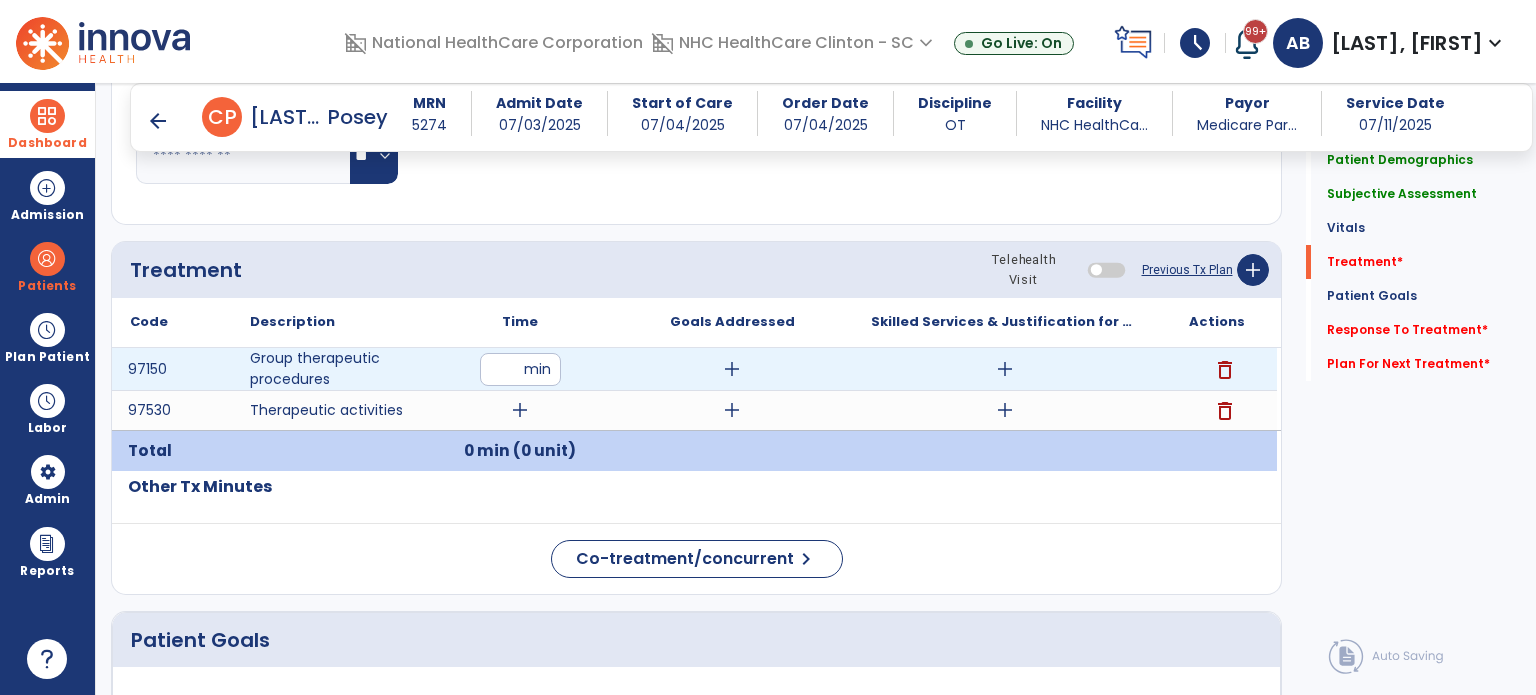type on "**" 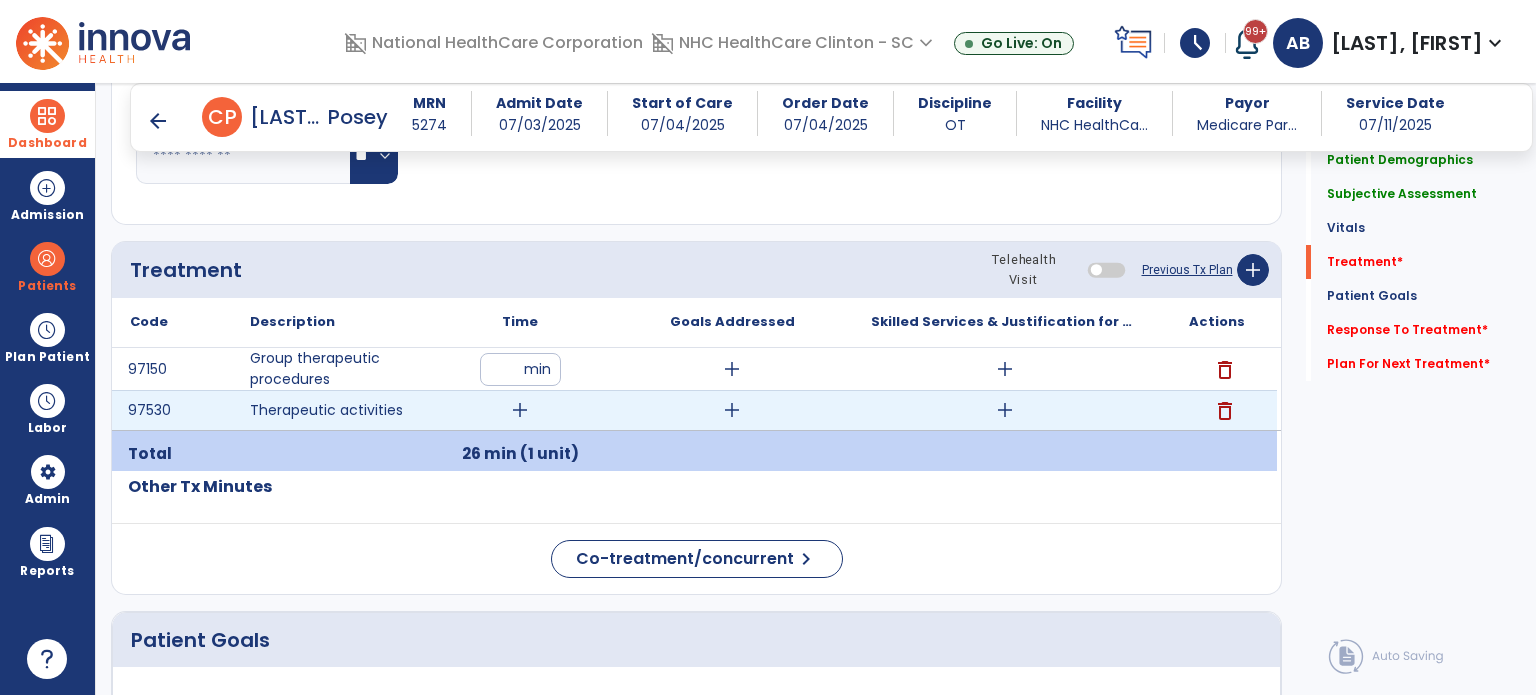 click on "add" at bounding box center (520, 410) 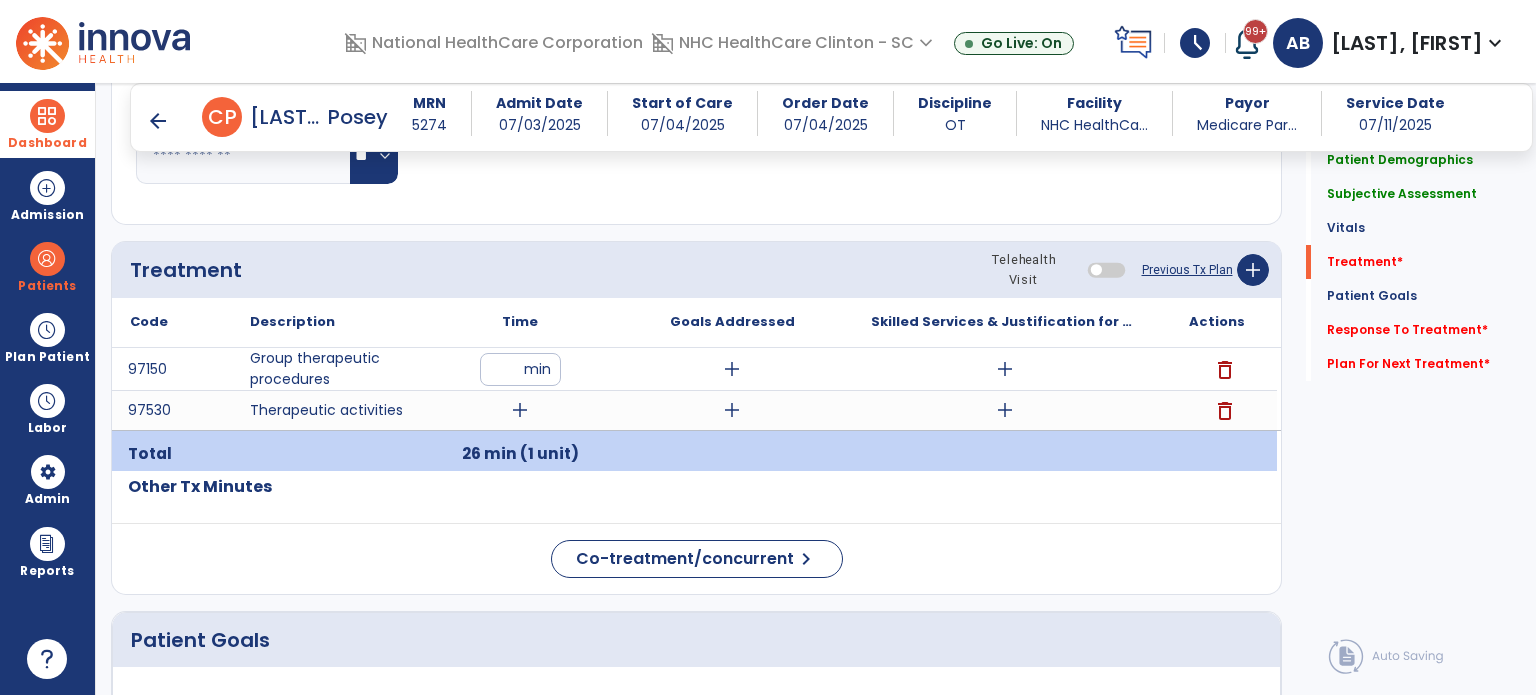 click on "Code
Description
Time" 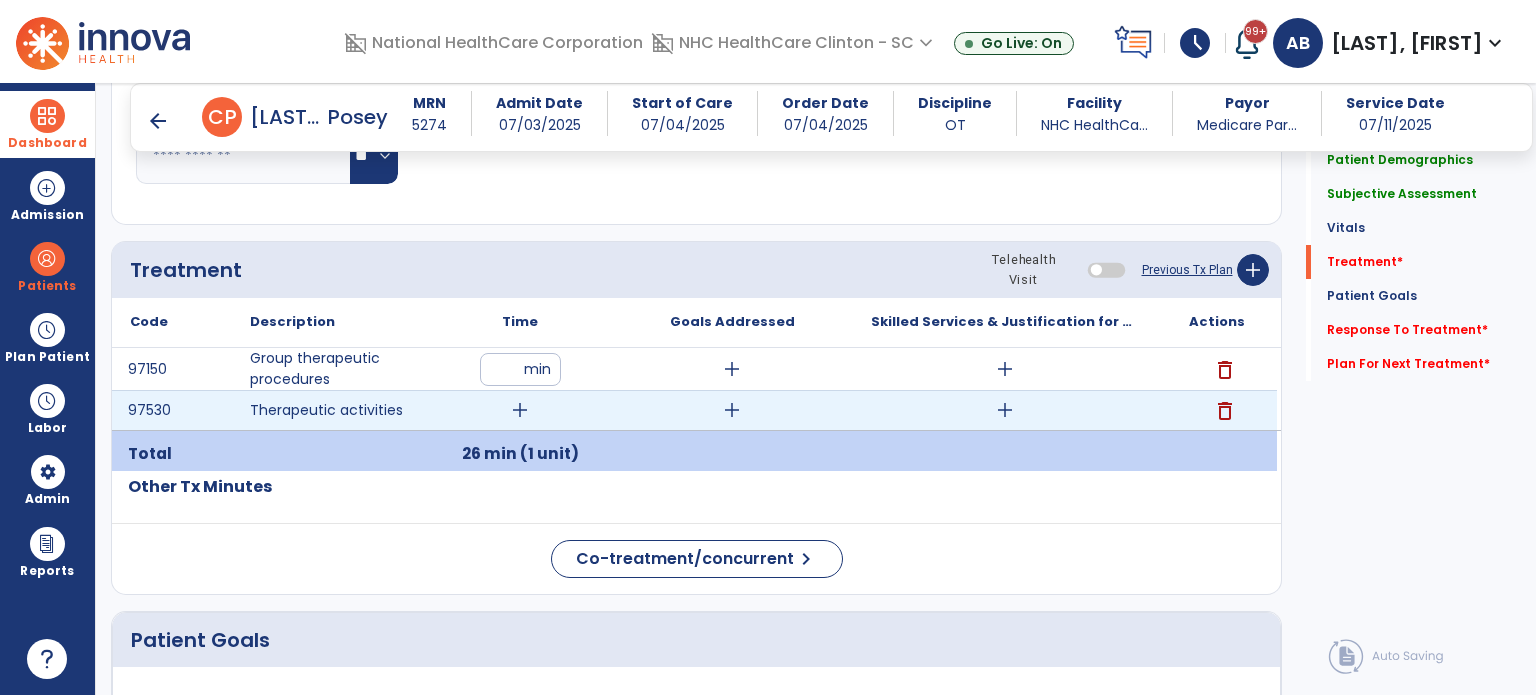 click on "add" at bounding box center [520, 410] 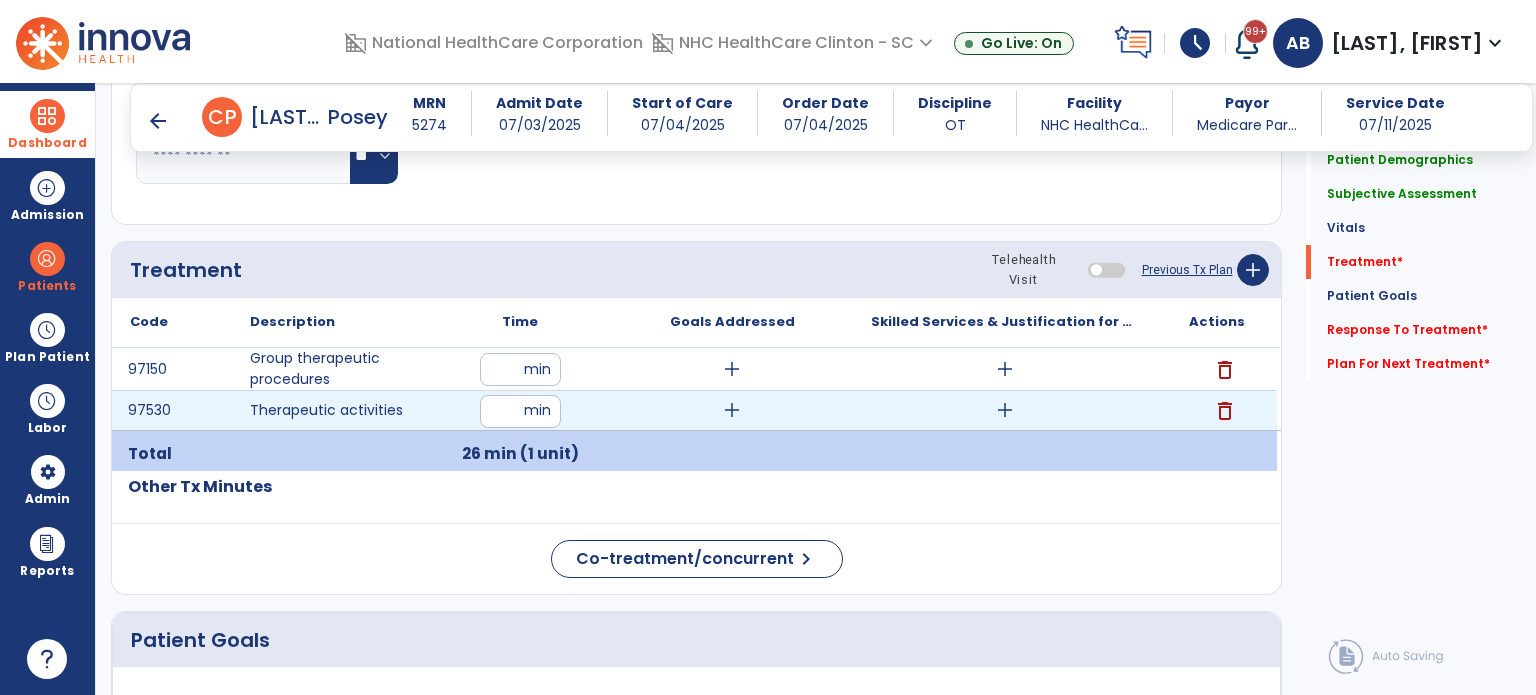 type on "**" 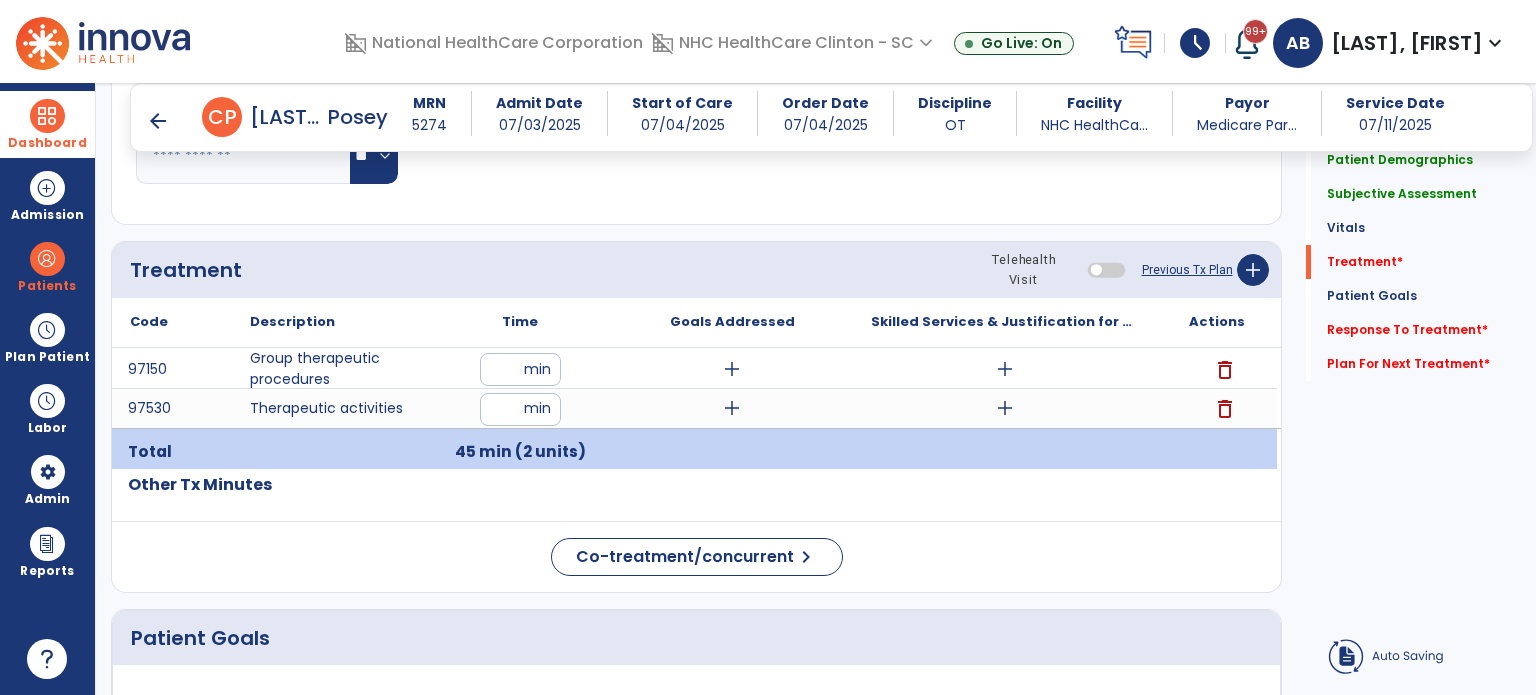 click on "Patient Demographics  Medical Diagnosis   Treatment Diagnosis   Precautions   Contraindications
Code
Description
Pdpm Clinical Category
S06.5X0D" 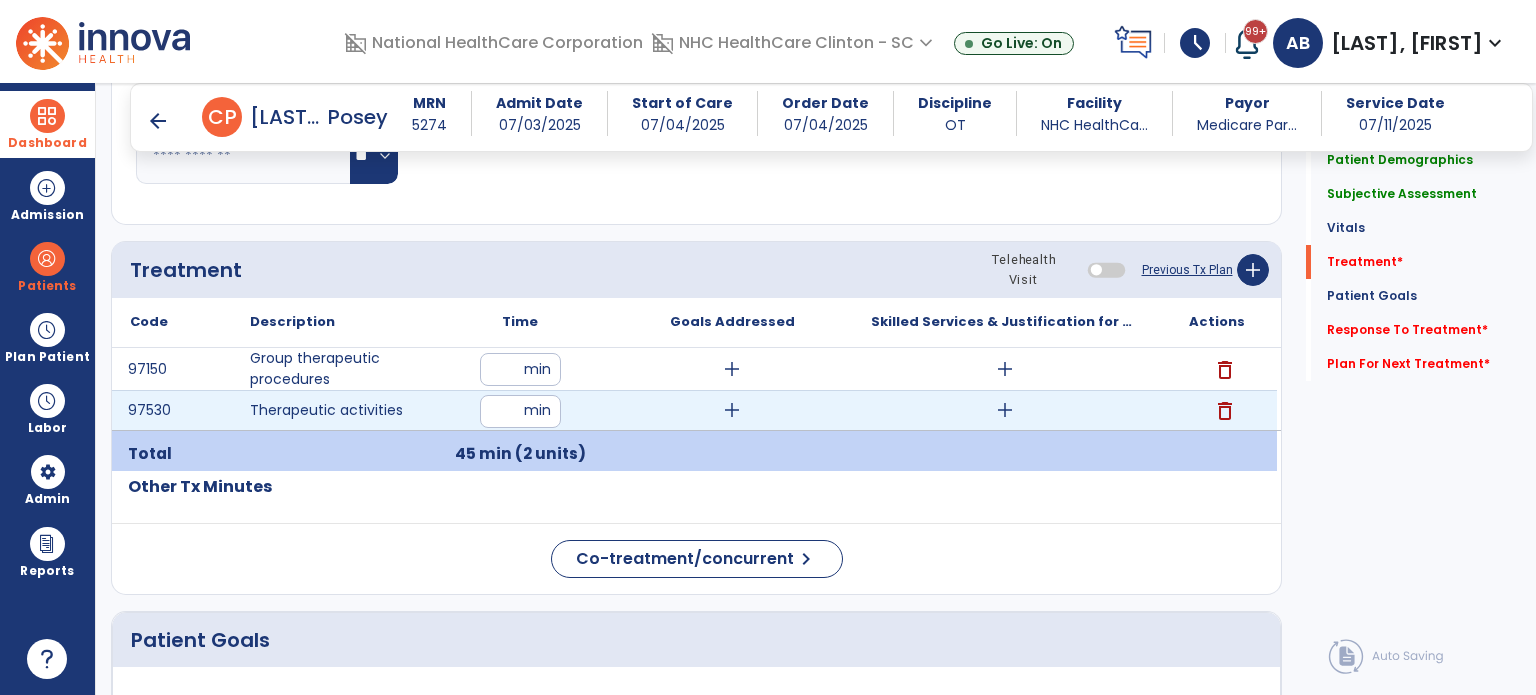 click on "**" at bounding box center [520, 411] 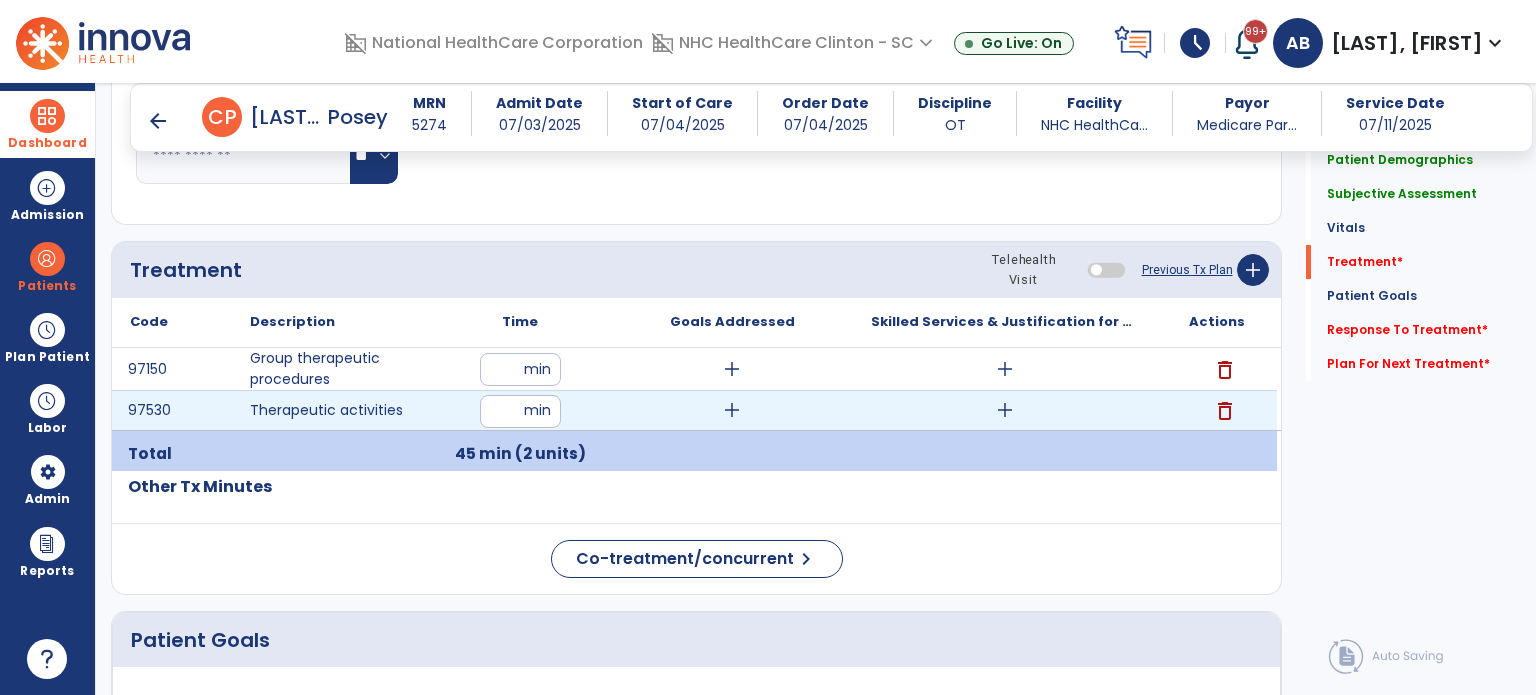 type on "**" 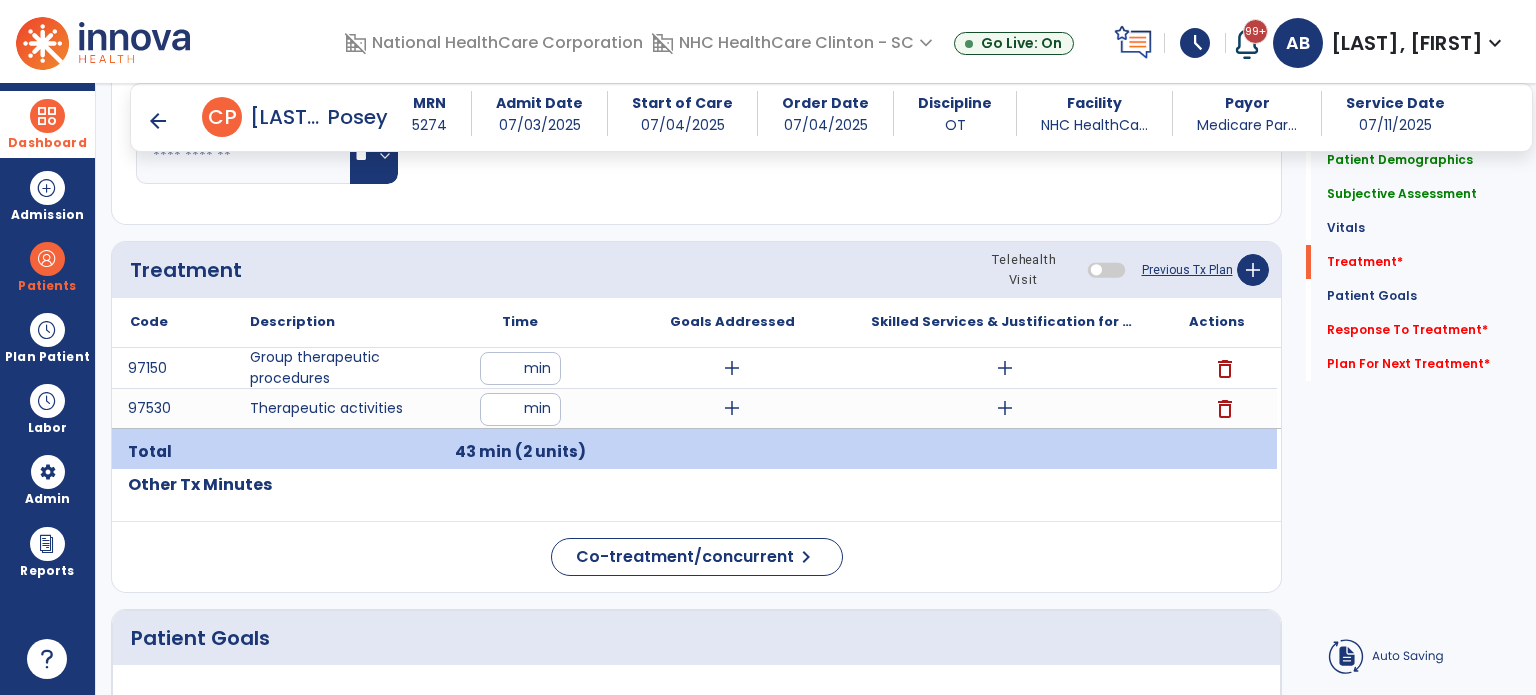 click on "Co-treatment/concurrent  chevron_right" 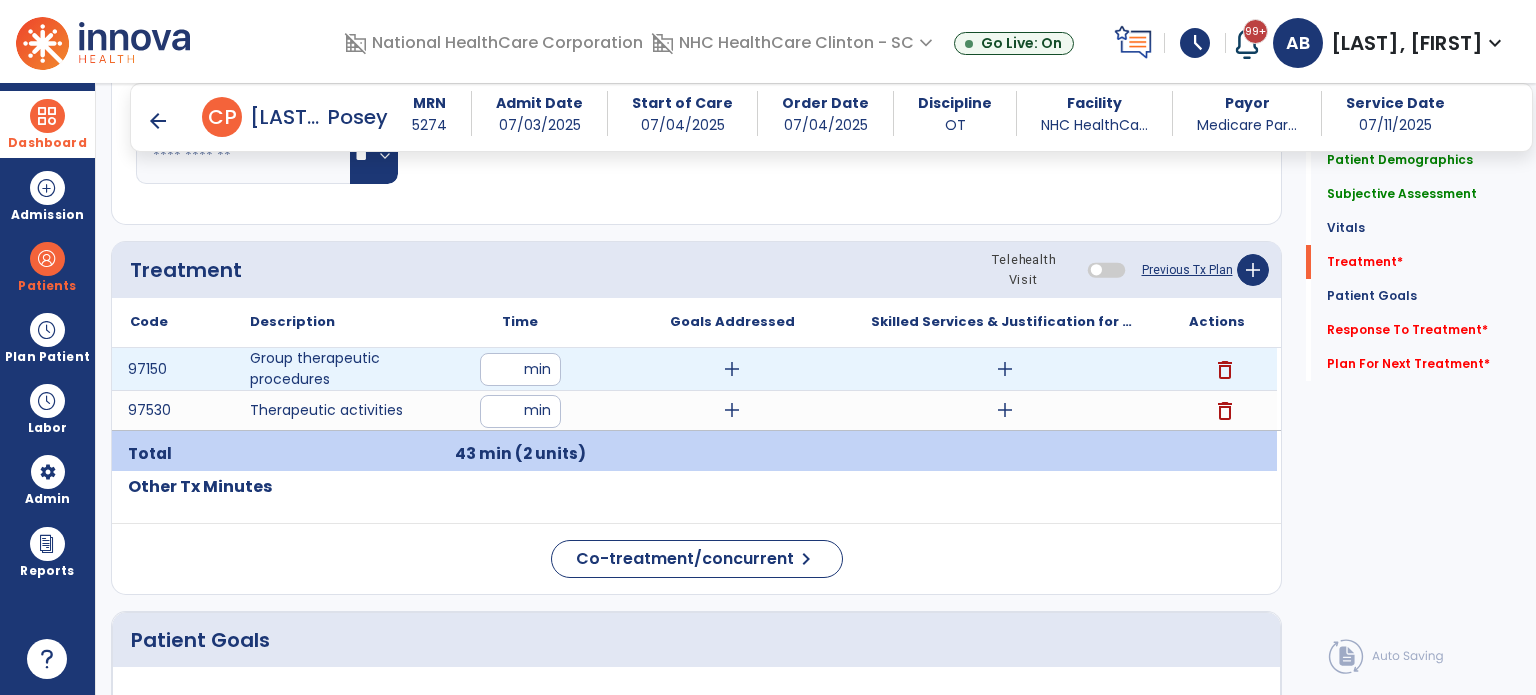 click on "add" at bounding box center [732, 369] 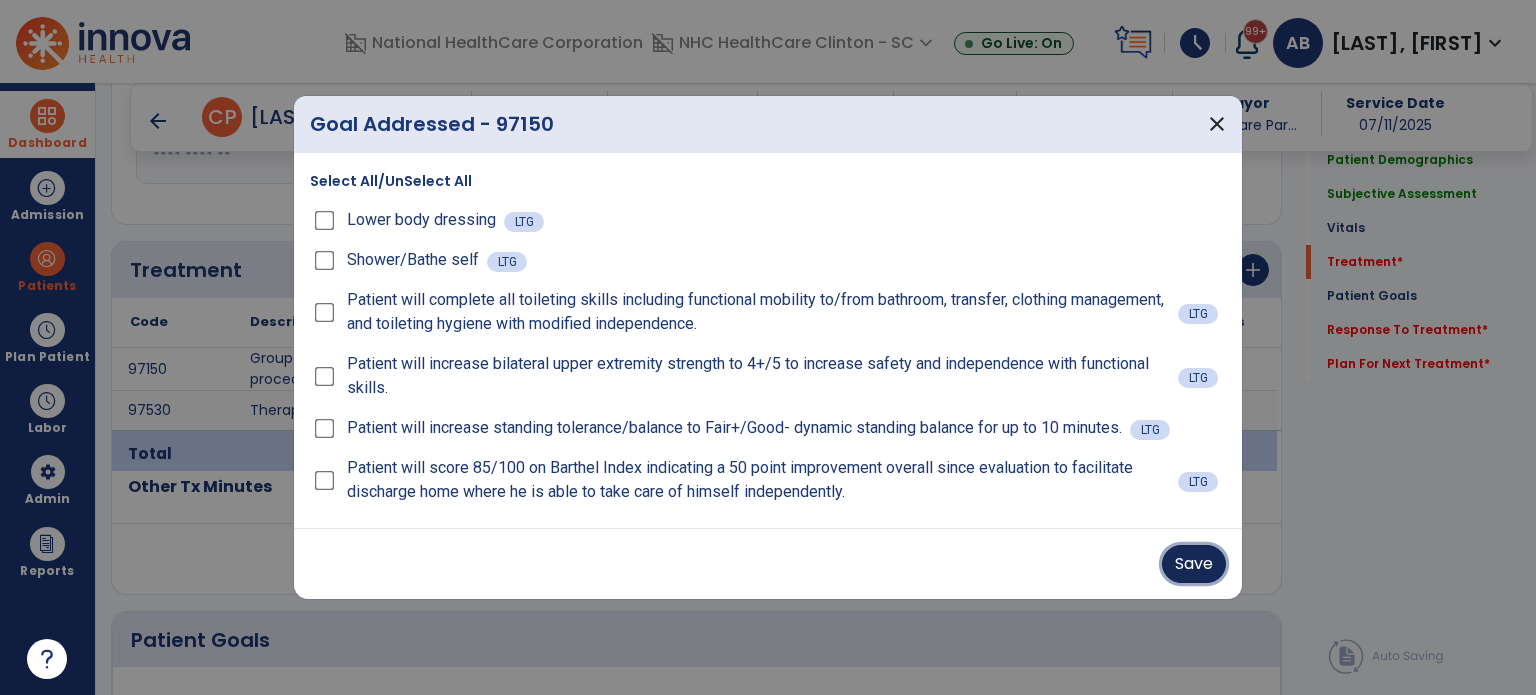 click on "Save" at bounding box center (1194, 564) 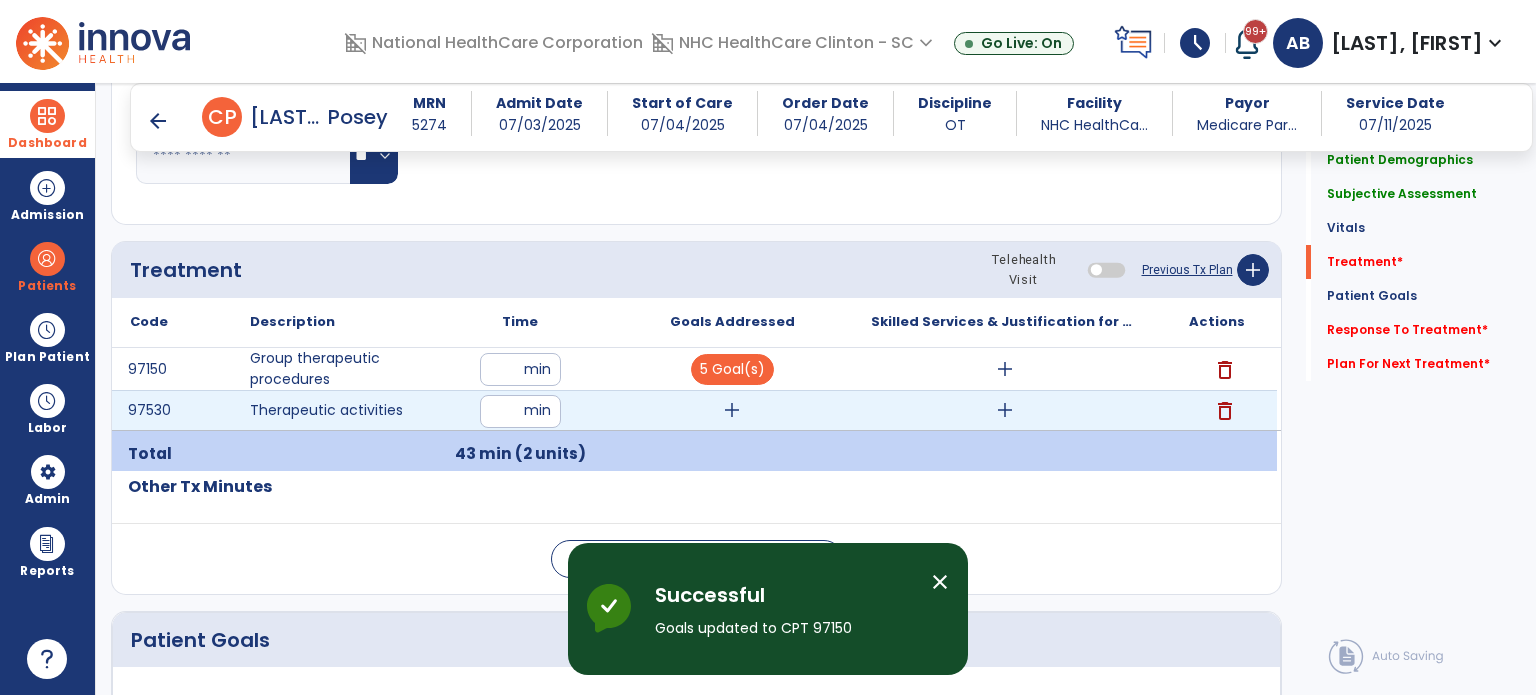 click on "add" at bounding box center (732, 410) 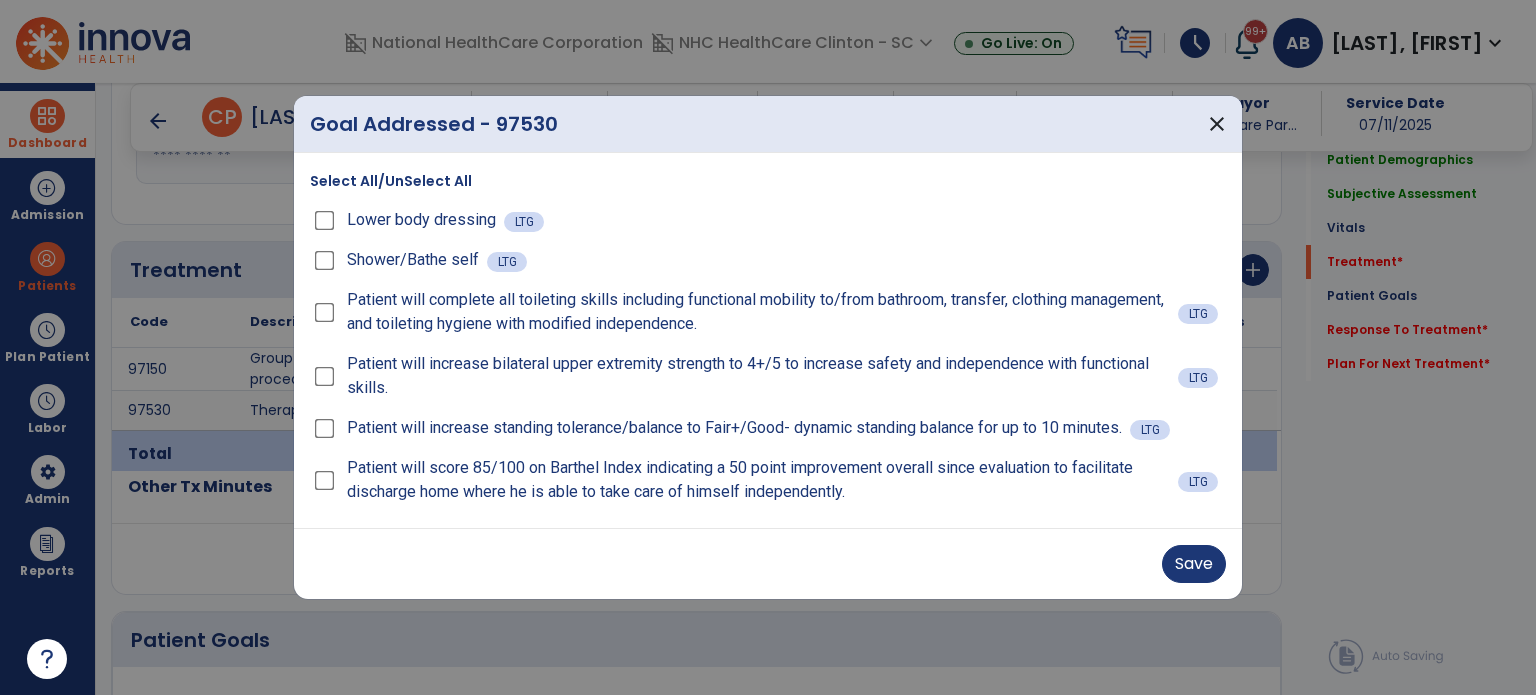 click on "Patient will complete all toileting skills including functional mobility to/from bathroom, transfer, clothing management, and toileting hygiene with modified independence." at bounding box center (744, 312) 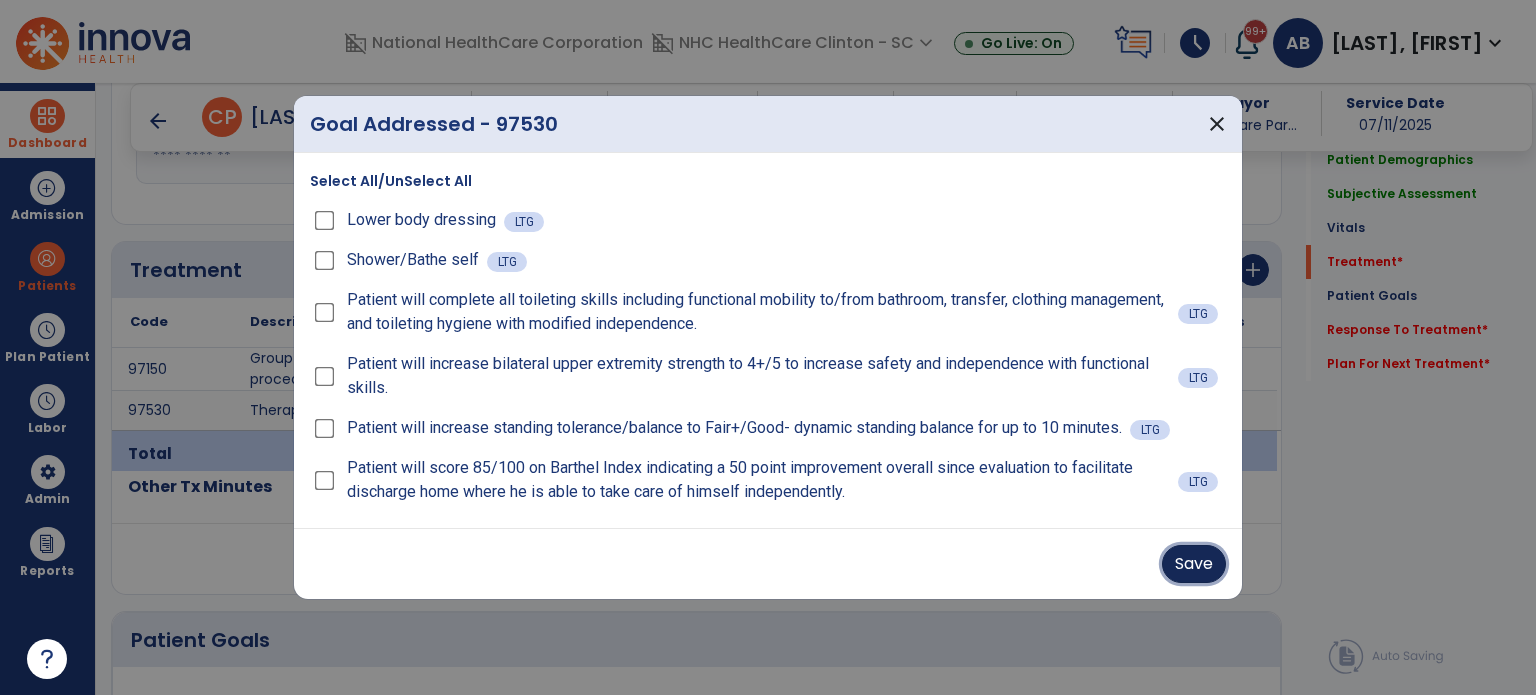 click on "Save" at bounding box center (1194, 564) 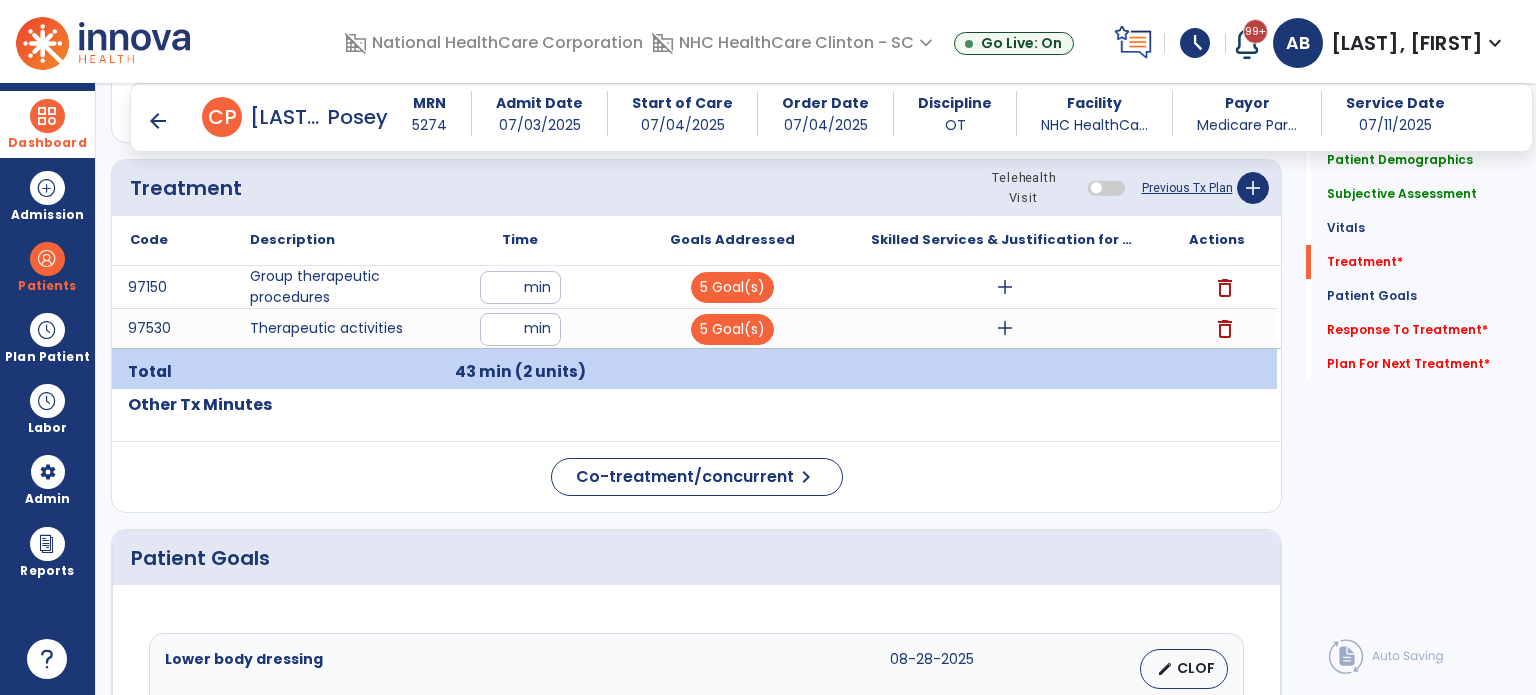 scroll, scrollTop: 1091, scrollLeft: 0, axis: vertical 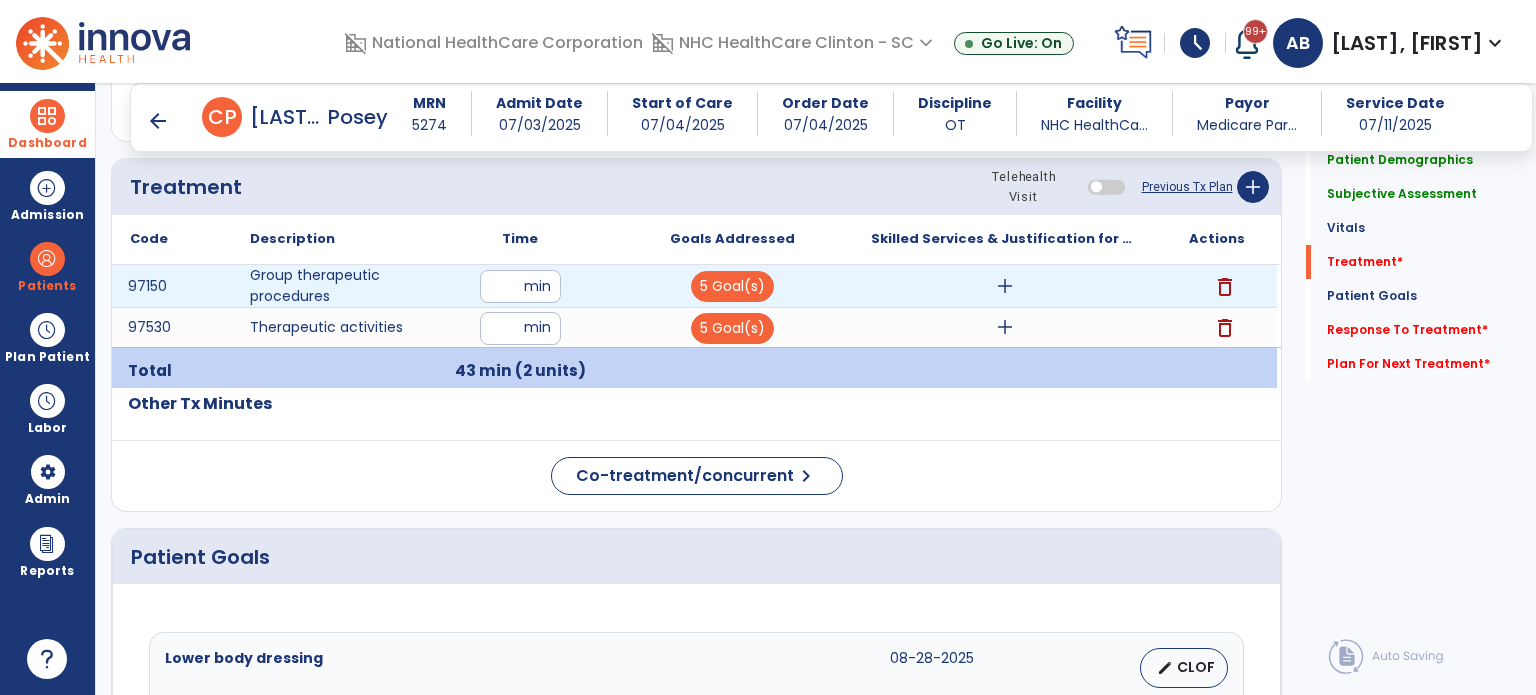 click on "add" at bounding box center (1005, 286) 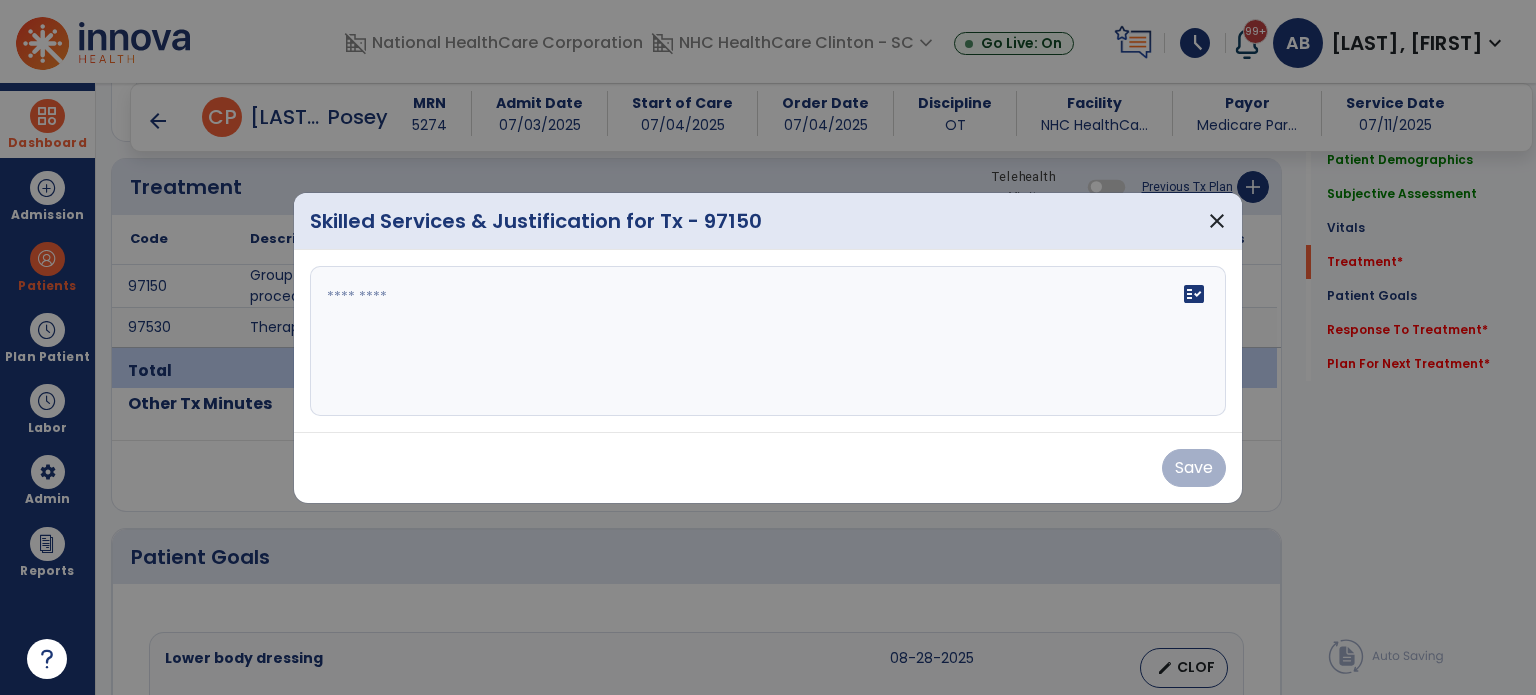 click on "fact_check" at bounding box center [768, 341] 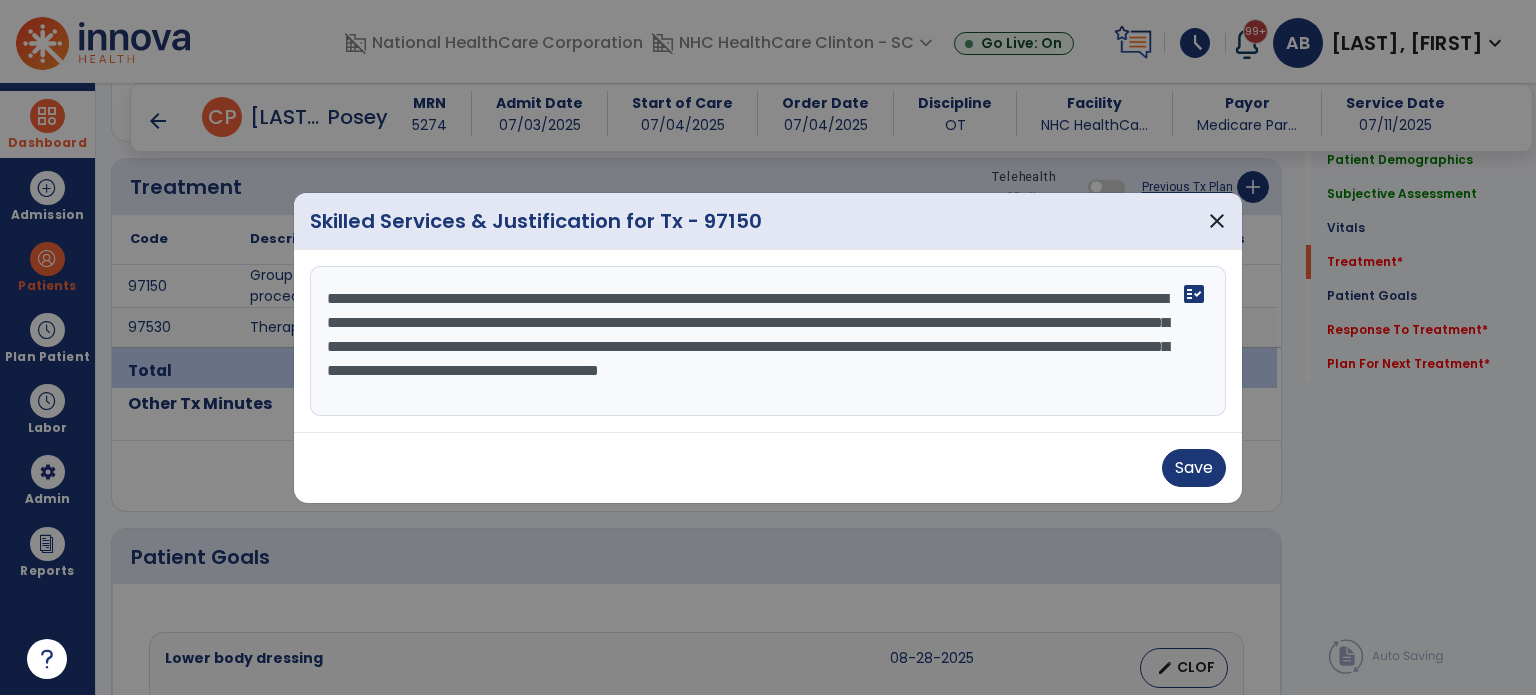 scroll, scrollTop: 0, scrollLeft: 0, axis: both 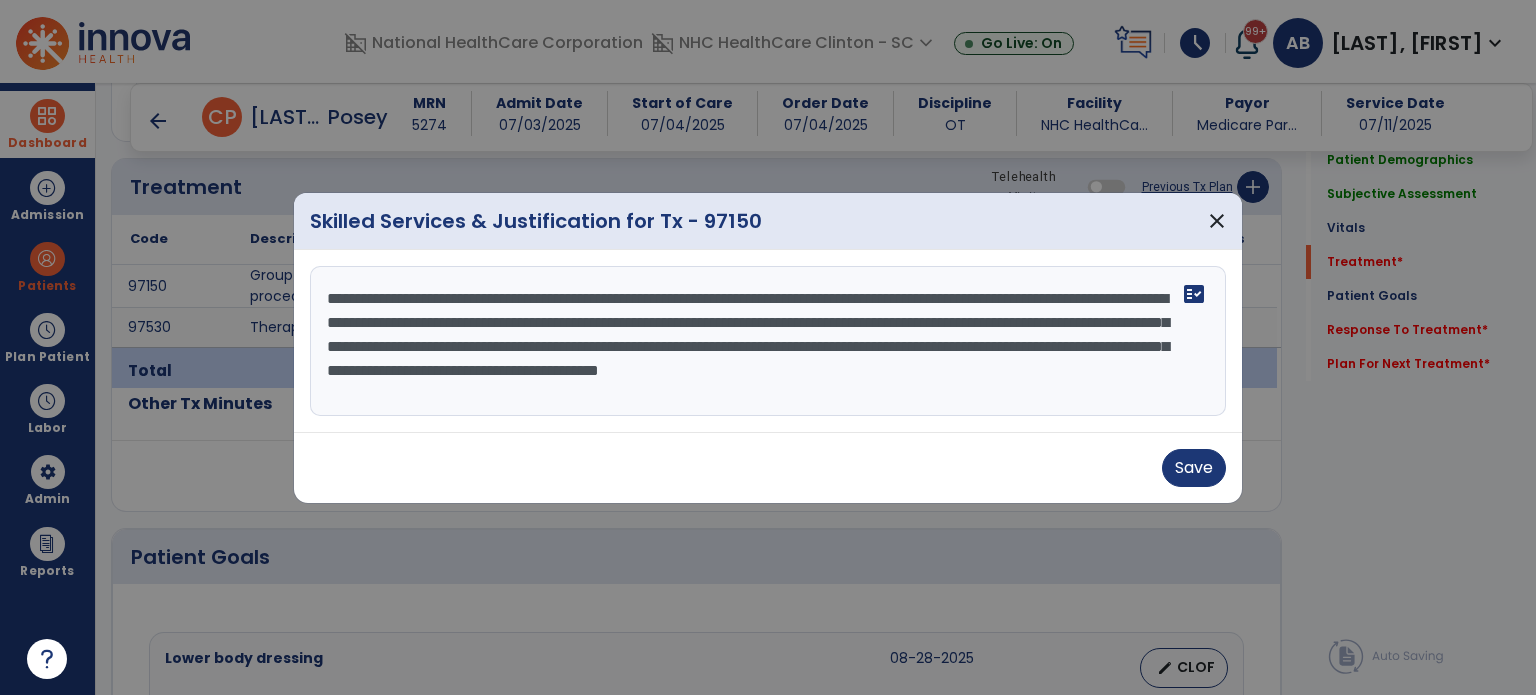 click on "**********" at bounding box center [768, 341] 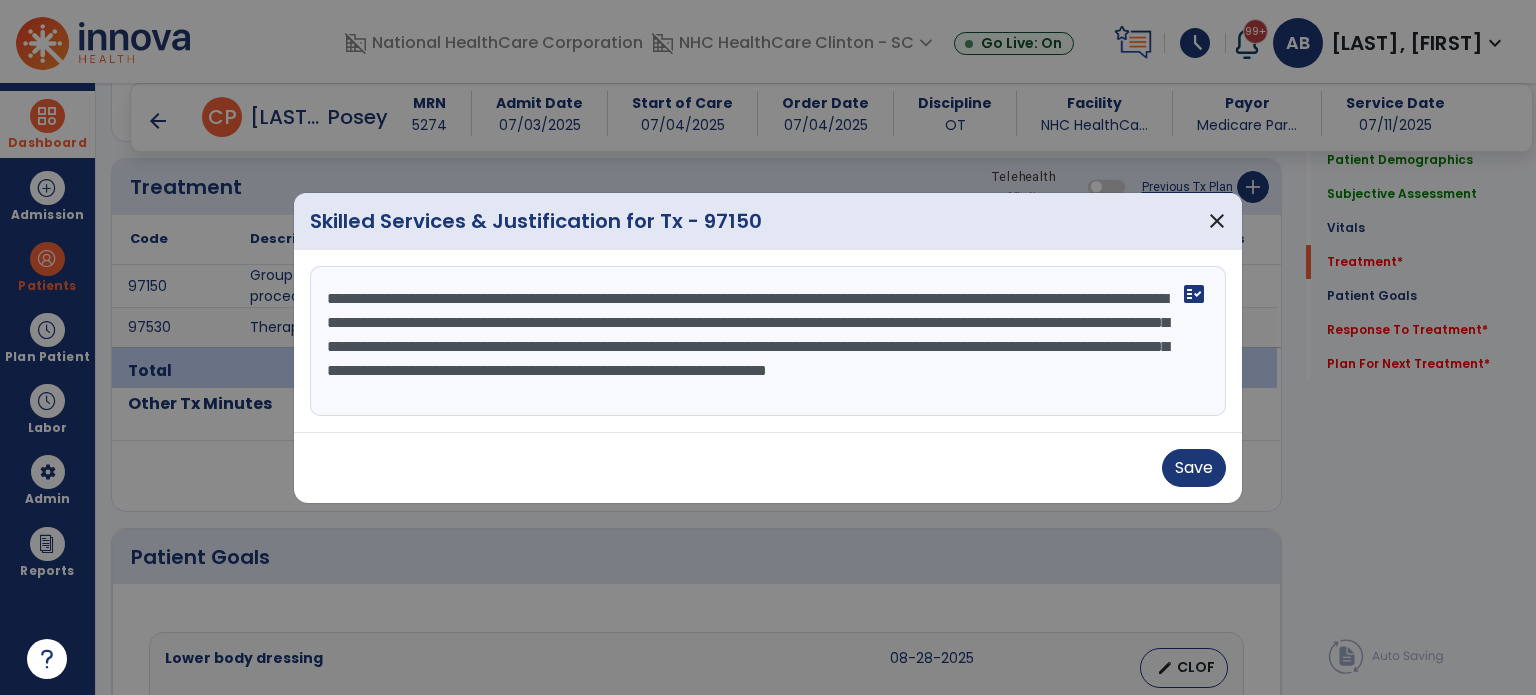 drag, startPoint x: 491, startPoint y: 324, endPoint x: 330, endPoint y: 321, distance: 161.02795 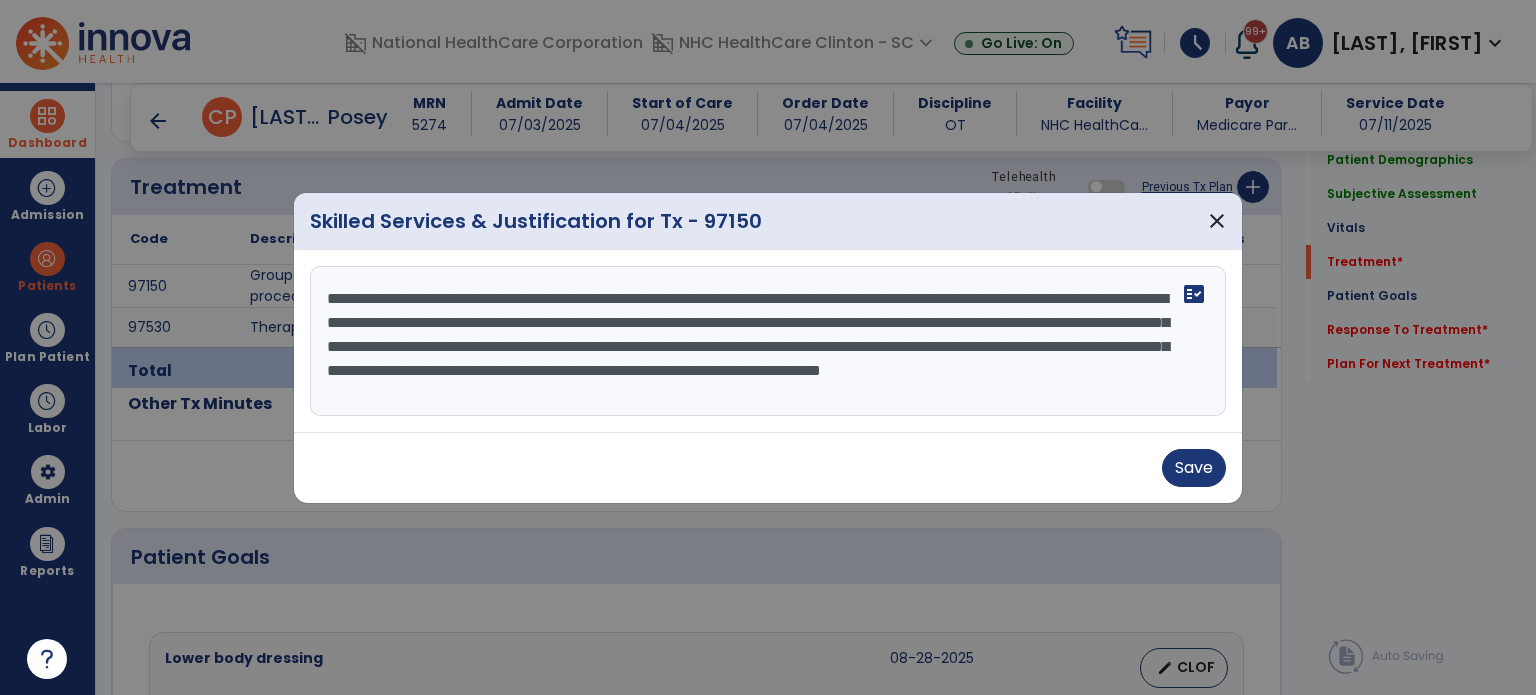 click on "**********" at bounding box center [768, 341] 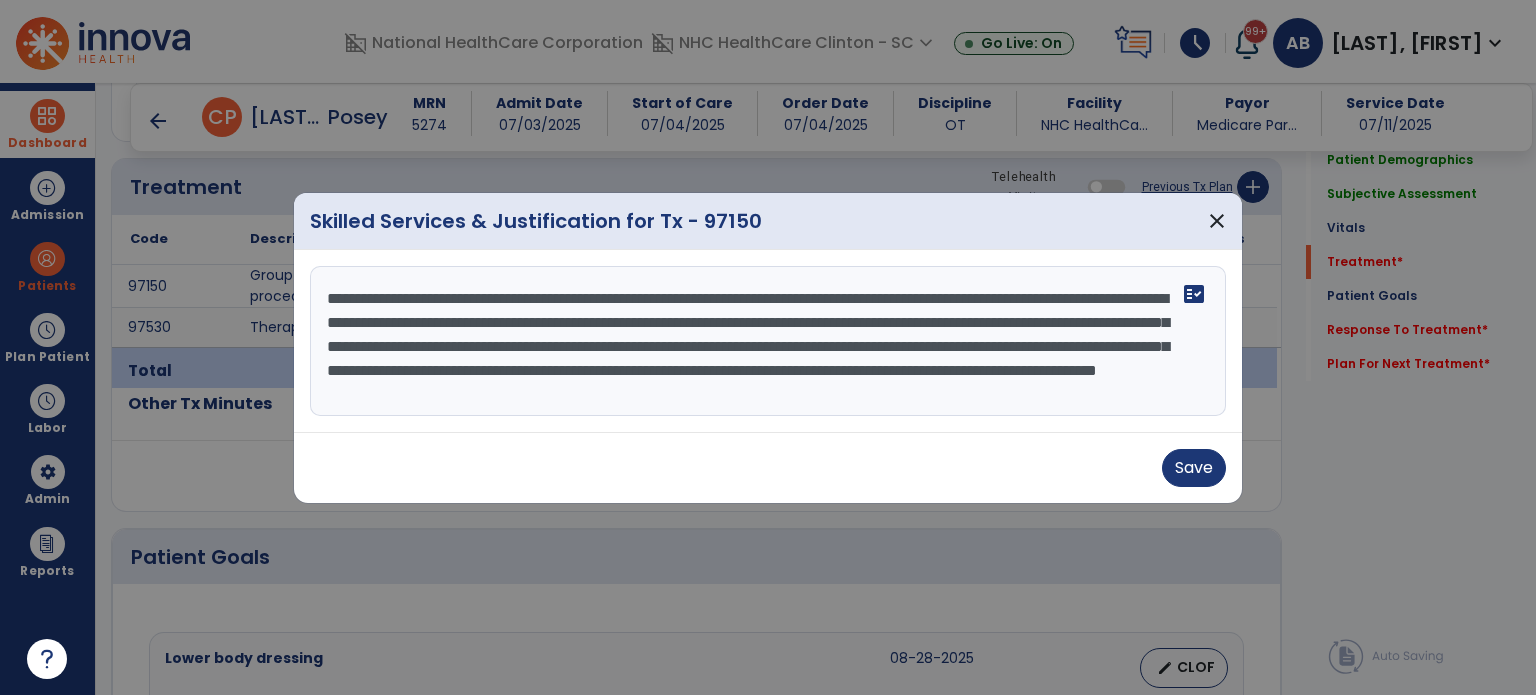 scroll, scrollTop: 24, scrollLeft: 0, axis: vertical 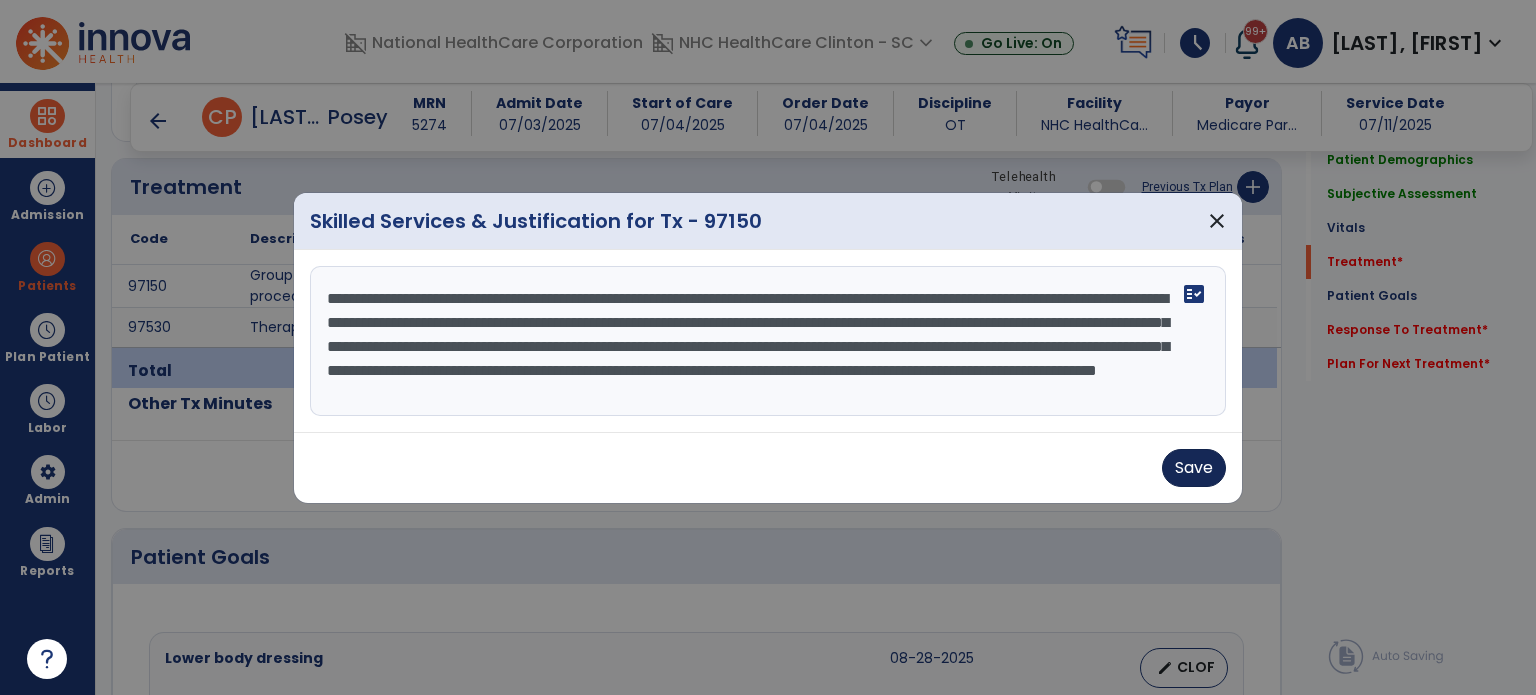 type on "**********" 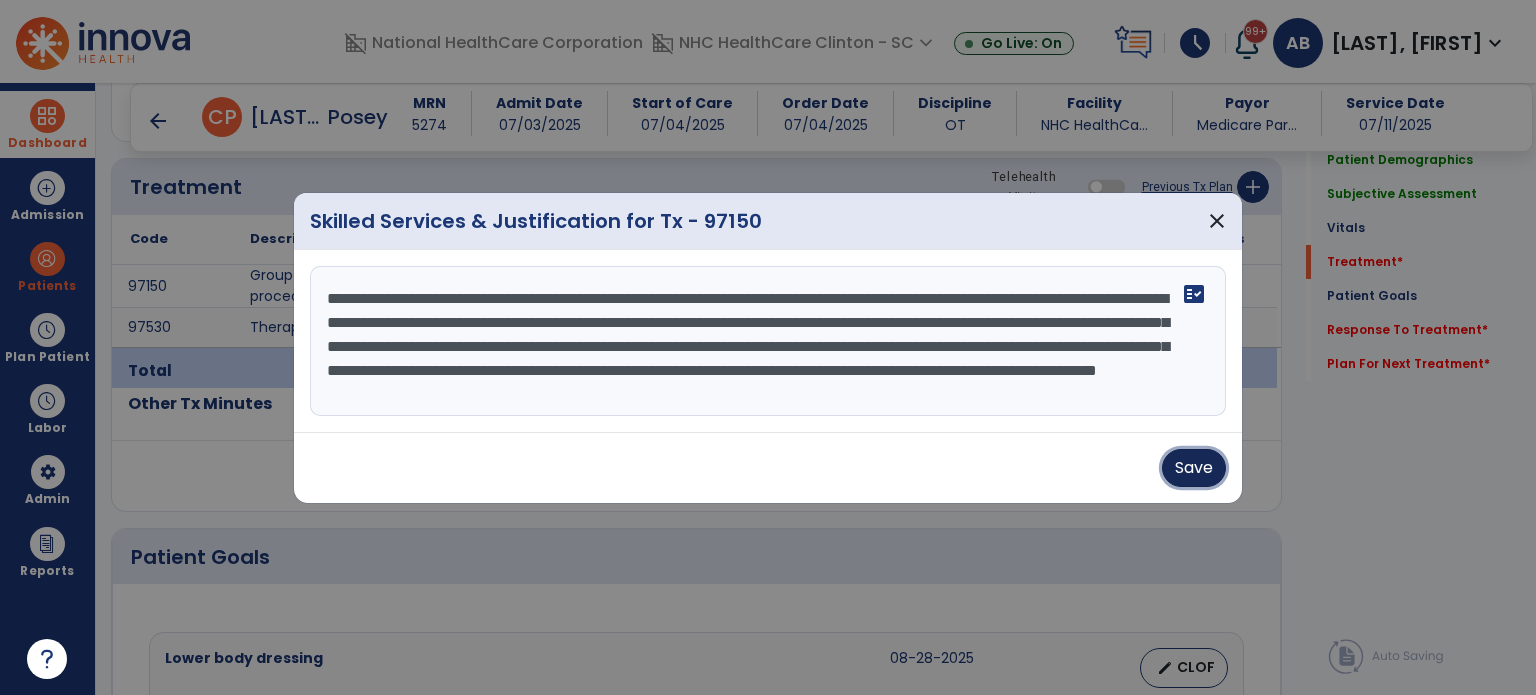click on "Save" at bounding box center [1194, 468] 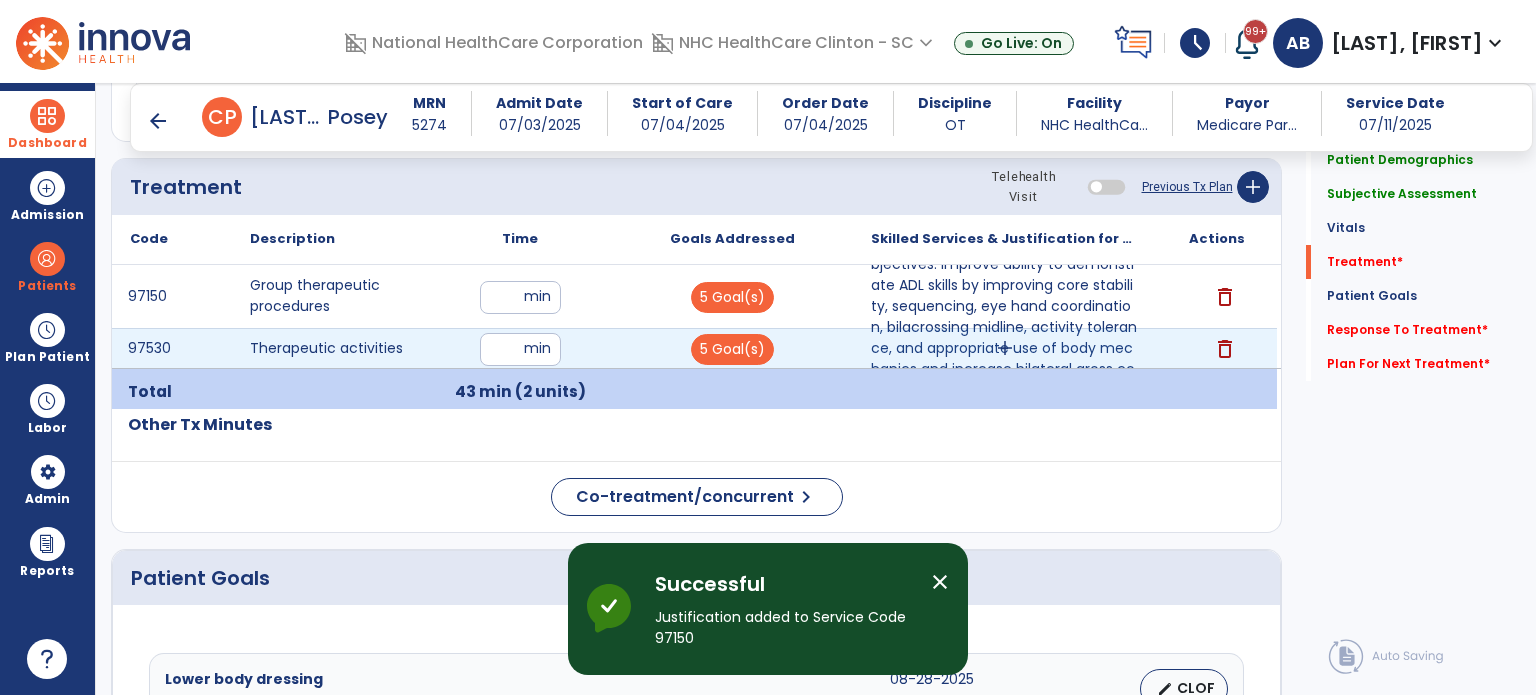 click on "add" at bounding box center [1005, 348] 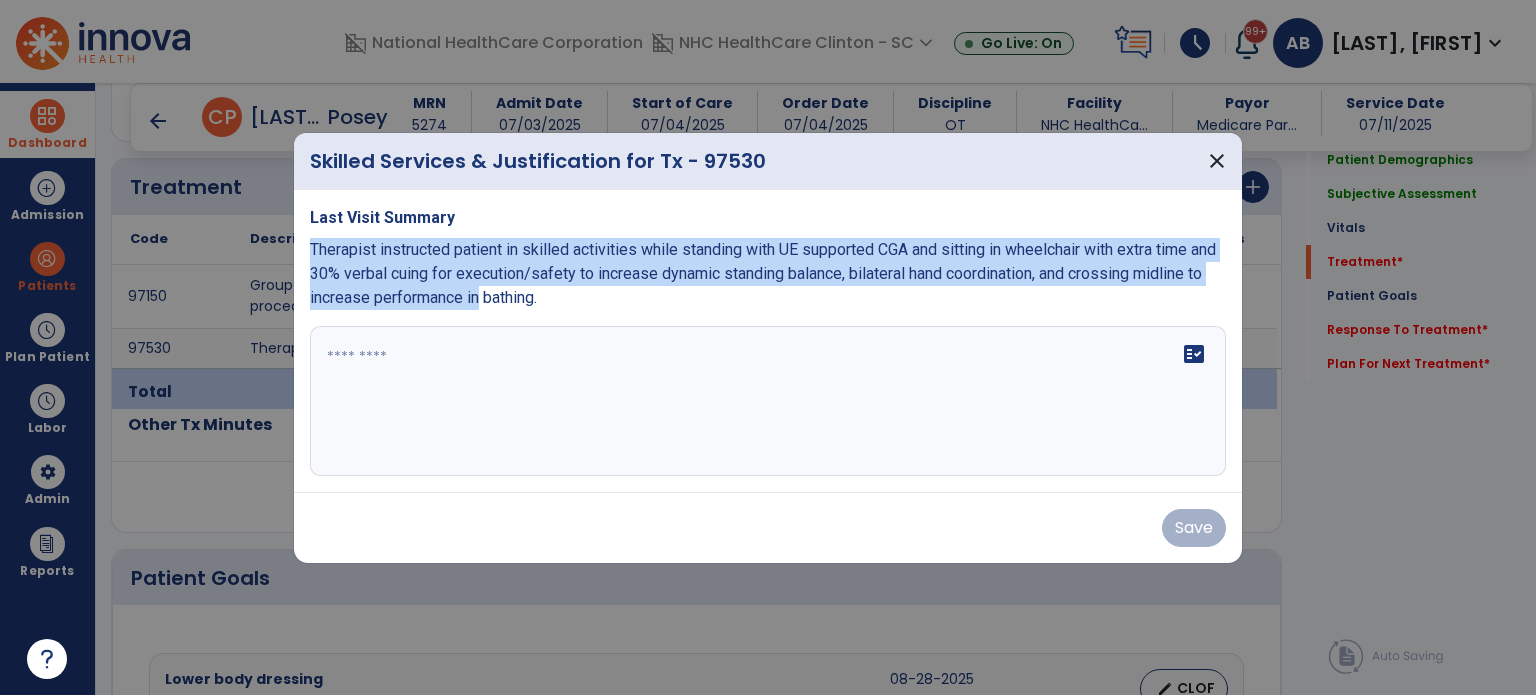 drag, startPoint x: 556, startPoint y: 307, endPoint x: 302, endPoint y: 247, distance: 260.99042 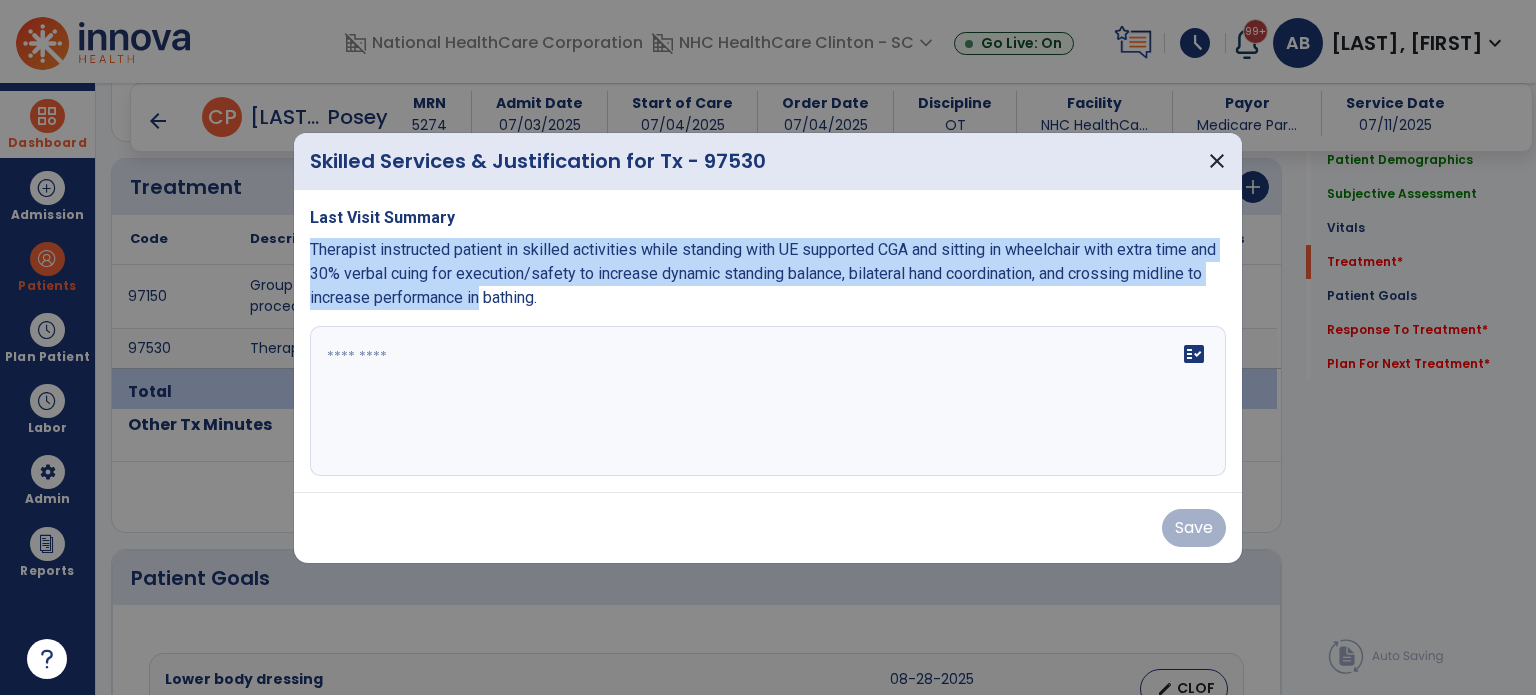 click on "Last Visit Summary Therapist instructed patient in skilled activities while standing with UE supported CGA and sitting in wheelchair with extra time and 30% verbal cuing for execution/safety to increase dynamic standing balance, bilateral hand coordination, and crossing midline to increase performance in bathing.   fact_check" at bounding box center [768, 341] 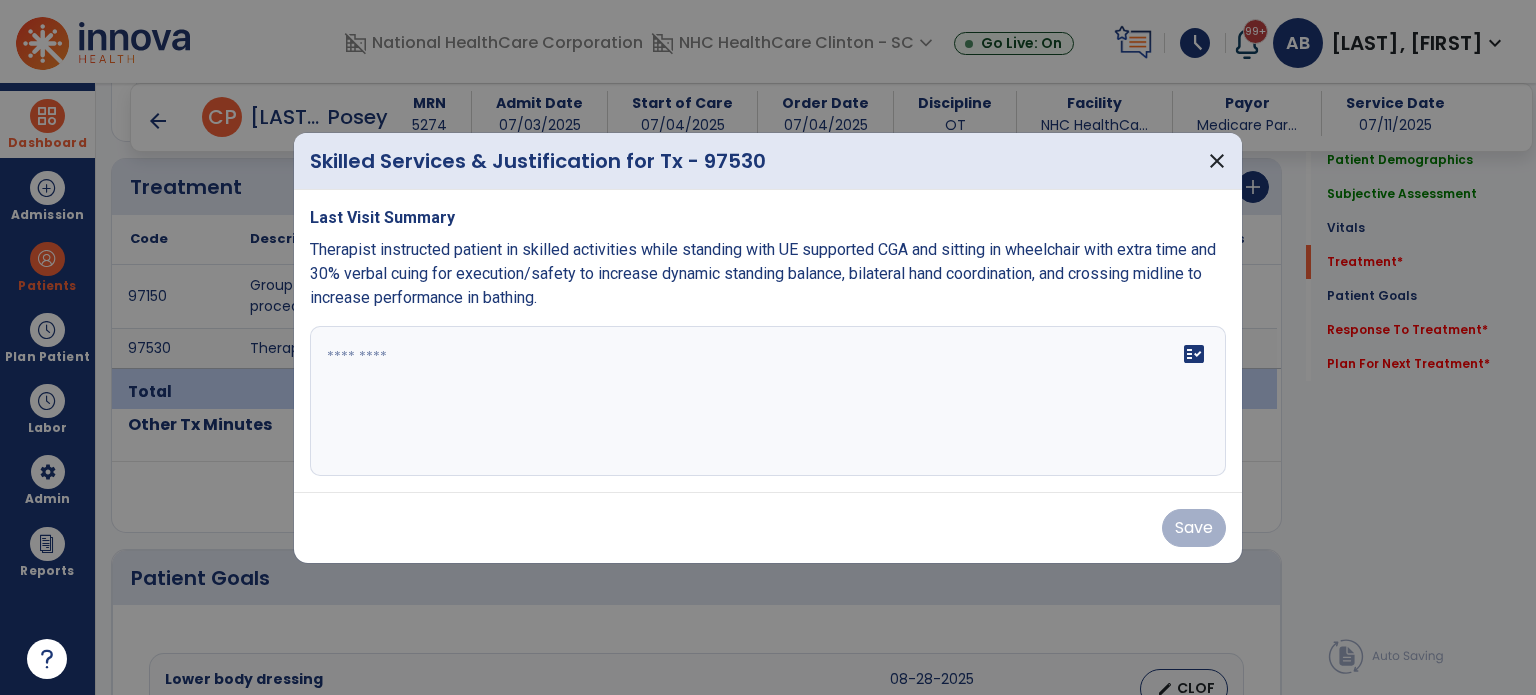 click on "fact_check" at bounding box center [768, 401] 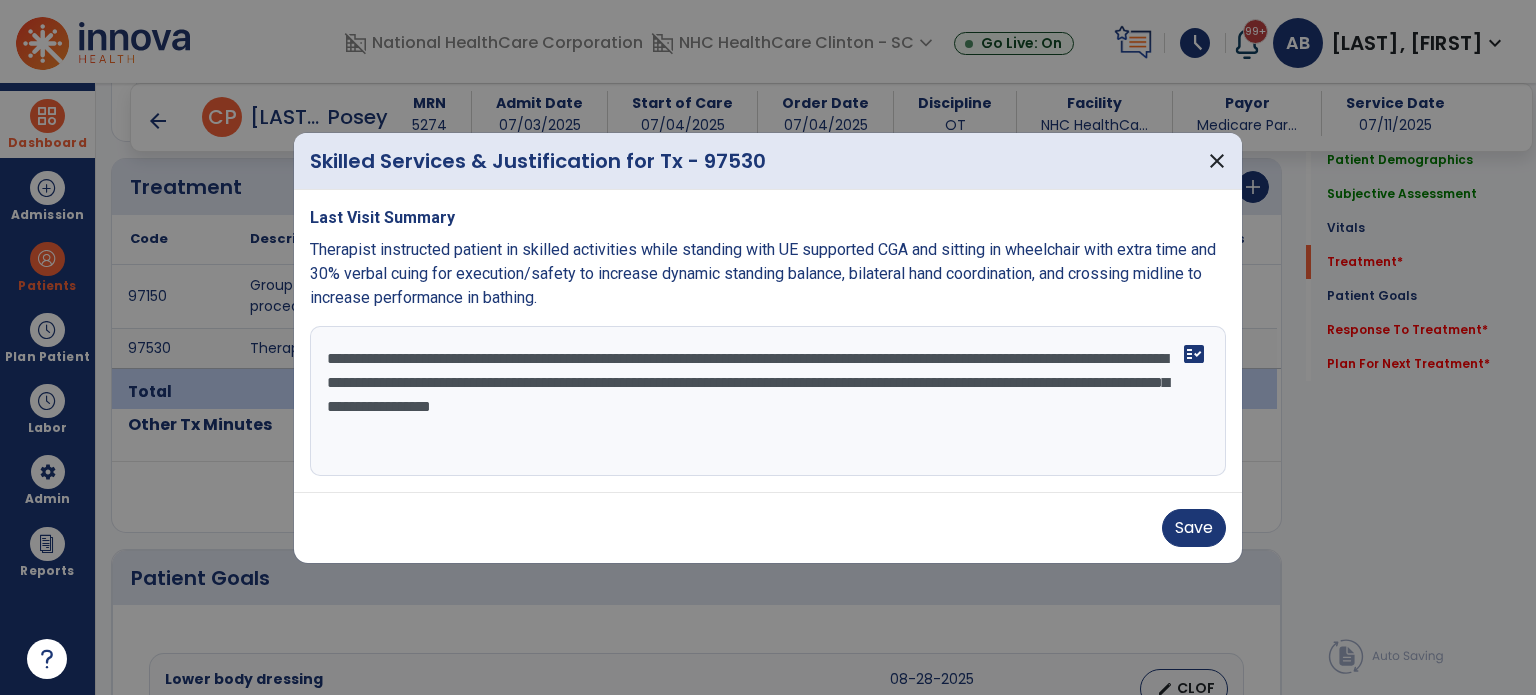 paste on "**********" 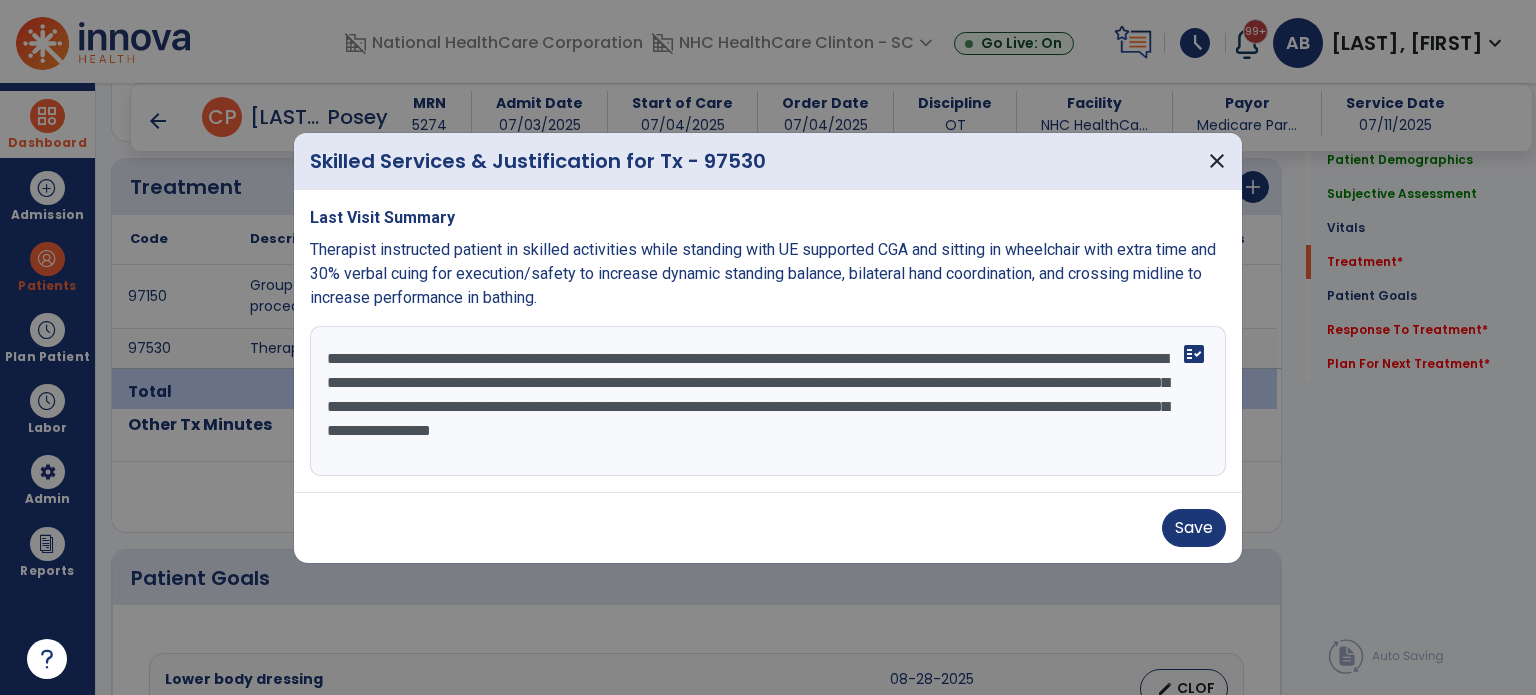 drag, startPoint x: 945, startPoint y: 436, endPoint x: 772, endPoint y: 424, distance: 173.41568 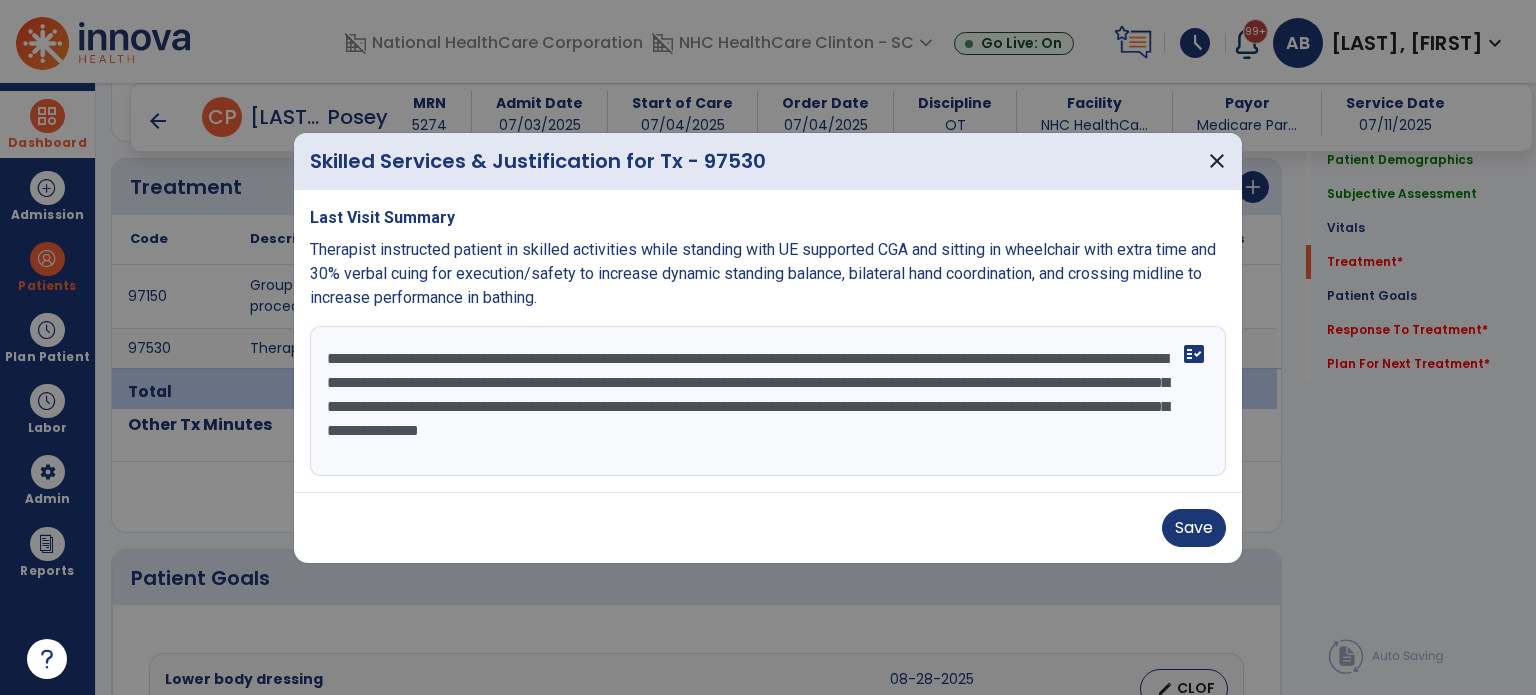 click on "**********" at bounding box center [768, 401] 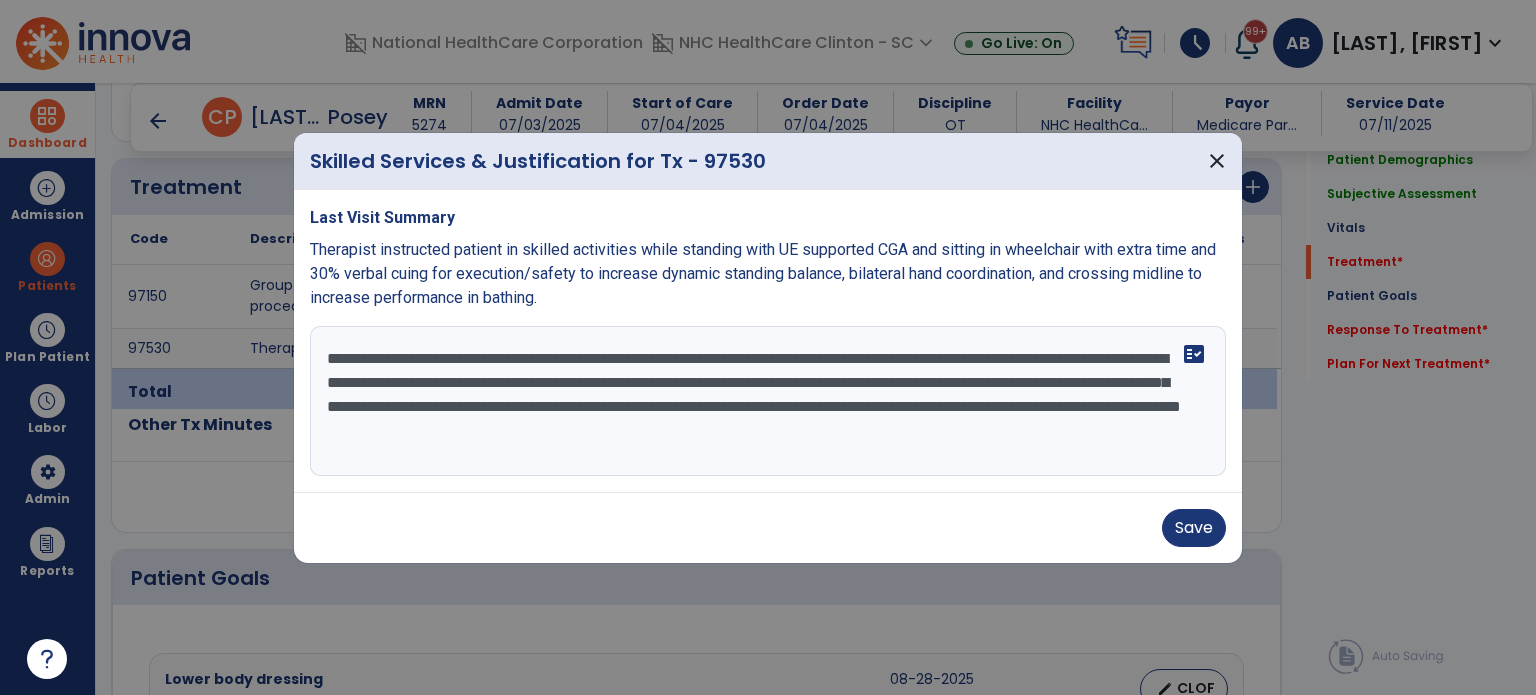 click on "**********" at bounding box center [768, 401] 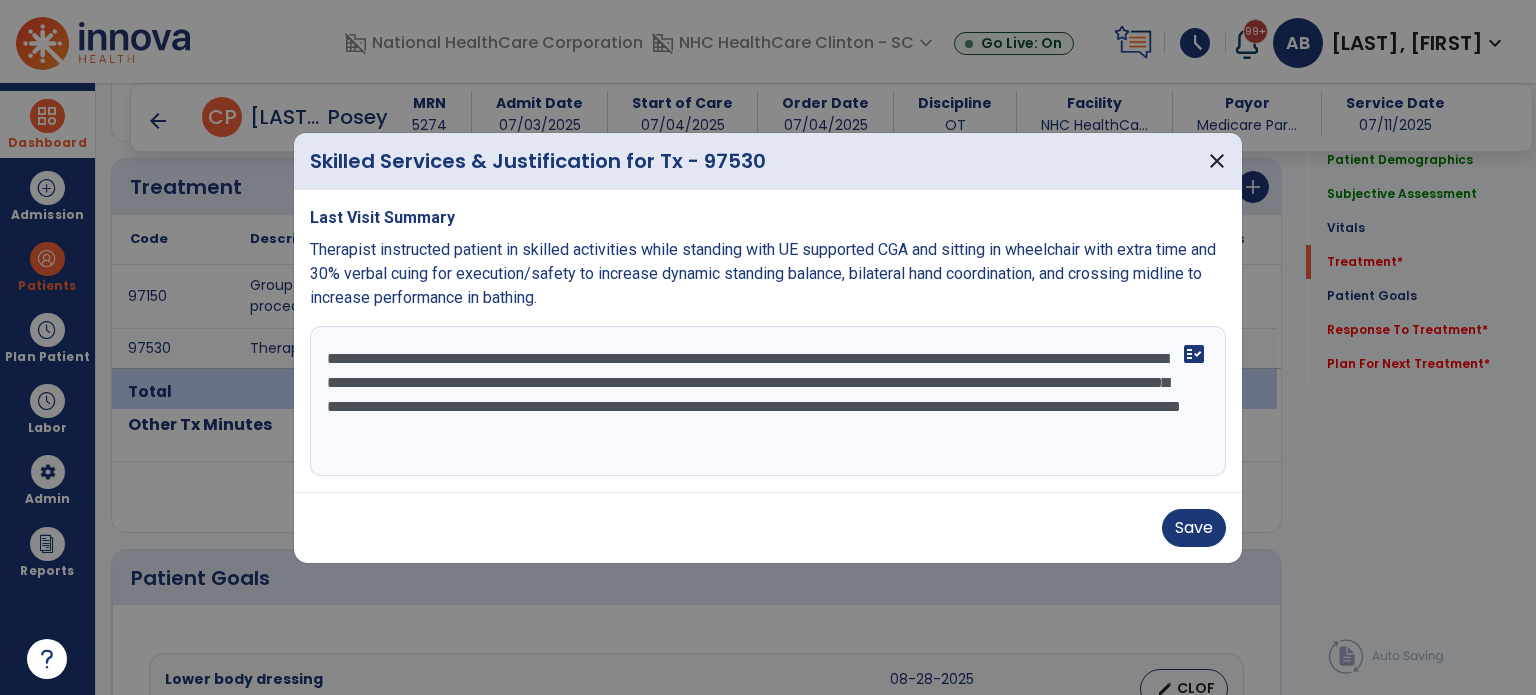 click on "**********" at bounding box center [768, 401] 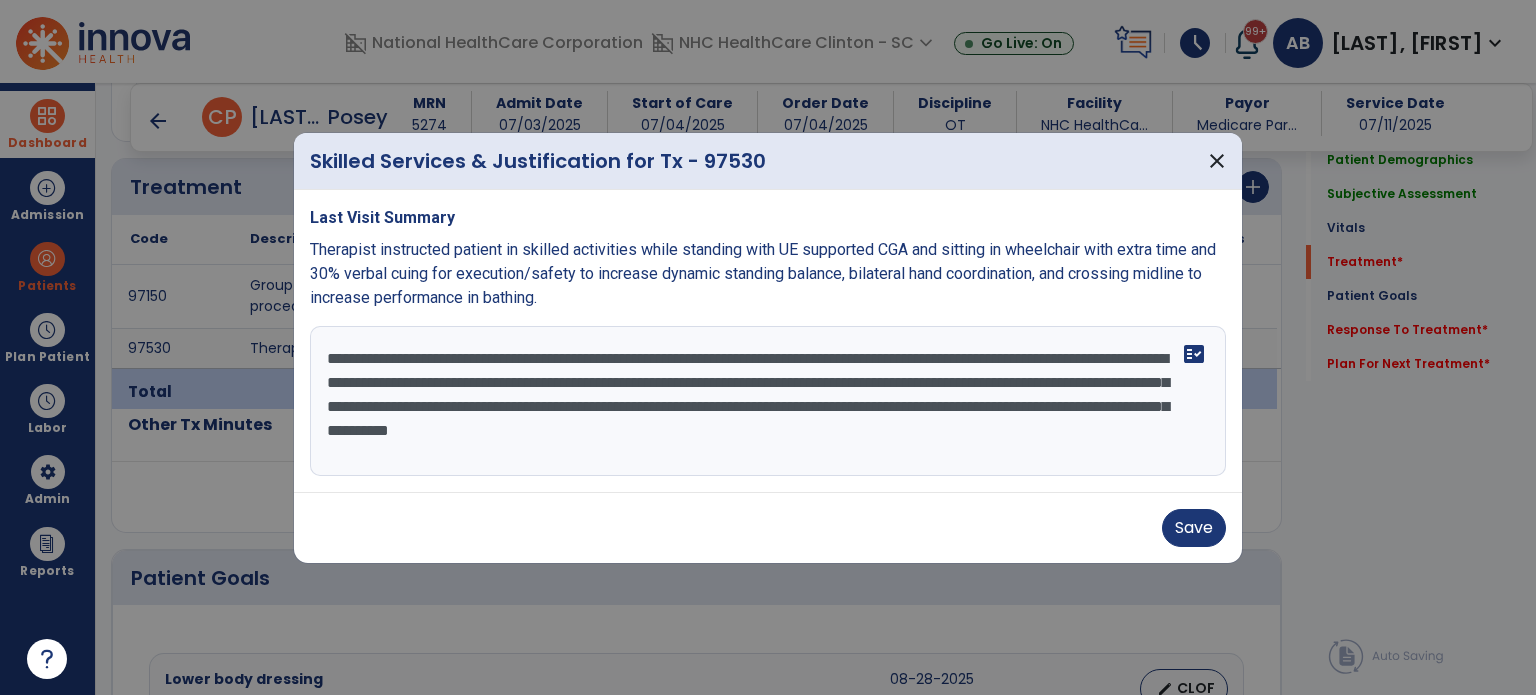 click on "**********" at bounding box center (768, 401) 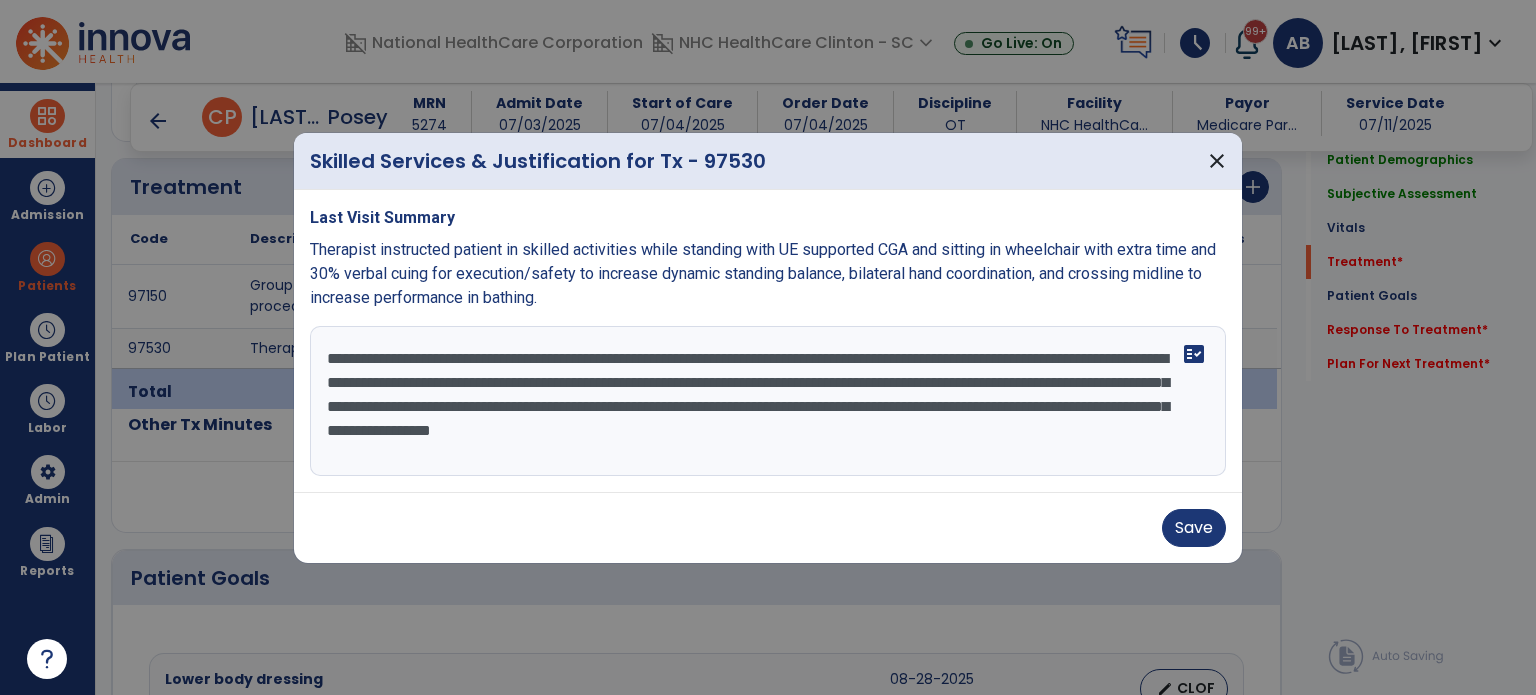 drag, startPoint x: 638, startPoint y: 404, endPoint x: 768, endPoint y: 398, distance: 130.13838 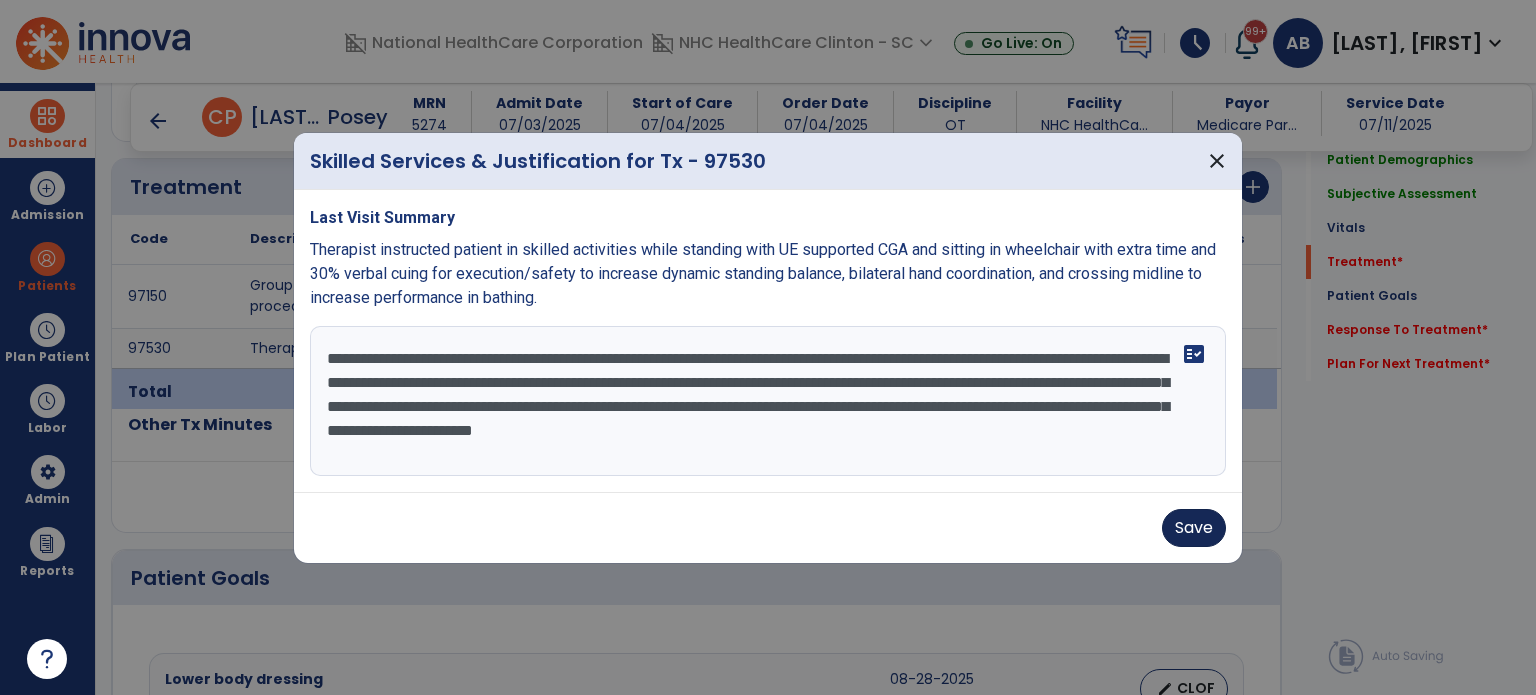 type on "**********" 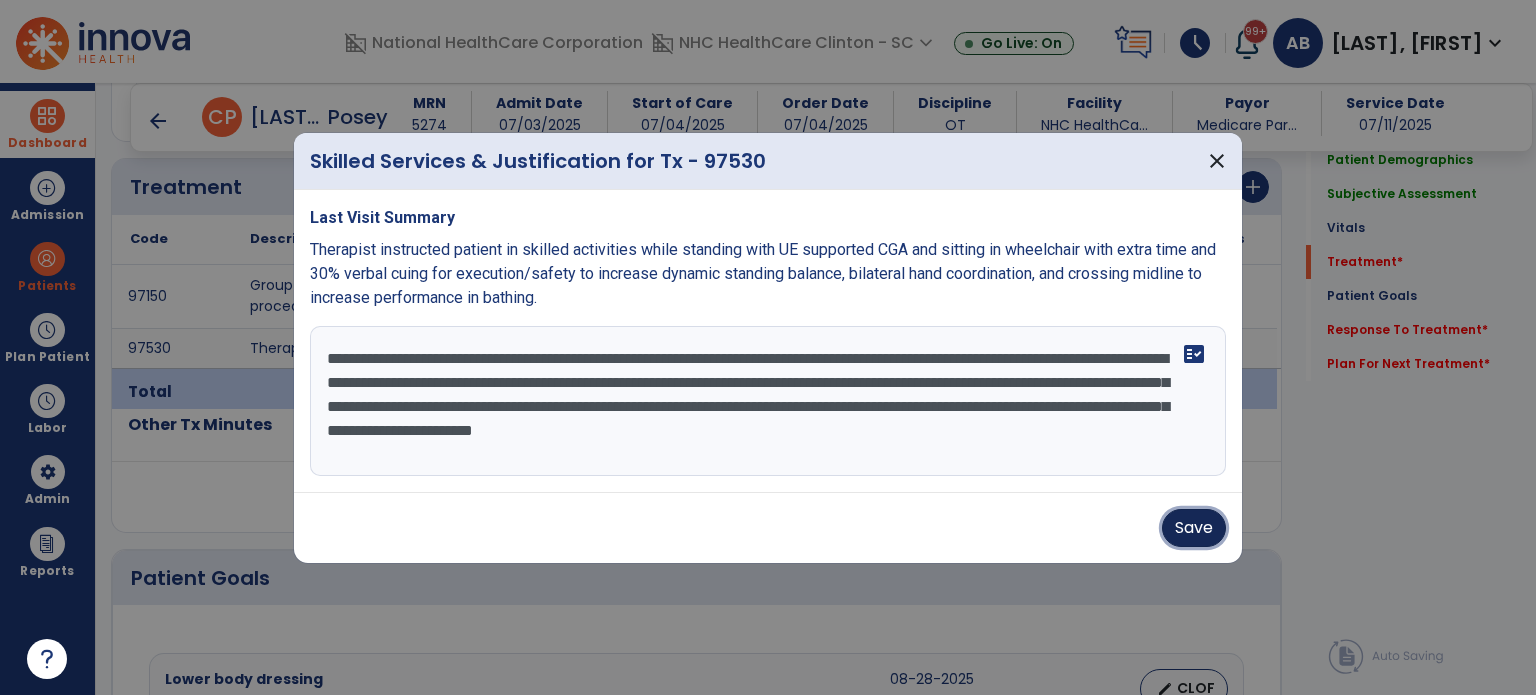click on "Save" at bounding box center (1194, 528) 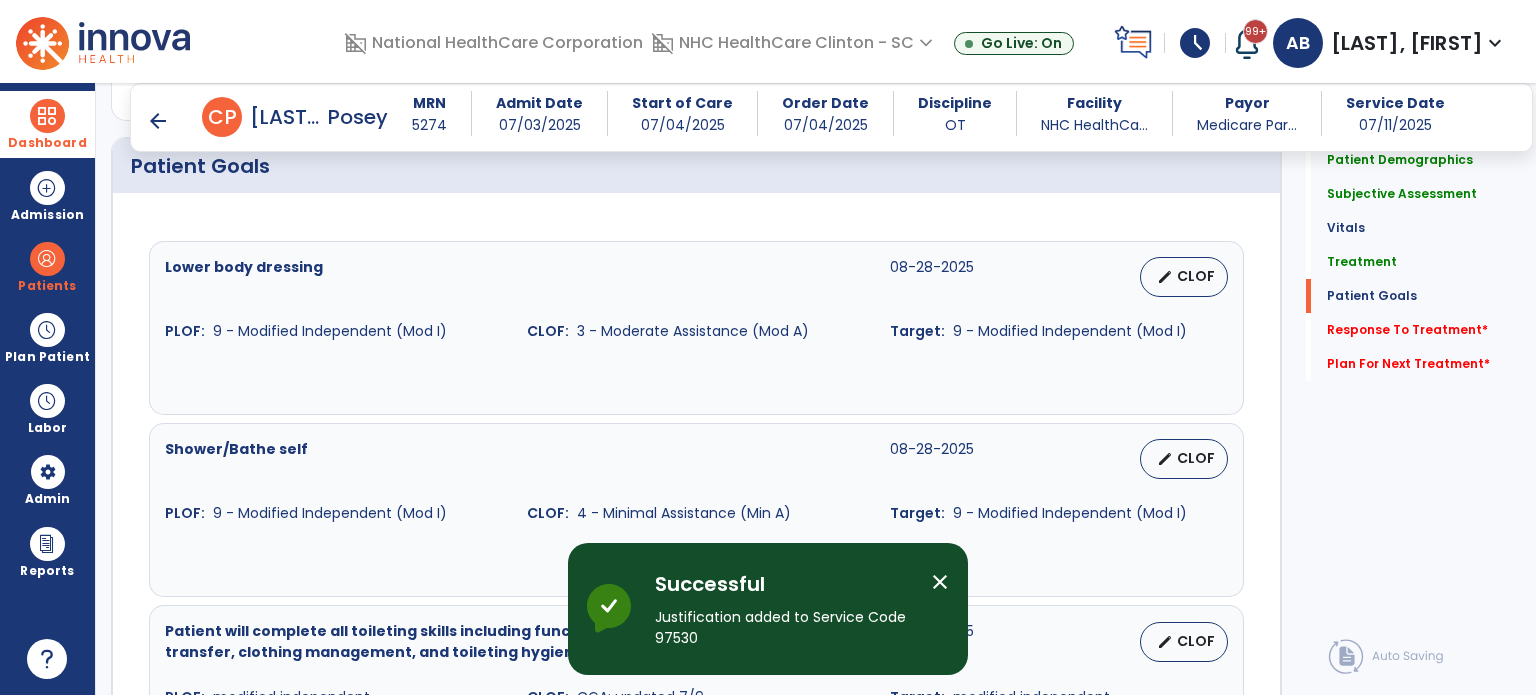 scroll, scrollTop: 1286, scrollLeft: 0, axis: vertical 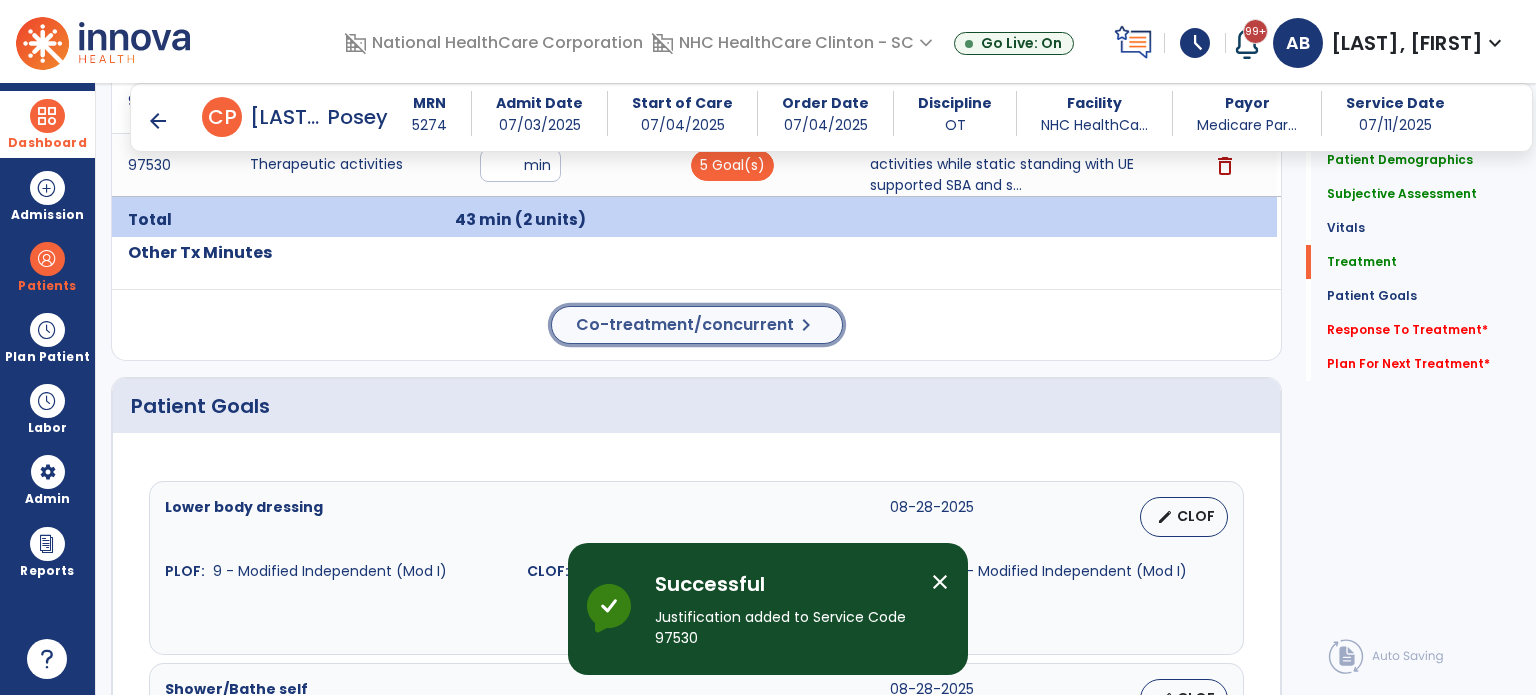 click on "Co-treatment/concurrent" 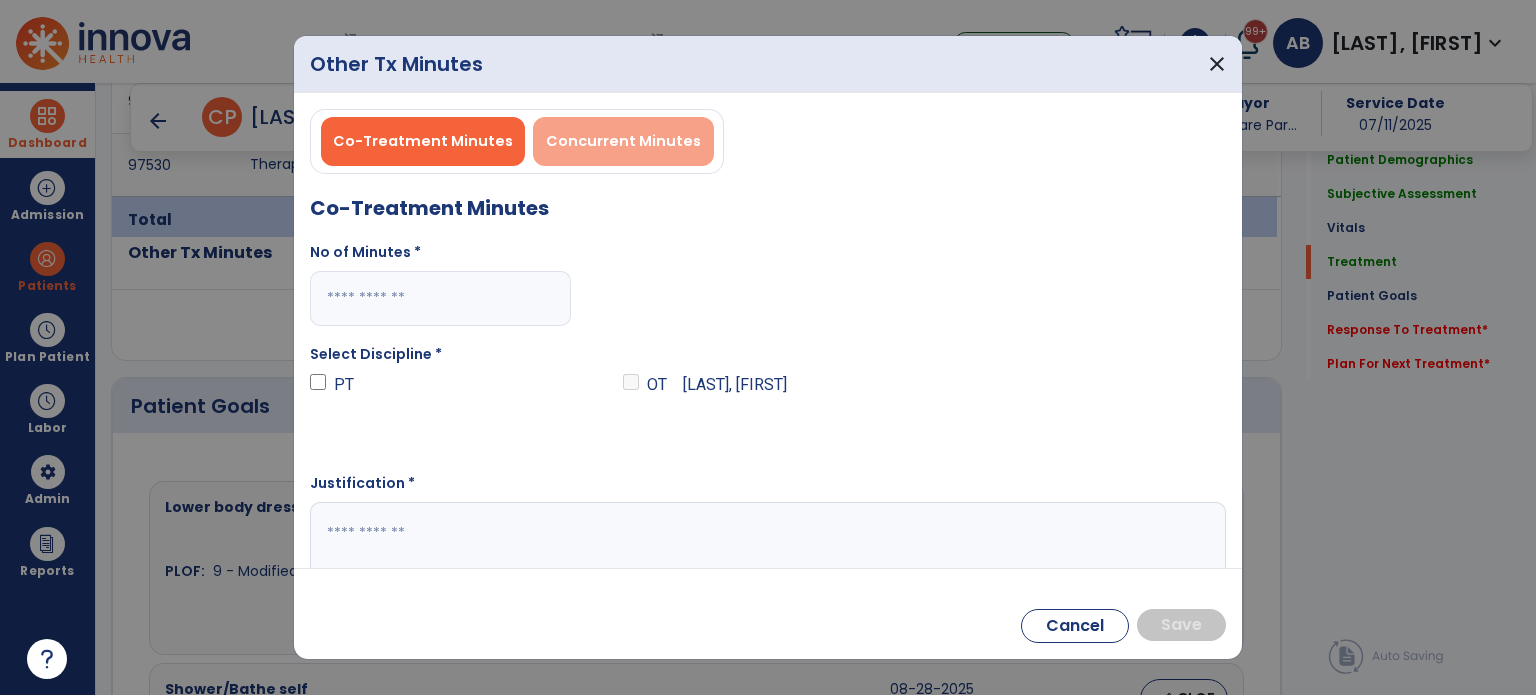 click on "Concurrent Minutes" at bounding box center [623, 141] 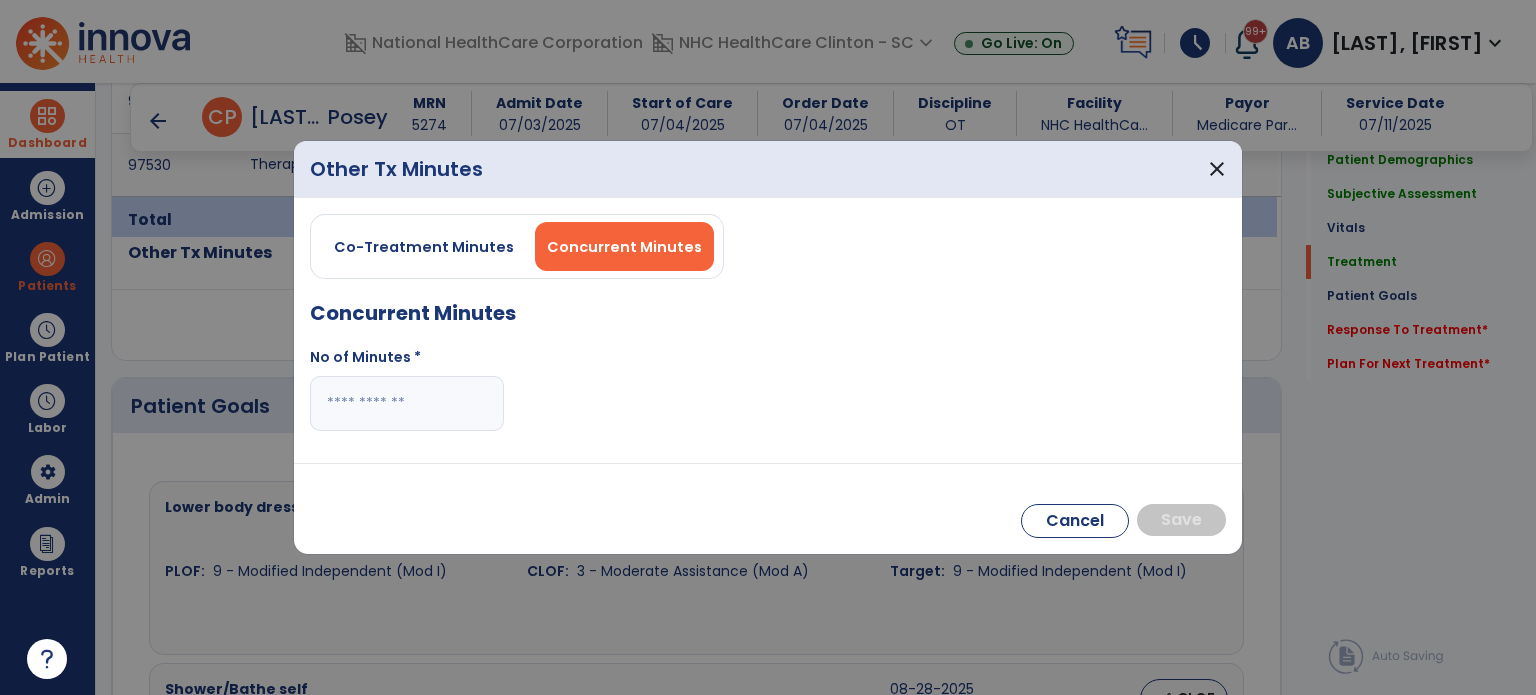 click at bounding box center (407, 403) 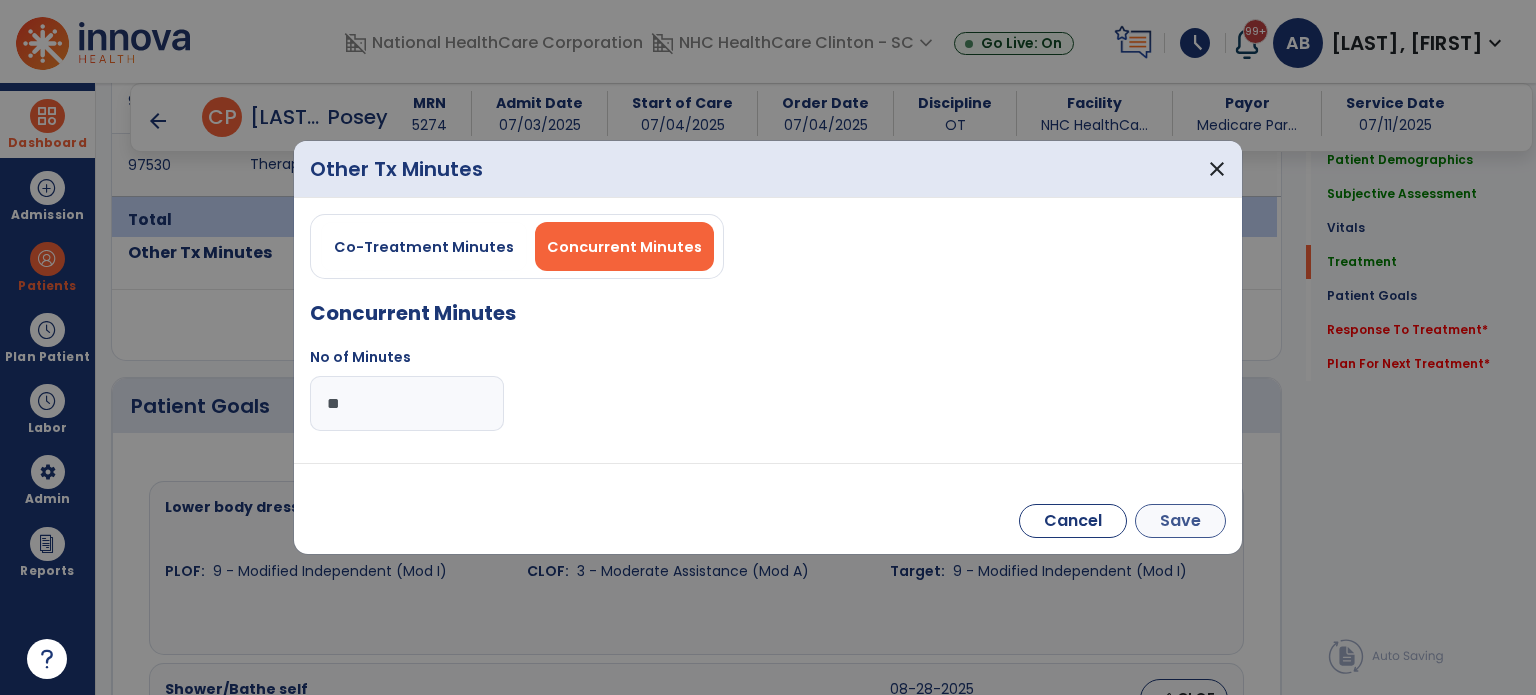type on "**" 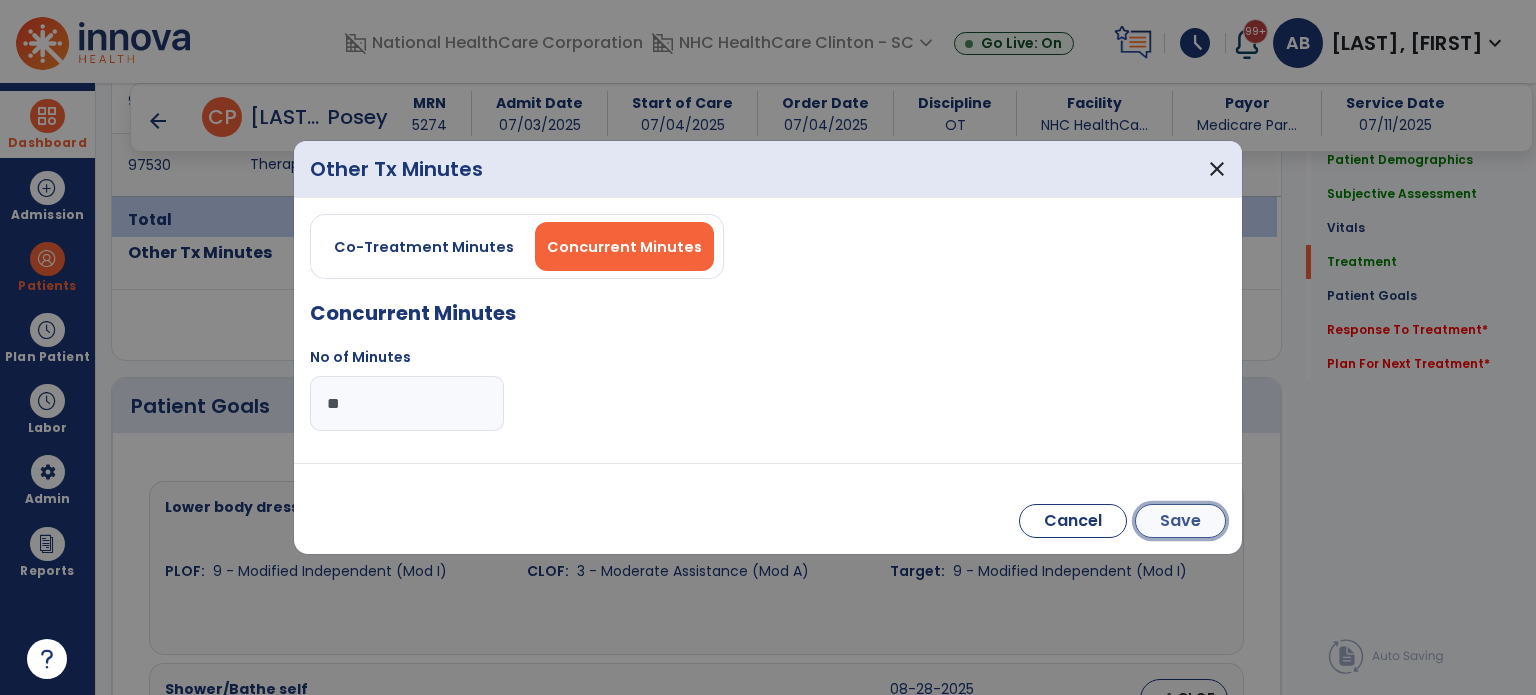 click on "Save" at bounding box center [1180, 521] 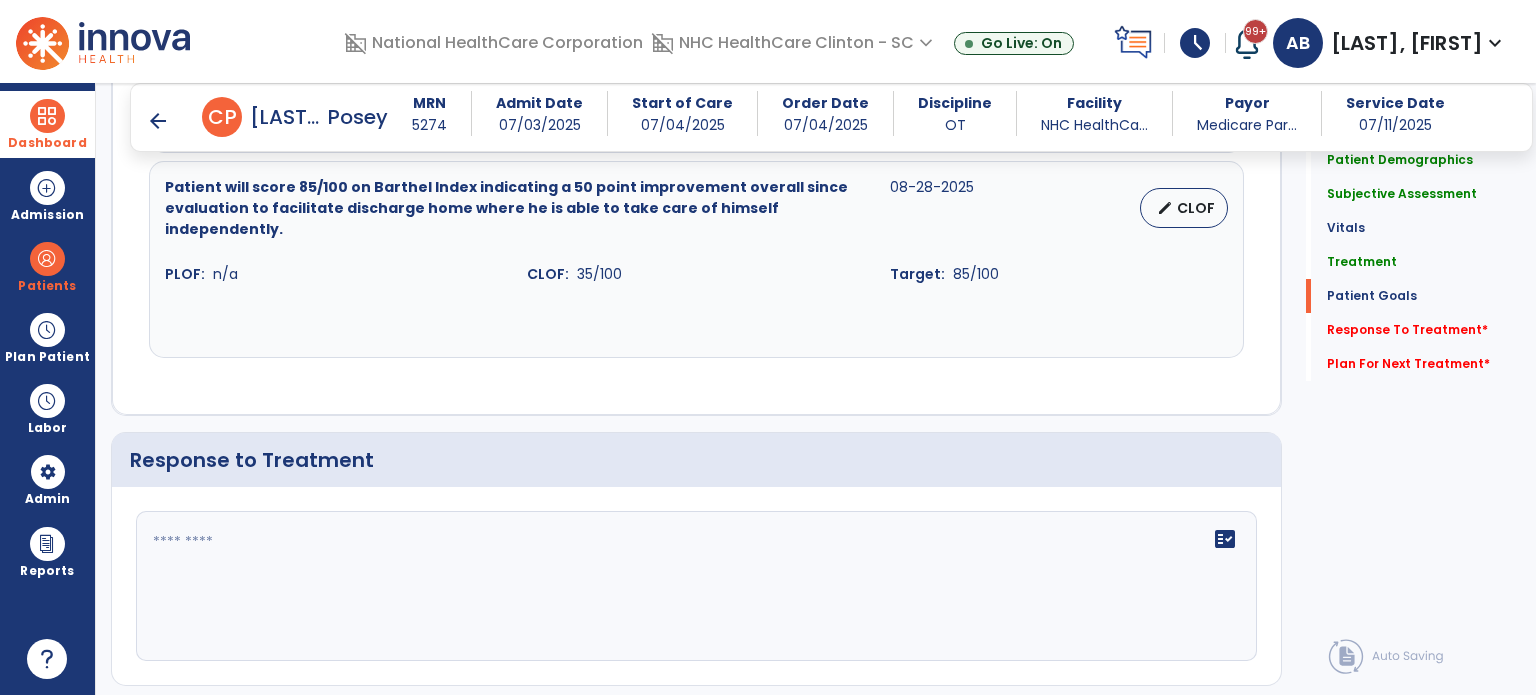 scroll, scrollTop: 2917, scrollLeft: 0, axis: vertical 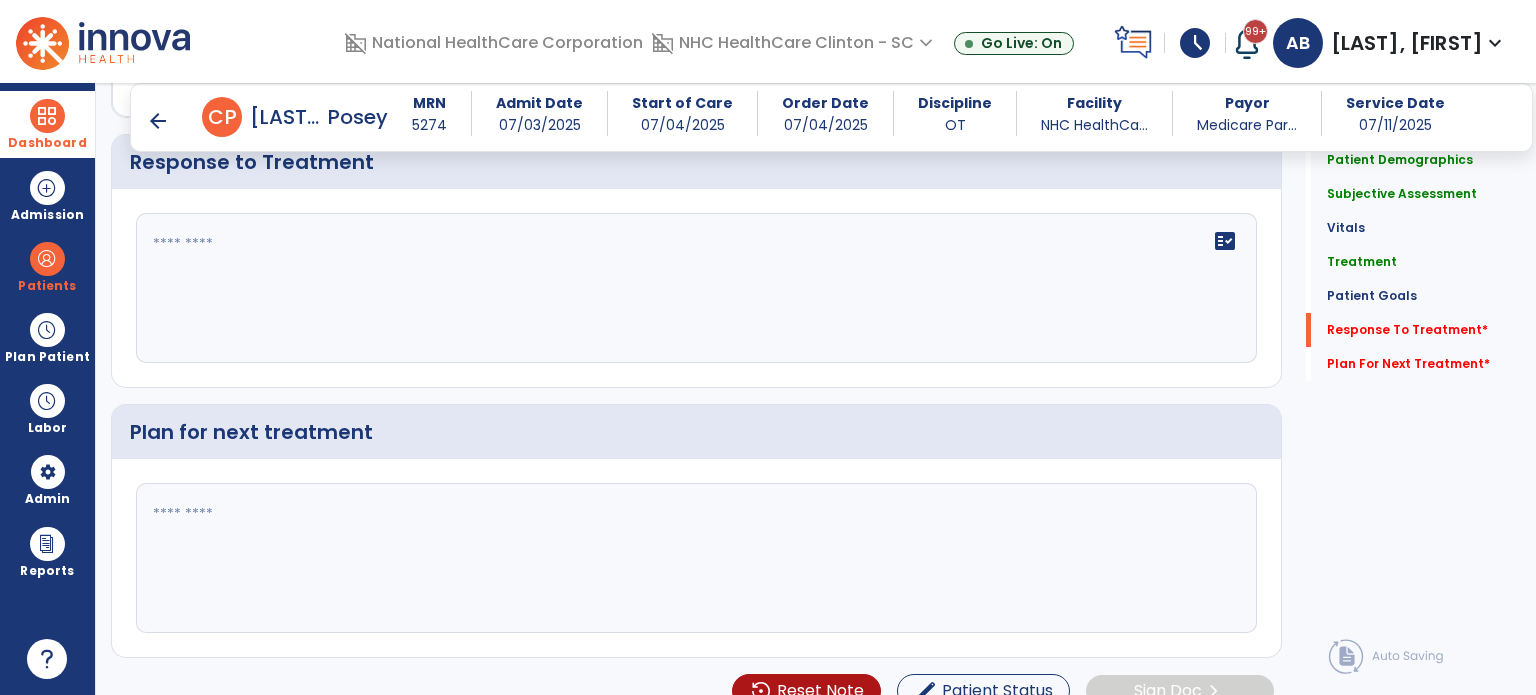click 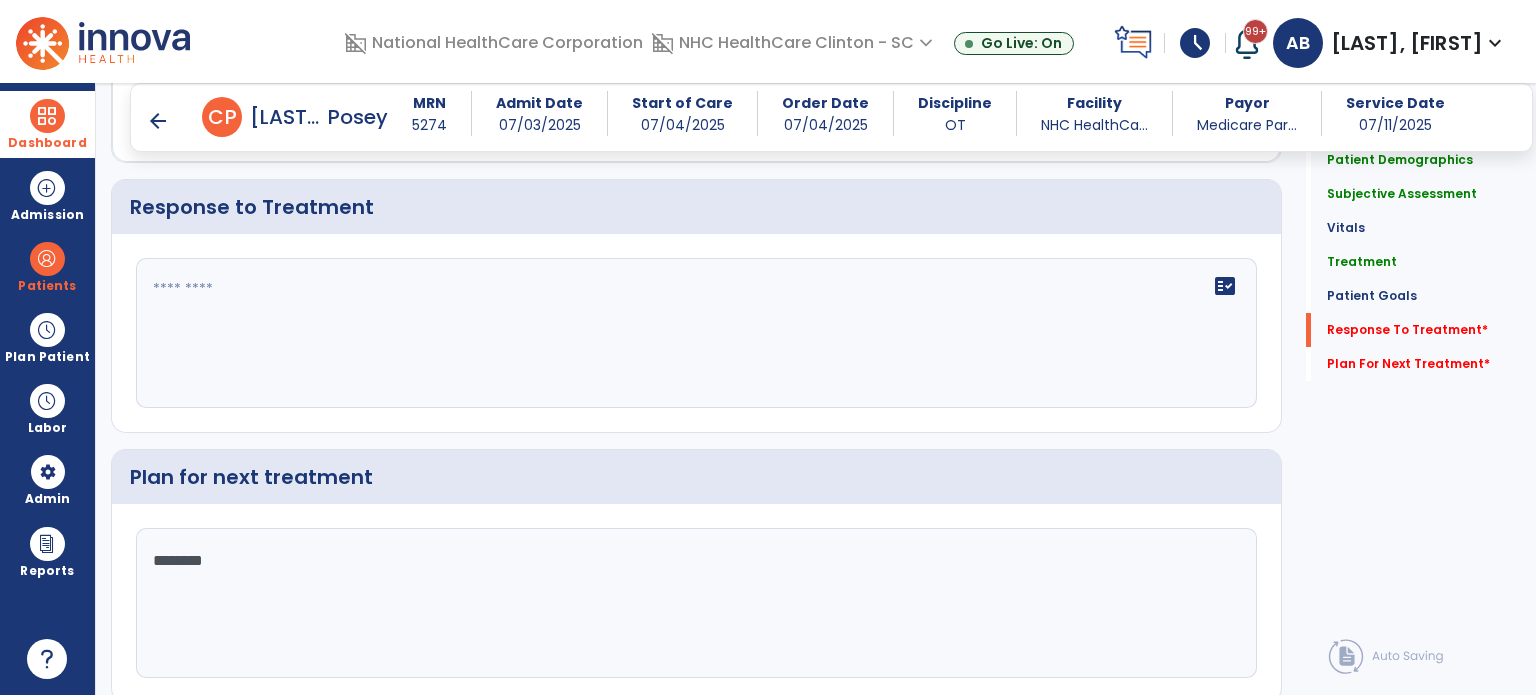 scroll, scrollTop: 2872, scrollLeft: 0, axis: vertical 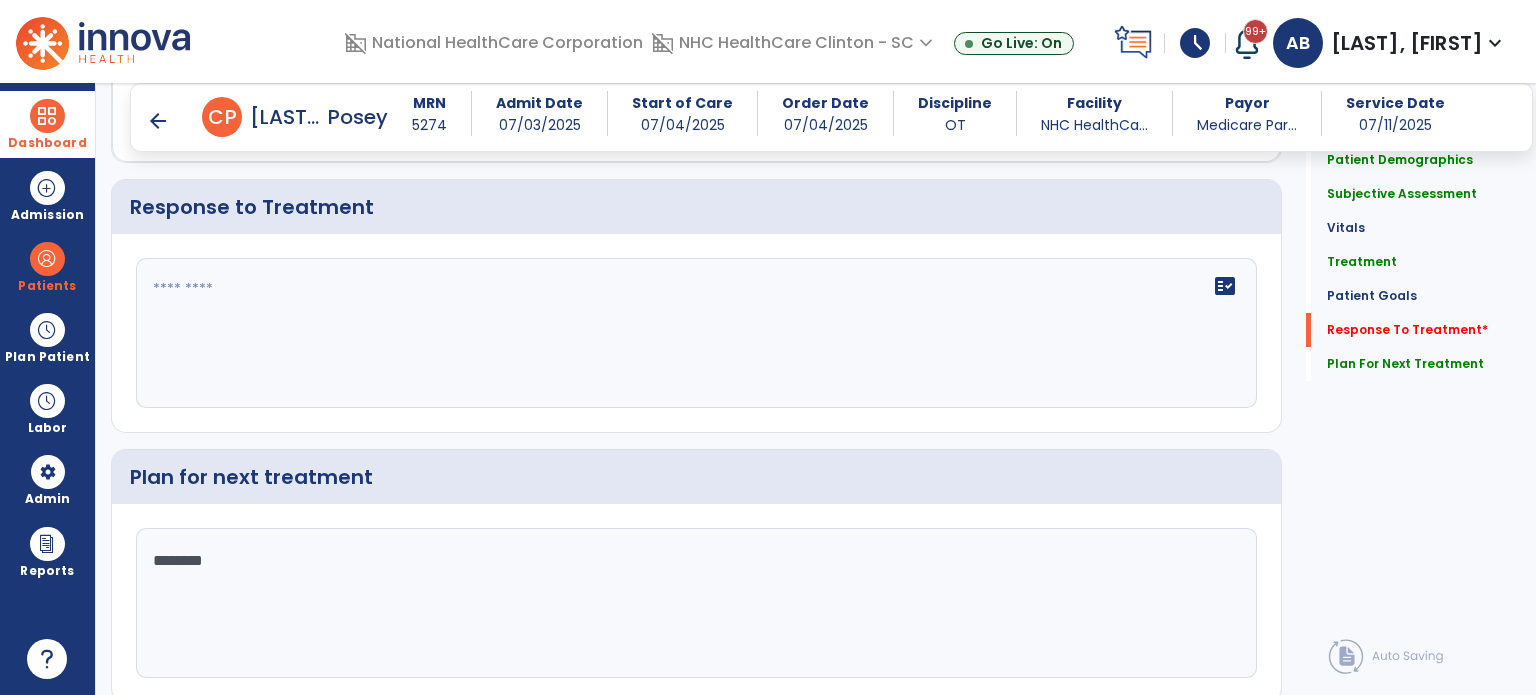 click on "fact_check" 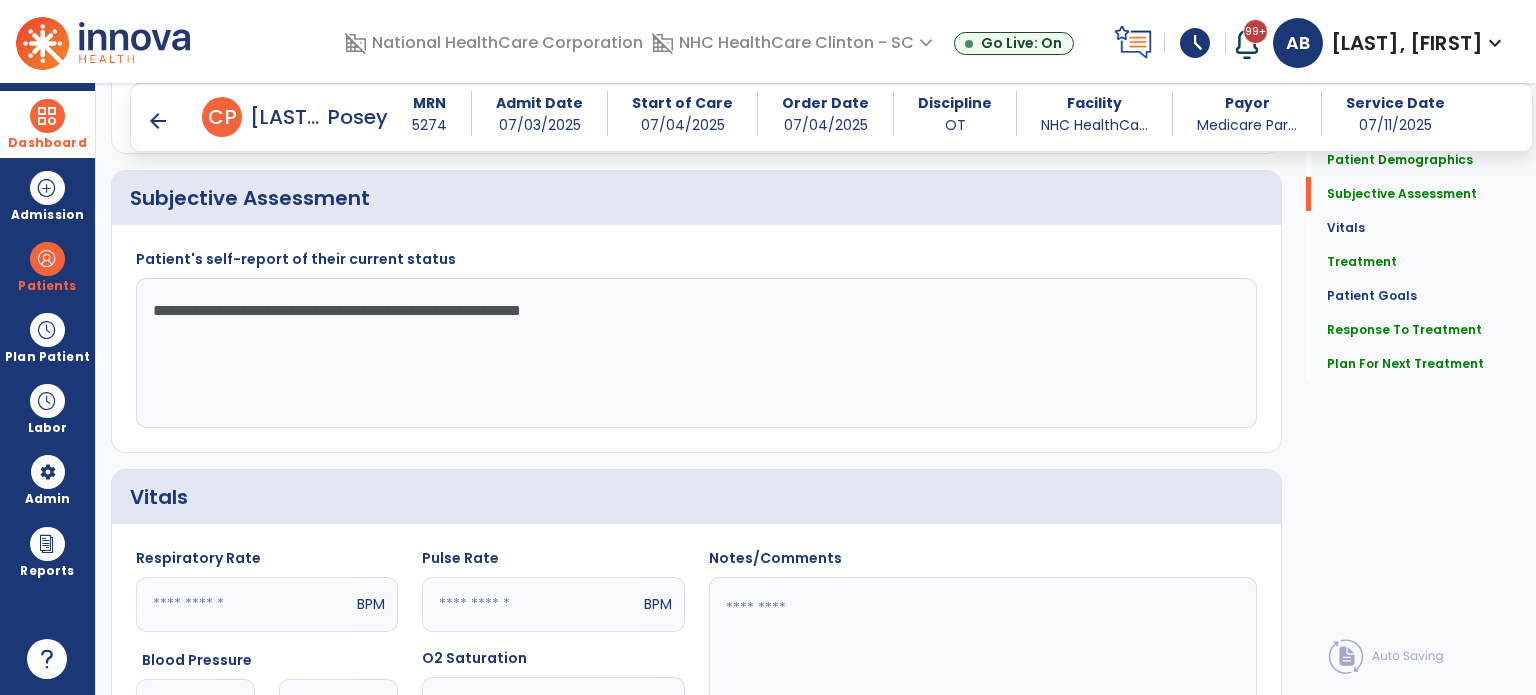 scroll, scrollTop: 360, scrollLeft: 0, axis: vertical 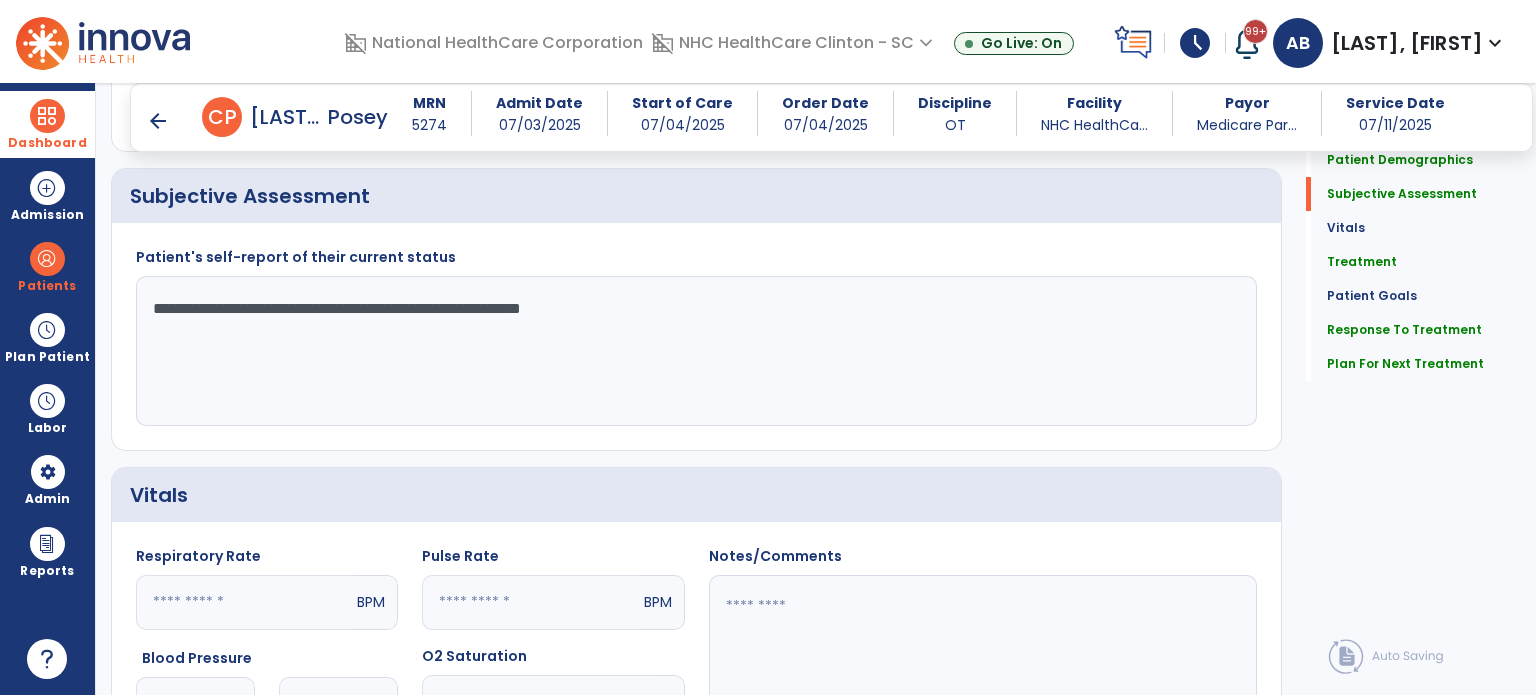 type on "**********" 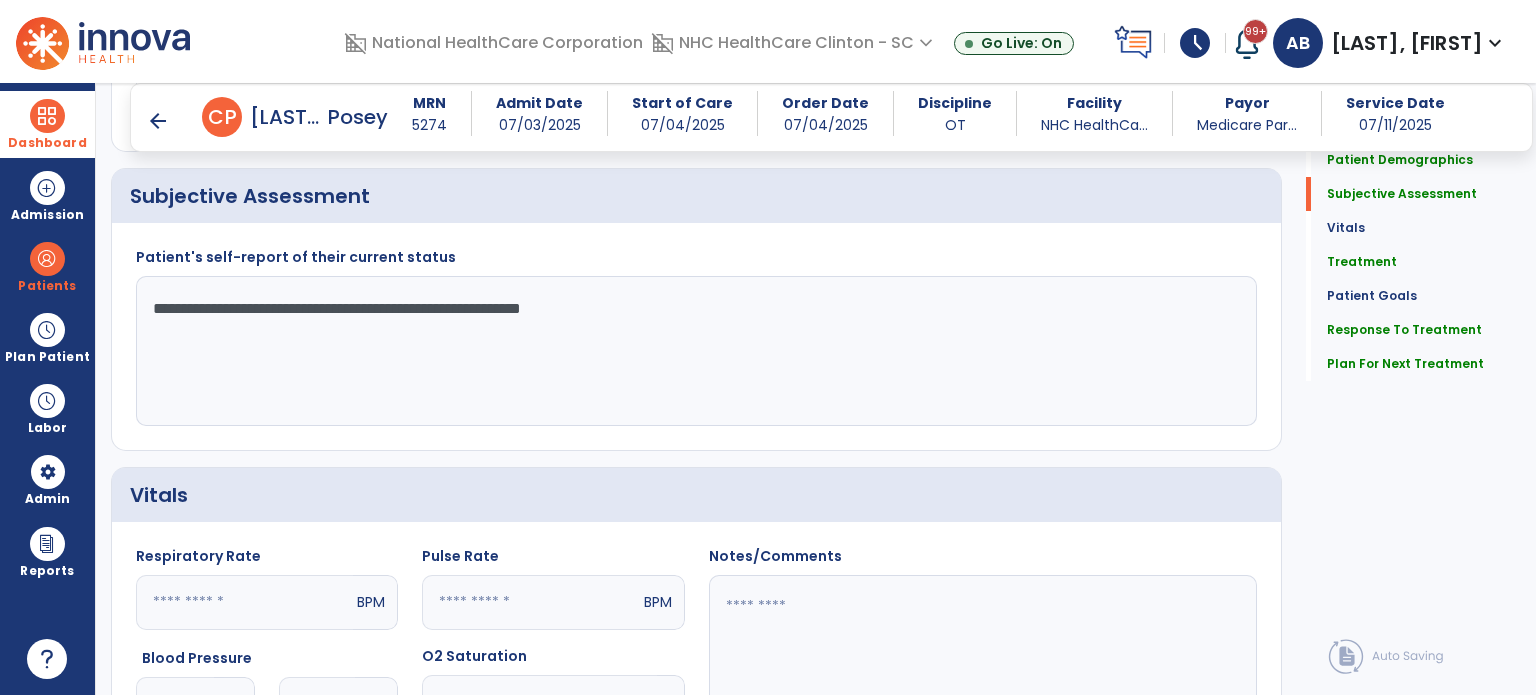click on "Quick Links  Patient Demographics   Patient Demographics   Subjective Assessment   Subjective Assessment   Vitals   Vitals   Treatment   Treatment   Patient Goals   Patient Goals   Response To Treatment   Response To Treatment   Plan For Next Treatment   Plan For Next Treatment" 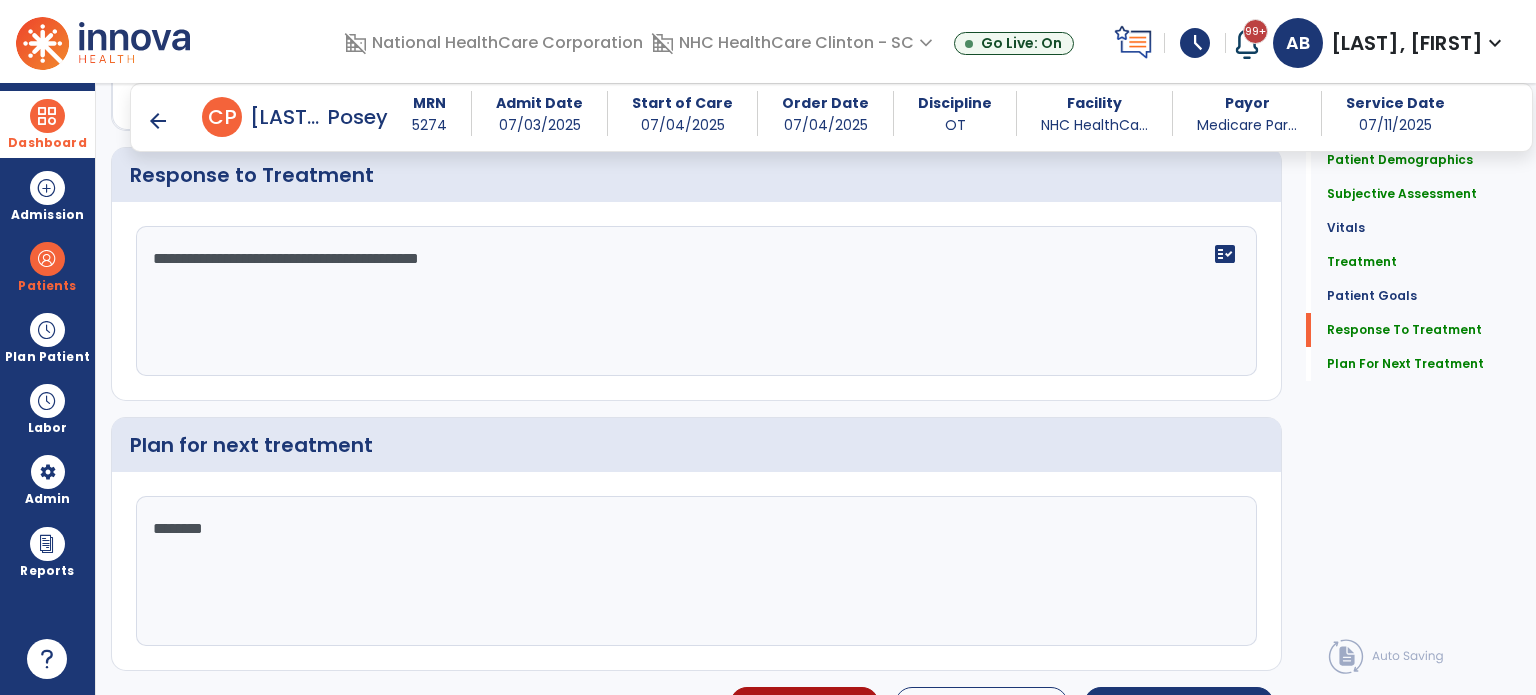 scroll, scrollTop: 2917, scrollLeft: 0, axis: vertical 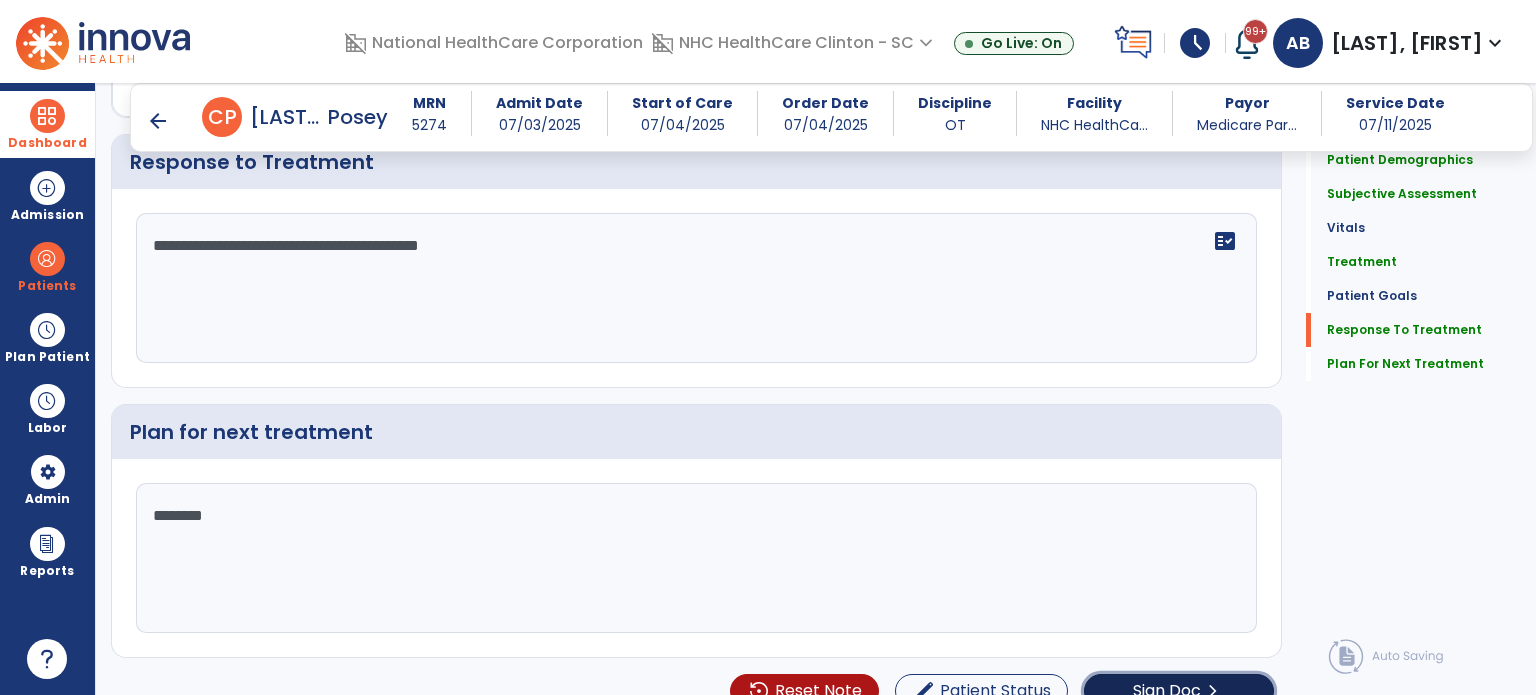 click on "Sign Doc" 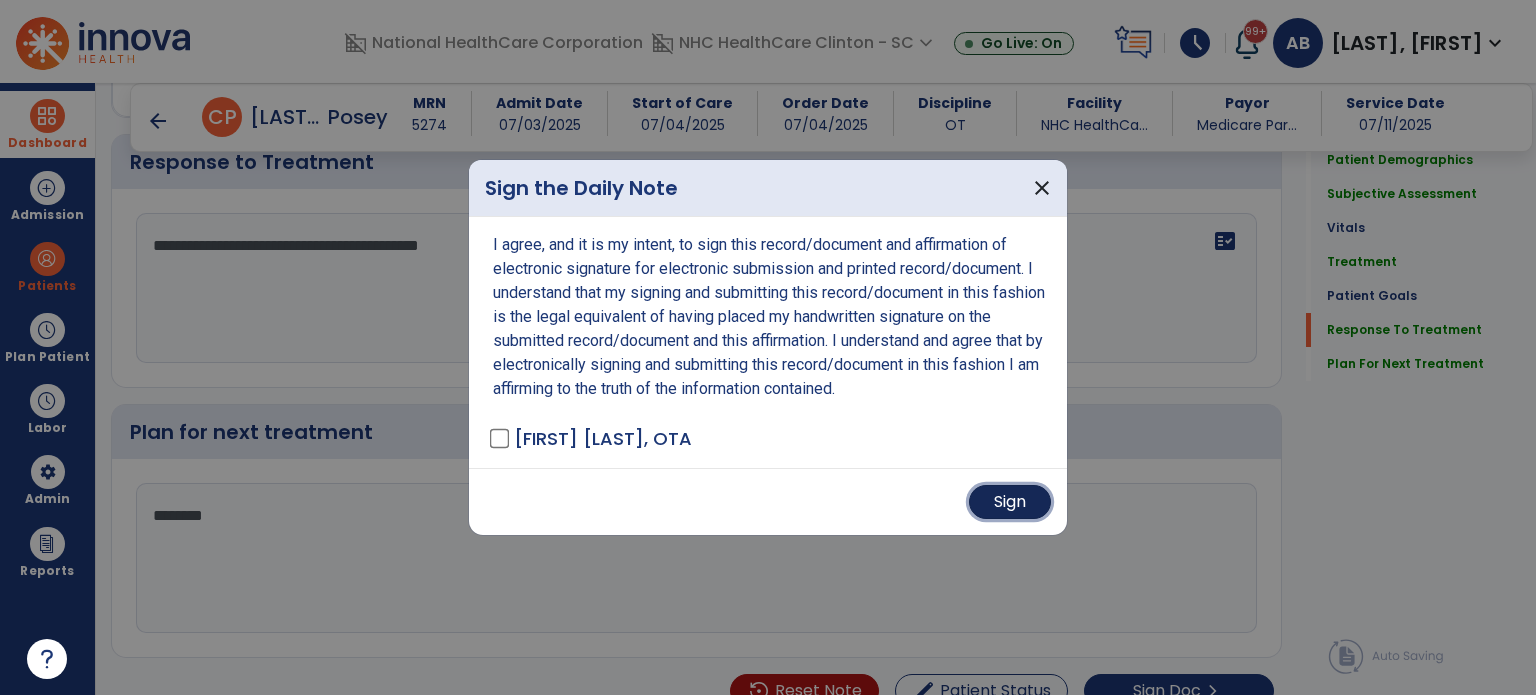 click on "Sign" at bounding box center [1010, 502] 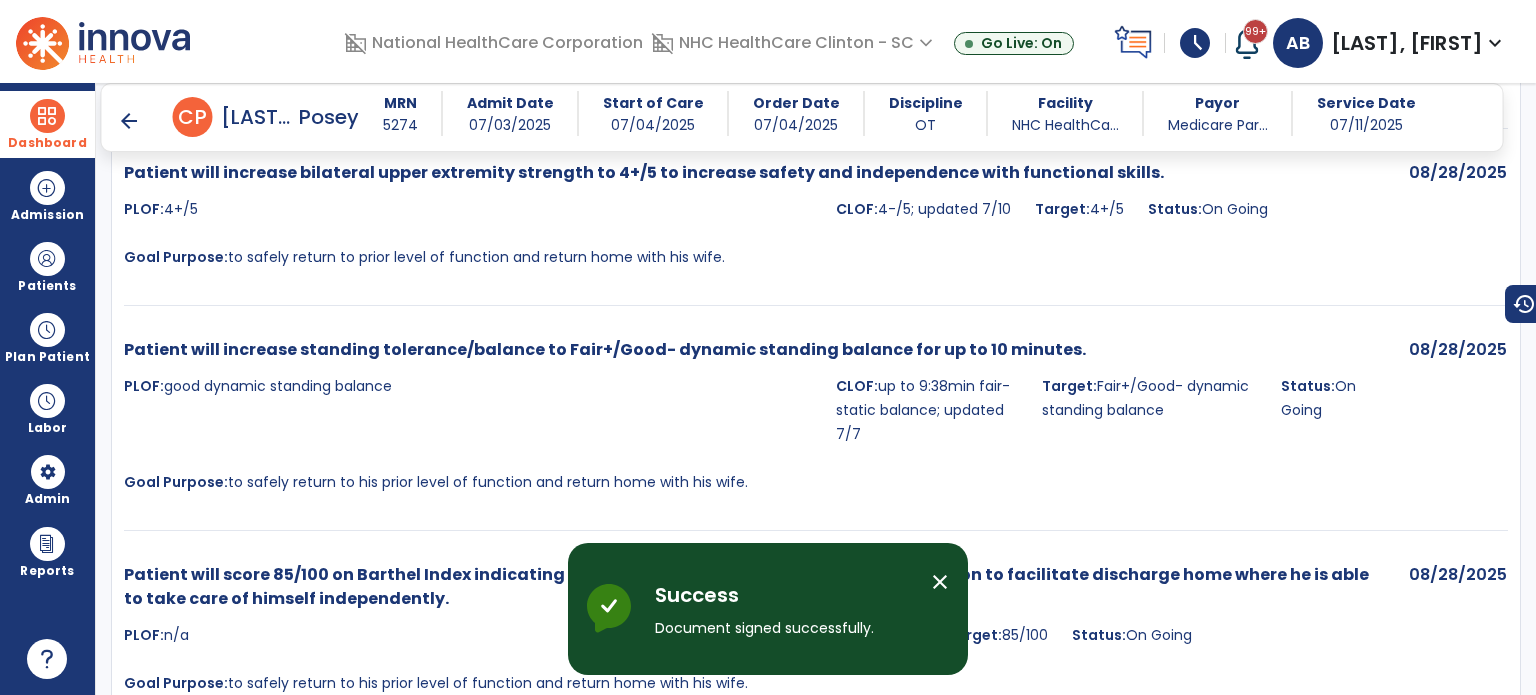 scroll, scrollTop: 4367, scrollLeft: 0, axis: vertical 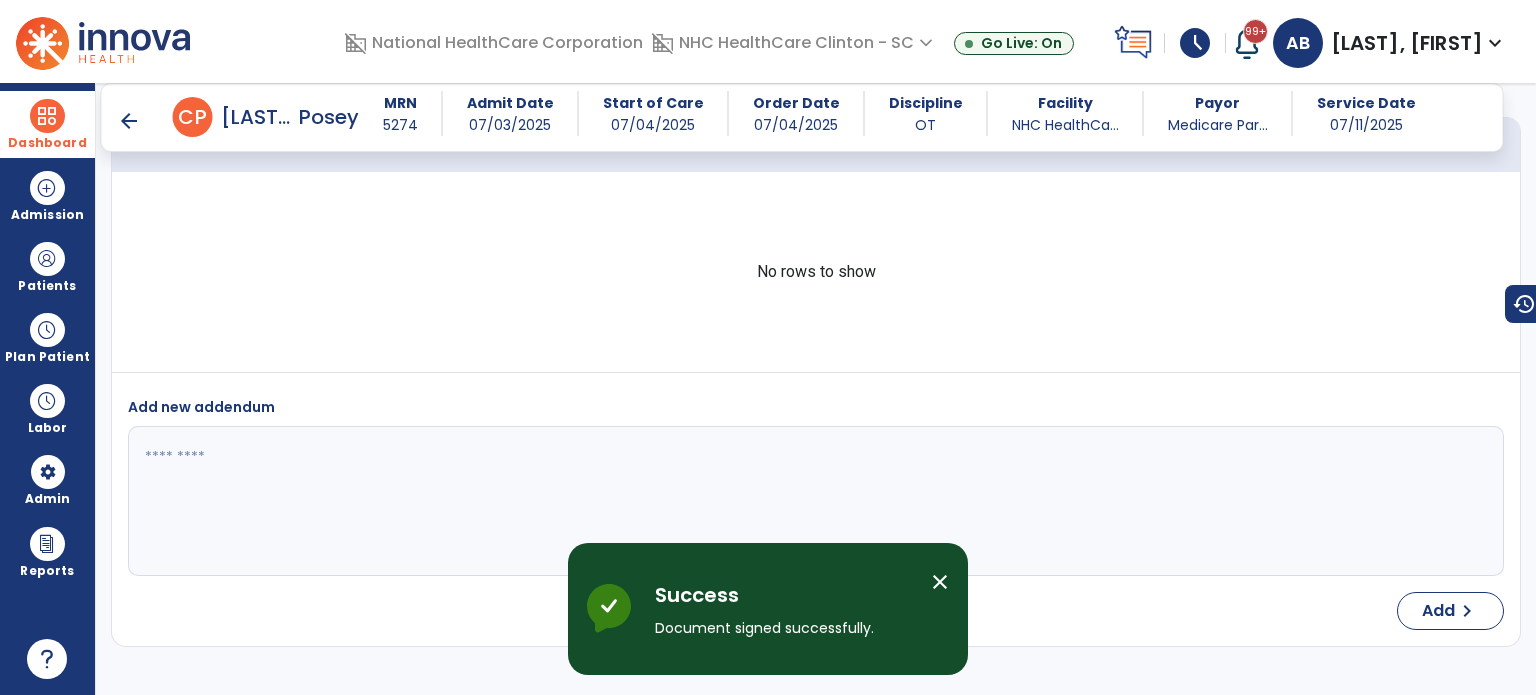 click on "arrow_back" at bounding box center [129, 121] 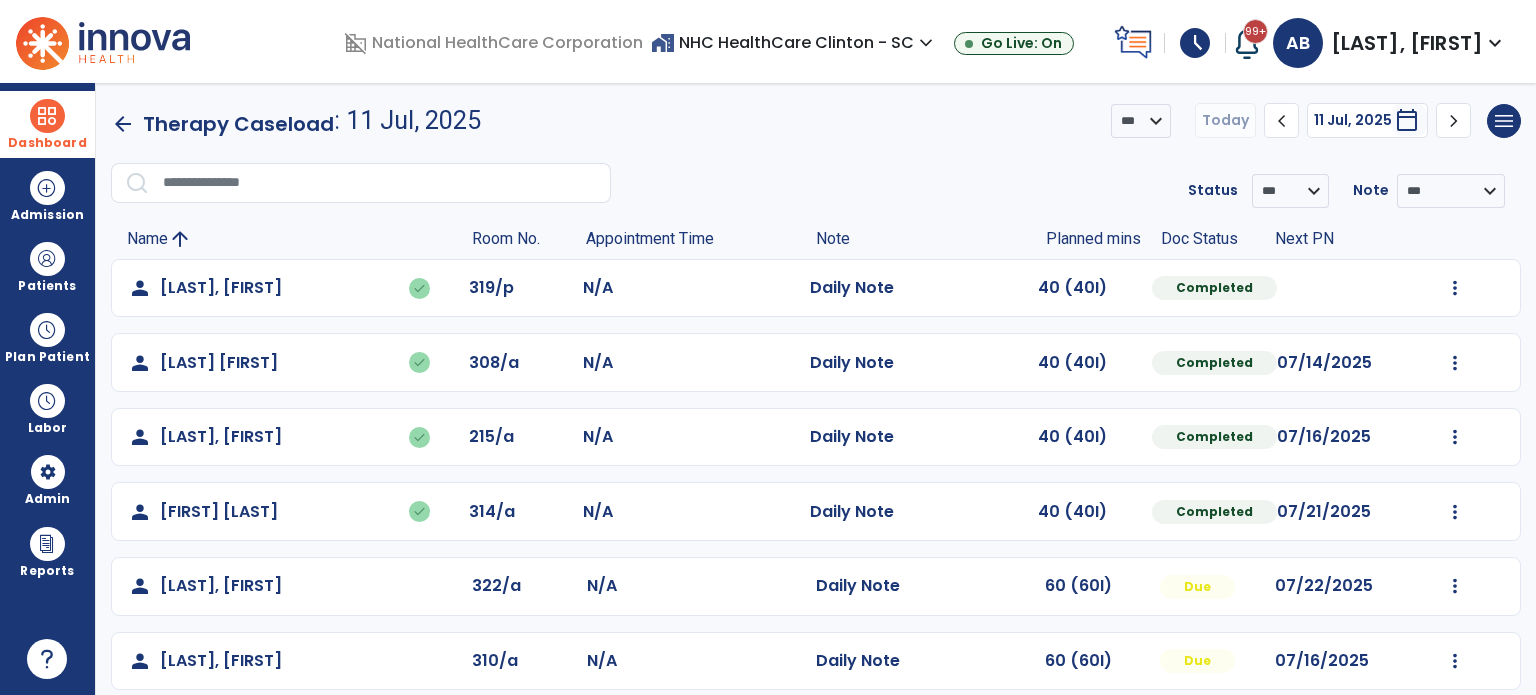 scroll, scrollTop: 94, scrollLeft: 0, axis: vertical 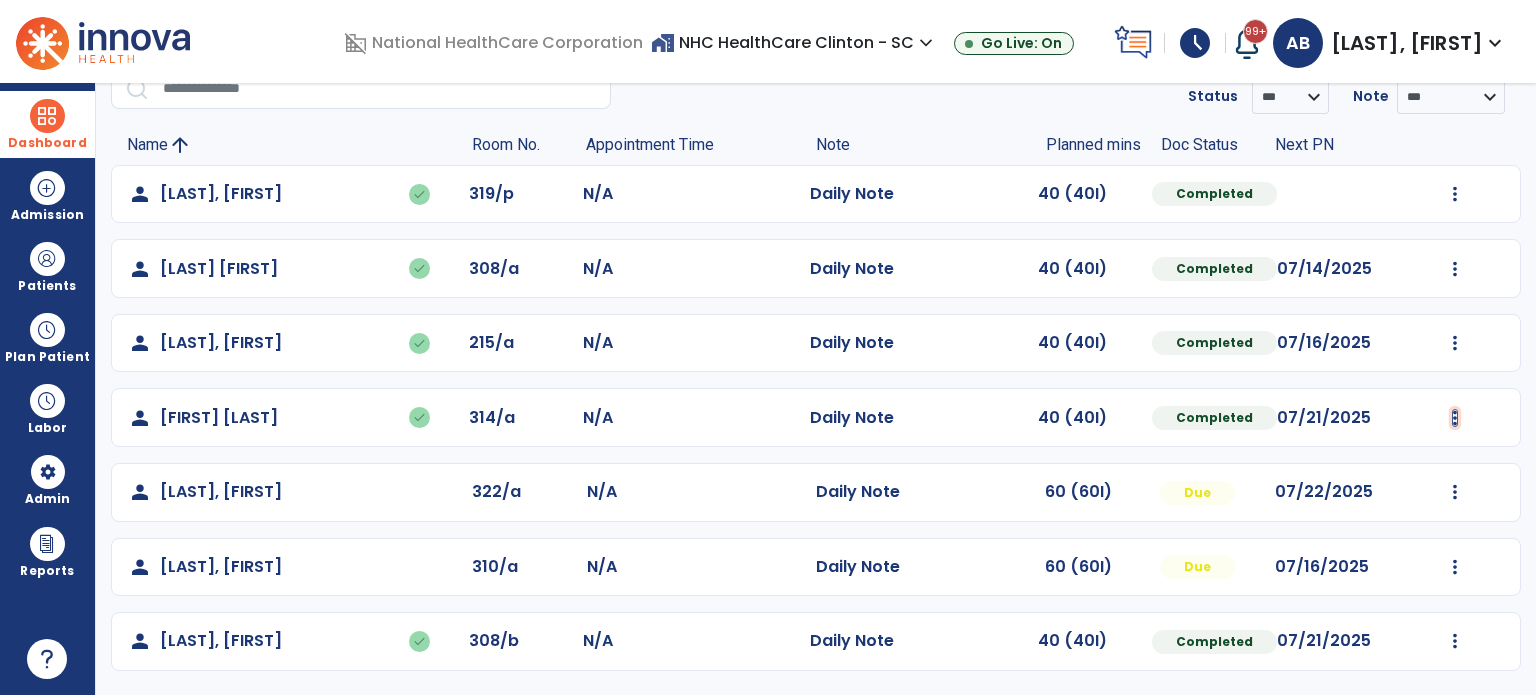 click at bounding box center [1455, 194] 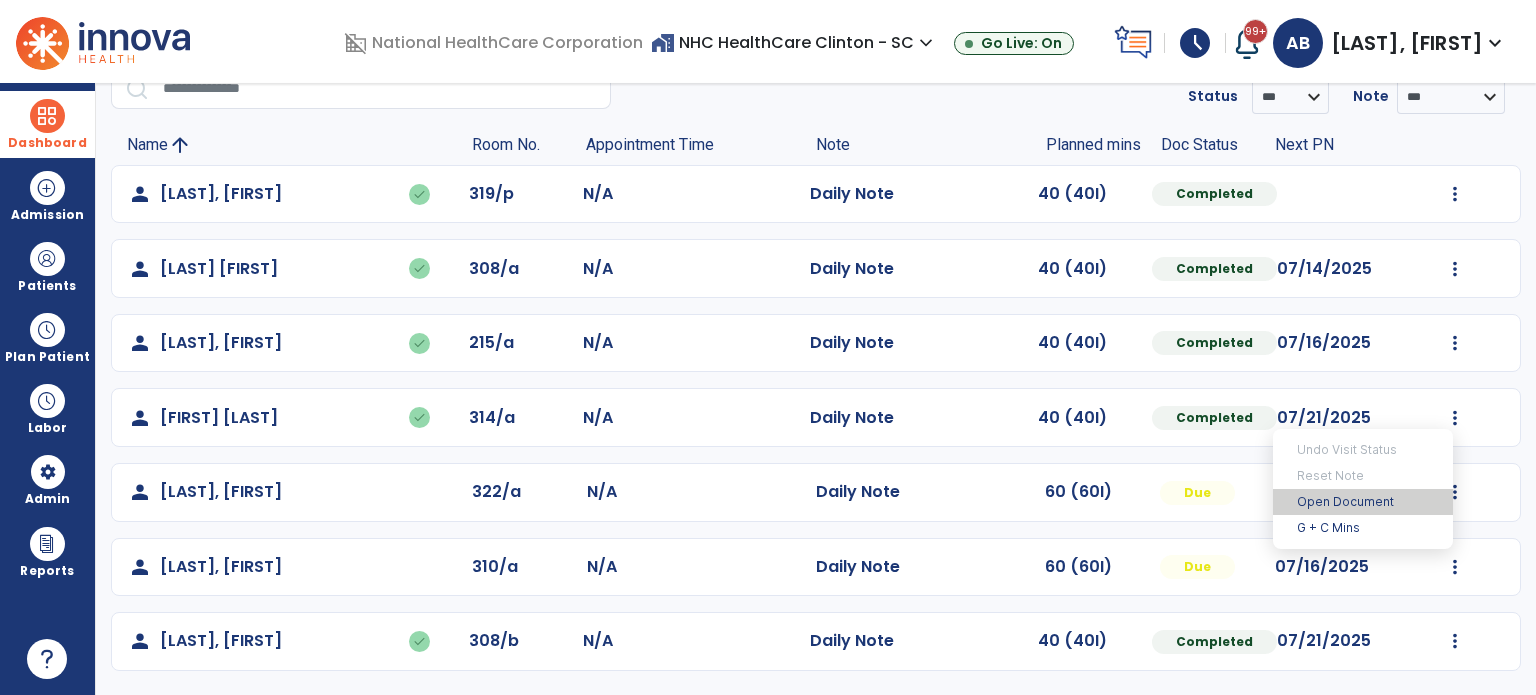 click on "Open Document" at bounding box center (1363, 502) 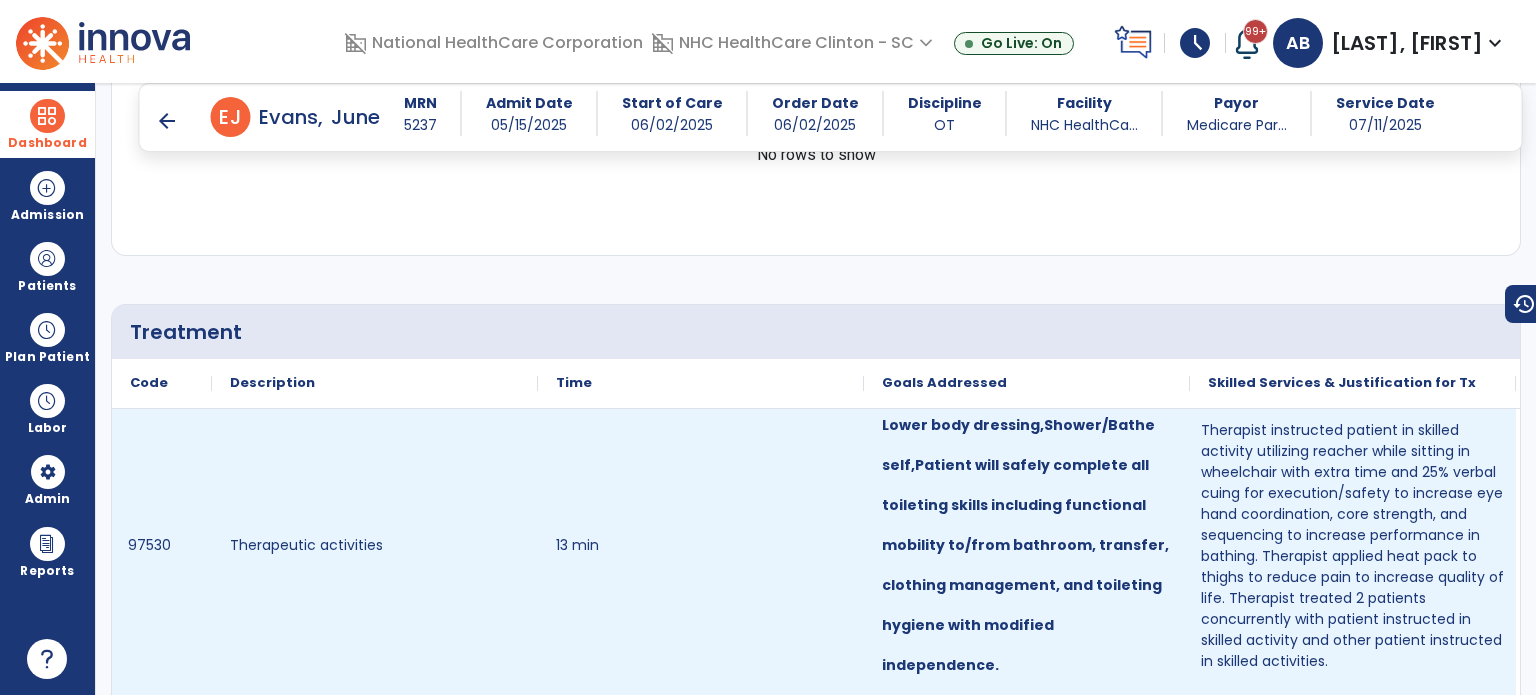 scroll, scrollTop: 1000, scrollLeft: 0, axis: vertical 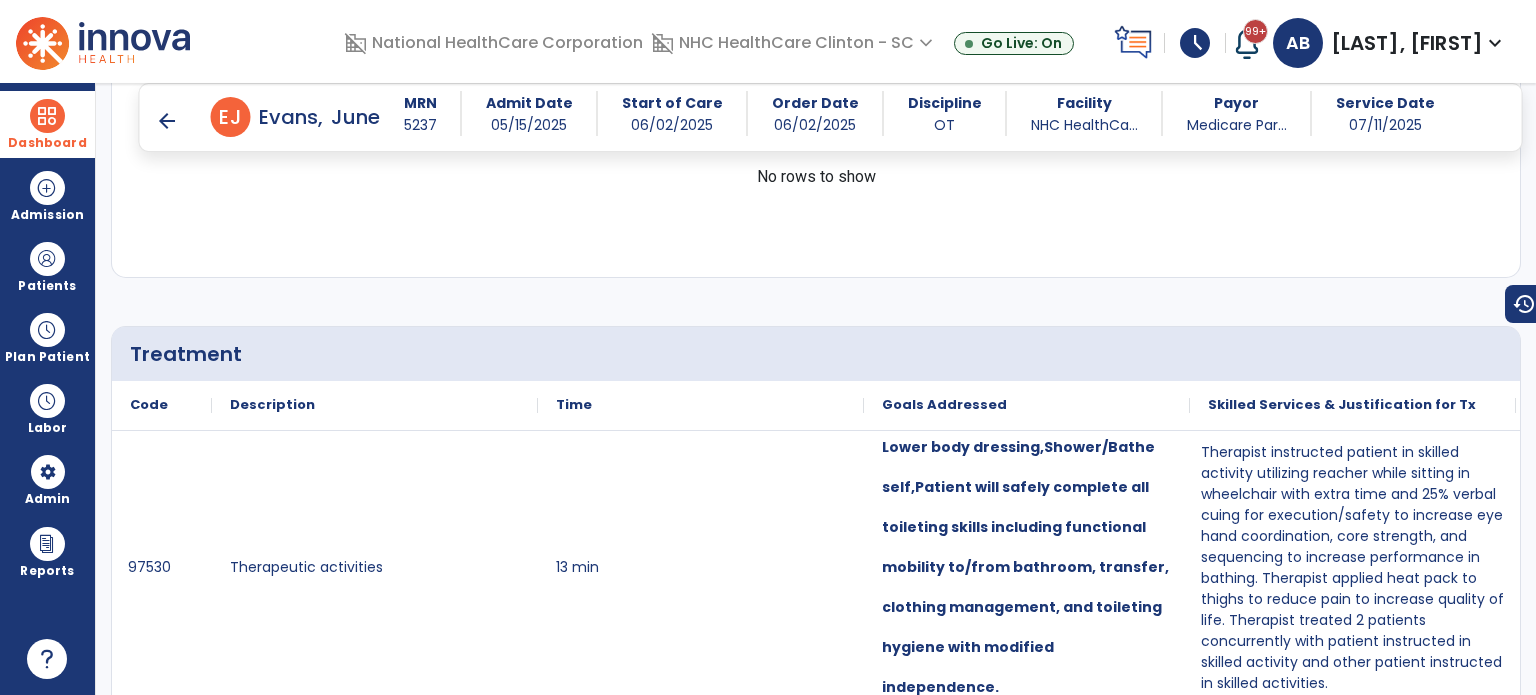 click on "arrow_back" at bounding box center (167, 121) 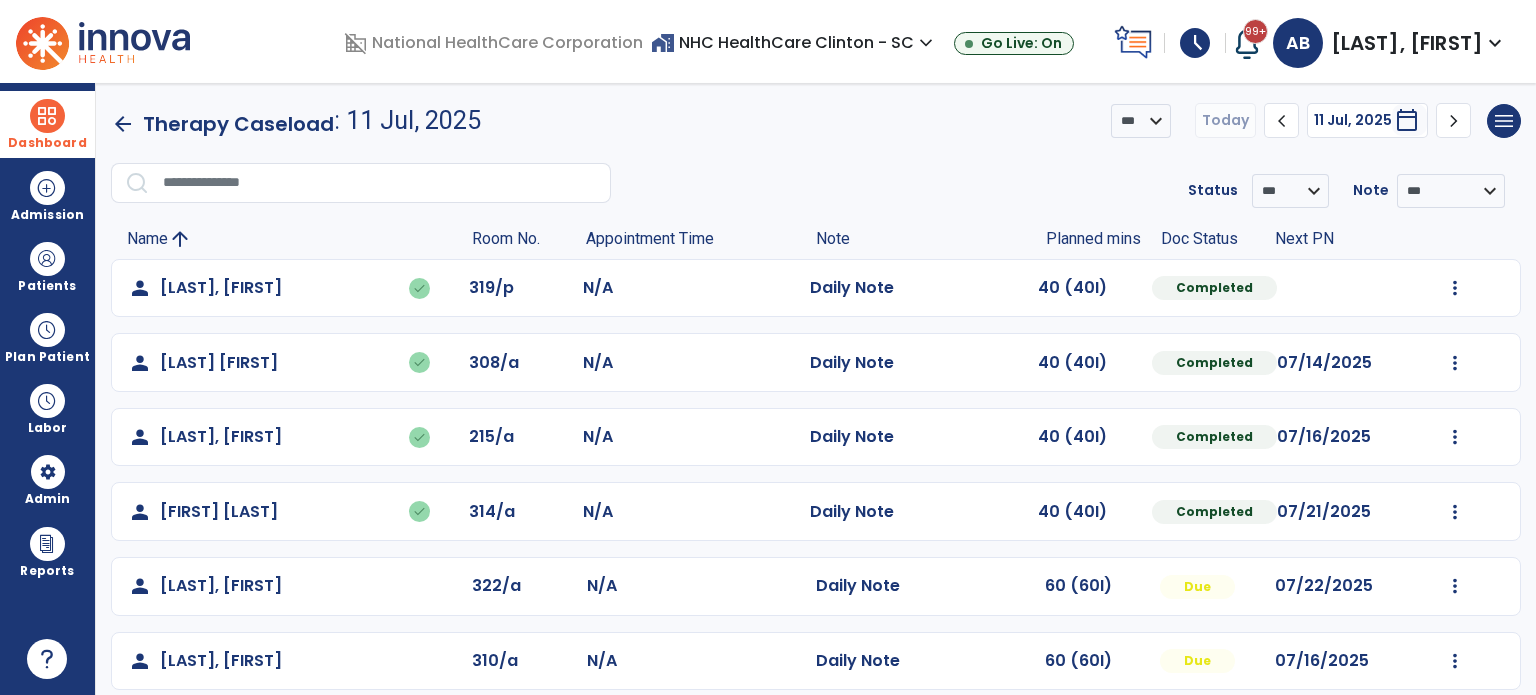 scroll, scrollTop: 94, scrollLeft: 0, axis: vertical 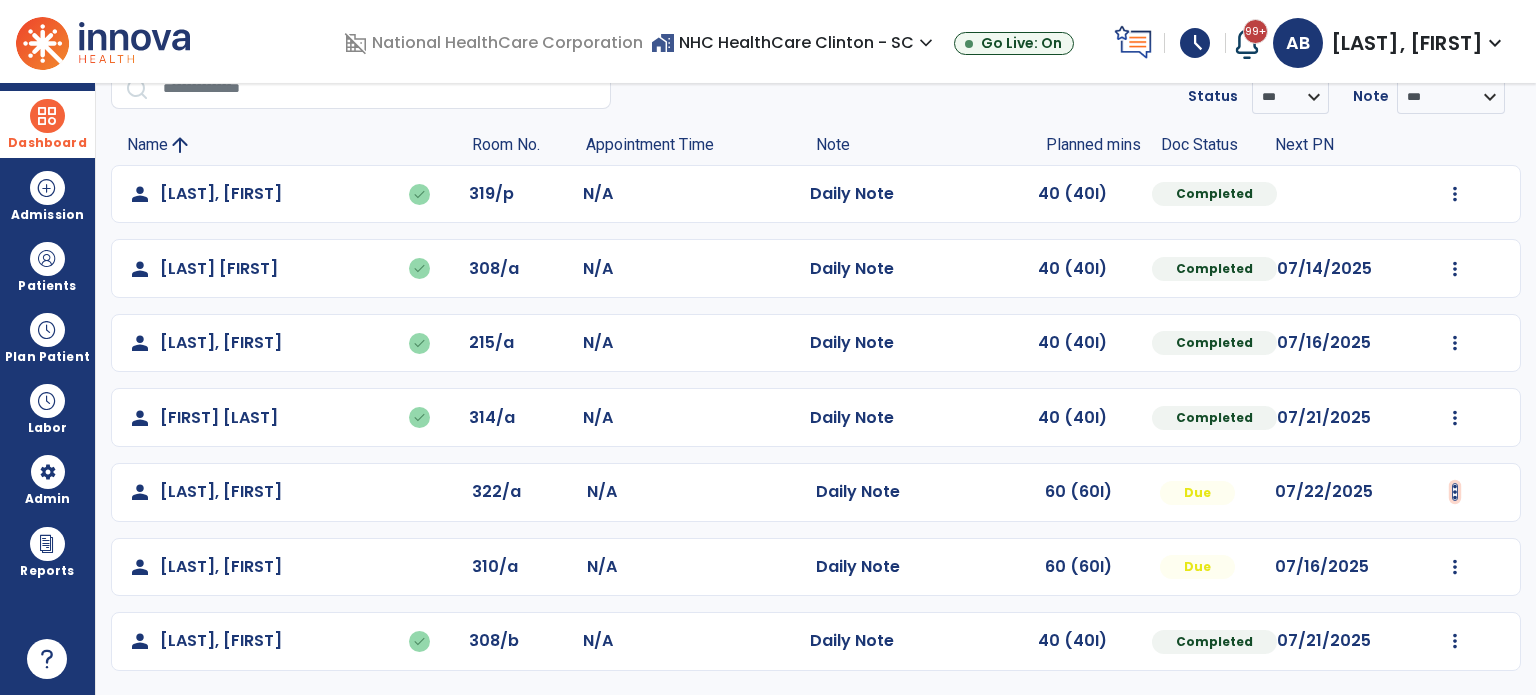 click at bounding box center (1455, 194) 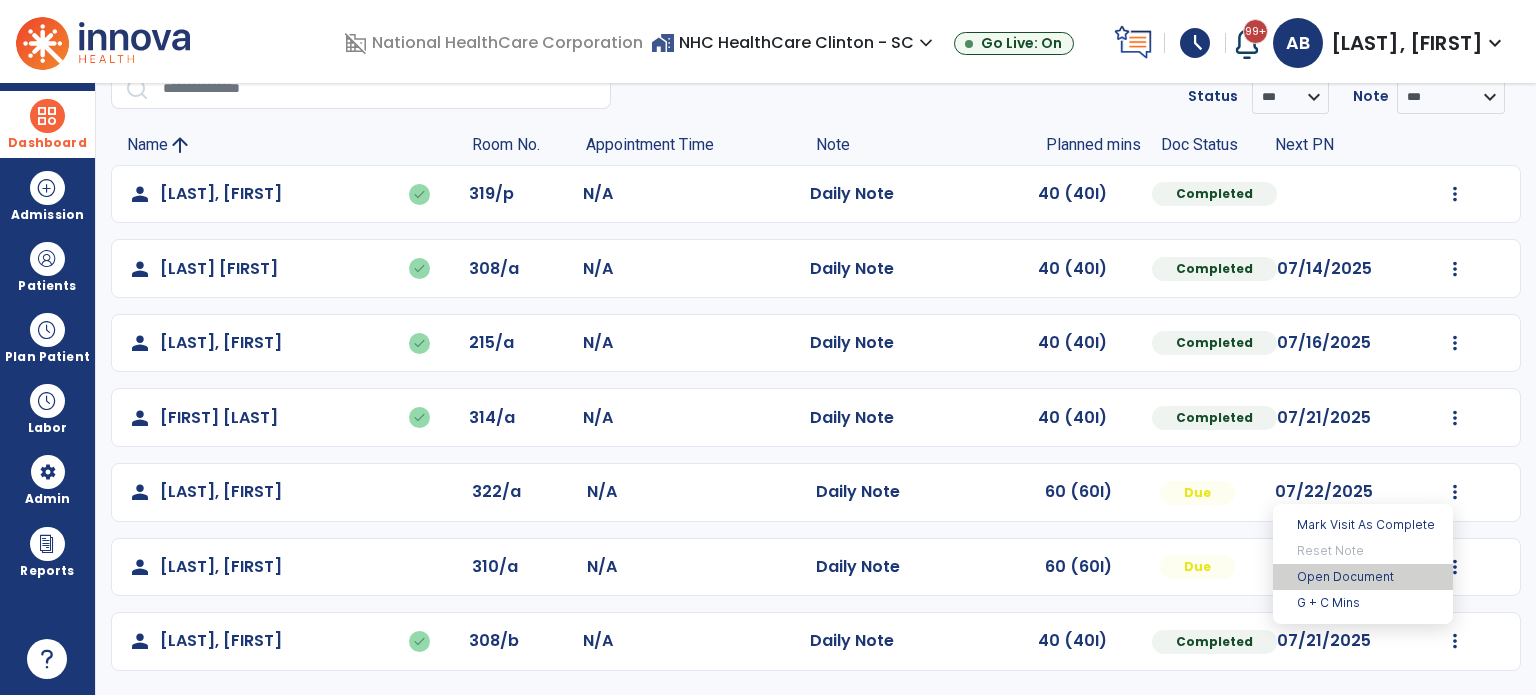 click on "Open Document" at bounding box center [1363, 577] 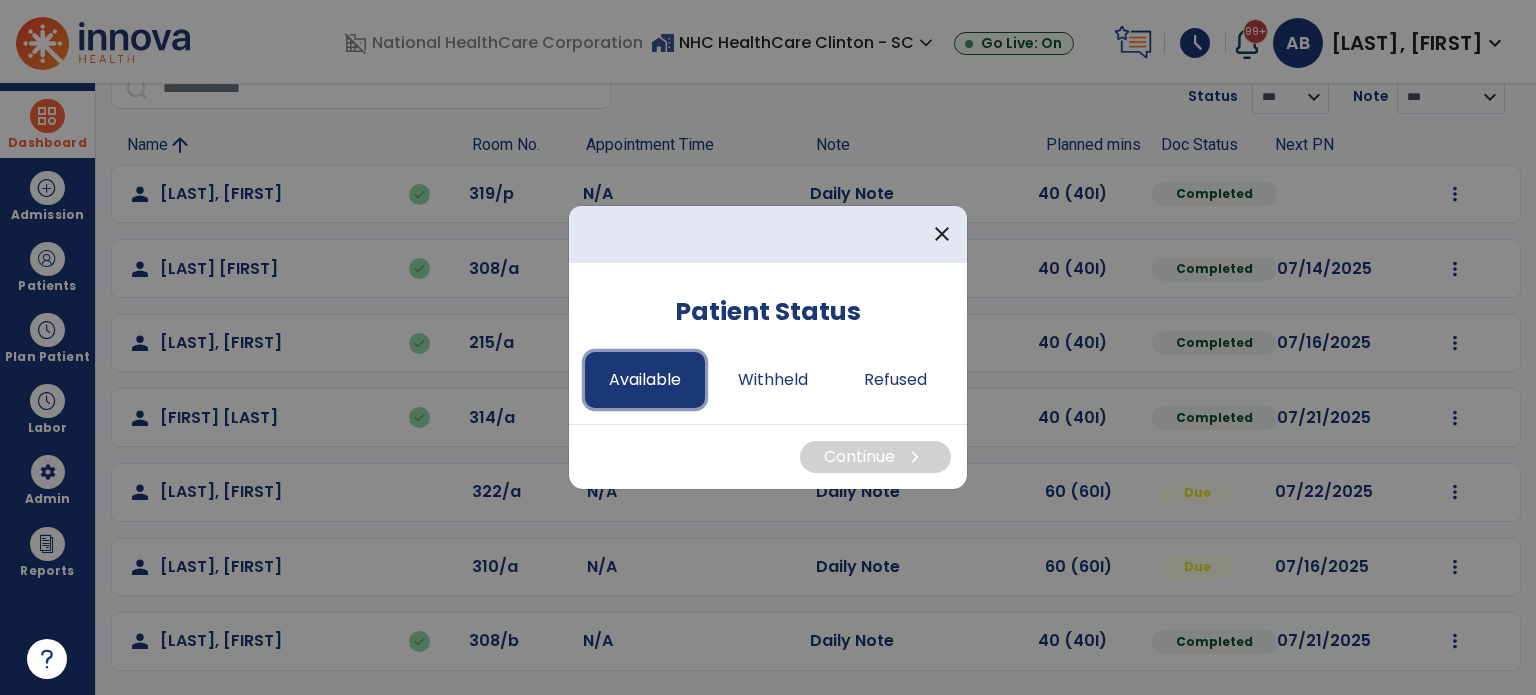 click on "Available" at bounding box center (645, 380) 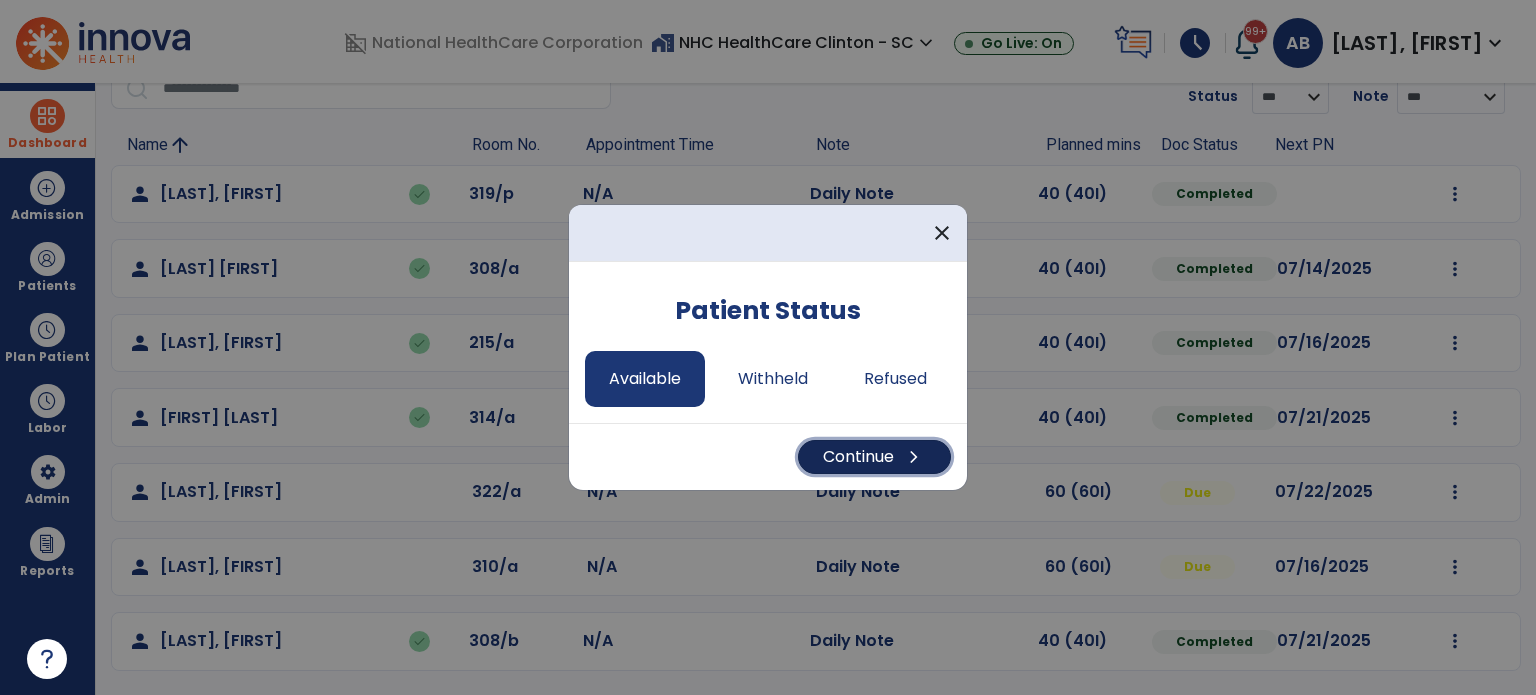 click on "Continue   chevron_right" at bounding box center (874, 457) 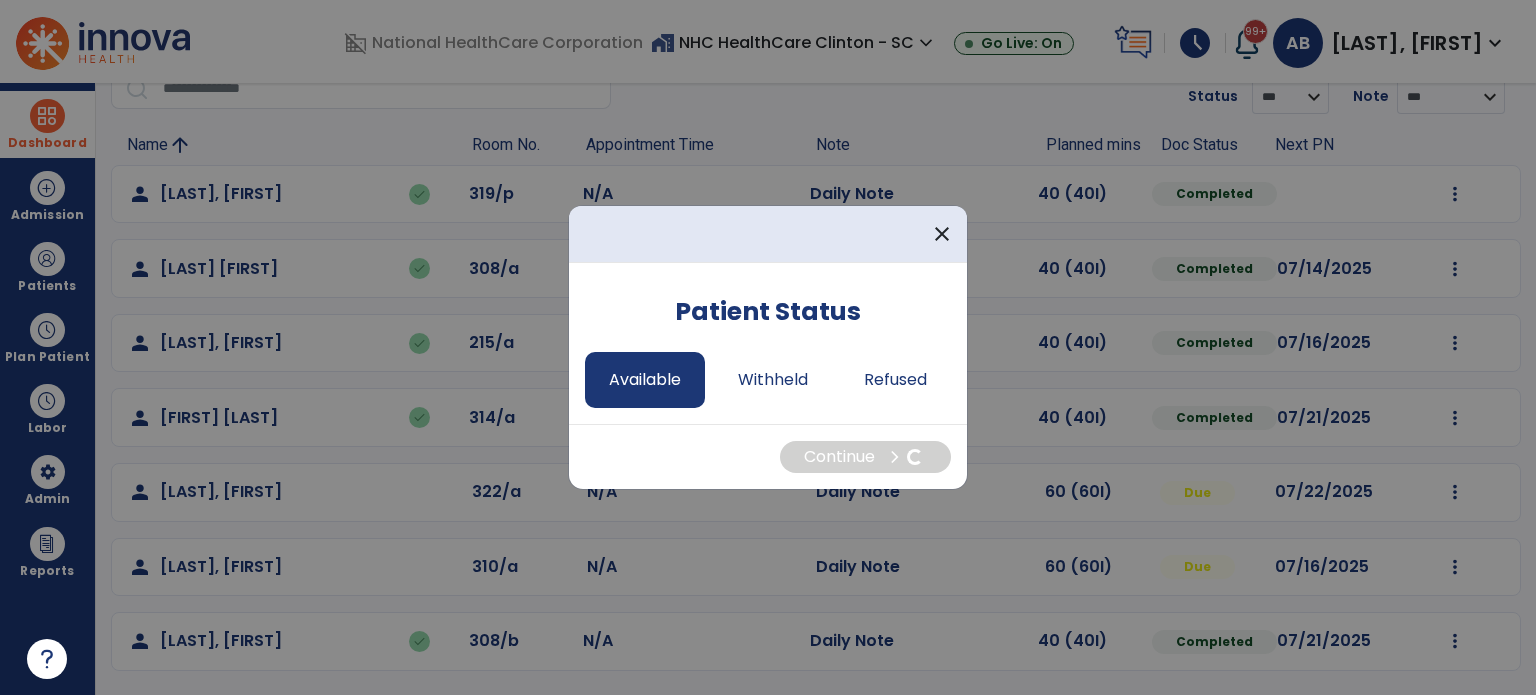 select on "*" 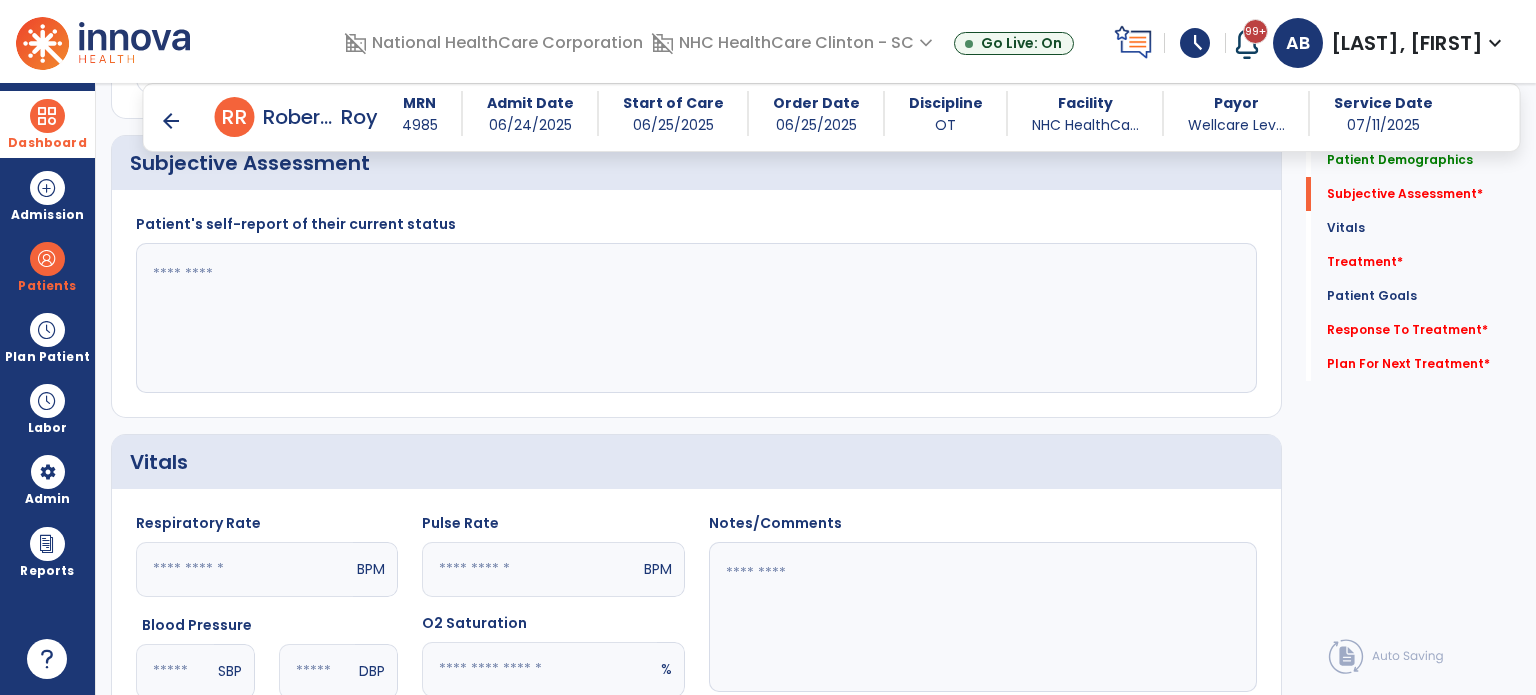 scroll, scrollTop: 1595, scrollLeft: 0, axis: vertical 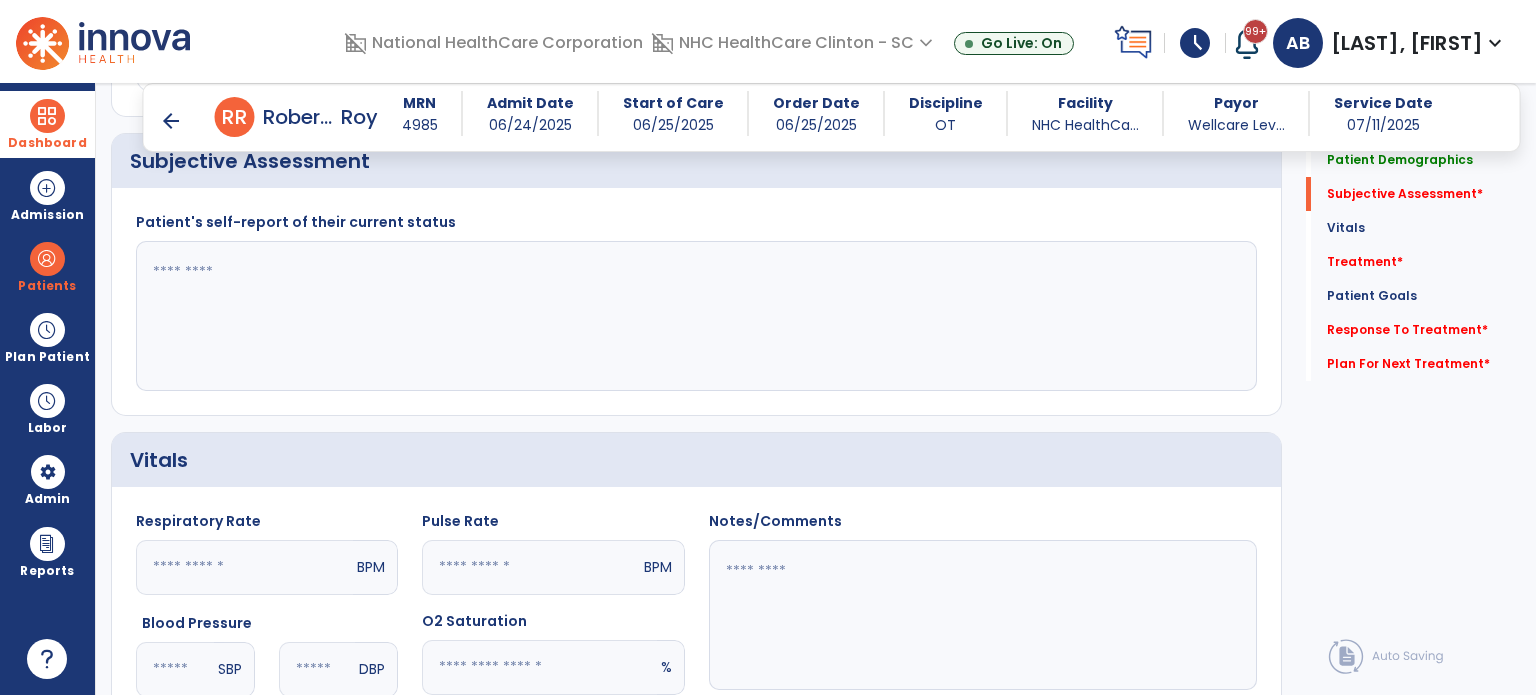 click 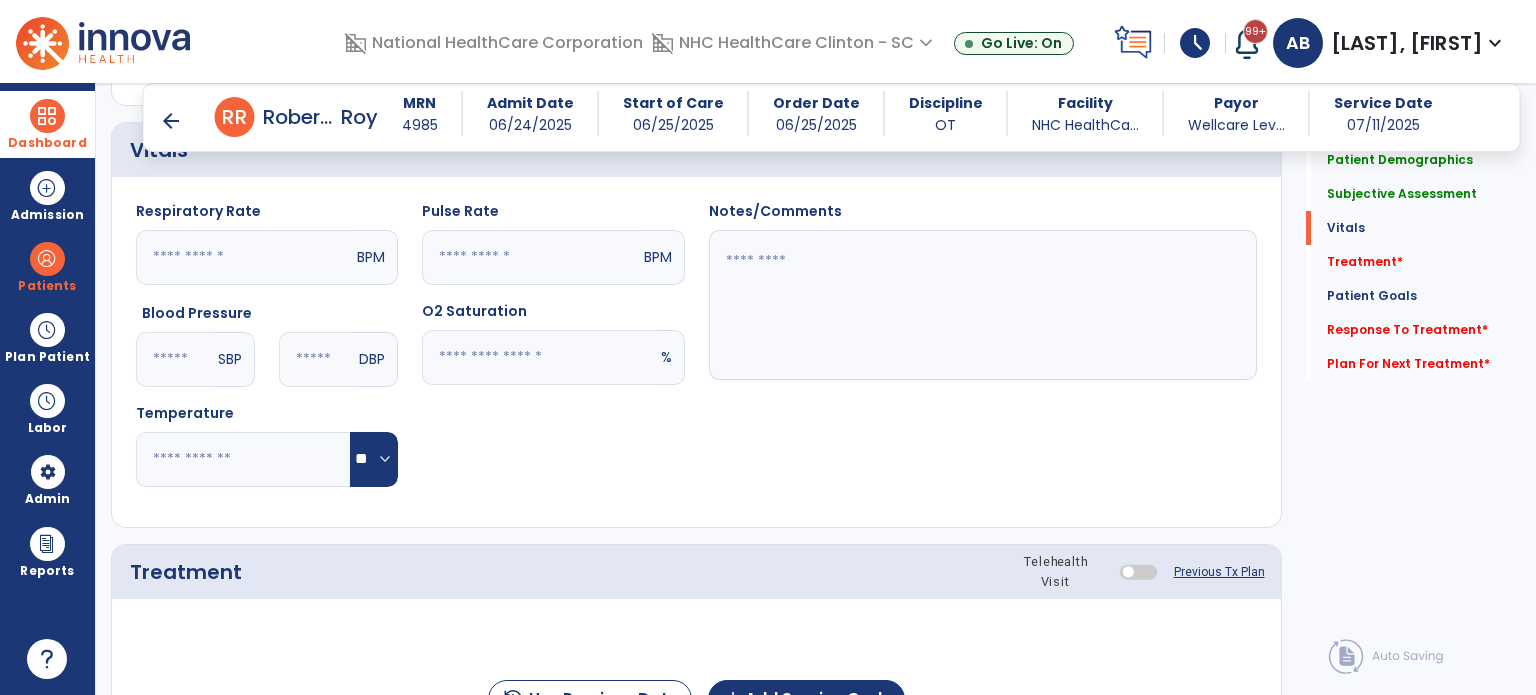 scroll, scrollTop: 1901, scrollLeft: 0, axis: vertical 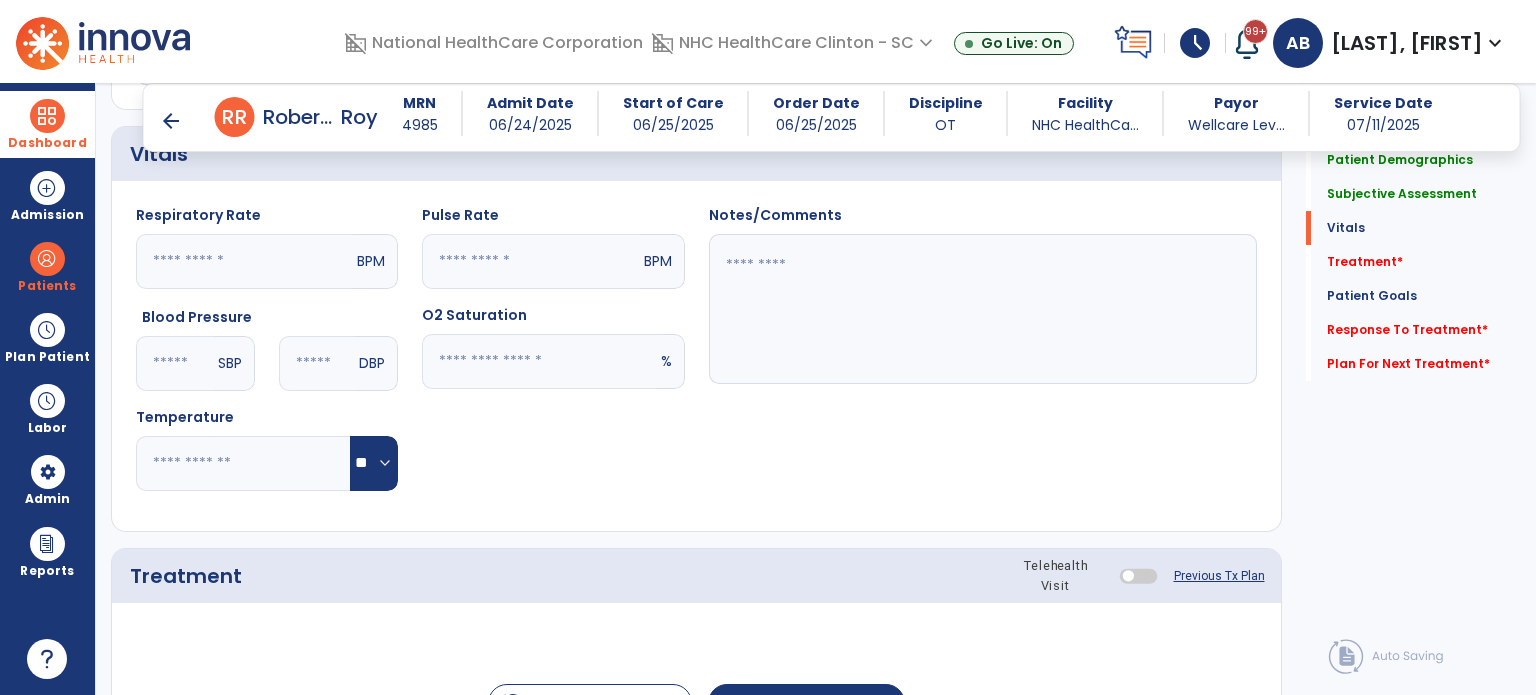 type on "**********" 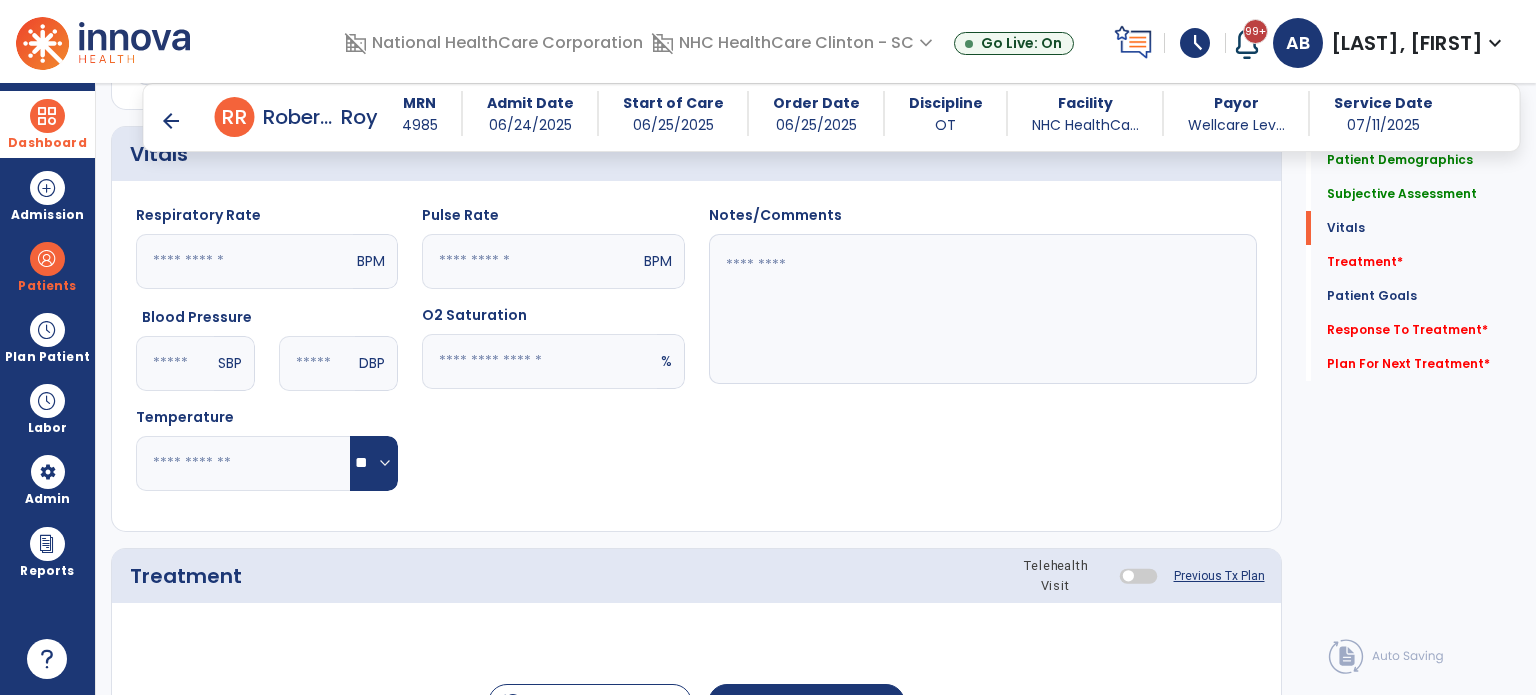 click 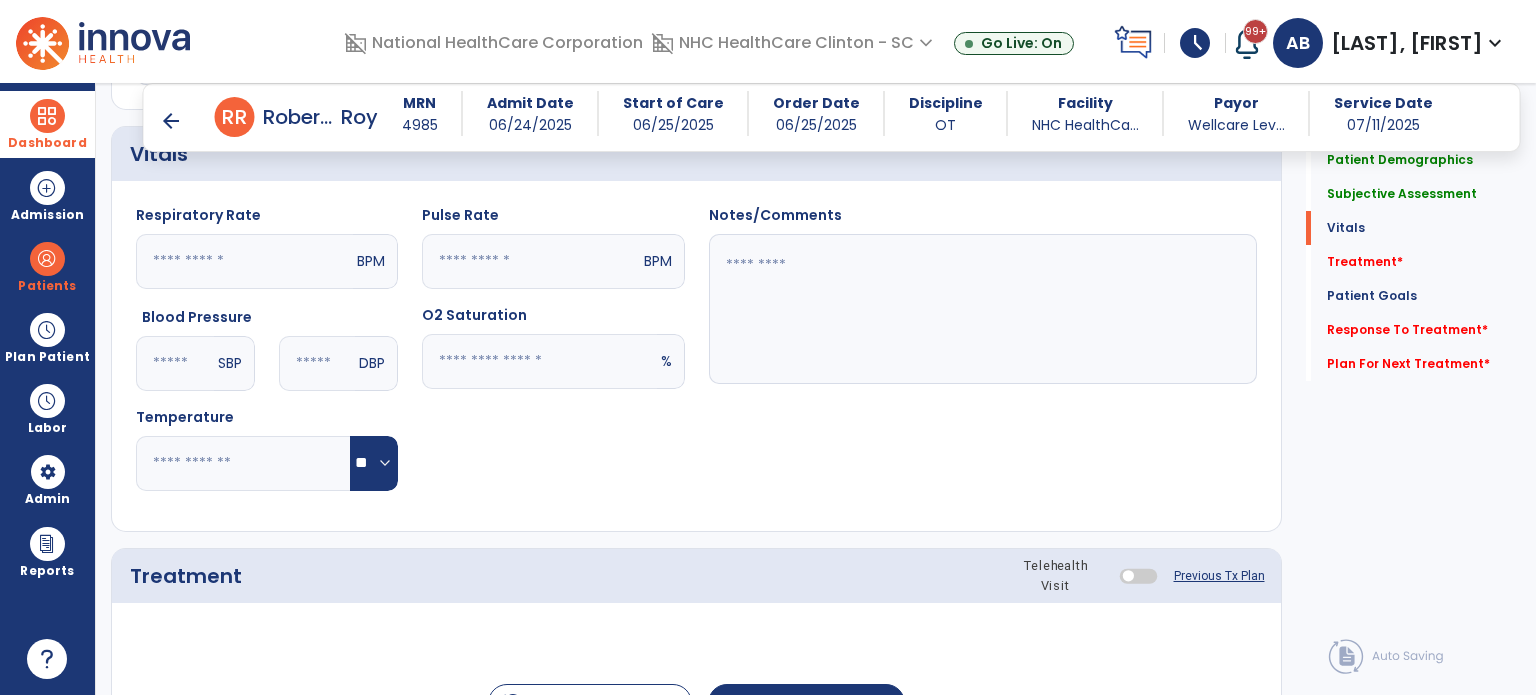 type on "**" 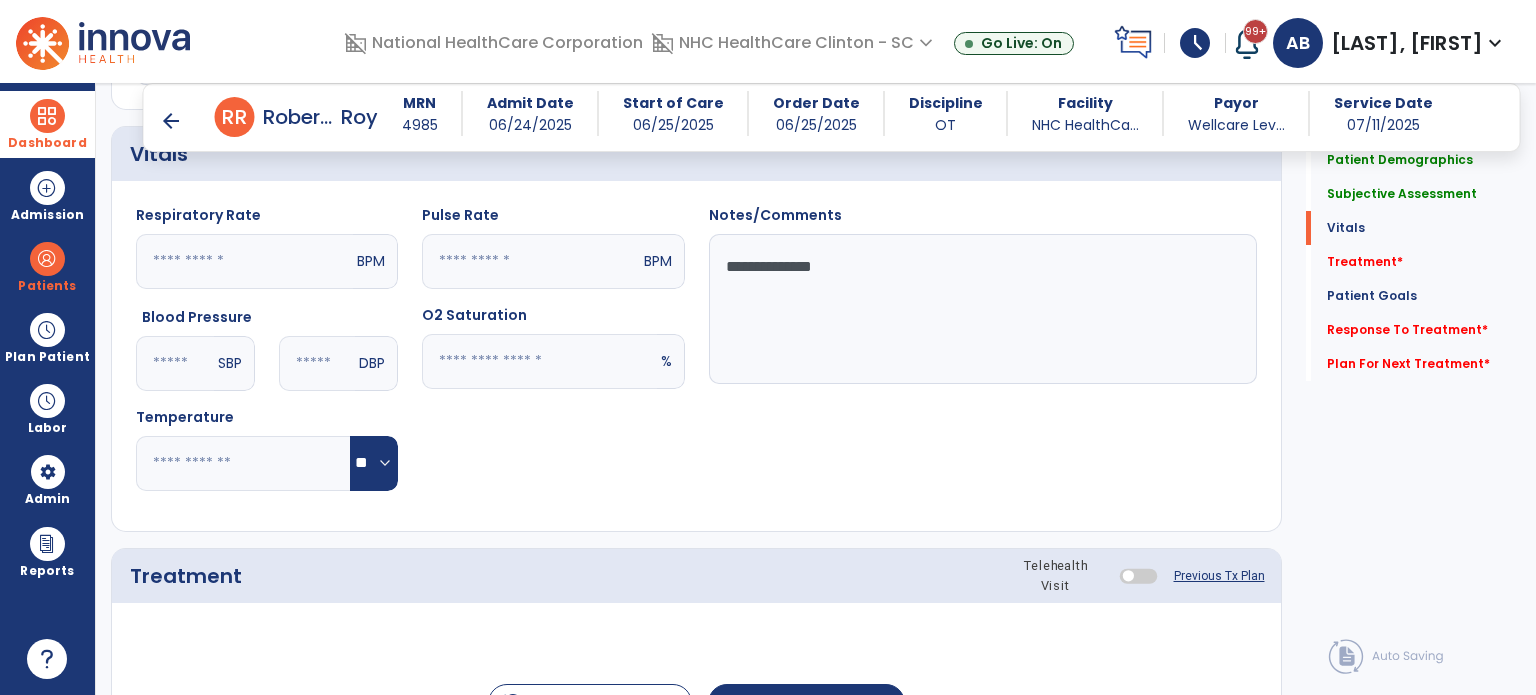 paste on "**********" 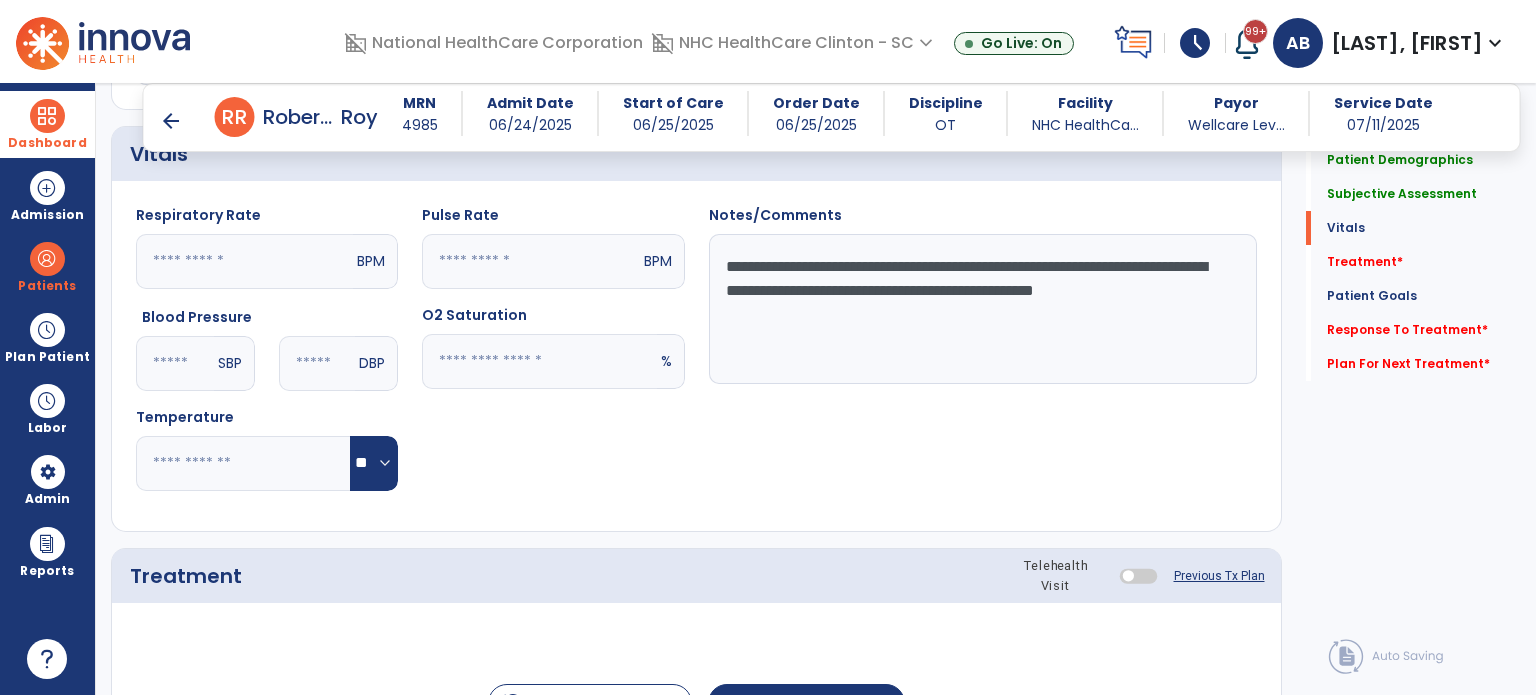 click on "**********" 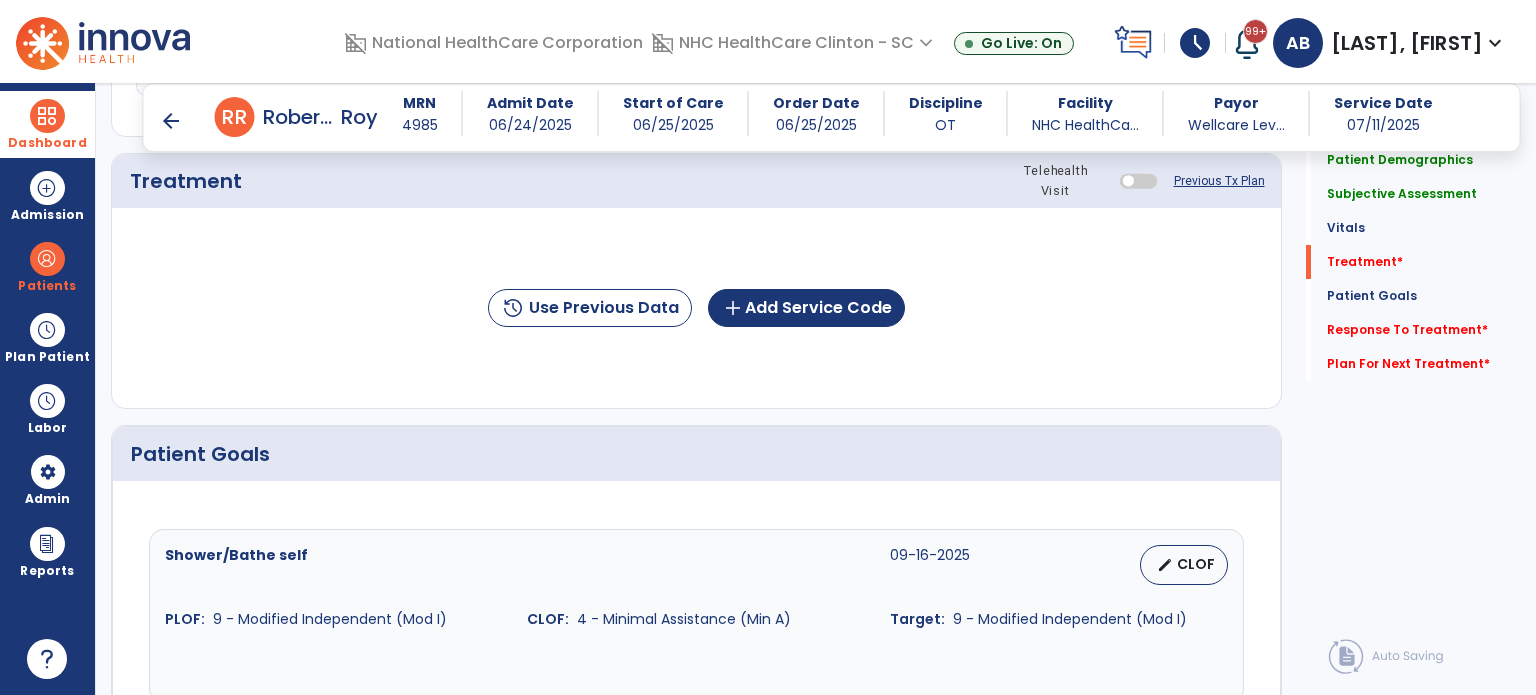 scroll, scrollTop: 2283, scrollLeft: 0, axis: vertical 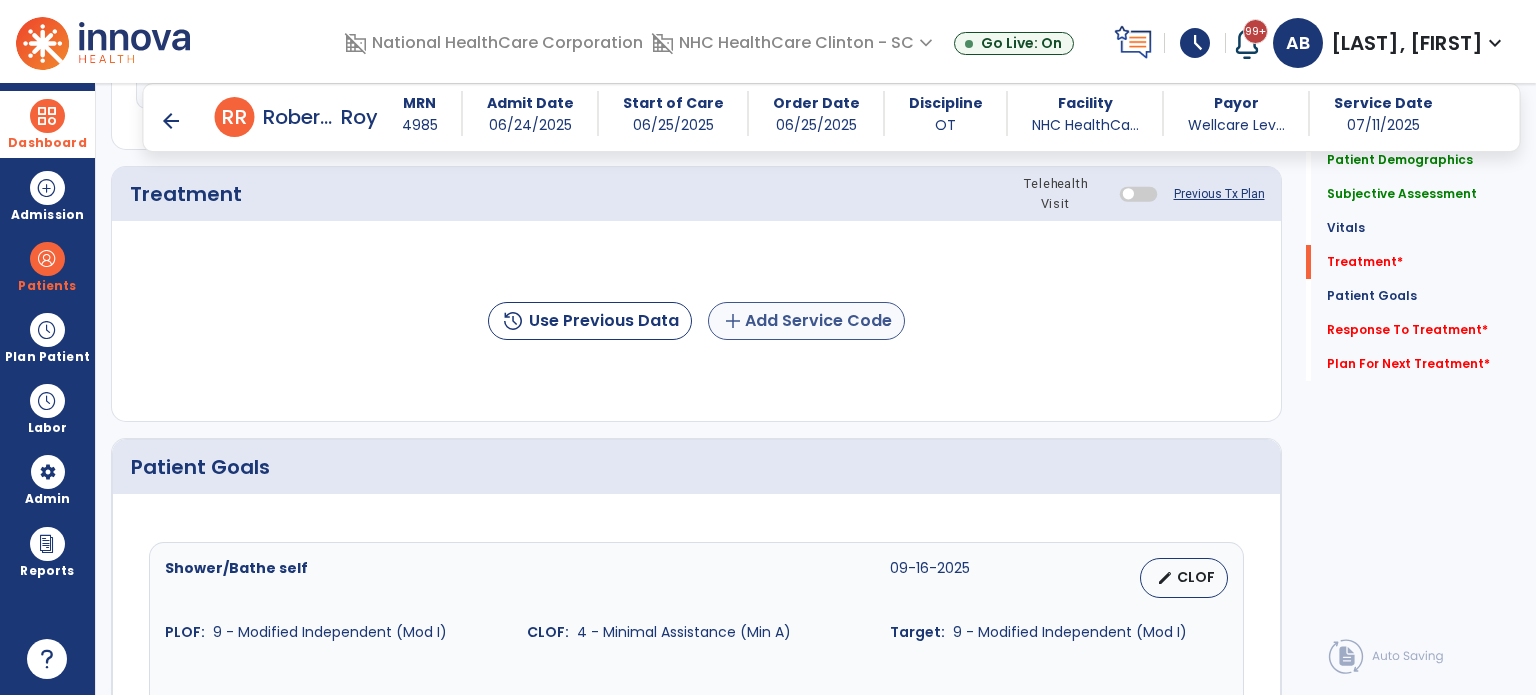 type on "**********" 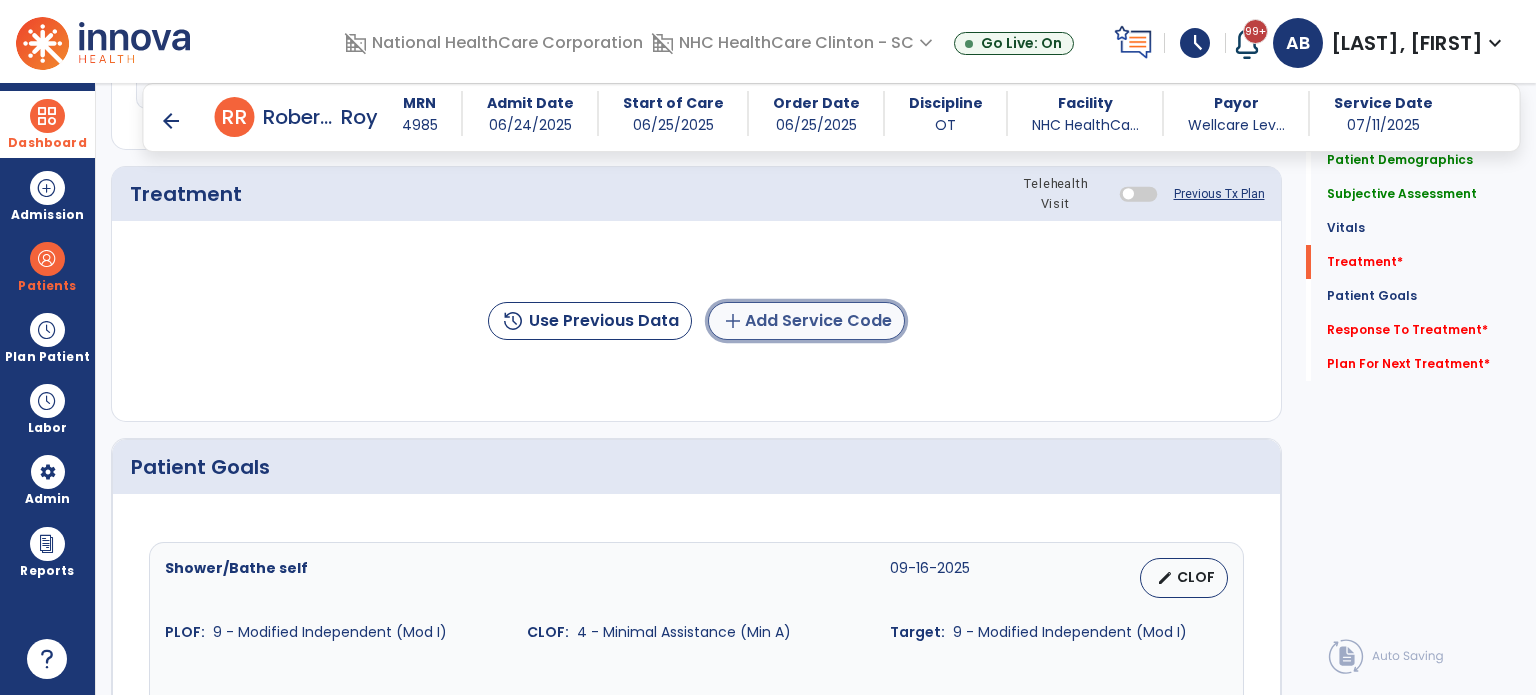 click on "add  Add Service Code" 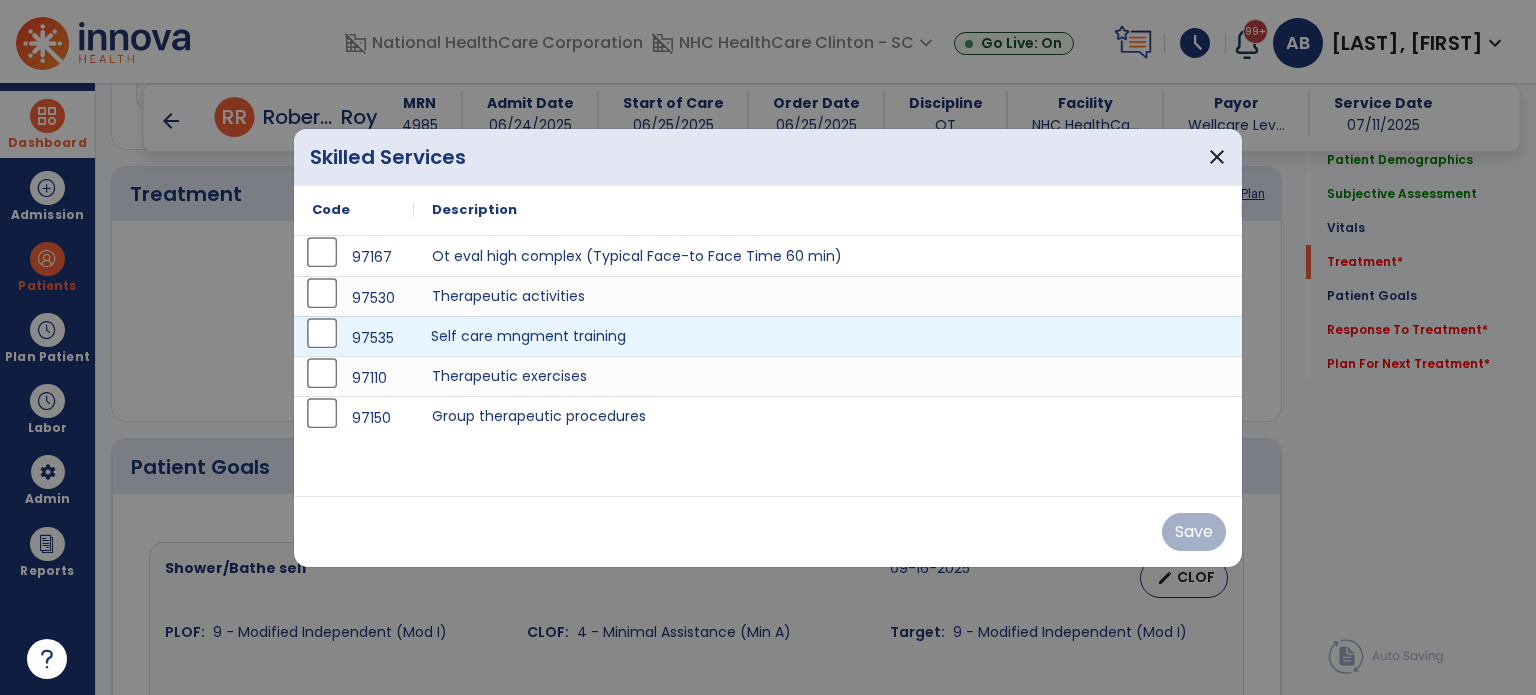 click on "Self care mngment training" at bounding box center (828, 336) 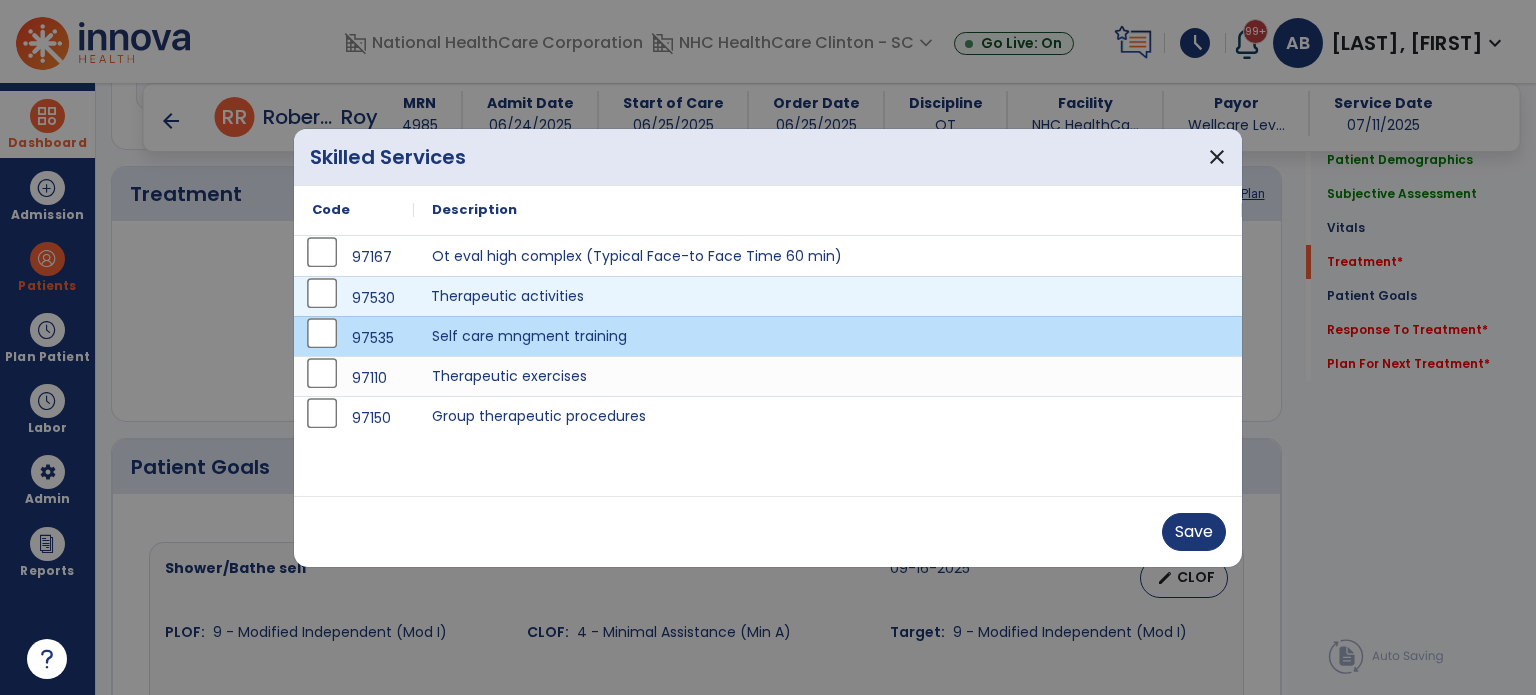 click on "Therapeutic activities" at bounding box center [828, 296] 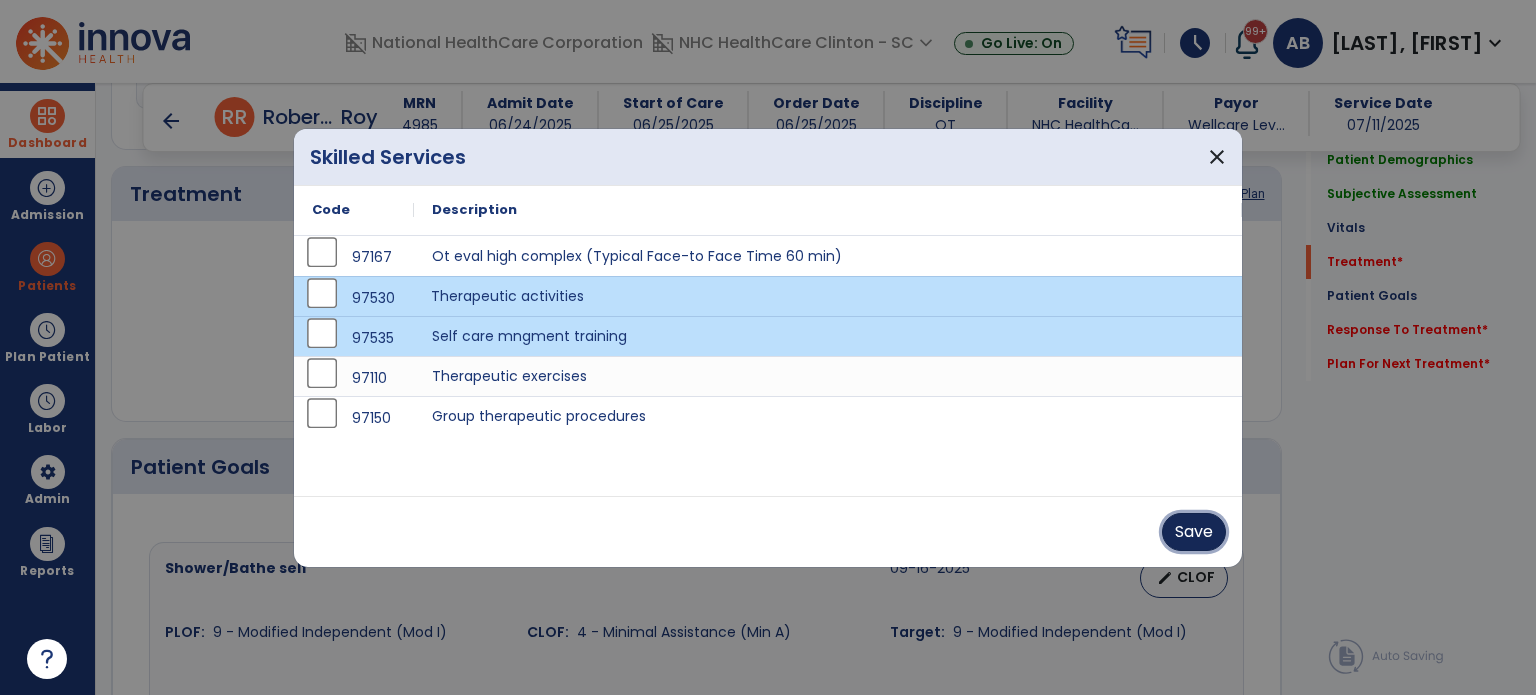 click on "Save" at bounding box center [1194, 532] 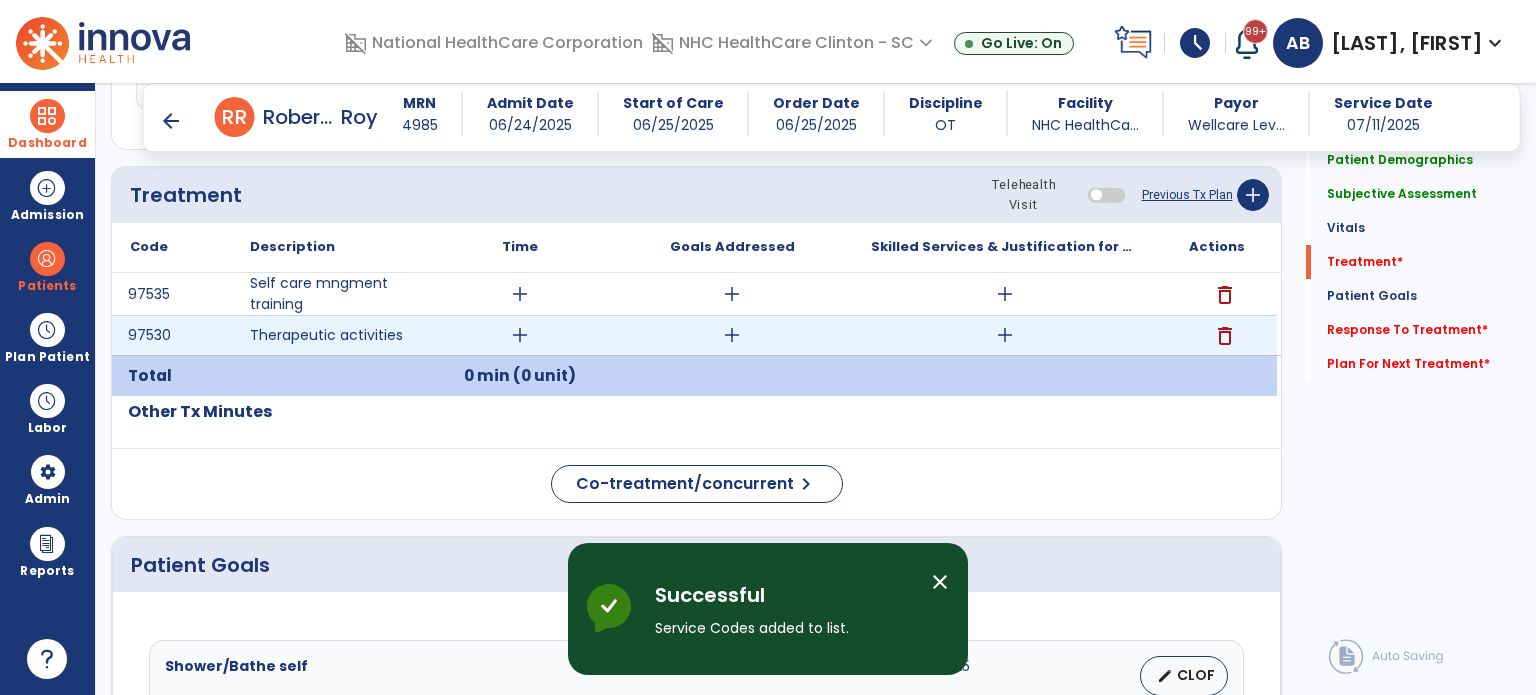 click on "add" at bounding box center (732, 335) 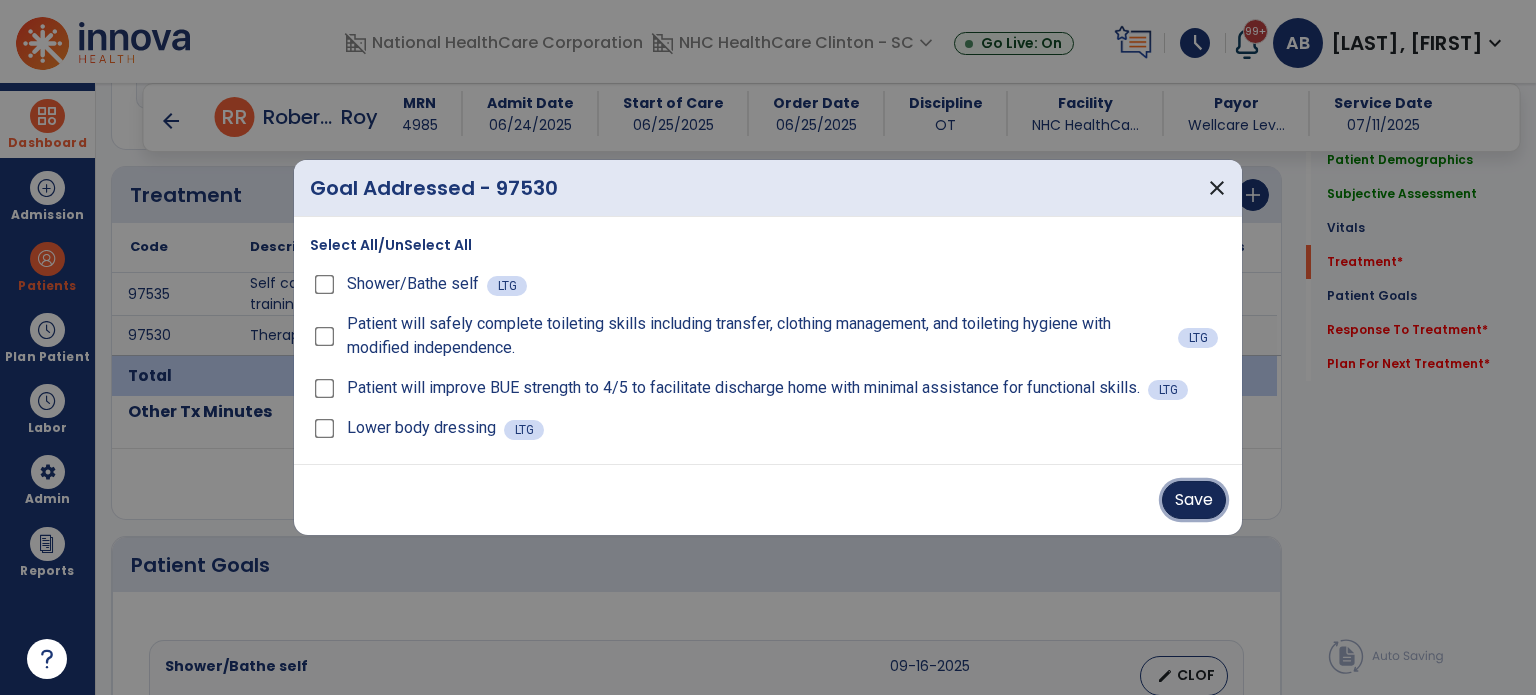 click on "Save" at bounding box center [1194, 500] 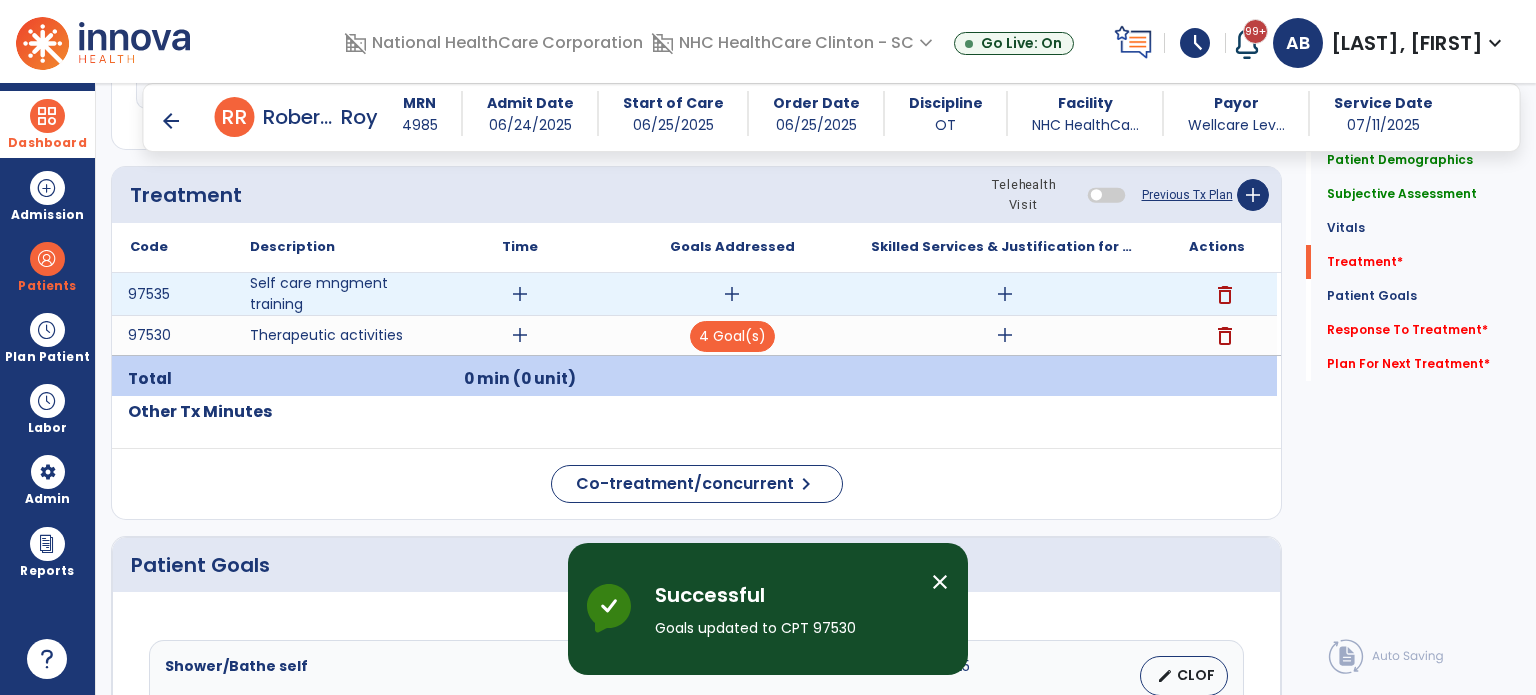 click on "add" at bounding box center [732, 294] 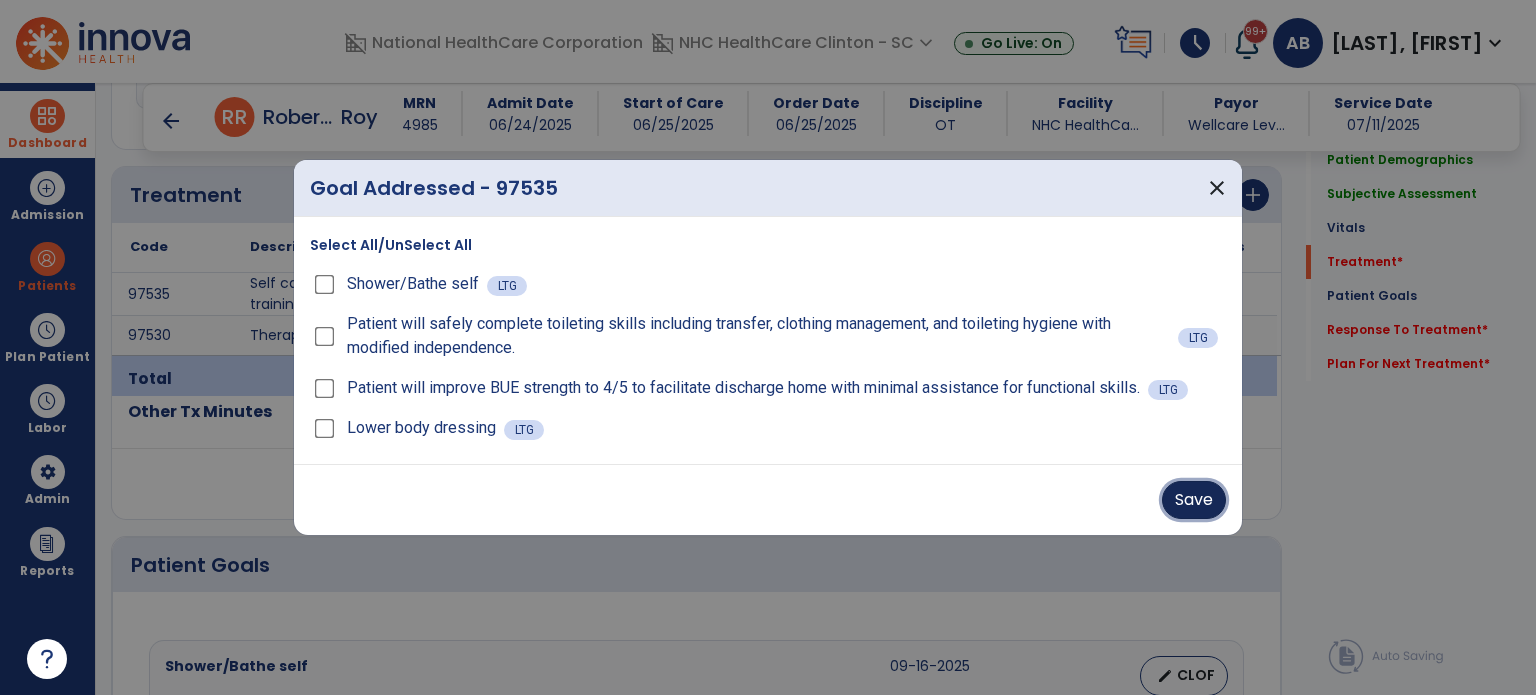 click on "Save" at bounding box center (1194, 500) 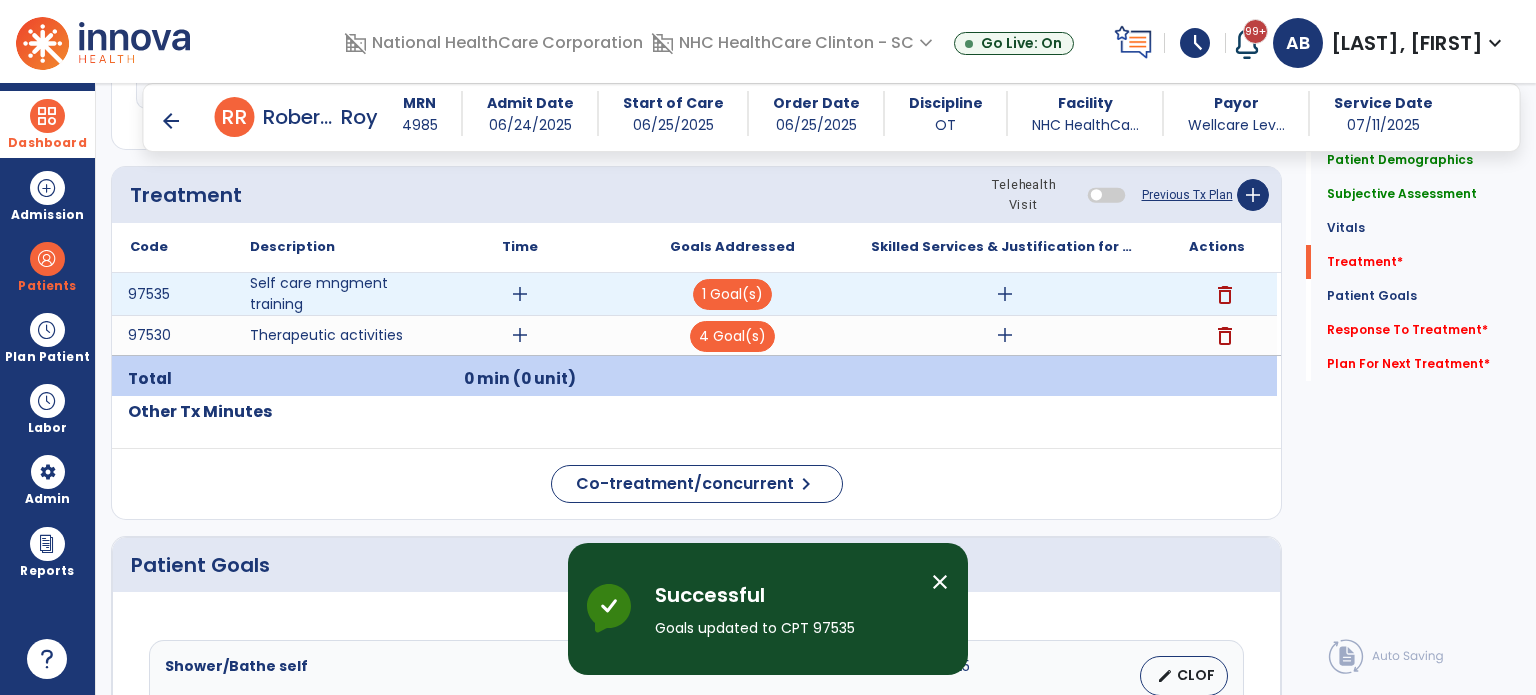 click on "add" at bounding box center (520, 294) 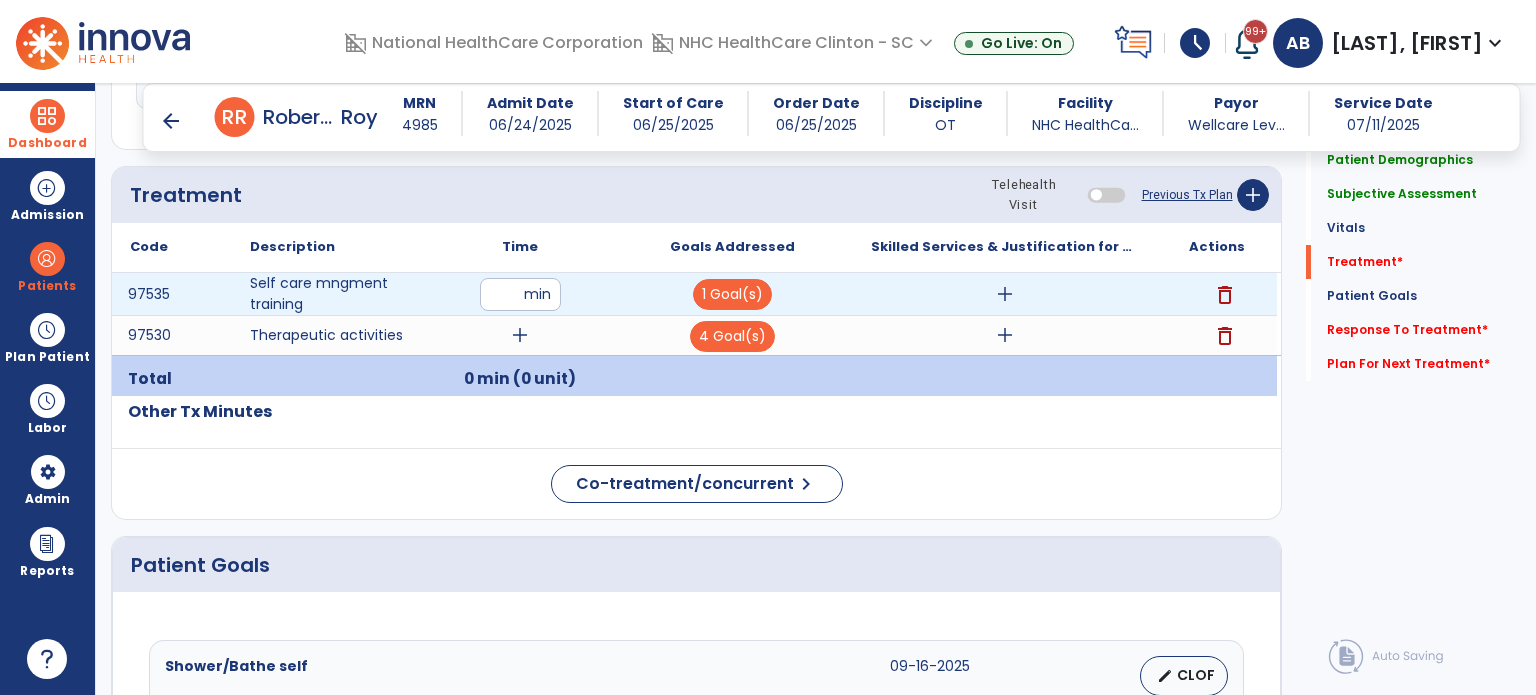 type on "**" 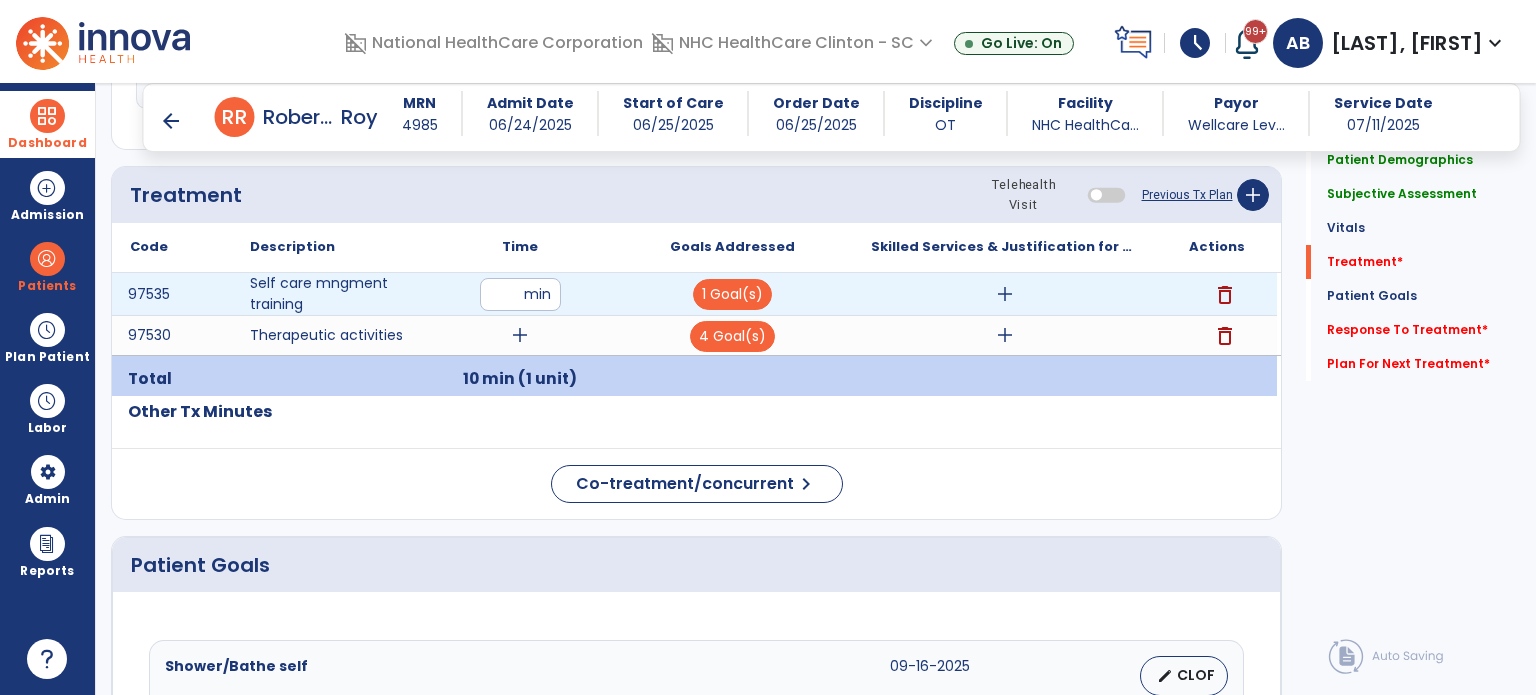 click on "add" at bounding box center (1005, 294) 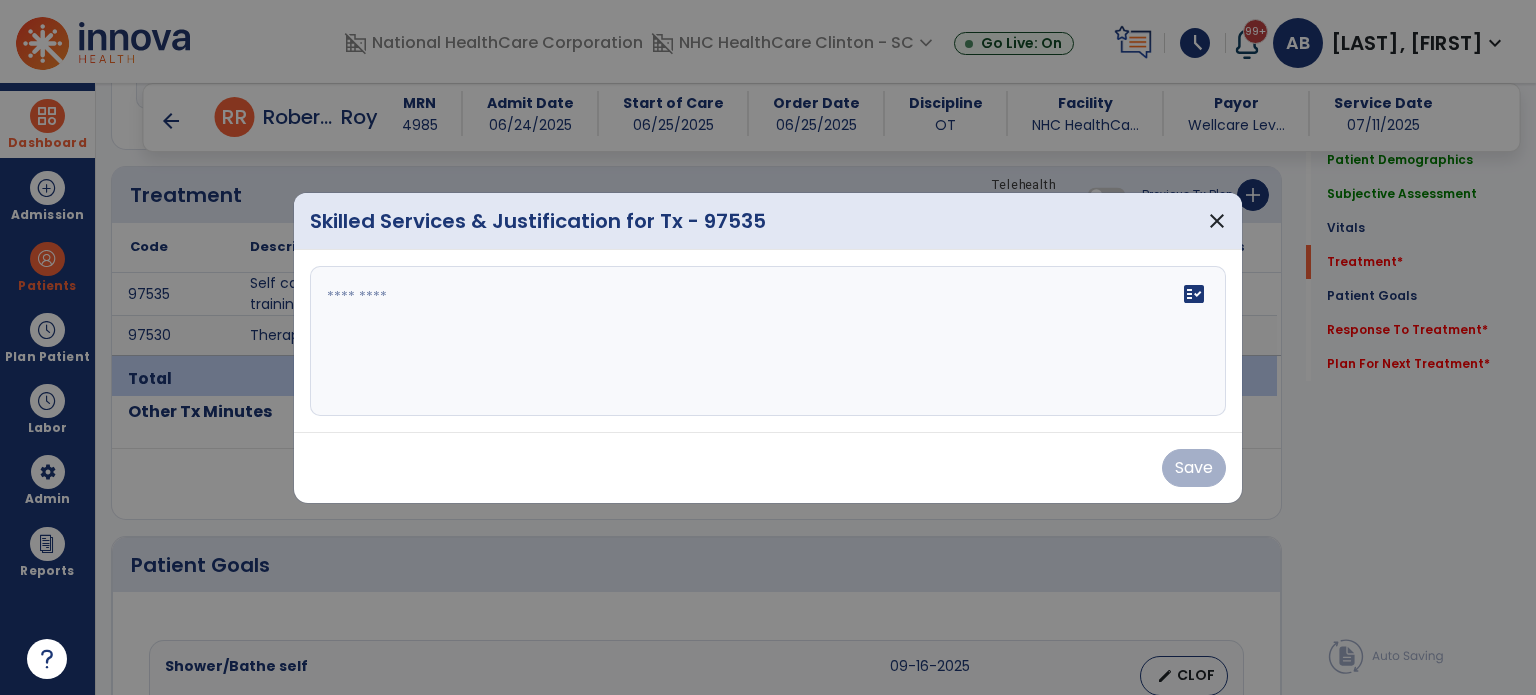 click at bounding box center (768, 341) 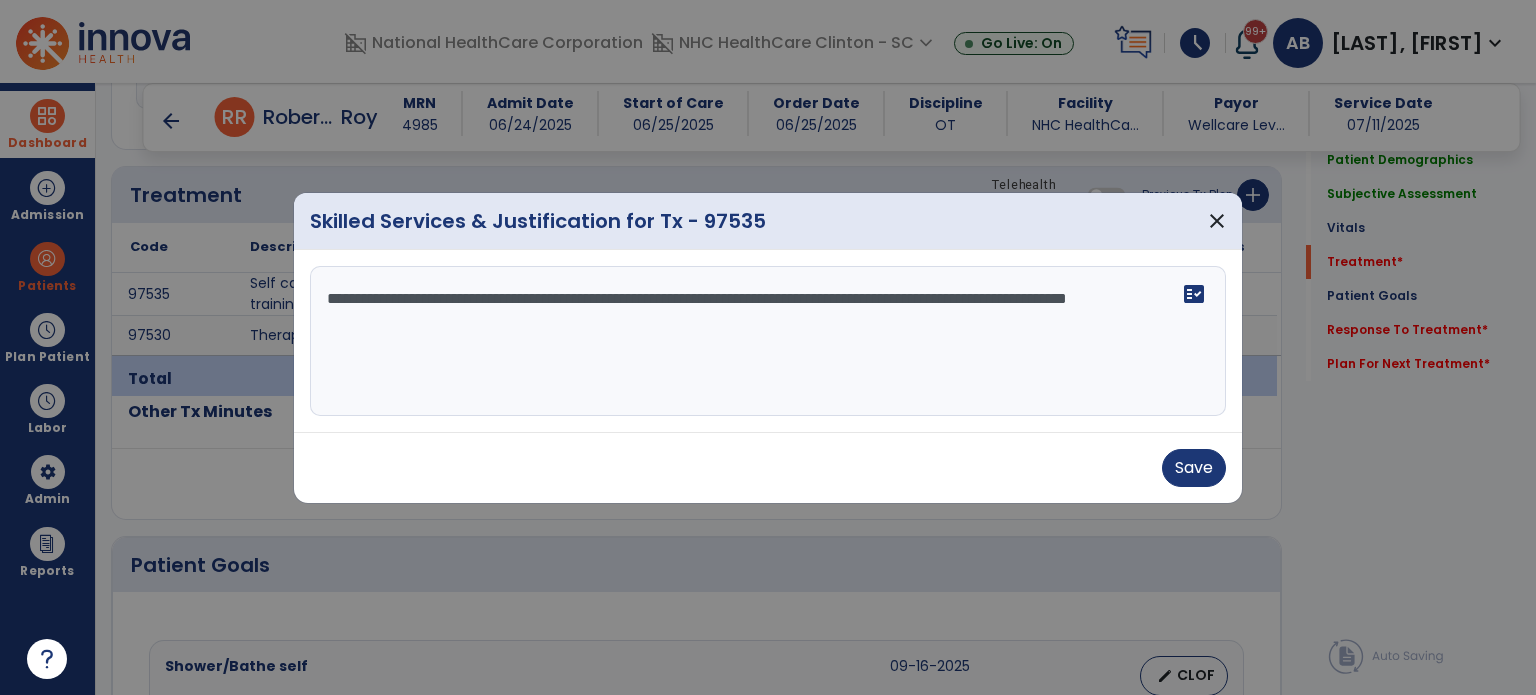 click on "**********" at bounding box center (768, 341) 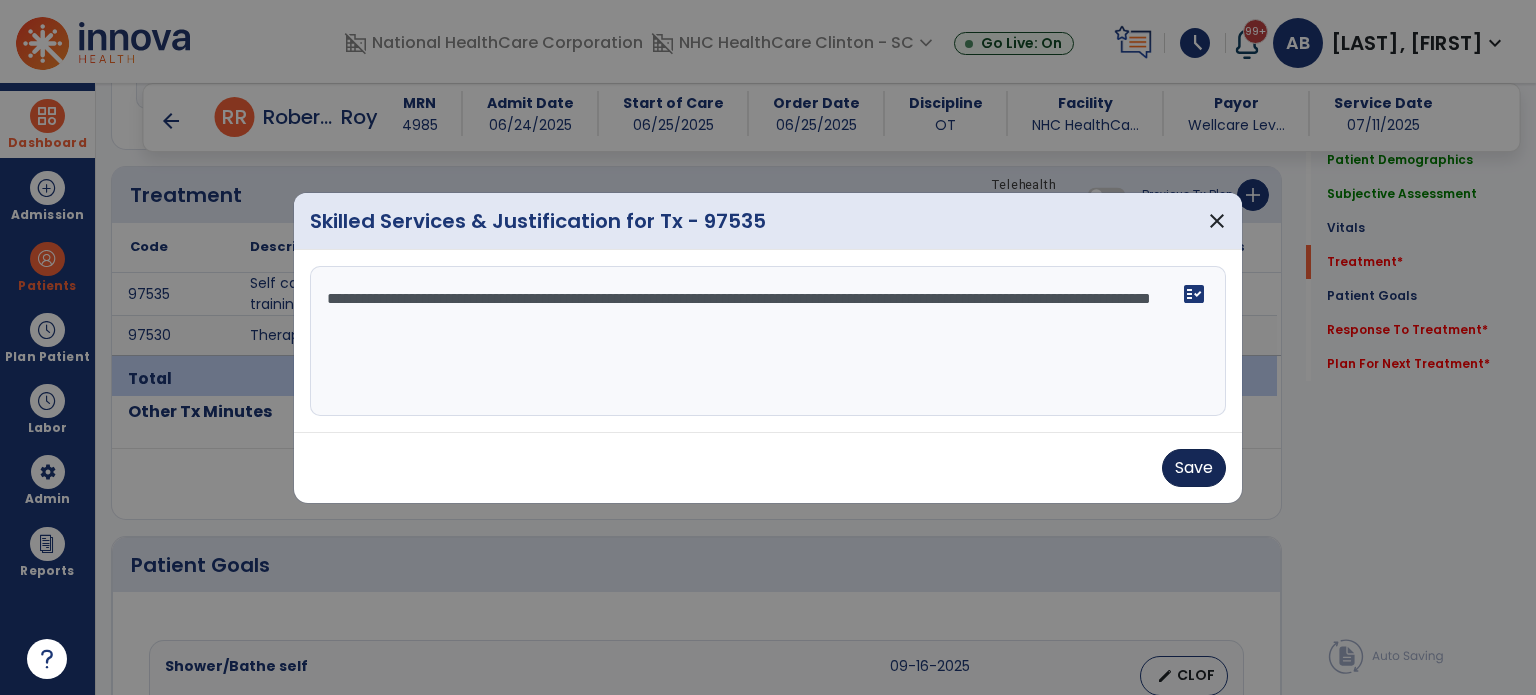 type on "**********" 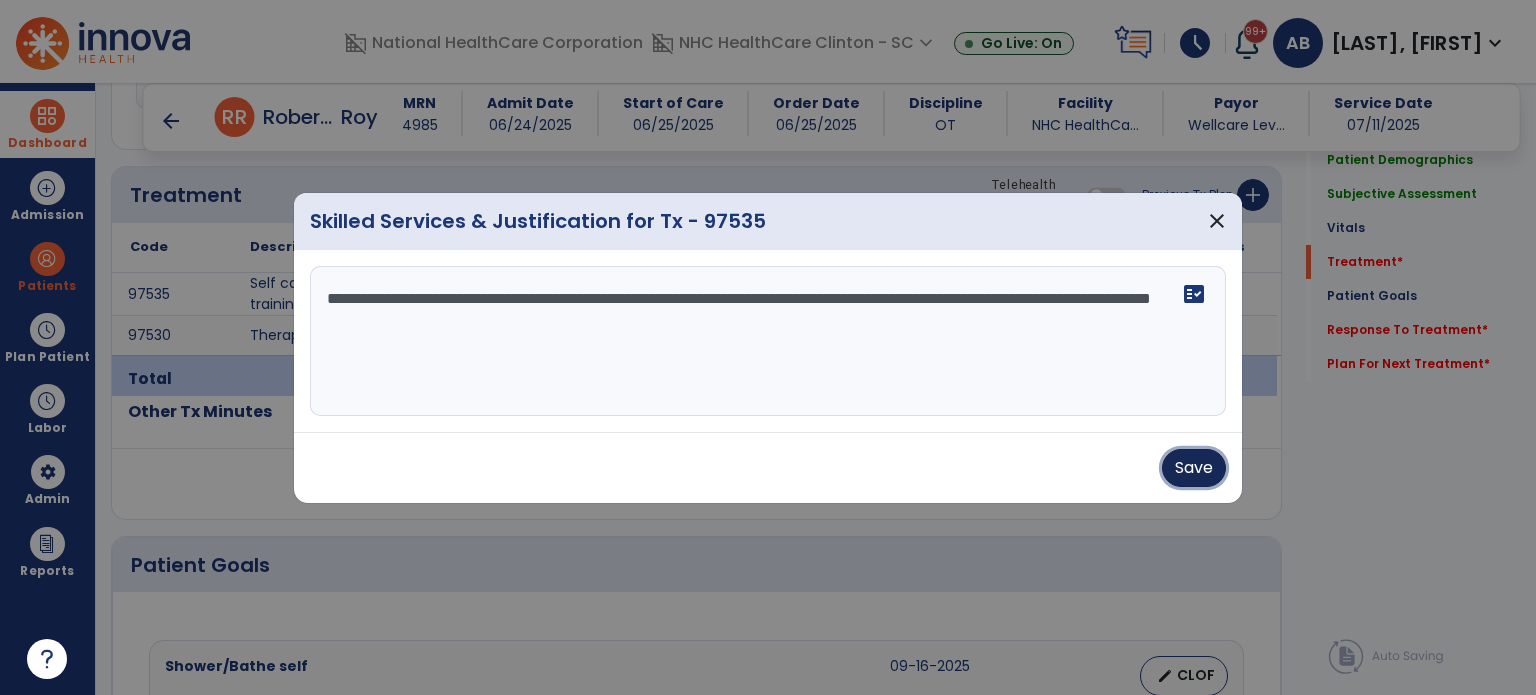 click on "Save" at bounding box center (1194, 468) 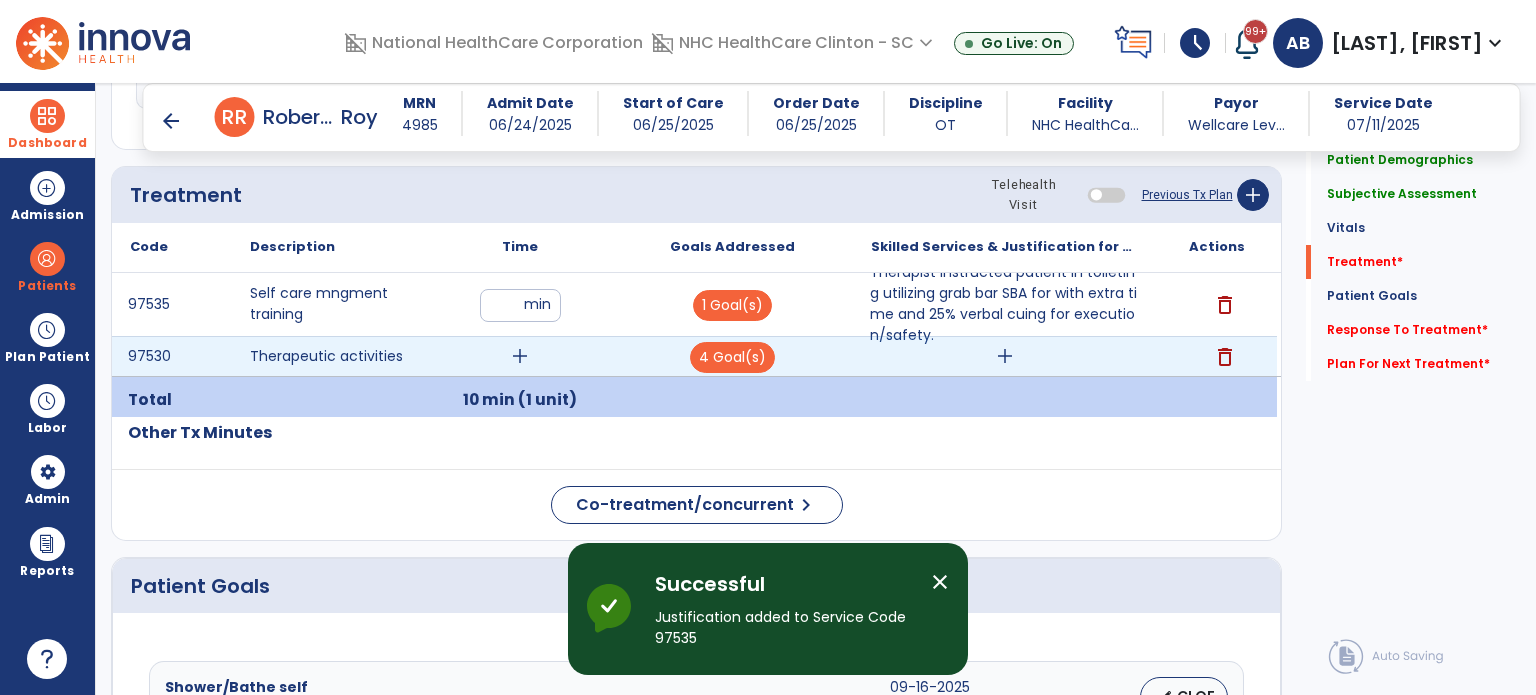 click on "add" at bounding box center (1005, 356) 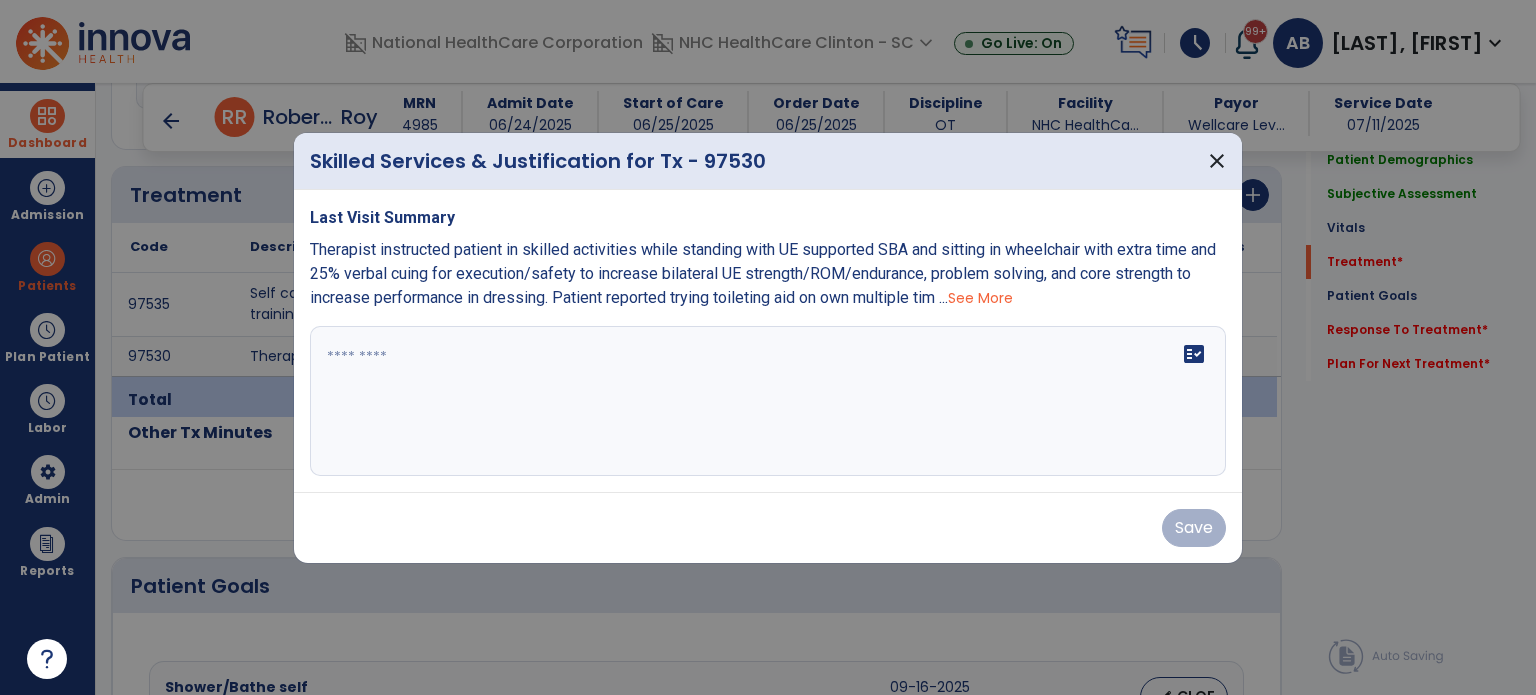 click on "See More" at bounding box center (980, 298) 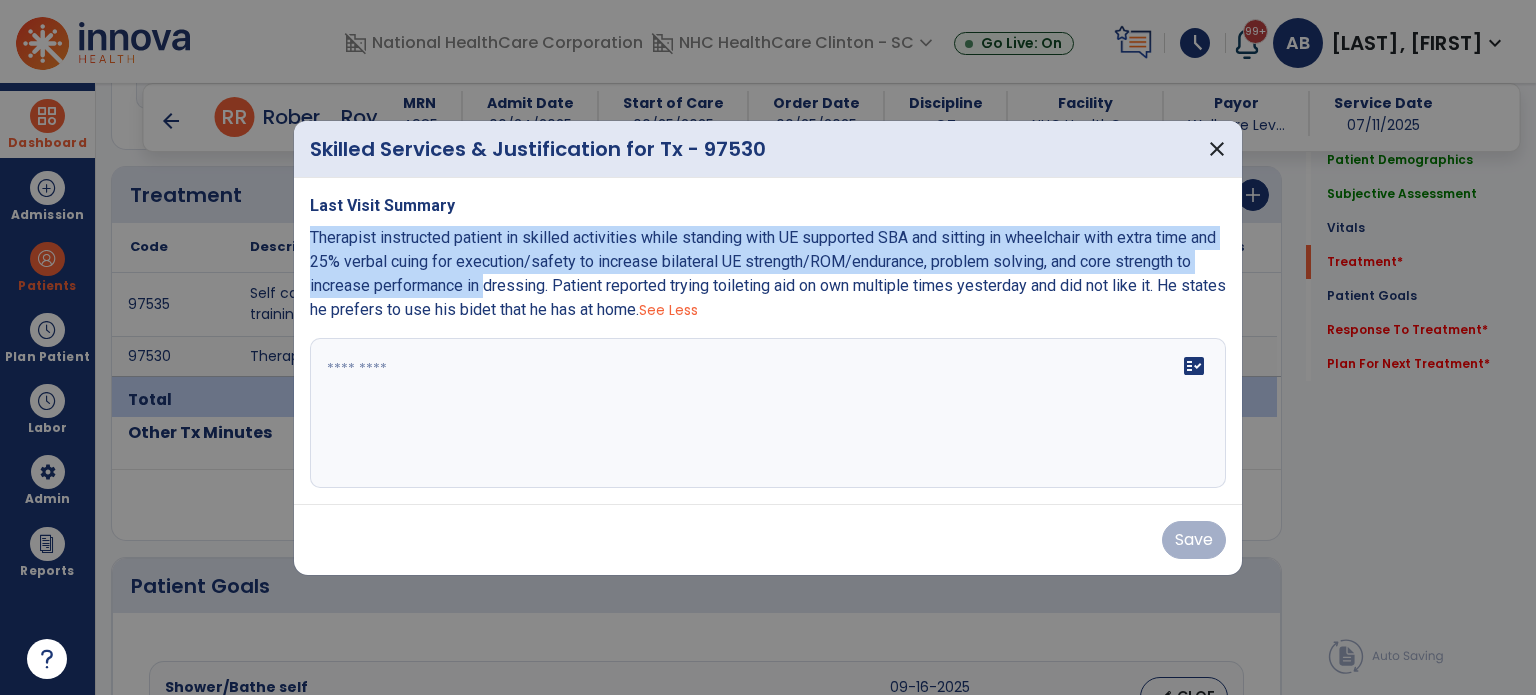 drag, startPoint x: 484, startPoint y: 290, endPoint x: 311, endPoint y: 241, distance: 179.80545 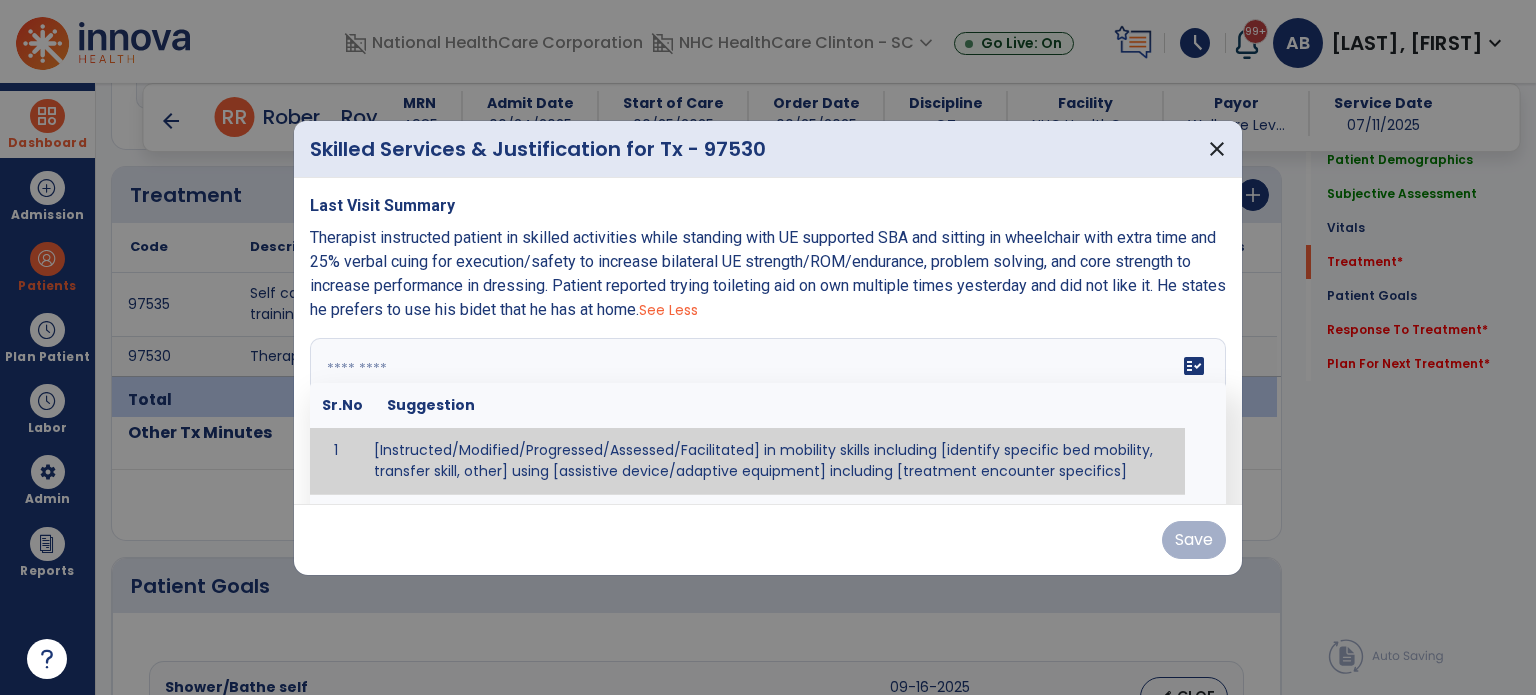 paste on "**********" 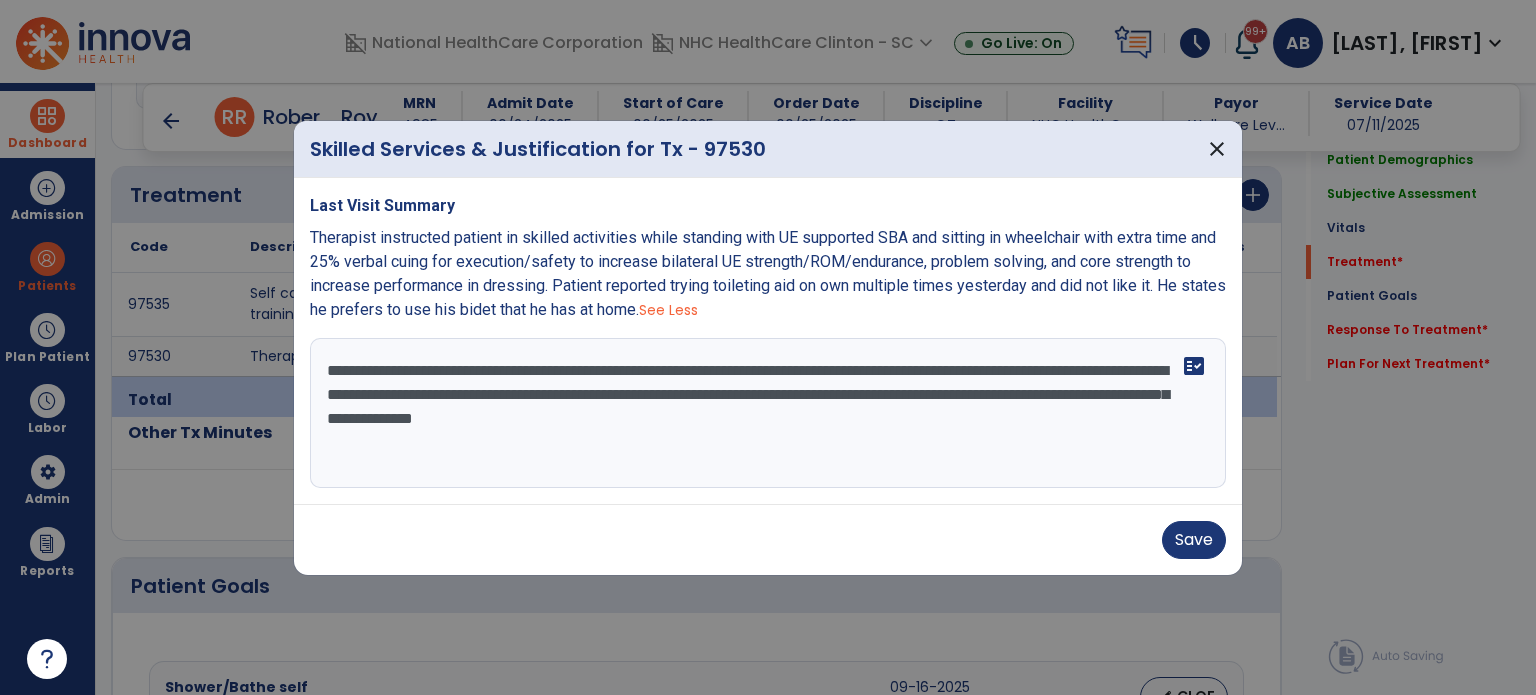 paste on "**********" 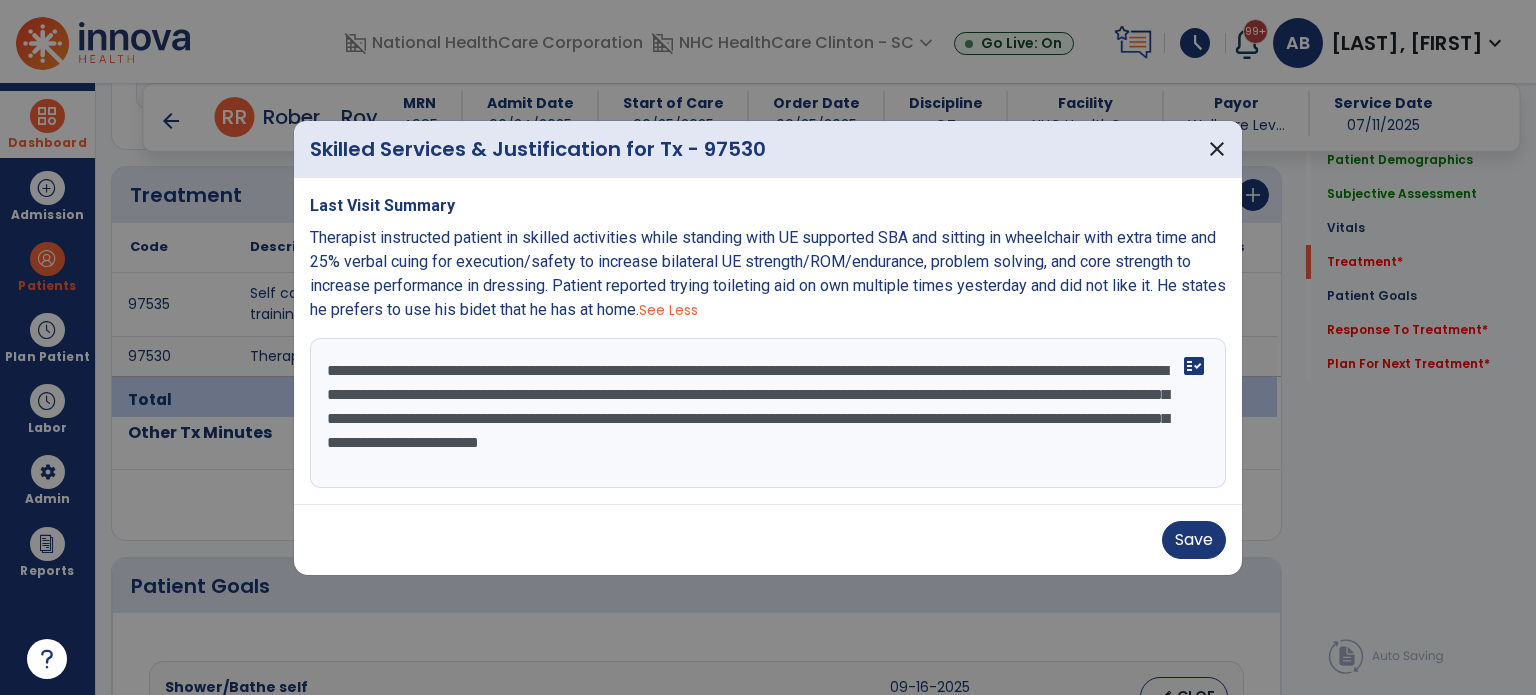 click on "**********" at bounding box center (768, 413) 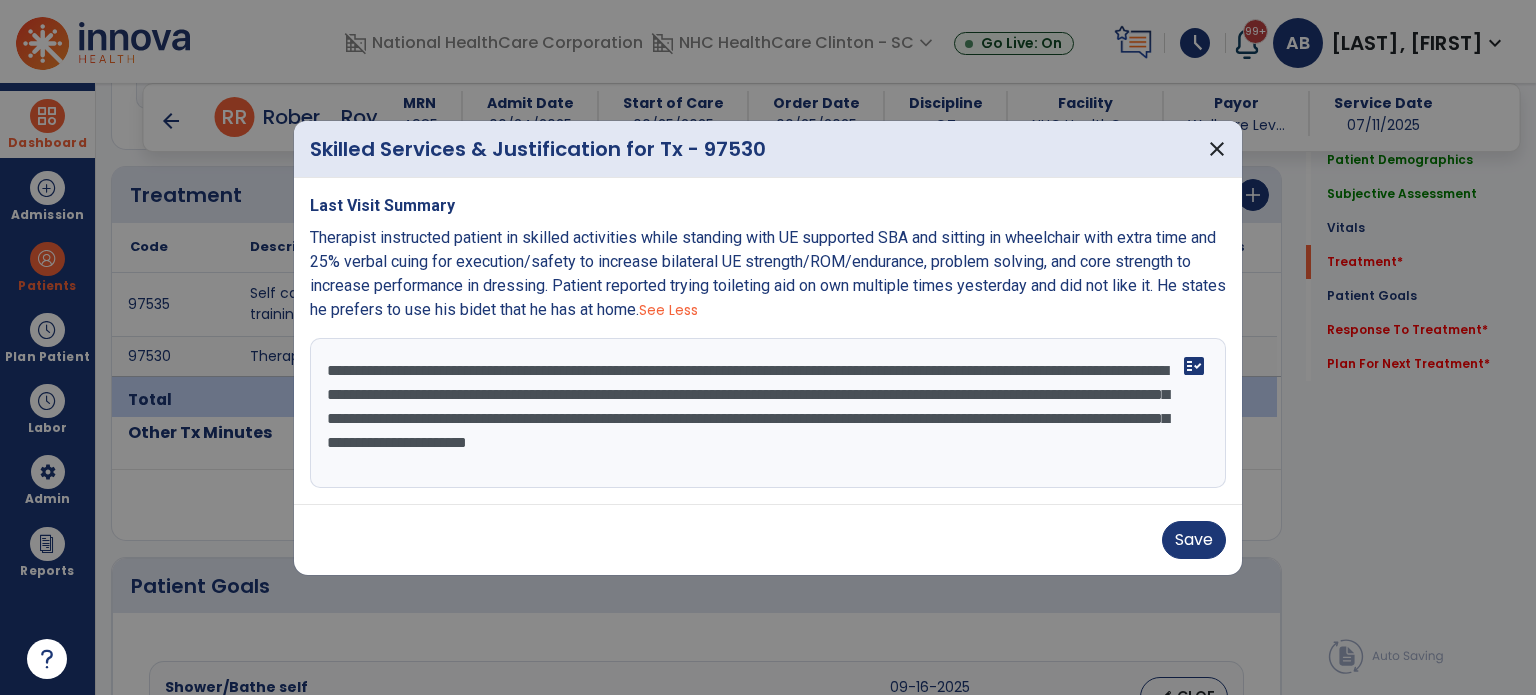drag, startPoint x: 543, startPoint y: 422, endPoint x: 820, endPoint y: 425, distance: 277.01624 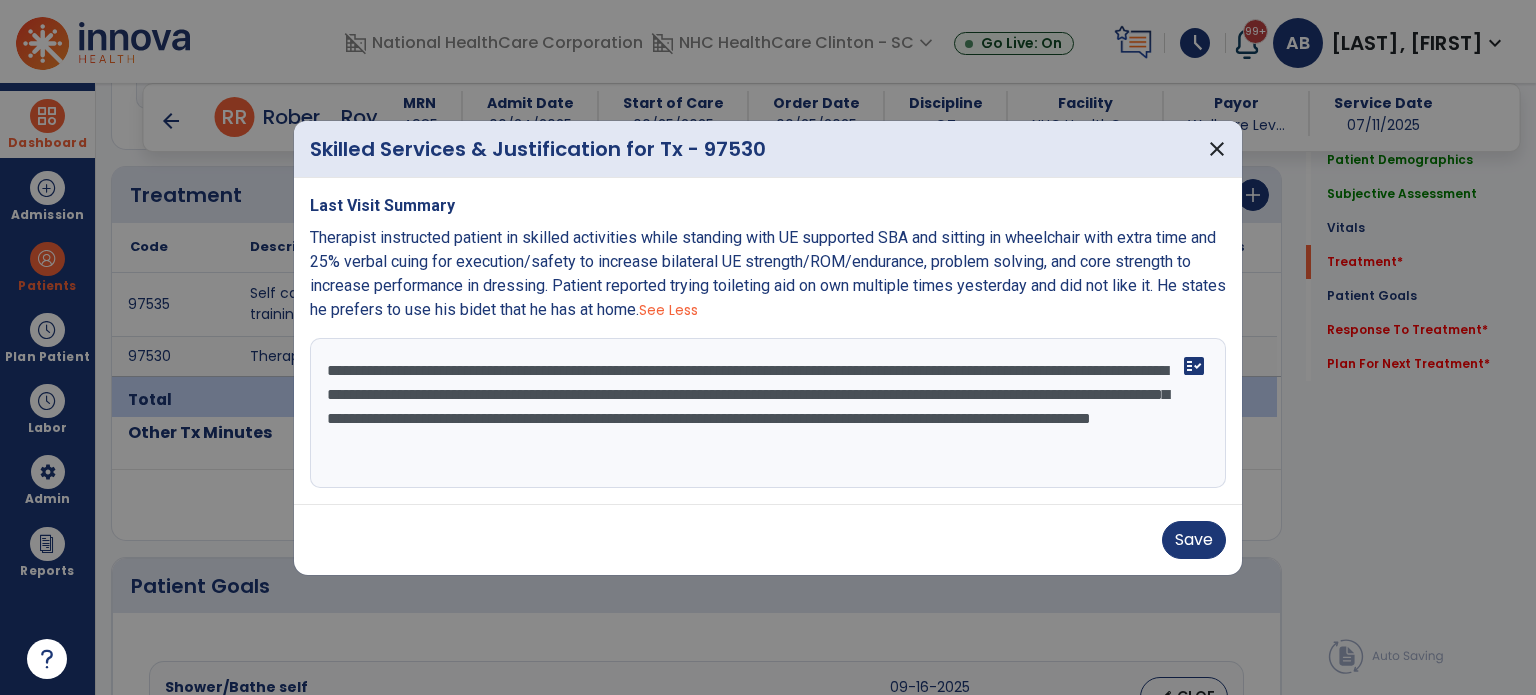 click on "**********" at bounding box center [768, 413] 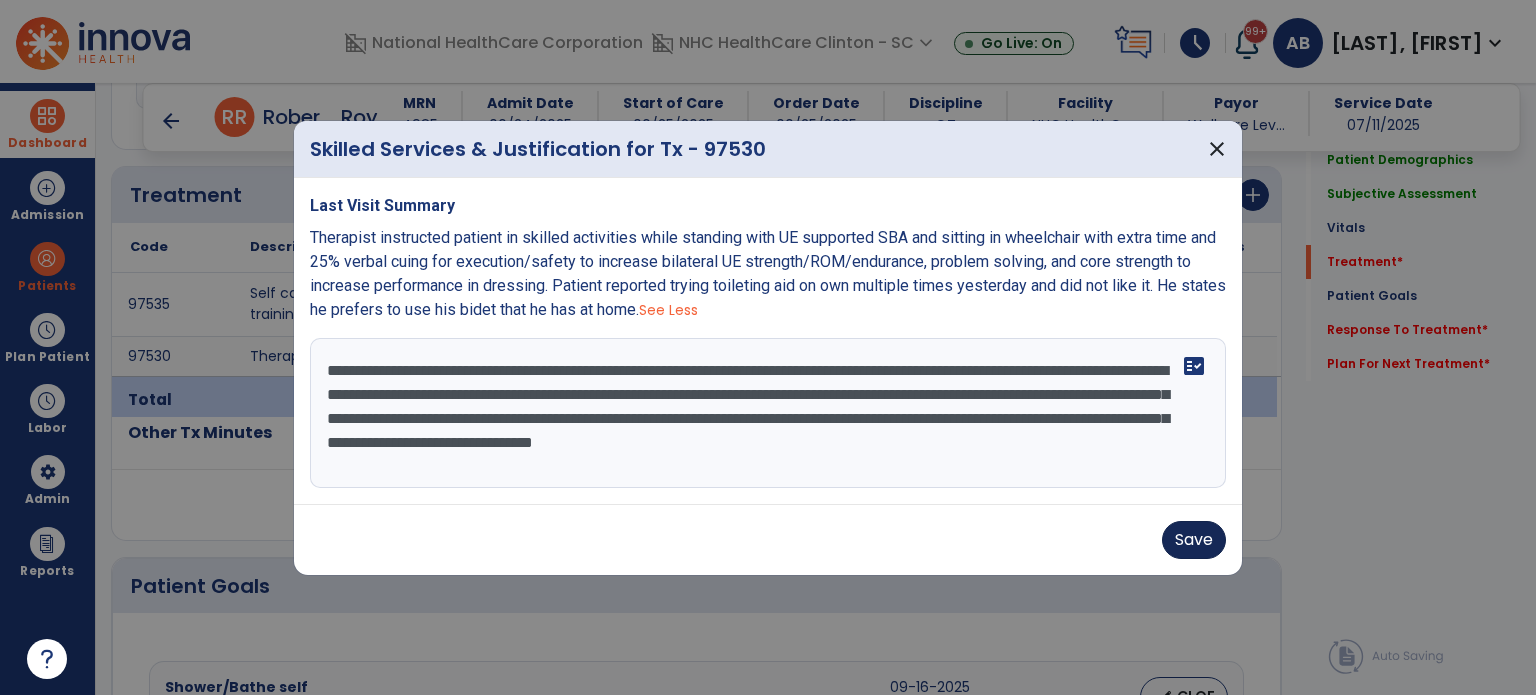 type on "**********" 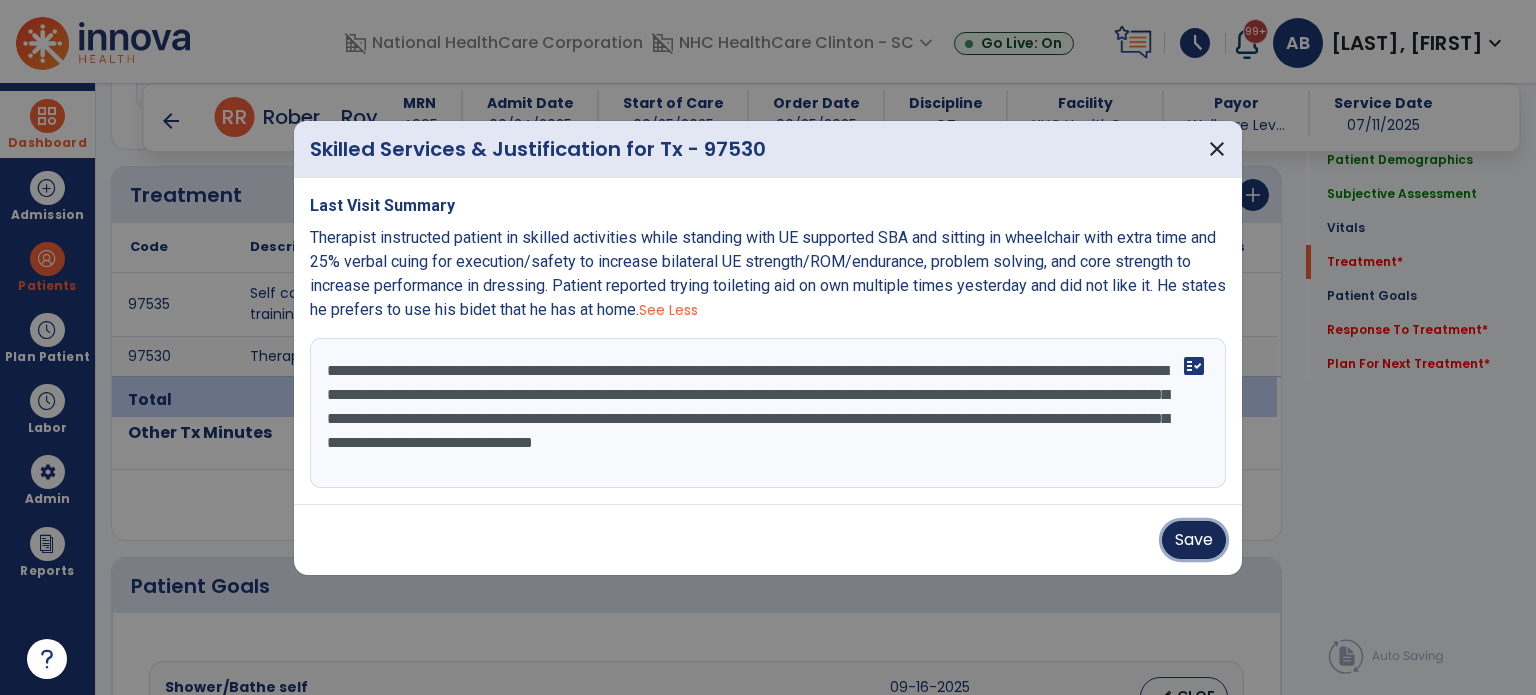 click on "Save" at bounding box center [1194, 540] 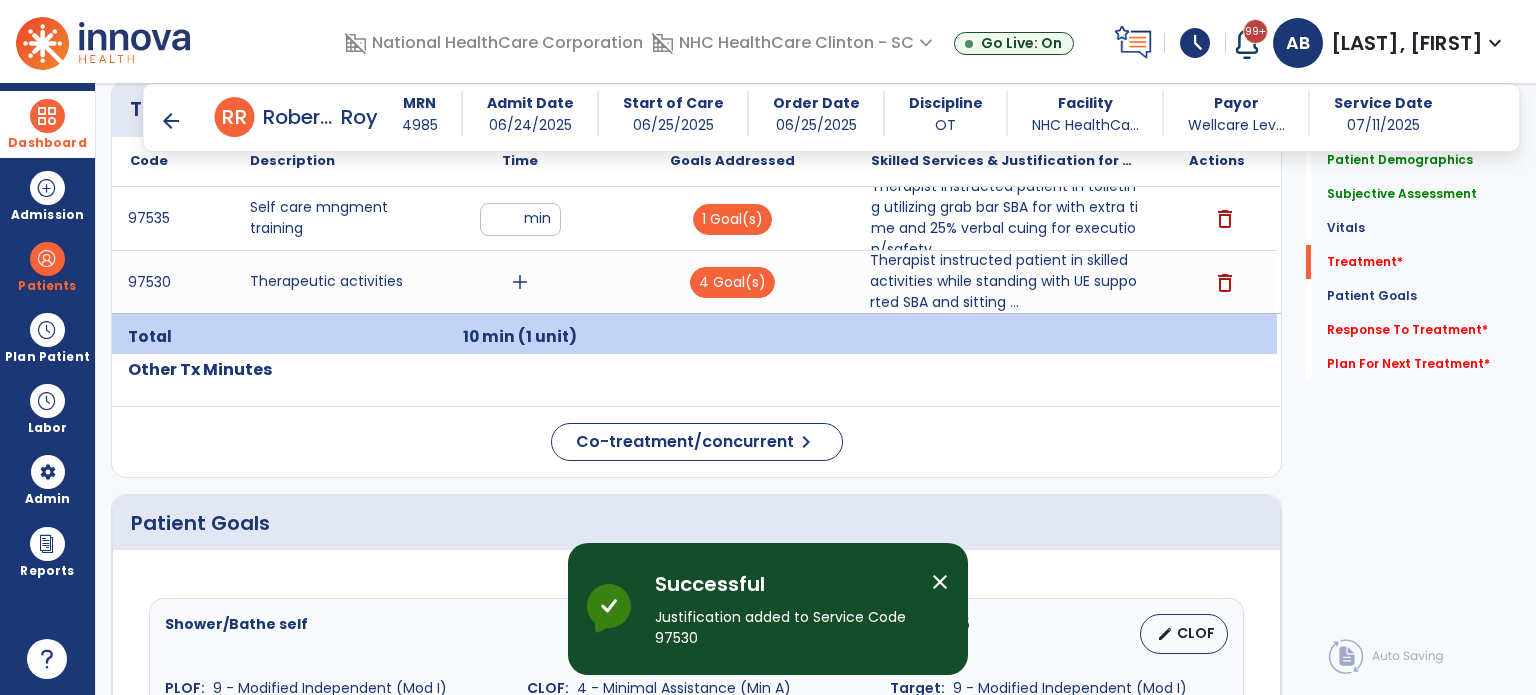 scroll, scrollTop: 2374, scrollLeft: 0, axis: vertical 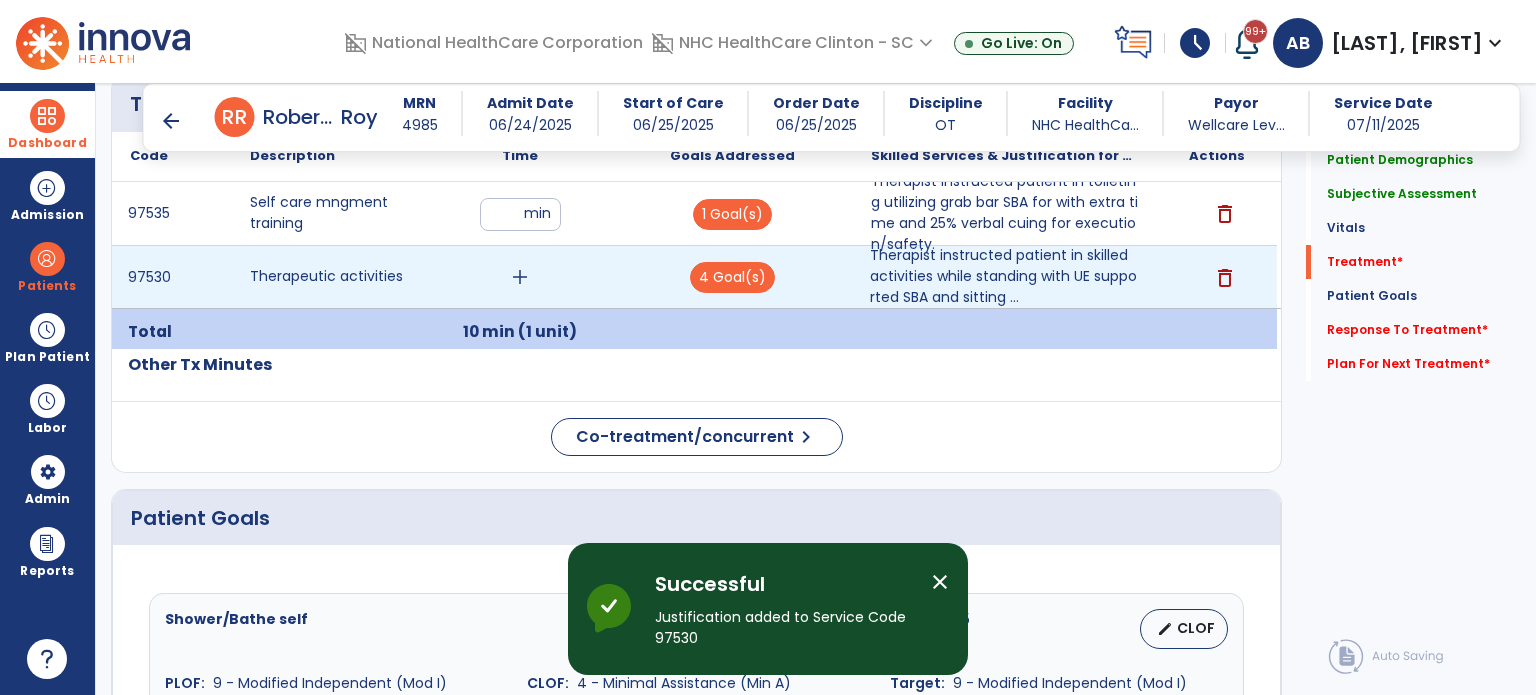 click on "add" at bounding box center [520, 277] 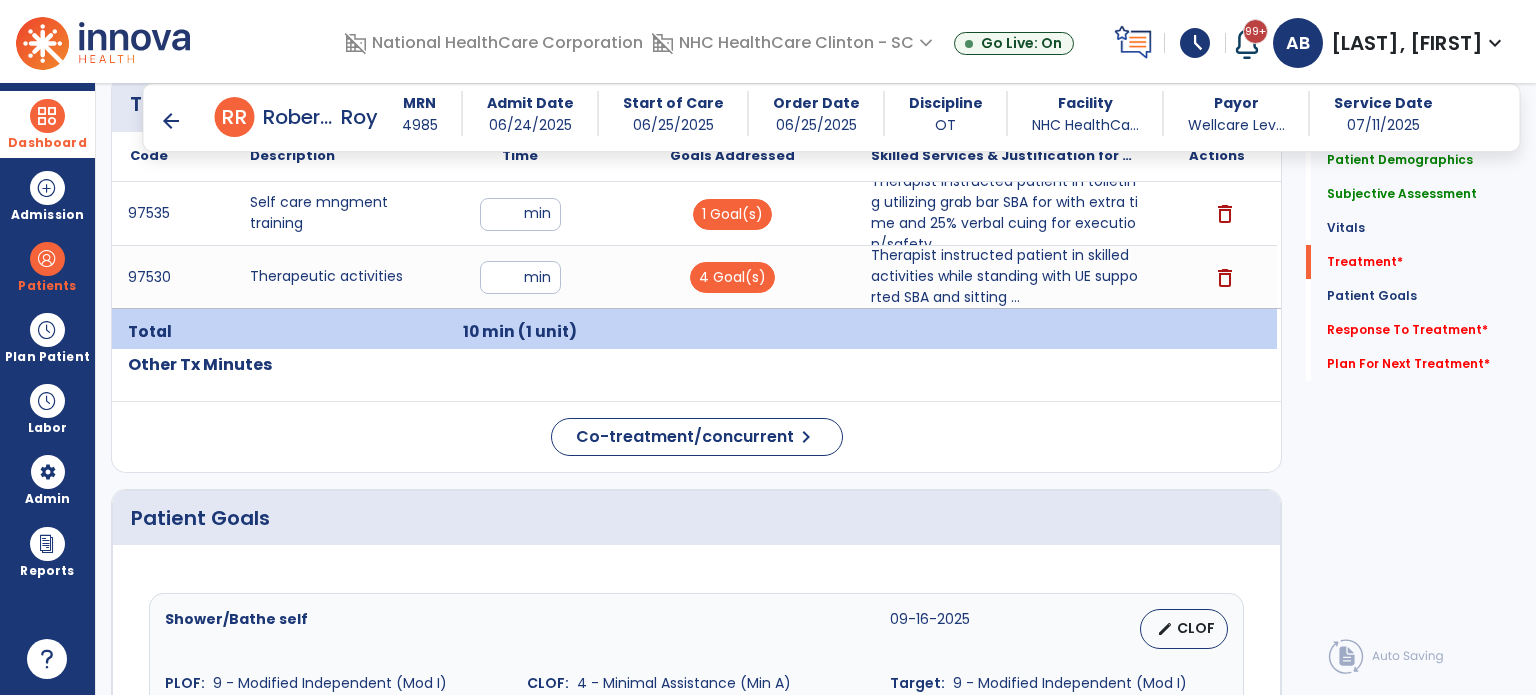 type on "**" 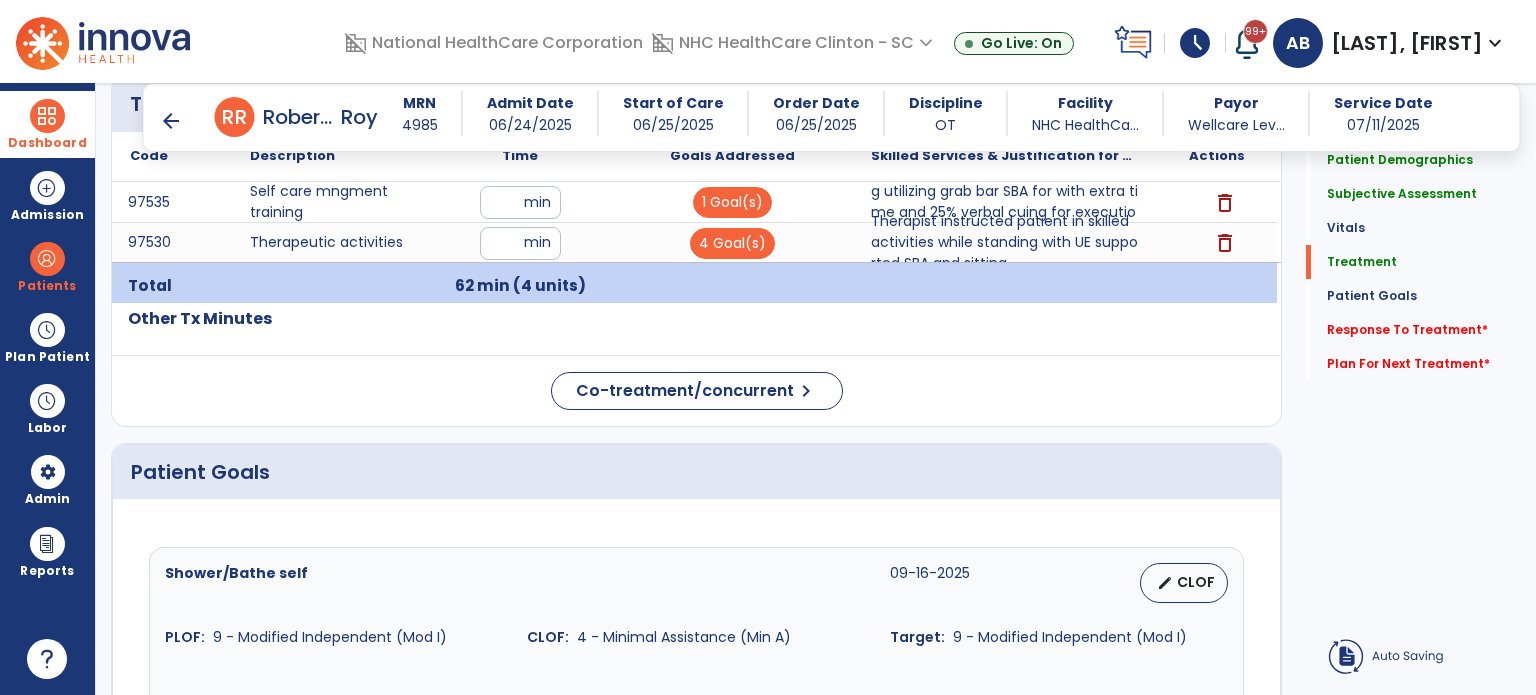 click on "Treatment Telehealth Visit  Previous Tx Plan   add
Code
Description
Time" 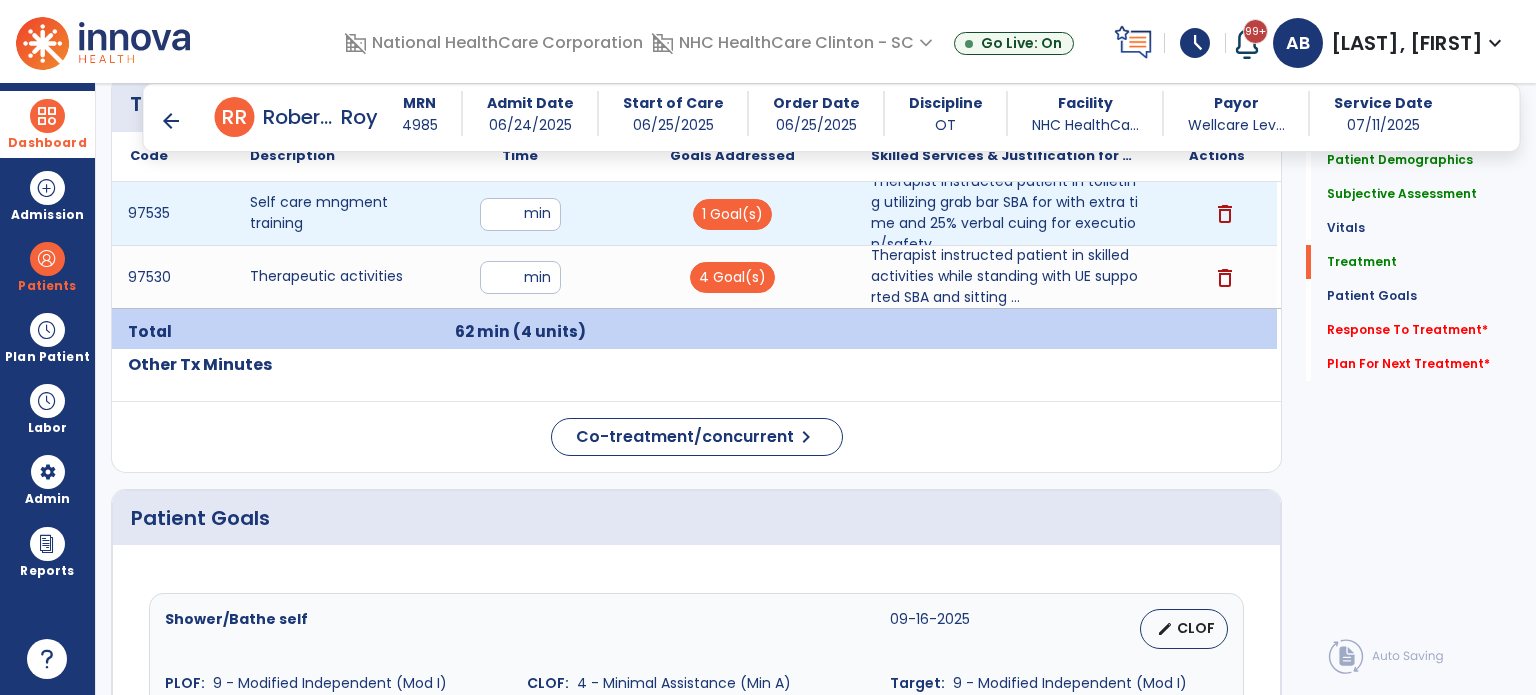 click on "**" at bounding box center (520, 214) 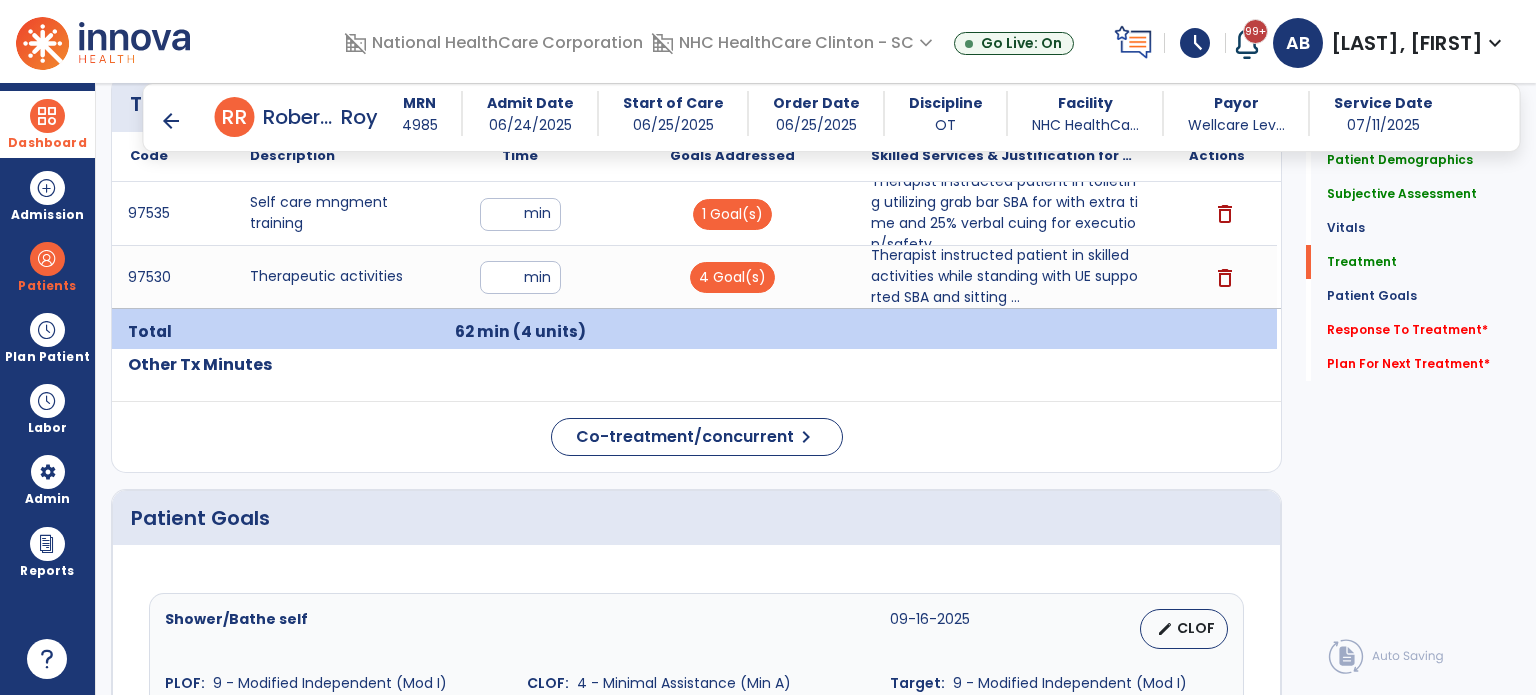 click on "Treatment Telehealth Visit  Previous Tx Plan   add
Code
Description
Time" 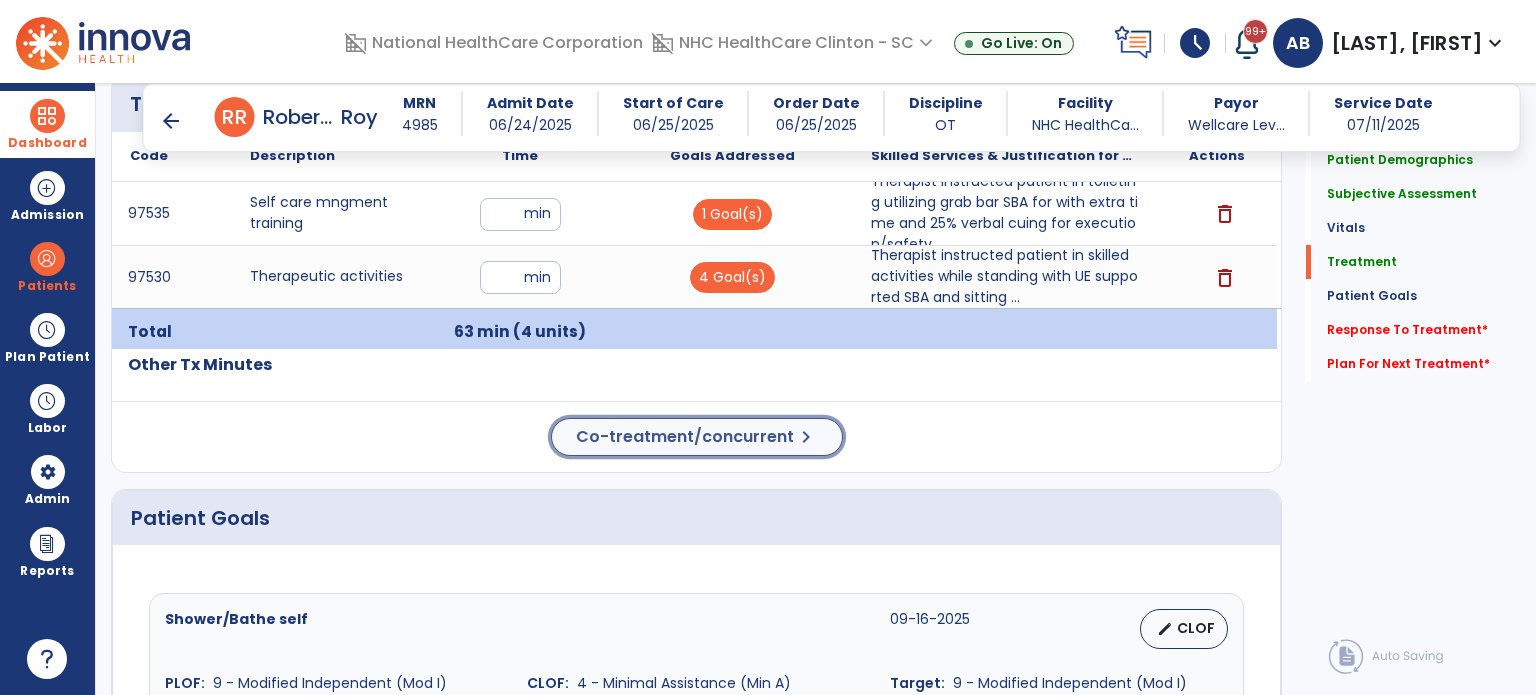click on "Co-treatment/concurrent" 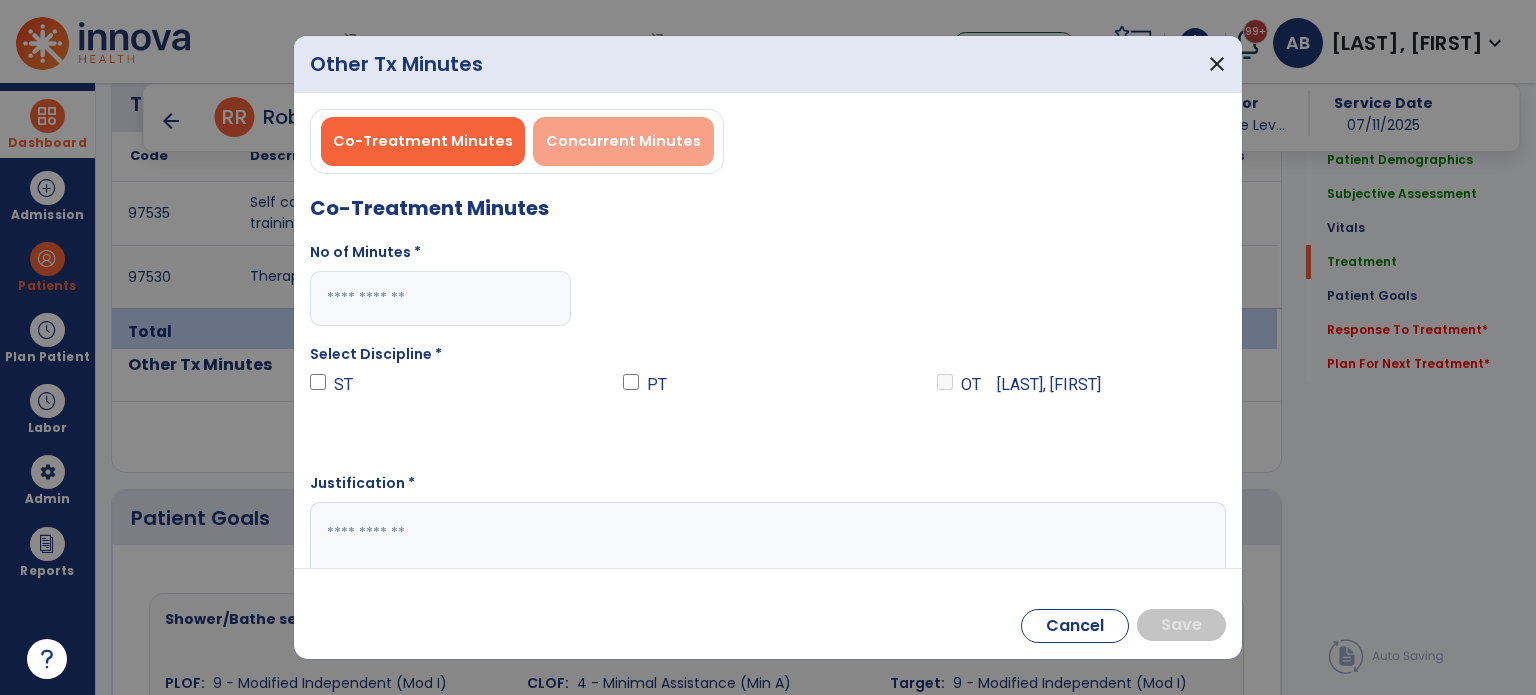 click on "Concurrent Minutes" at bounding box center [623, 141] 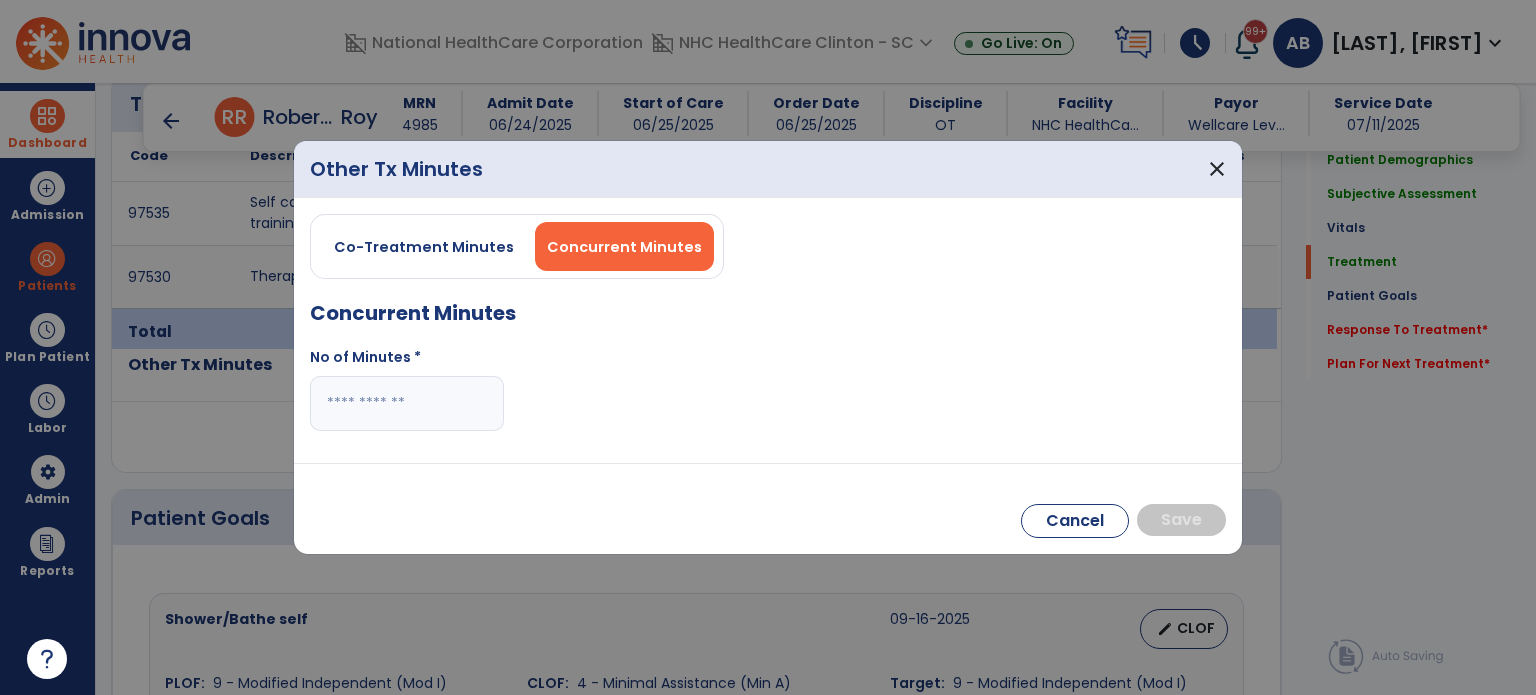 click at bounding box center (407, 403) 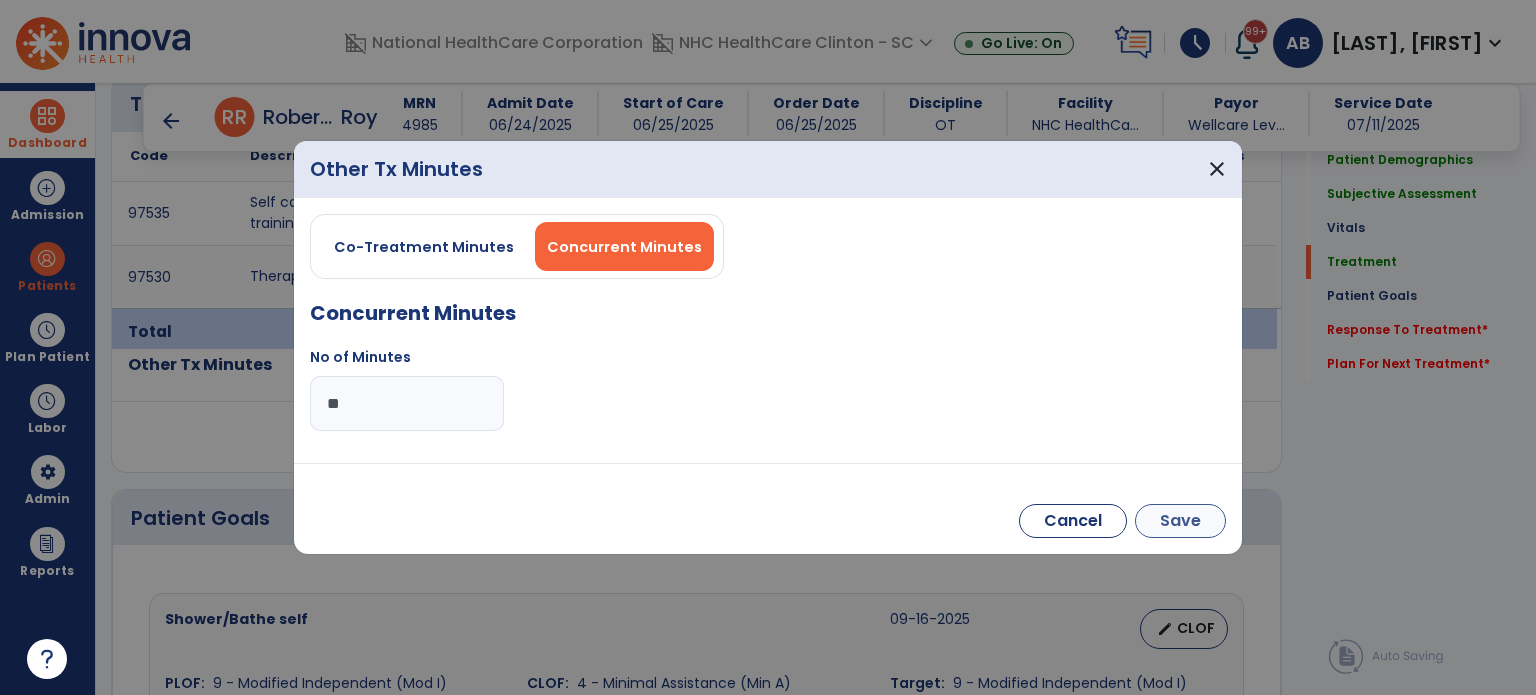 type on "**" 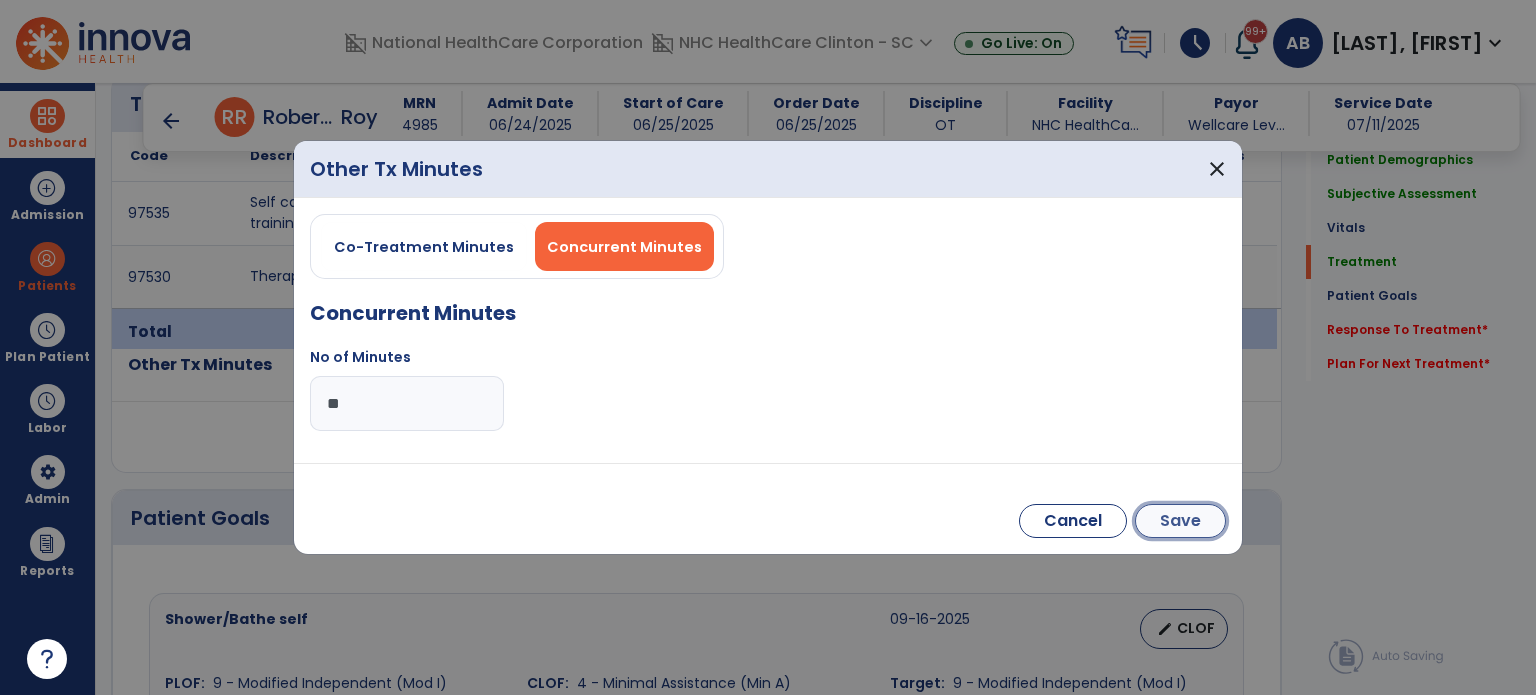 click on "Save" at bounding box center (1180, 521) 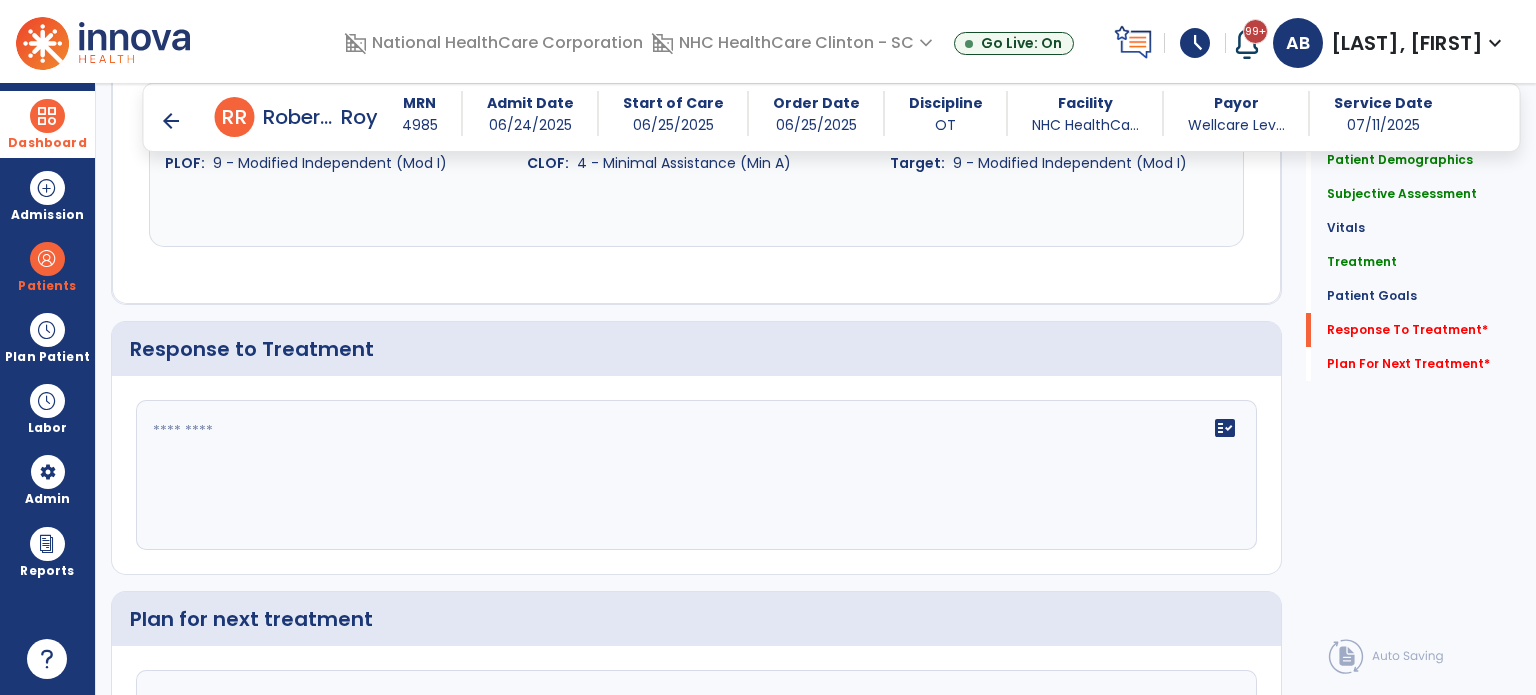 scroll, scrollTop: 3750, scrollLeft: 0, axis: vertical 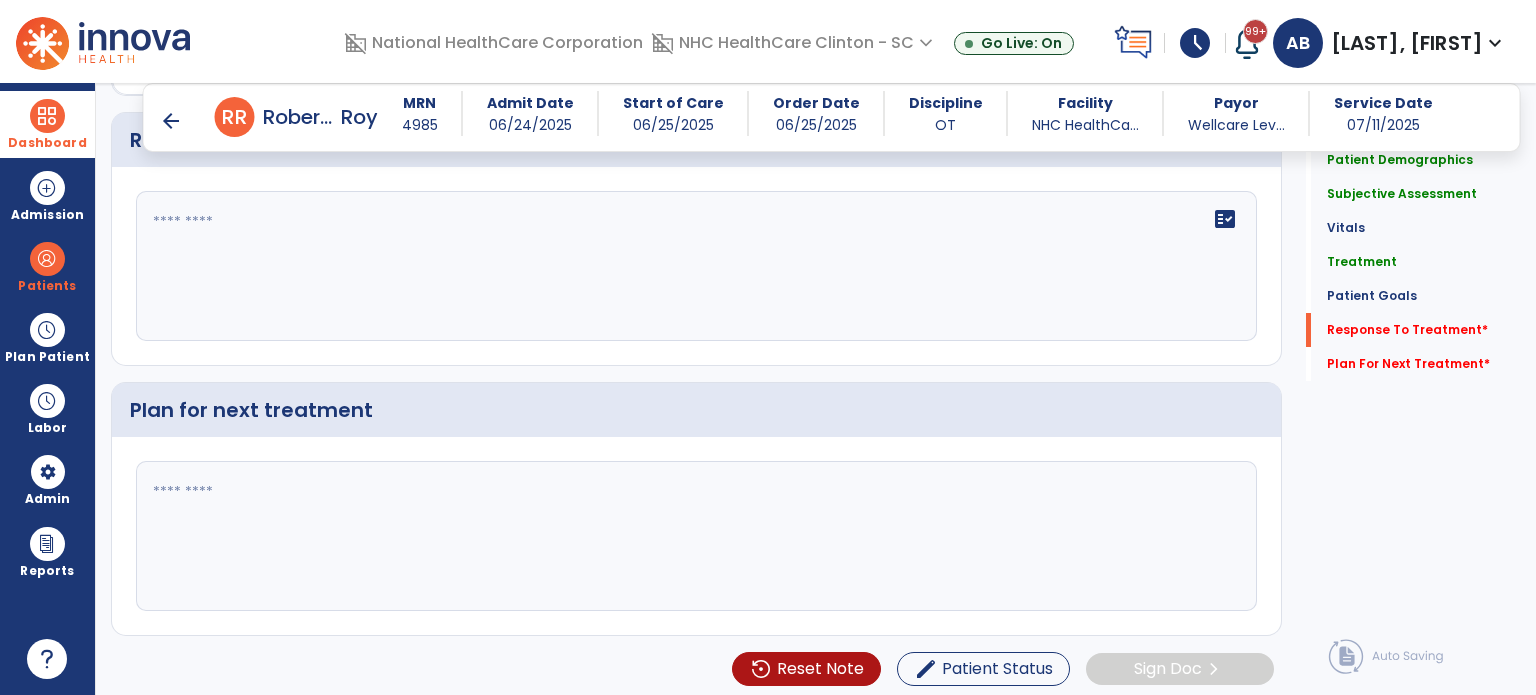 click 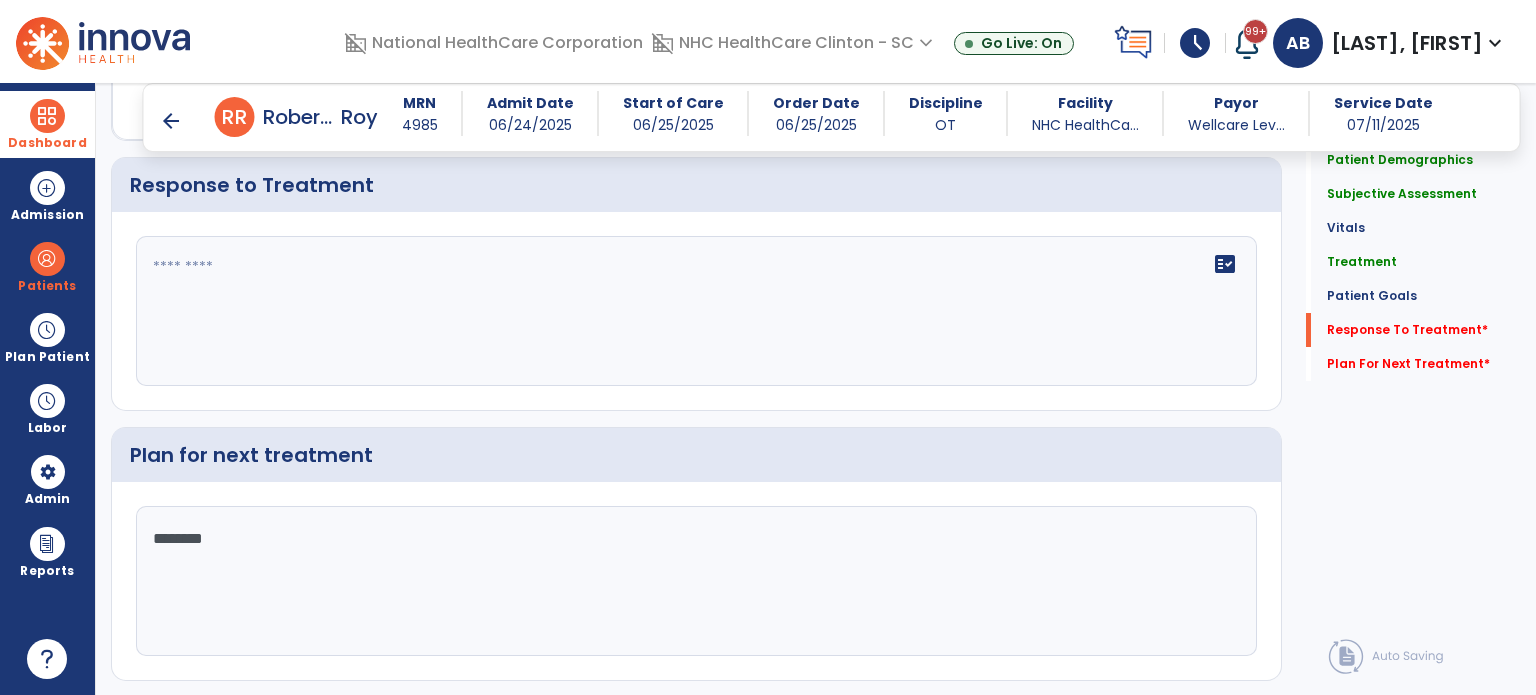 scroll, scrollTop: 3704, scrollLeft: 0, axis: vertical 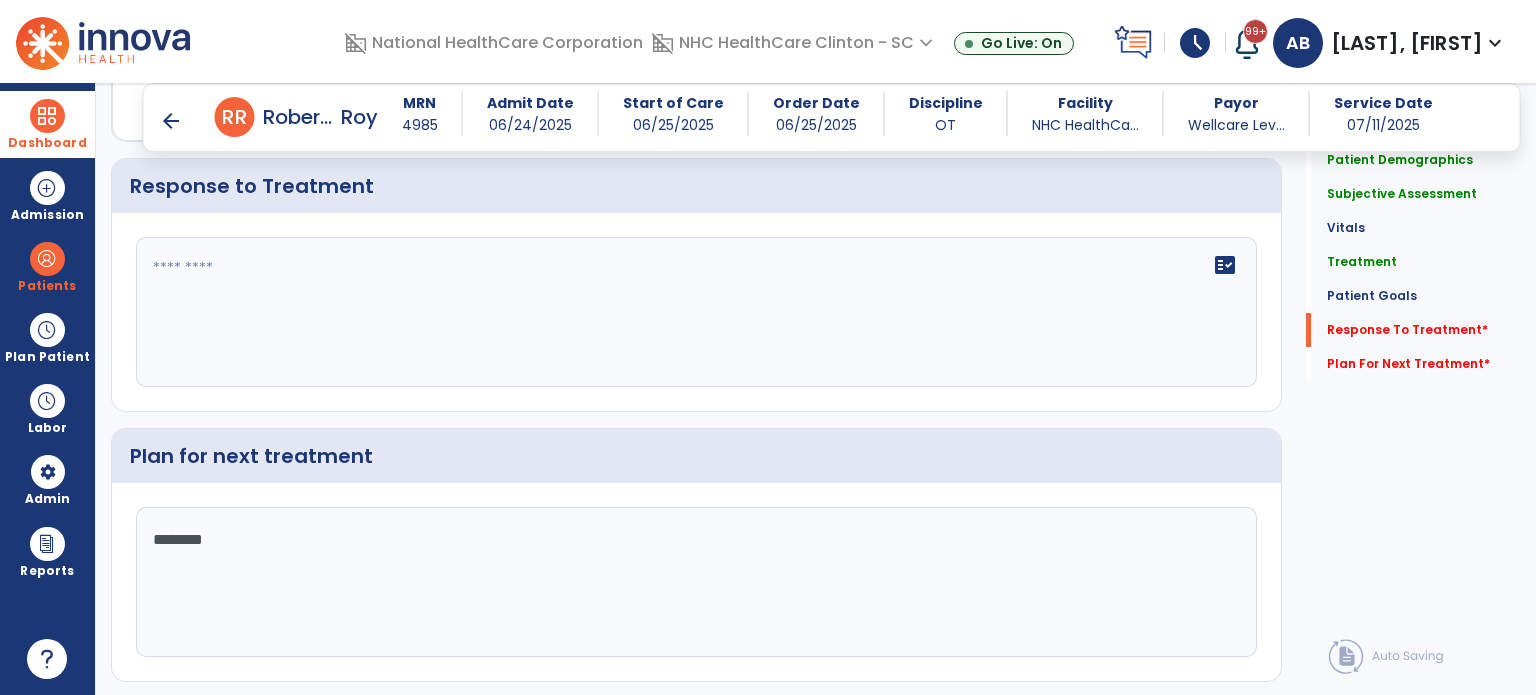 type on "********" 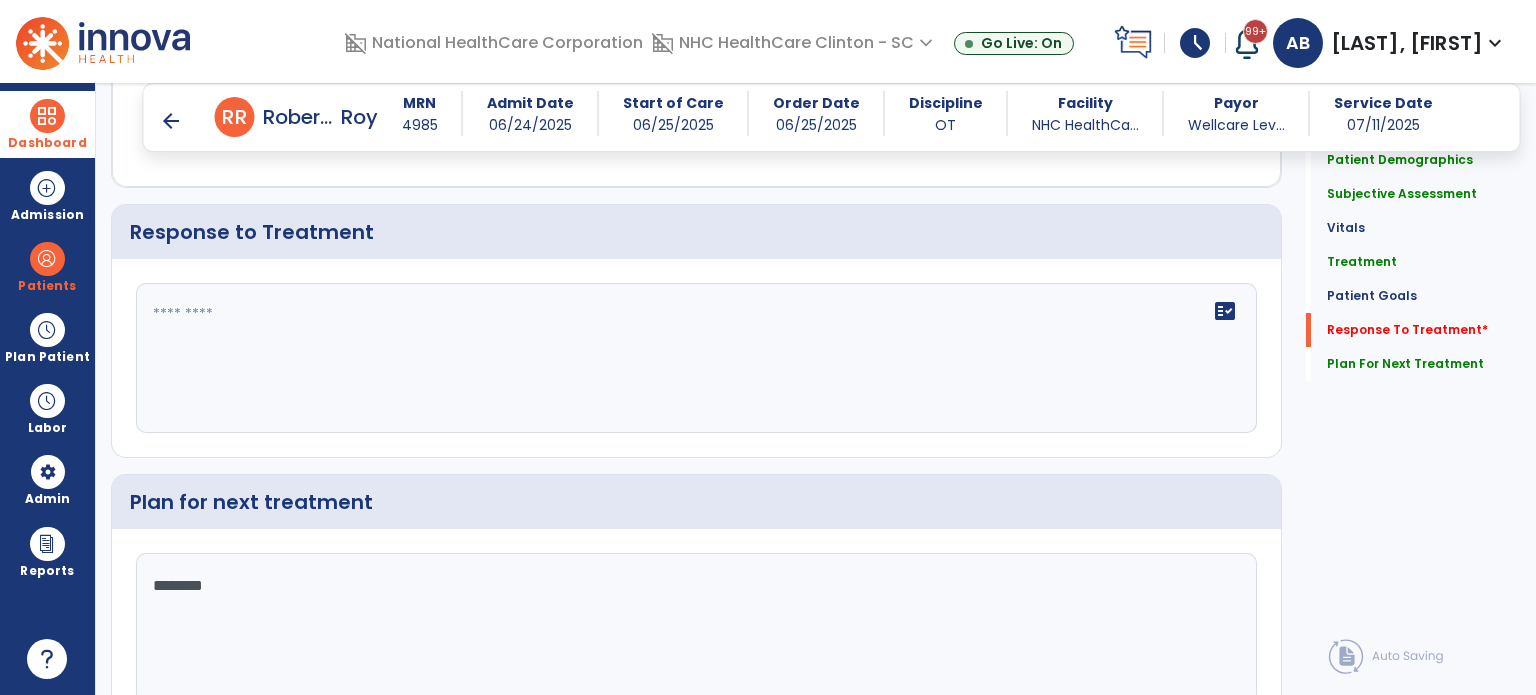 scroll, scrollTop: 3704, scrollLeft: 0, axis: vertical 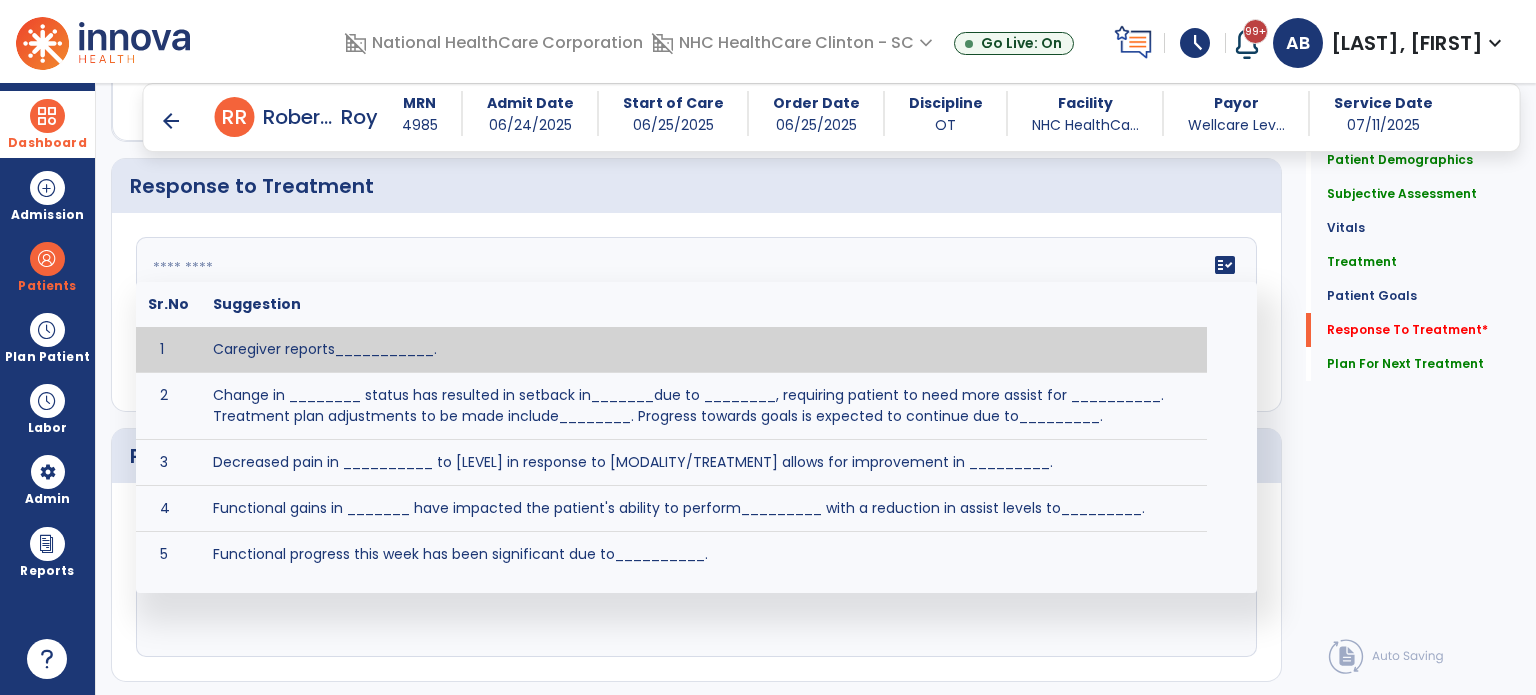 click 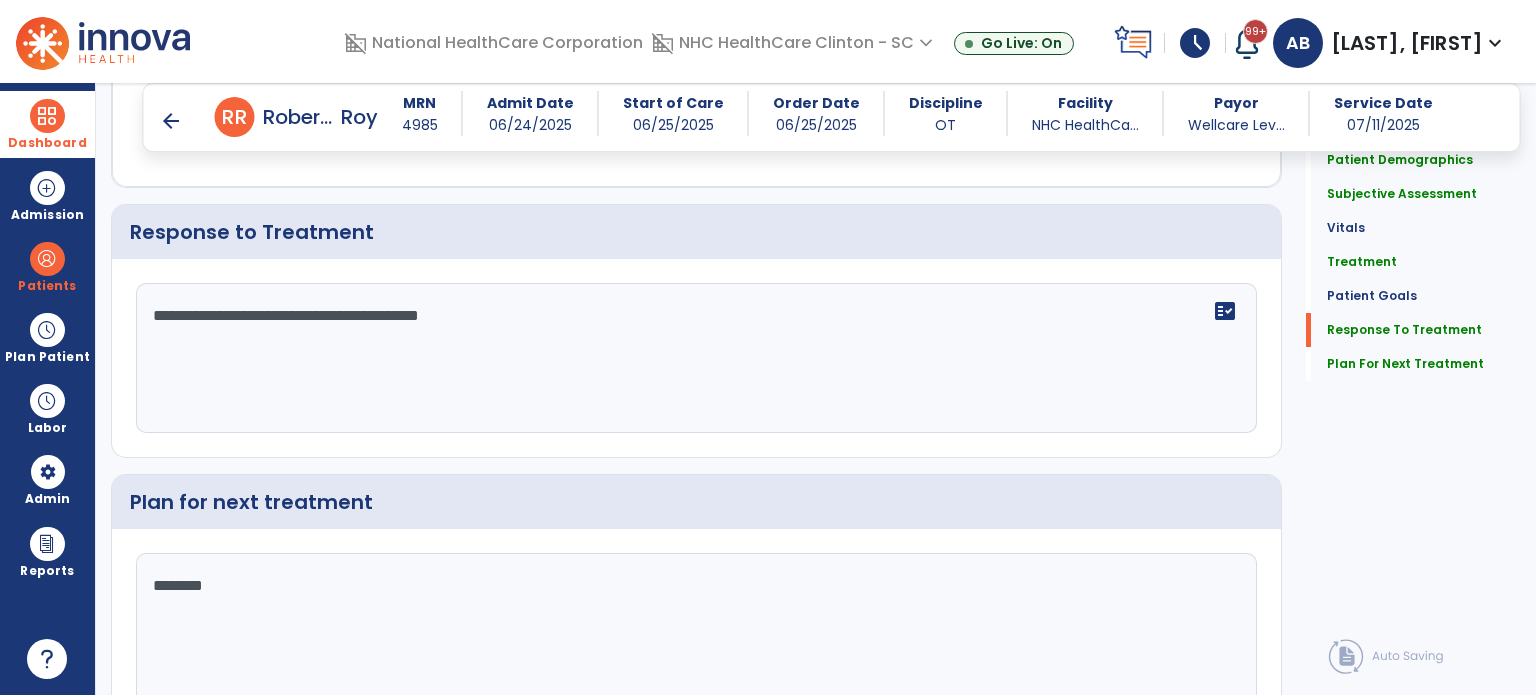 scroll, scrollTop: 3704, scrollLeft: 0, axis: vertical 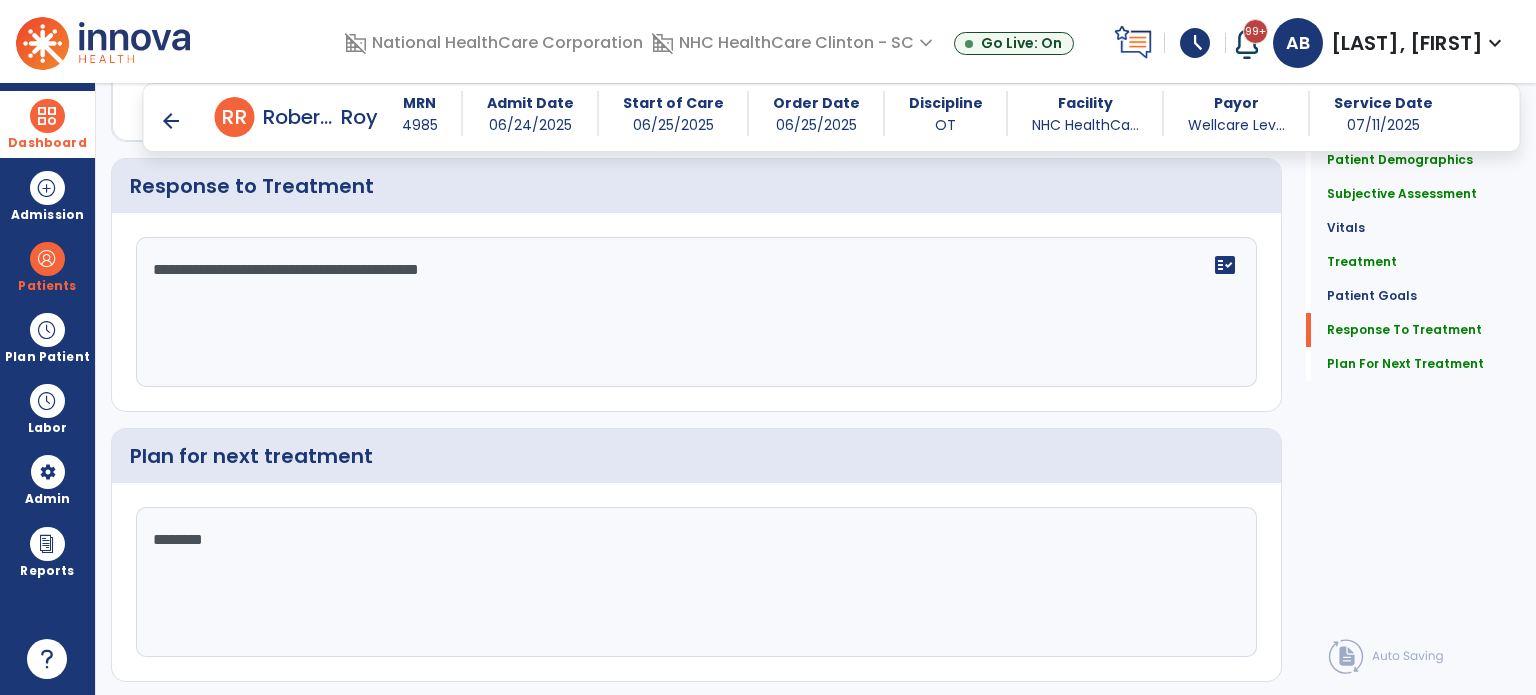 type on "**********" 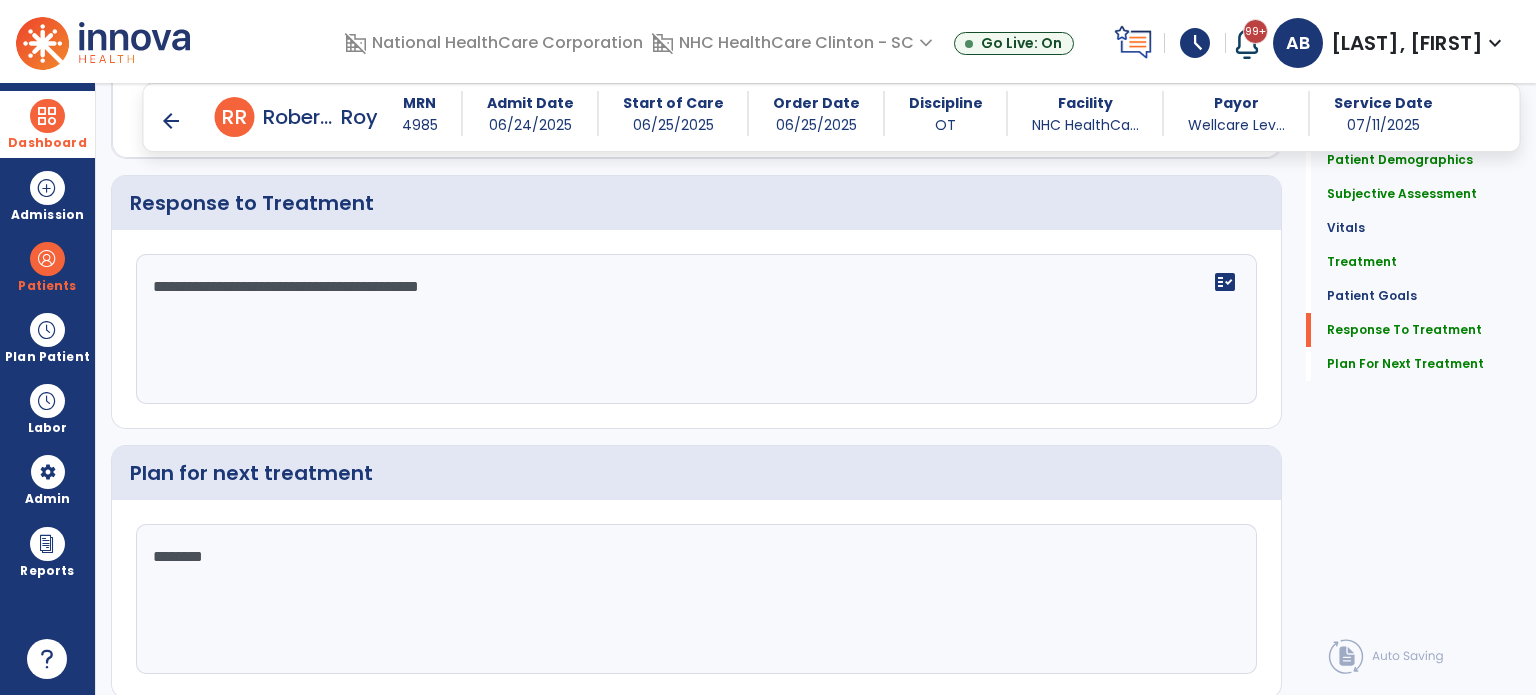 scroll, scrollTop: 3750, scrollLeft: 0, axis: vertical 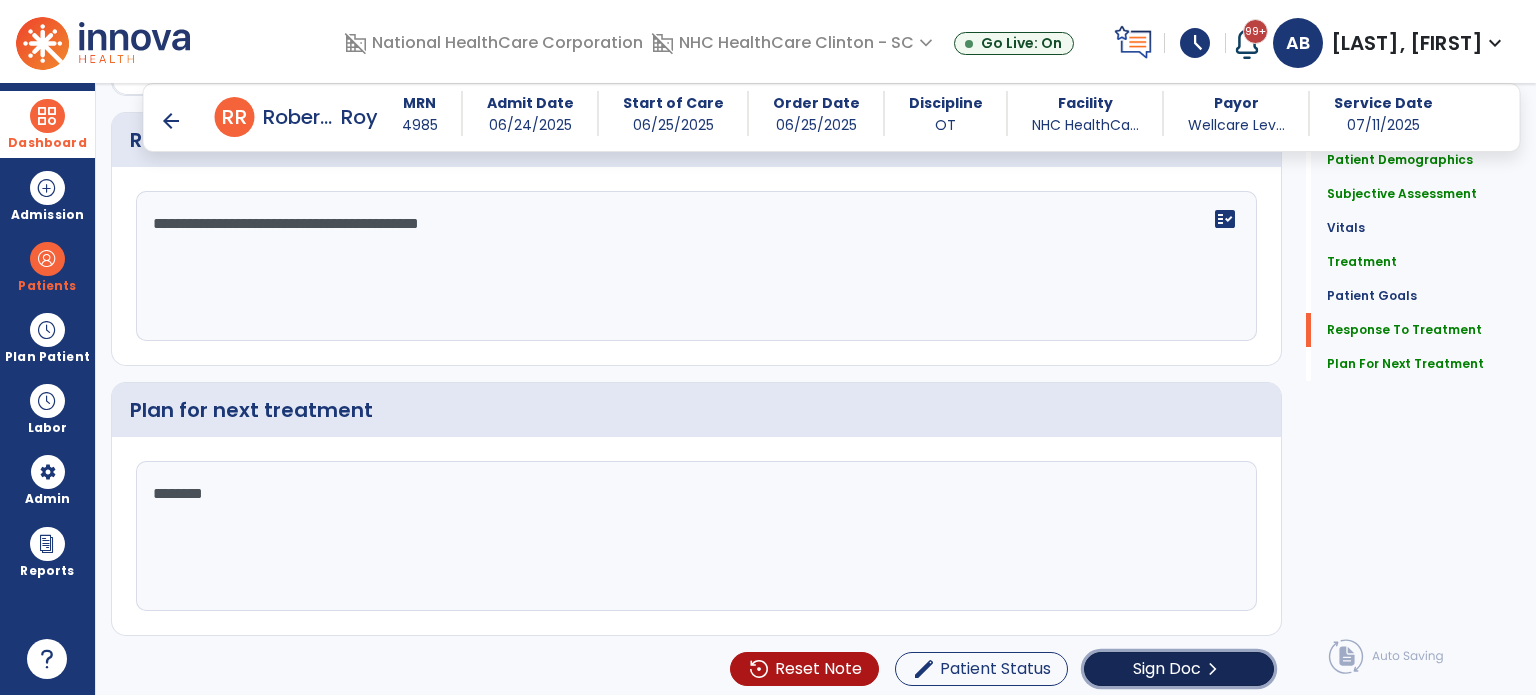 click on "Sign Doc" 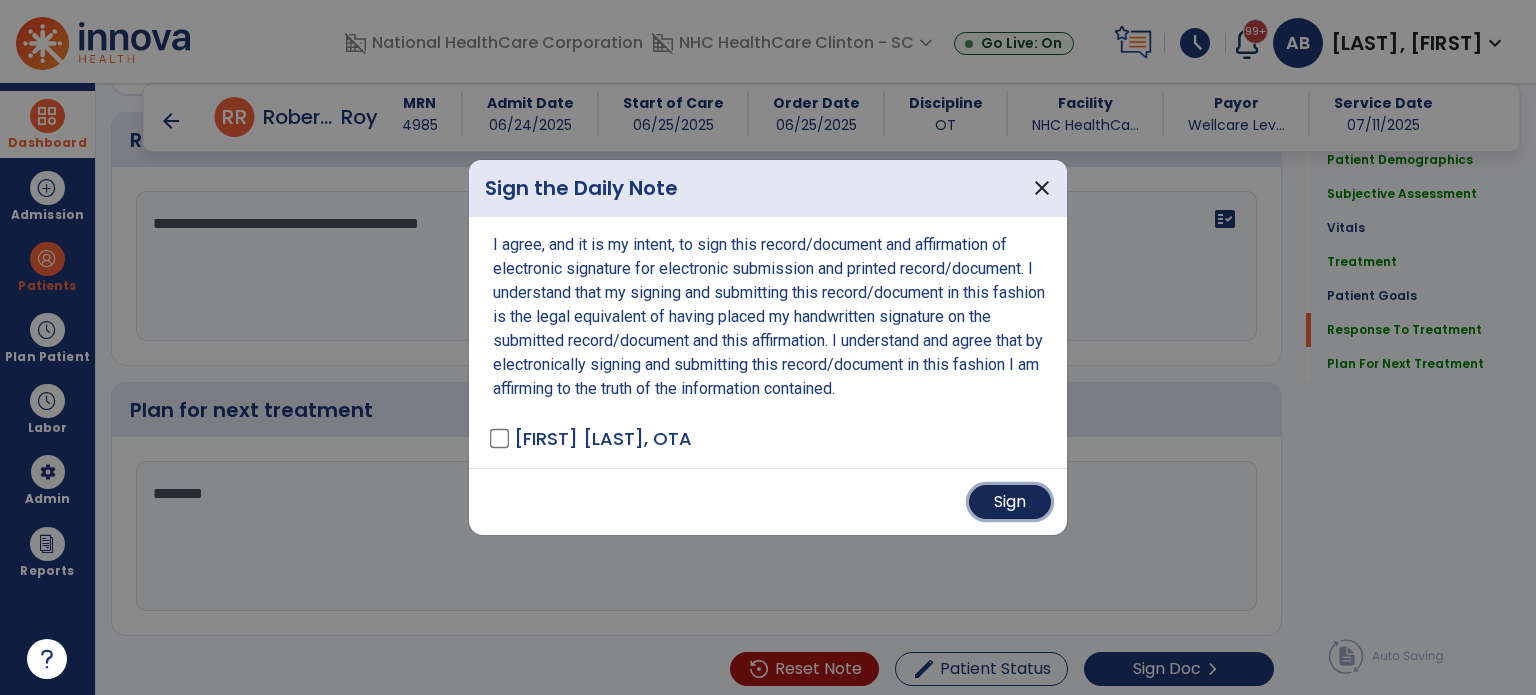 click on "Sign" at bounding box center (1010, 502) 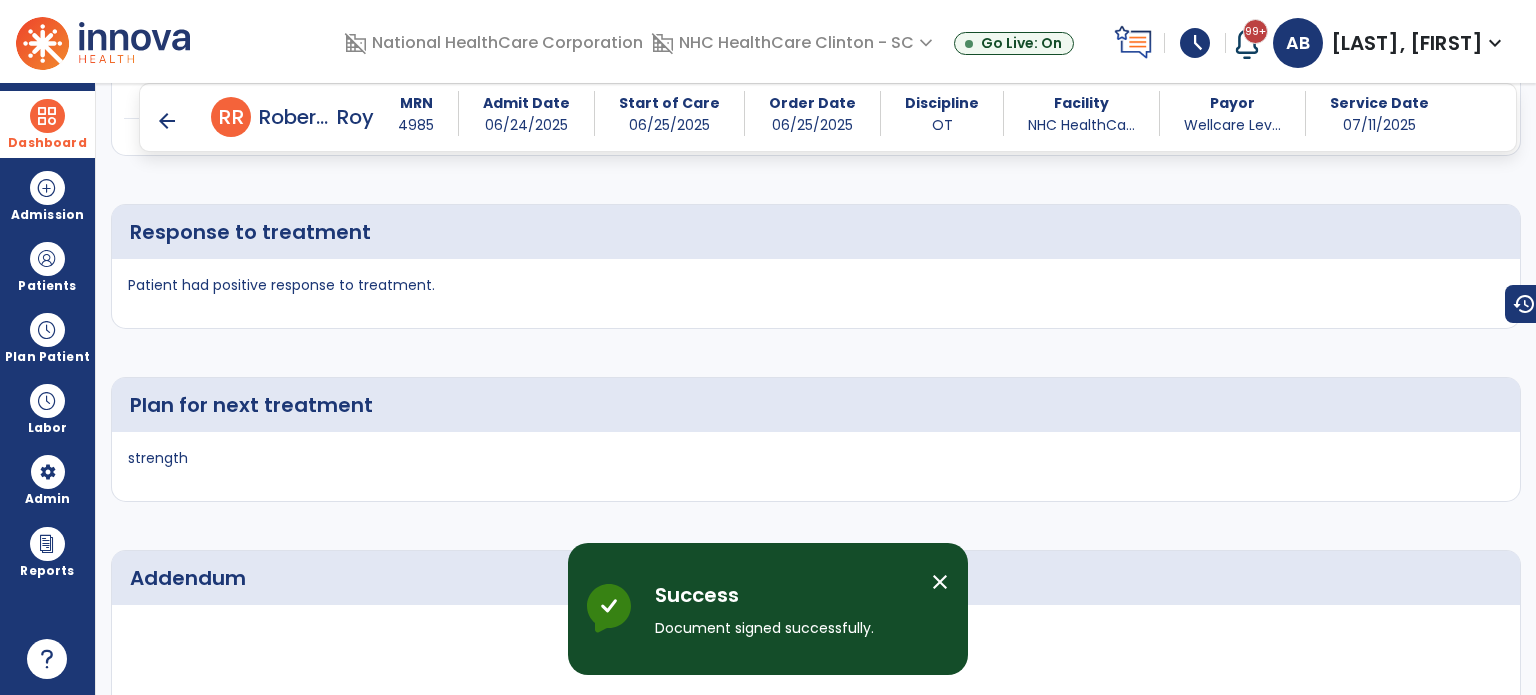 scroll, scrollTop: 5617, scrollLeft: 0, axis: vertical 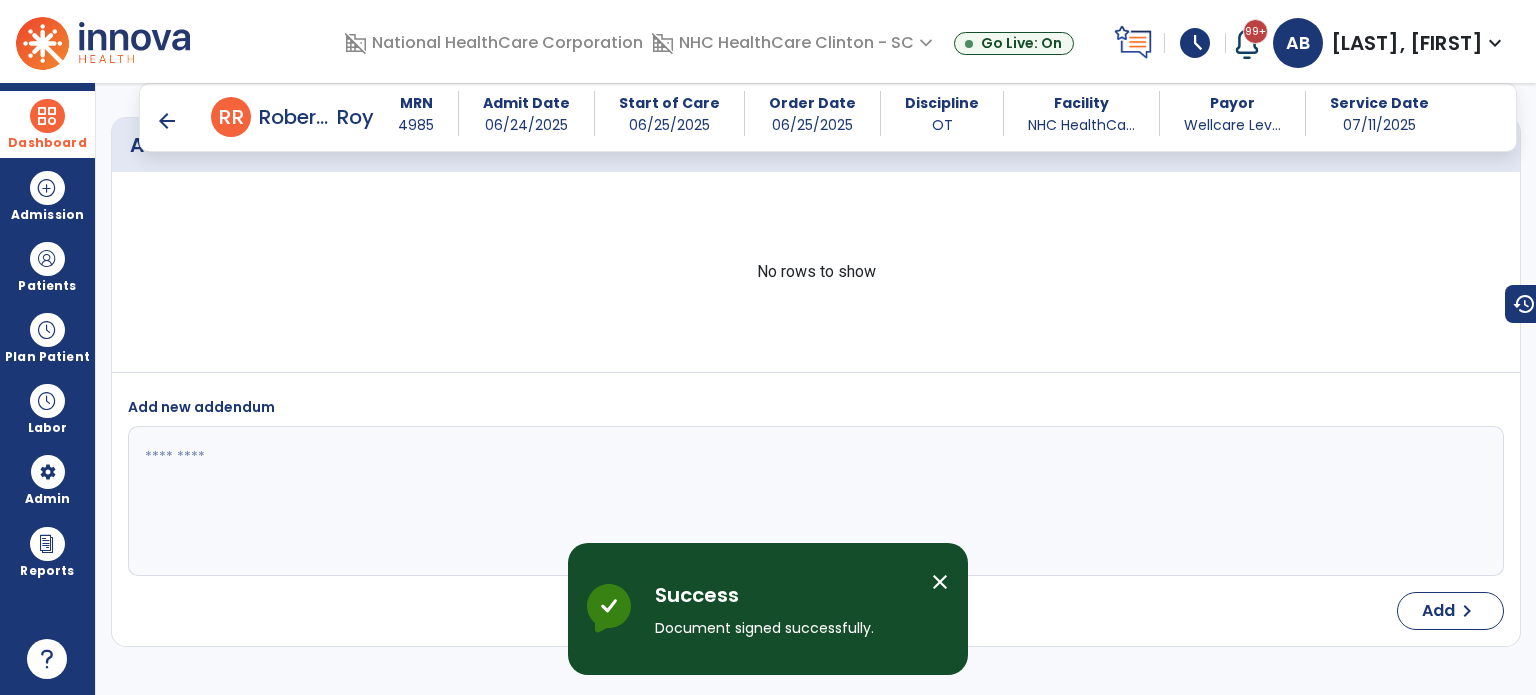 click on "arrow_back" at bounding box center (167, 121) 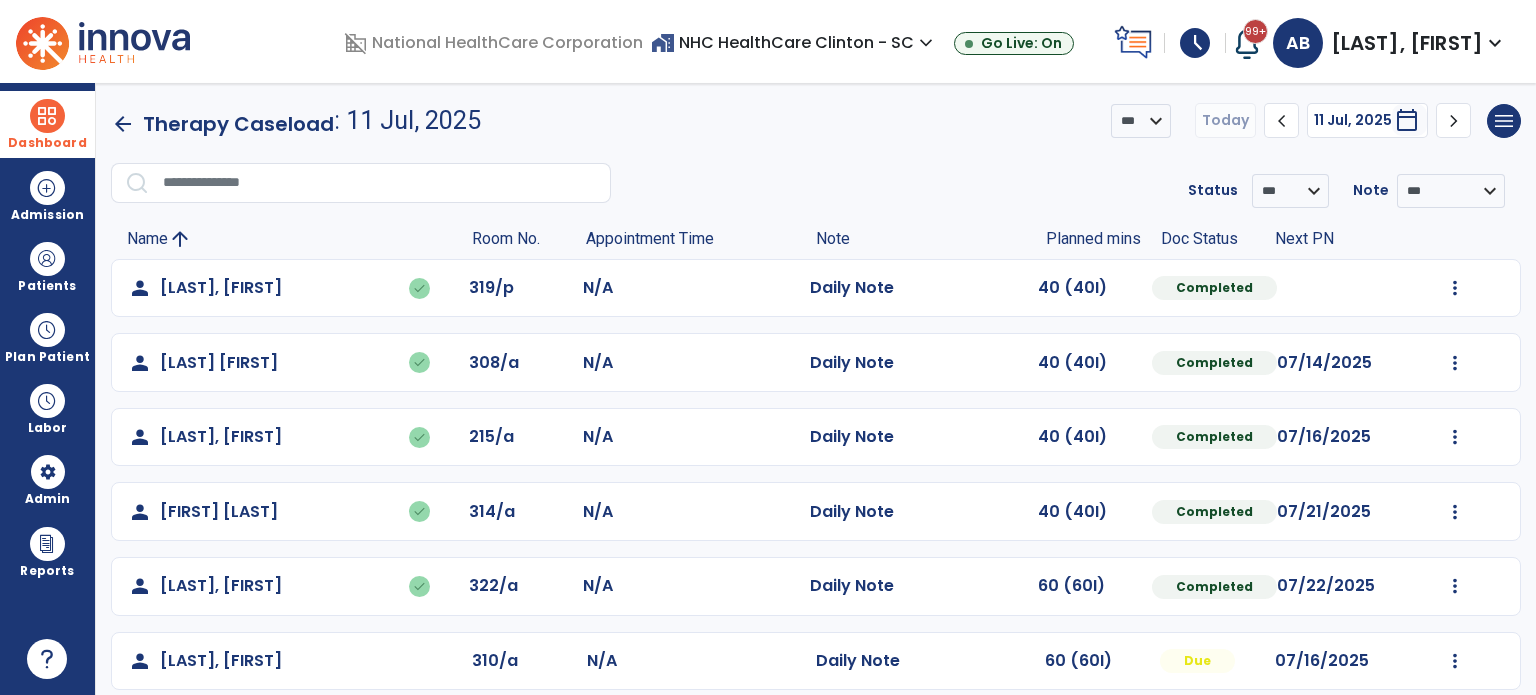 scroll, scrollTop: 94, scrollLeft: 0, axis: vertical 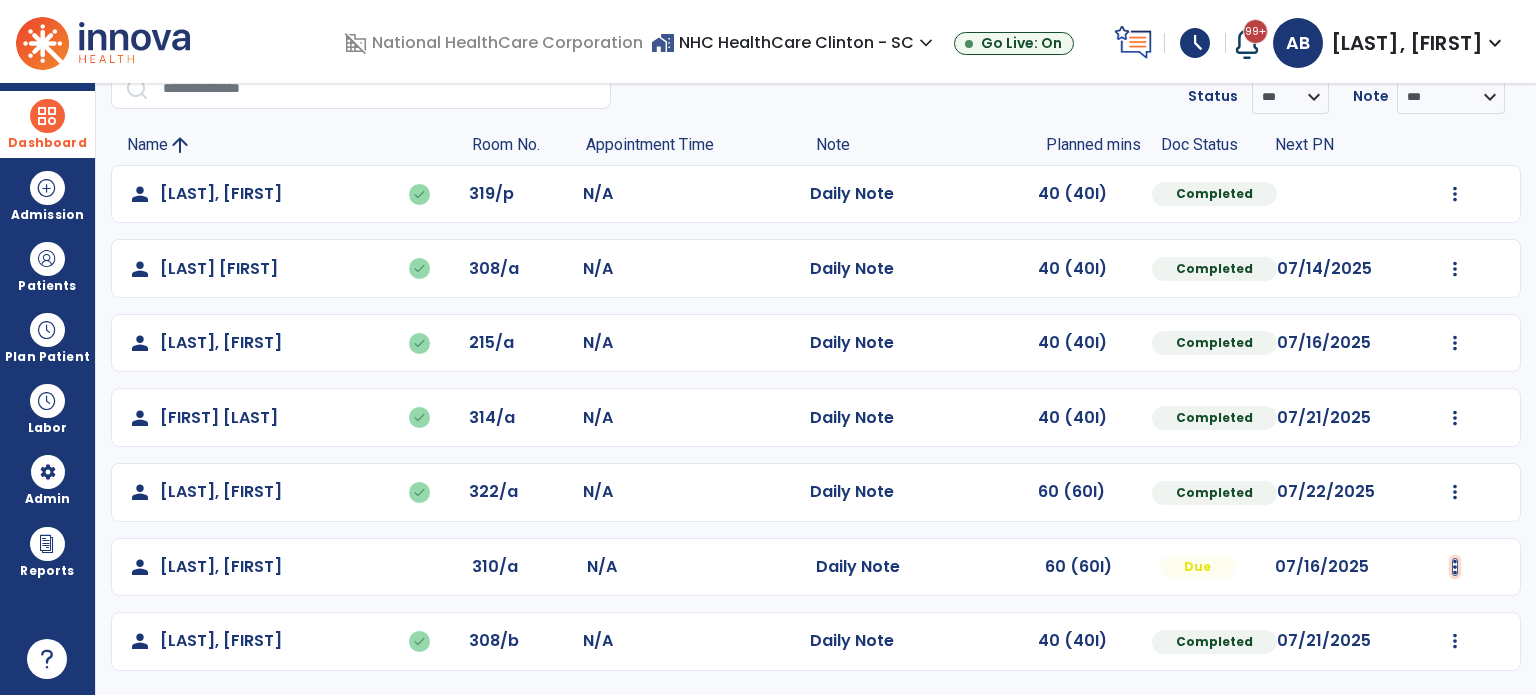click at bounding box center [1455, 194] 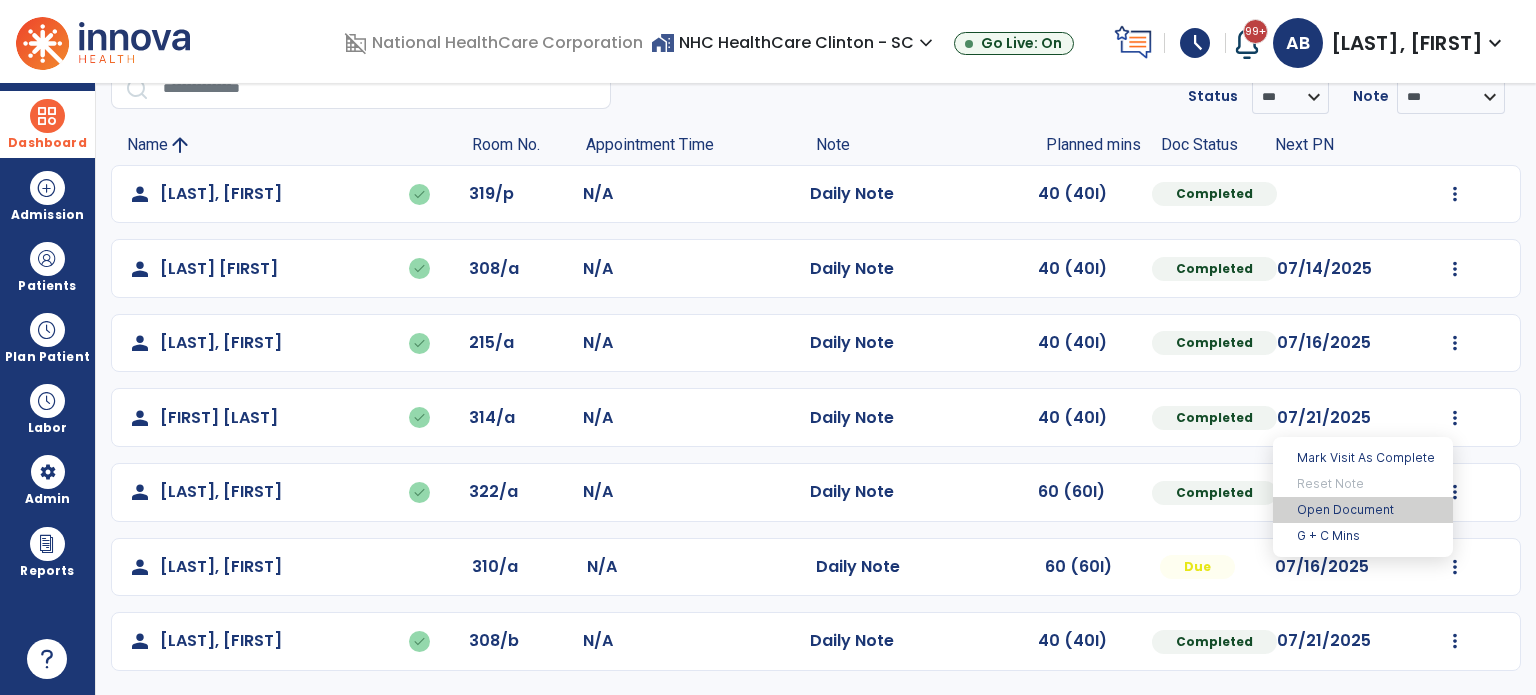 click on "Open Document" at bounding box center (1363, 510) 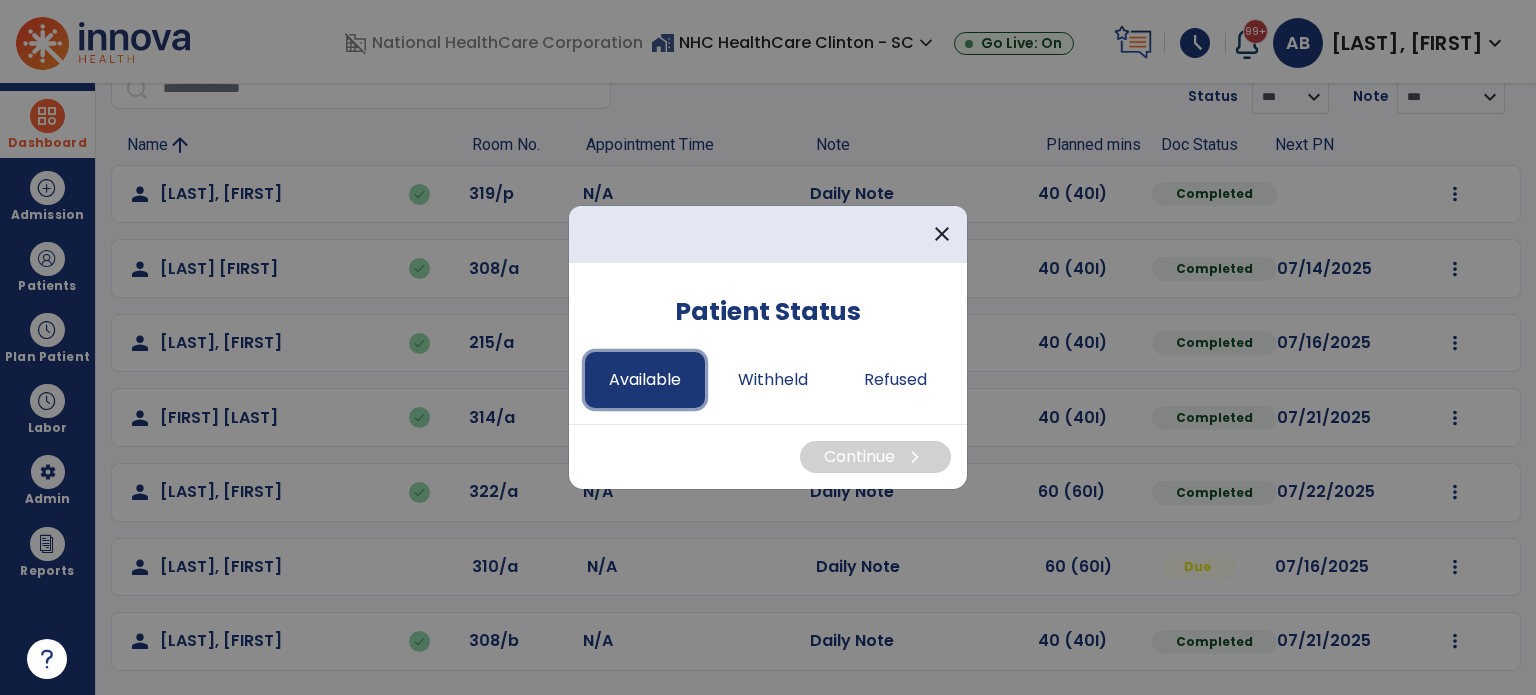 click on "Available" at bounding box center (645, 380) 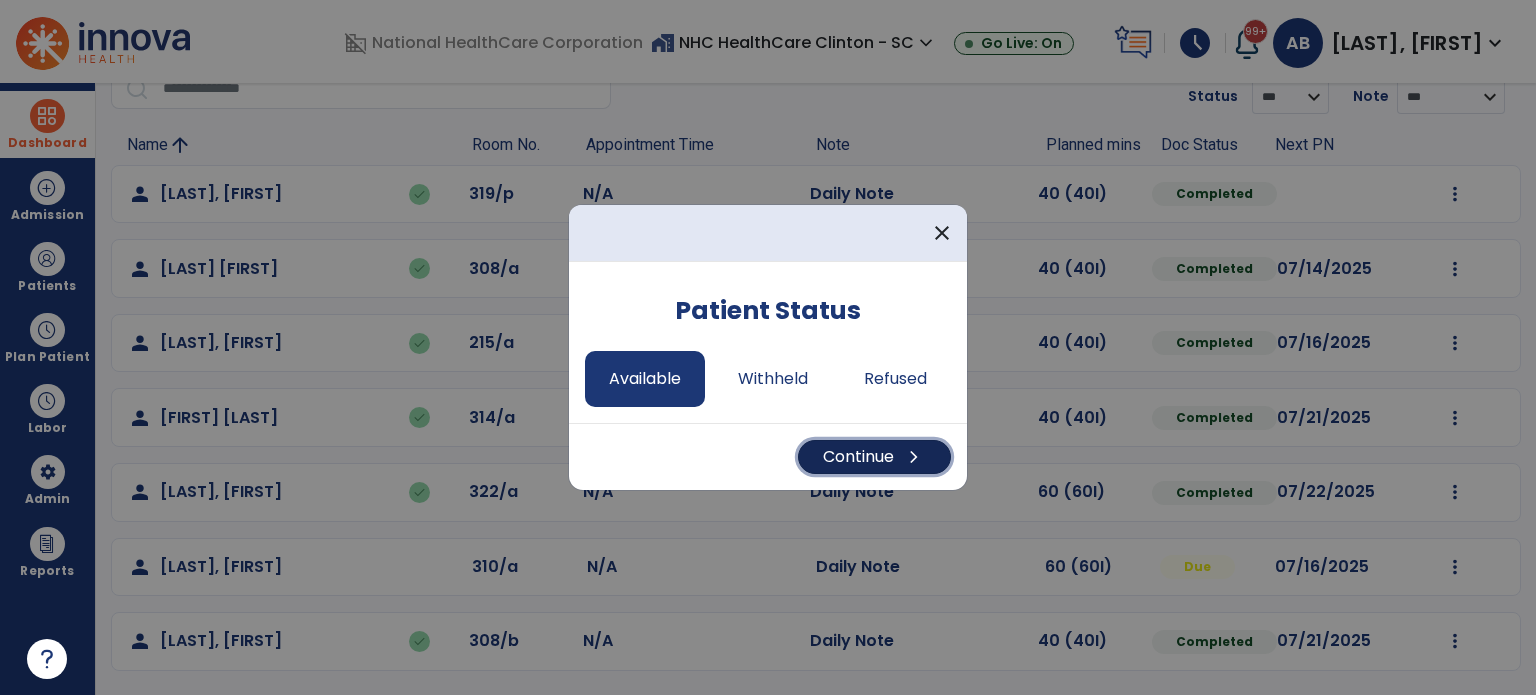 click on "chevron_right" at bounding box center (914, 457) 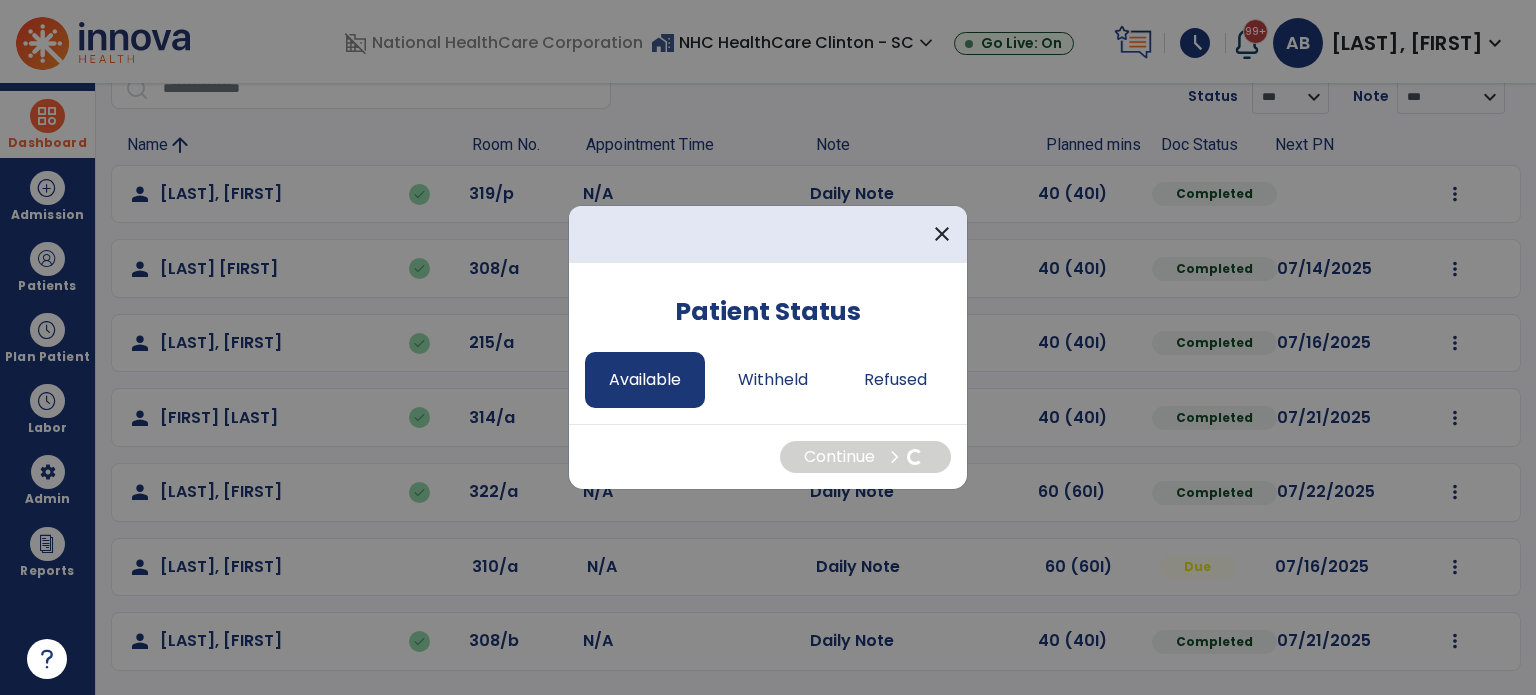 select on "*" 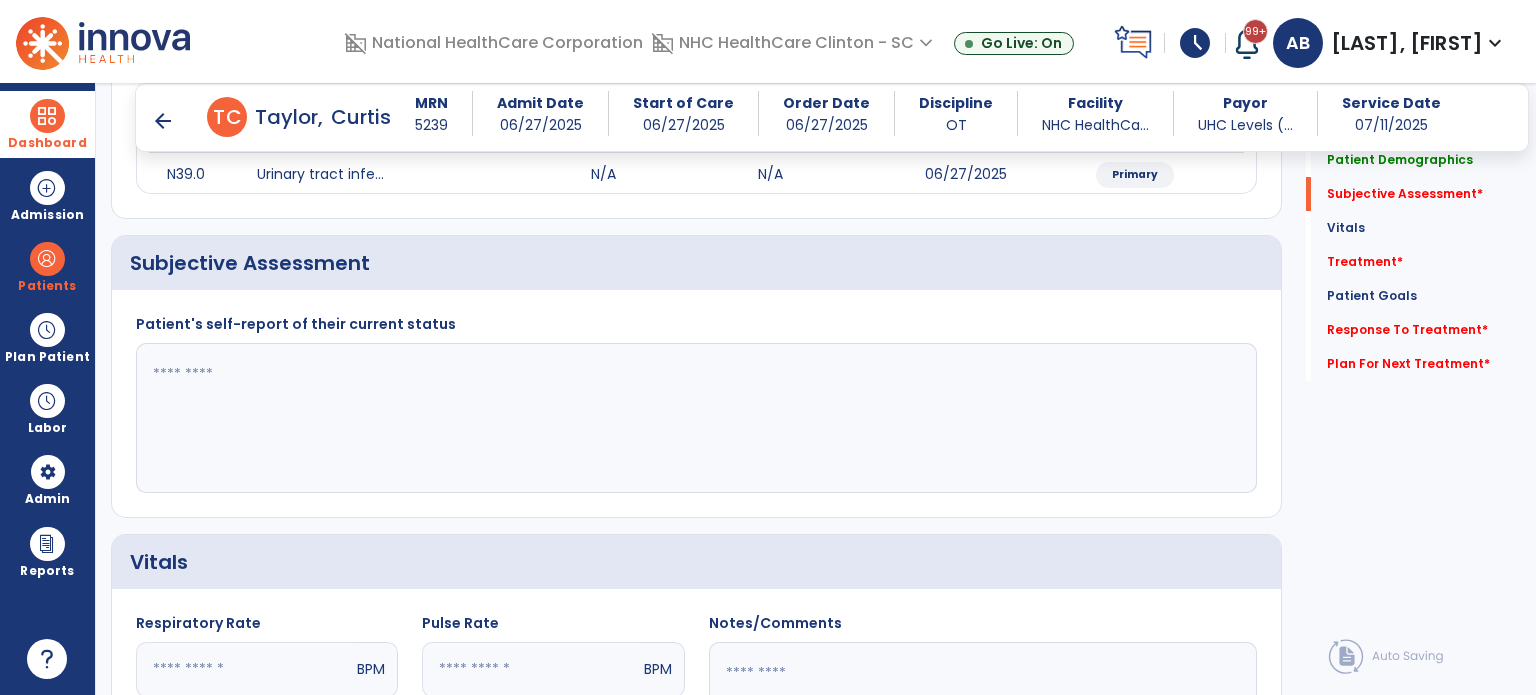 scroll, scrollTop: 294, scrollLeft: 0, axis: vertical 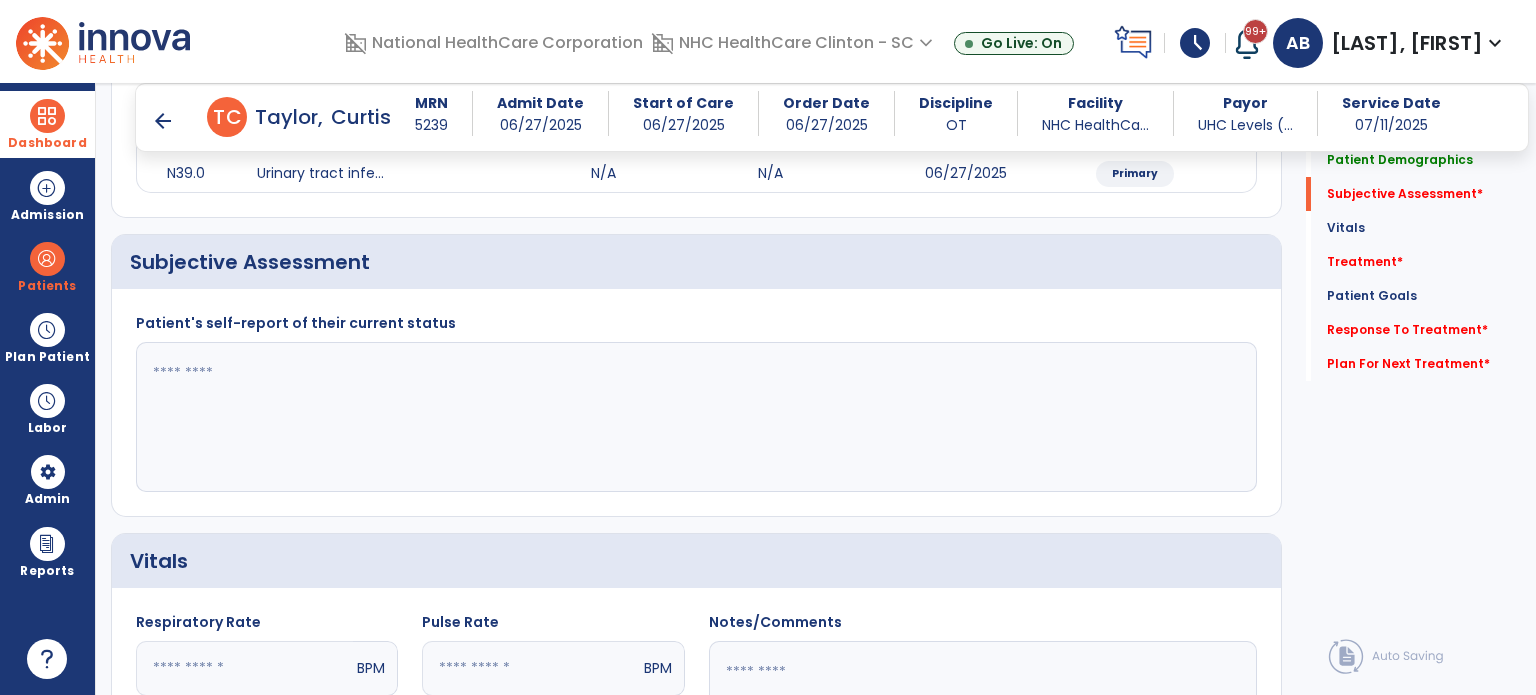 click on "Patient's self-report of their current status" 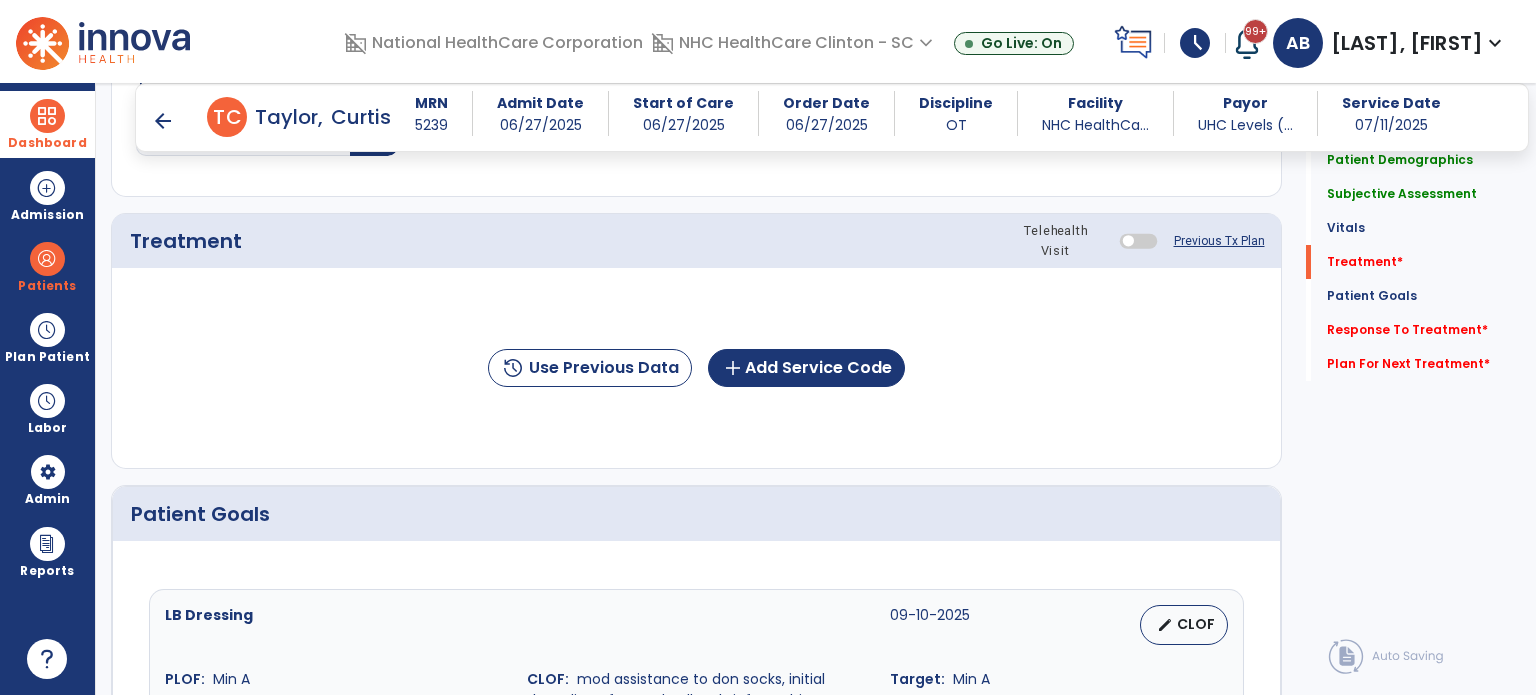 scroll, scrollTop: 1045, scrollLeft: 0, axis: vertical 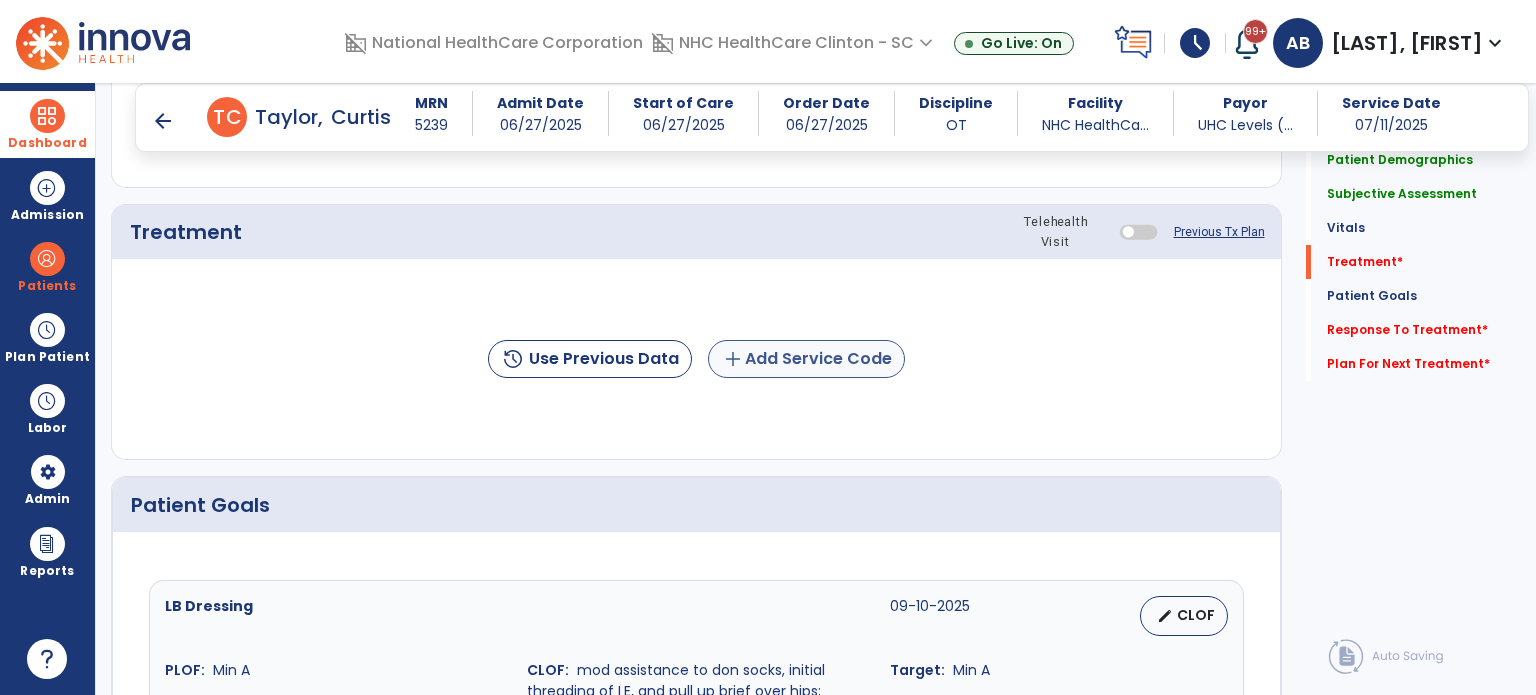 type on "**********" 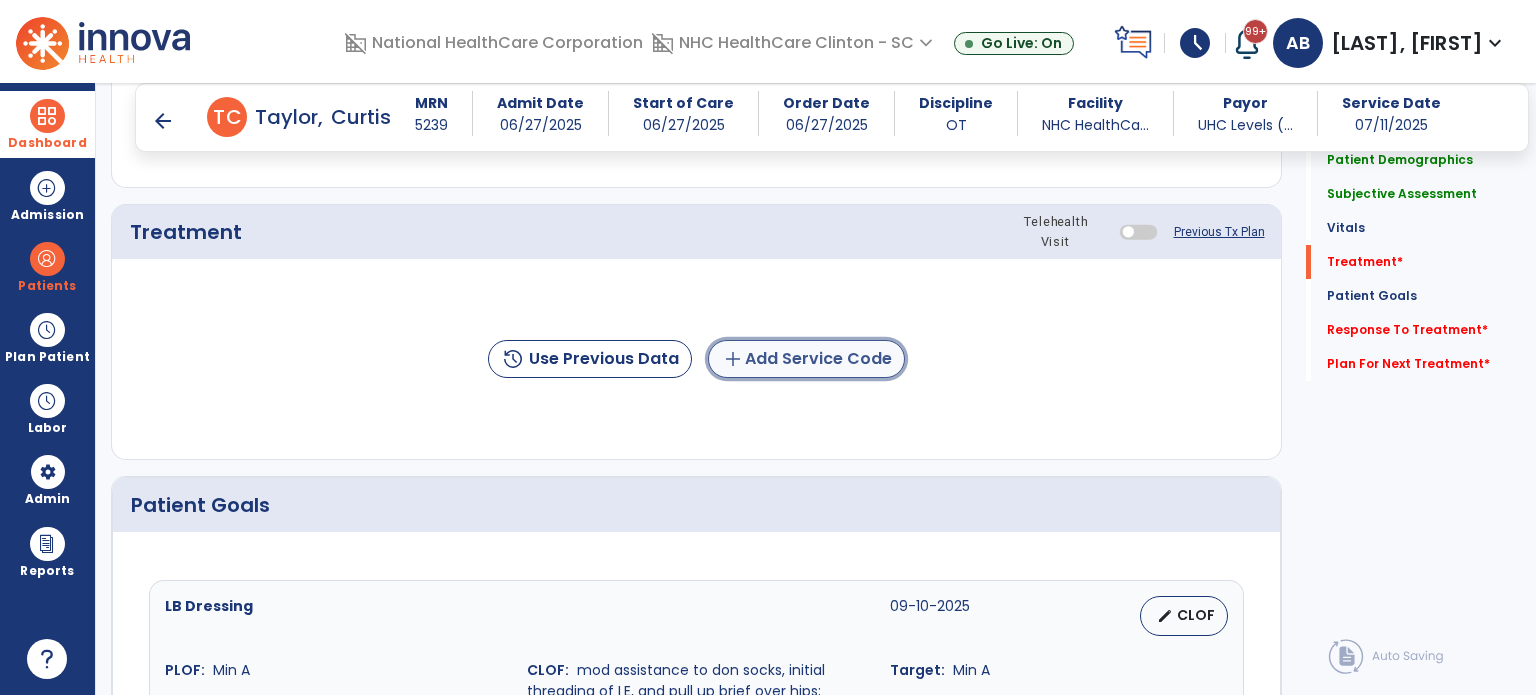 click on "add  Add Service Code" 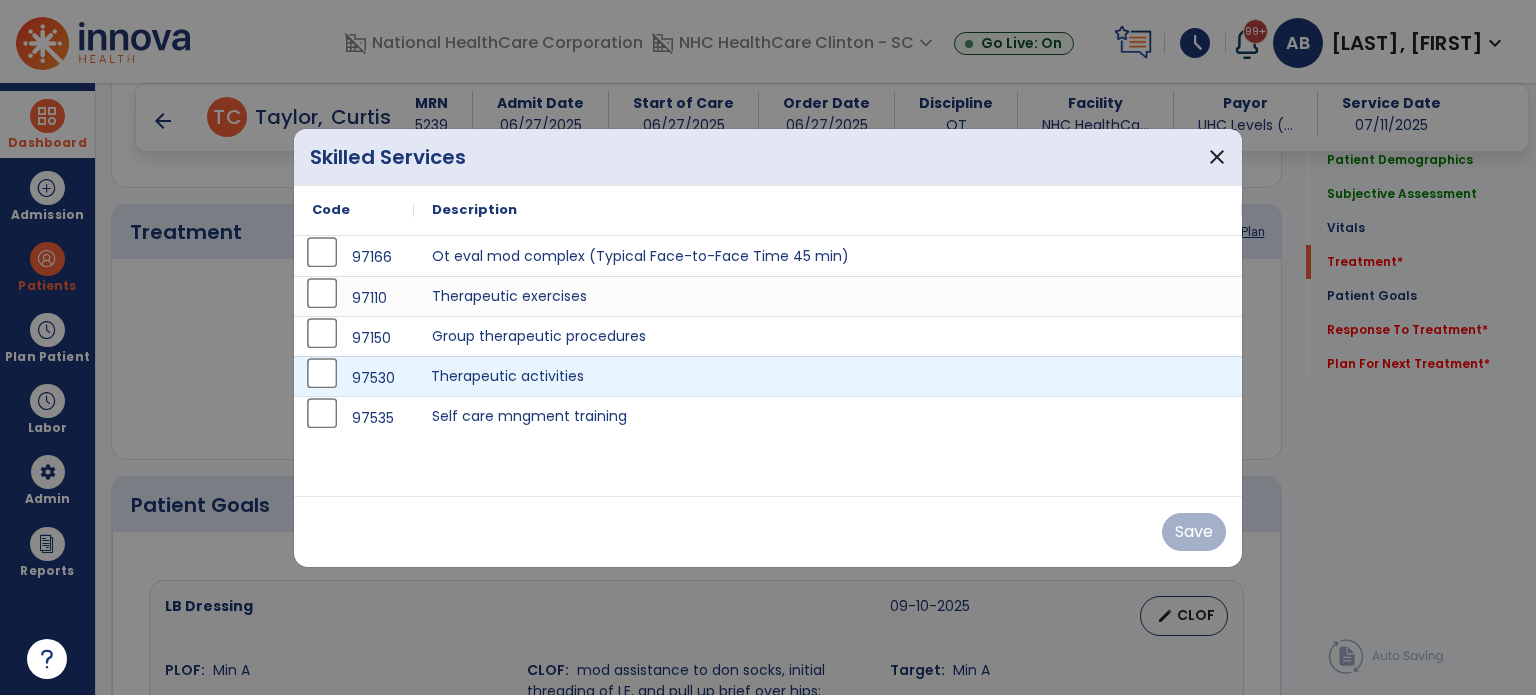 click on "Therapeutic activities" at bounding box center [828, 376] 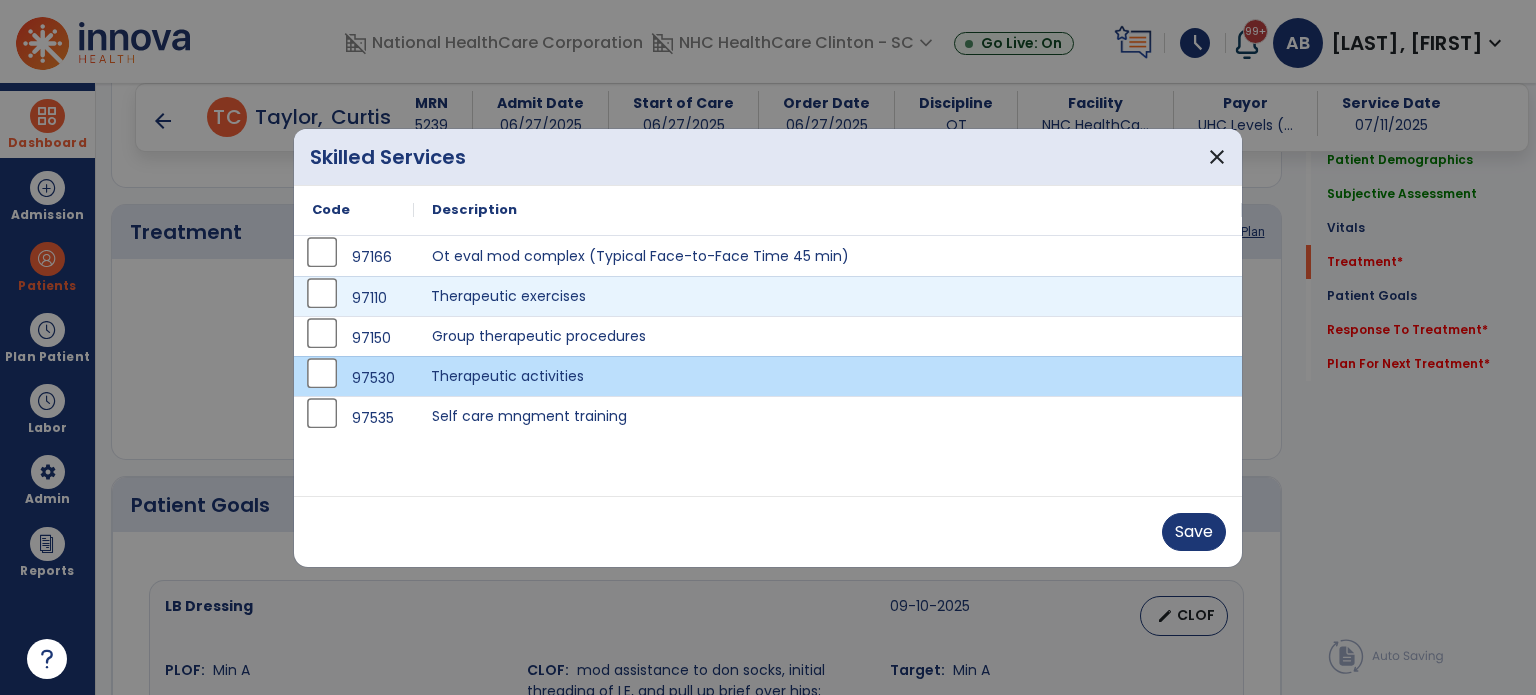 click on "Therapeutic exercises" at bounding box center [828, 296] 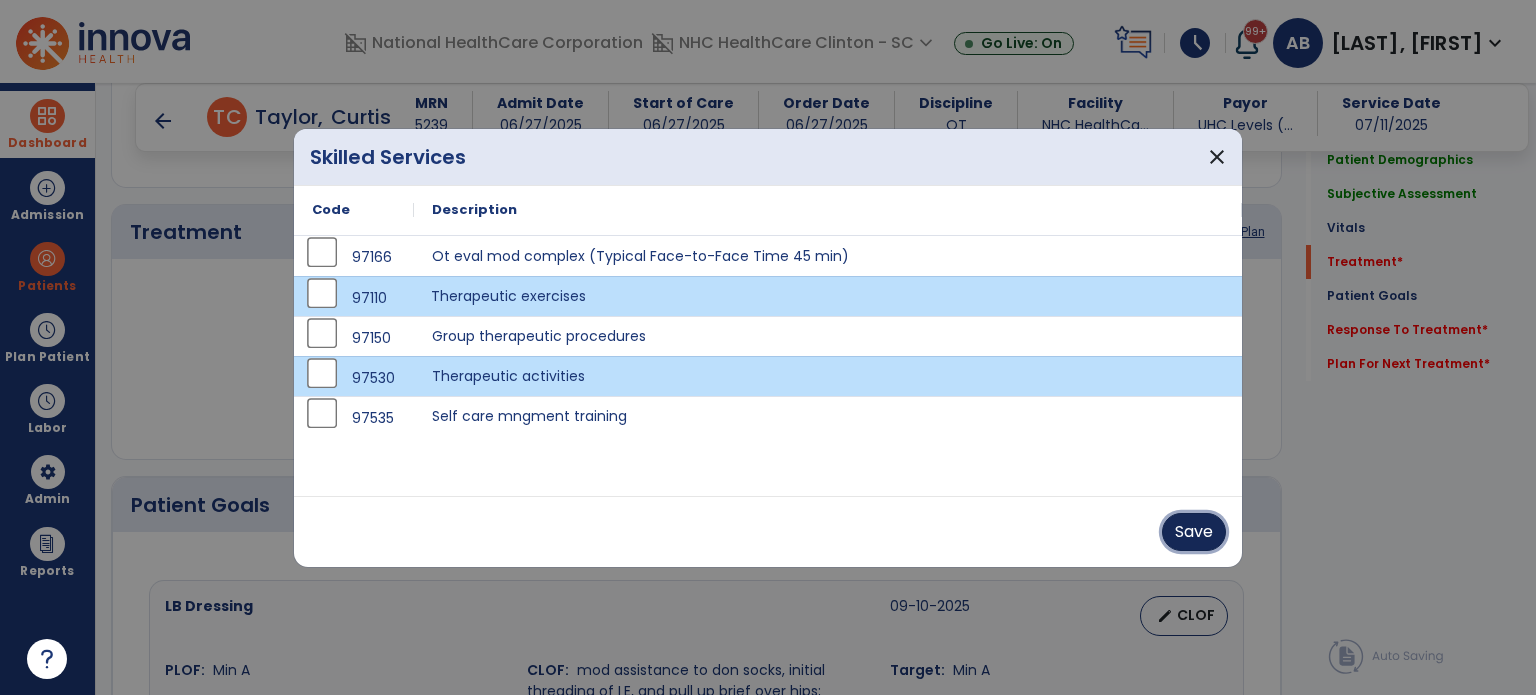 click on "Save" at bounding box center [1194, 532] 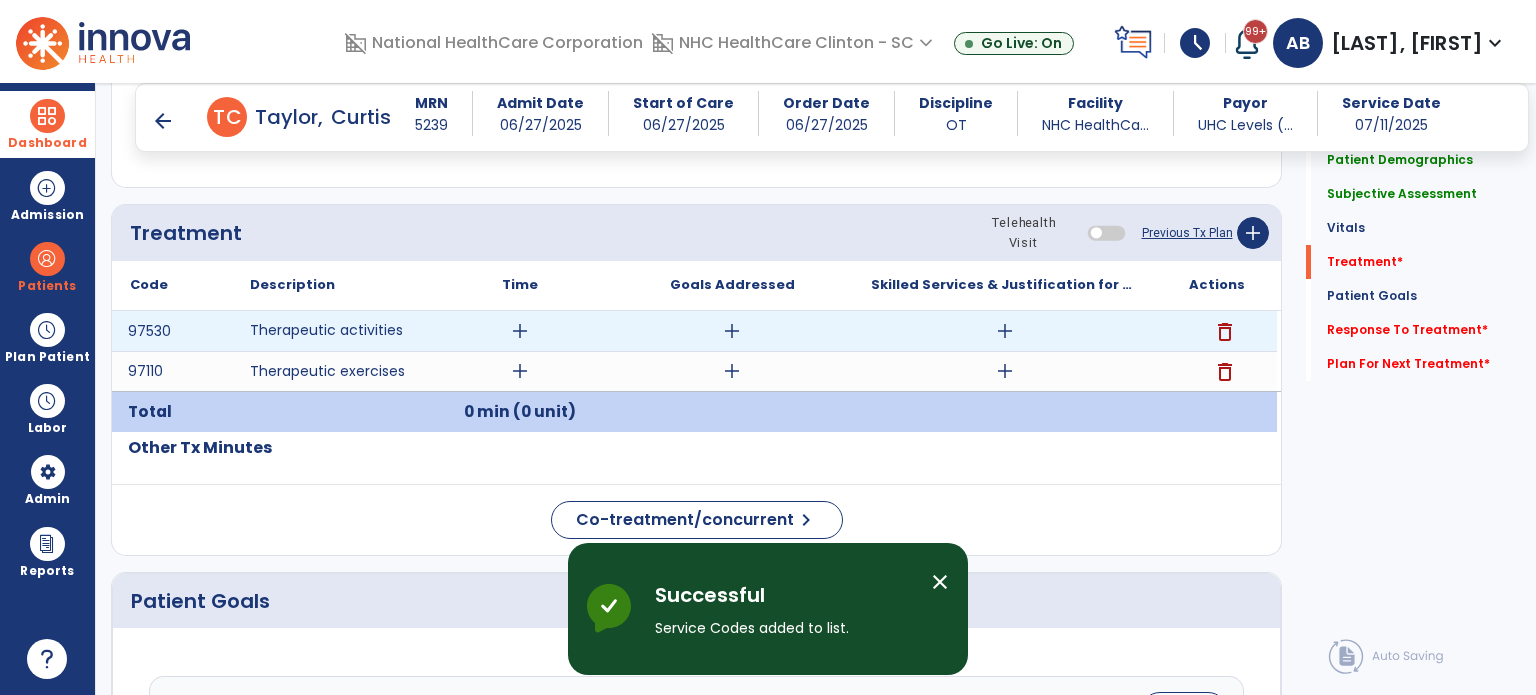 click on "add" at bounding box center (732, 331) 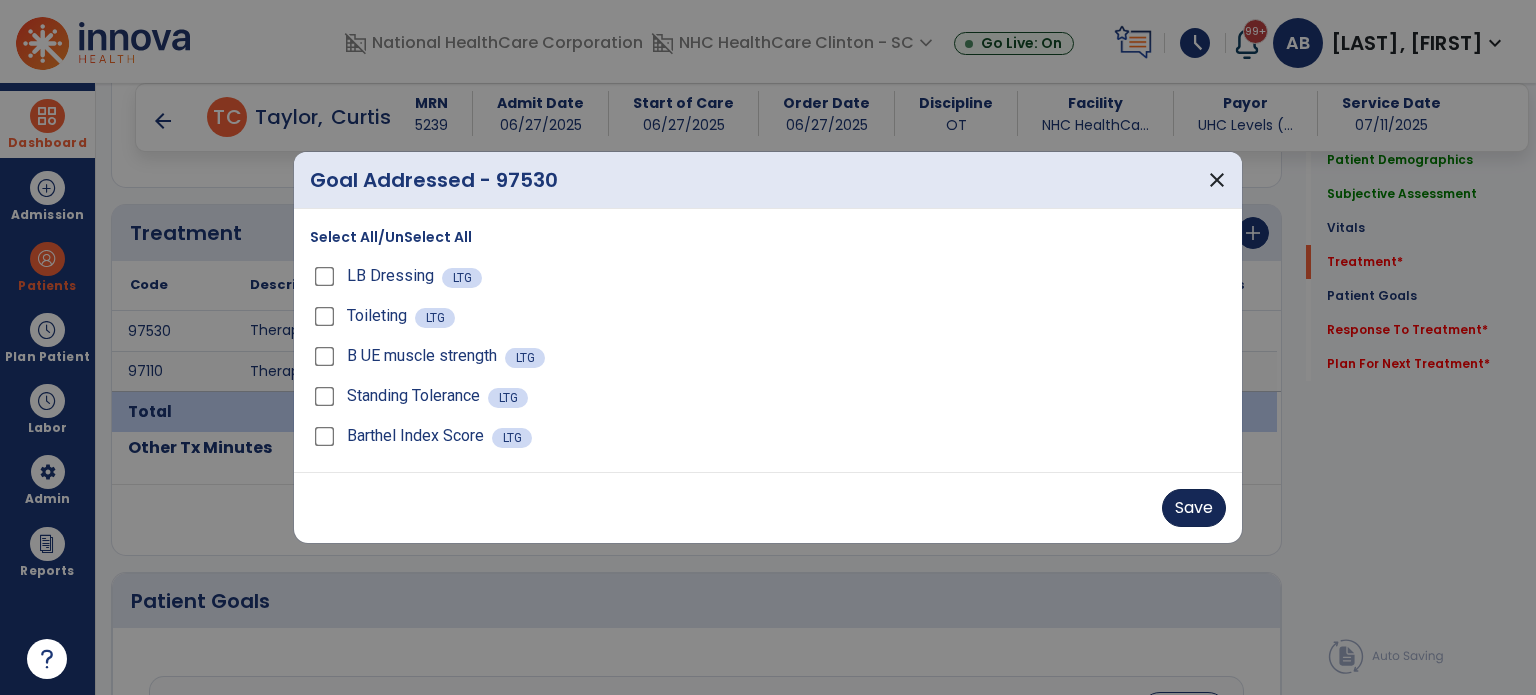click on "Save" at bounding box center [1194, 508] 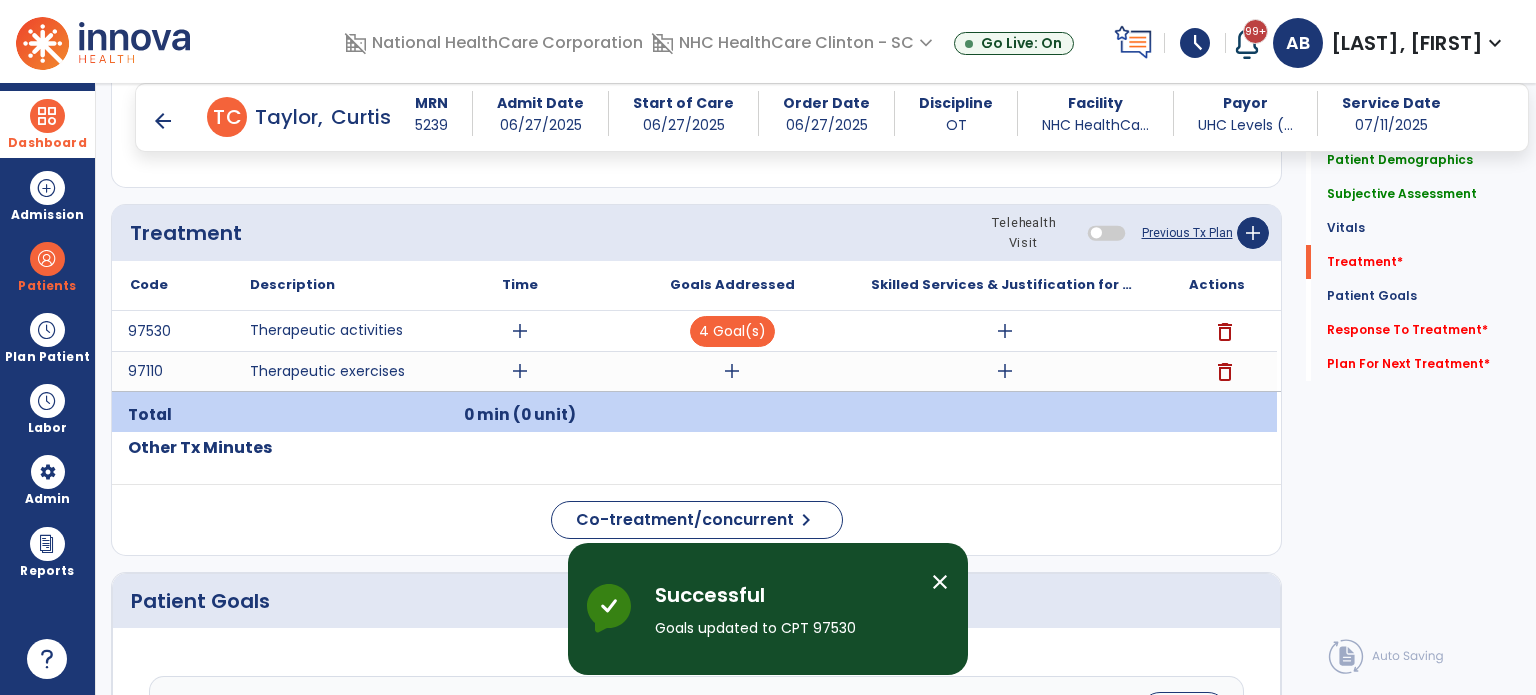 click on "add" at bounding box center [732, 371] 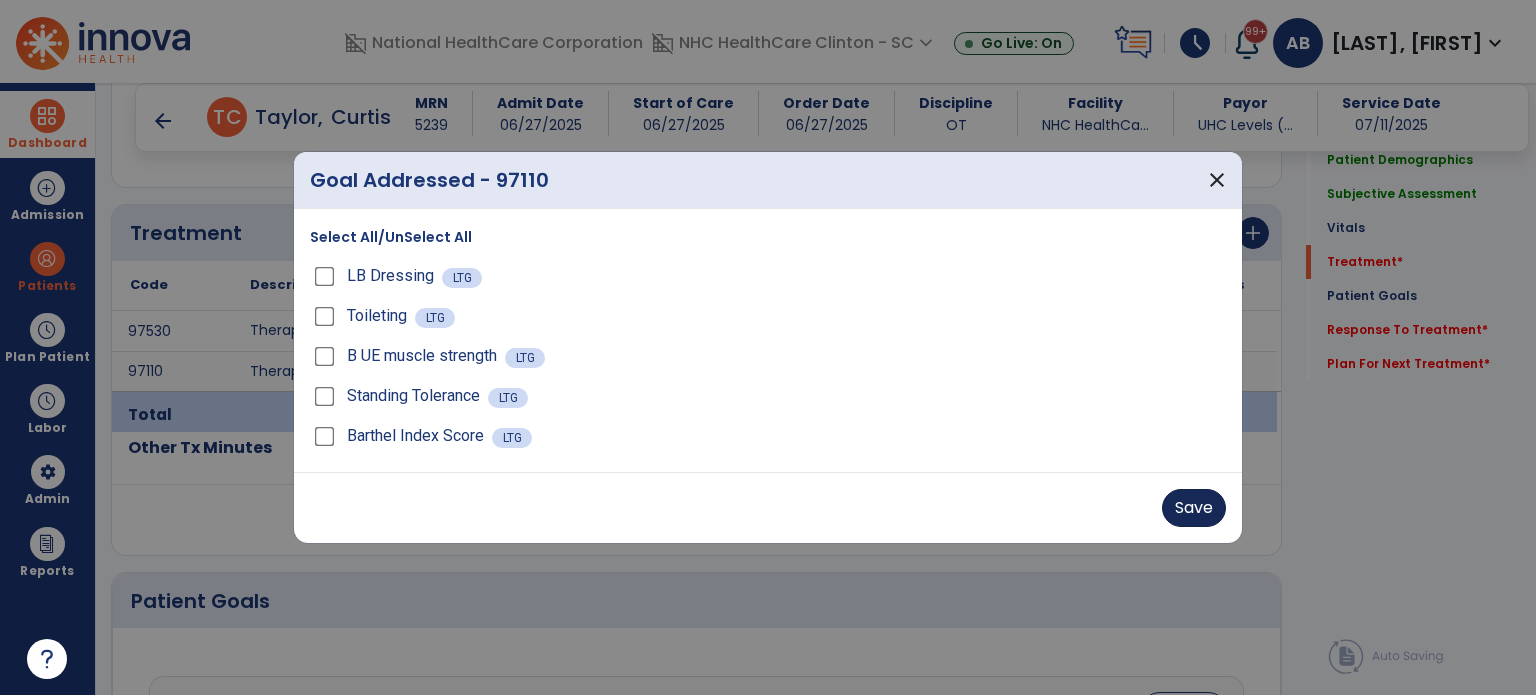 click on "Save" at bounding box center [1194, 508] 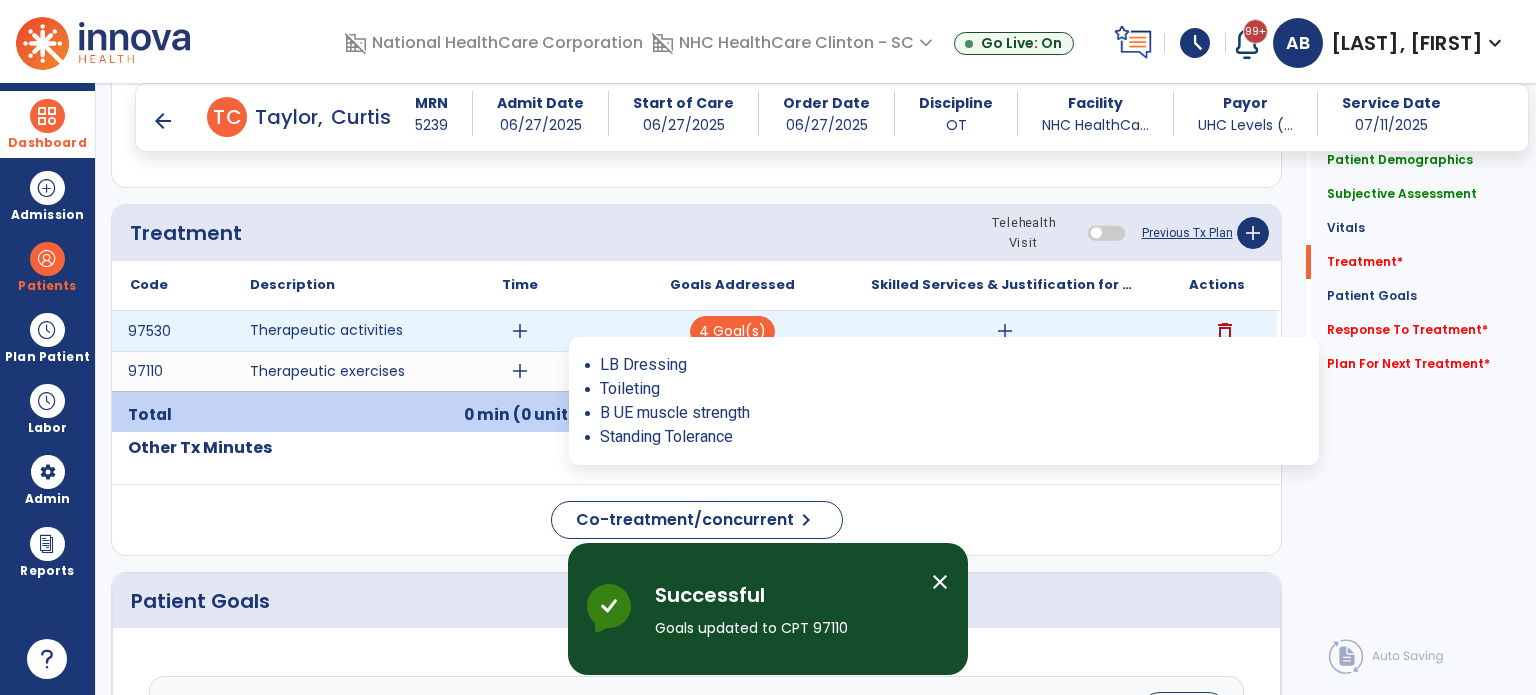 click on "add" at bounding box center (520, 331) 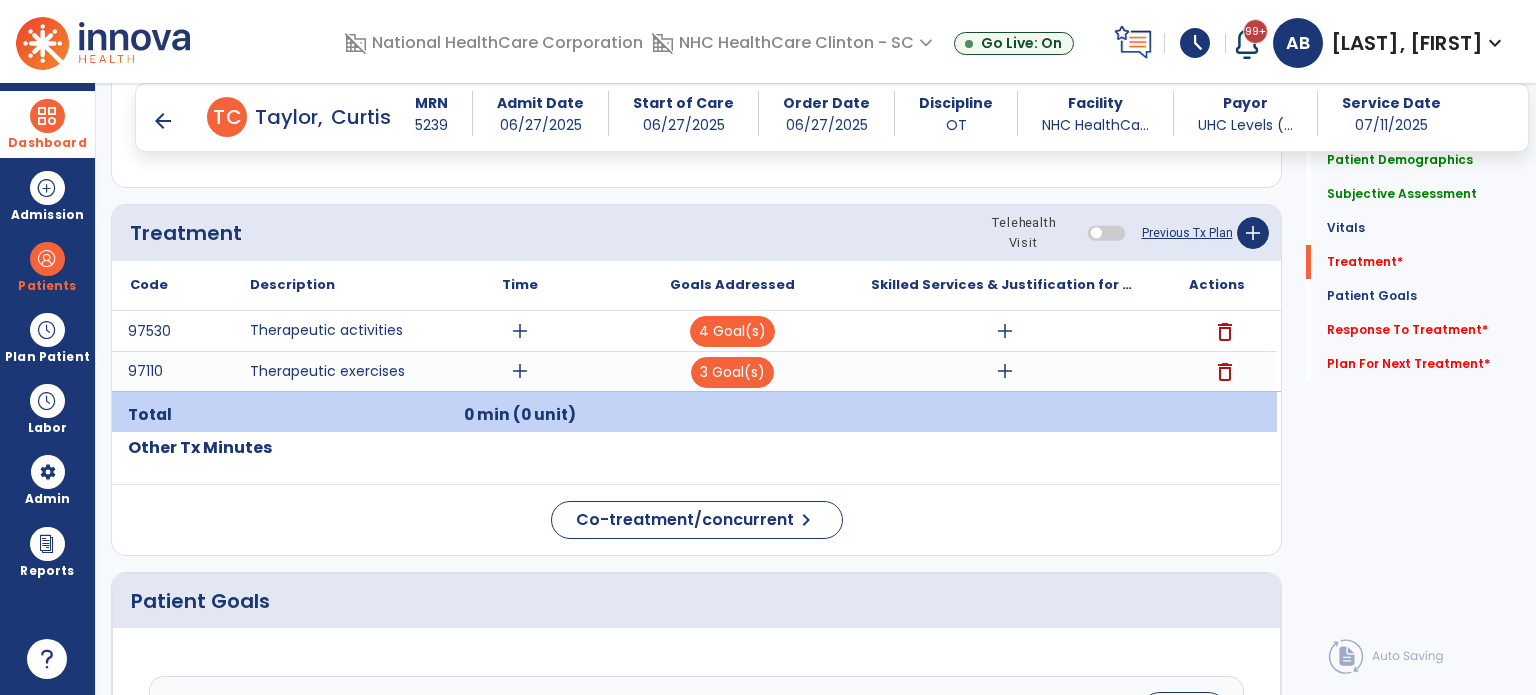 click on "add" at bounding box center [520, 371] 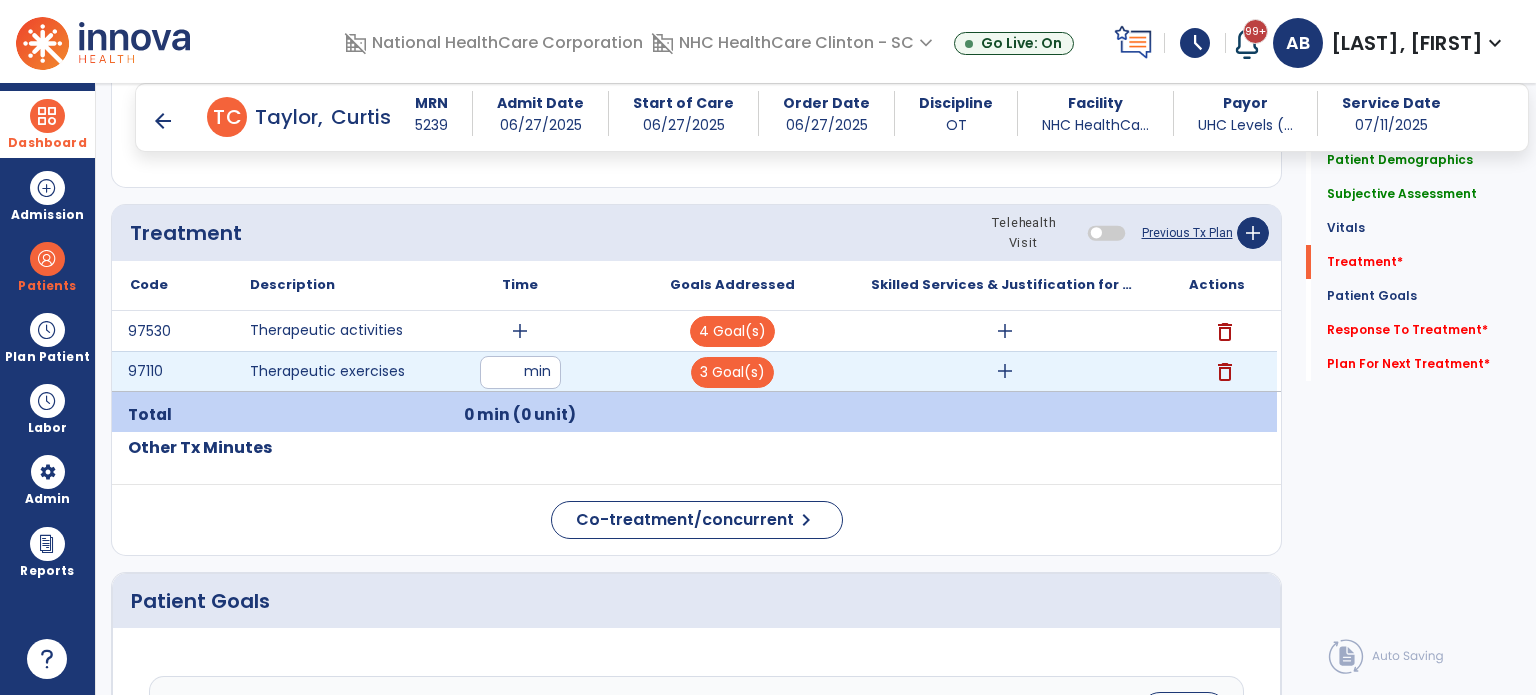 type on "**" 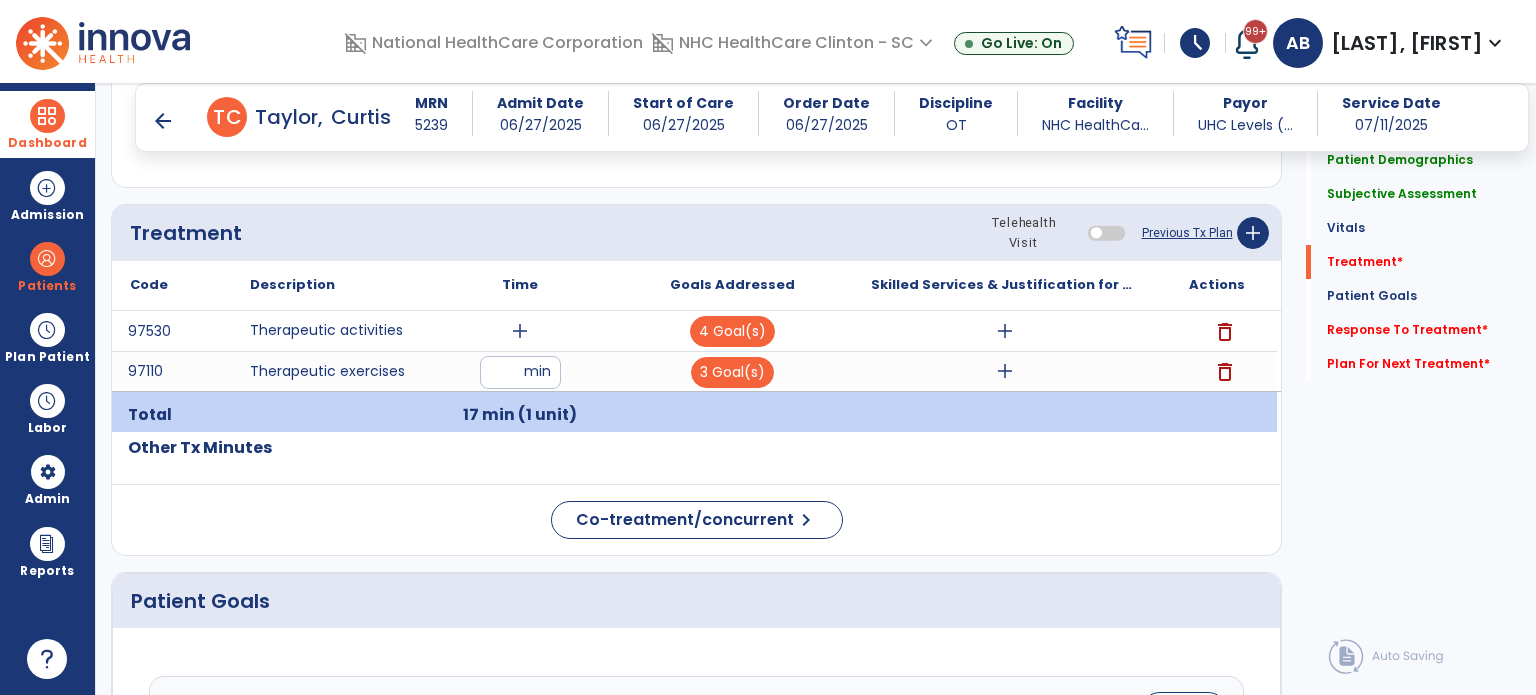 click on "add" at bounding box center (520, 331) 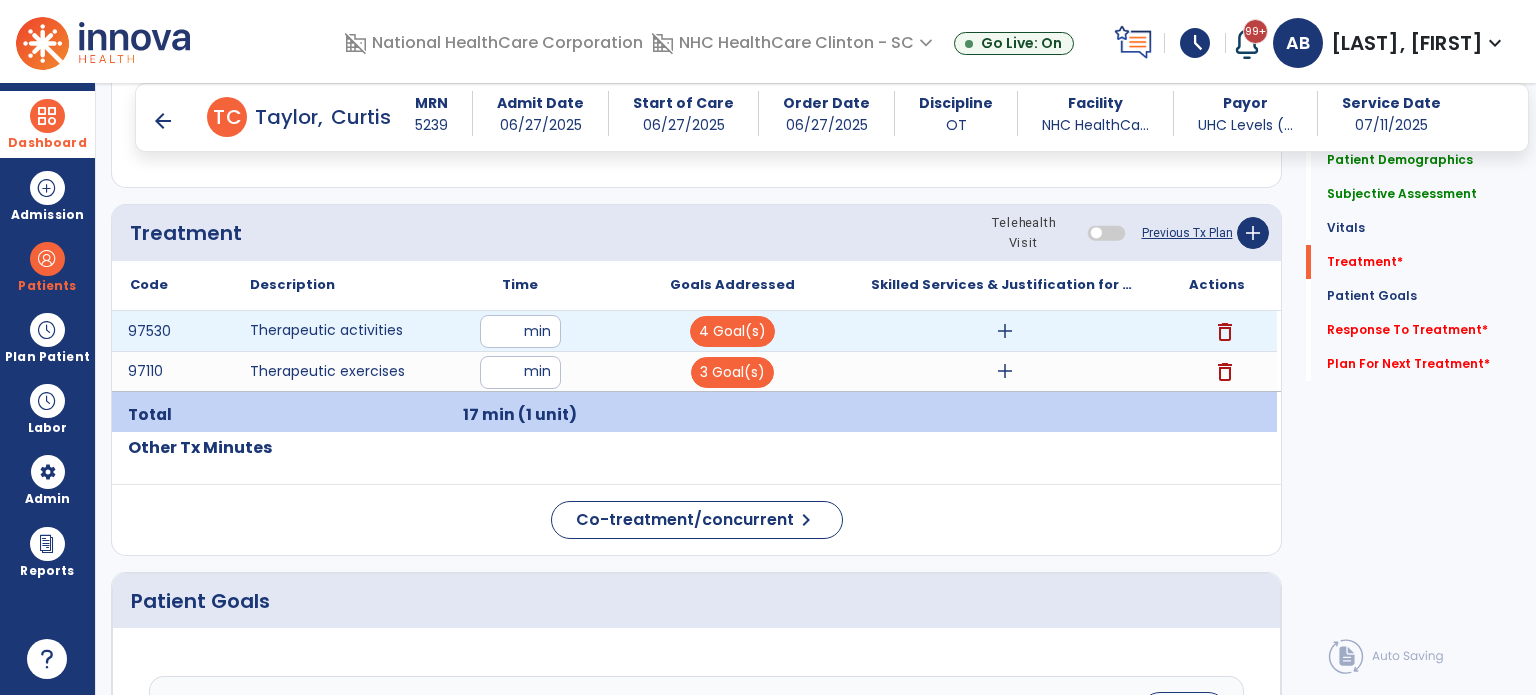 type on "**" 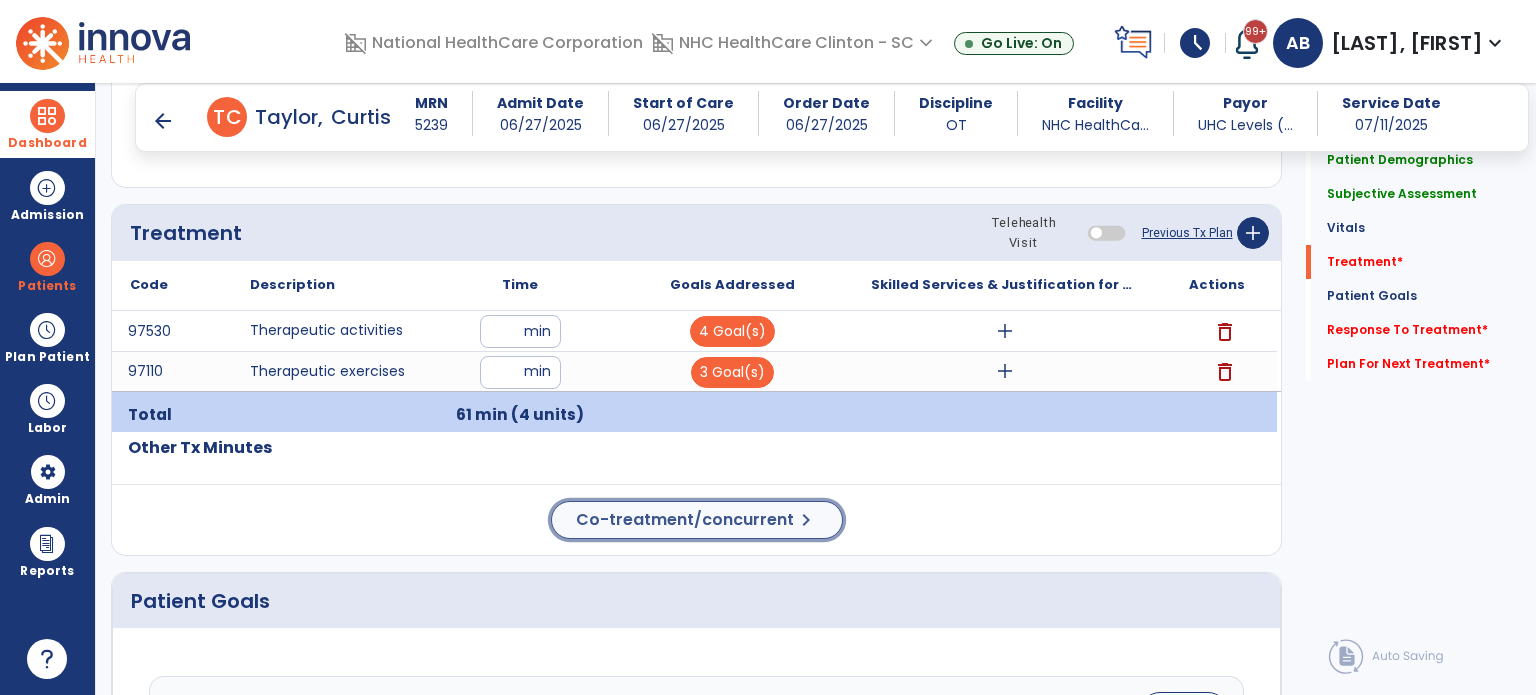 click on "Co-treatment/concurrent" 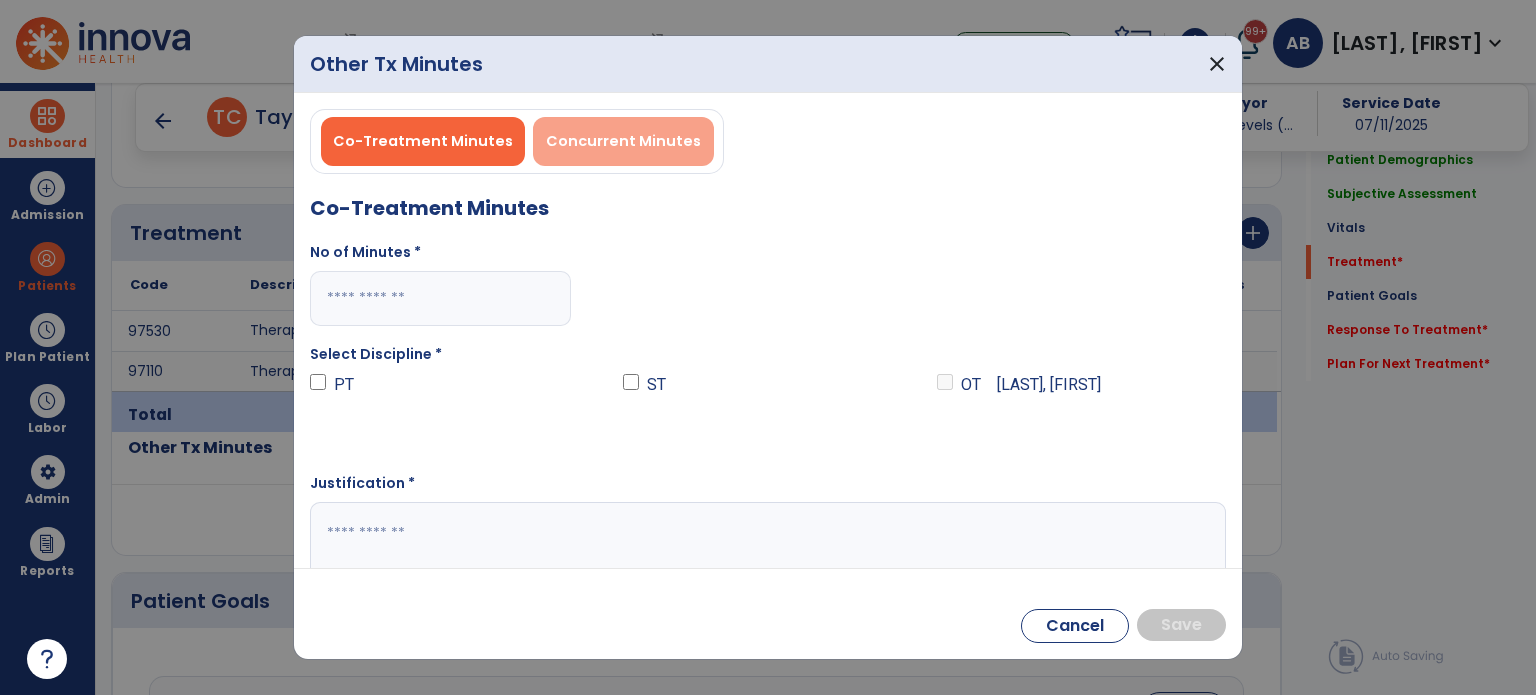 click on "Concurrent Minutes" at bounding box center [623, 141] 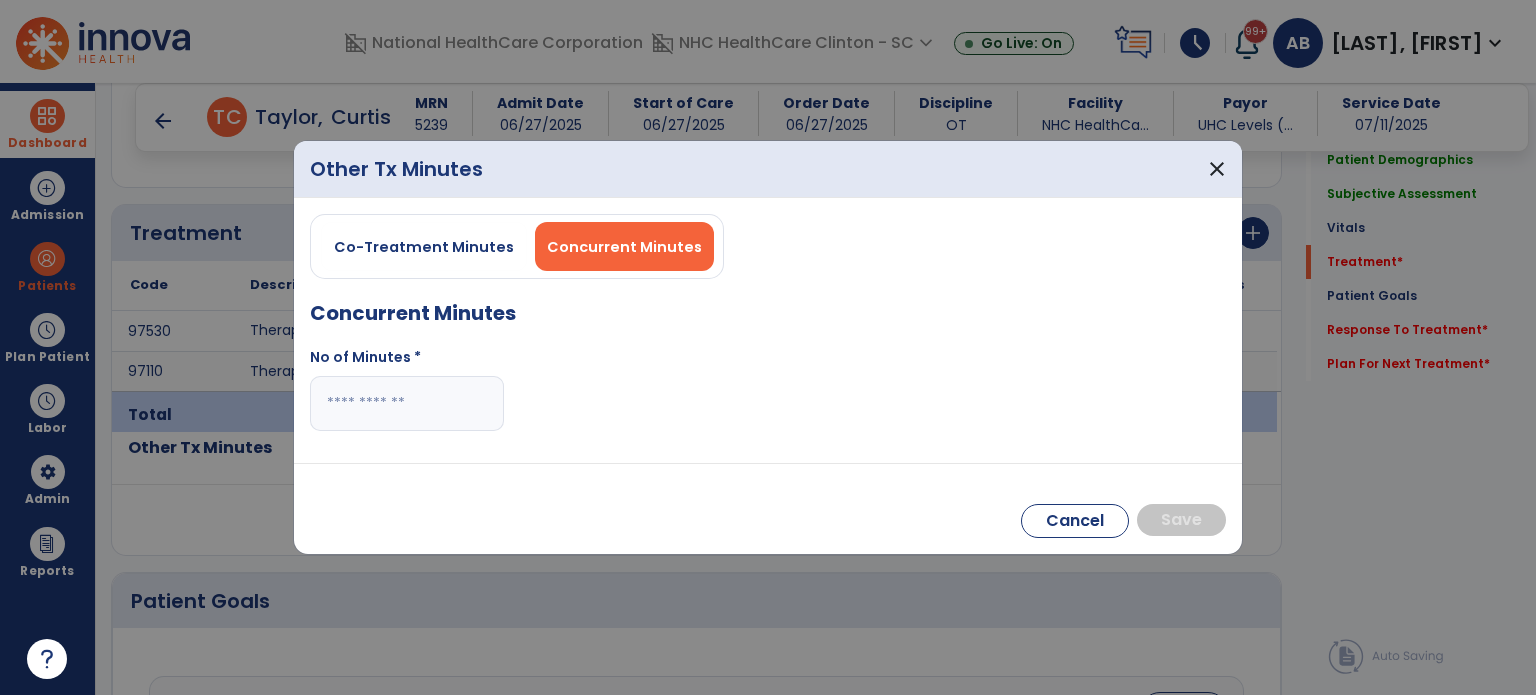 click at bounding box center [407, 403] 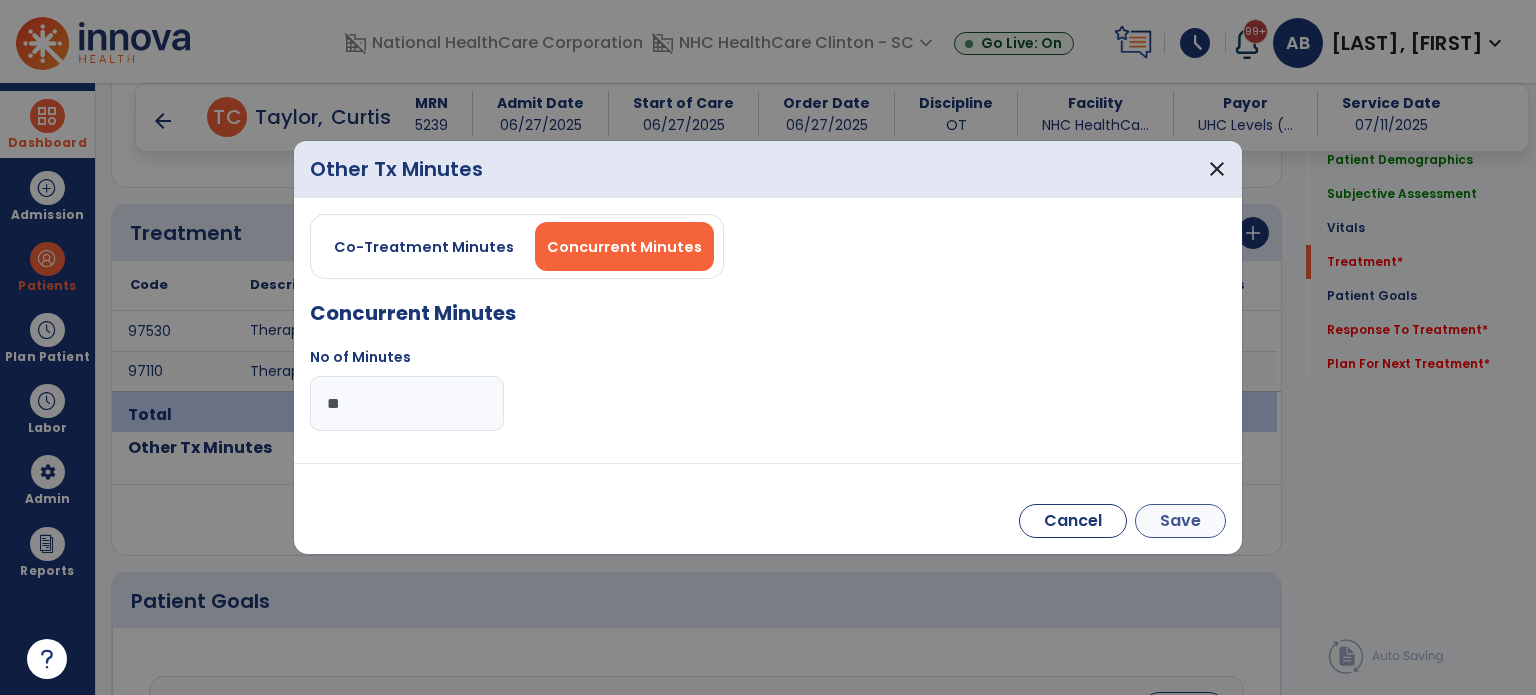 type on "**" 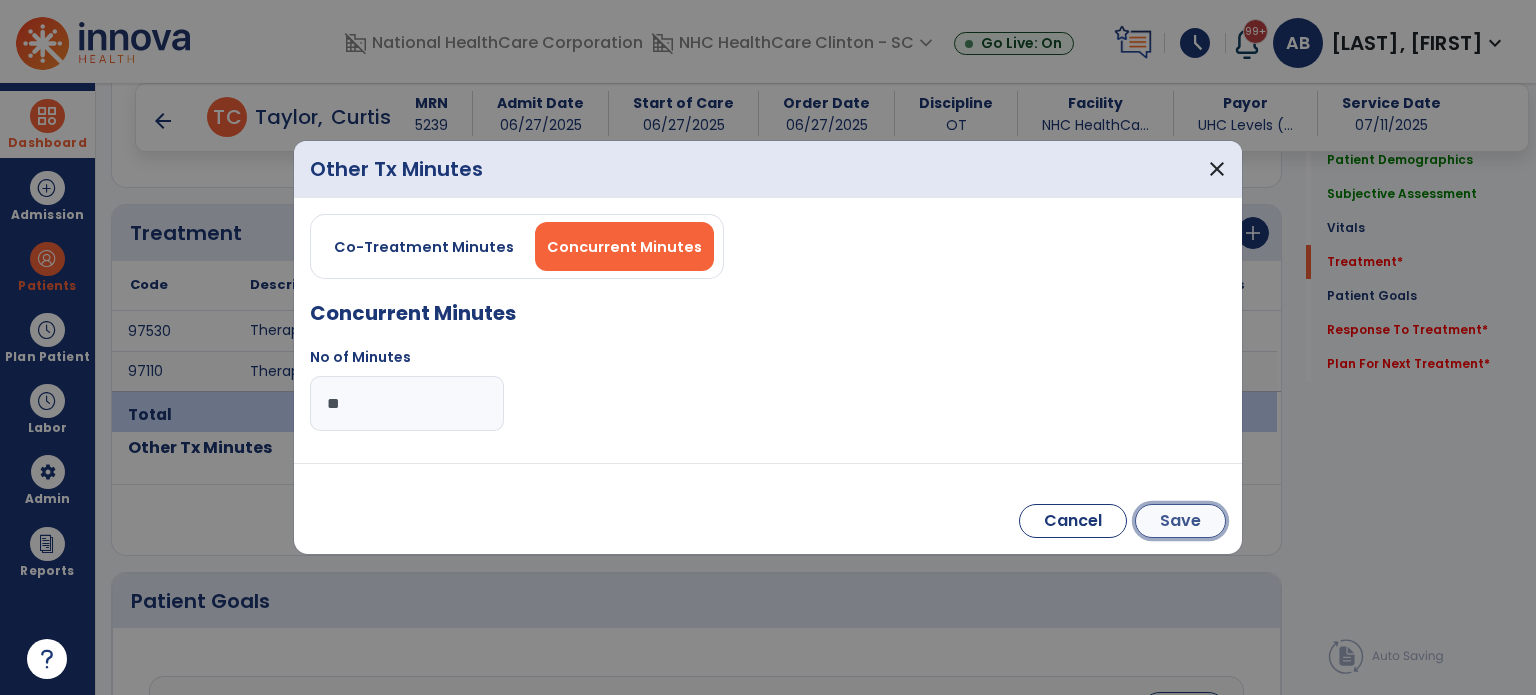 click on "Save" at bounding box center [1180, 521] 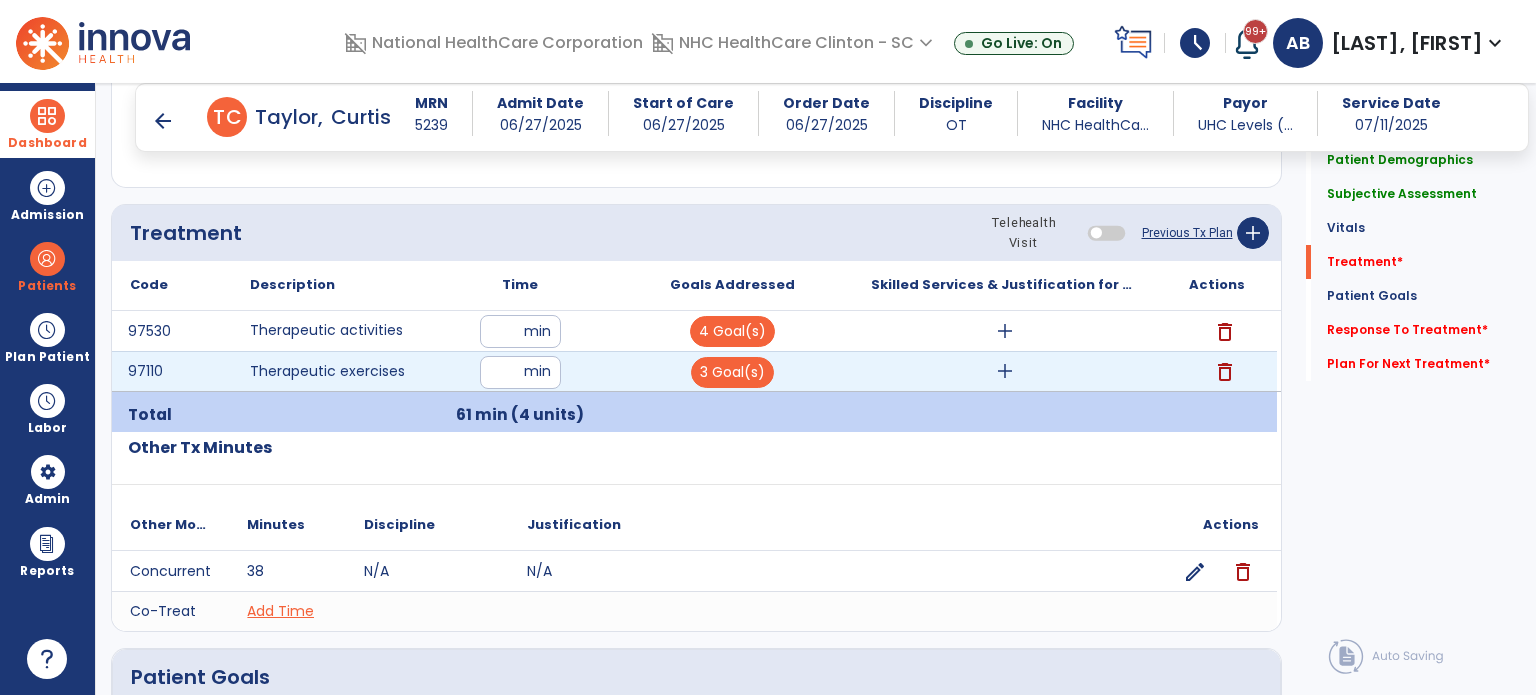 click on "add" at bounding box center (1005, 371) 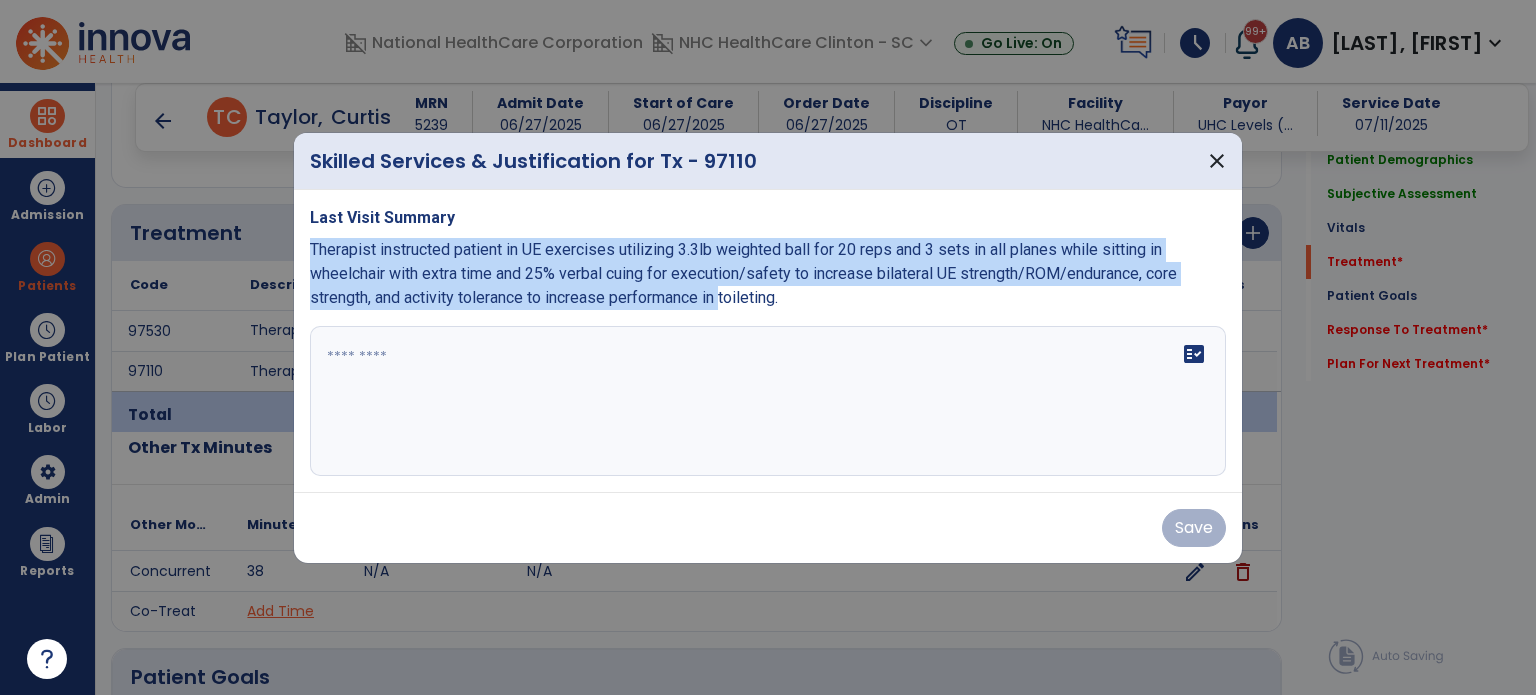 drag, startPoint x: 724, startPoint y: 304, endPoint x: 303, endPoint y: 250, distance: 424.44907 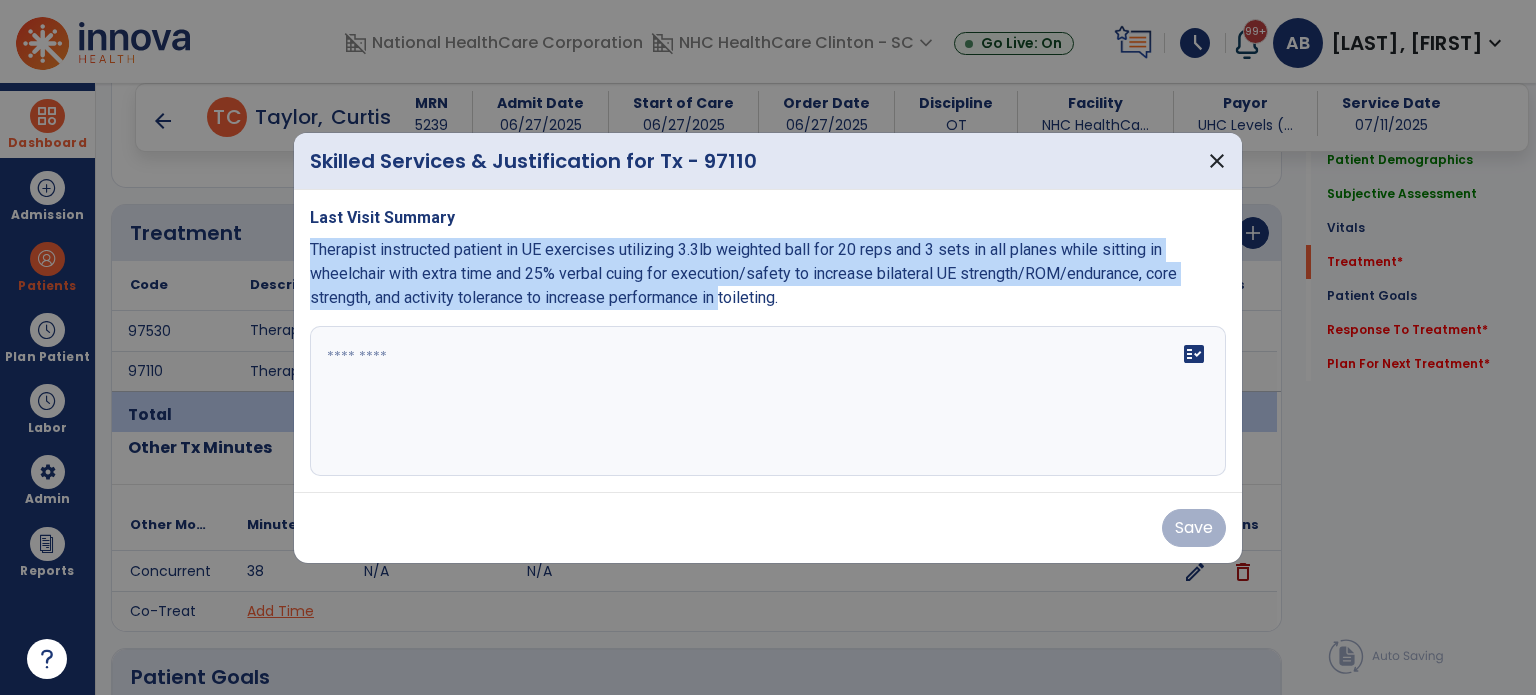 click on "Last Visit Summary Therapist instructed patient in UE exercises utilizing 3.3lb weighted ball for 20 reps and 3 sets in all planes while sitting in wheelchair with extra time and 25% verbal cuing for execution/safety to increase bilateral UE strength/ROM/endurance, core strength, and activity tolerance to increase performance in toileting. [LAST]" at bounding box center [768, 341] 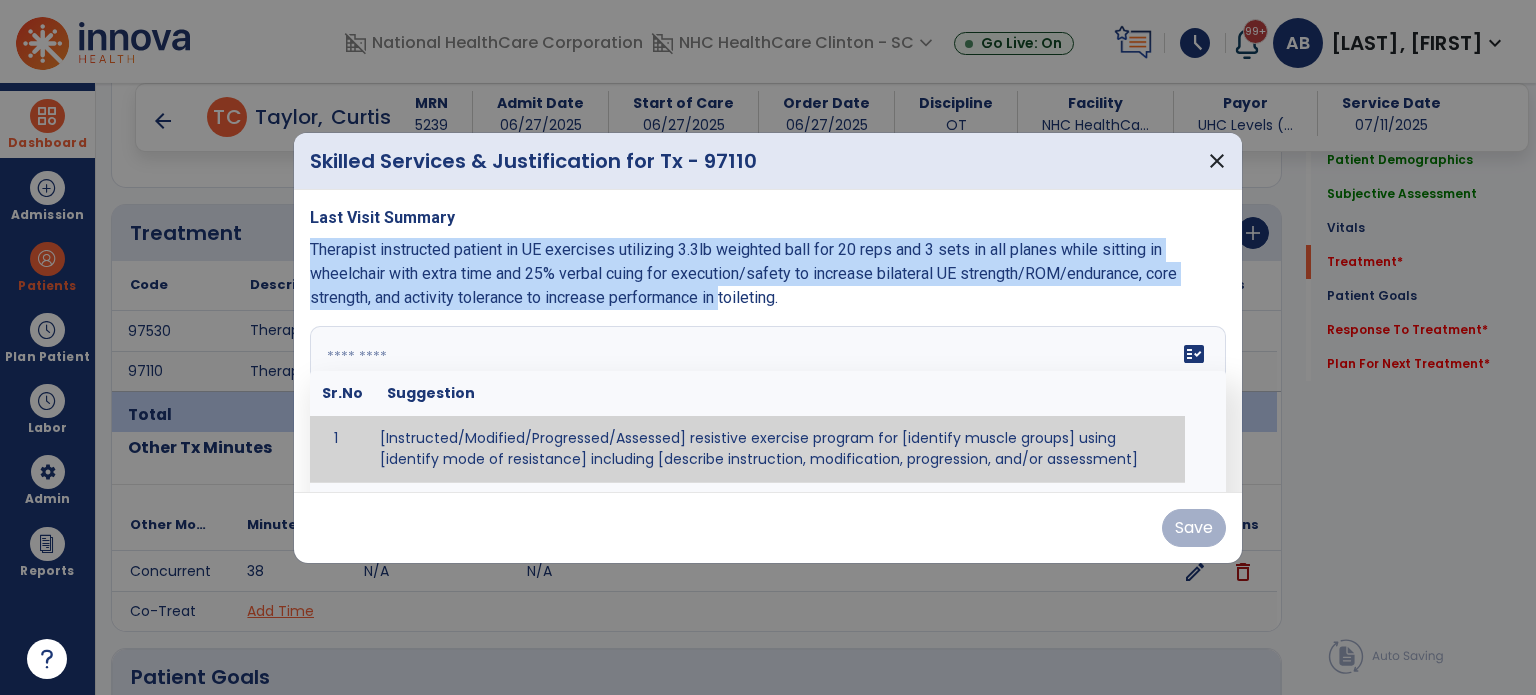 click at bounding box center (768, 401) 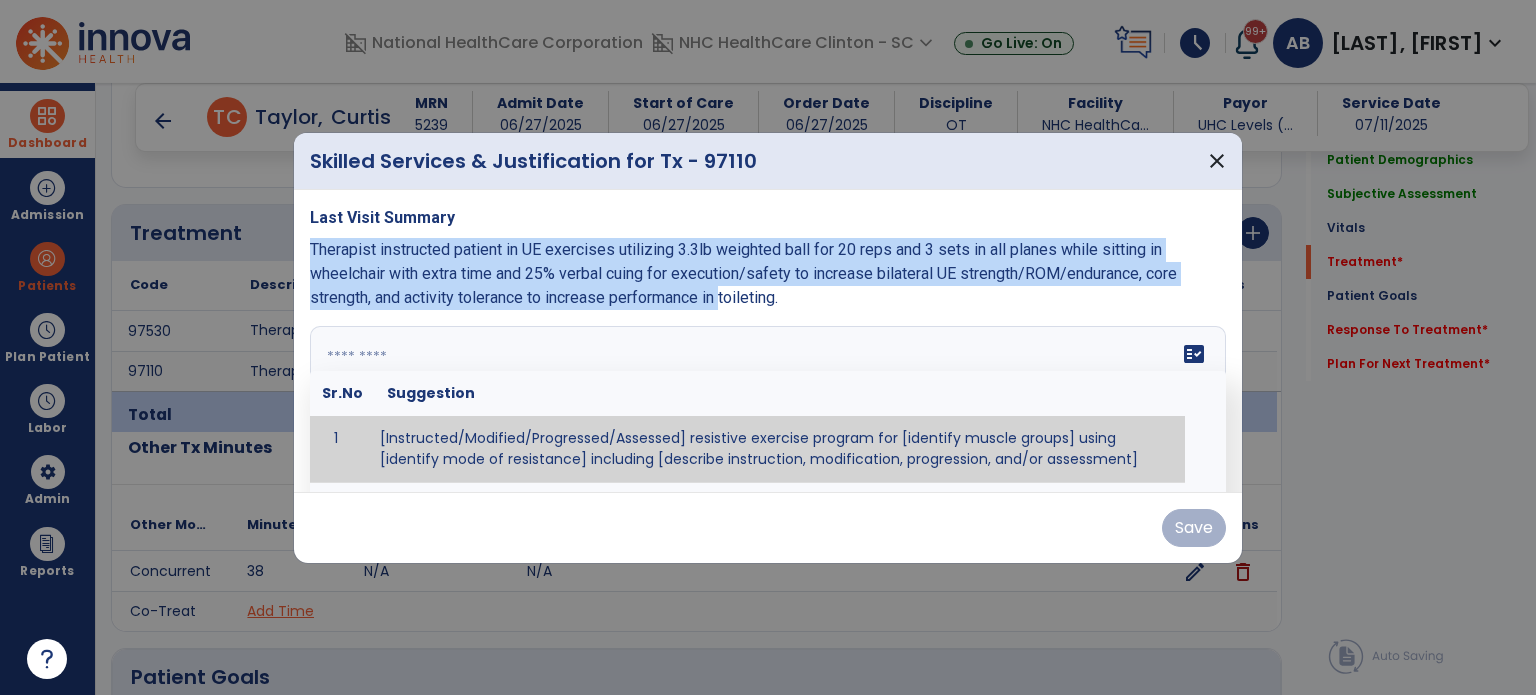 paste on "**********" 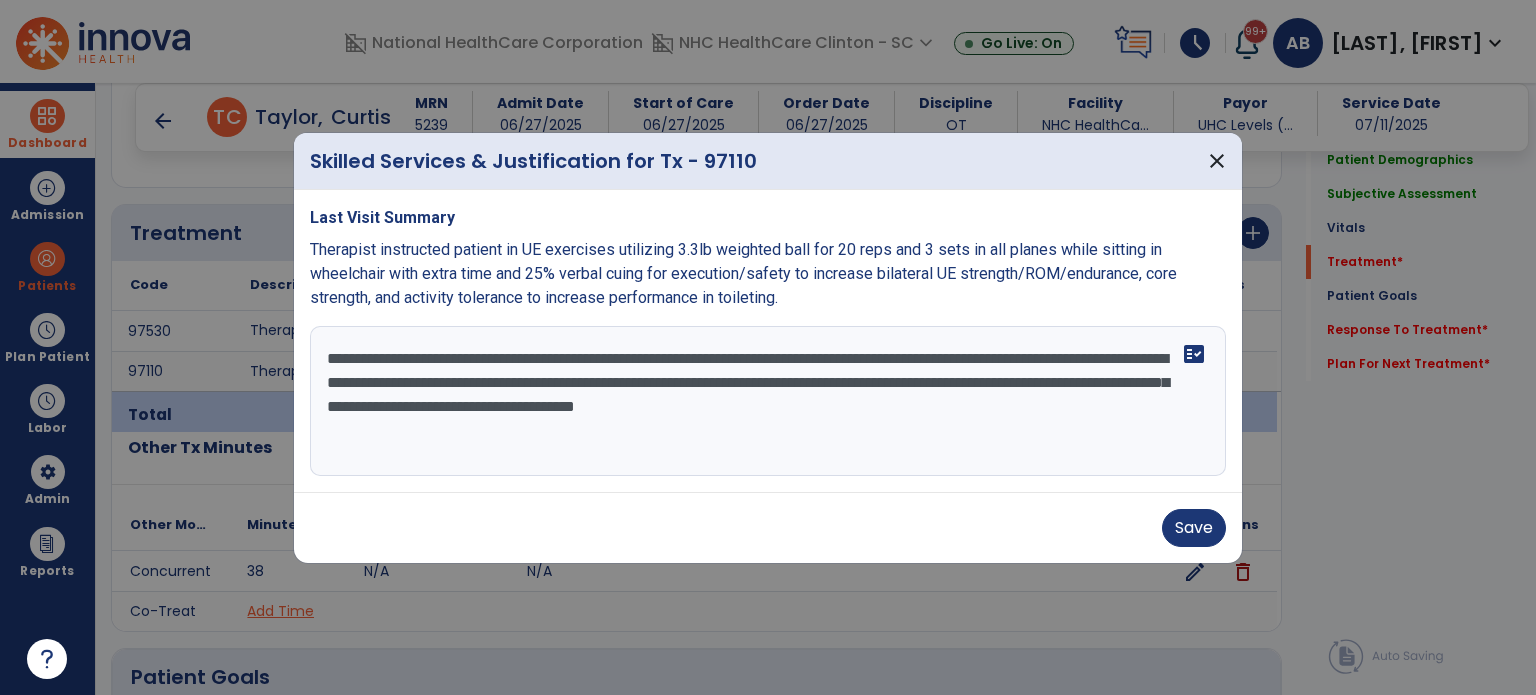 click on "**********" at bounding box center [768, 401] 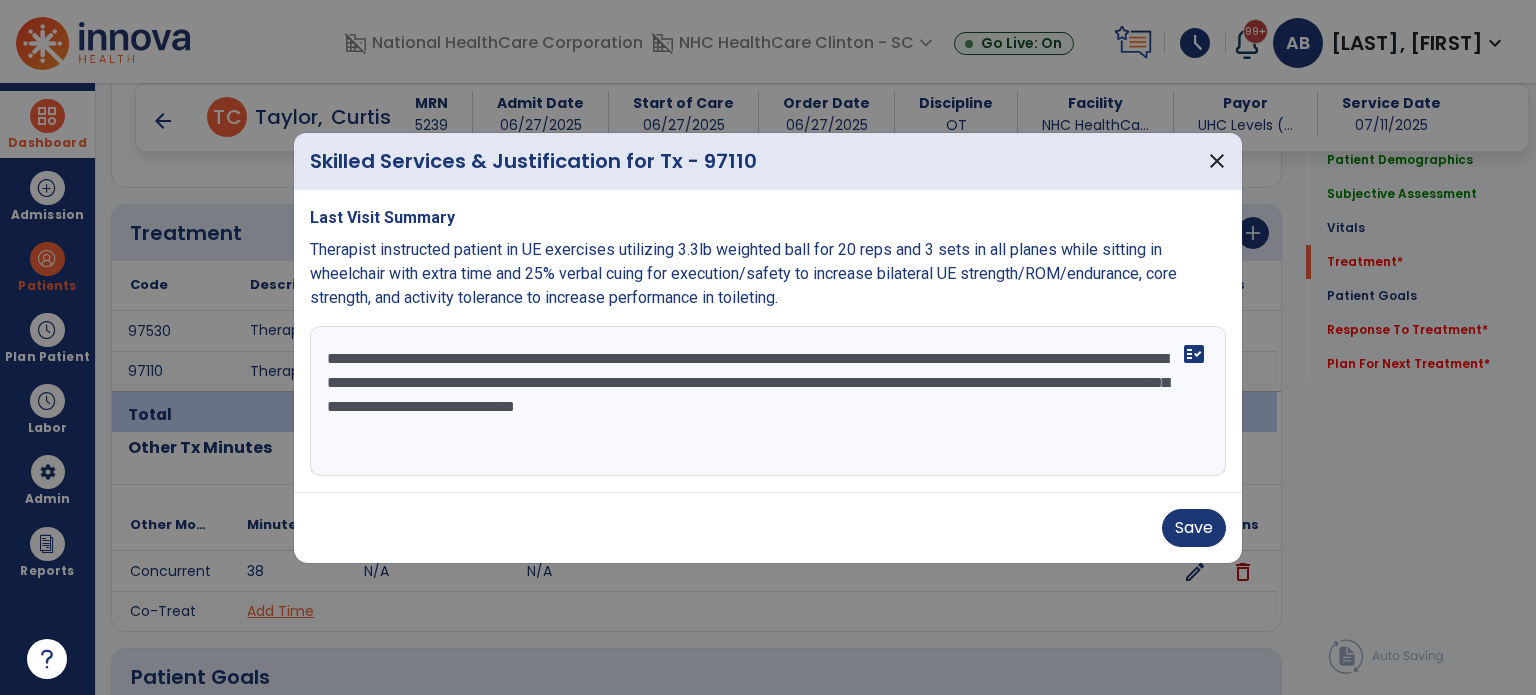 click on "**********" at bounding box center (768, 401) 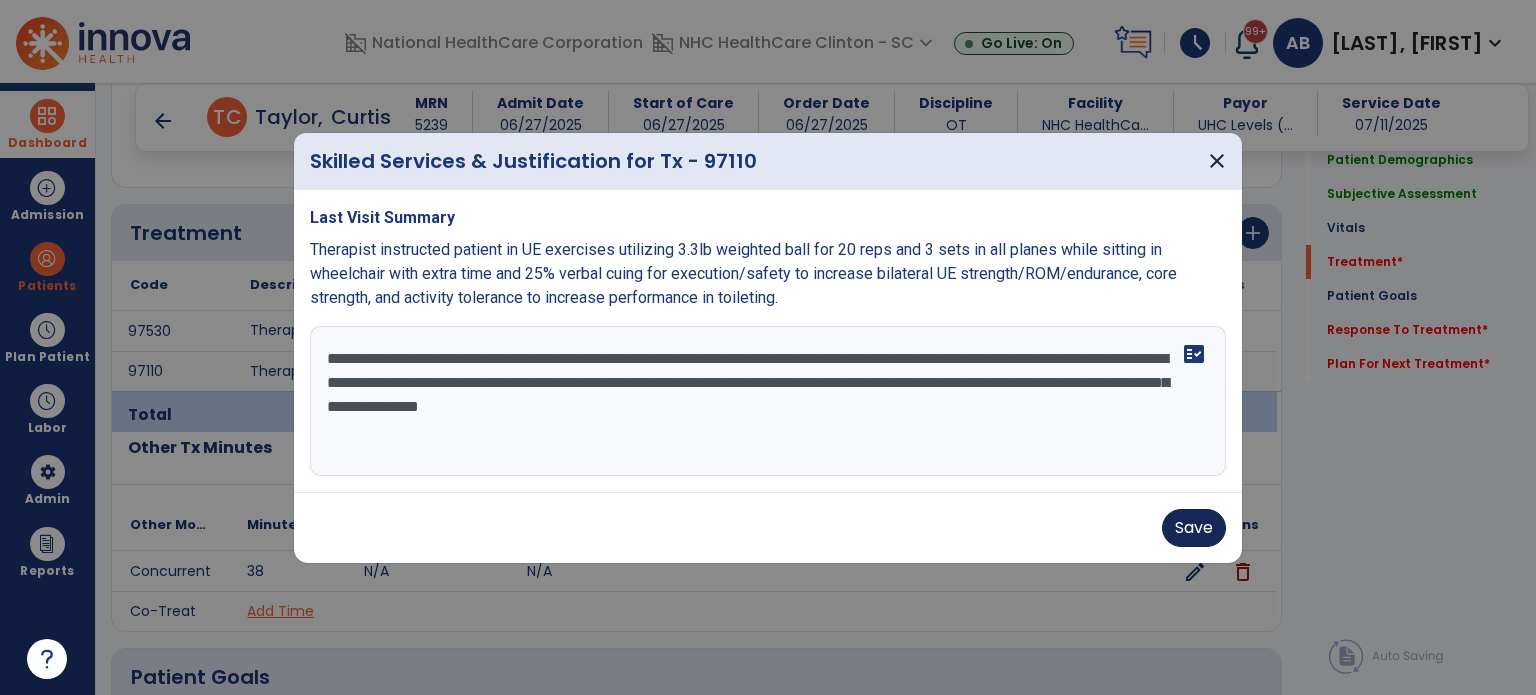 type on "**********" 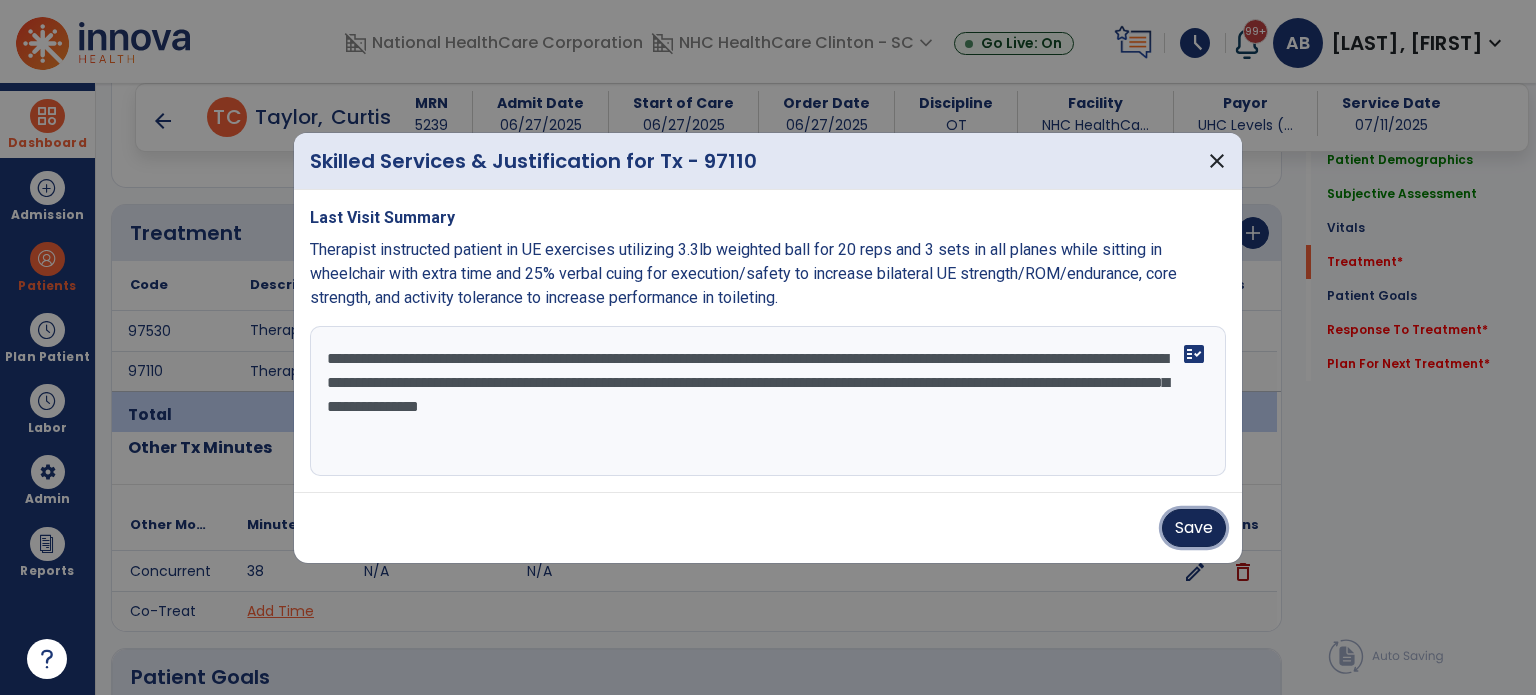 click on "Save" at bounding box center [1194, 528] 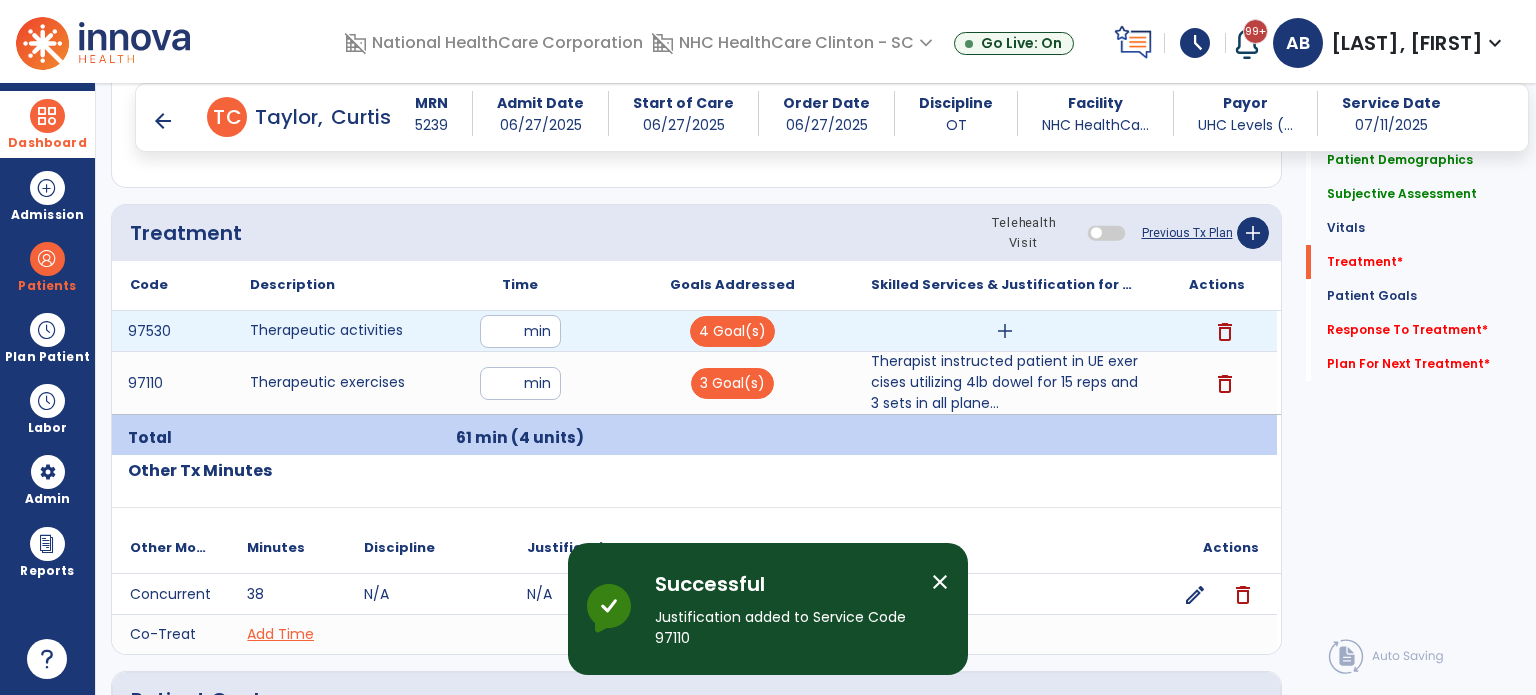 click on "add" at bounding box center [1005, 331] 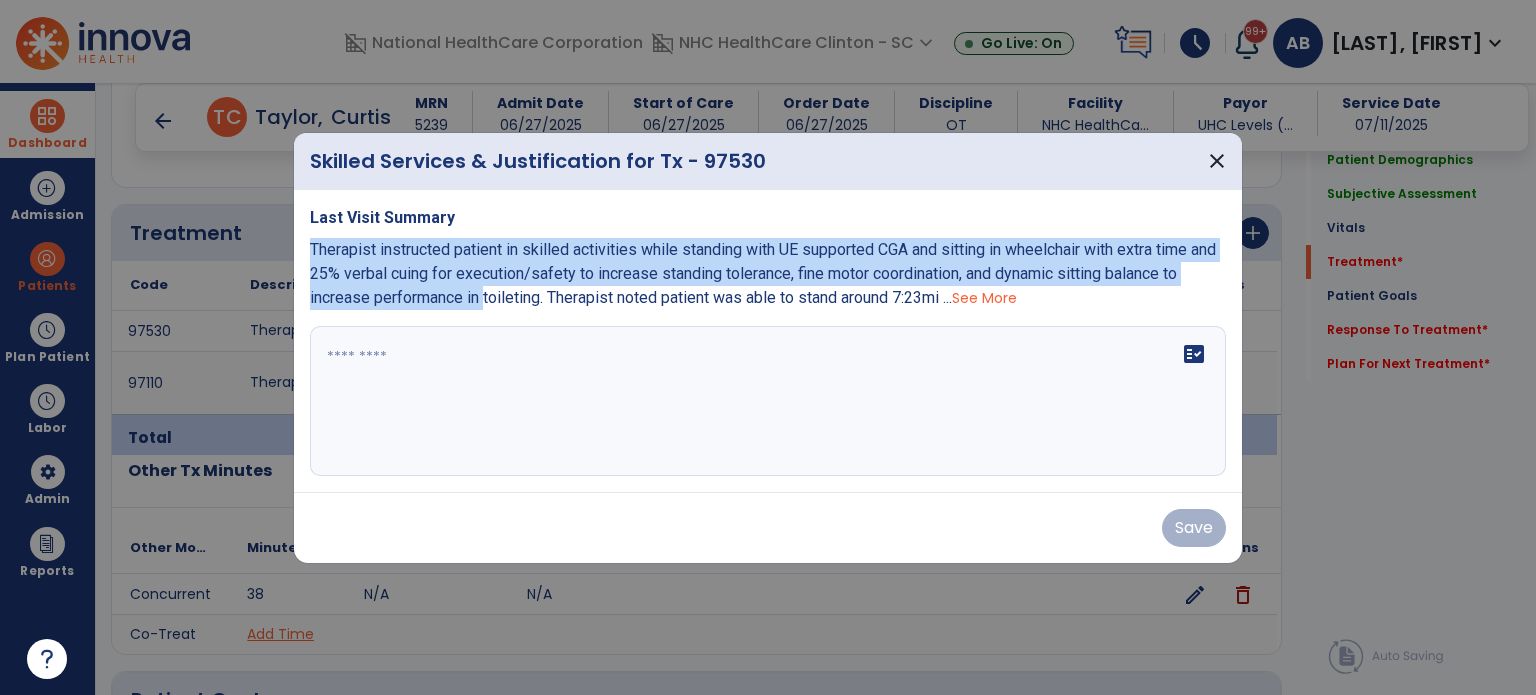copy on "Therapist instructed patient in skilled activities while standing with UE supported CGA and sitting in wheelchair with extra time and 25% verbal cuing for execution/safety to increase standing tolerance, fine motor coordination, and dynamic sitting balance to increase performance in" 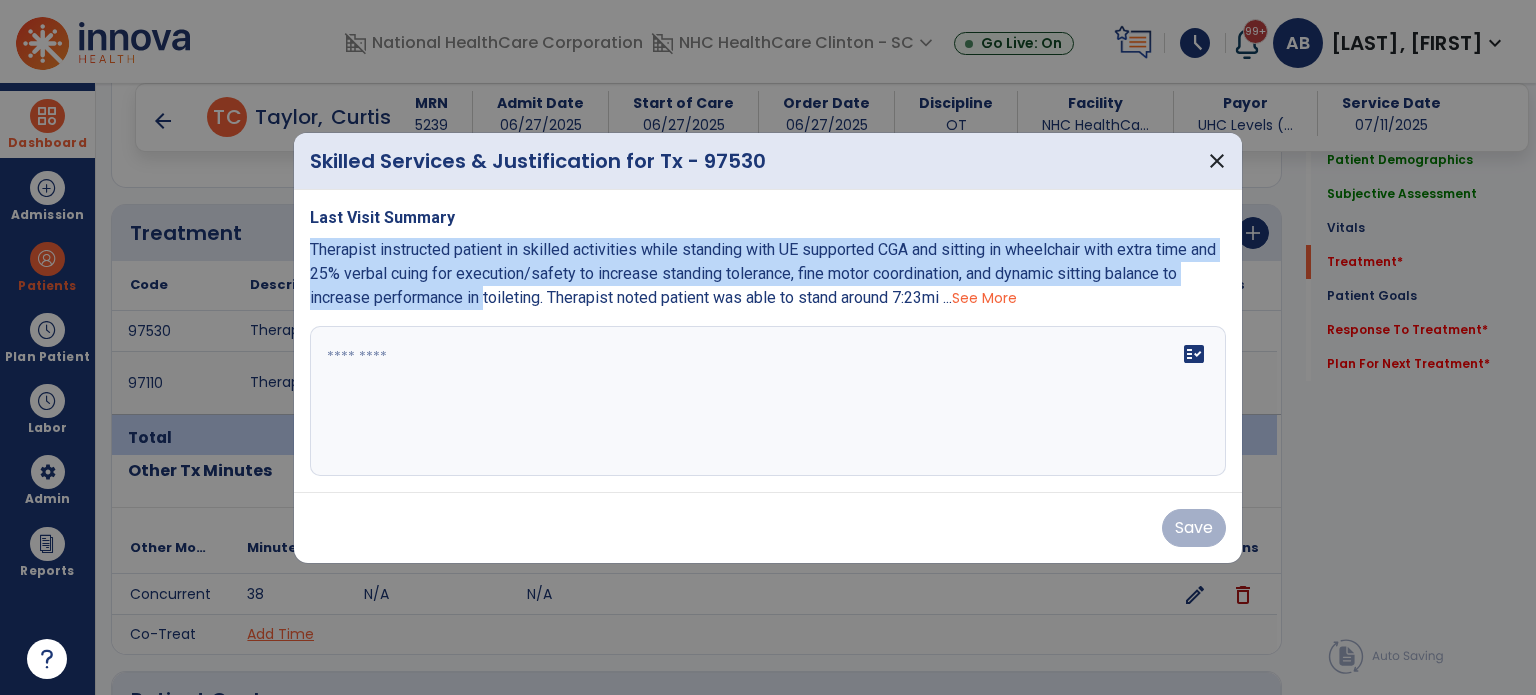 drag, startPoint x: 482, startPoint y: 298, endPoint x: 295, endPoint y: 242, distance: 195.20502 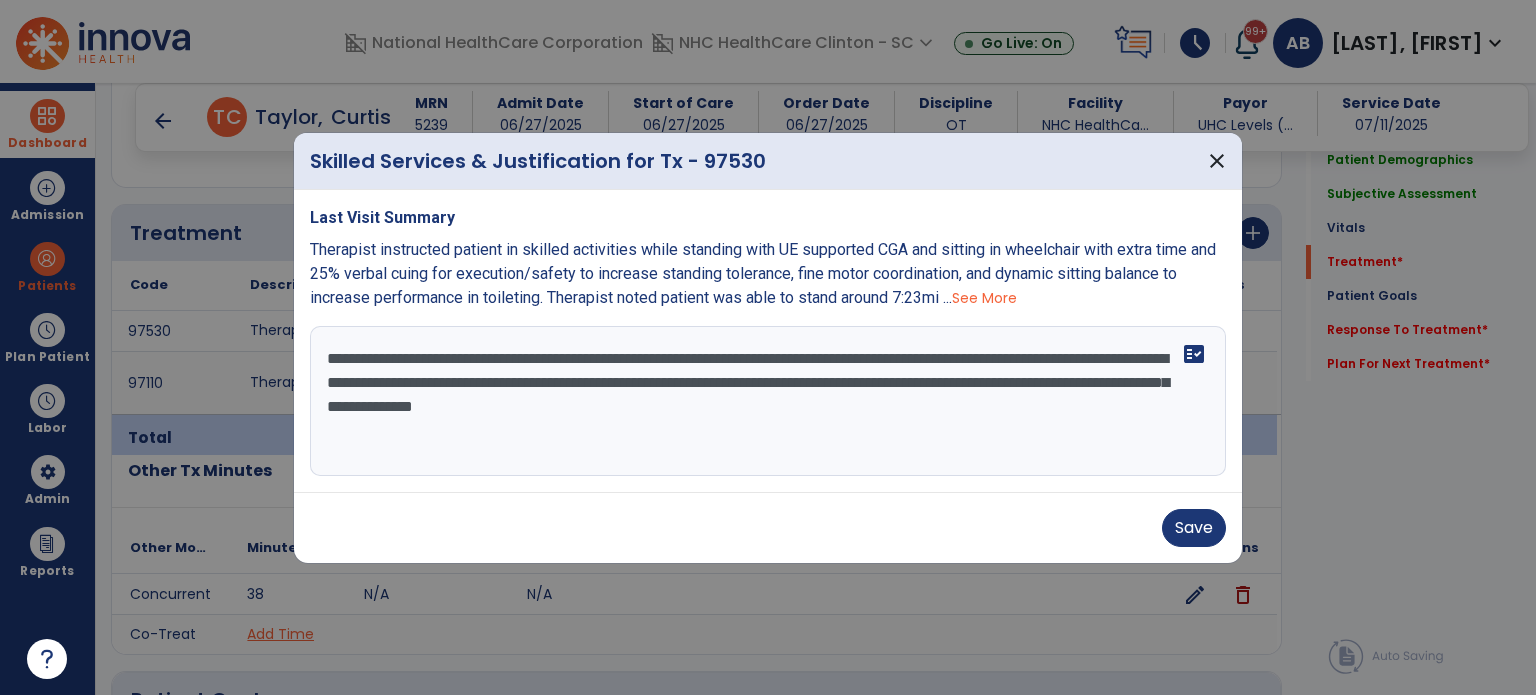 click on "See More" at bounding box center [984, 298] 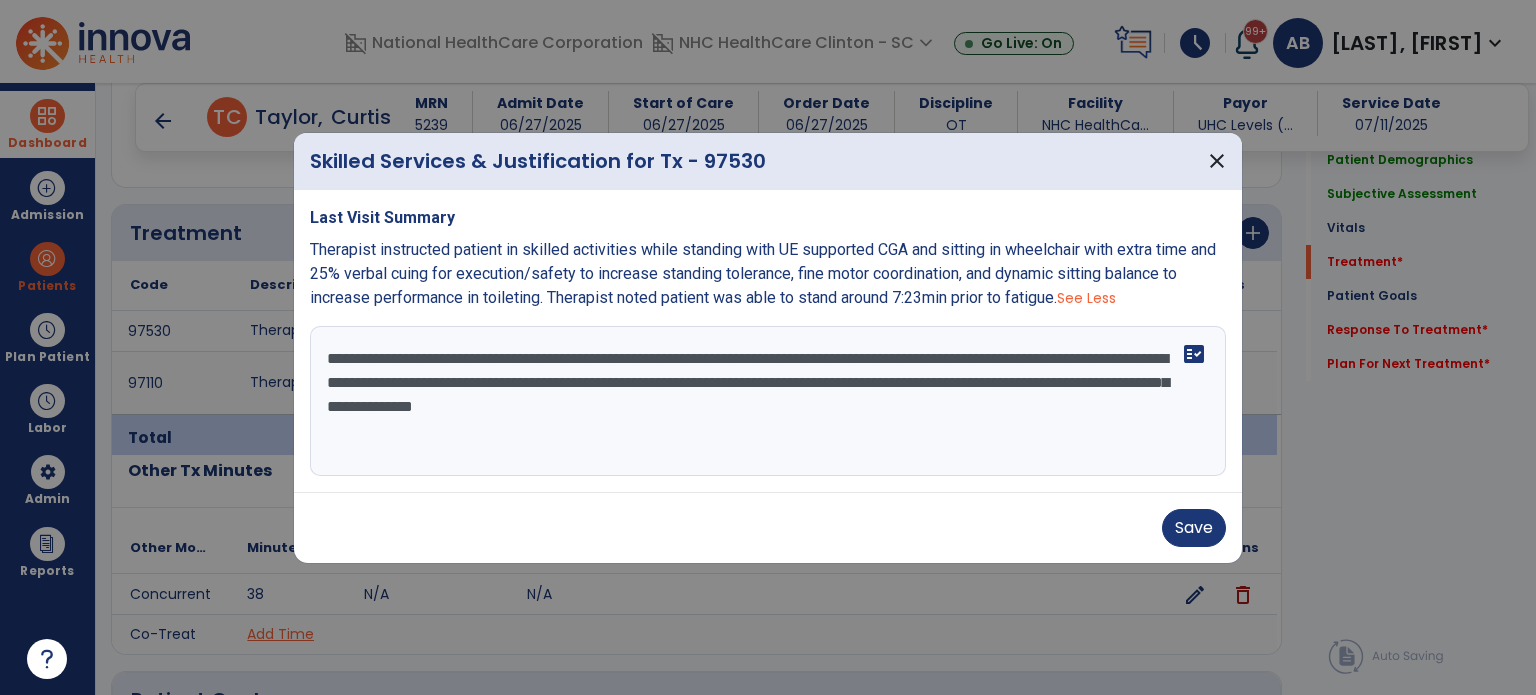 click on "**********" at bounding box center (768, 401) 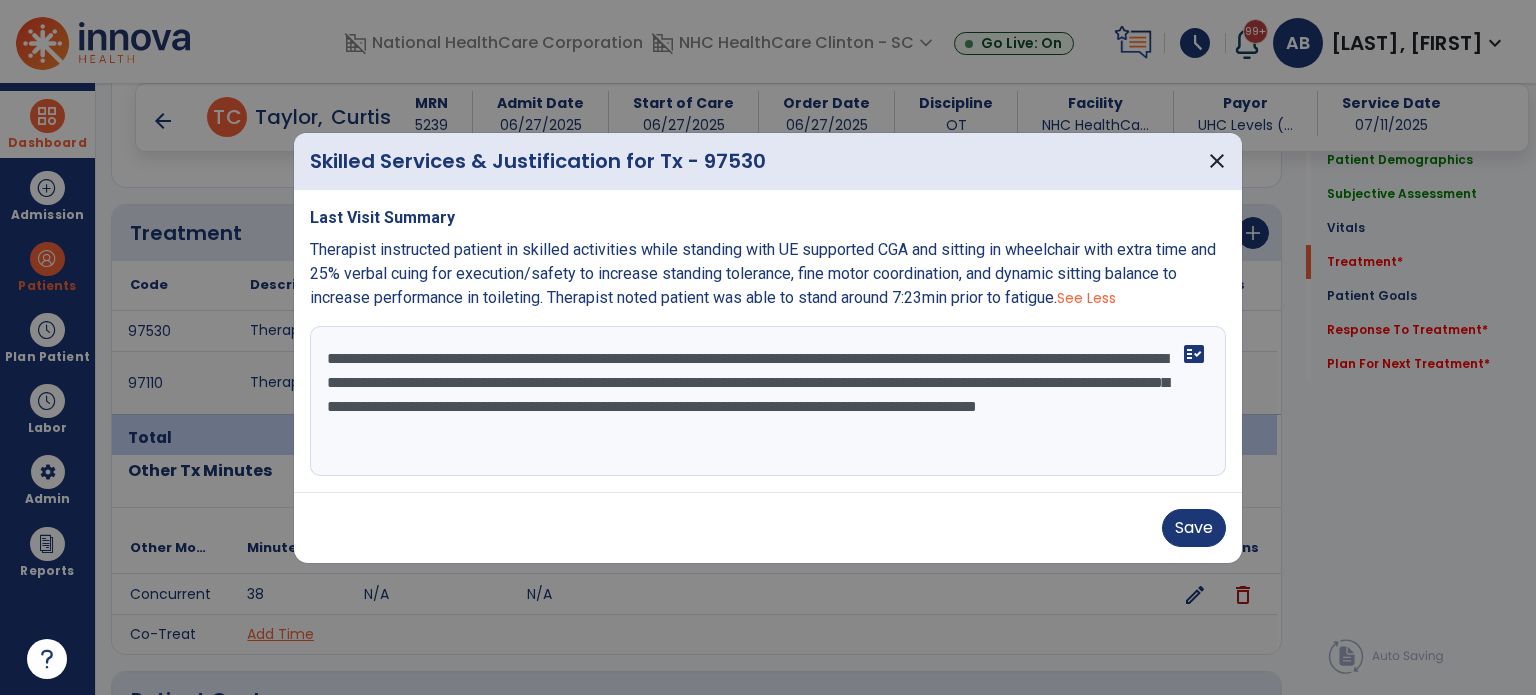 paste on "**********" 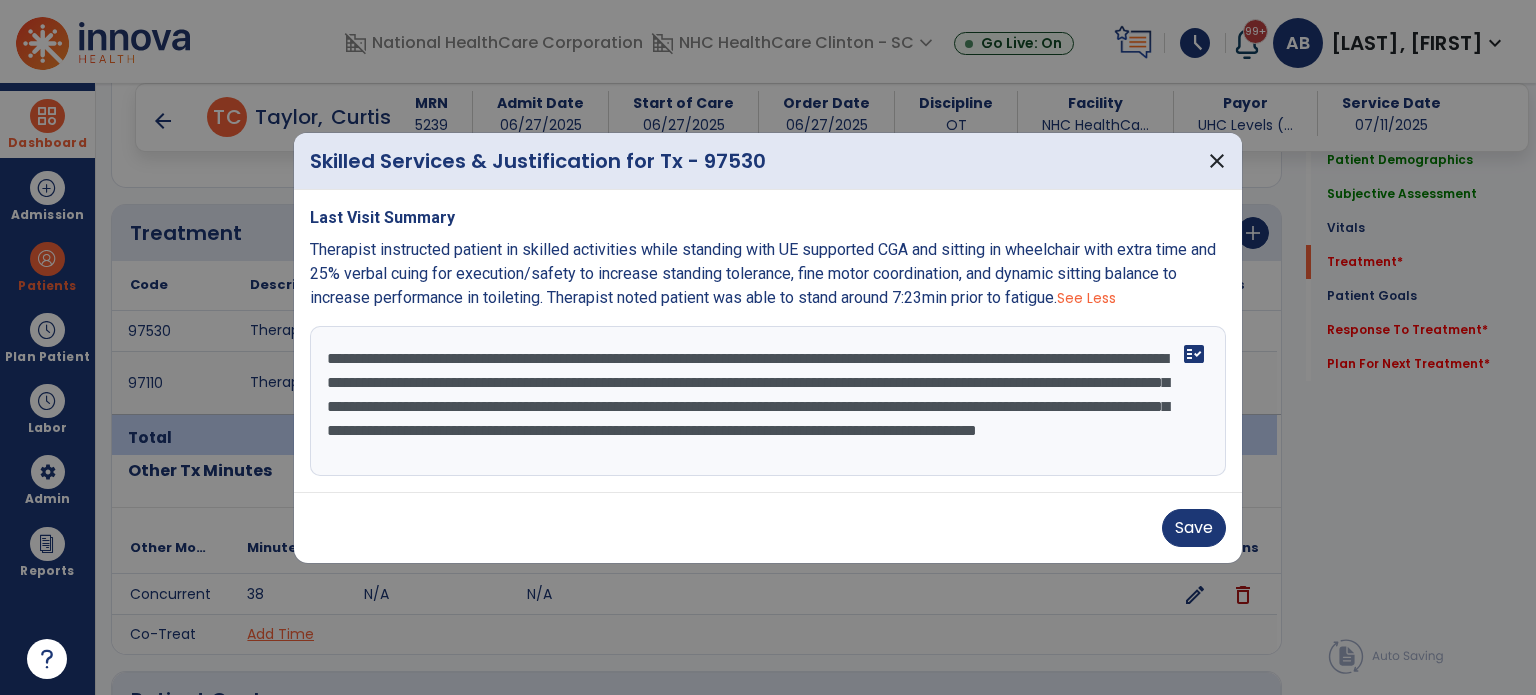 scroll, scrollTop: 15, scrollLeft: 0, axis: vertical 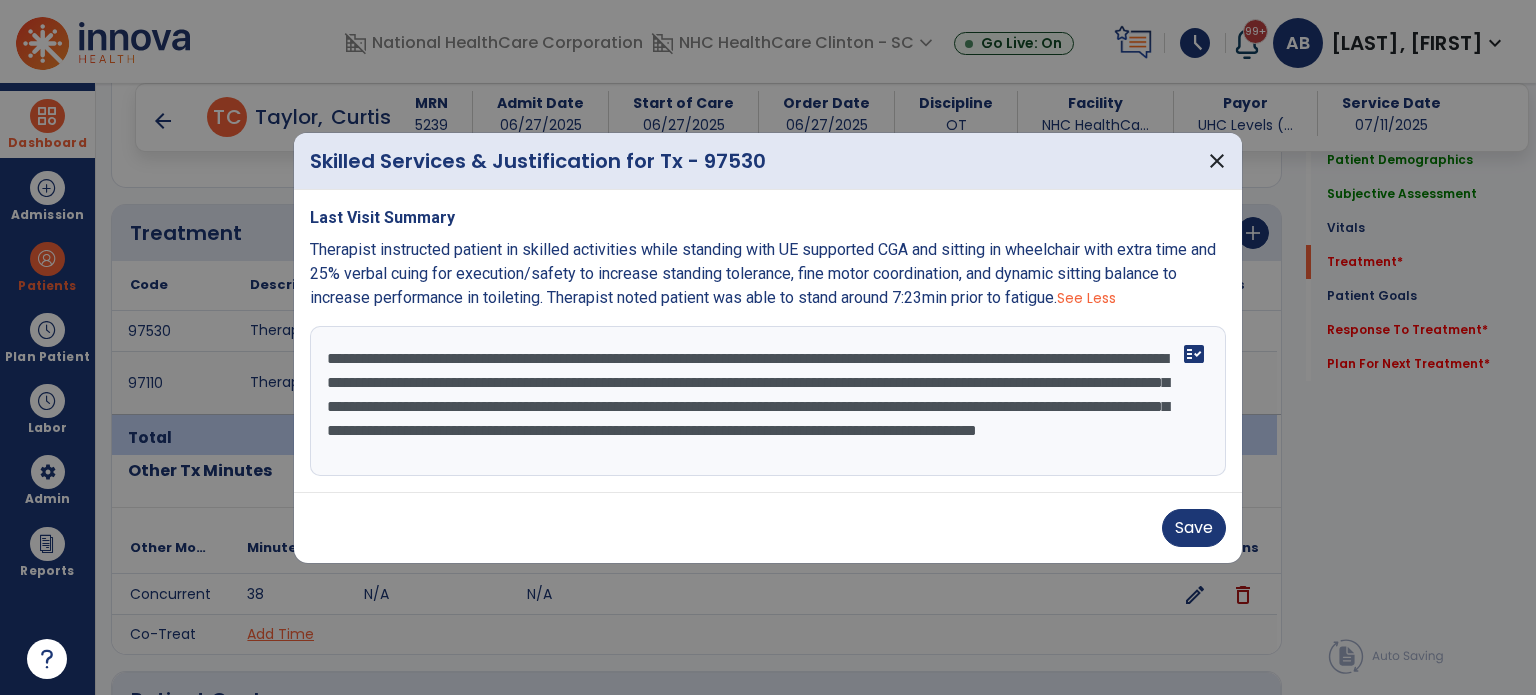 click on "**********" at bounding box center (768, 401) 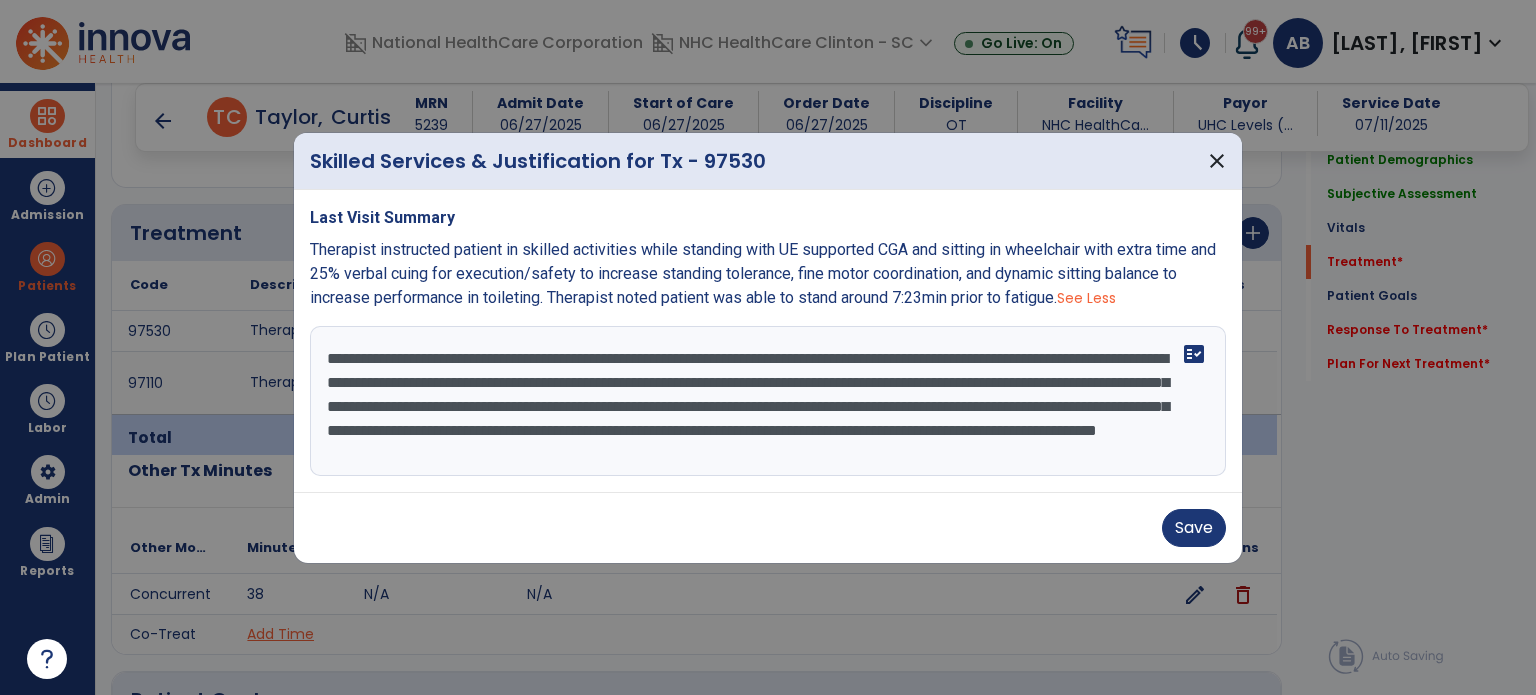 click on "**********" at bounding box center [768, 401] 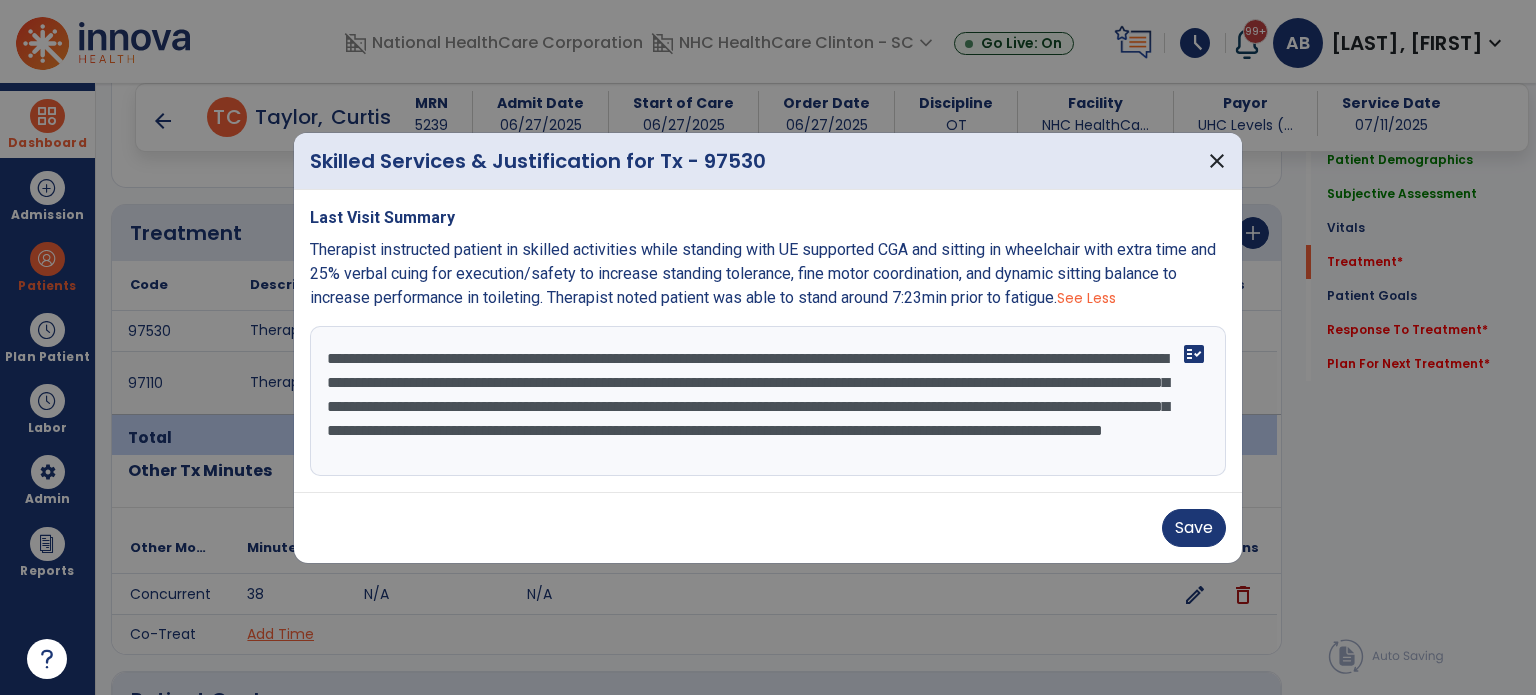 drag, startPoint x: 976, startPoint y: 368, endPoint x: 719, endPoint y: 394, distance: 258.31183 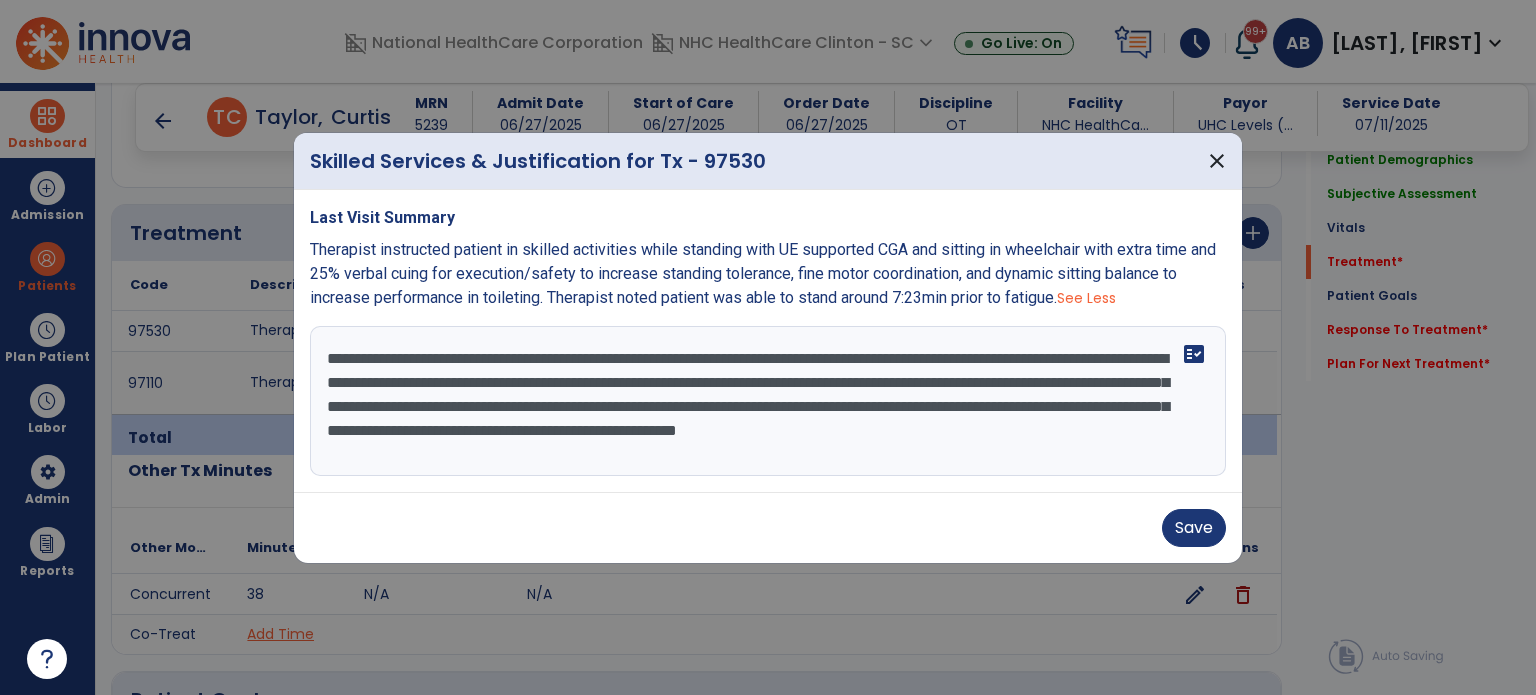 scroll, scrollTop: 0, scrollLeft: 0, axis: both 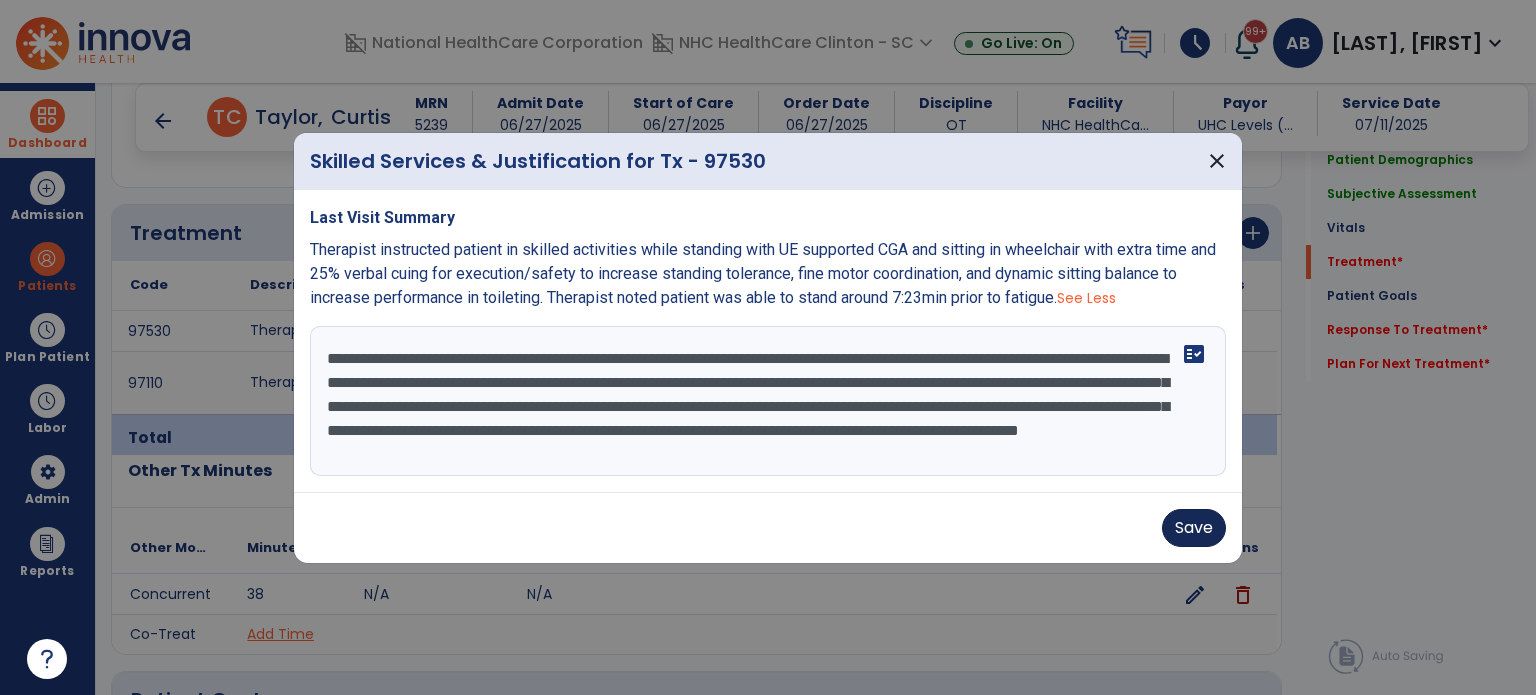 type on "**********" 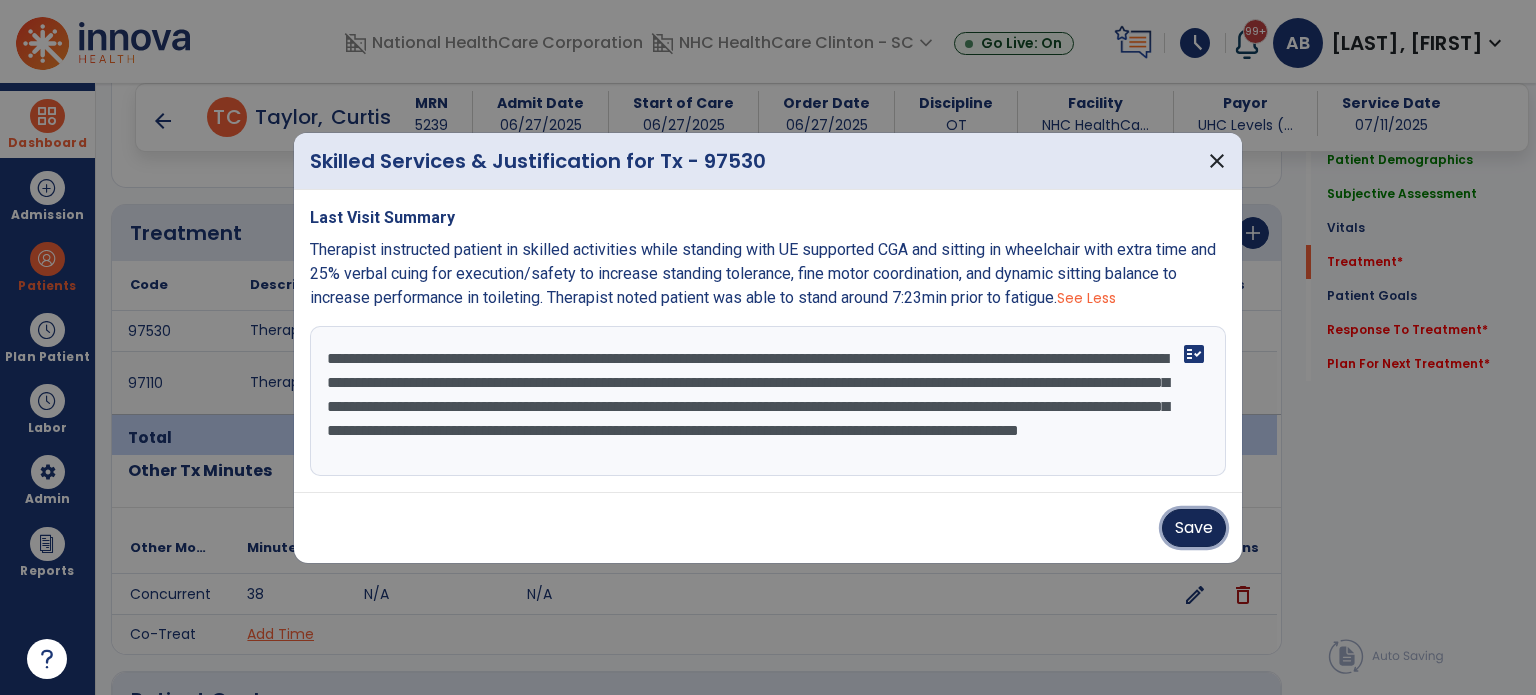 click on "Save" at bounding box center [1194, 528] 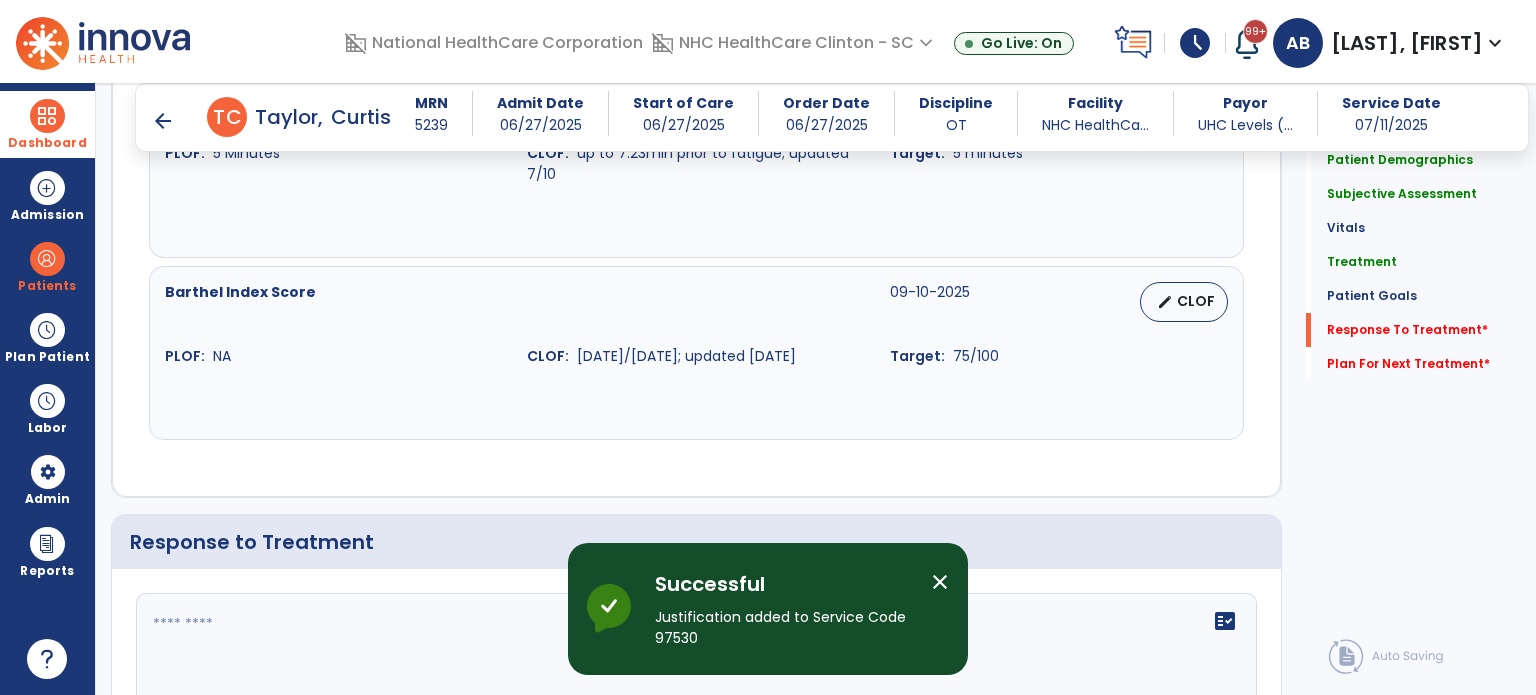 scroll, scrollTop: 2812, scrollLeft: 0, axis: vertical 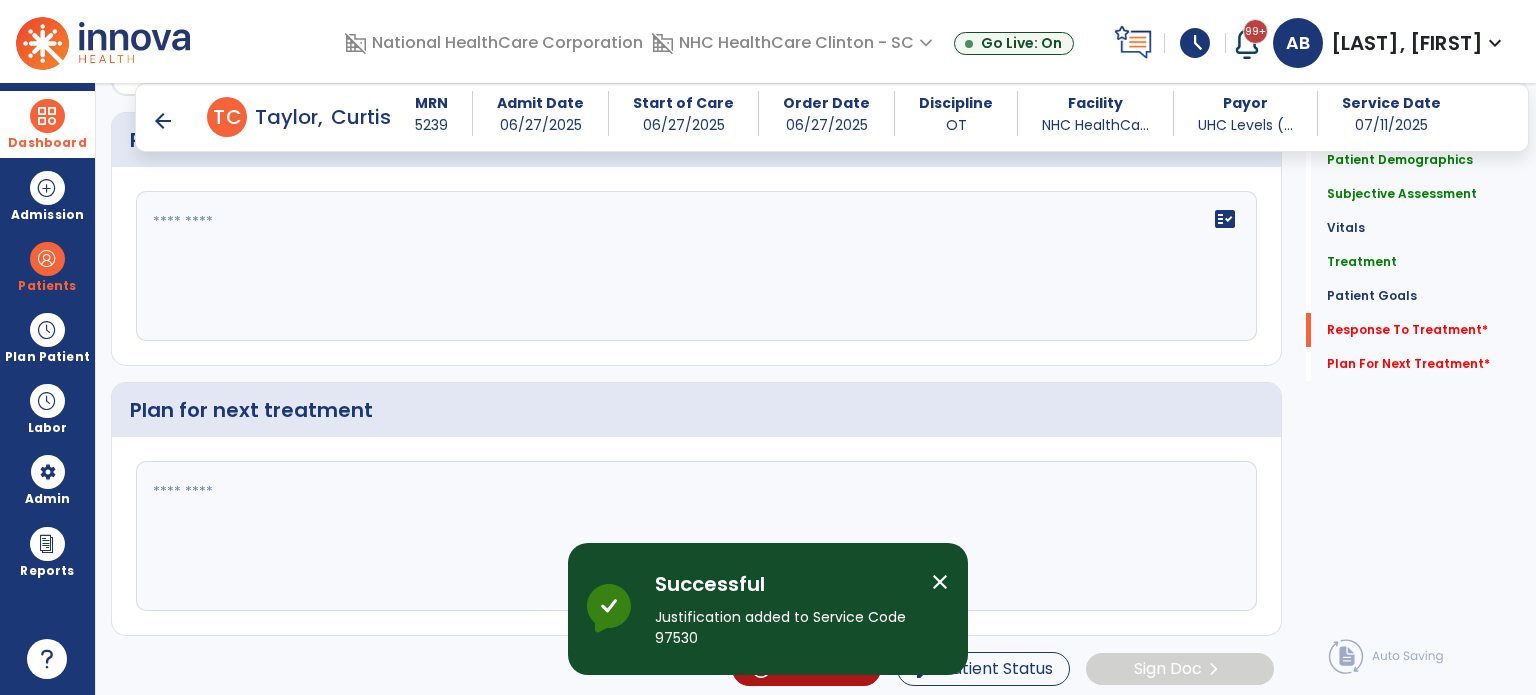 click 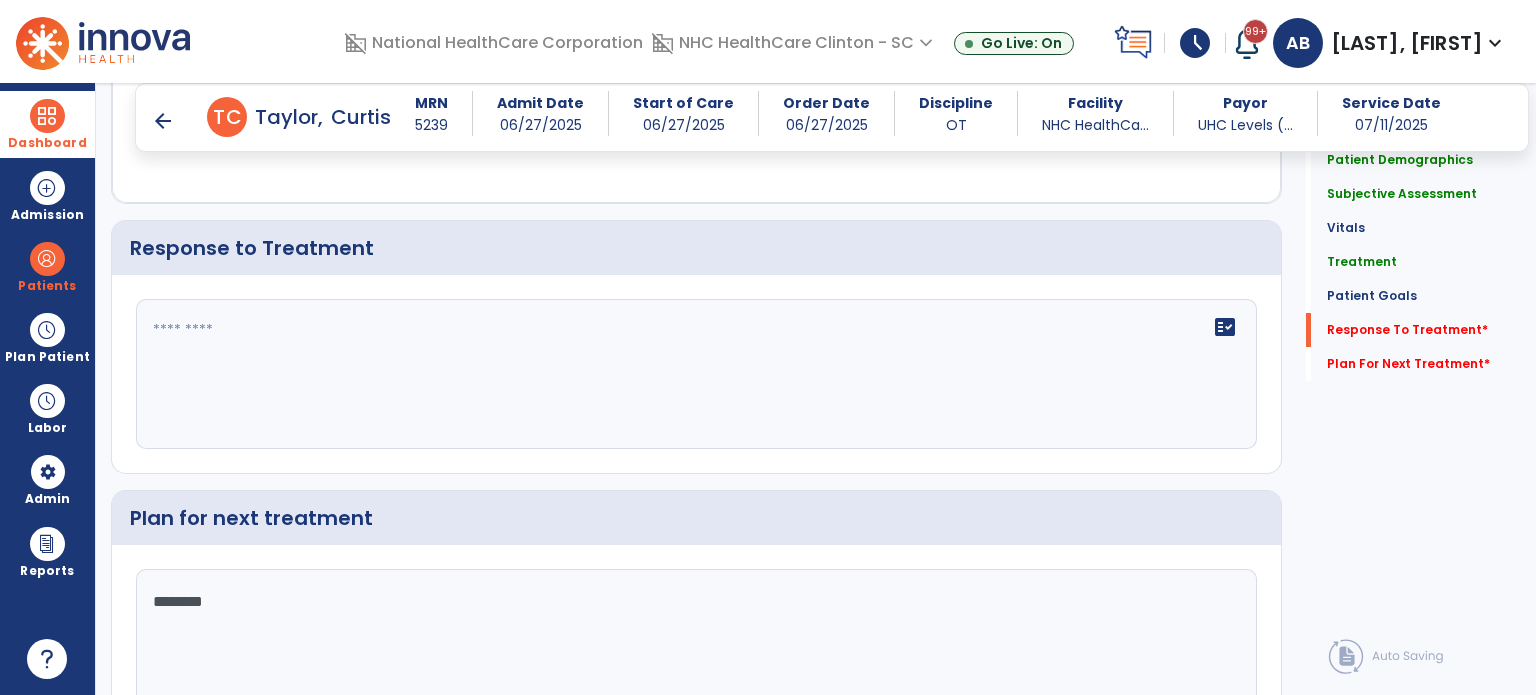 scroll, scrollTop: 2704, scrollLeft: 0, axis: vertical 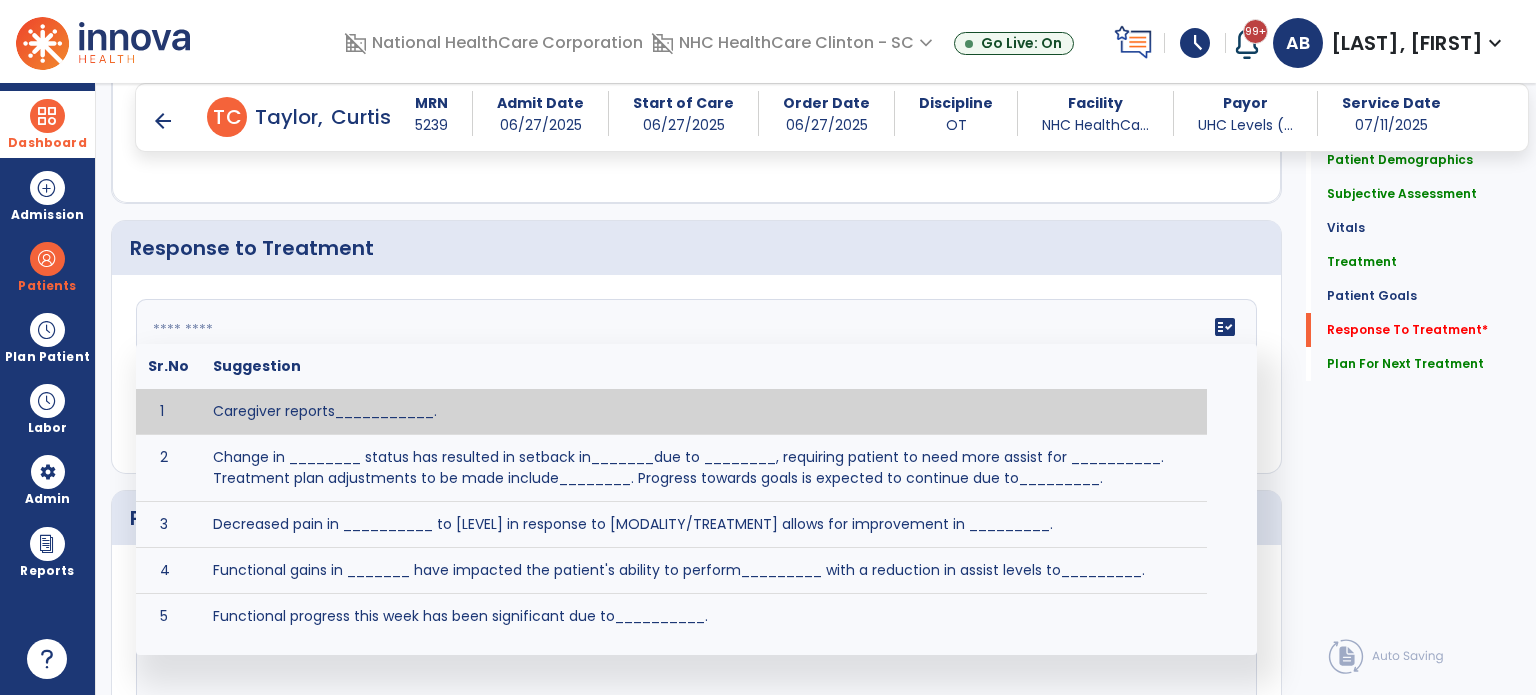 click on "fact_check  Sr.No Suggestion 1 Caregiver reports___________. 2 Change in ________ status has resulted in setback in_______due to ________, requiring patient to need more assist for __________.   Treatment plan adjustments to be made include________.  Progress towards goals is expected to continue due to_________. 3 Decreased pain in __________ to [LEVEL] in response to [MODALITY/TREATMENT] allows for improvement in _________. 4 Functional gains in _______ have impacted the patient's ability to perform_________ with a reduction in assist levels to_________. 5 Functional progress this week has been significant due to__________. 6 Gains in ________ have improved the patient's ability to perform ______with decreased levels of assist to___________. 7 Improvement in ________allows patient to tolerate higher levels of challenges in_________. 8 Pain in [AREA] has decreased to [LEVEL] in response to [TREATMENT/MODALITY], allowing fore ease in completing__________. 9 10 11 12 13 14 15 16 17 18 19 20 21" 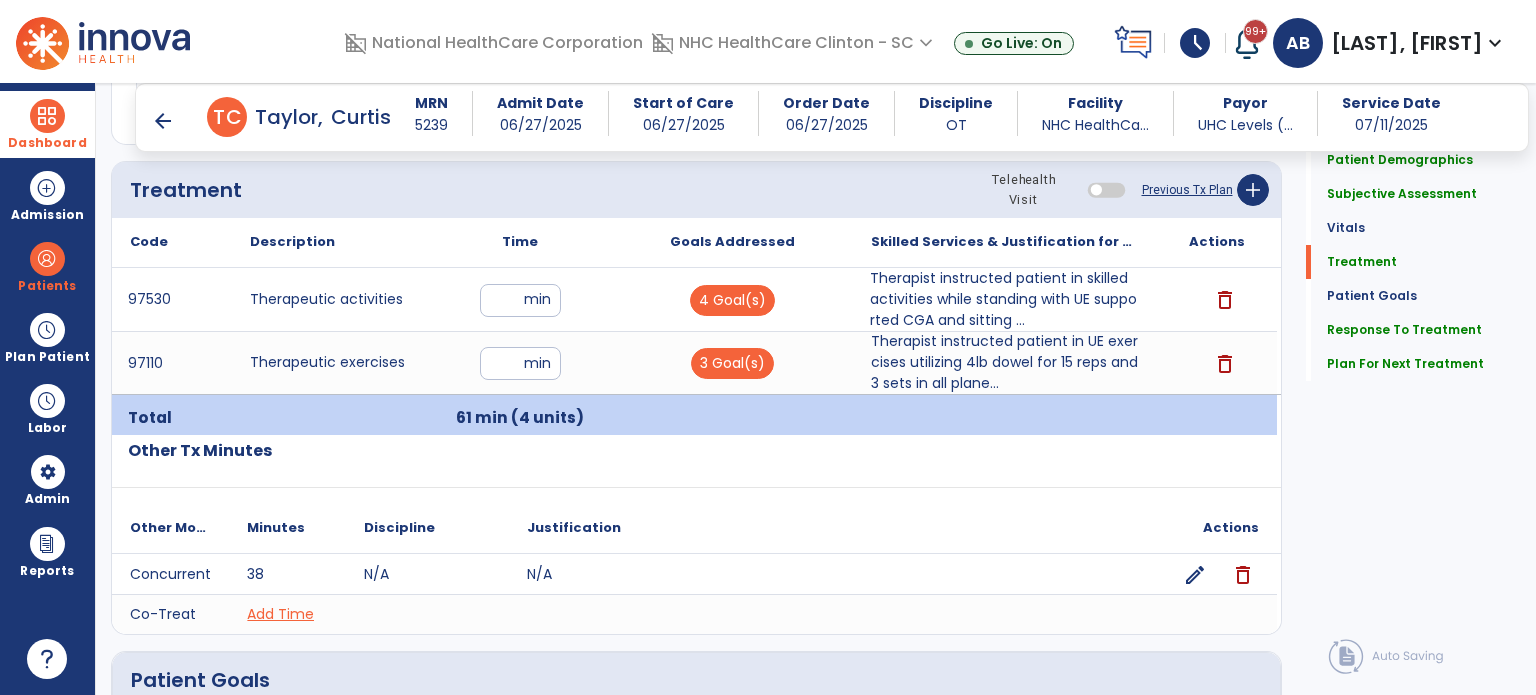 scroll, scrollTop: 1086, scrollLeft: 0, axis: vertical 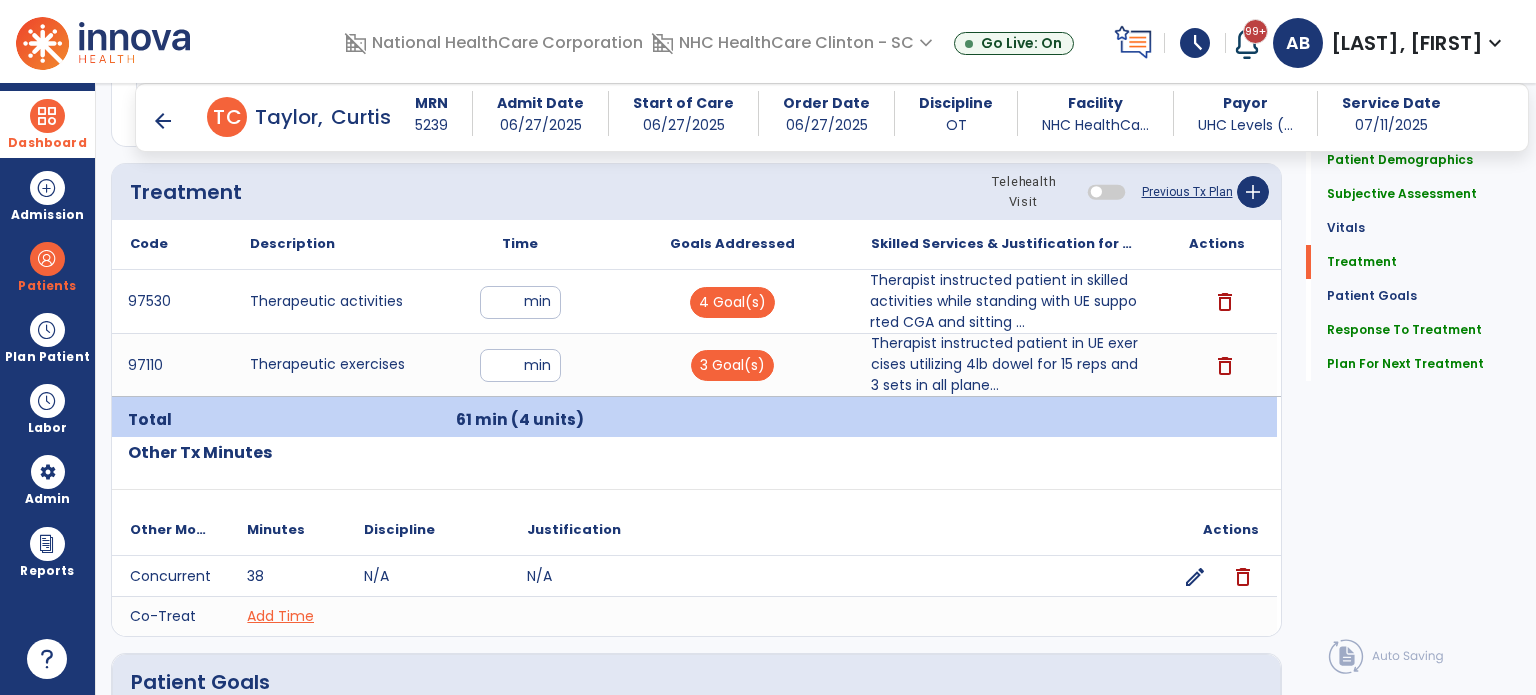 type on "**********" 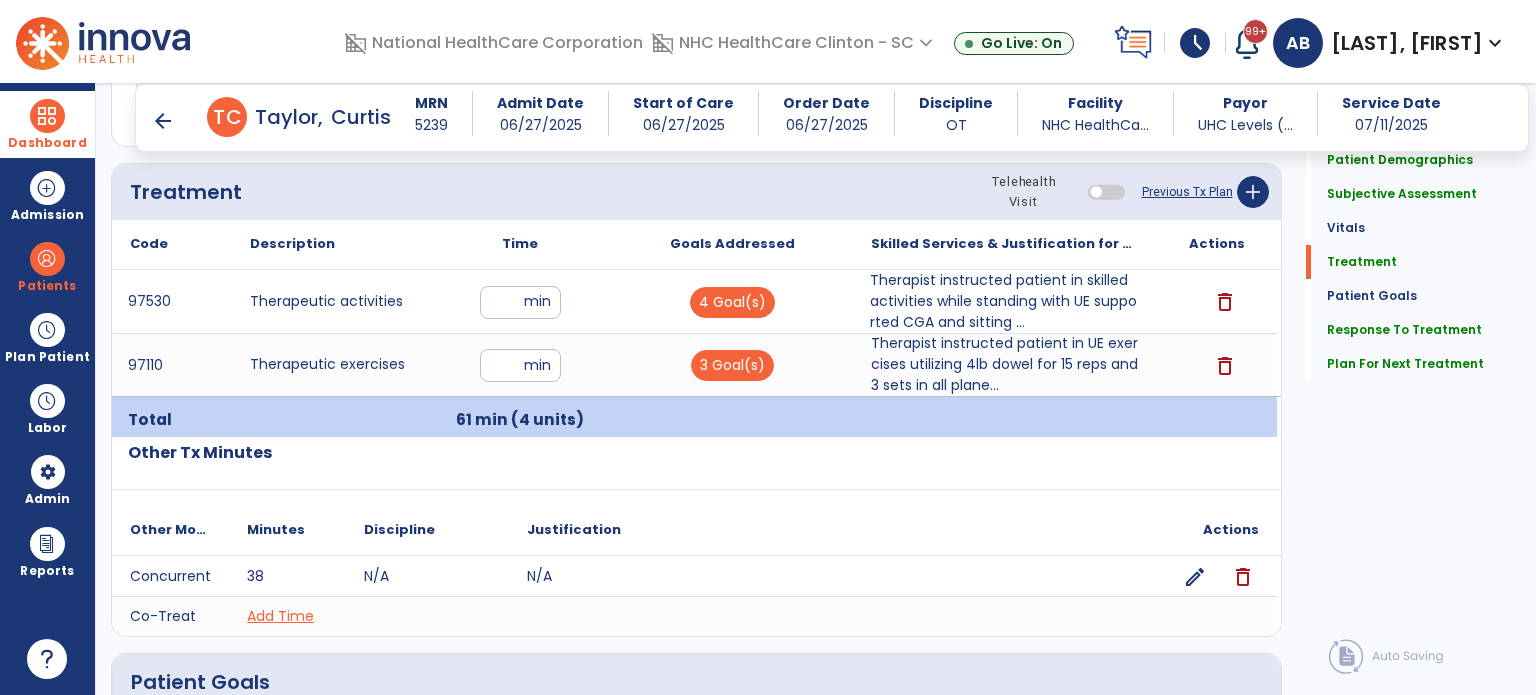 click on "Quick Links  Patient Demographics   Patient Demographics   Subjective Assessment   Subjective Assessment   Vitals   Vitals   Treatment   Treatment   Patient Goals   Patient Goals   Response To Treatment   Response To Treatment   Plan For Next Treatment   Plan For Next Treatment" 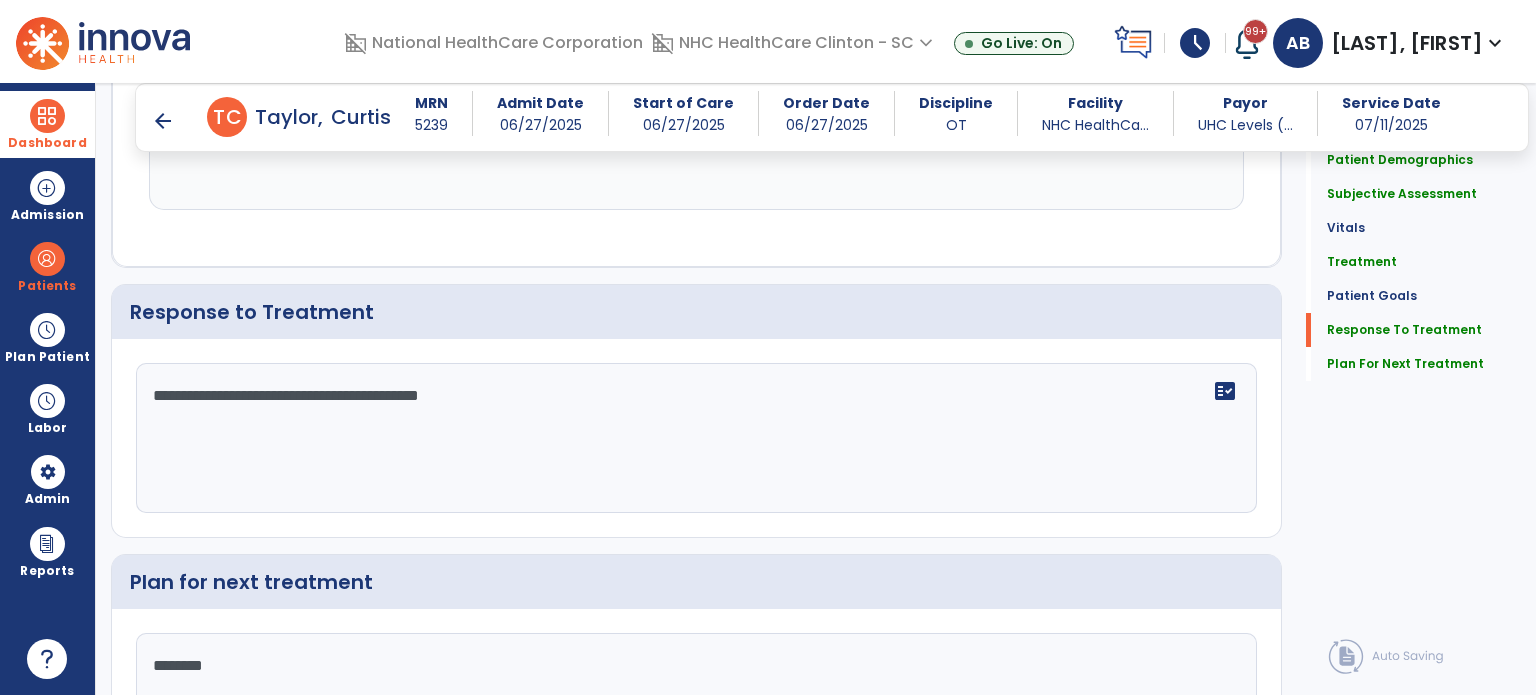scroll, scrollTop: 2812, scrollLeft: 0, axis: vertical 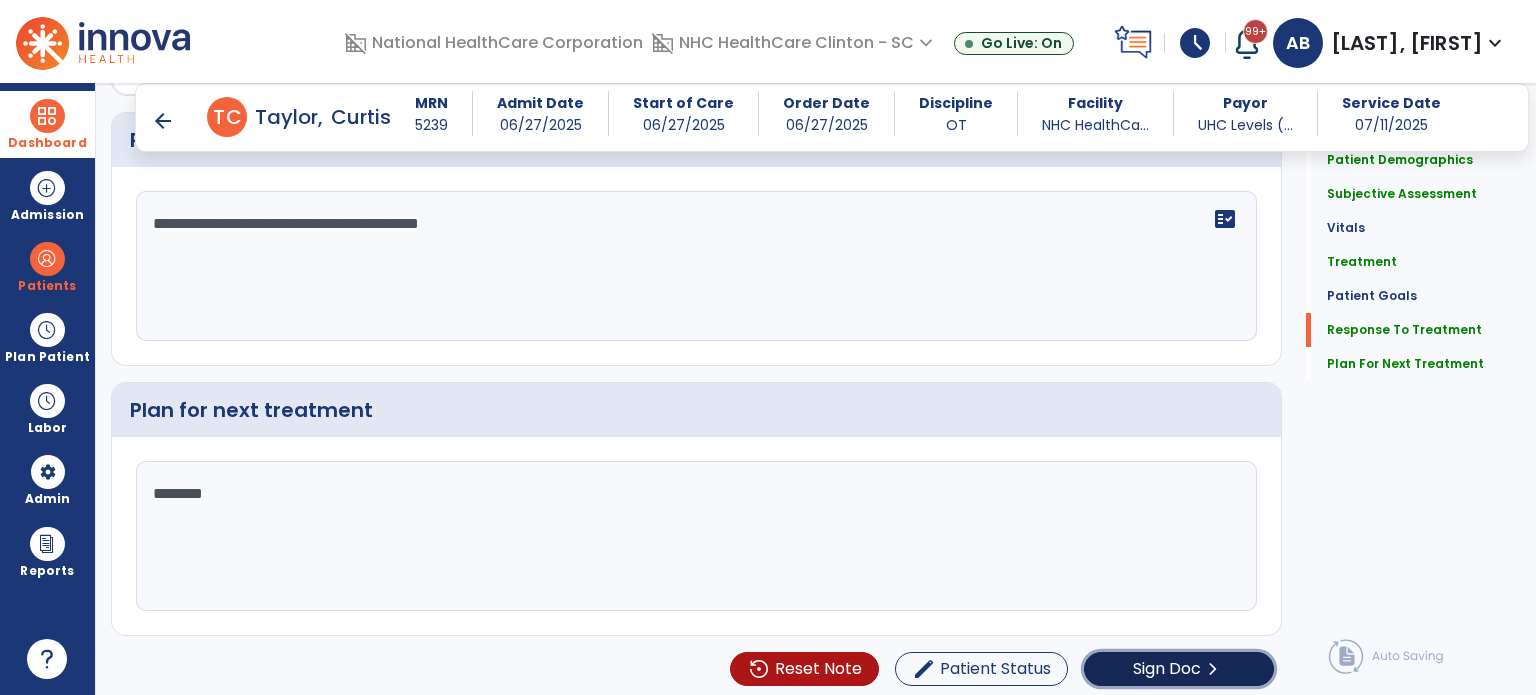 click on "Sign Doc" 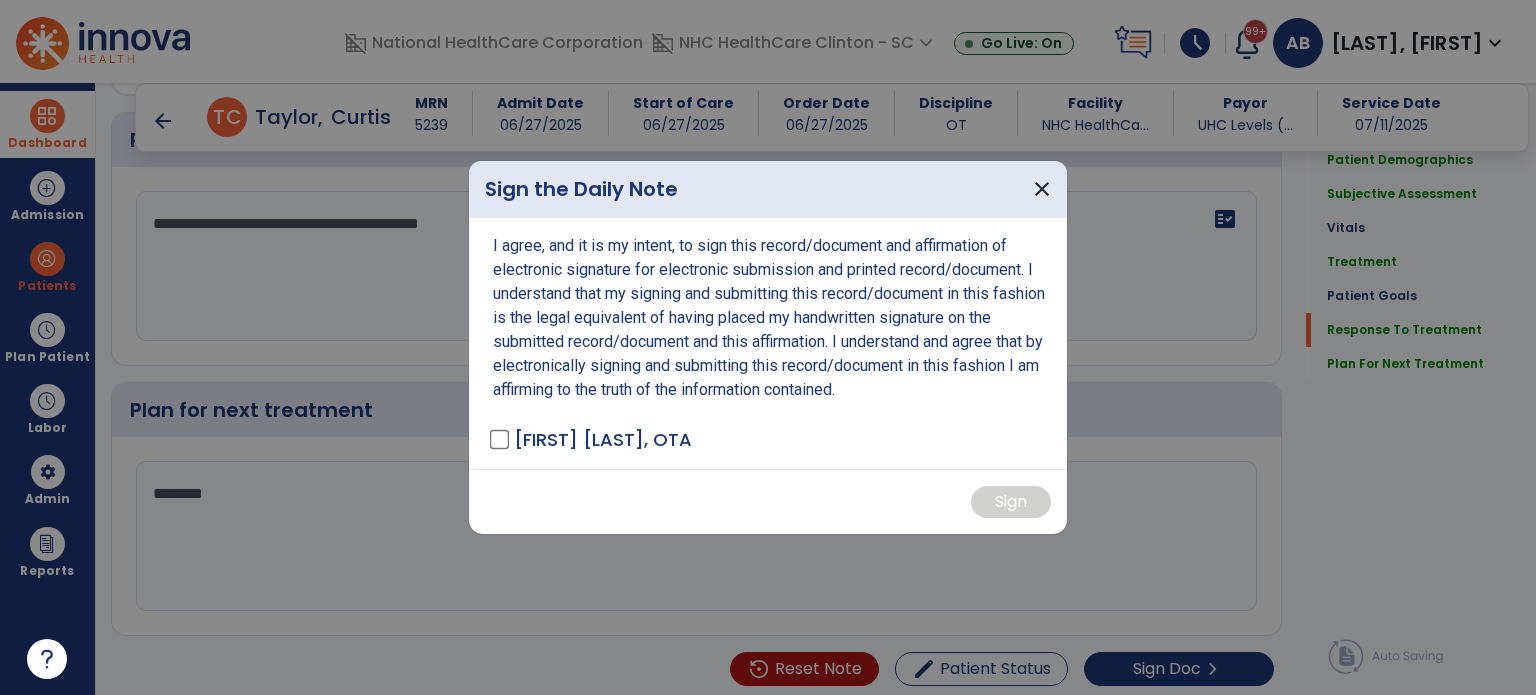 click on "I agree, and it is my intent, to sign this record/document and affirmation of electronic signature for electronic submission and printed record/document. I understand that my signing and submitting this record/document in this fashion is the legal equivalent of having placed my handwritten signature on the submitted record/document and this affirmation. I understand and agree that by electronically signing and submitting this record/document in this fashion I am affirming to the truth of the information contained.  Brutskiy, Angela   - OTA" at bounding box center [768, 343] 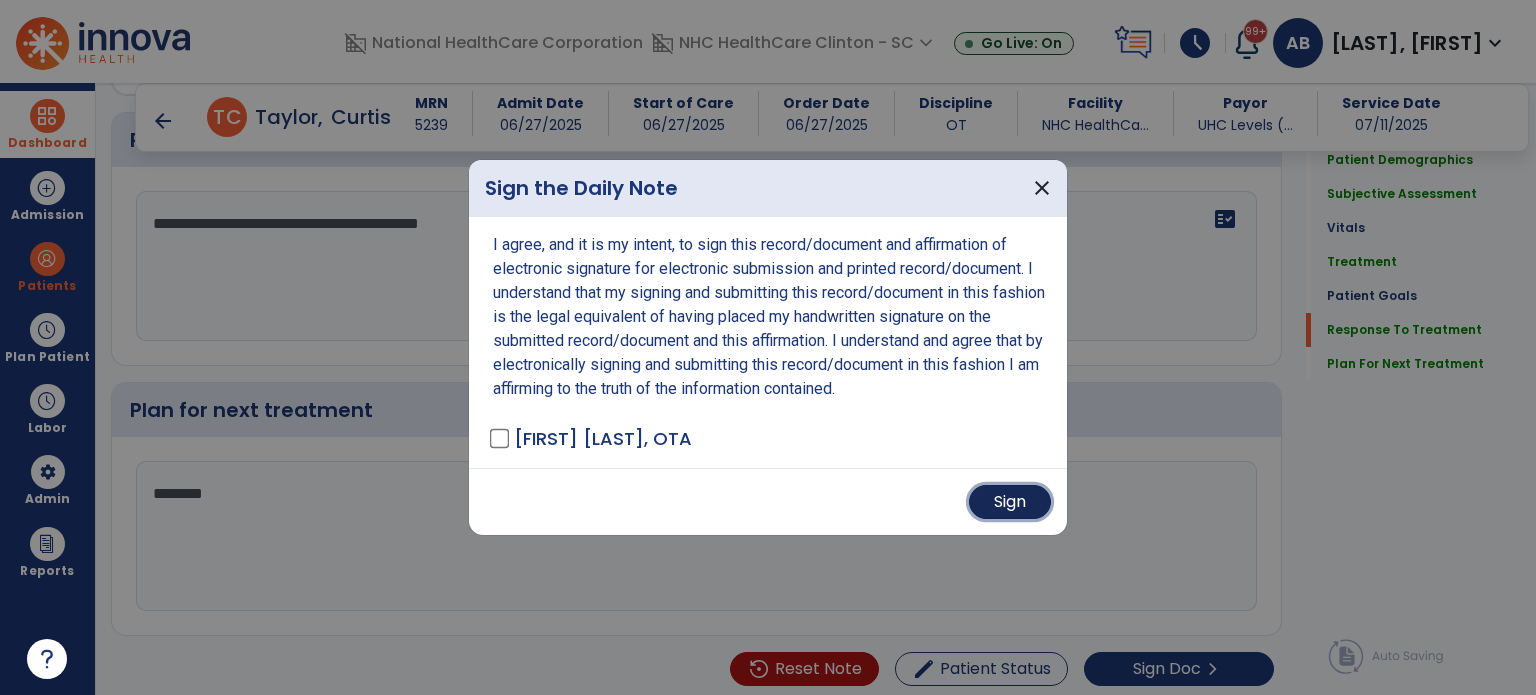 click on "Sign" at bounding box center (1010, 502) 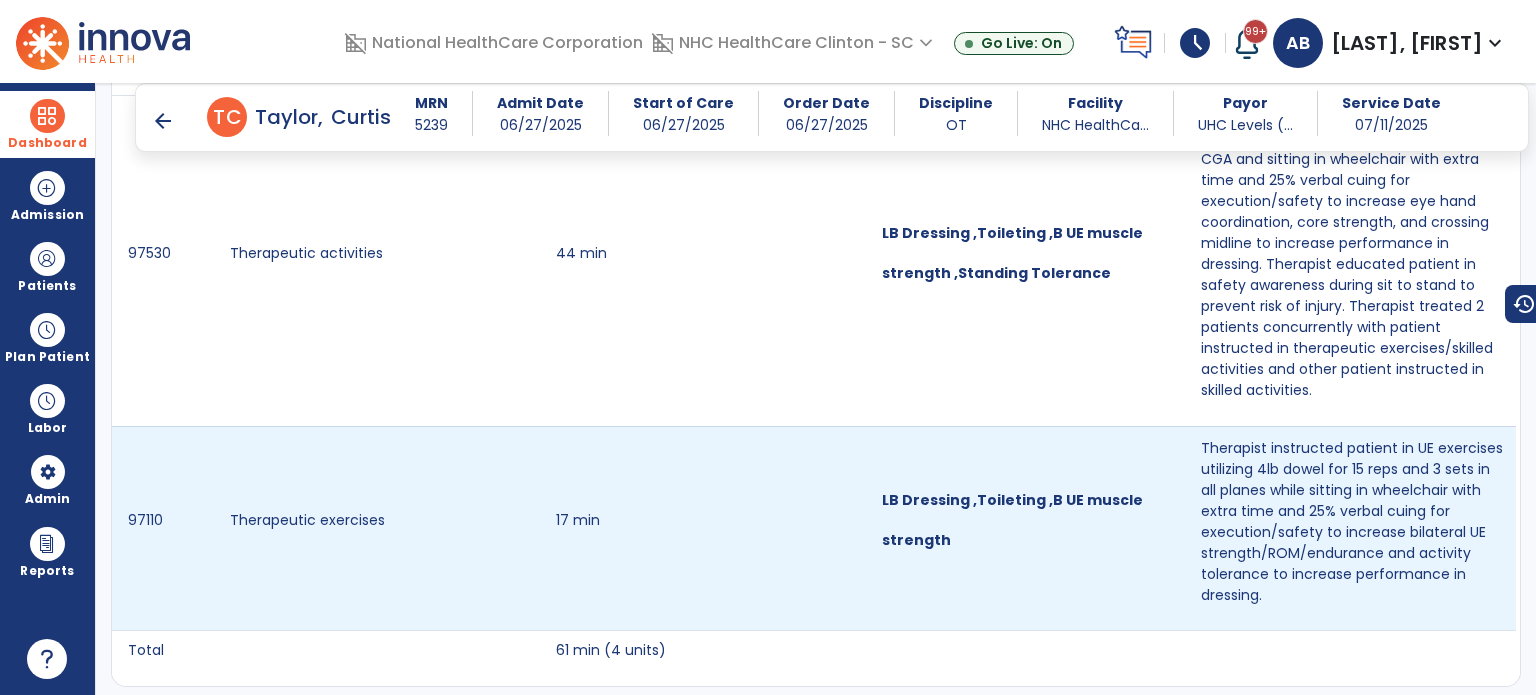 scroll, scrollTop: 1273, scrollLeft: 0, axis: vertical 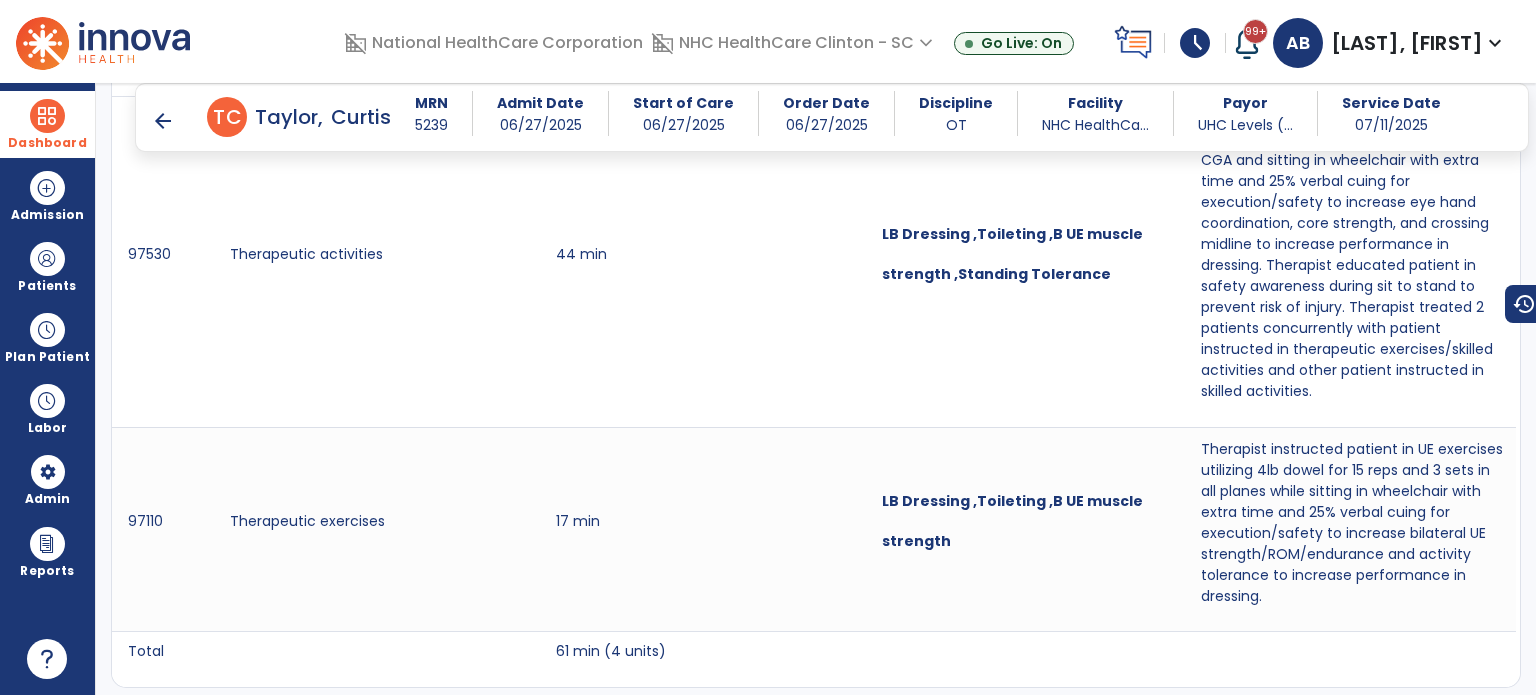click on "arrow_back" at bounding box center (163, 121) 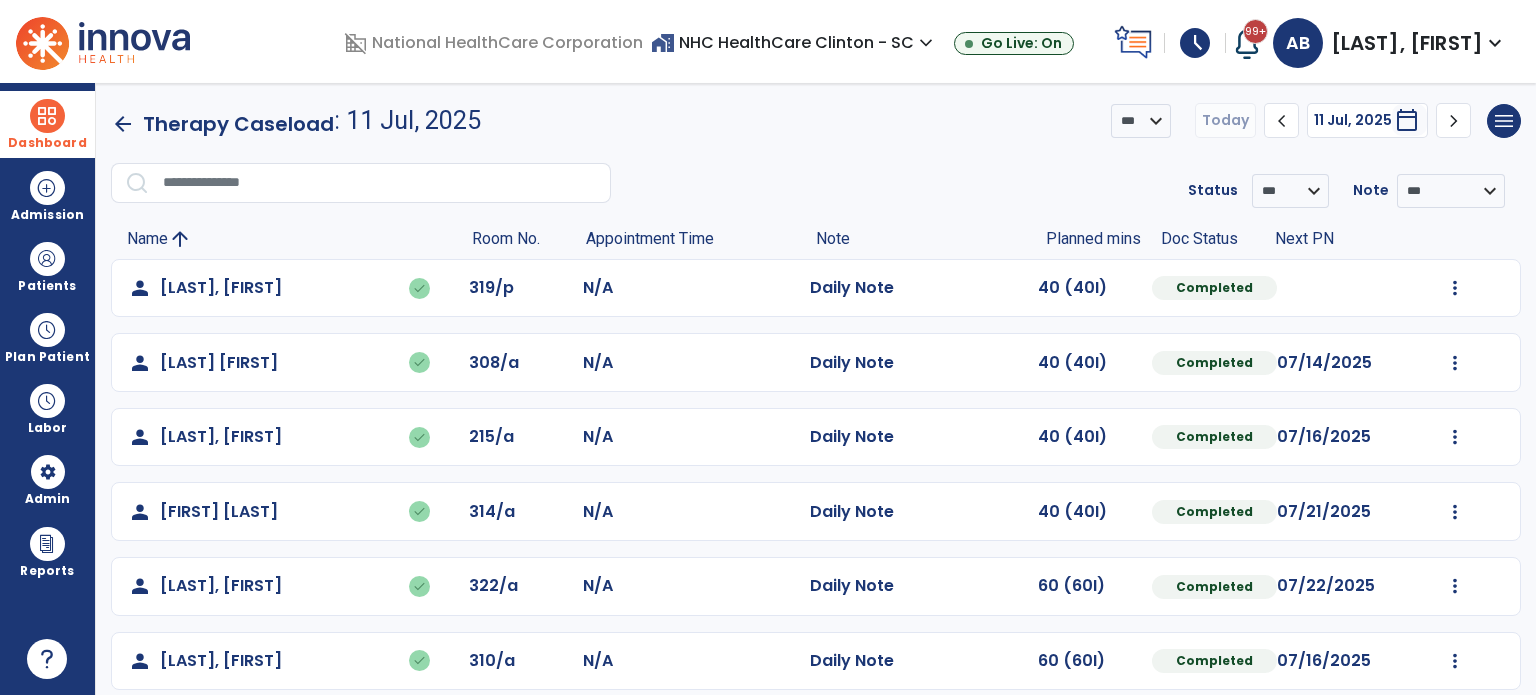 scroll, scrollTop: 94, scrollLeft: 0, axis: vertical 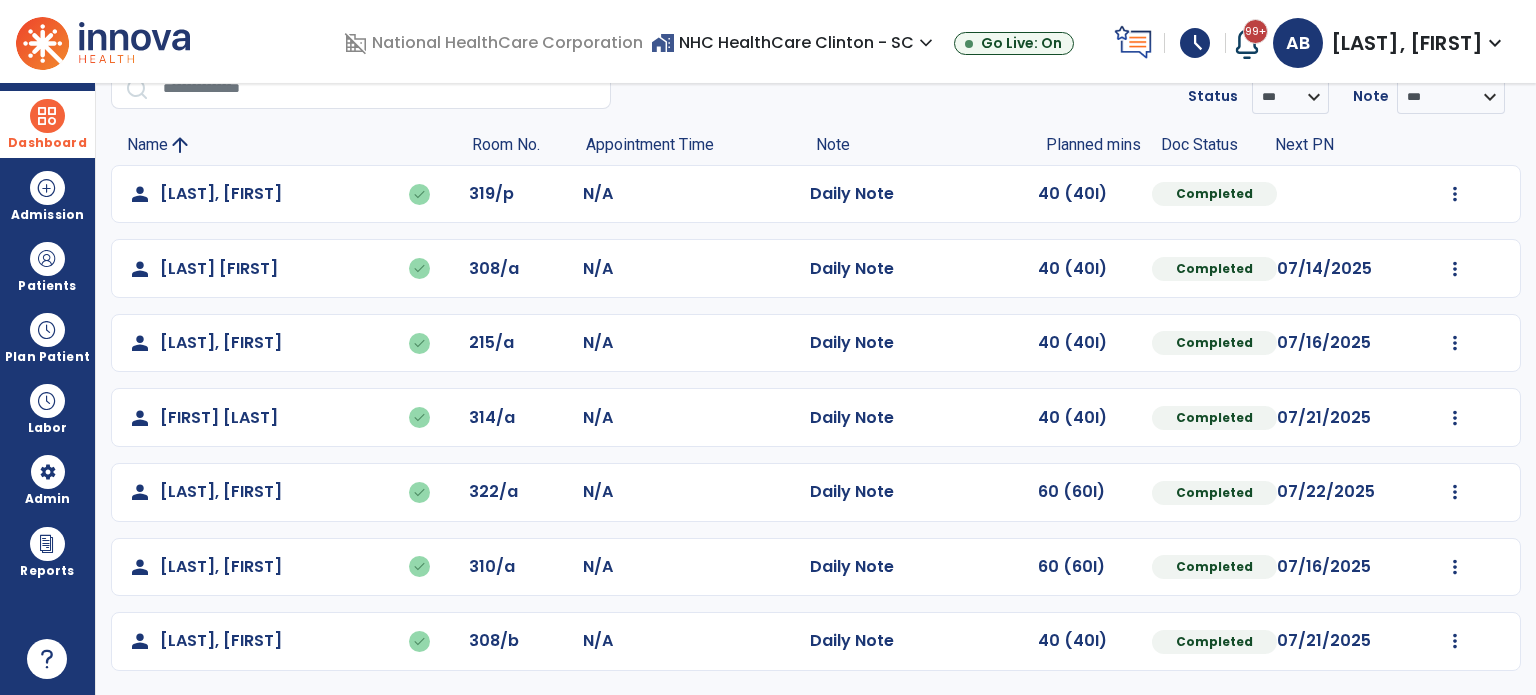 click on "Undo Visit Status   Reset Note   Open Document   G + C Mins" 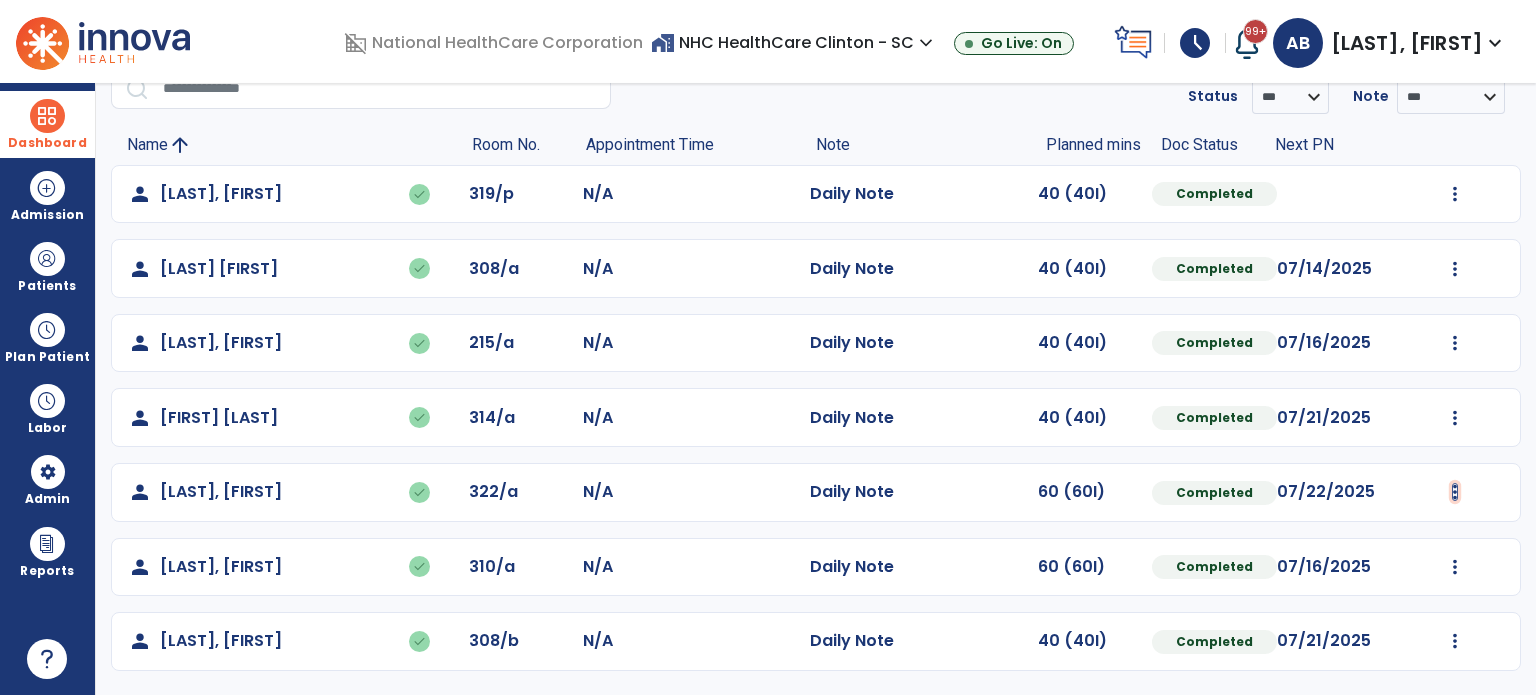 click at bounding box center (1455, 194) 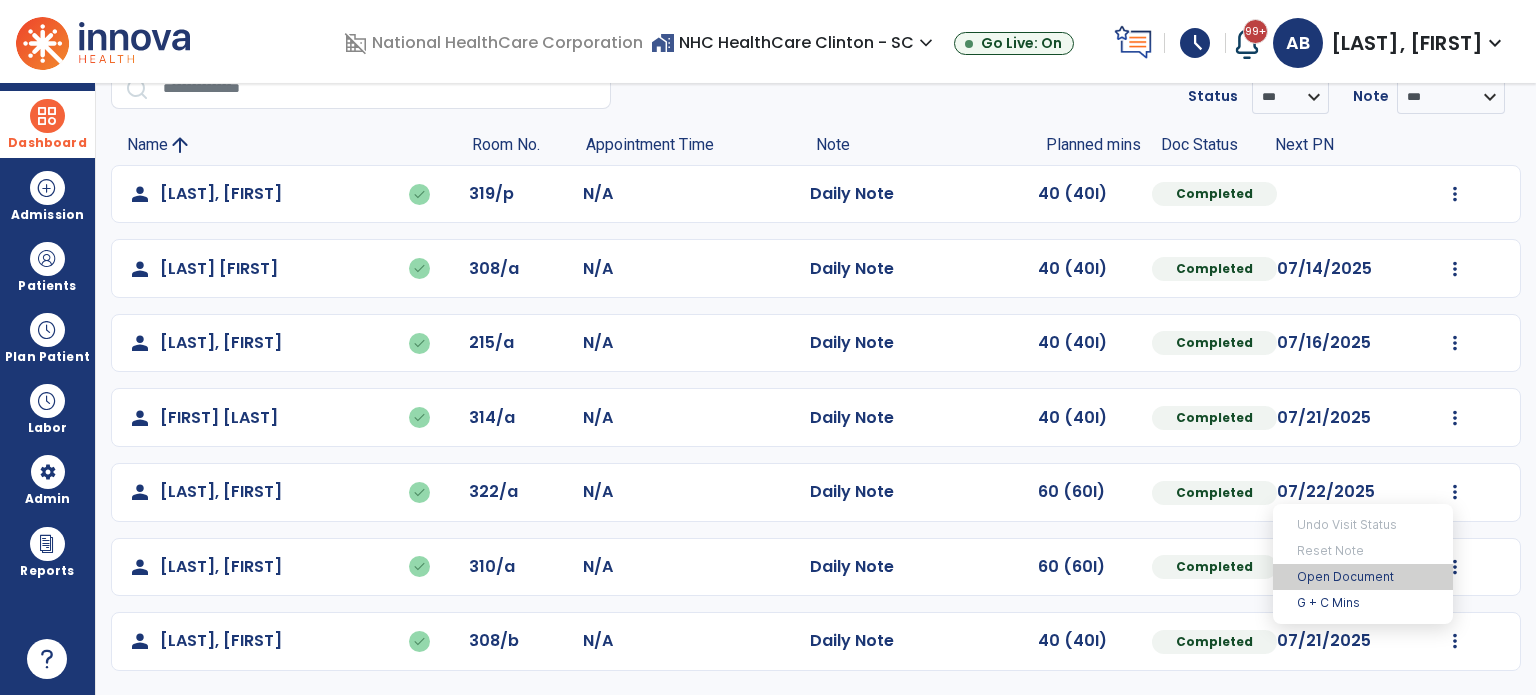 click on "Open Document" at bounding box center [1363, 577] 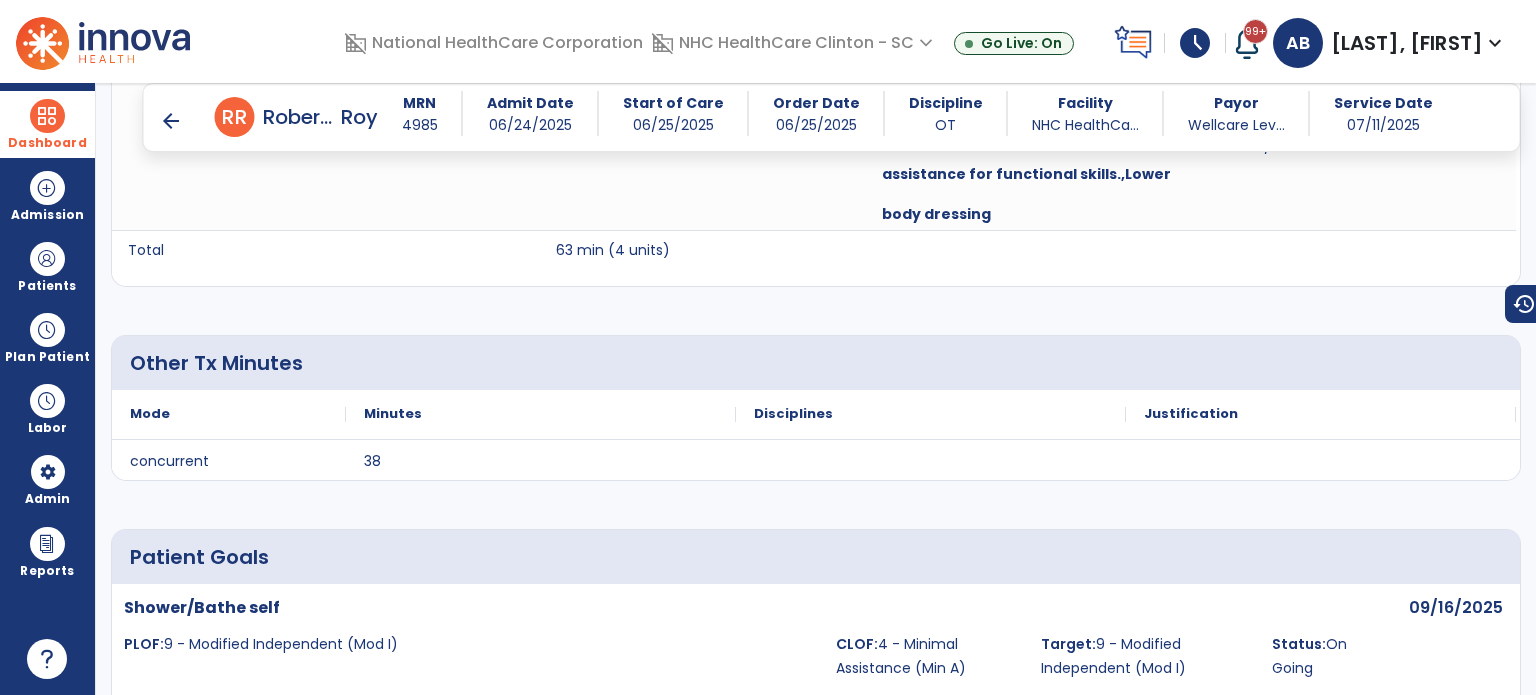 scroll, scrollTop: 3897, scrollLeft: 0, axis: vertical 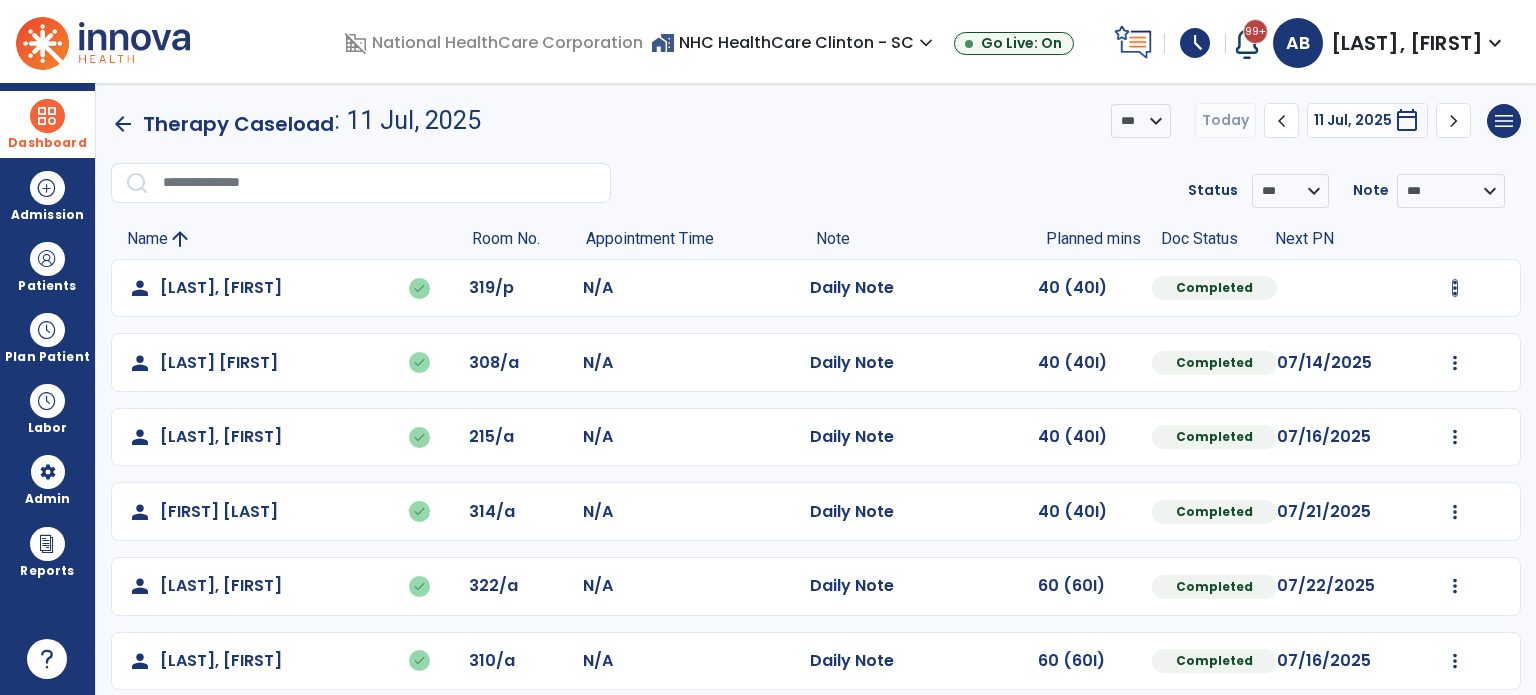 click at bounding box center (1455, 288) 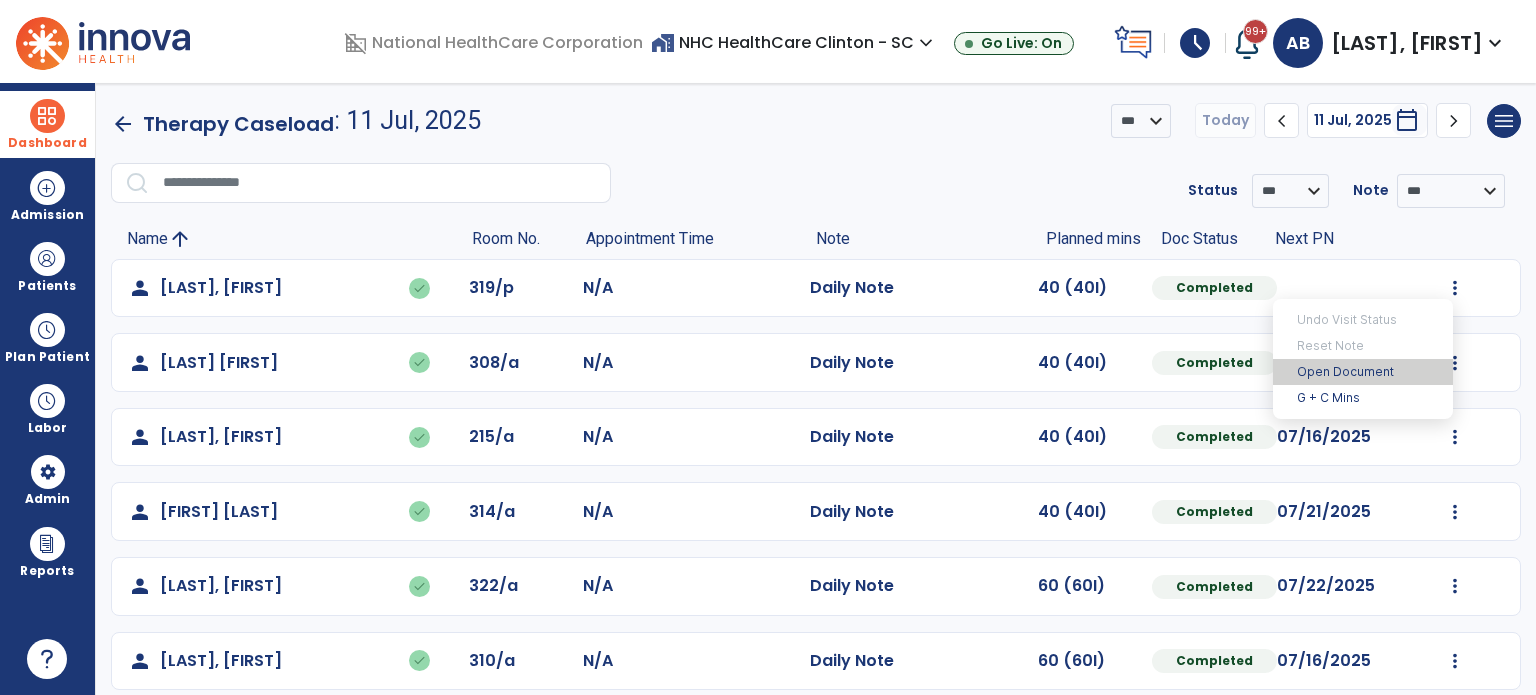 click on "Open Document" at bounding box center [1363, 372] 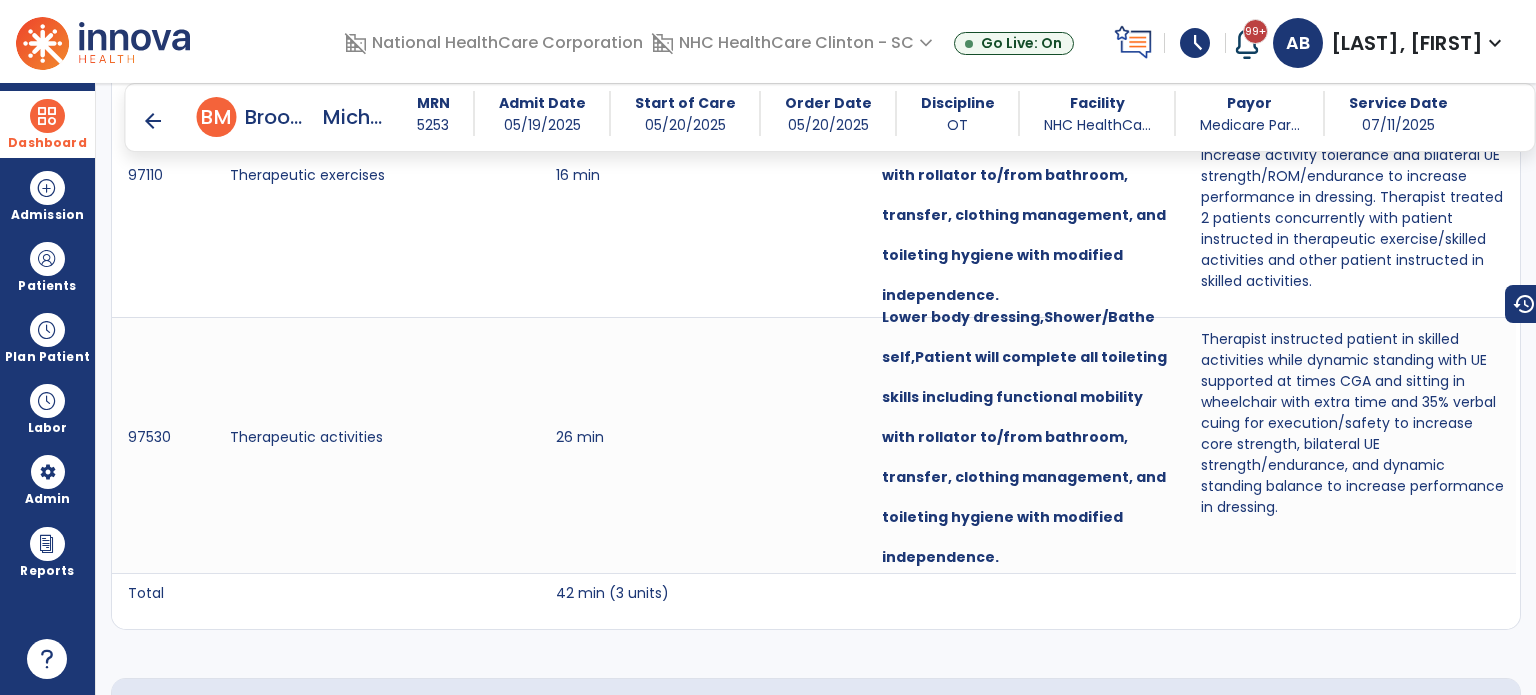 scroll, scrollTop: 2378, scrollLeft: 0, axis: vertical 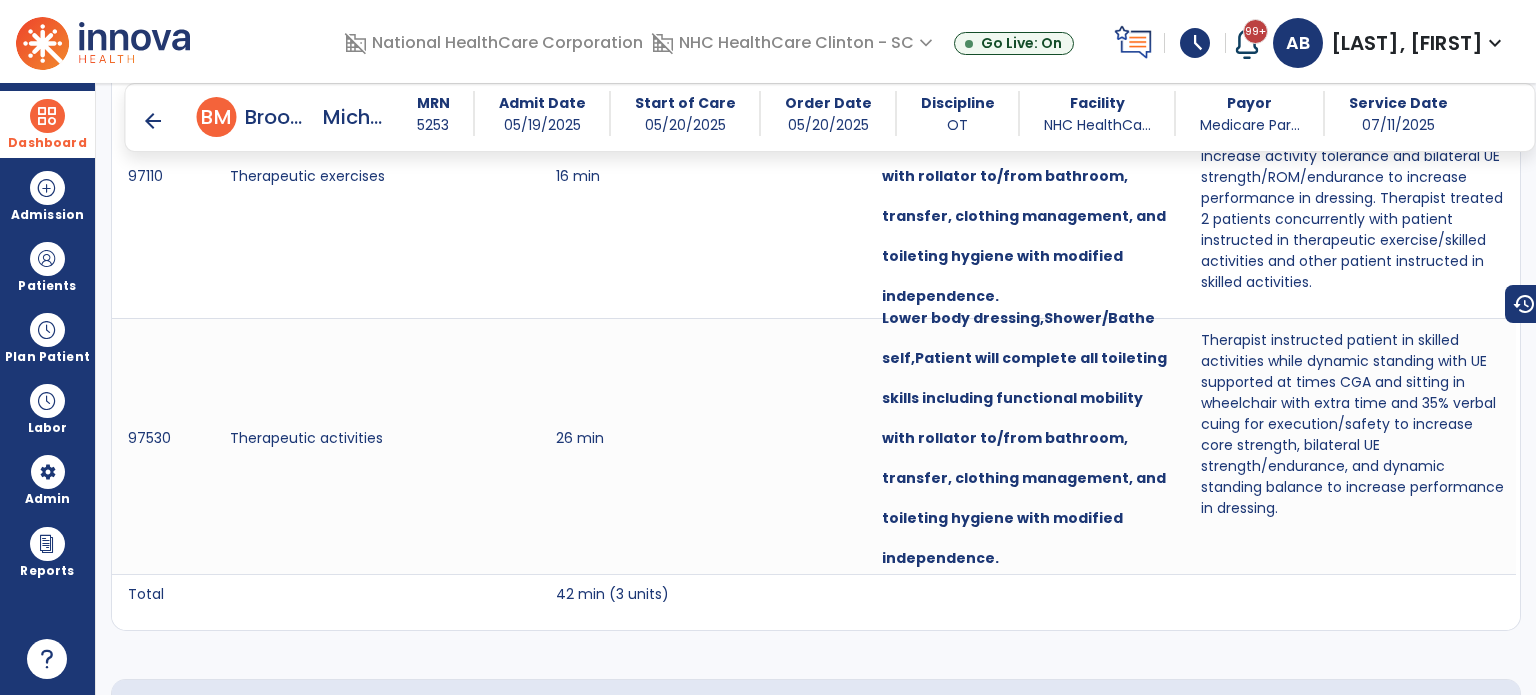 click on "arrow_back" at bounding box center (153, 121) 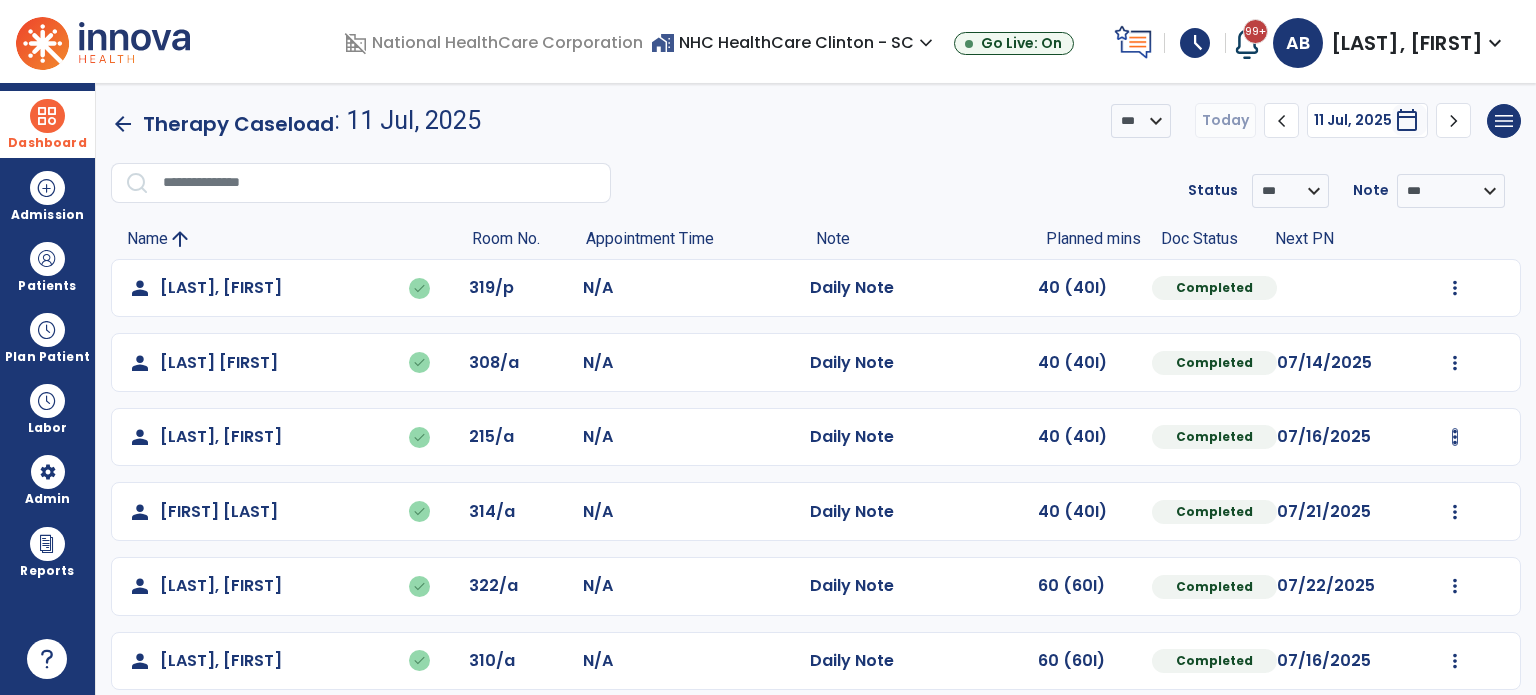 click at bounding box center [1455, 288] 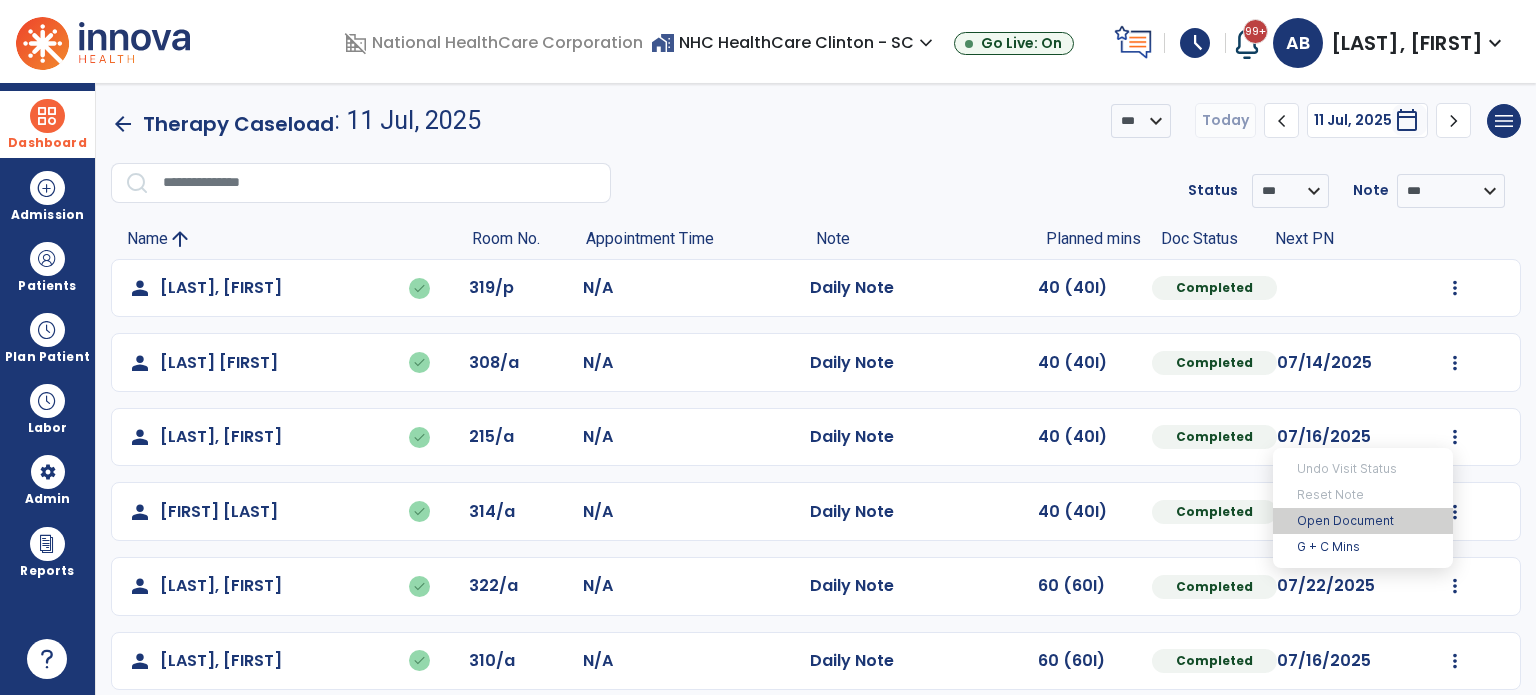 click on "Open Document" at bounding box center [1363, 521] 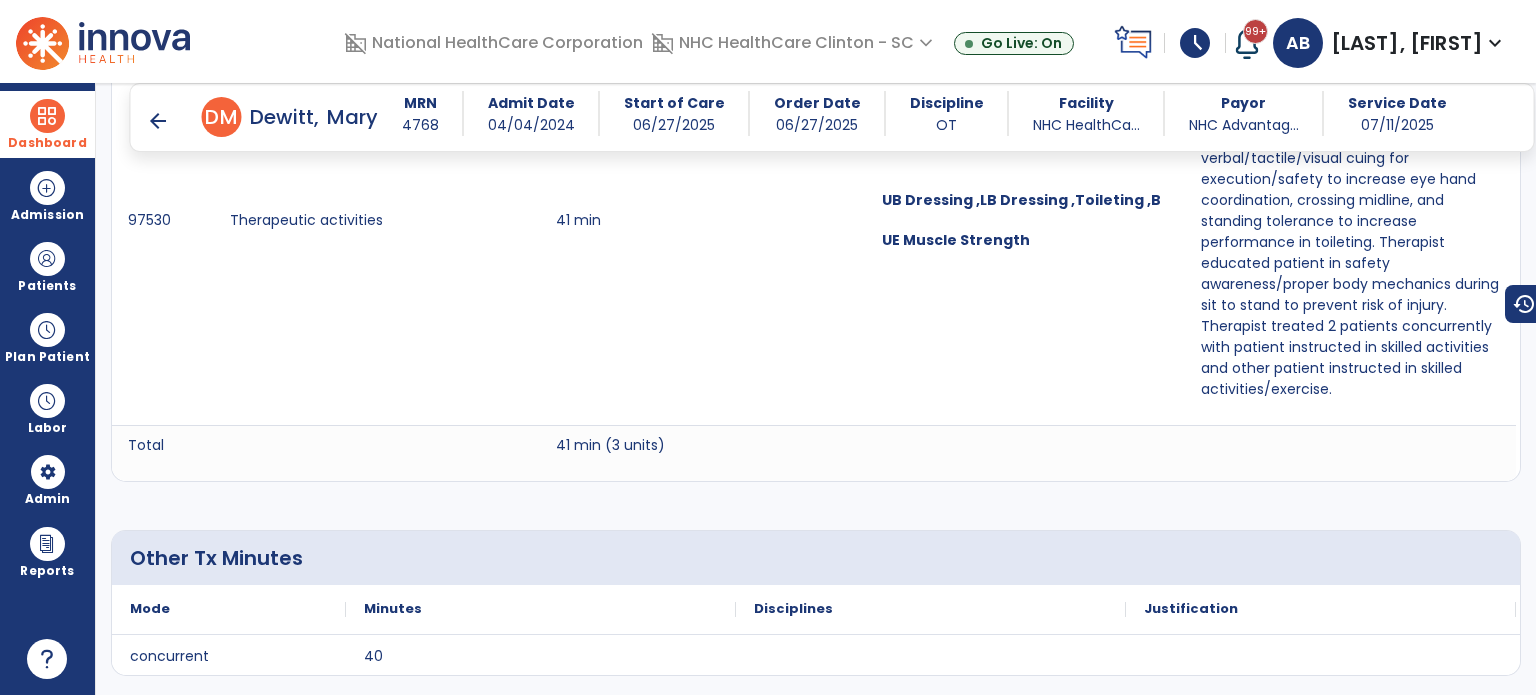 scroll, scrollTop: 1415, scrollLeft: 0, axis: vertical 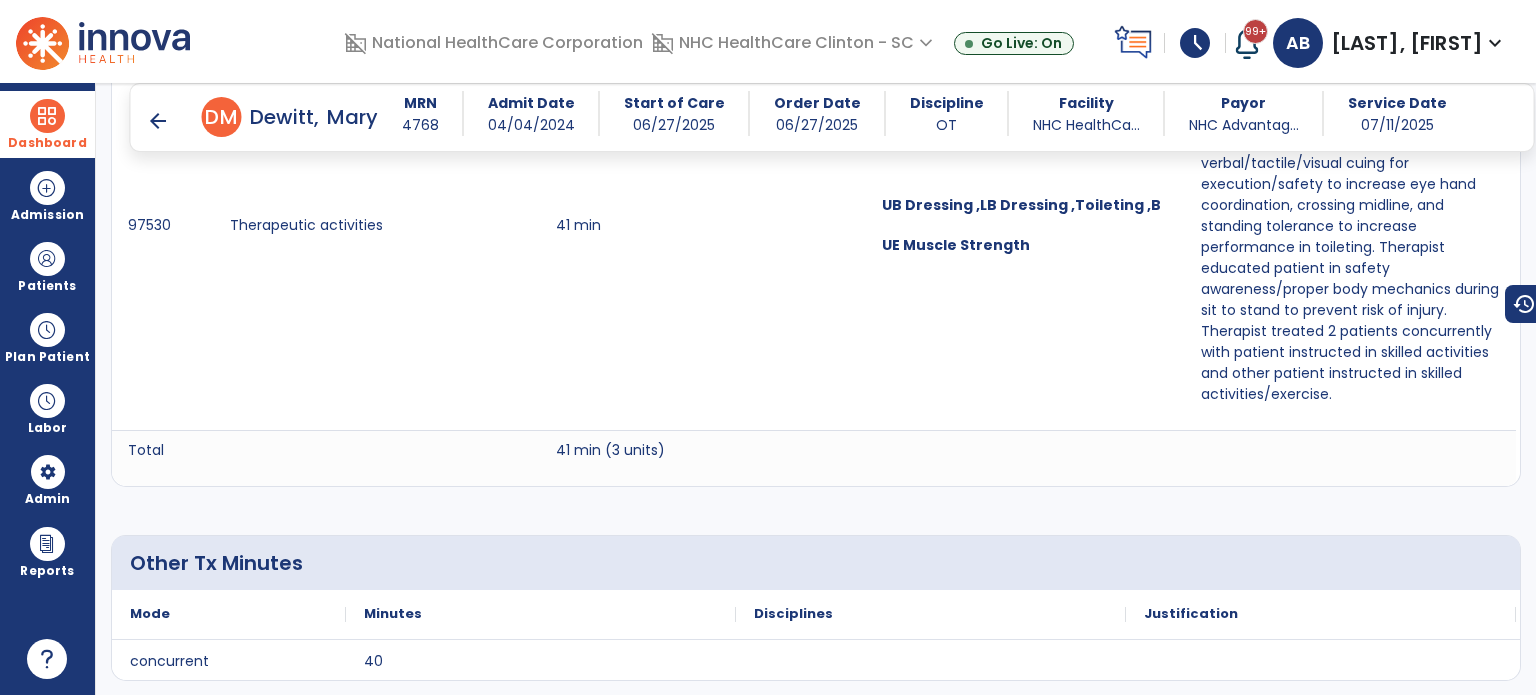 click on "arrow_back" at bounding box center (158, 121) 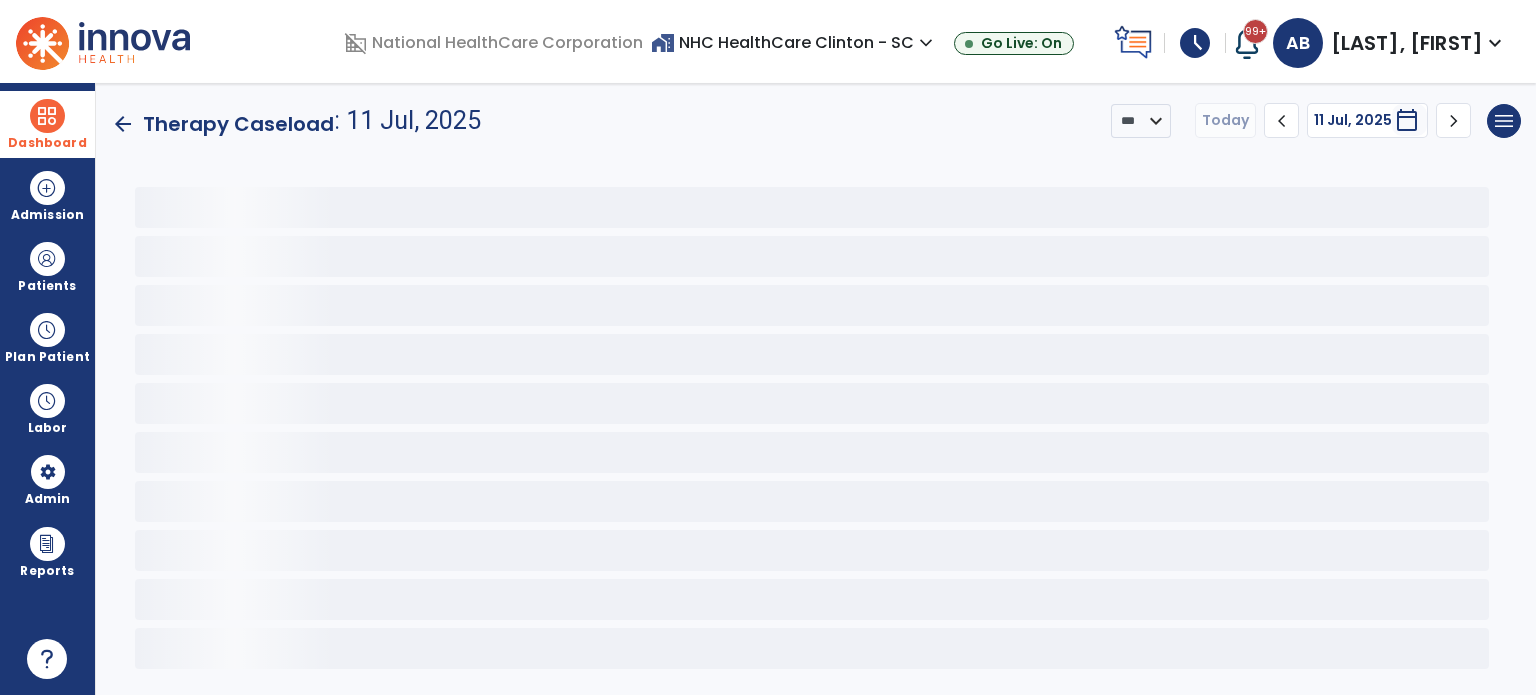 scroll, scrollTop: 0, scrollLeft: 0, axis: both 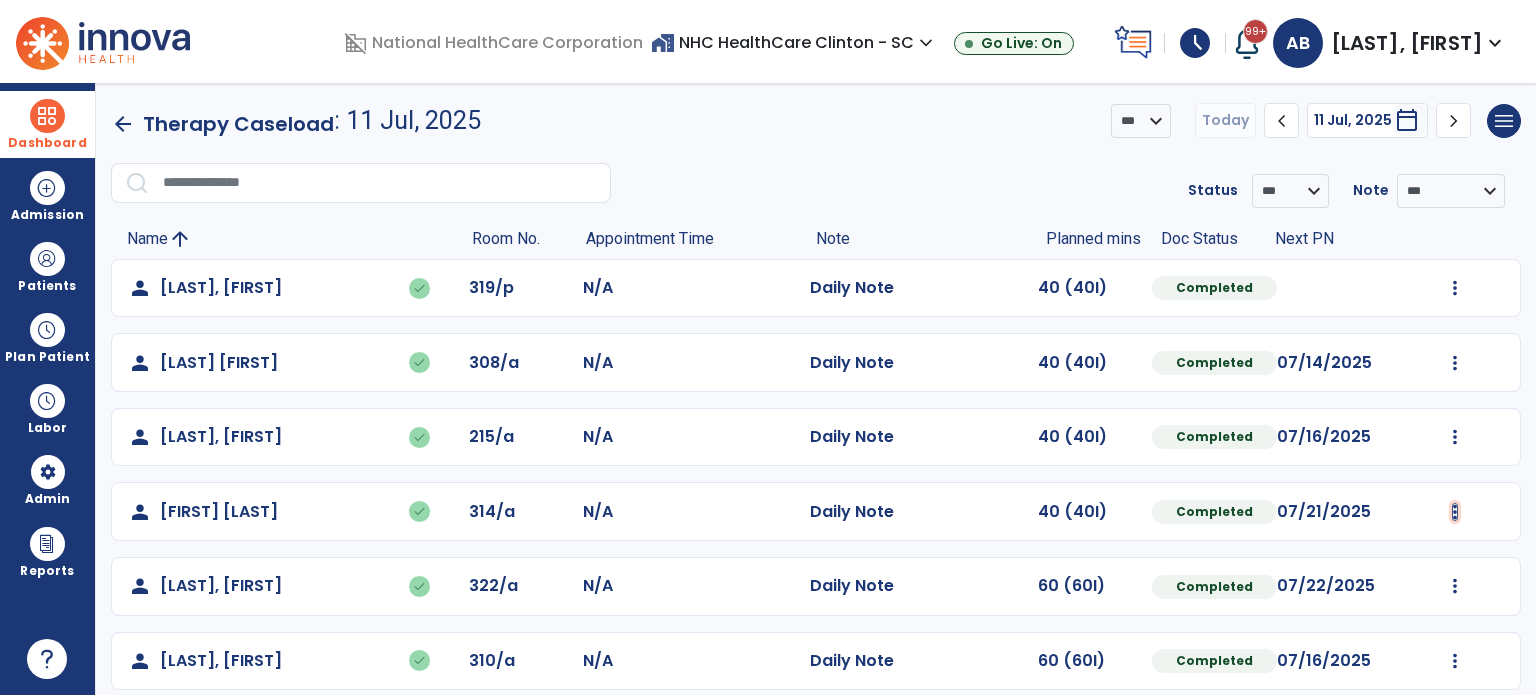 click at bounding box center [1455, 288] 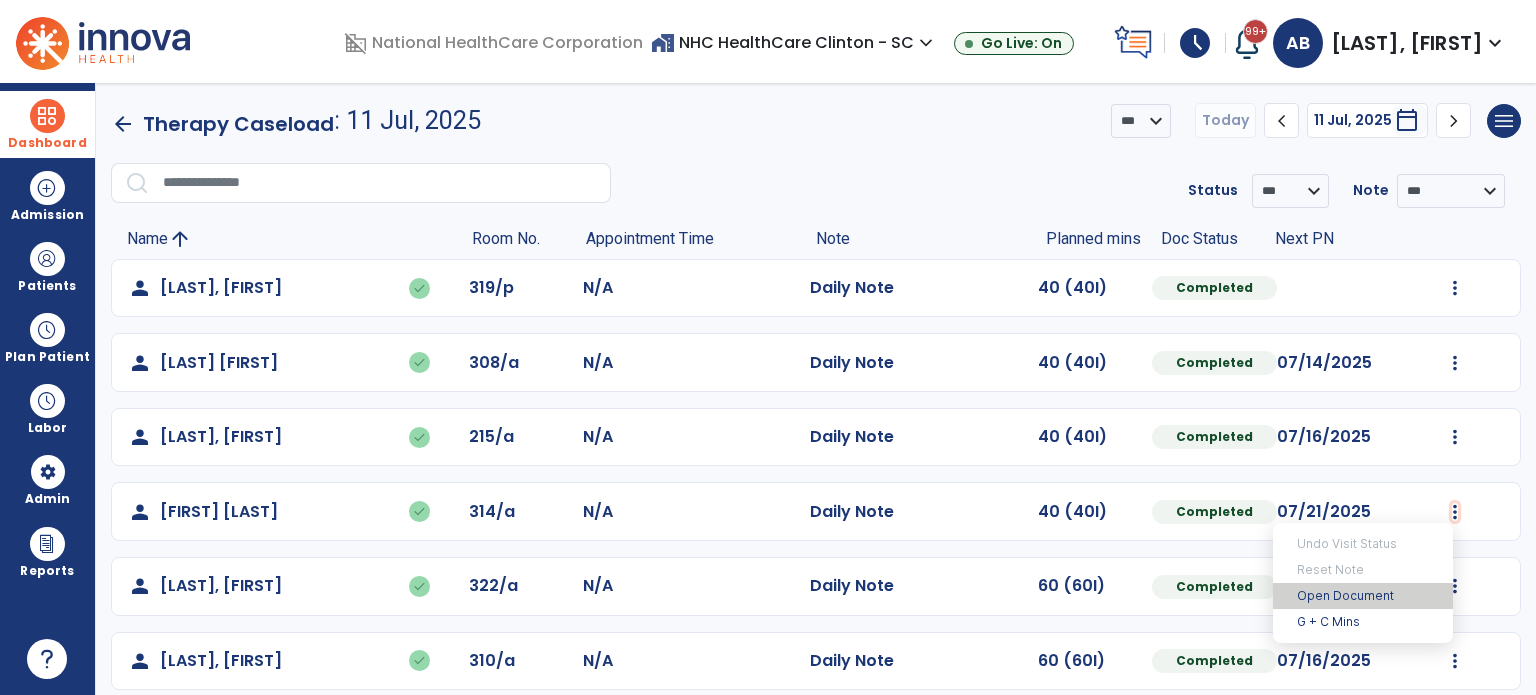 click on "Open Document" at bounding box center (1363, 596) 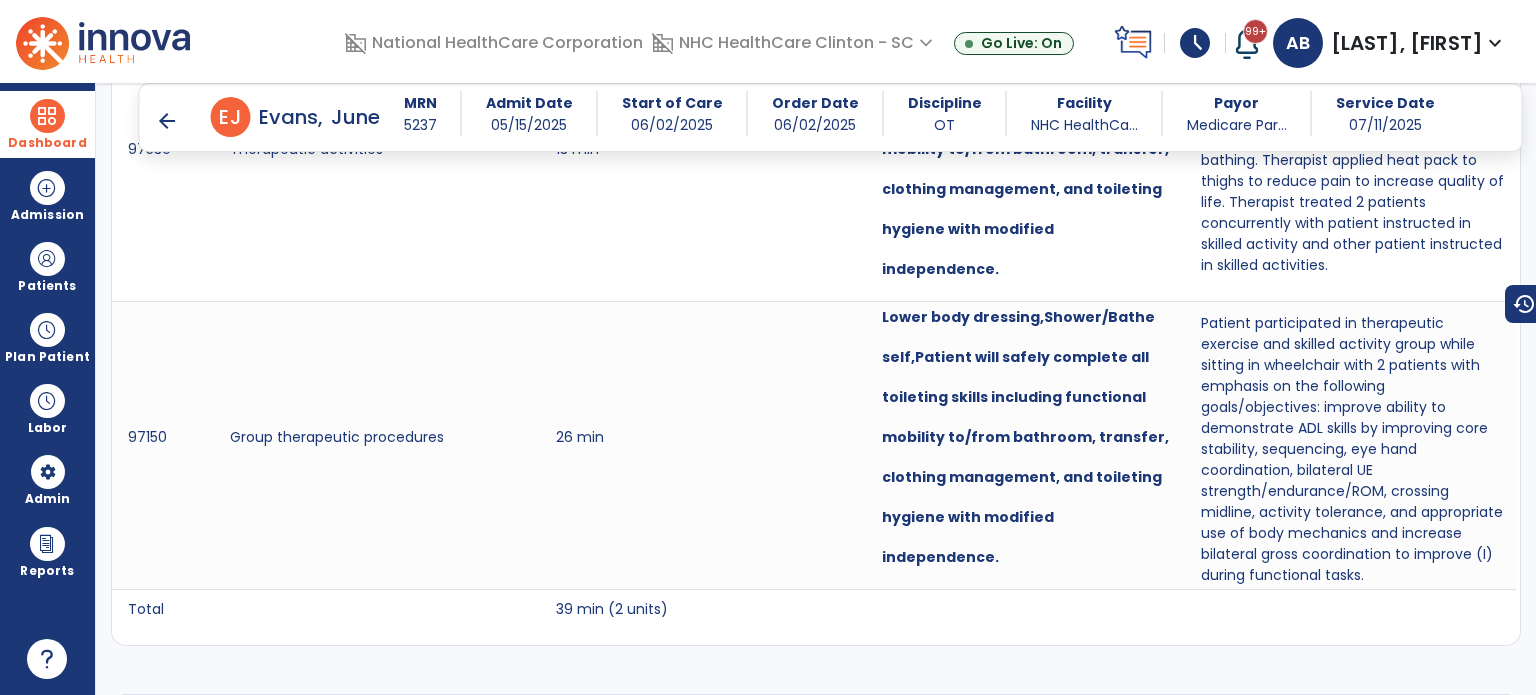scroll, scrollTop: 1311, scrollLeft: 0, axis: vertical 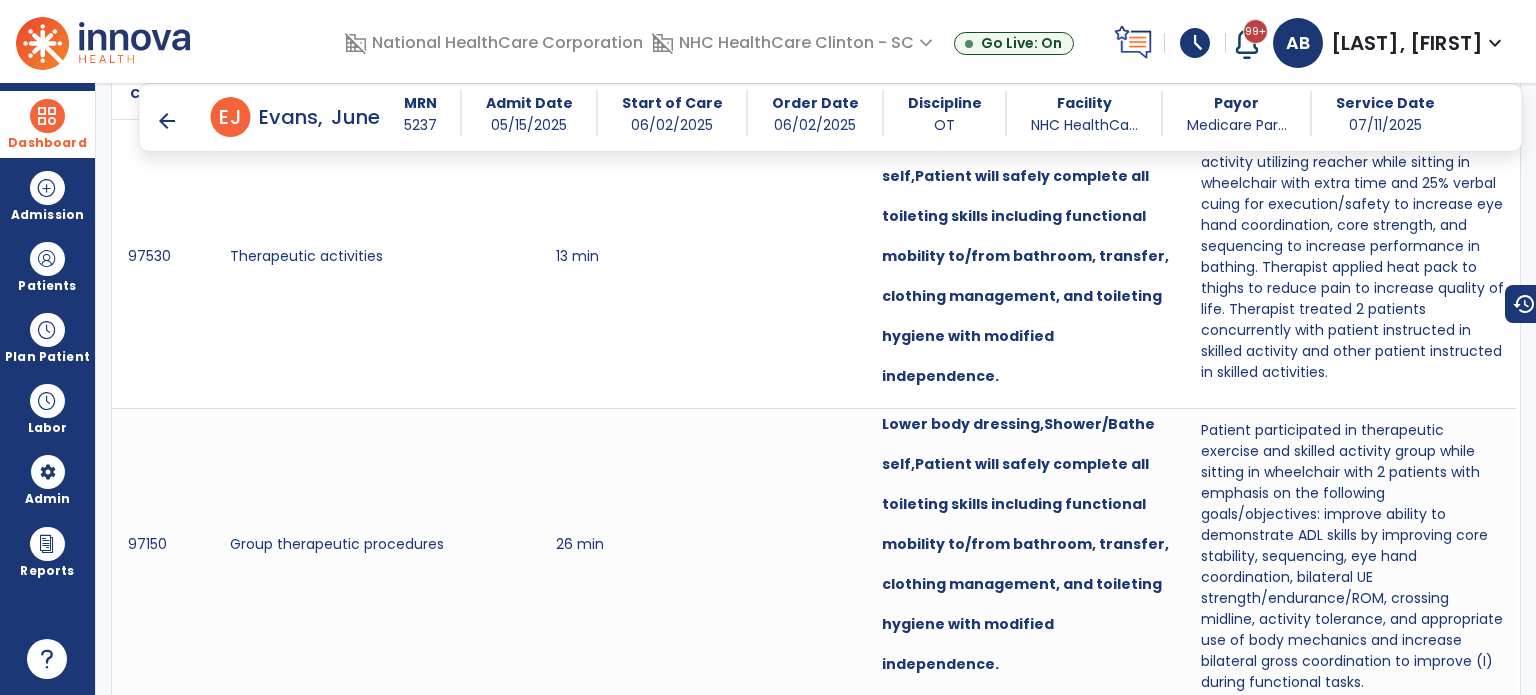 click on "arrow_back" at bounding box center [167, 121] 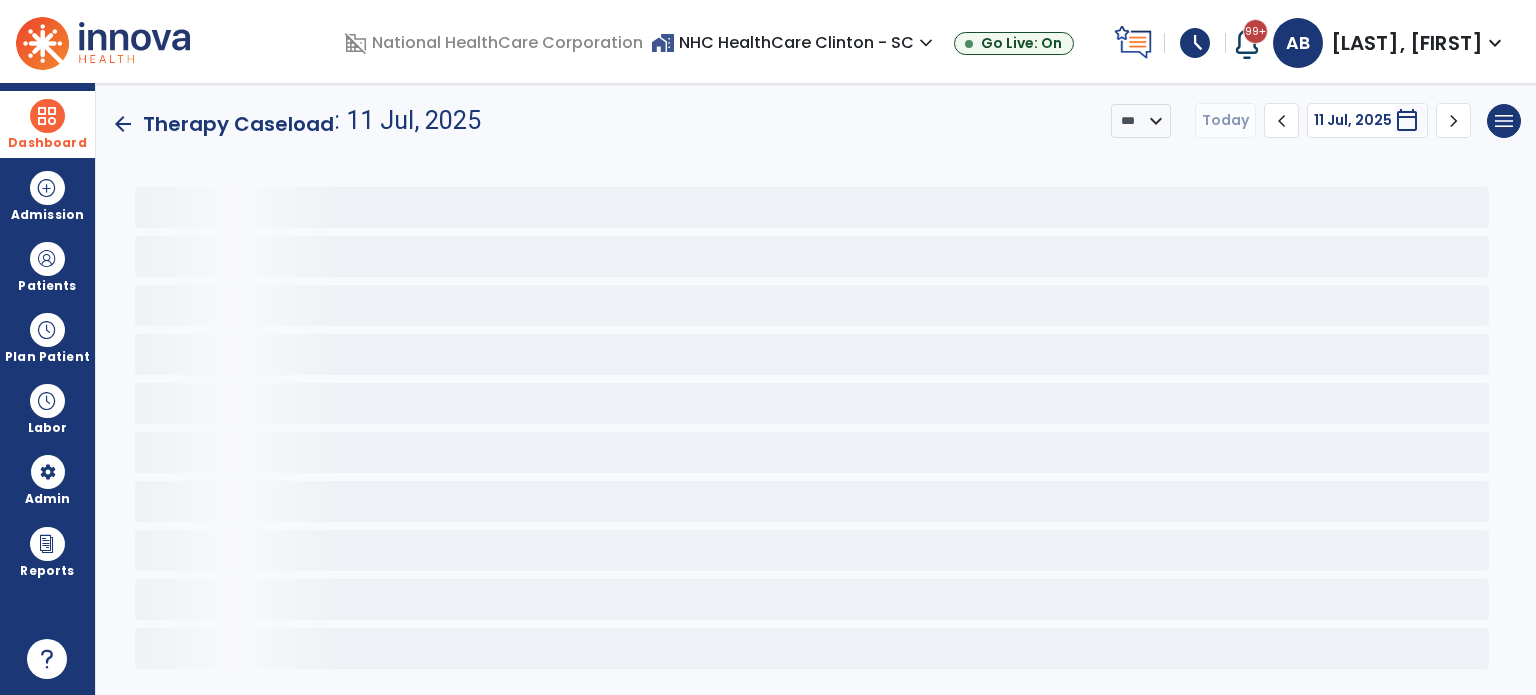 scroll, scrollTop: 0, scrollLeft: 0, axis: both 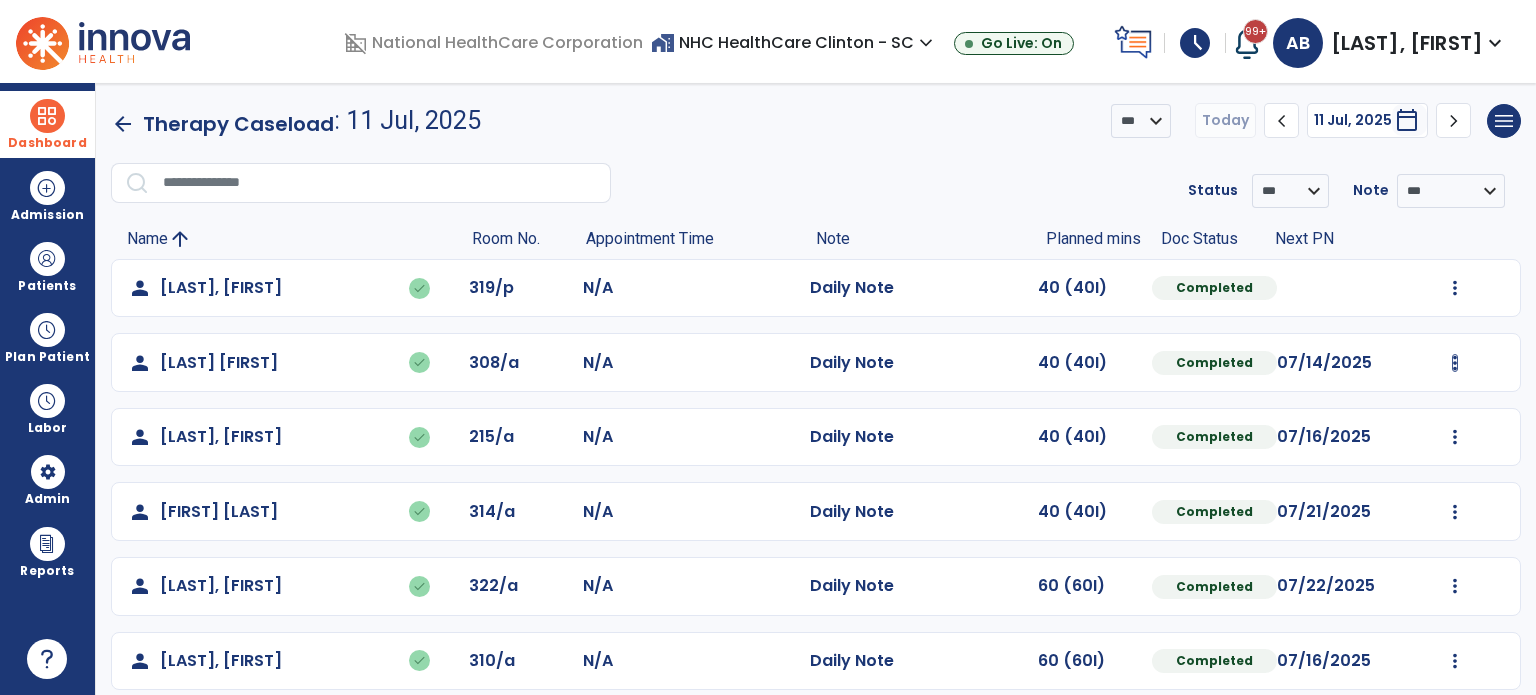 click at bounding box center (1455, 288) 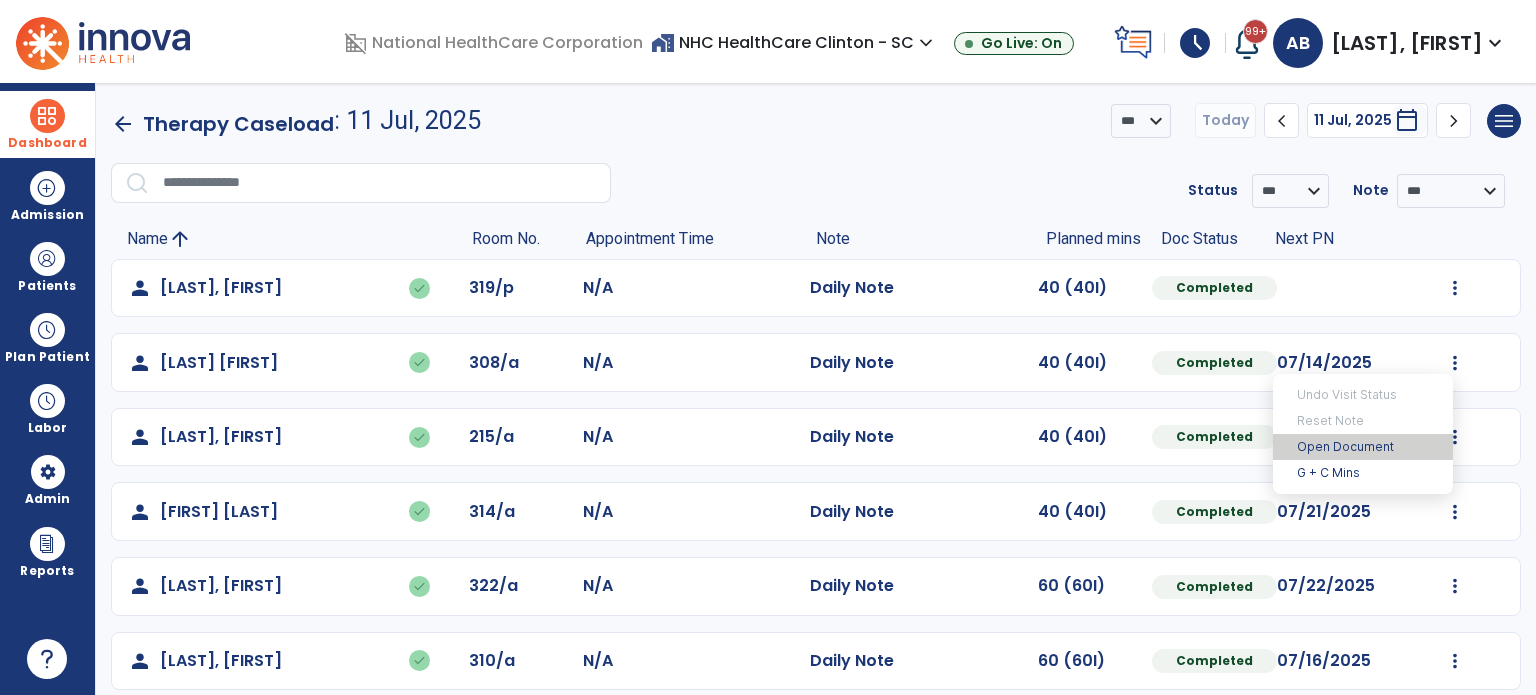 click on "Open Document" at bounding box center [1363, 447] 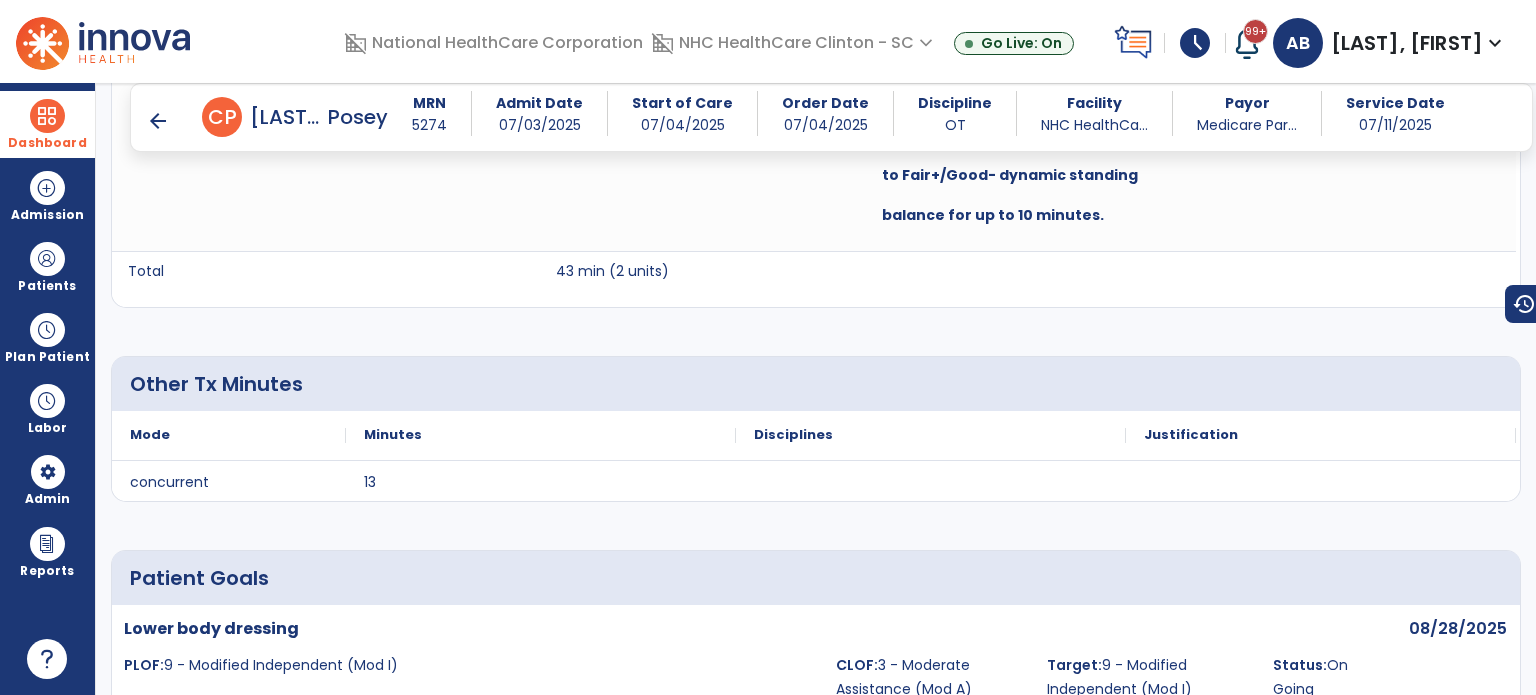 scroll, scrollTop: 2212, scrollLeft: 0, axis: vertical 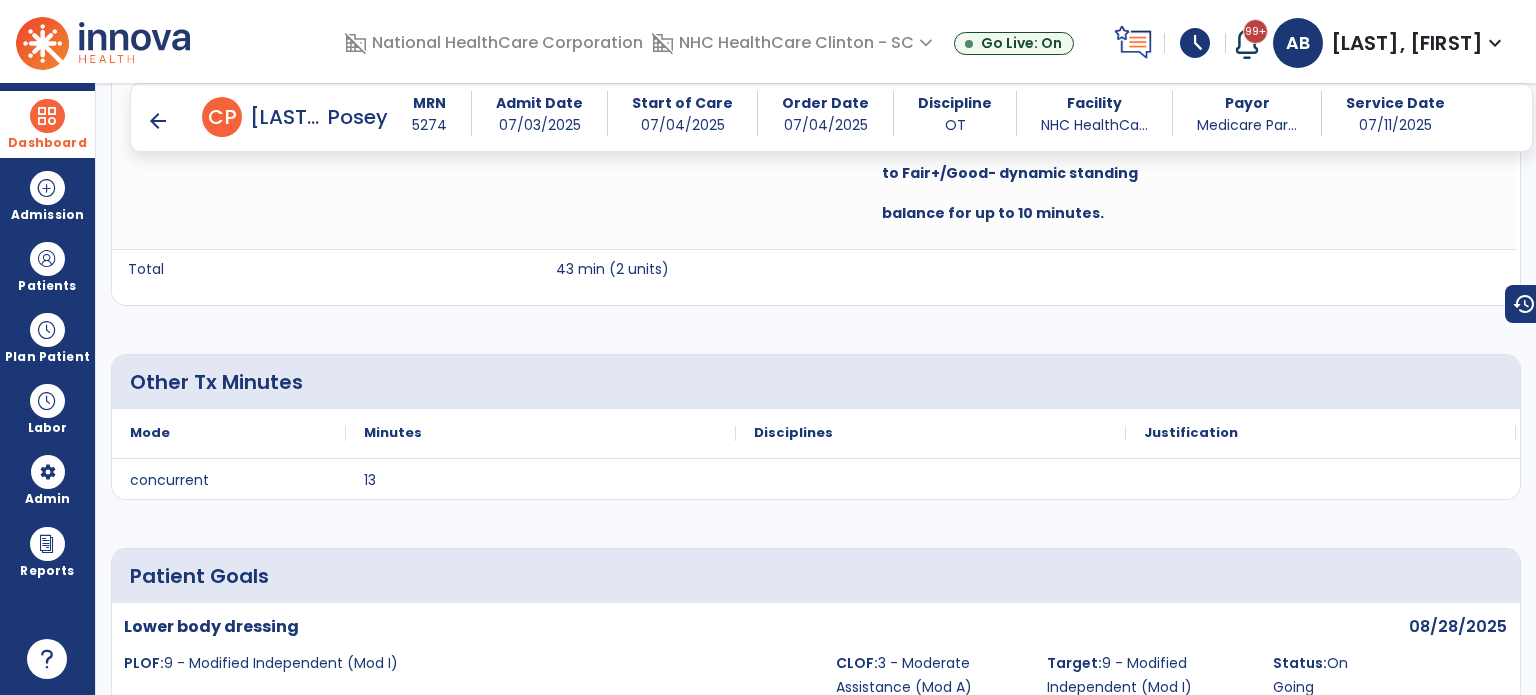 click on "arrow_back      C  P  [LAST],   [LAST]  MRN [NUMBER] Admit Date [DATE] Start of Care [DATE] Order Date [DATE] Discipline OT Facility [ORGANIZATION]... Payor Medicare Par... Service Date [DATE]" at bounding box center [831, 117] 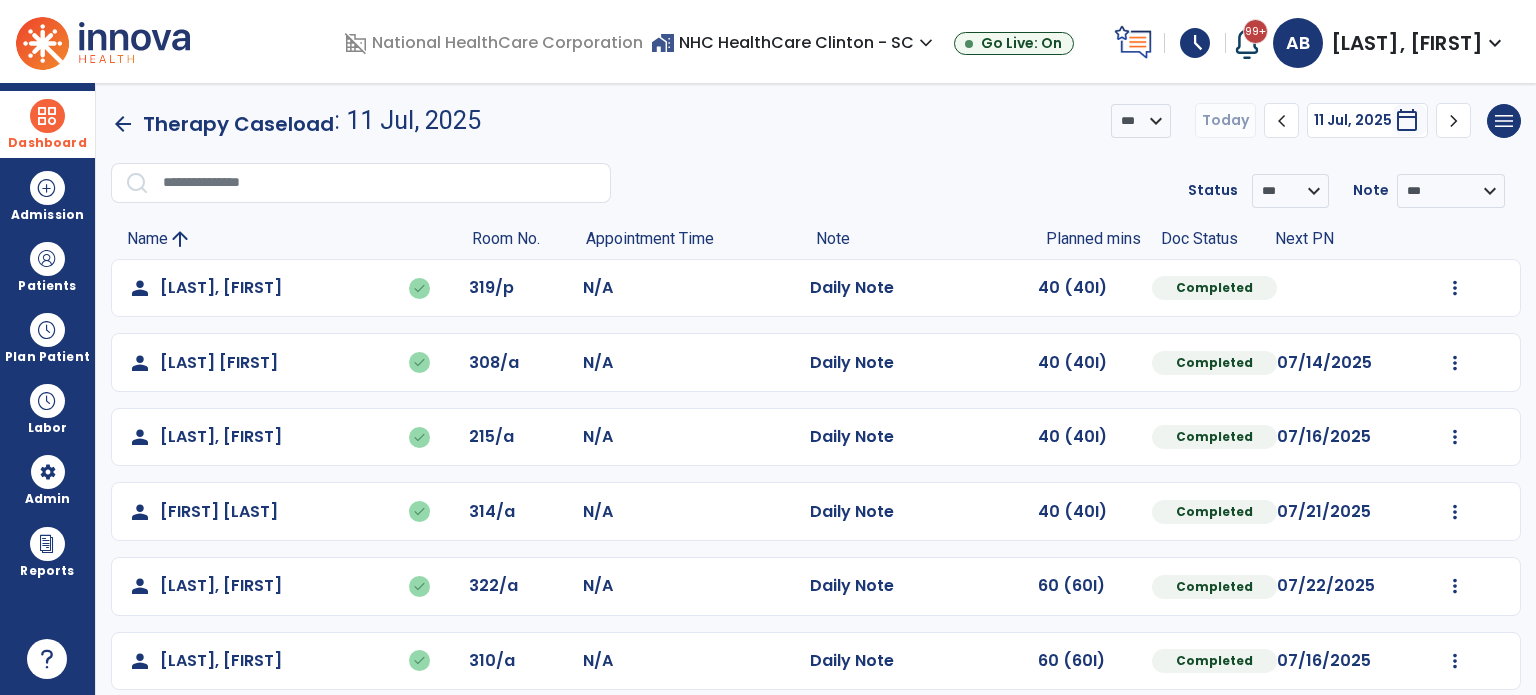 scroll, scrollTop: 94, scrollLeft: 0, axis: vertical 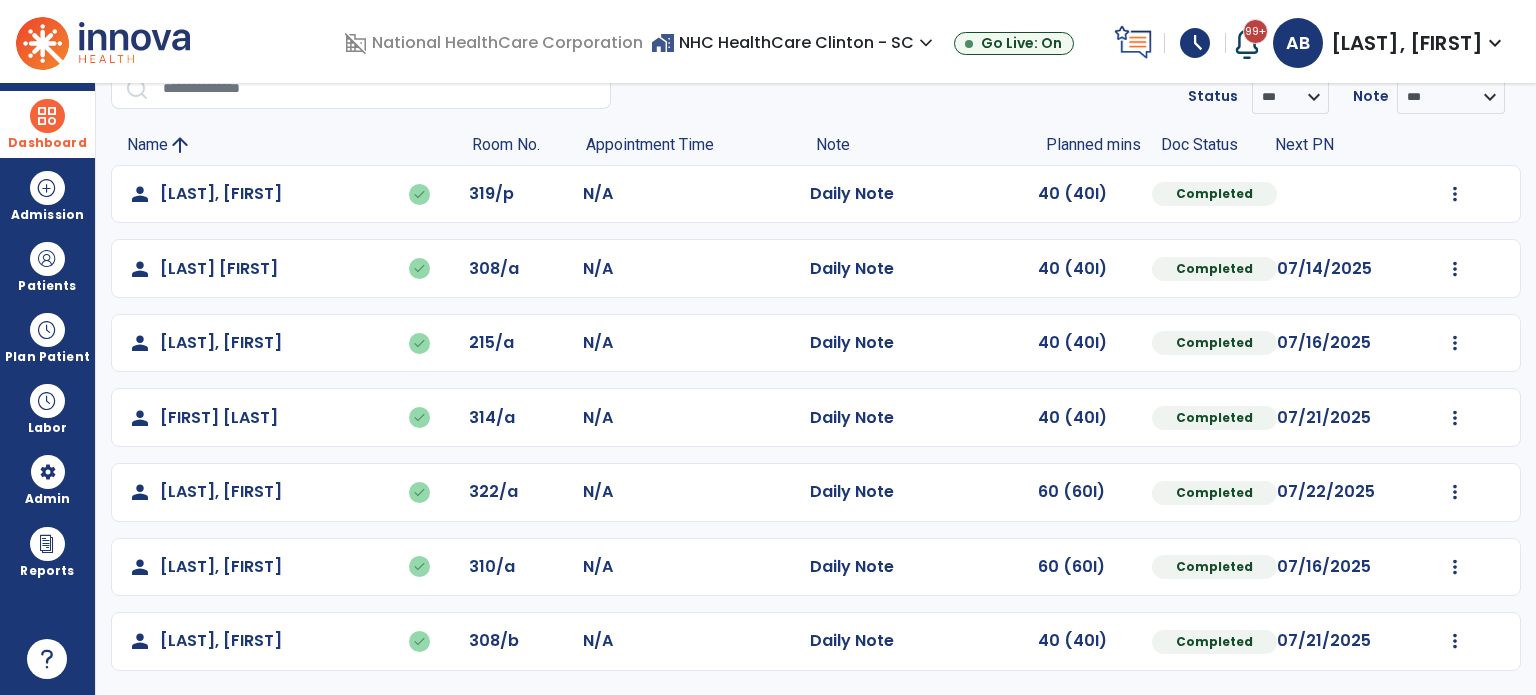 click on "schedule" at bounding box center [1195, 43] 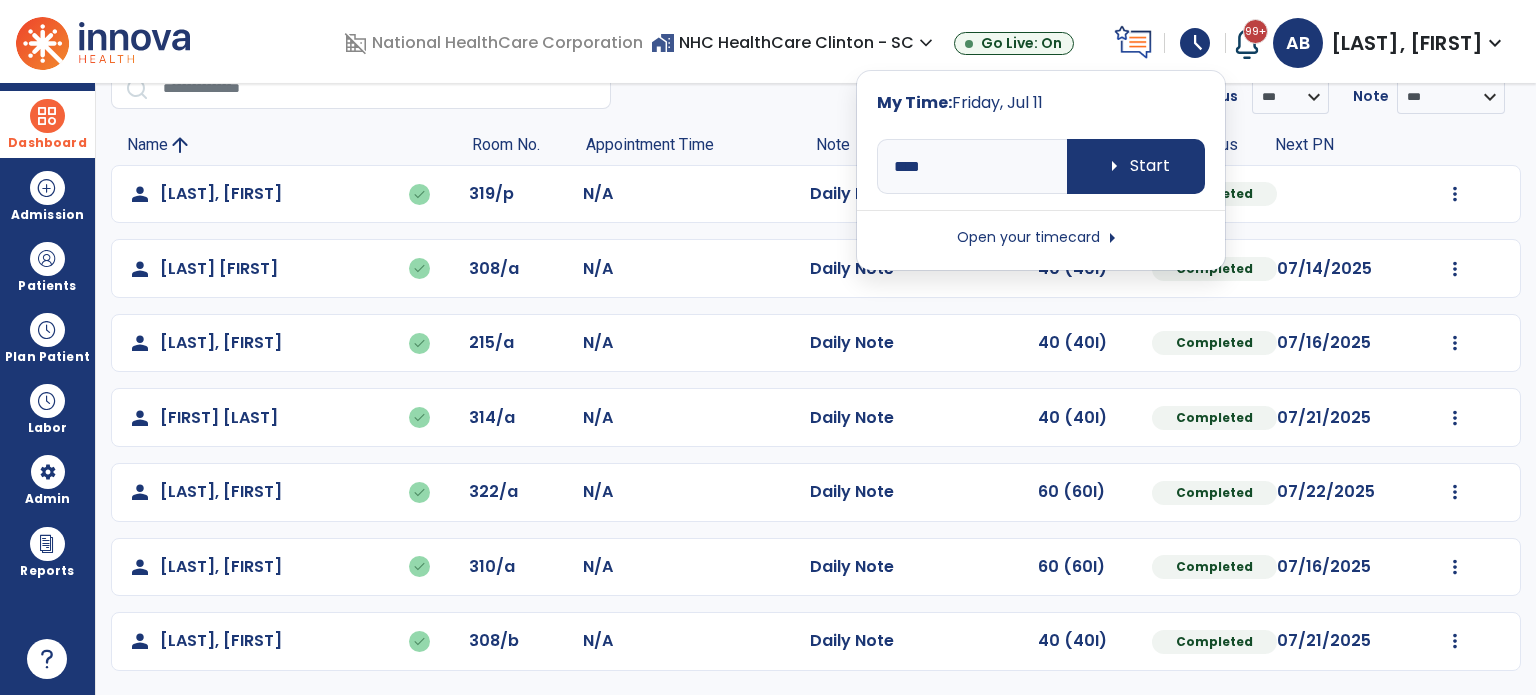 click on "My Time:   Friday, Jul 11    **** arrow_right  Start   Open your timecard  arrow_right" at bounding box center [1041, 170] 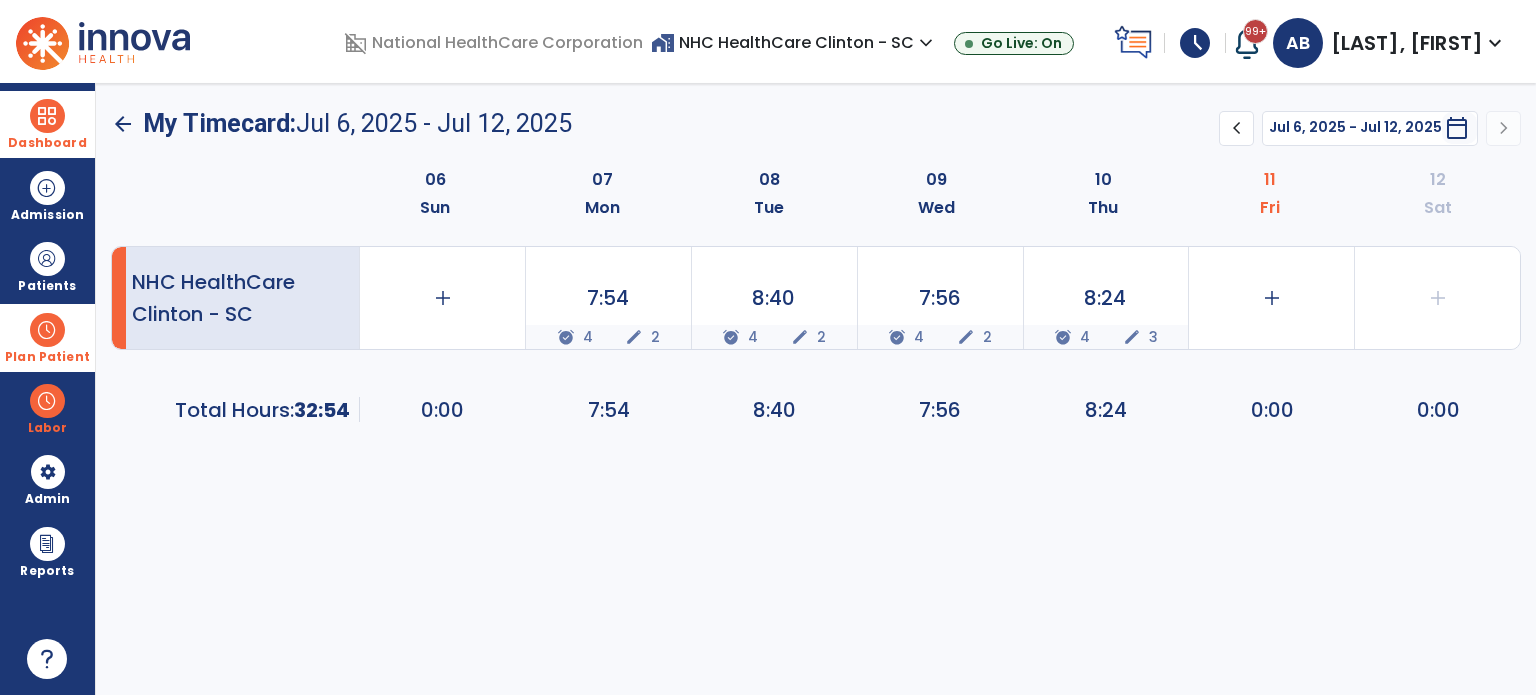 click at bounding box center (47, 330) 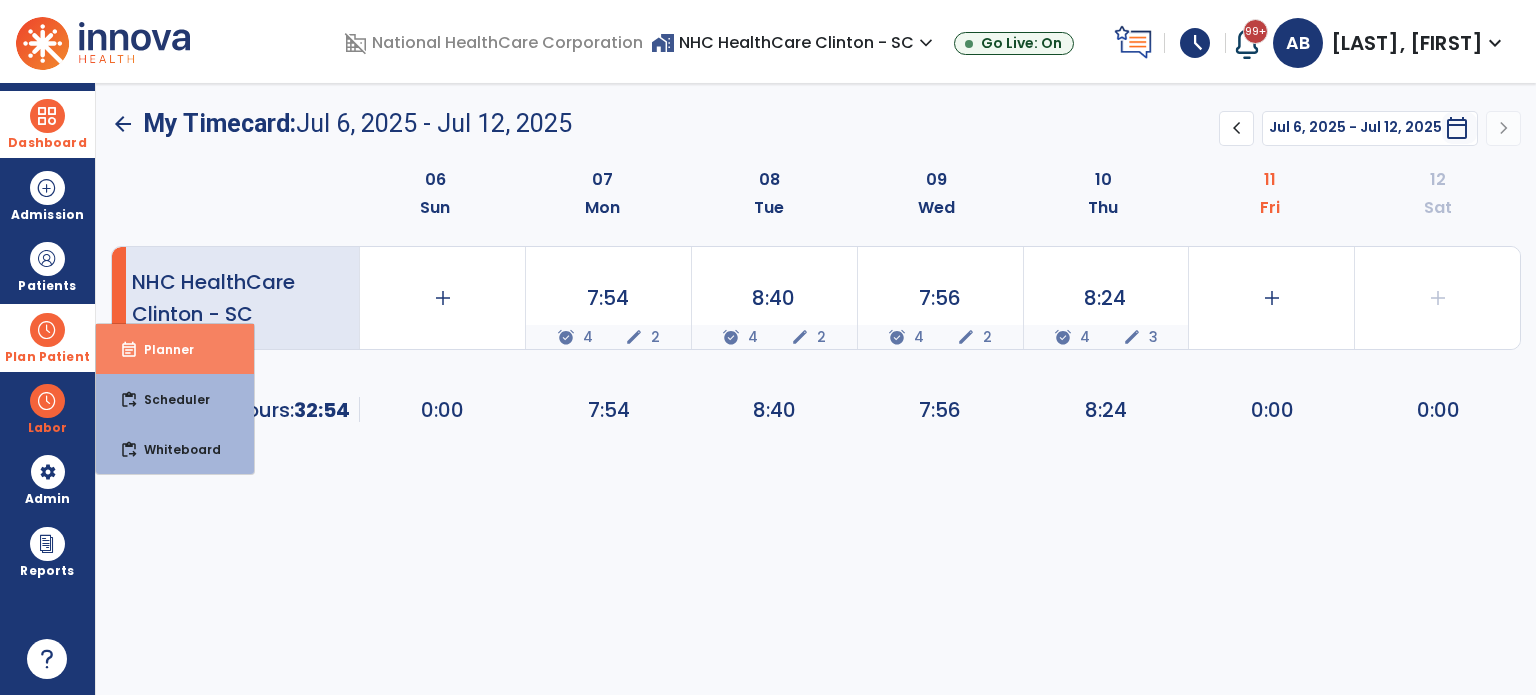click on "Planner" at bounding box center [161, 349] 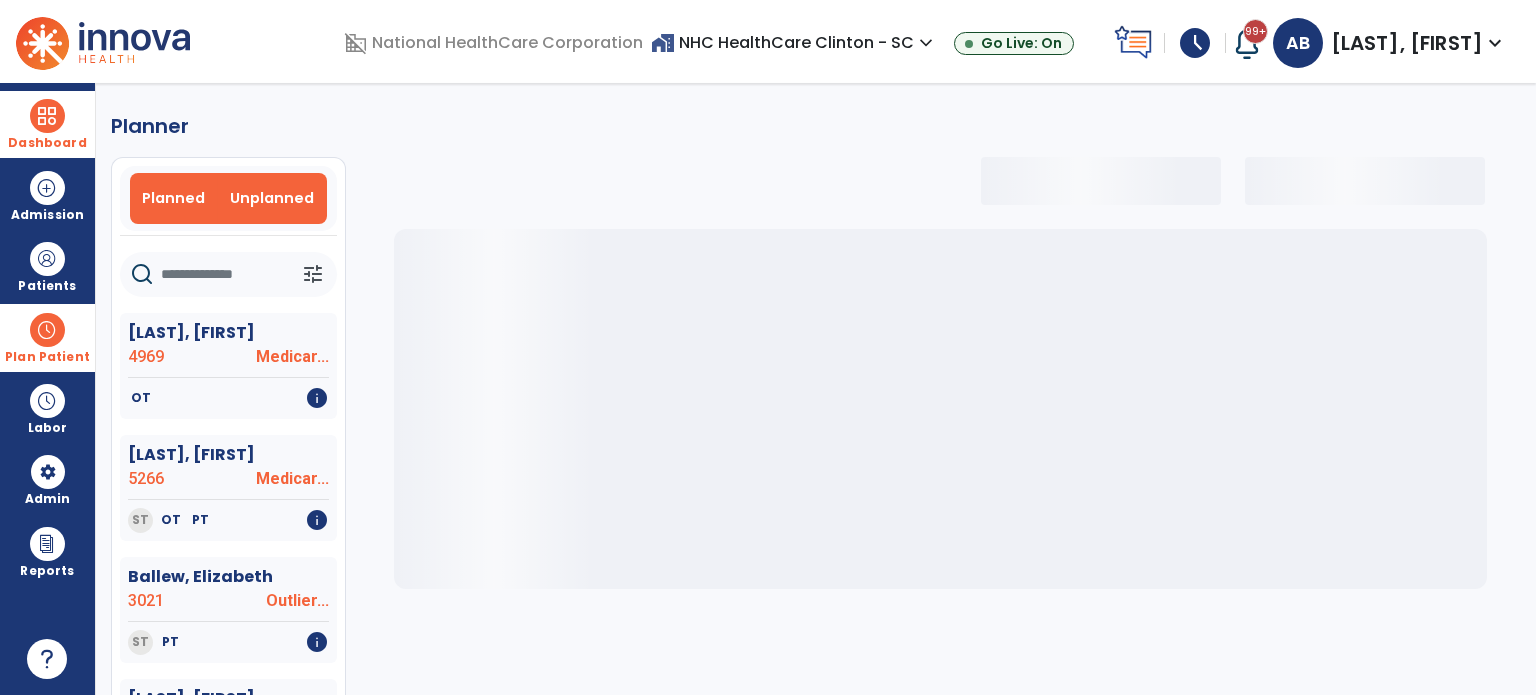 click on "Unplanned" at bounding box center (272, 198) 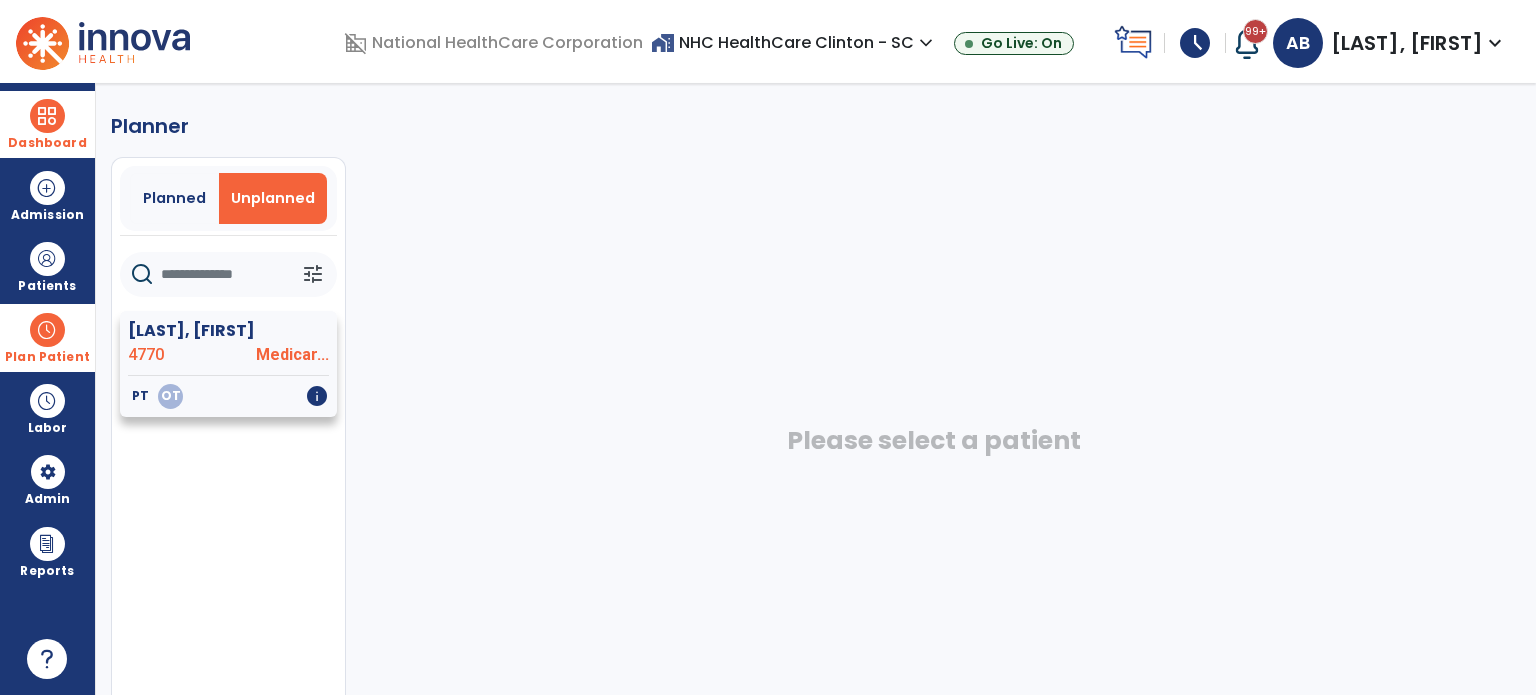 click on "PT   OT   info" 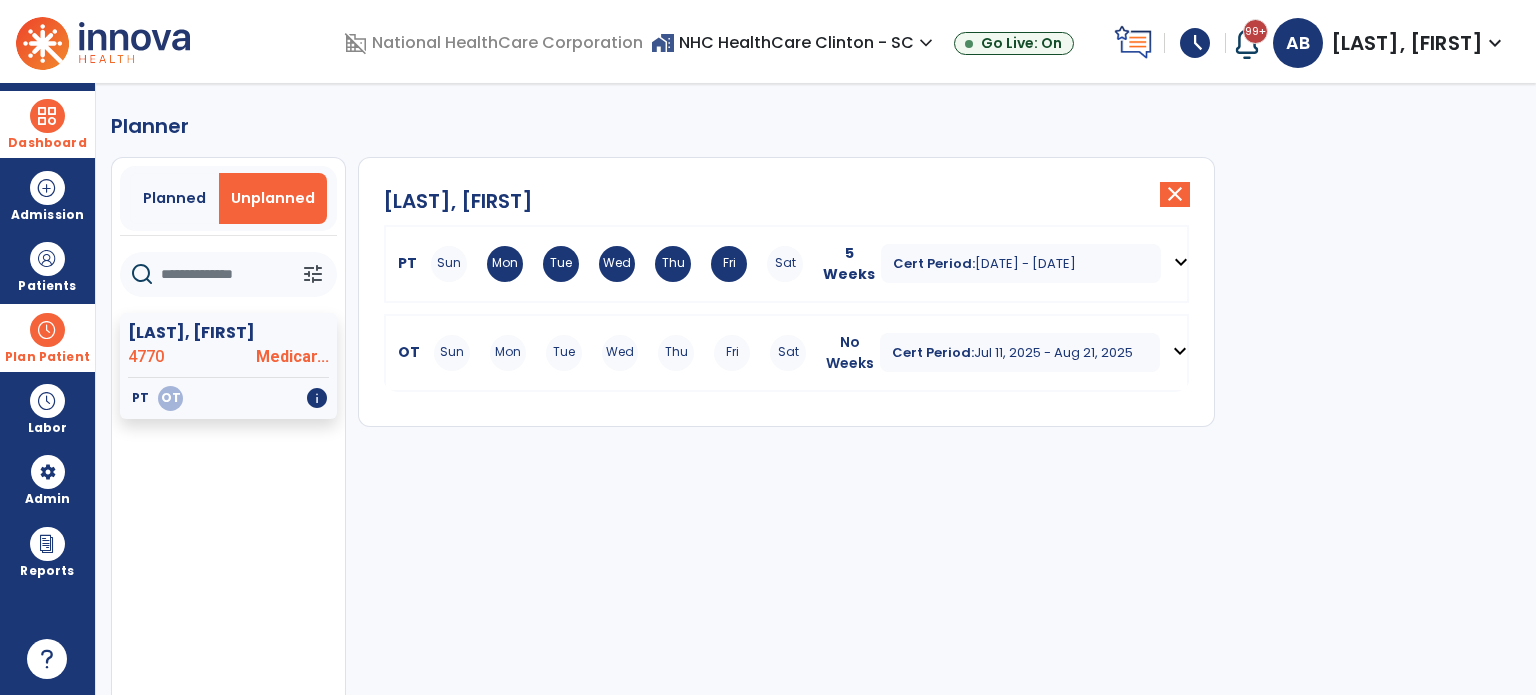 click on "expand_more" at bounding box center (1180, 351) 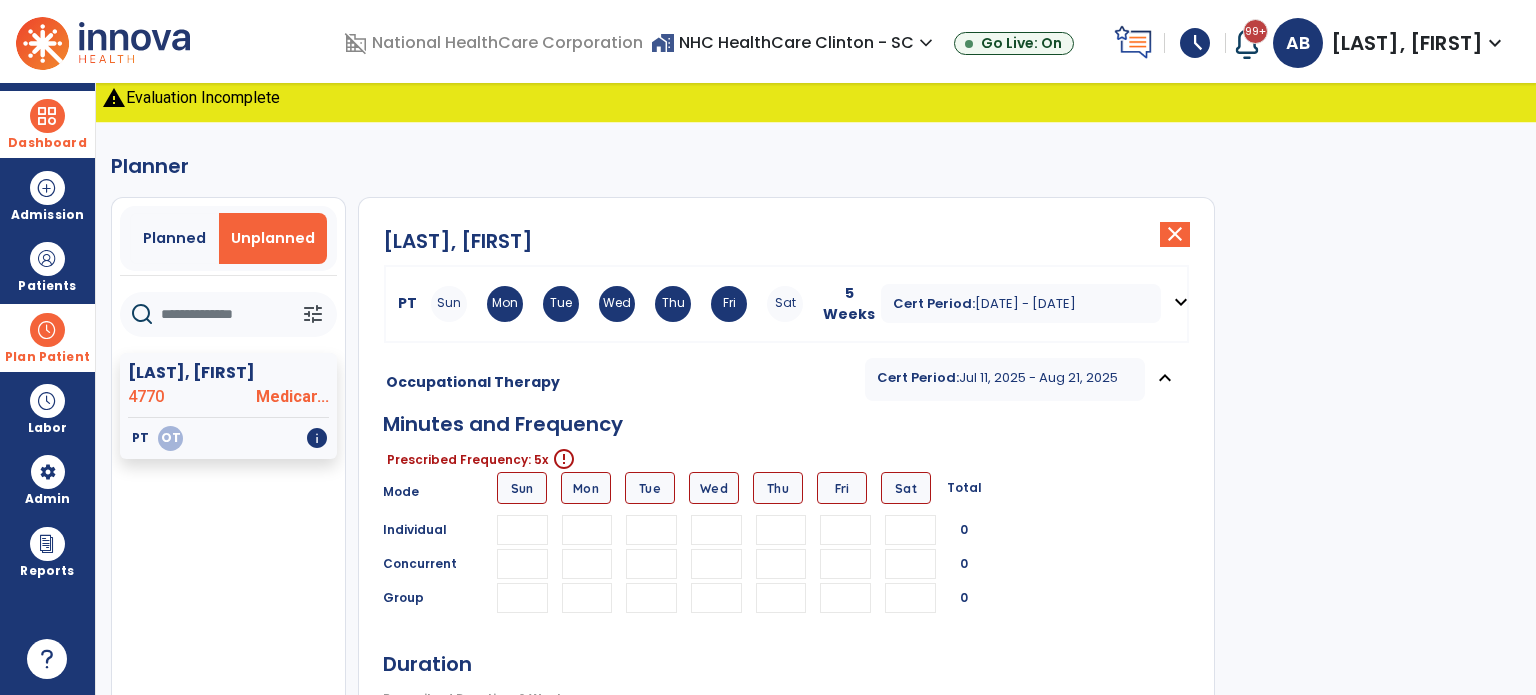 click at bounding box center (587, 530) 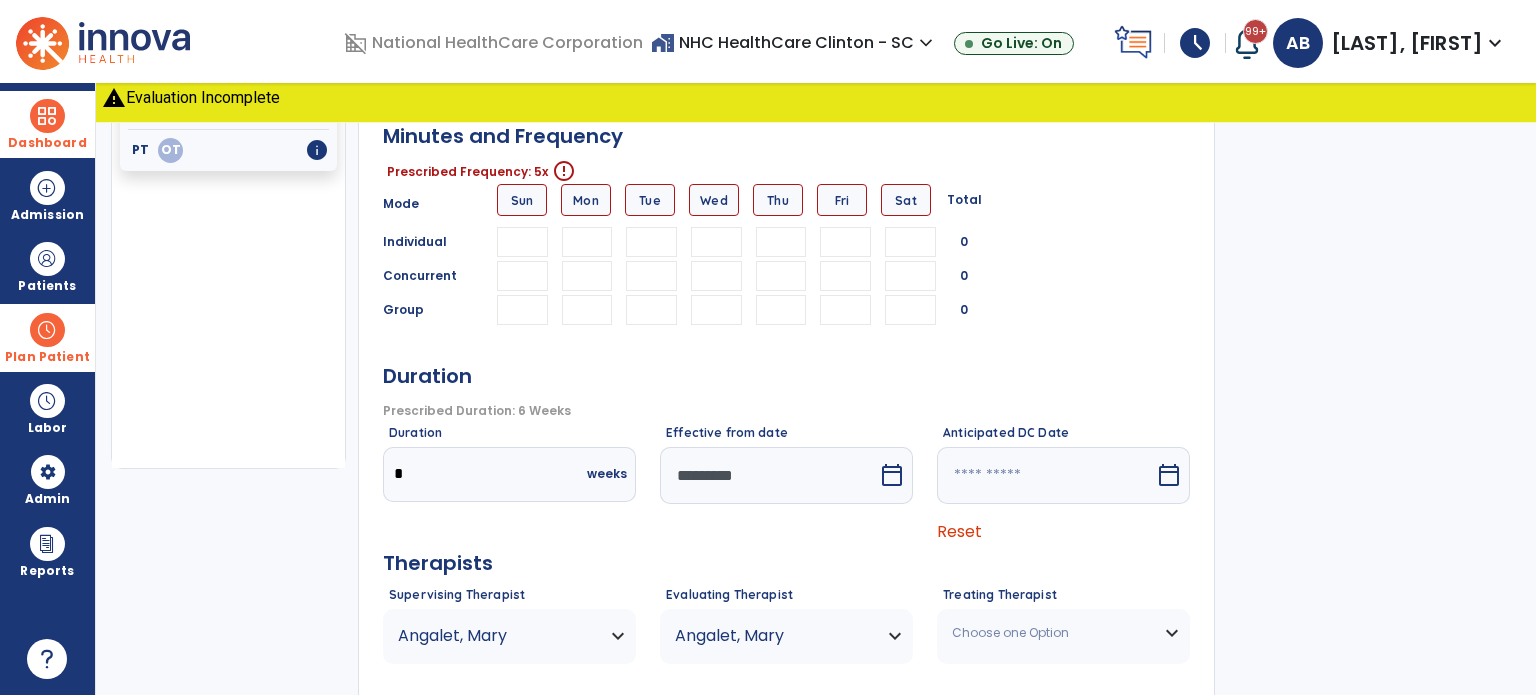 scroll, scrollTop: 227, scrollLeft: 0, axis: vertical 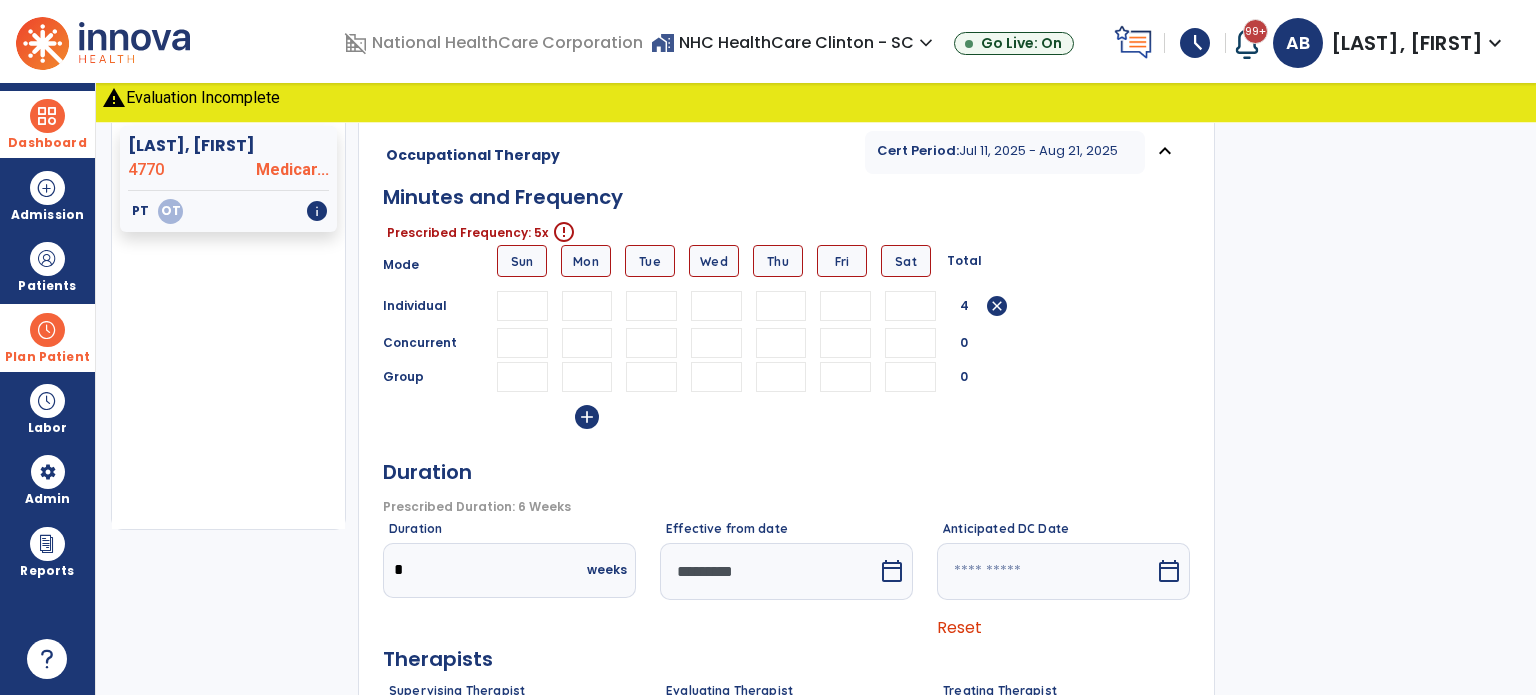 type on "**" 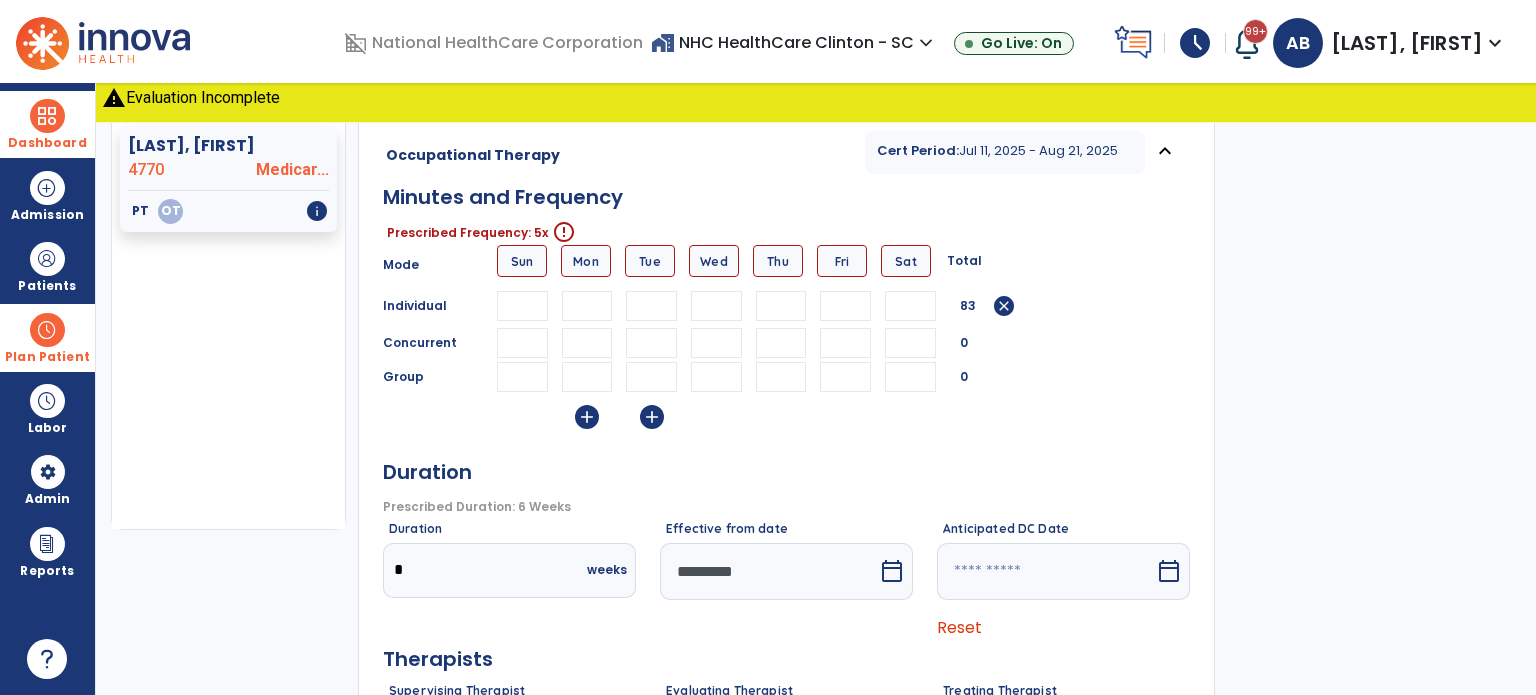type on "**" 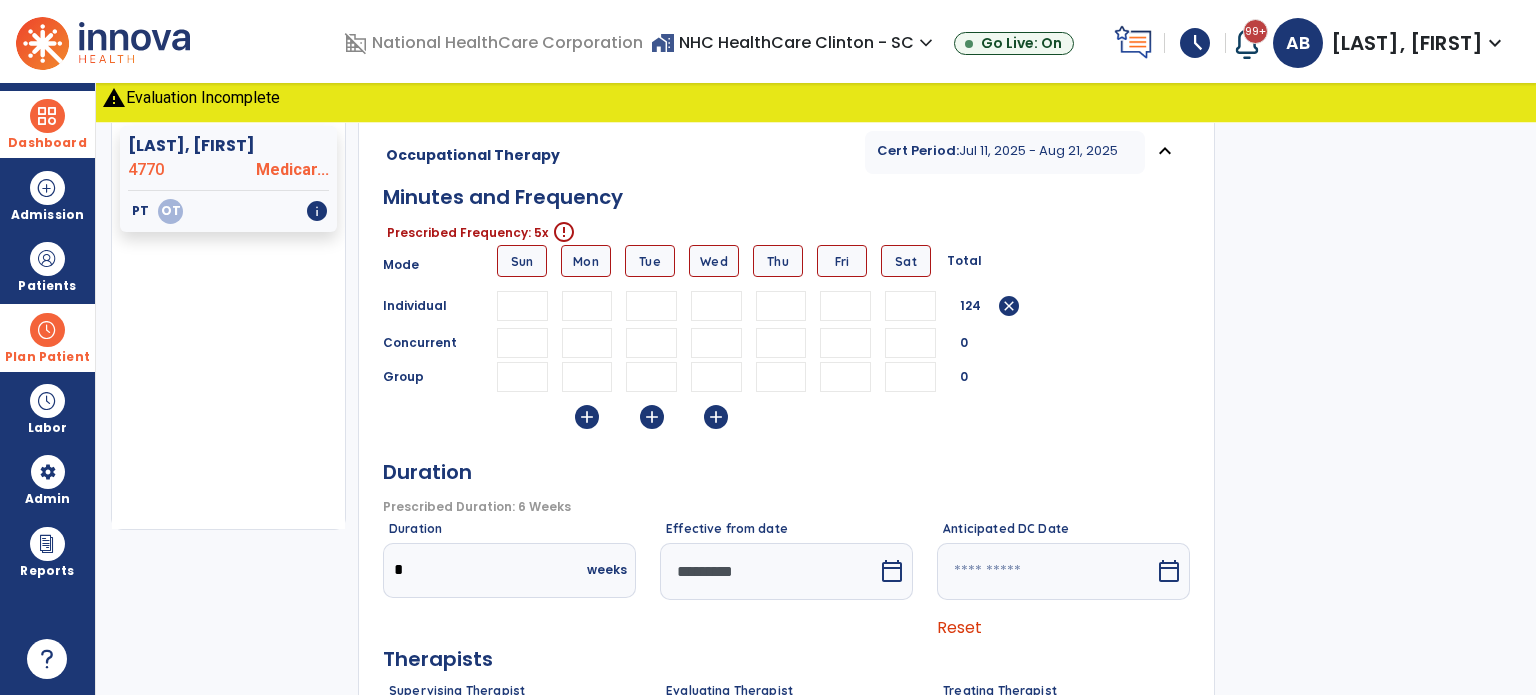 type on "**" 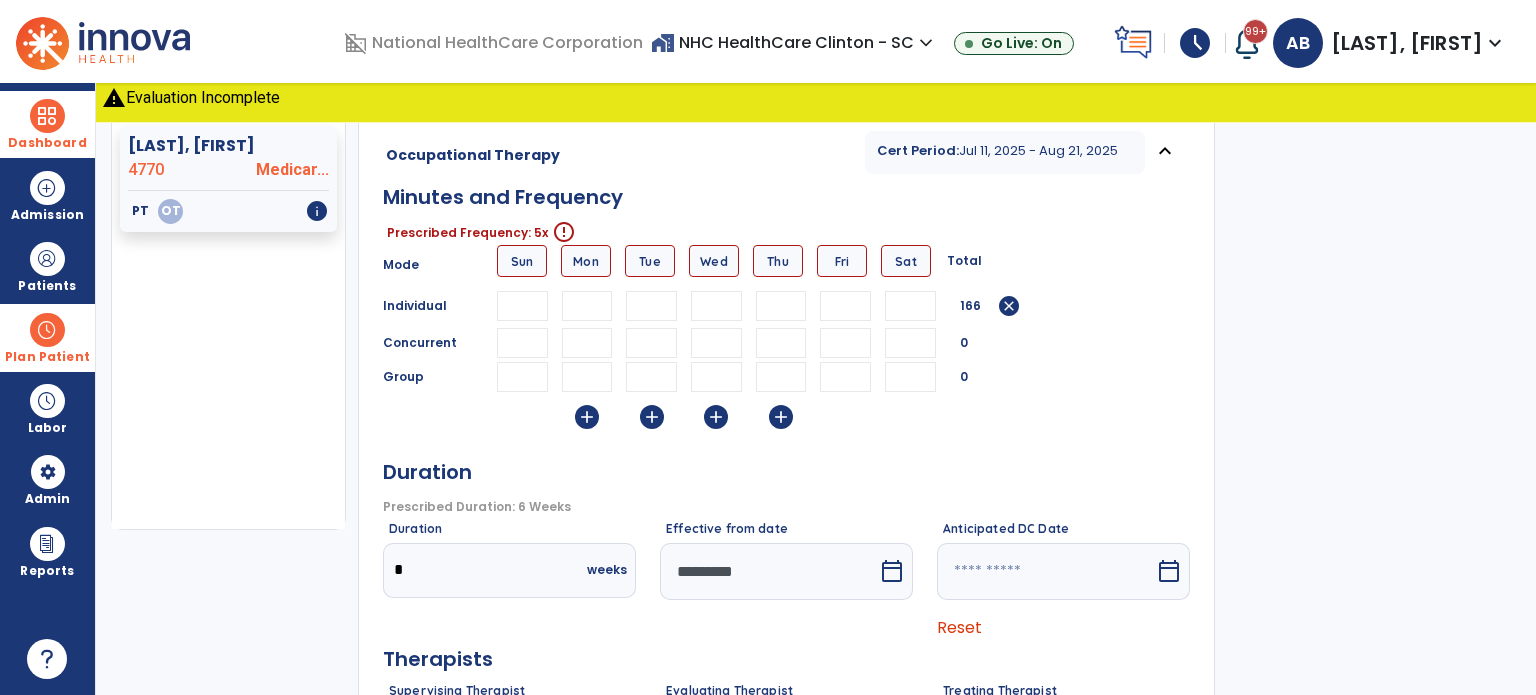 type on "**" 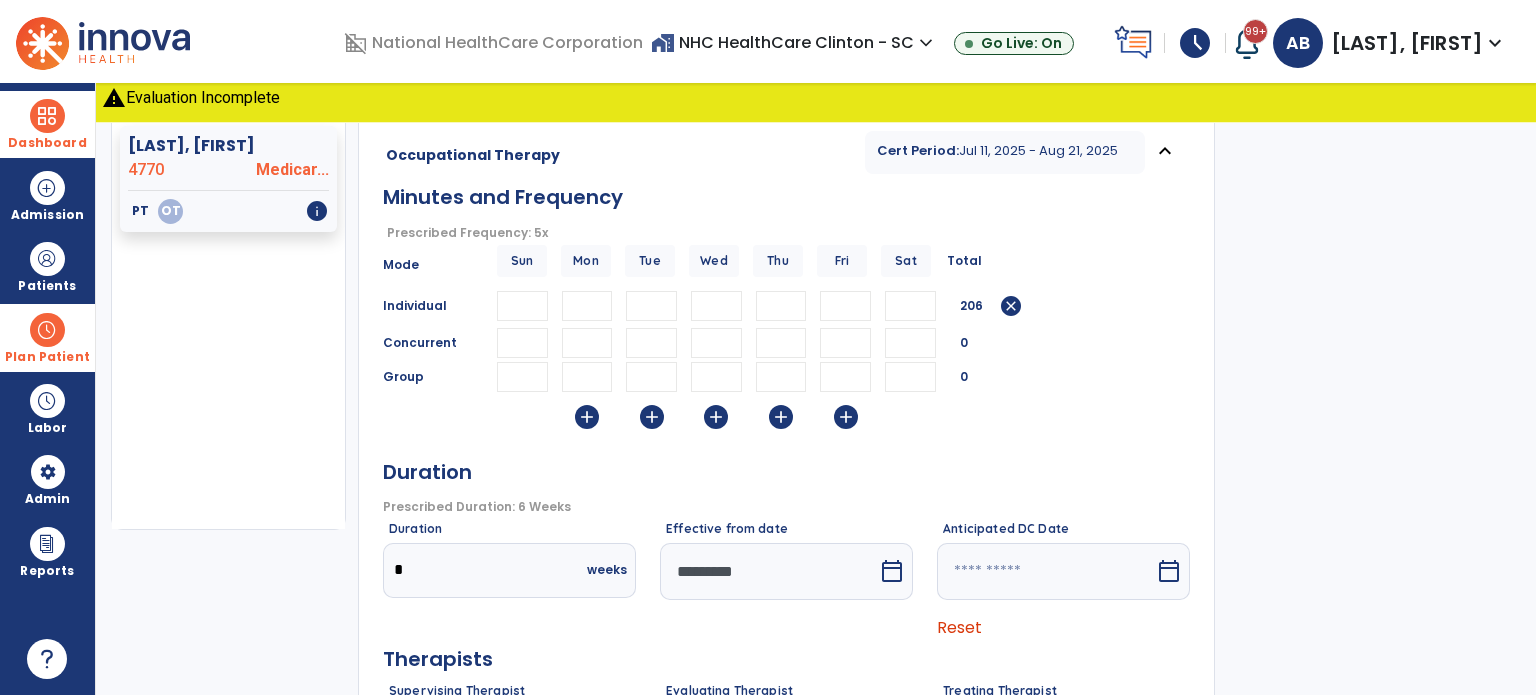 scroll, scrollTop: 231, scrollLeft: 0, axis: vertical 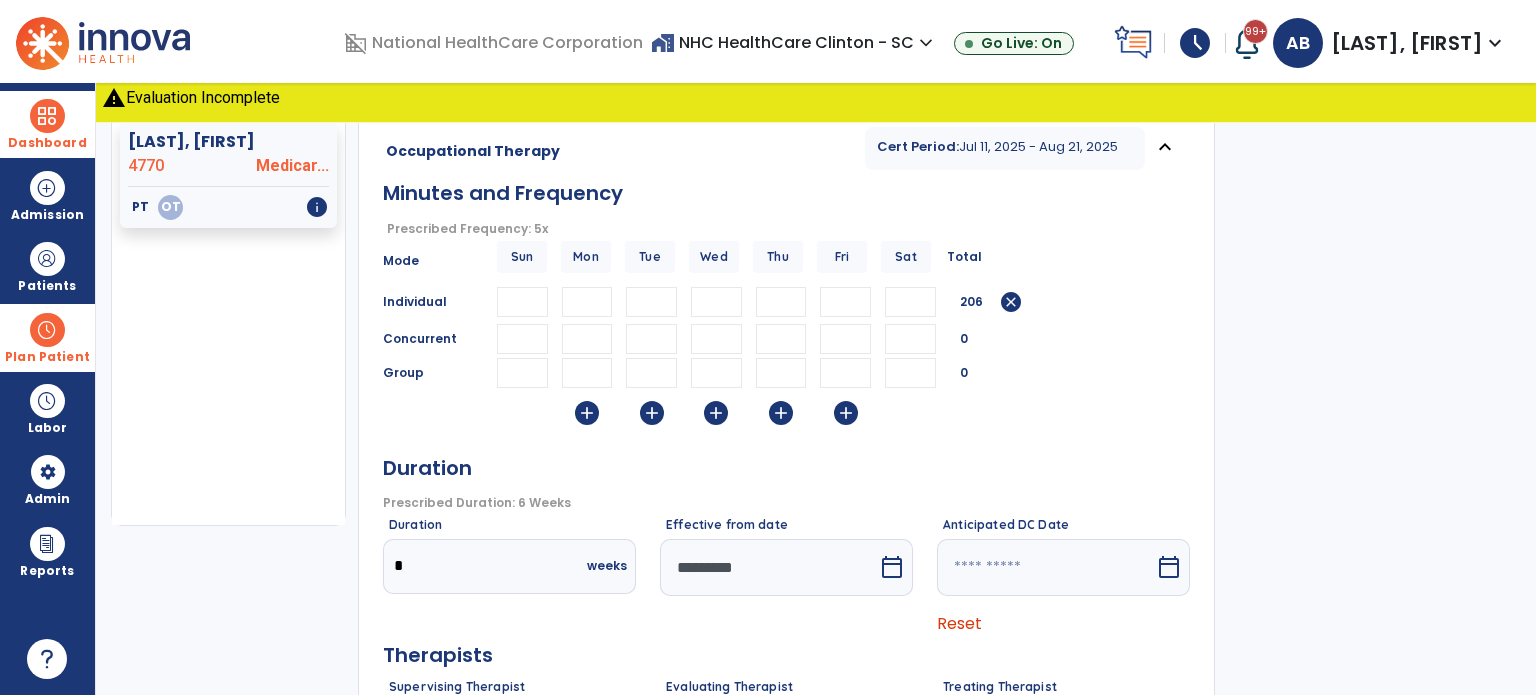 type on "**" 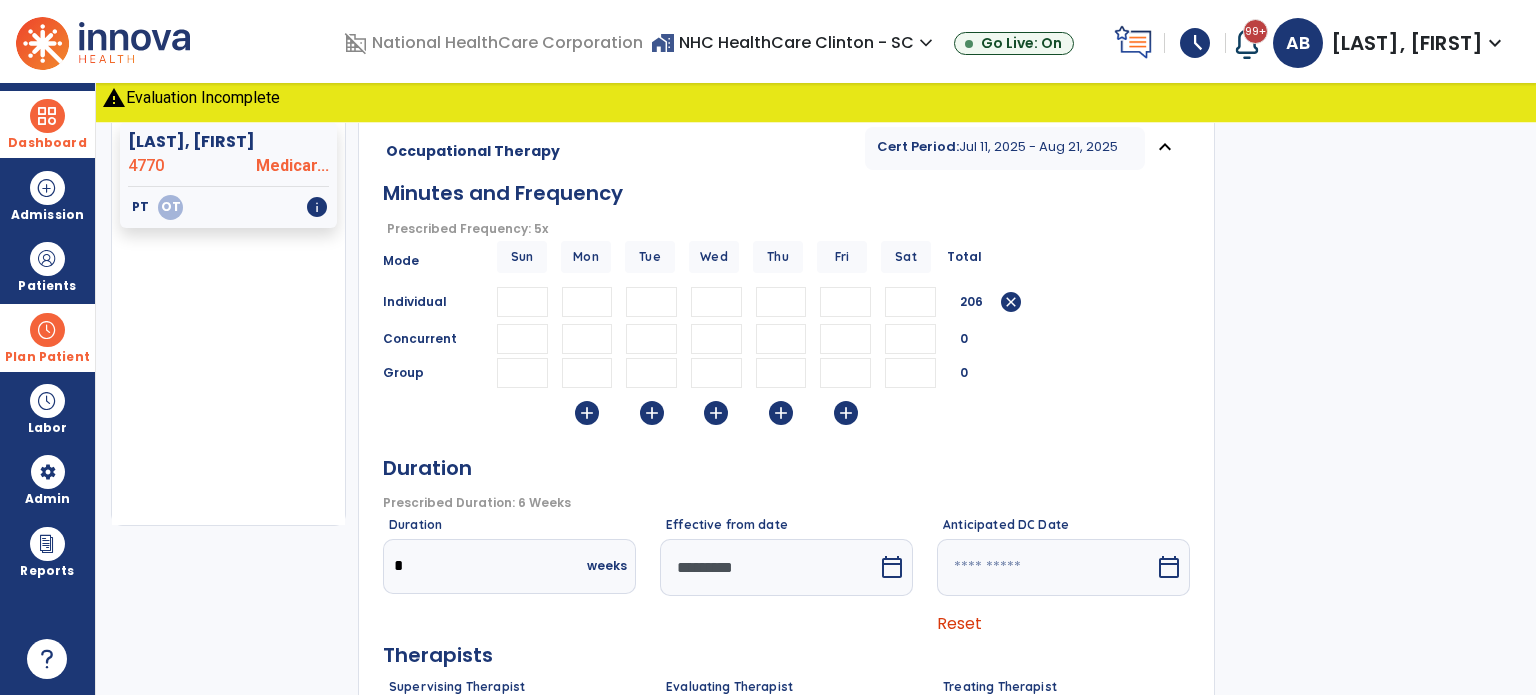 drag, startPoint x: 587, startPoint y: 307, endPoint x: 554, endPoint y: 303, distance: 33.24154 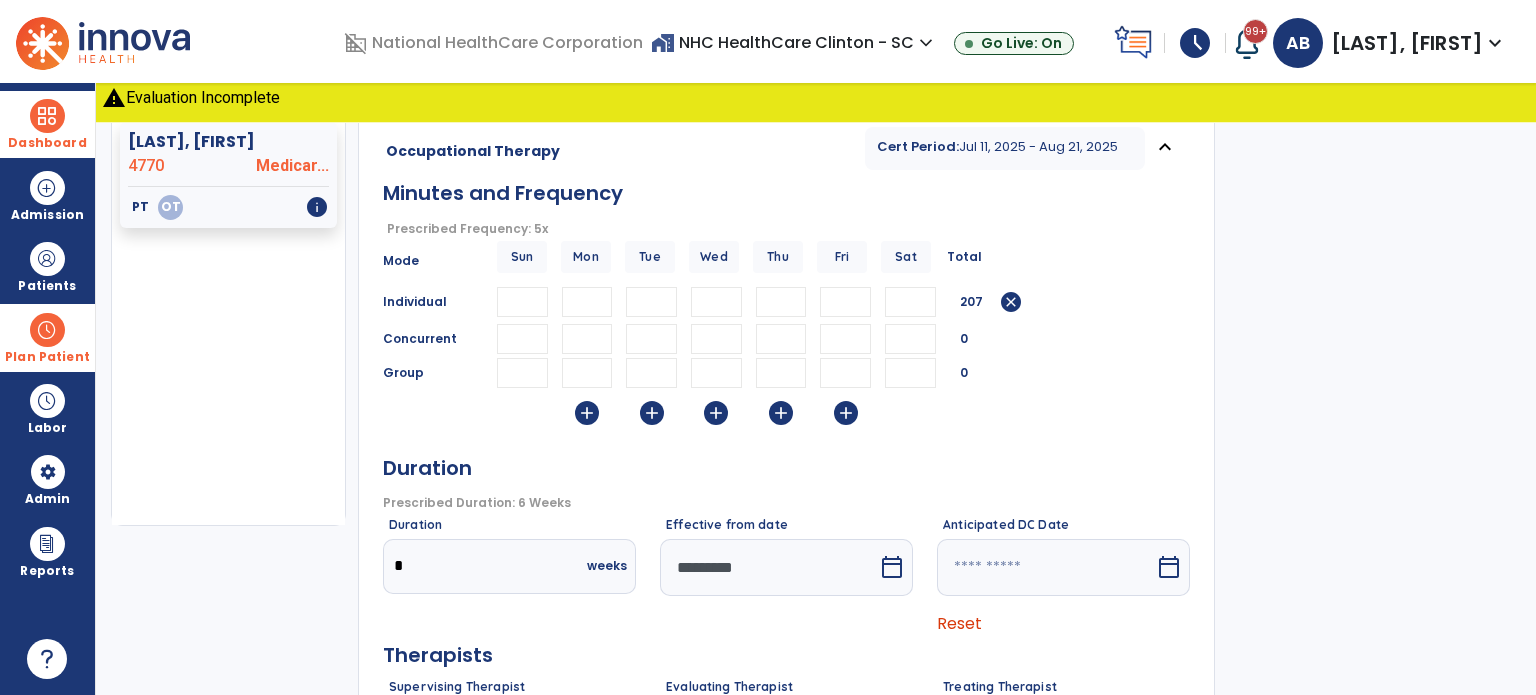 type on "**" 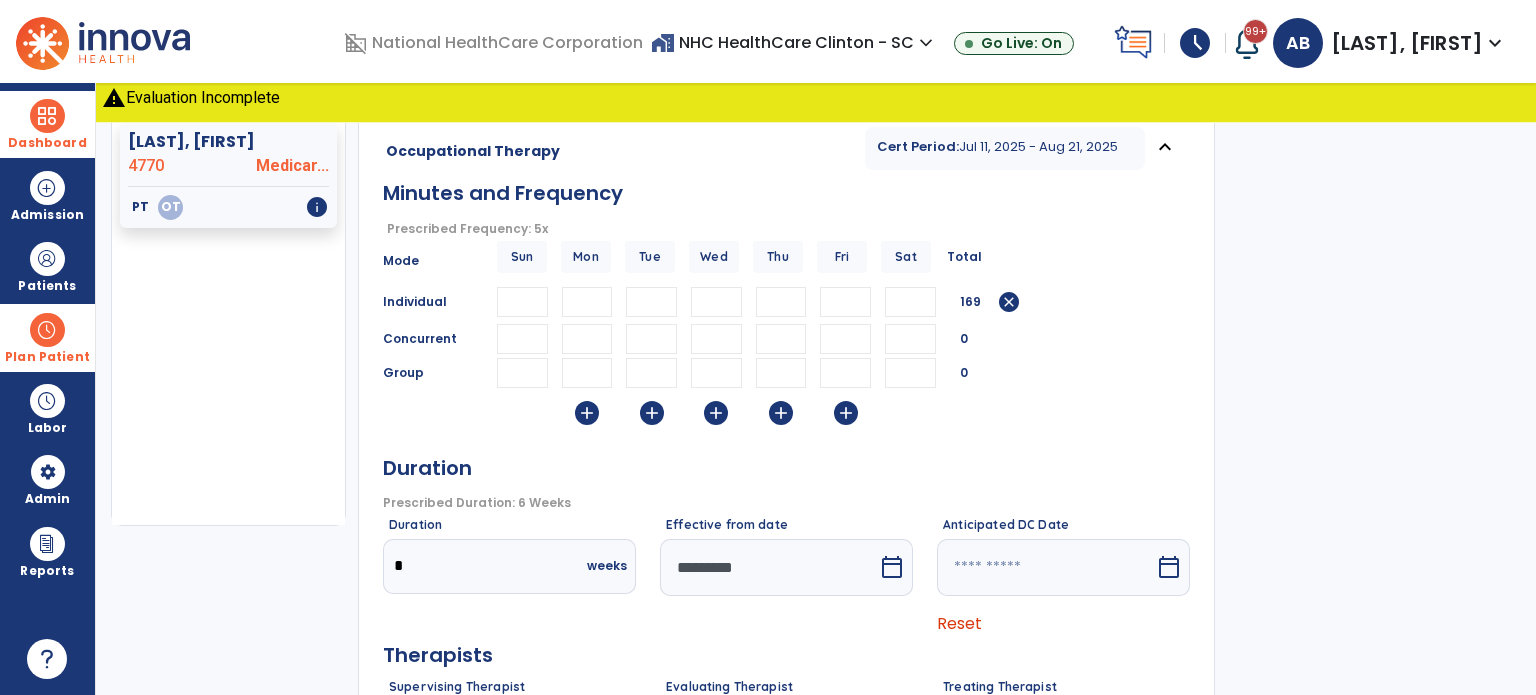 type on "**" 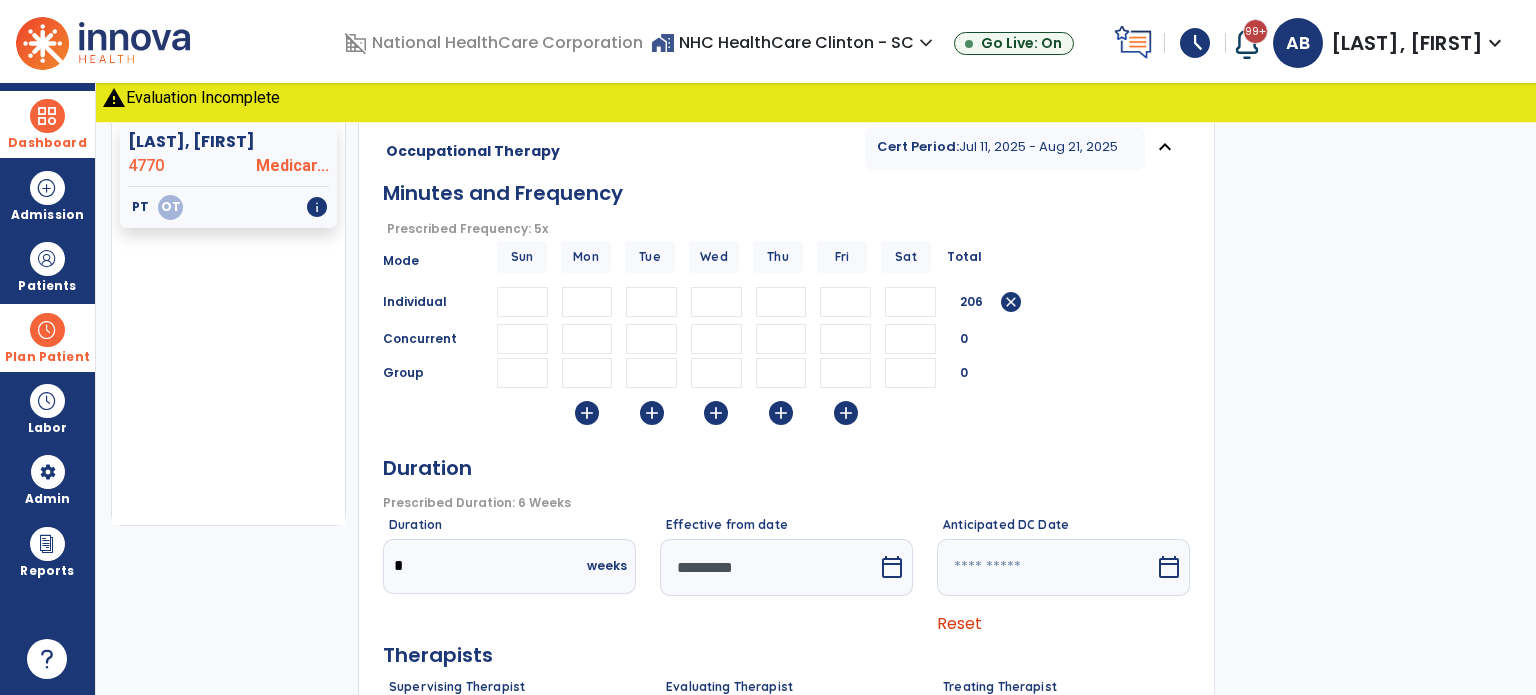 scroll, scrollTop: 438, scrollLeft: 0, axis: vertical 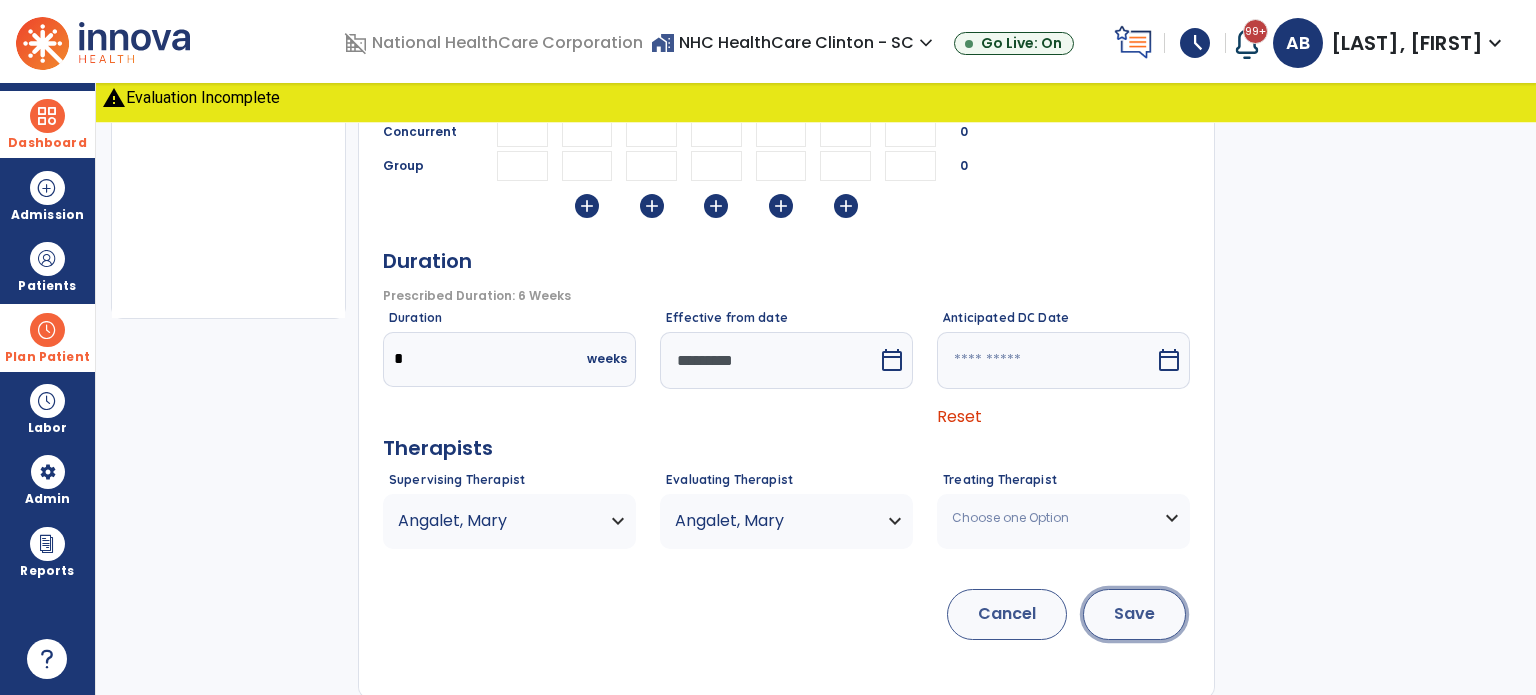 click on "Save" at bounding box center [1134, 614] 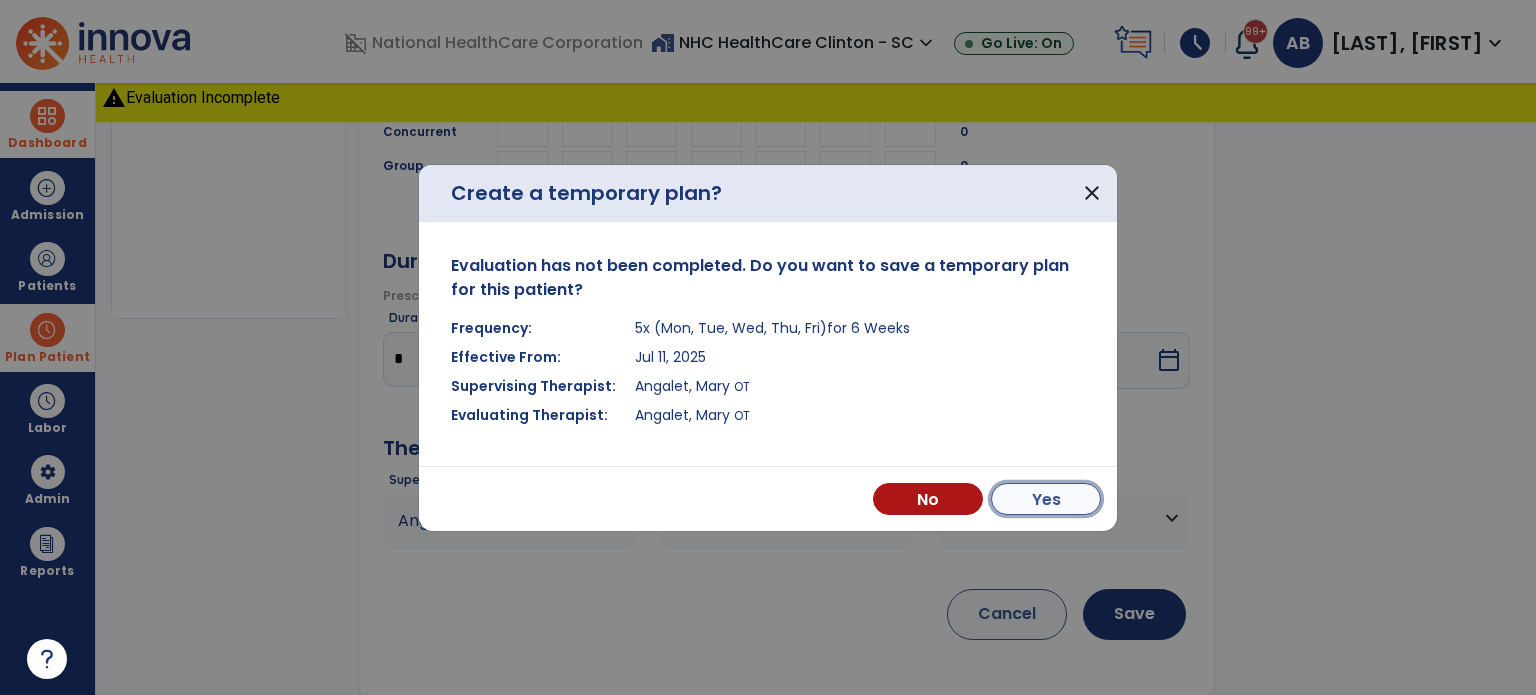 click on "Yes" at bounding box center [1046, 499] 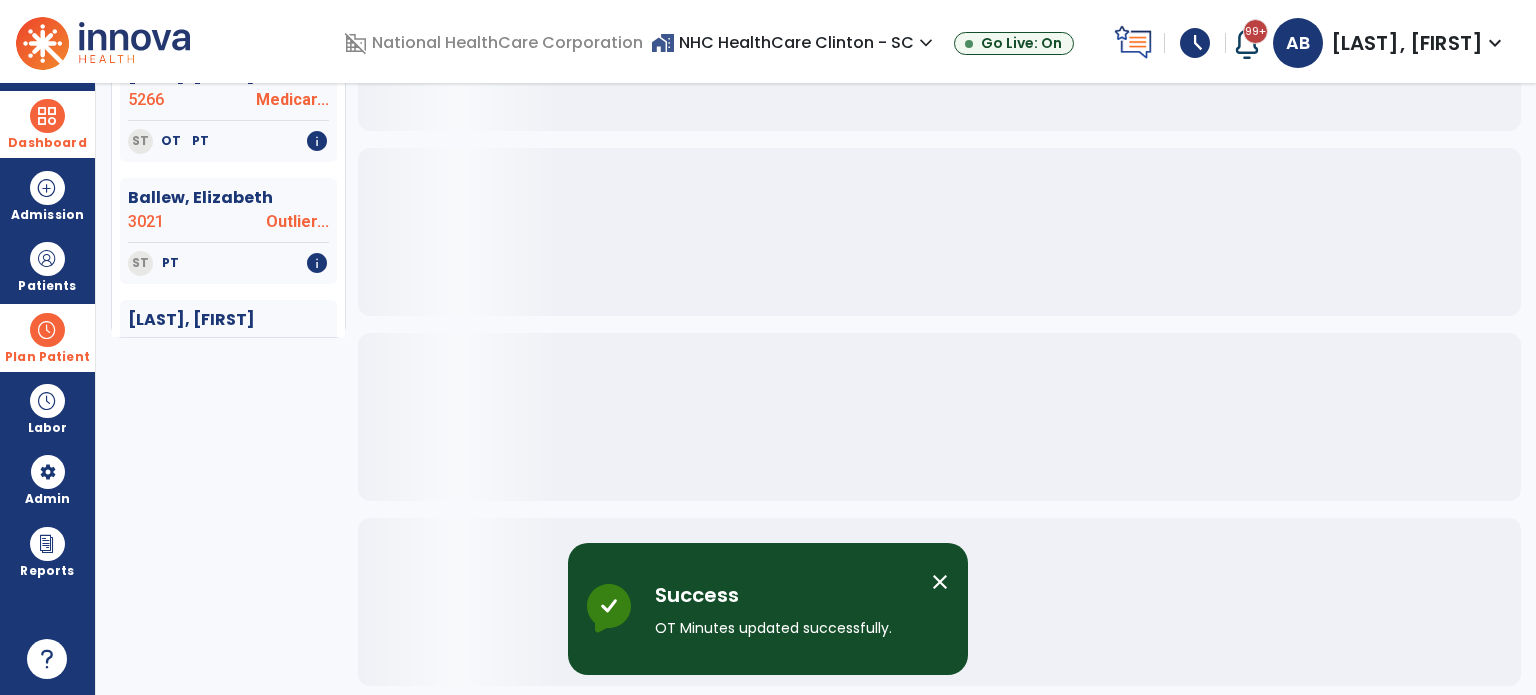scroll, scrollTop: 0, scrollLeft: 0, axis: both 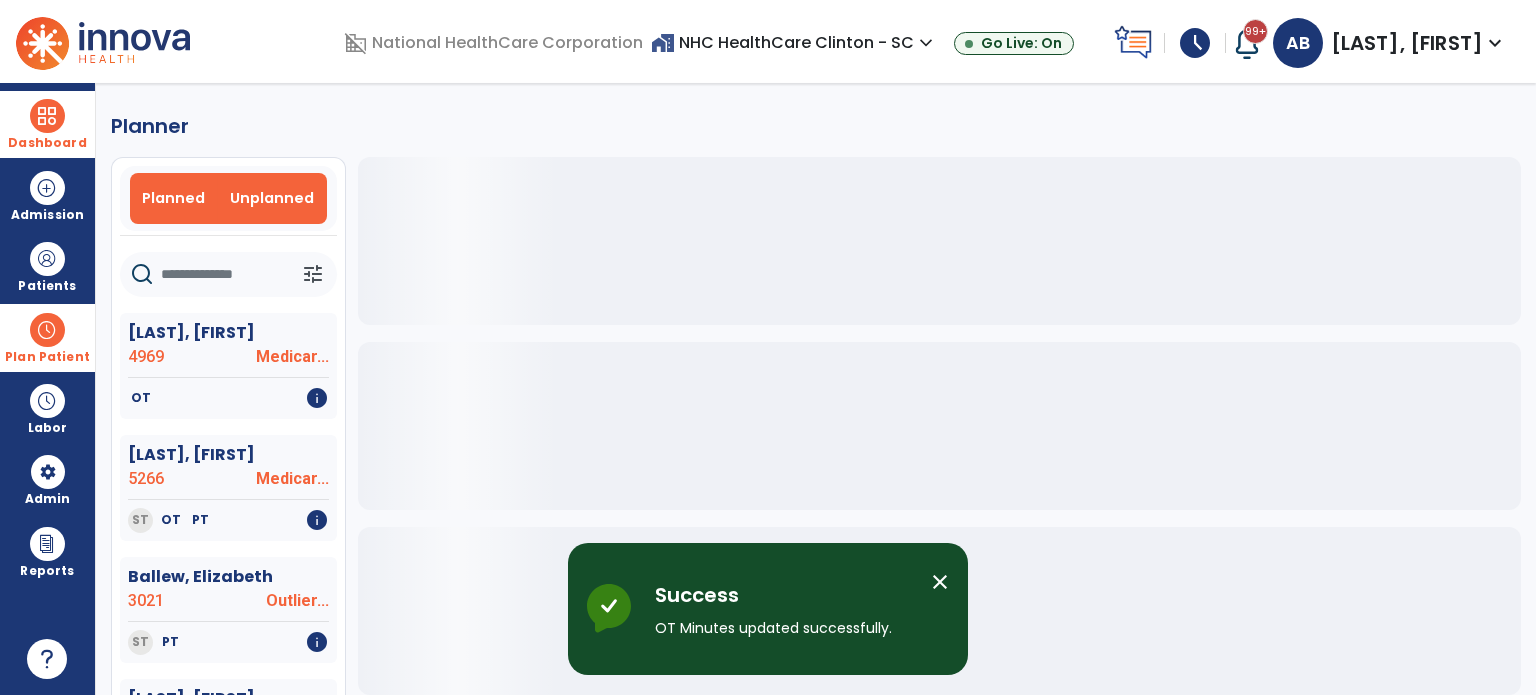 click on "Unplanned" at bounding box center [272, 198] 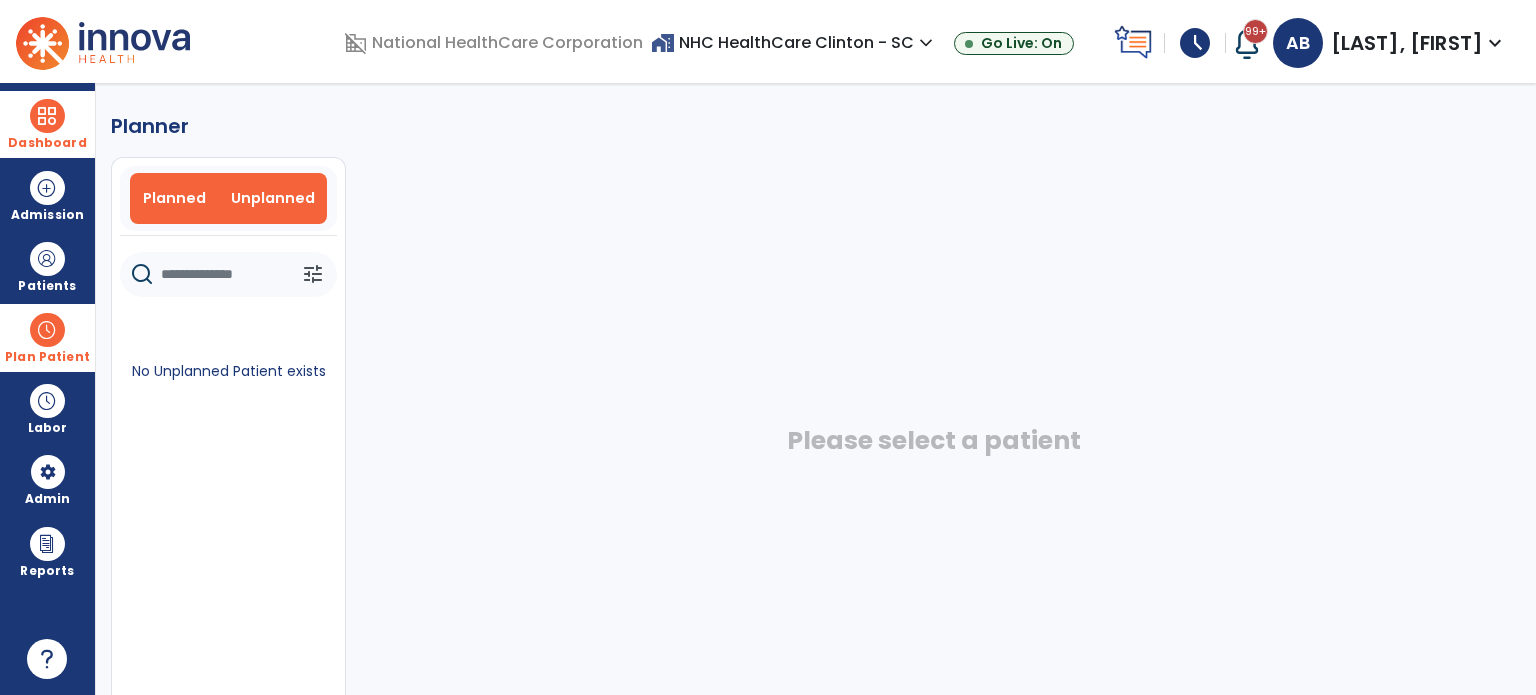 click on "Planned" at bounding box center [174, 198] 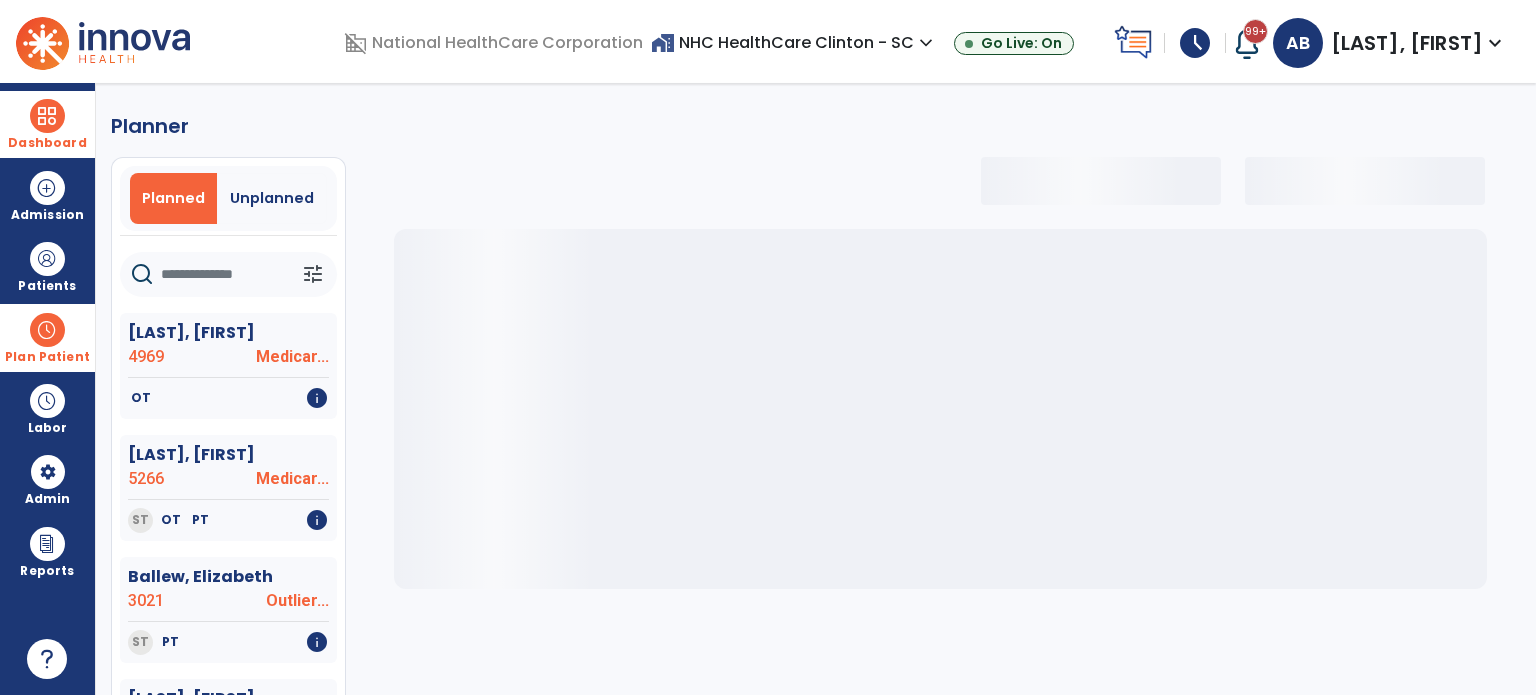 select on "***" 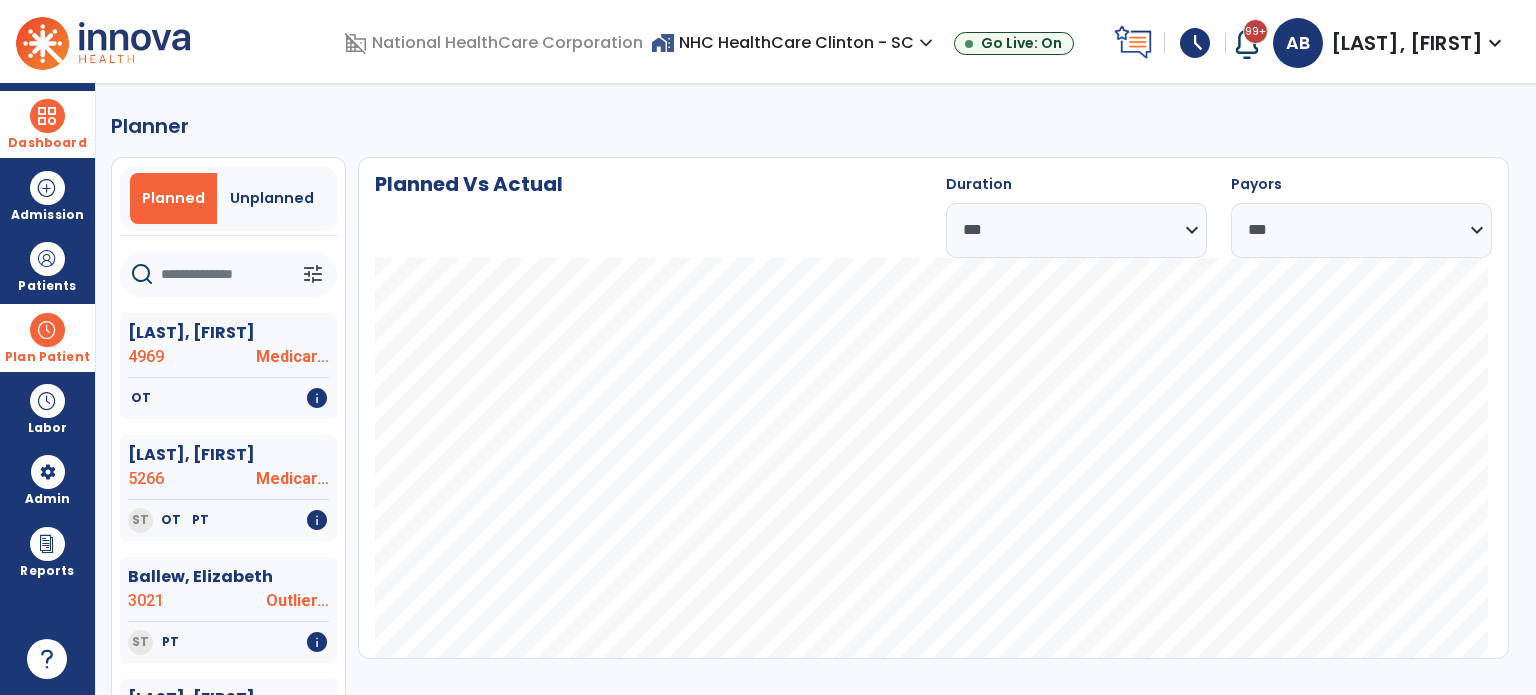 click on "schedule" at bounding box center (1195, 43) 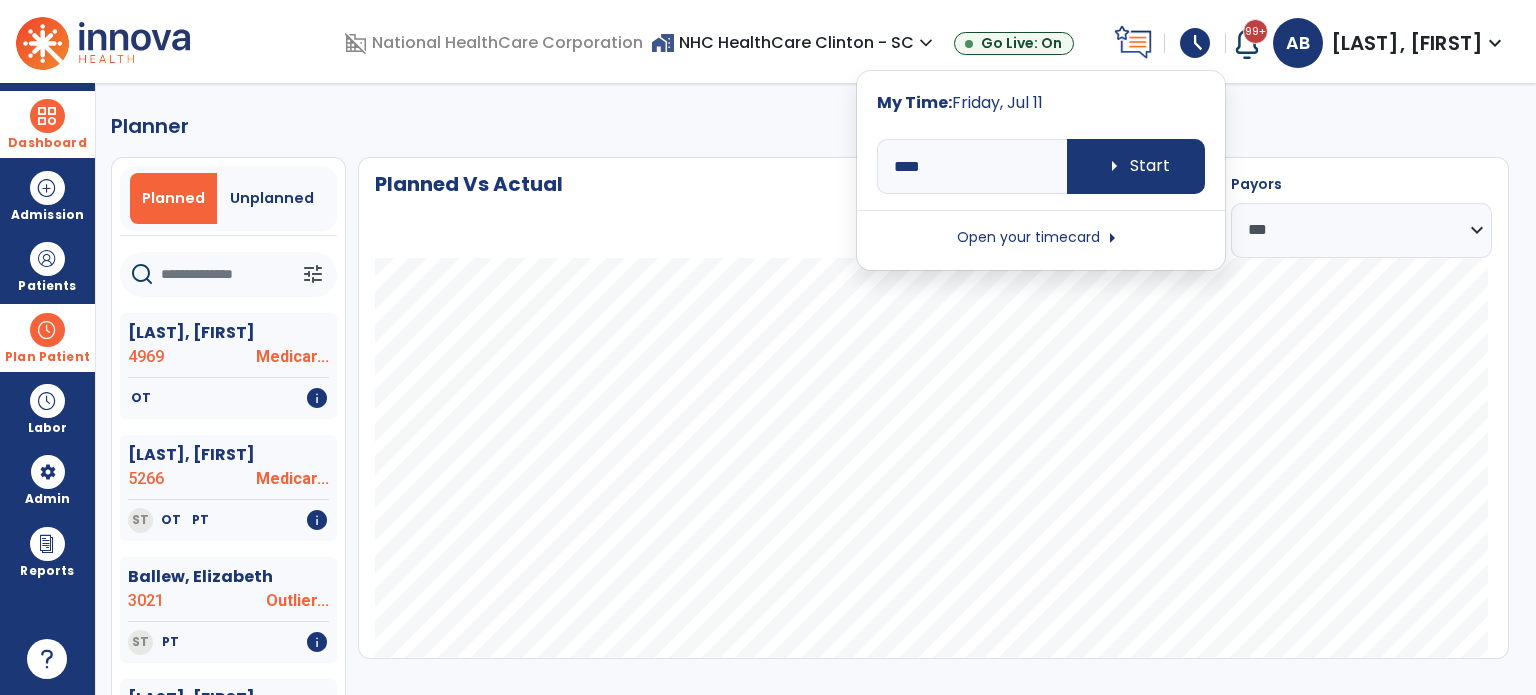 click on "Open your timecard  arrow_right" at bounding box center [1041, 238] 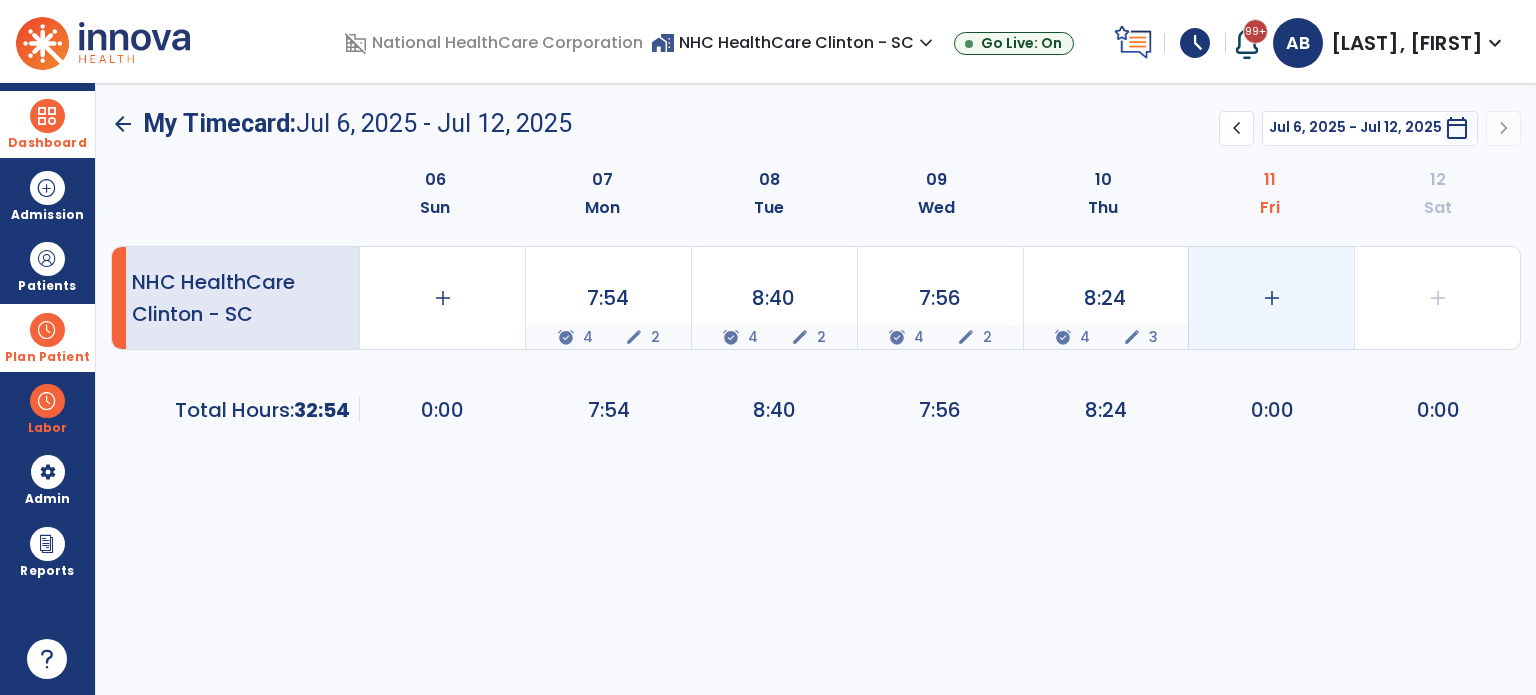 click on "add" 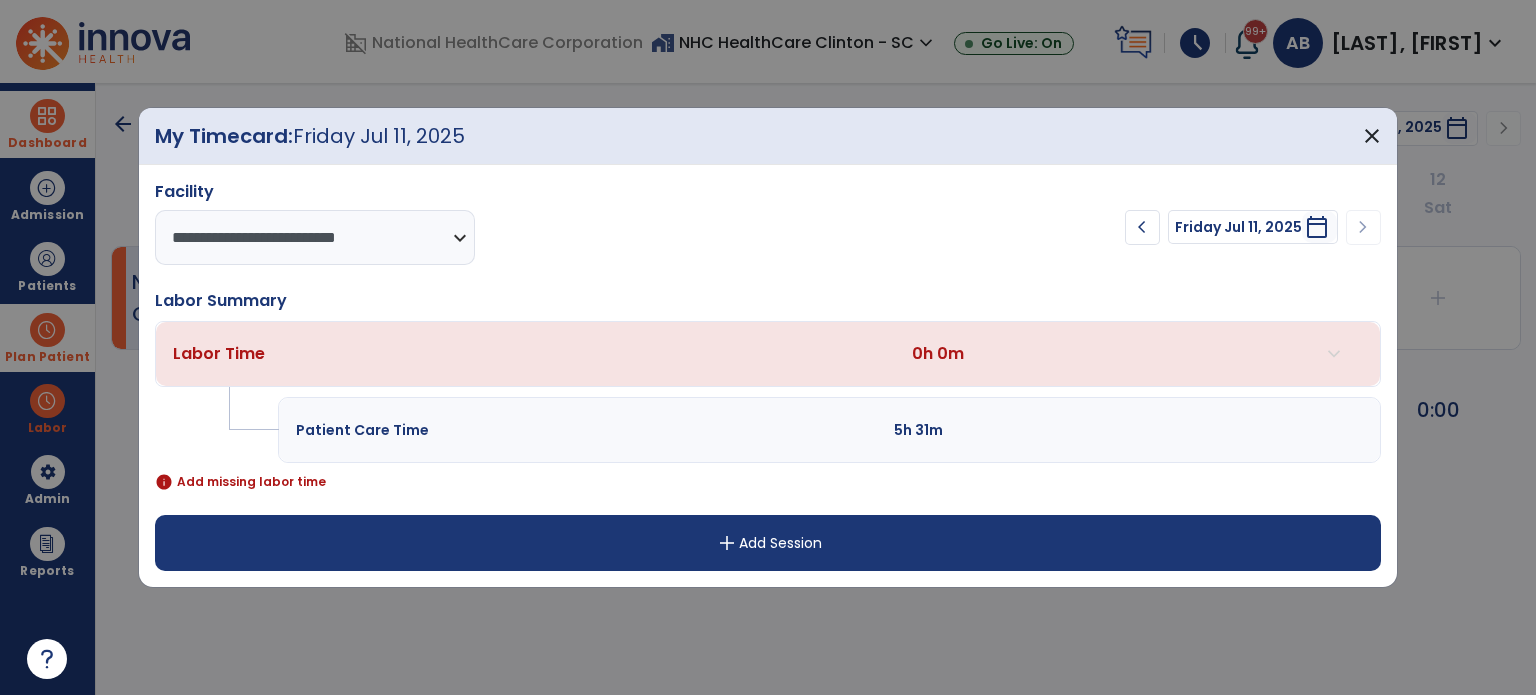 click on "add  Add Session" at bounding box center [768, 543] 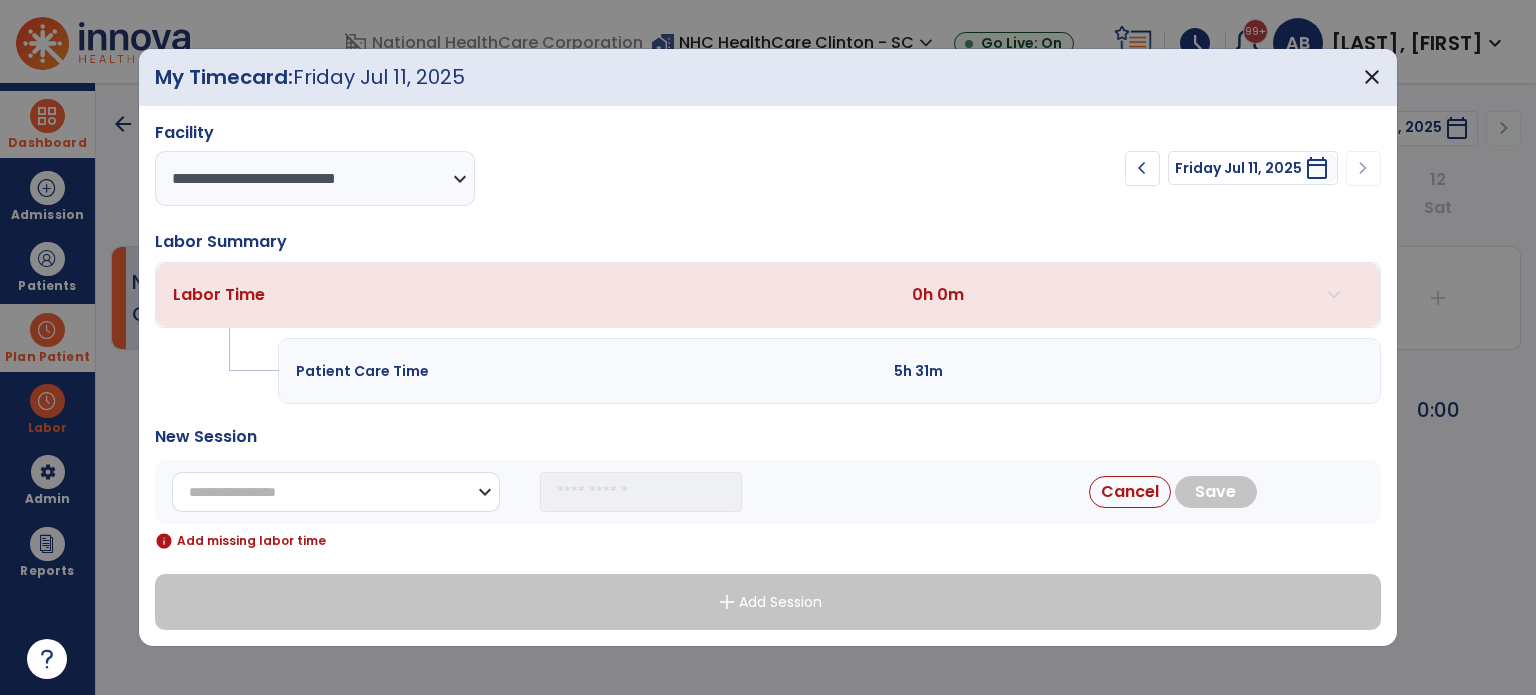 click on "**********" at bounding box center [336, 492] 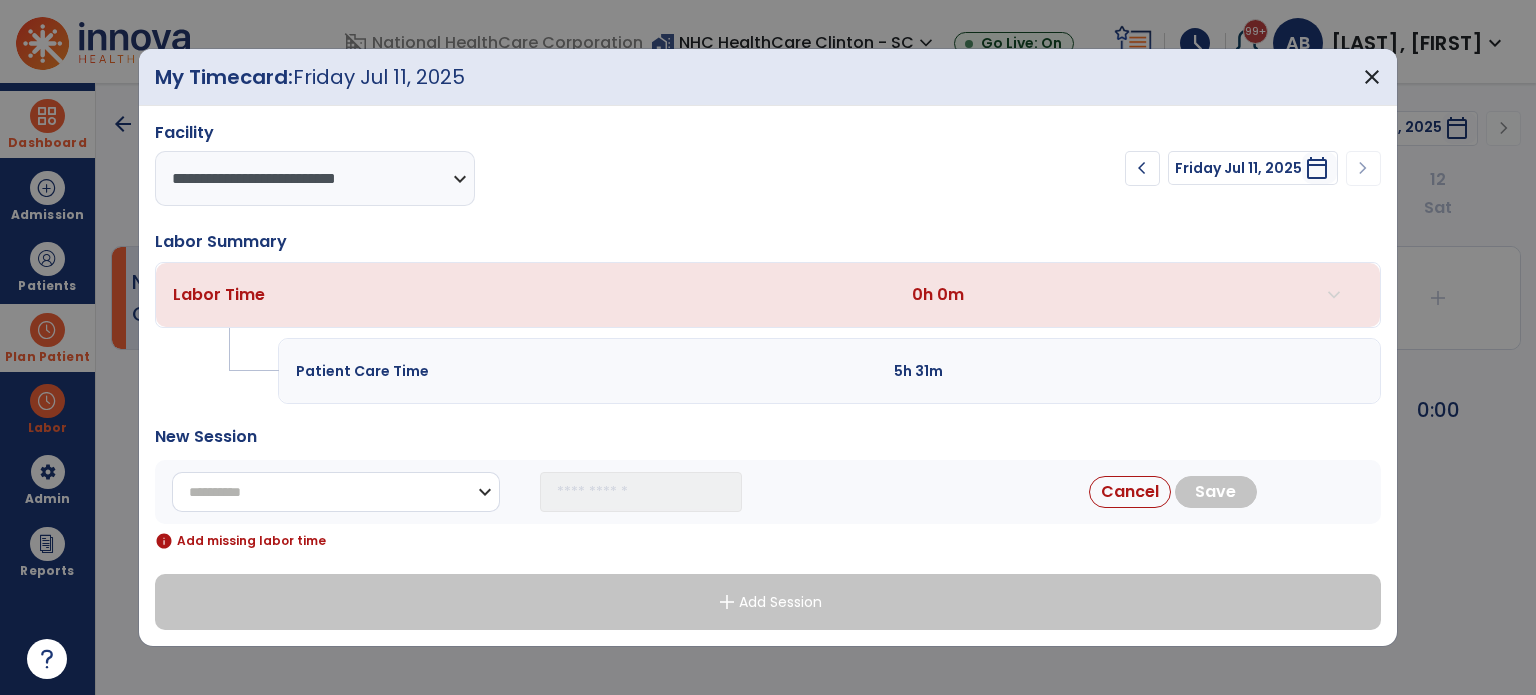 click on "**********" at bounding box center (336, 492) 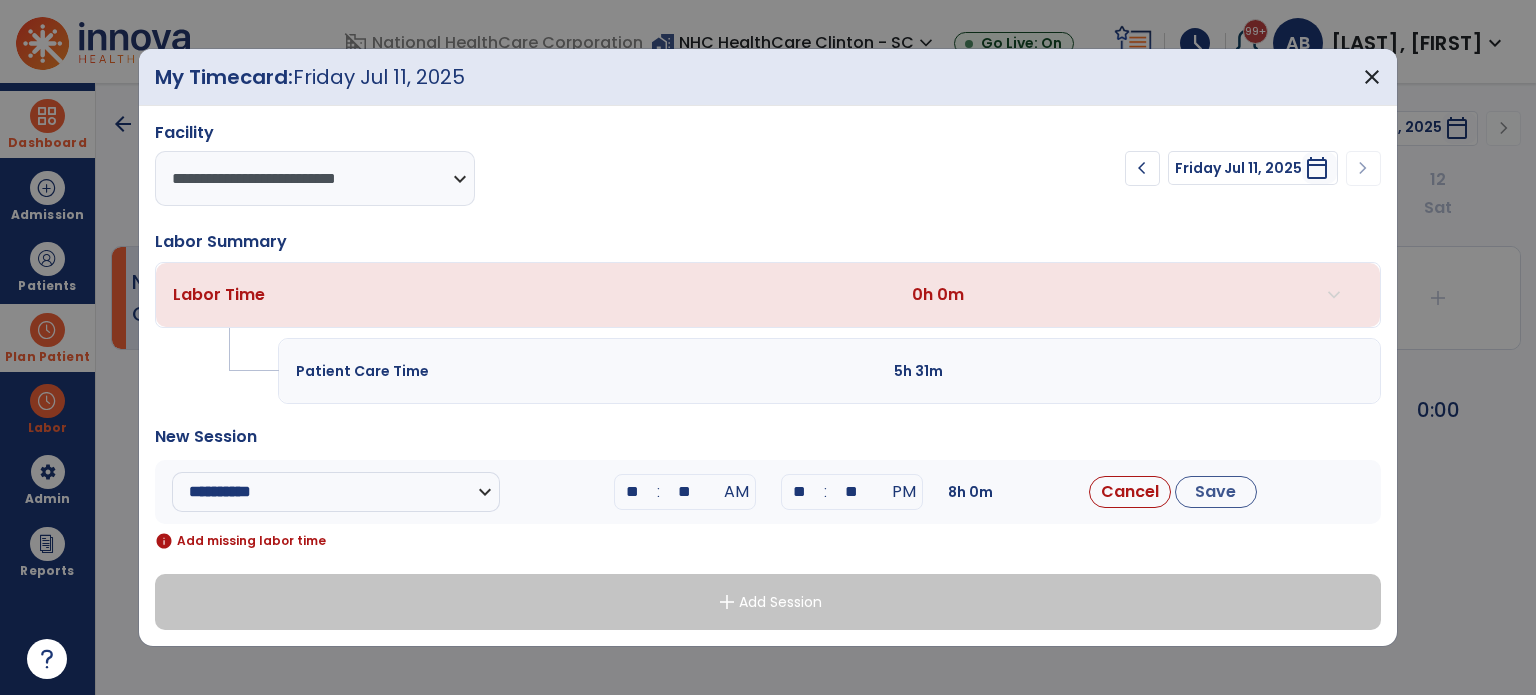 click on "**" at bounding box center [633, 492] 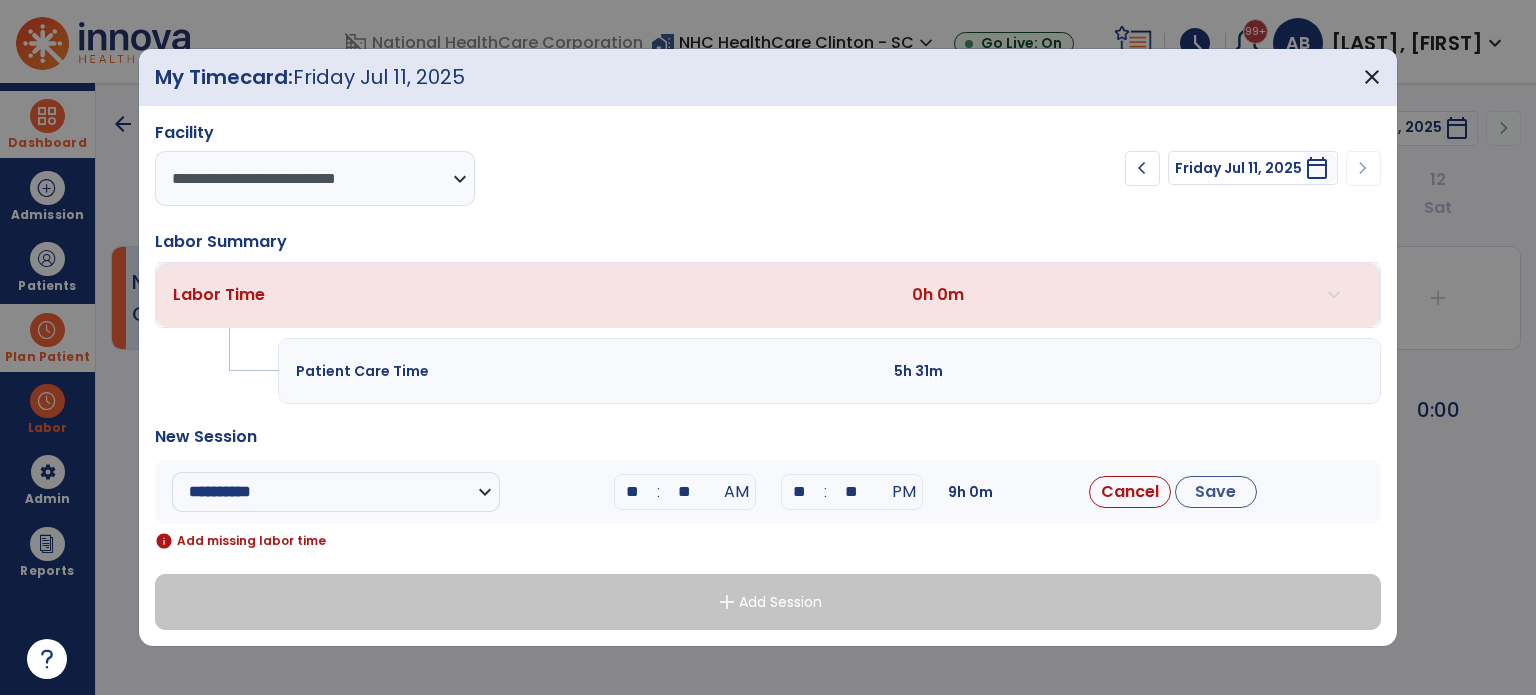 type on "**" 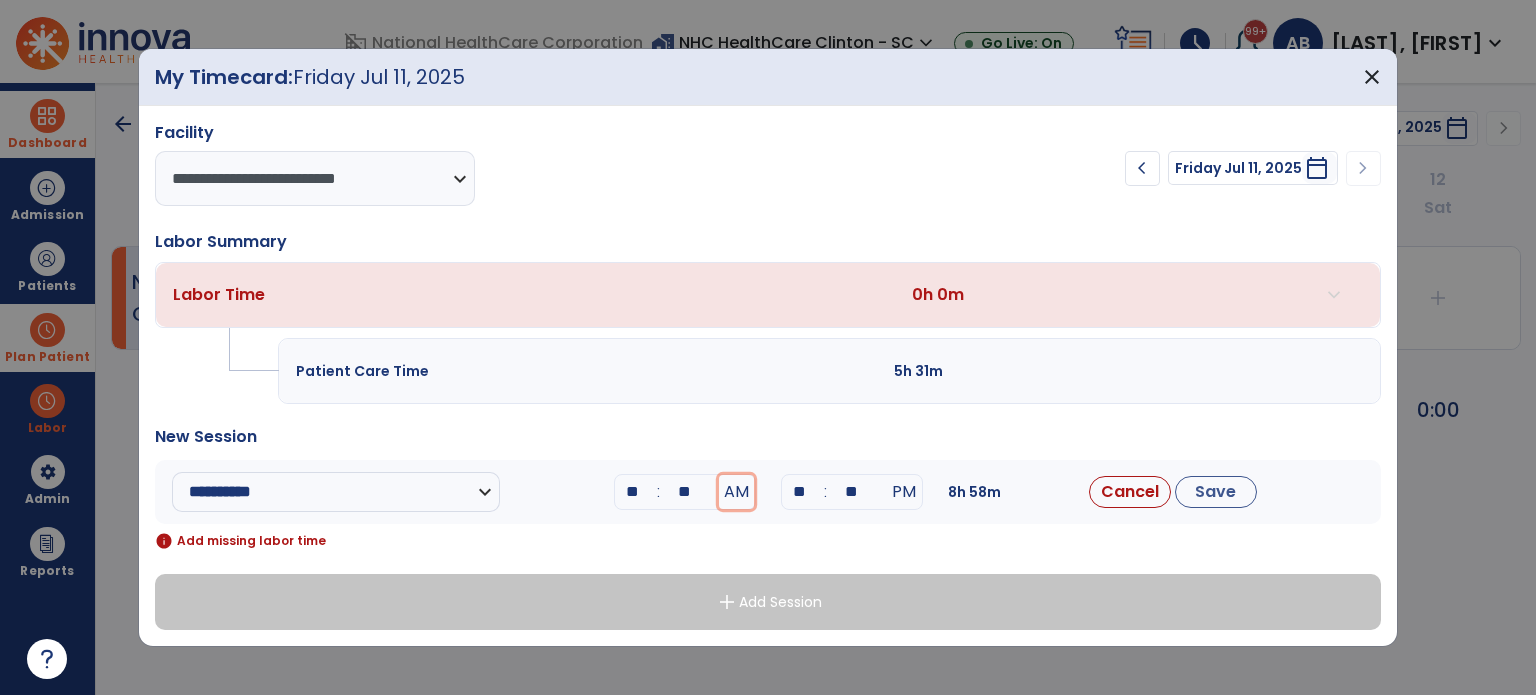 type 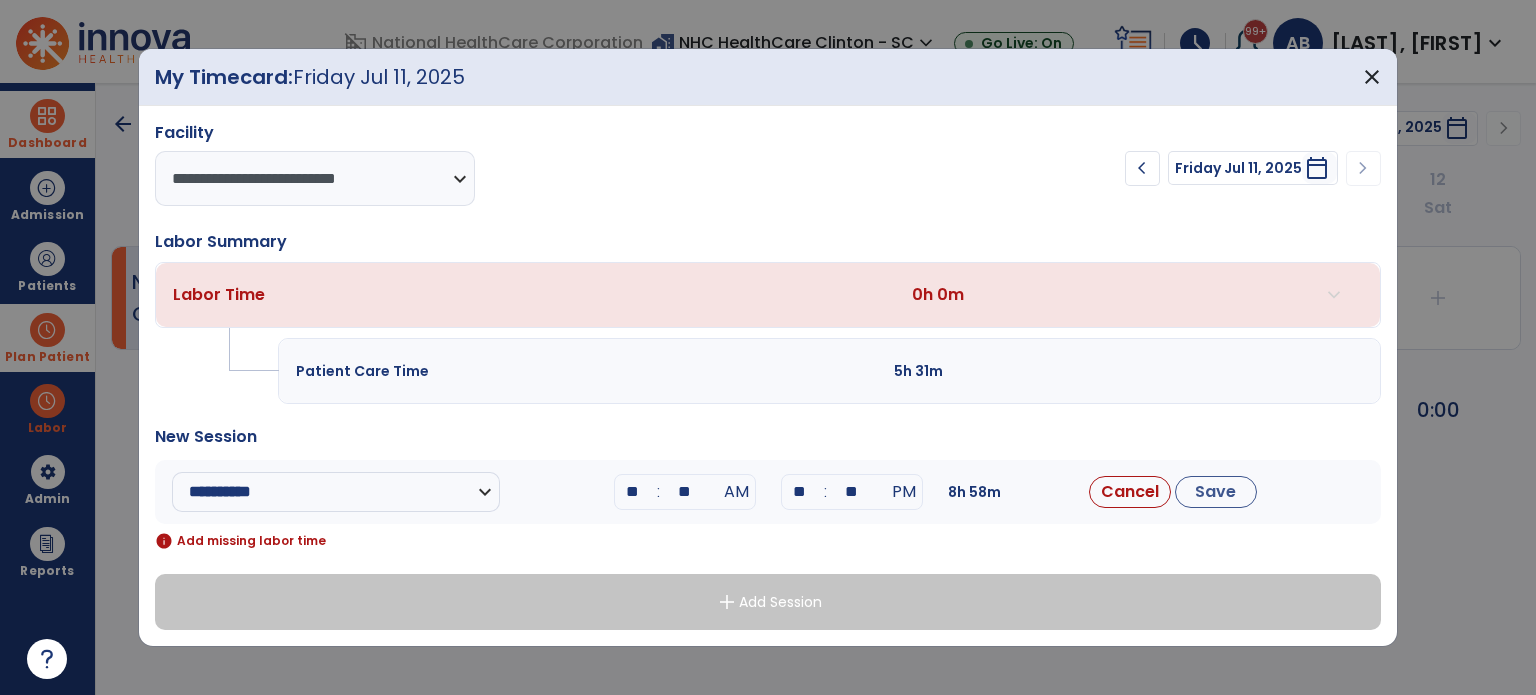 type on "*" 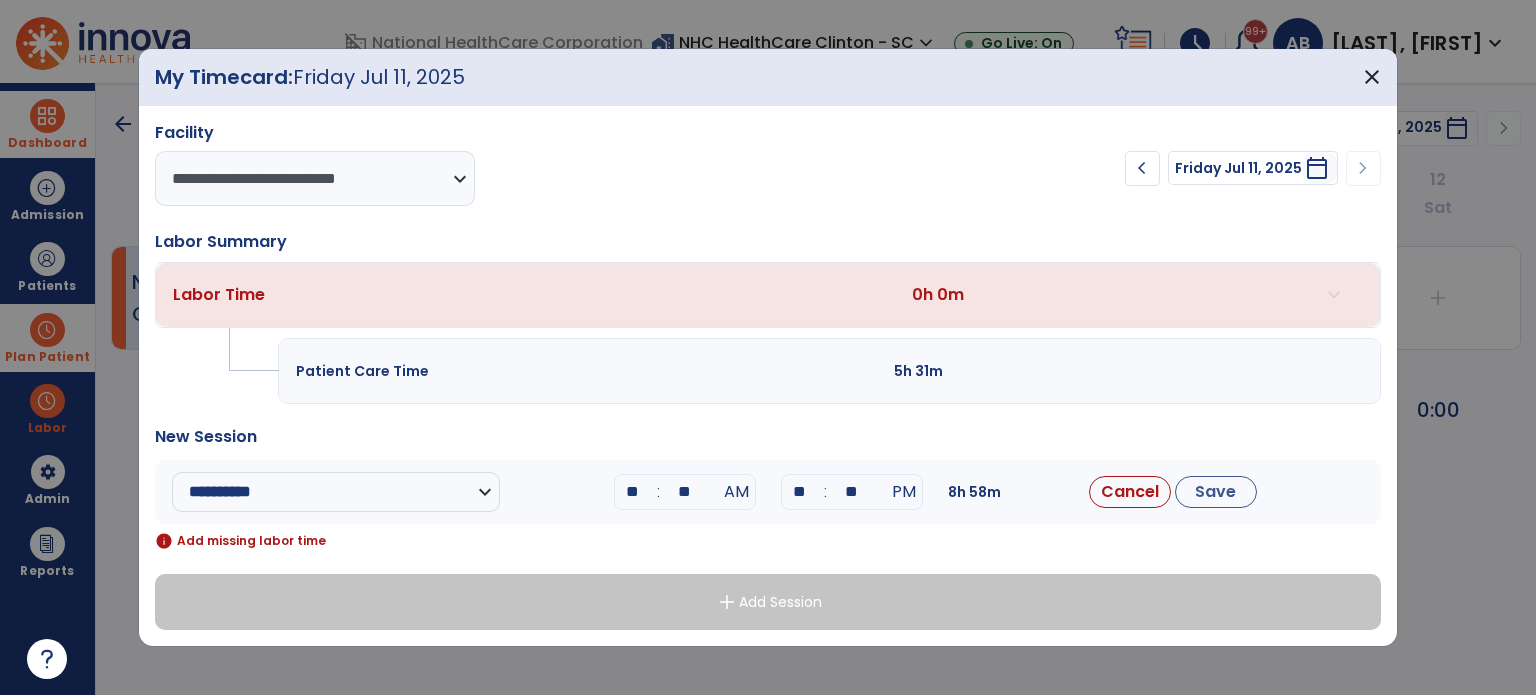 type on "**" 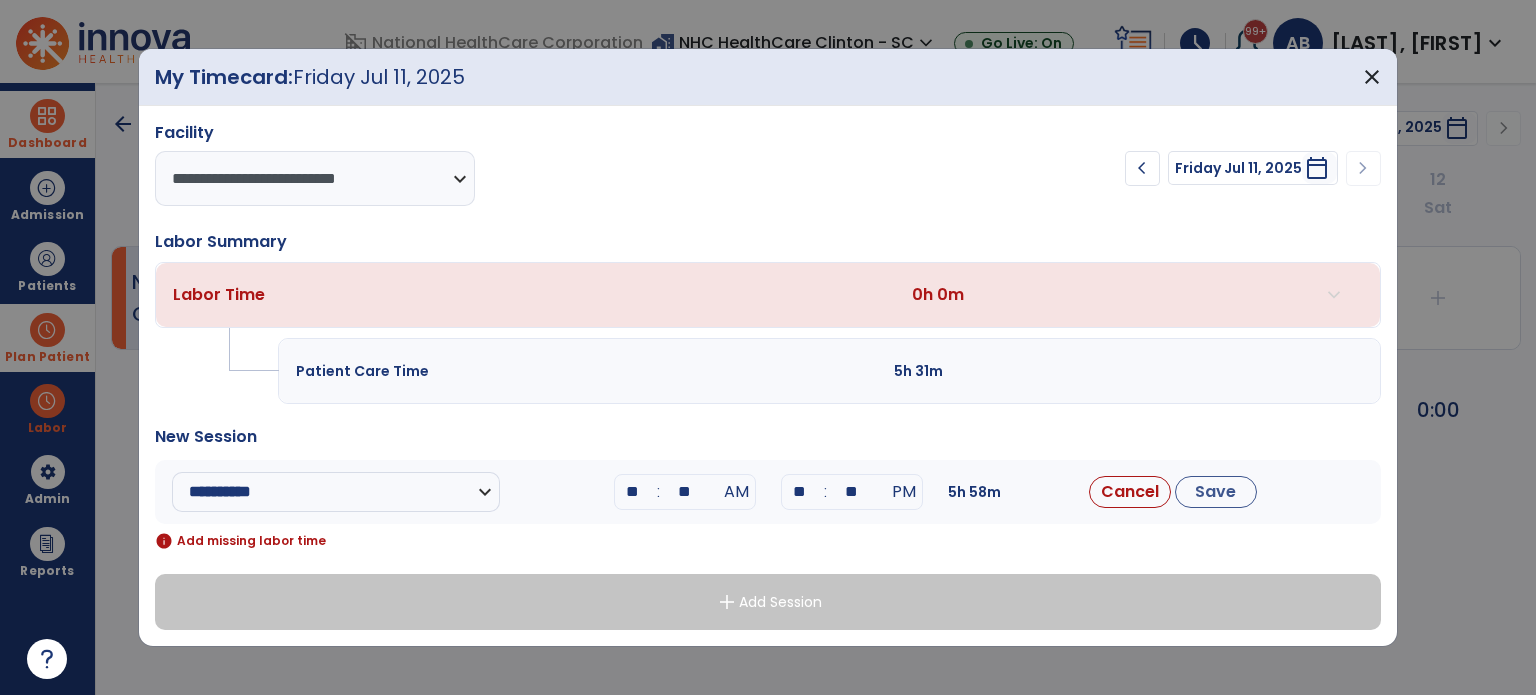 type on "**" 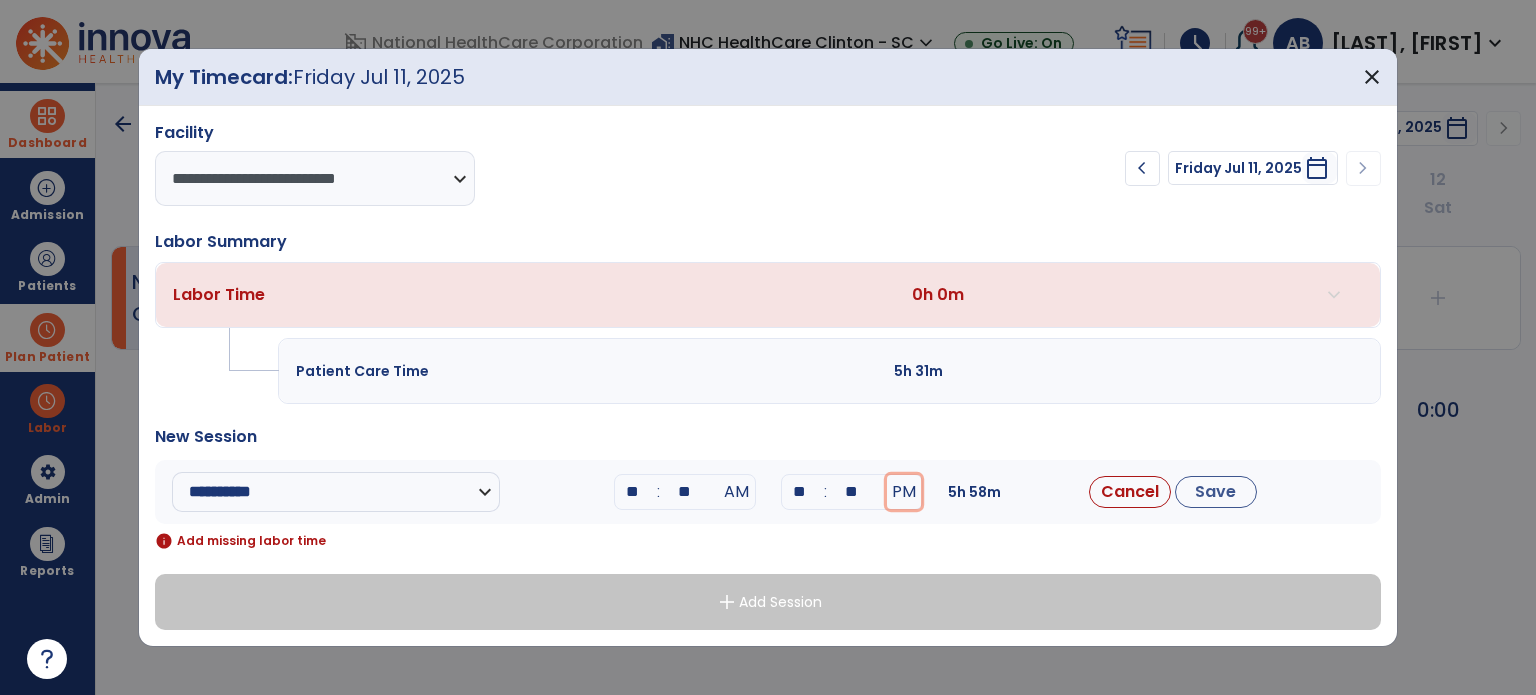 type 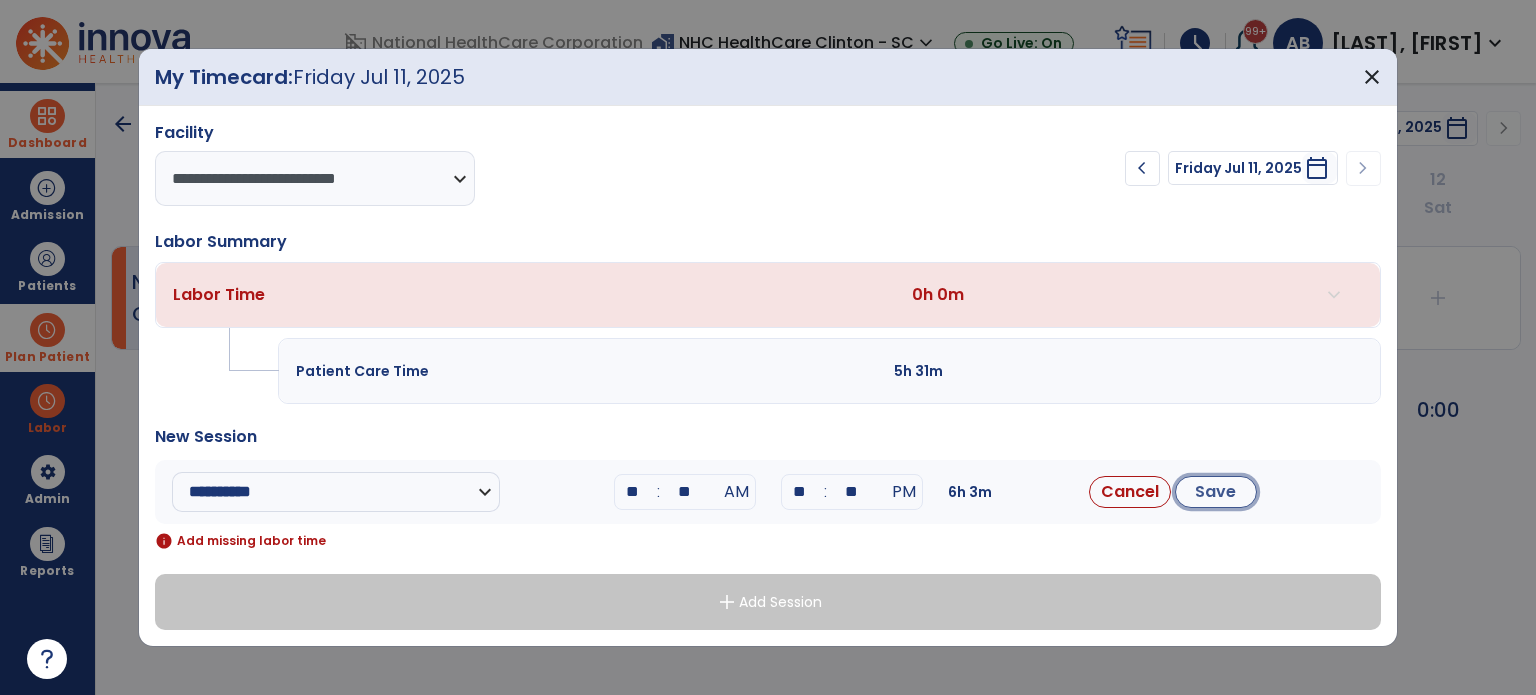 click on "Save" at bounding box center (1216, 492) 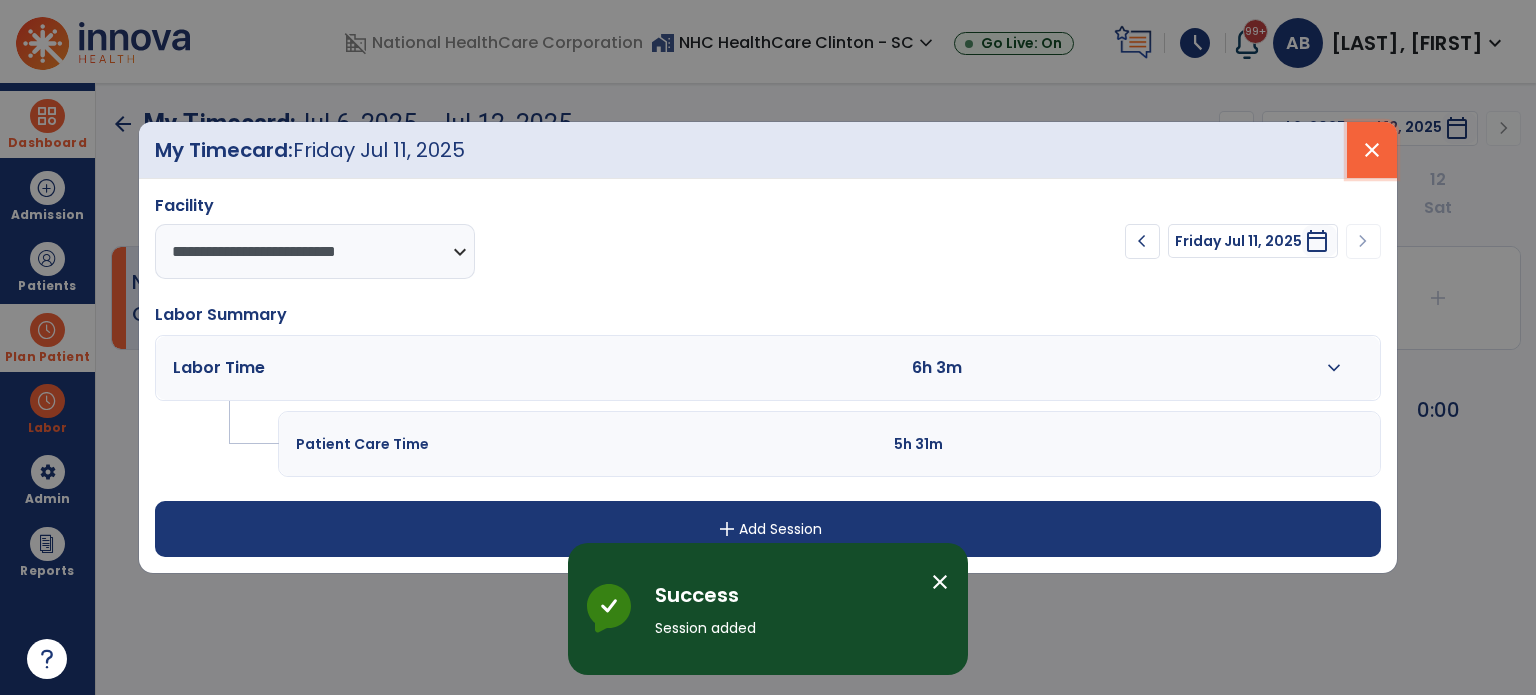 click on "close" at bounding box center [1372, 150] 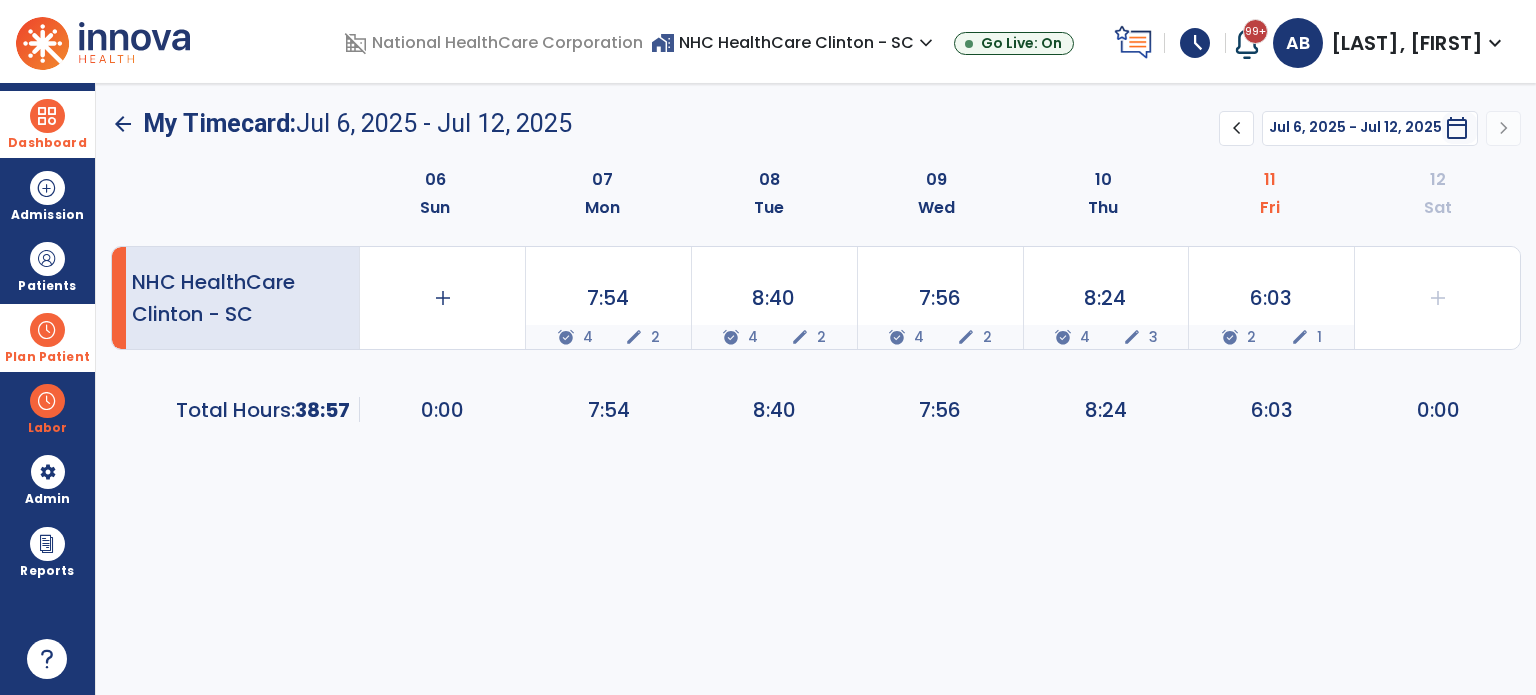 click at bounding box center [47, 116] 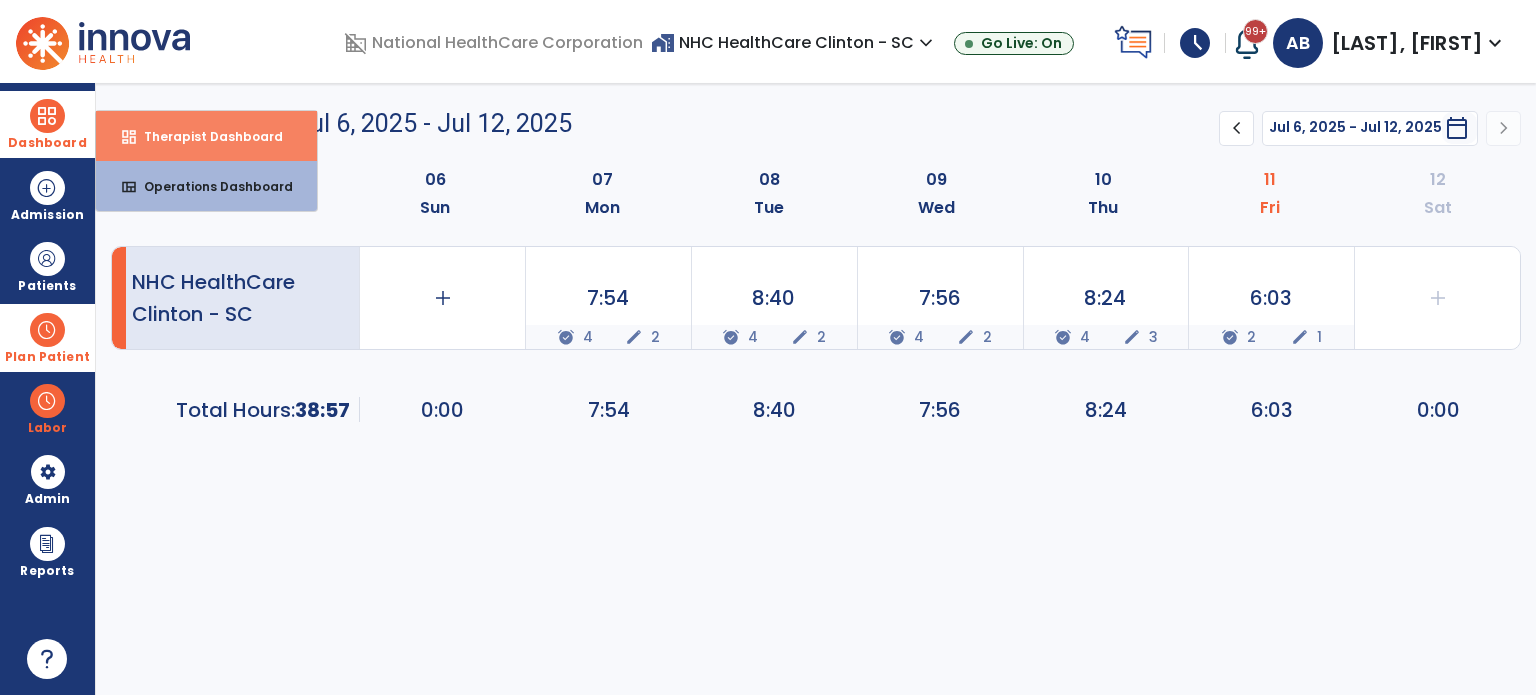 click on "dashboard  Therapist Dashboard" at bounding box center (206, 136) 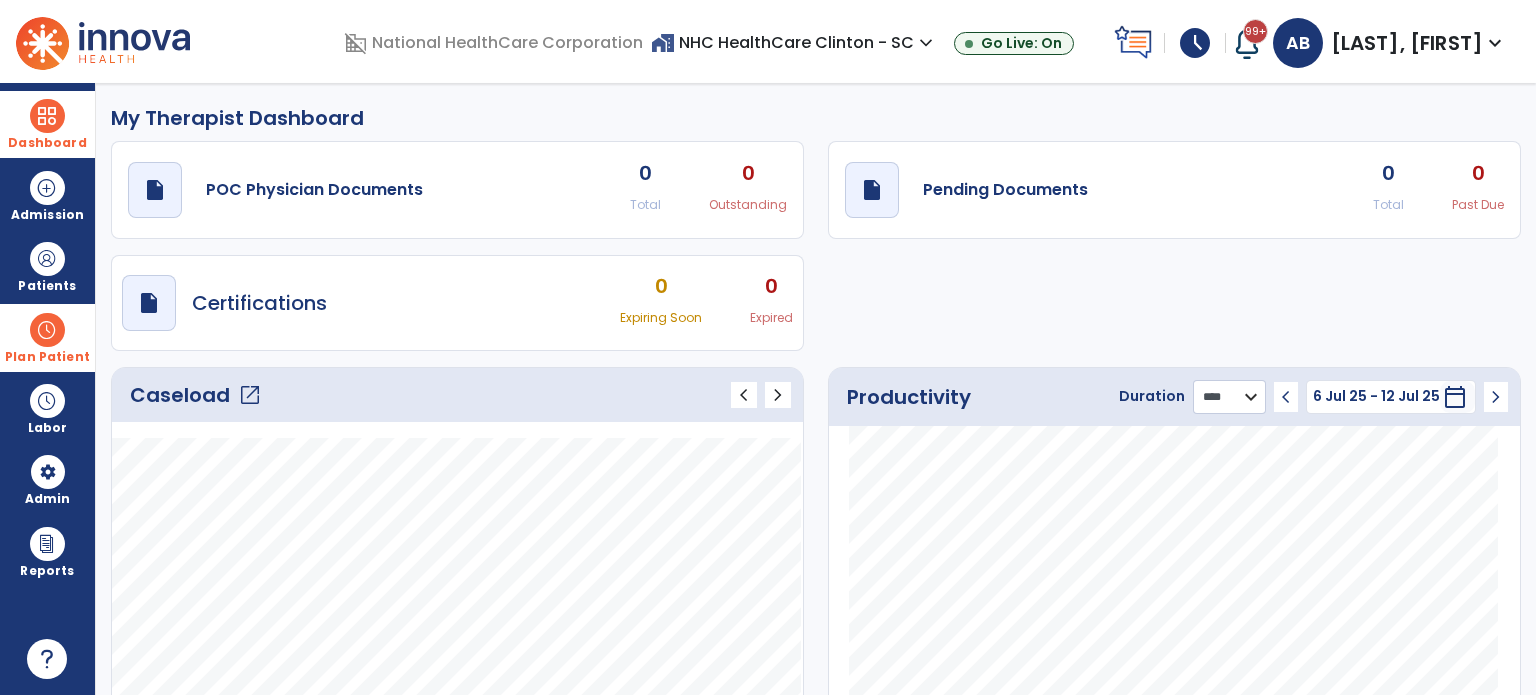 click on "******** **** ***" 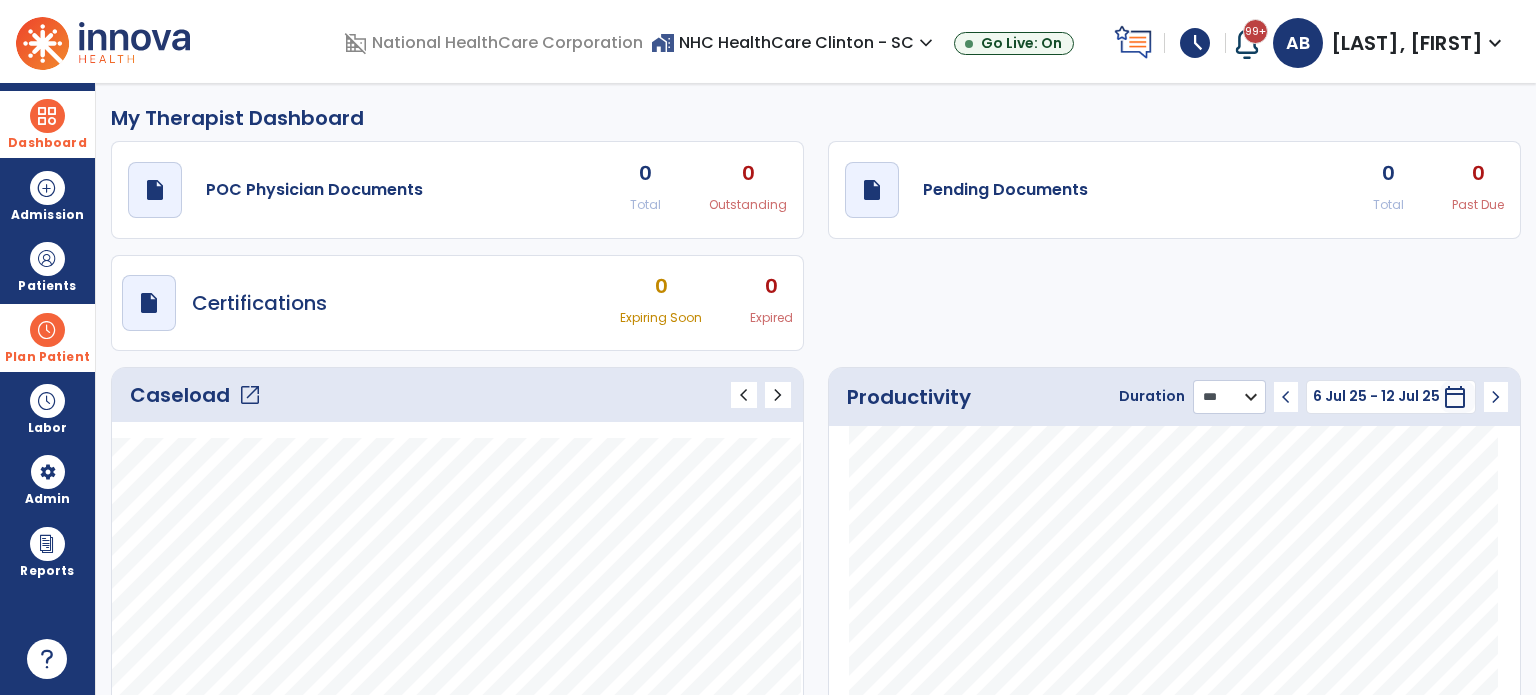 click on "******** **** ***" 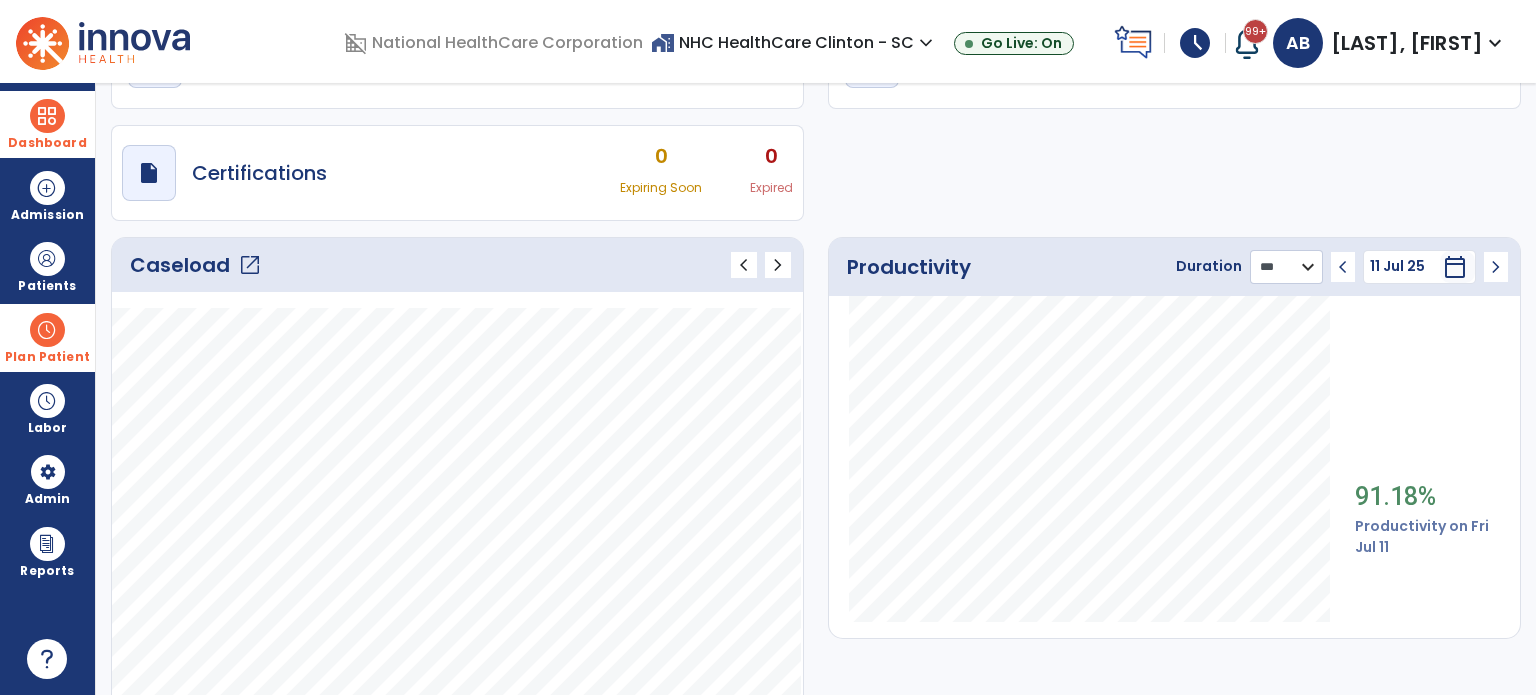 scroll, scrollTop: 0, scrollLeft: 0, axis: both 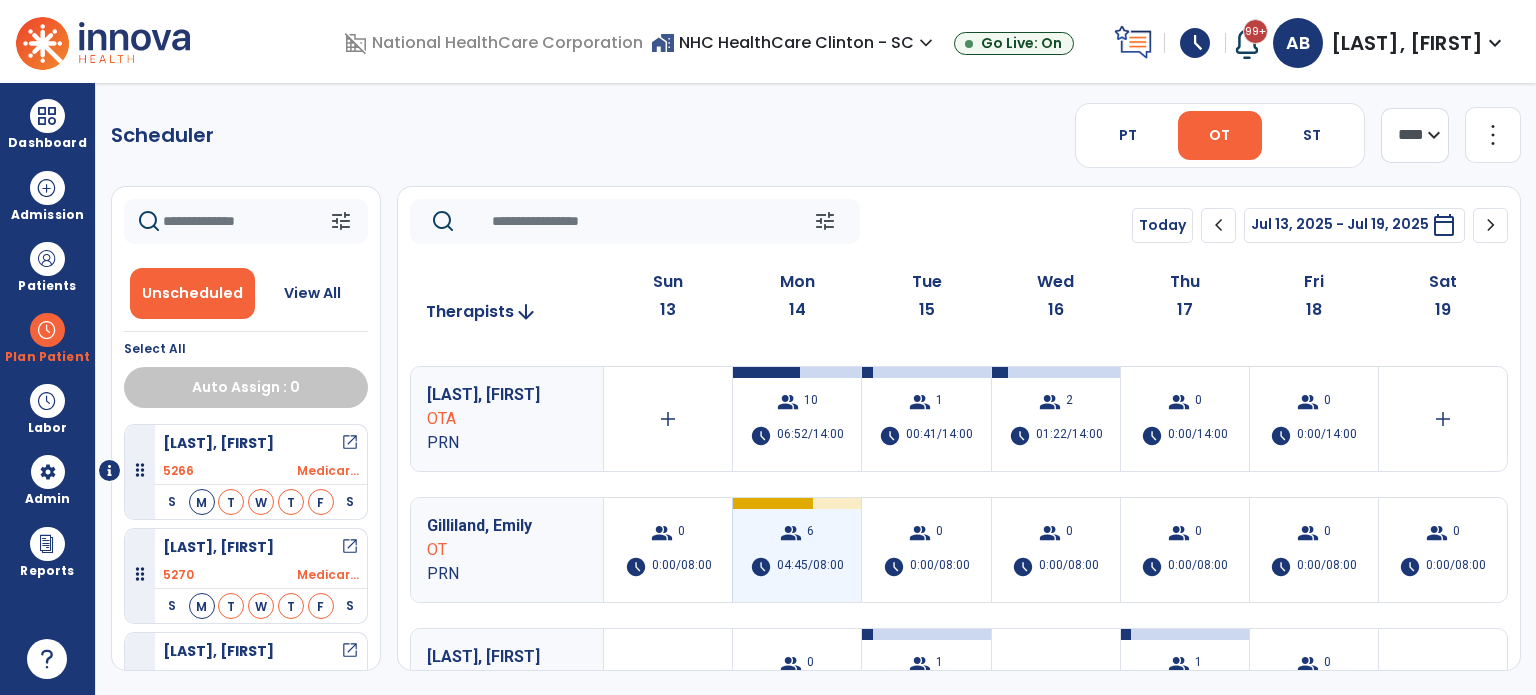 click on "04:45/08:00" at bounding box center (810, 567) 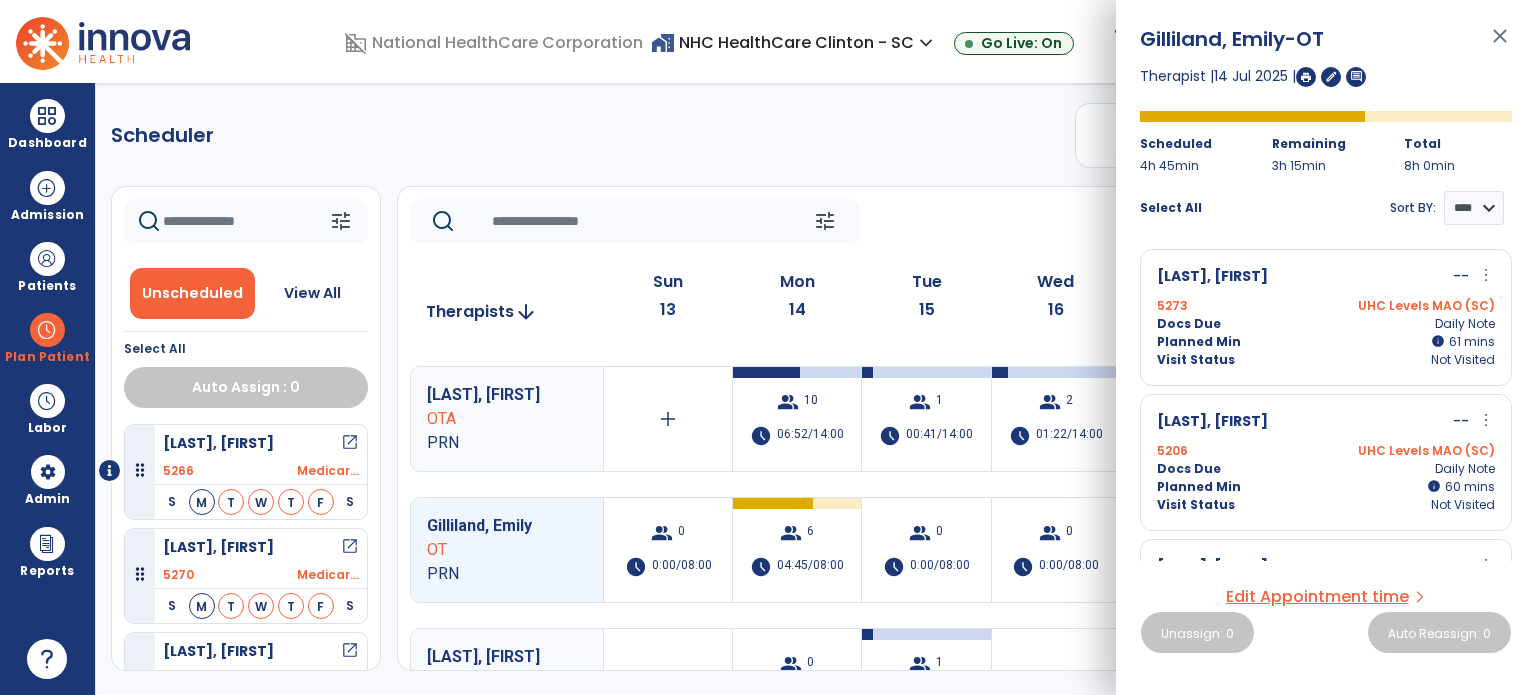click on "Docs Due" at bounding box center [1189, 324] 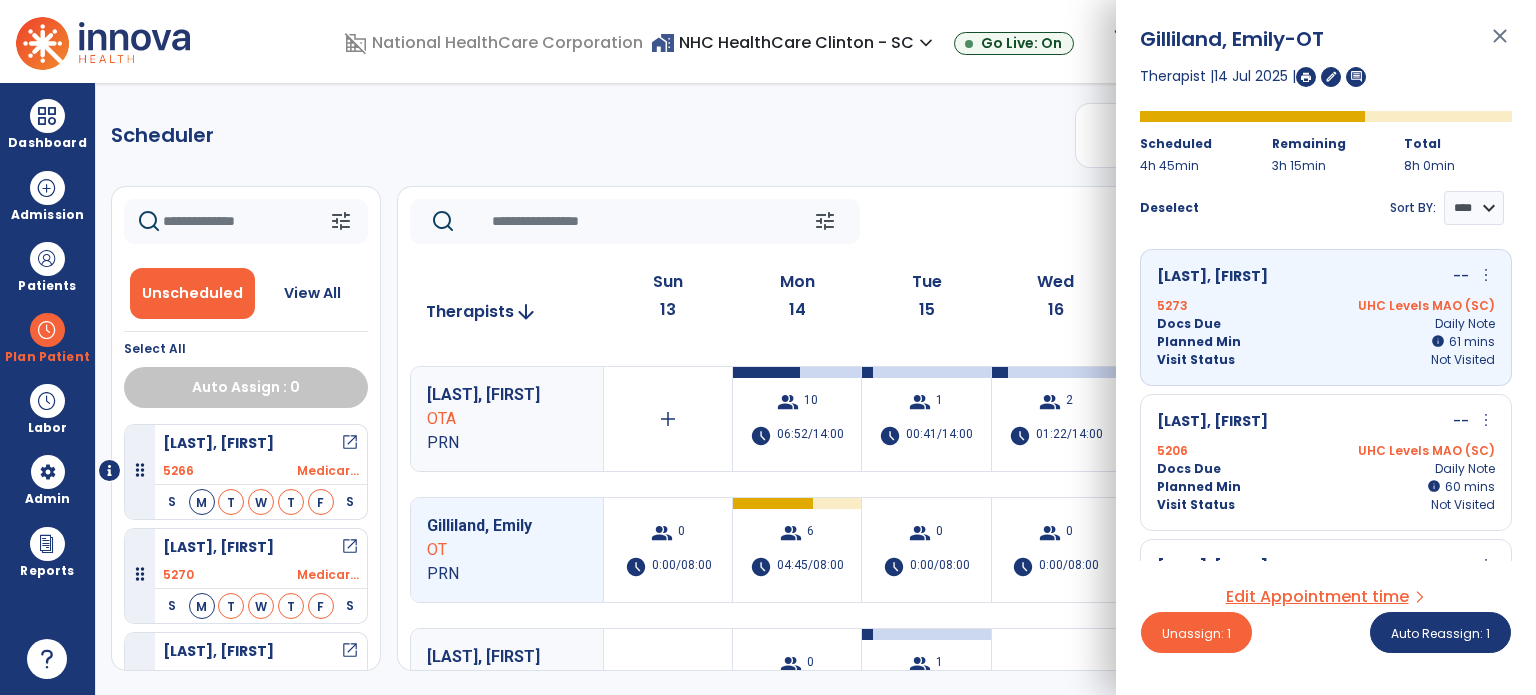 click on "Docs Due Daily Note" at bounding box center [1326, 469] 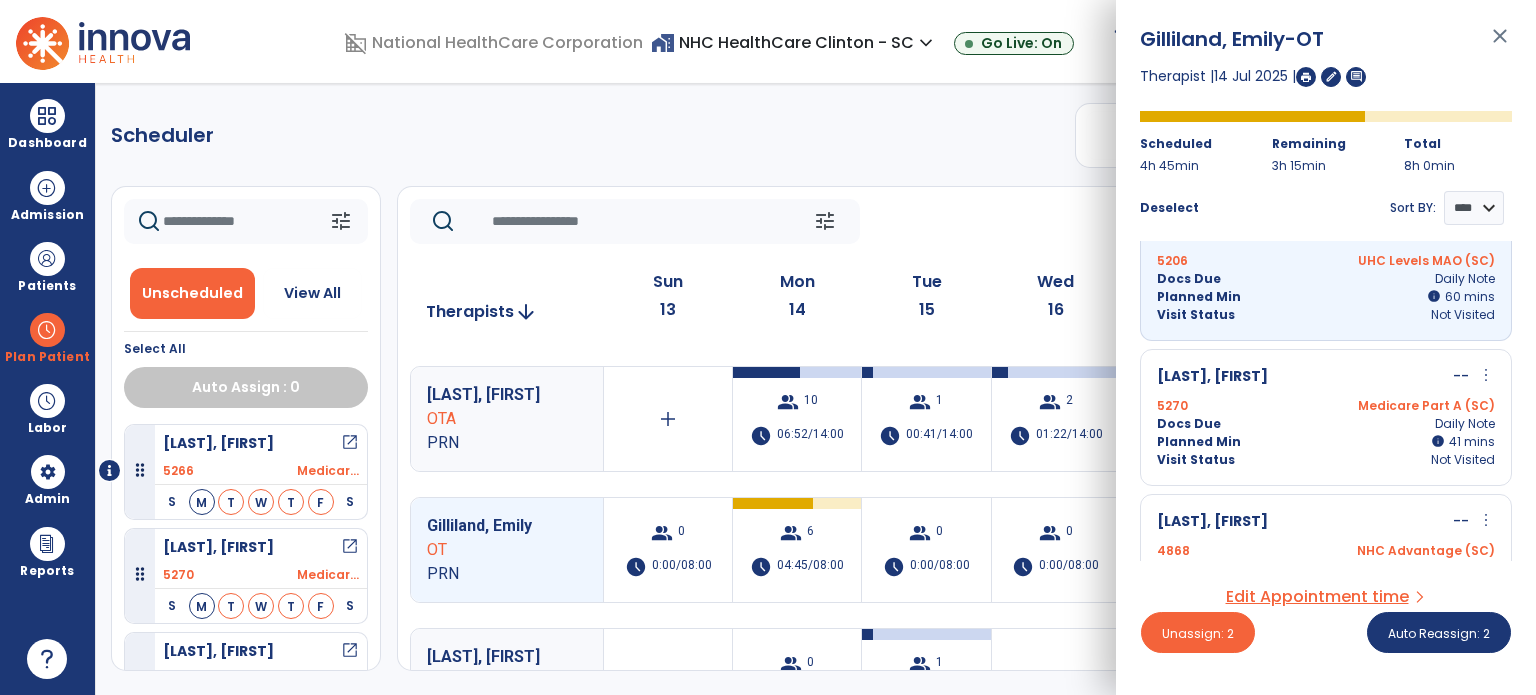 scroll, scrollTop: 194, scrollLeft: 0, axis: vertical 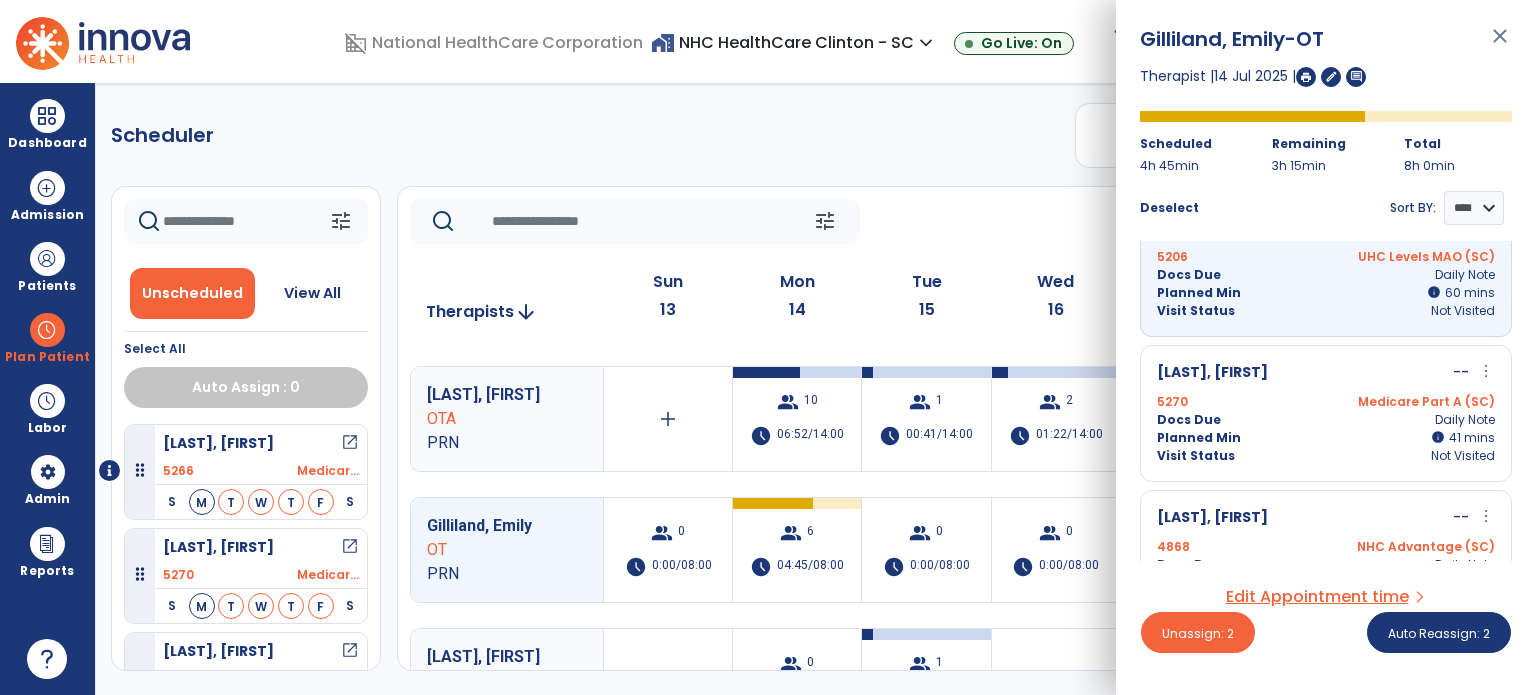 click on "Planned Min  info   41 I 41 mins" at bounding box center (1326, 438) 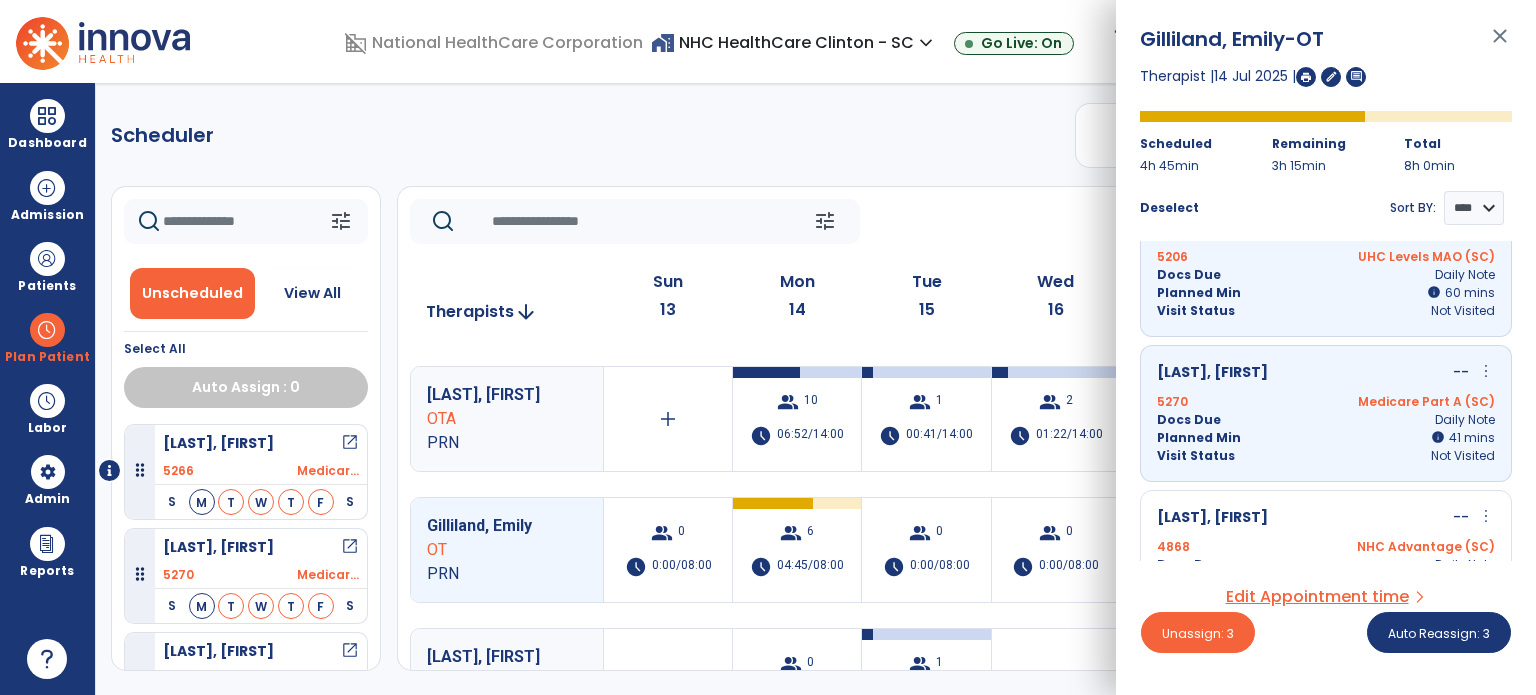 click on "[LAST], [FIRST]" at bounding box center [1212, 518] 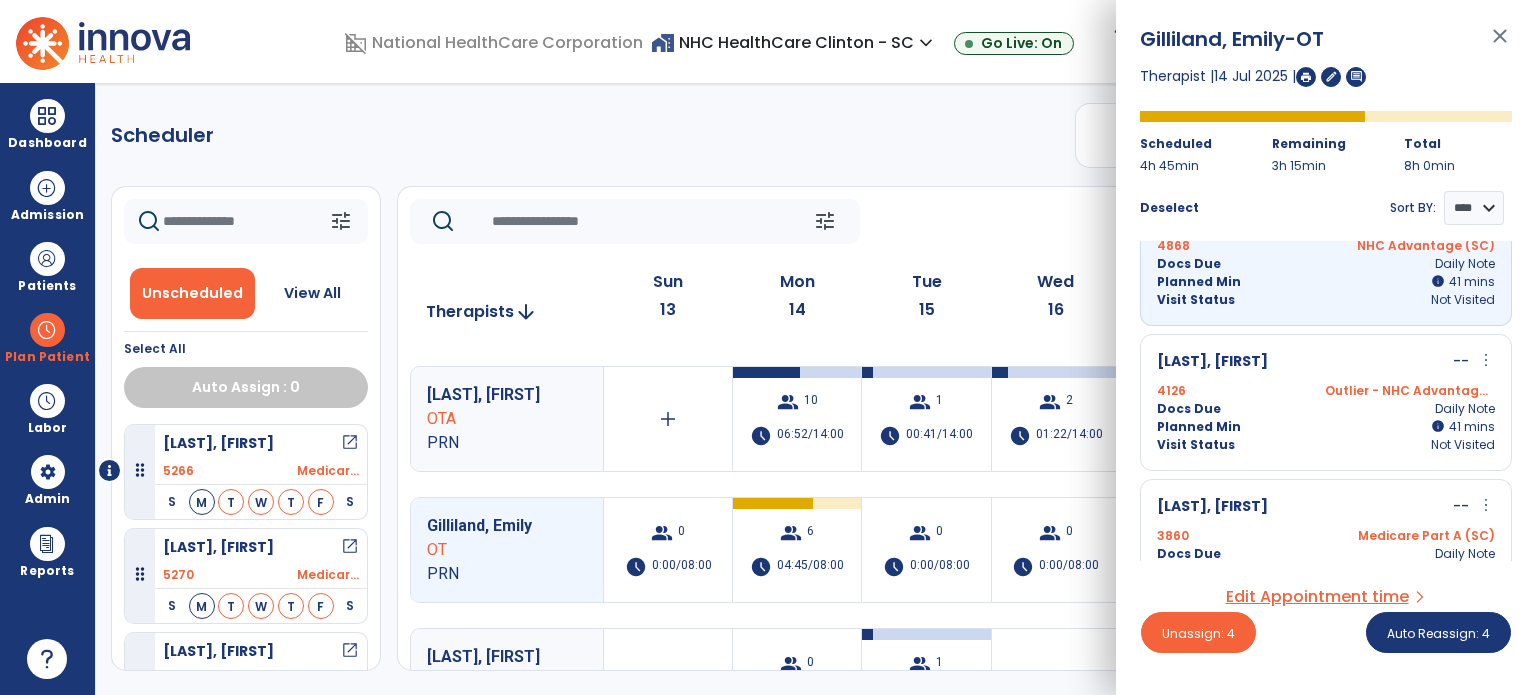 scroll, scrollTop: 503, scrollLeft: 0, axis: vertical 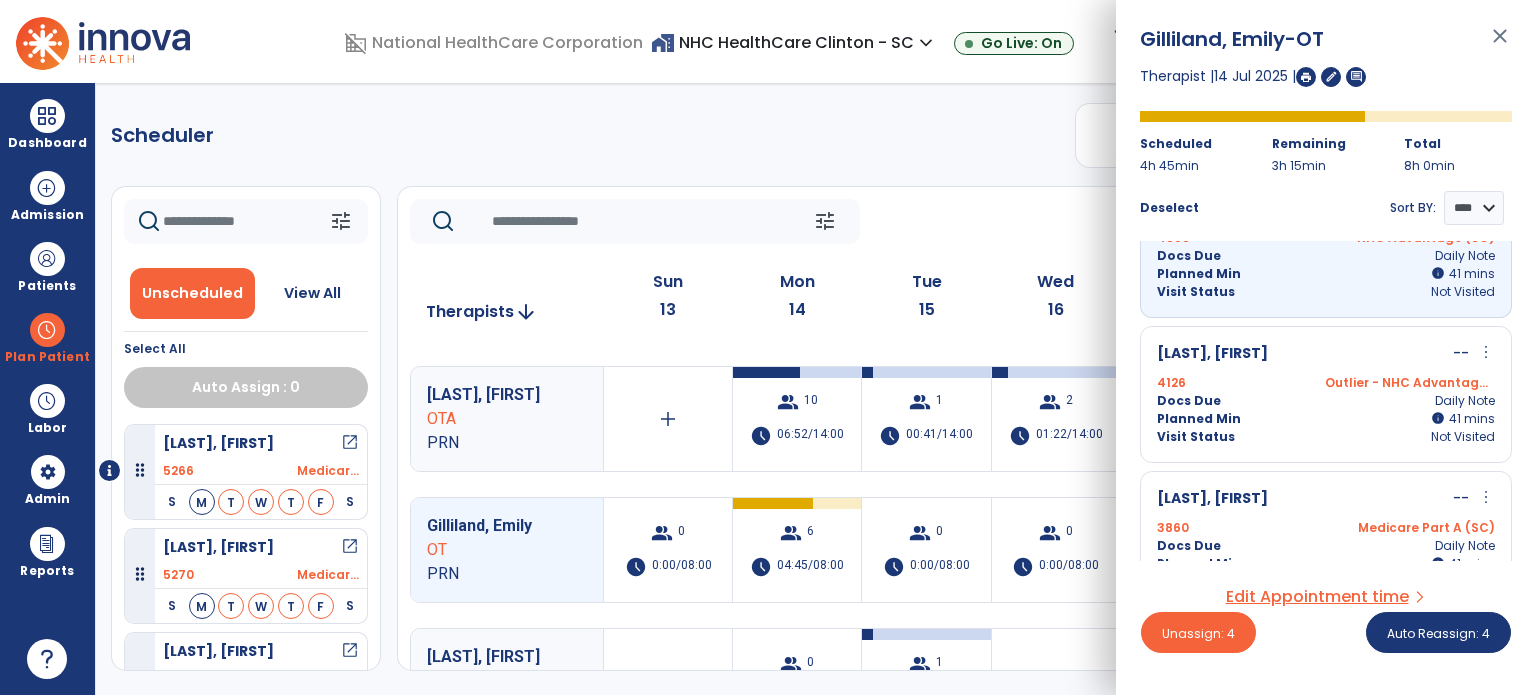 click on "Visit Status  Not Visited" at bounding box center [1326, 437] 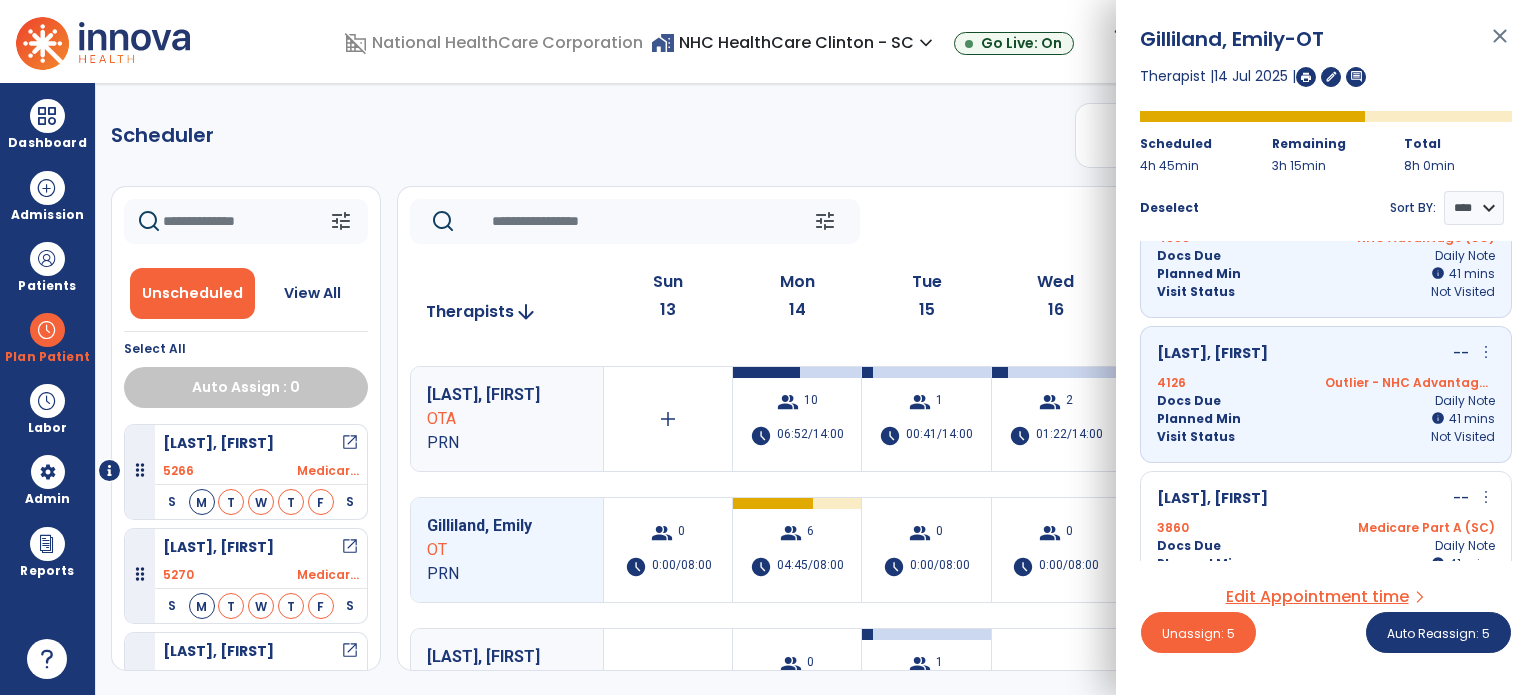 click on "Hunter, Wallace   --  more_vert  edit   Edit Session   alt_route   Split Minutes  3860 Medicare Part A (SC)  Docs Due Daily Note   Planned Min  info   41 I 41 mins  Visit Status  Not Visited" at bounding box center [1326, 539] 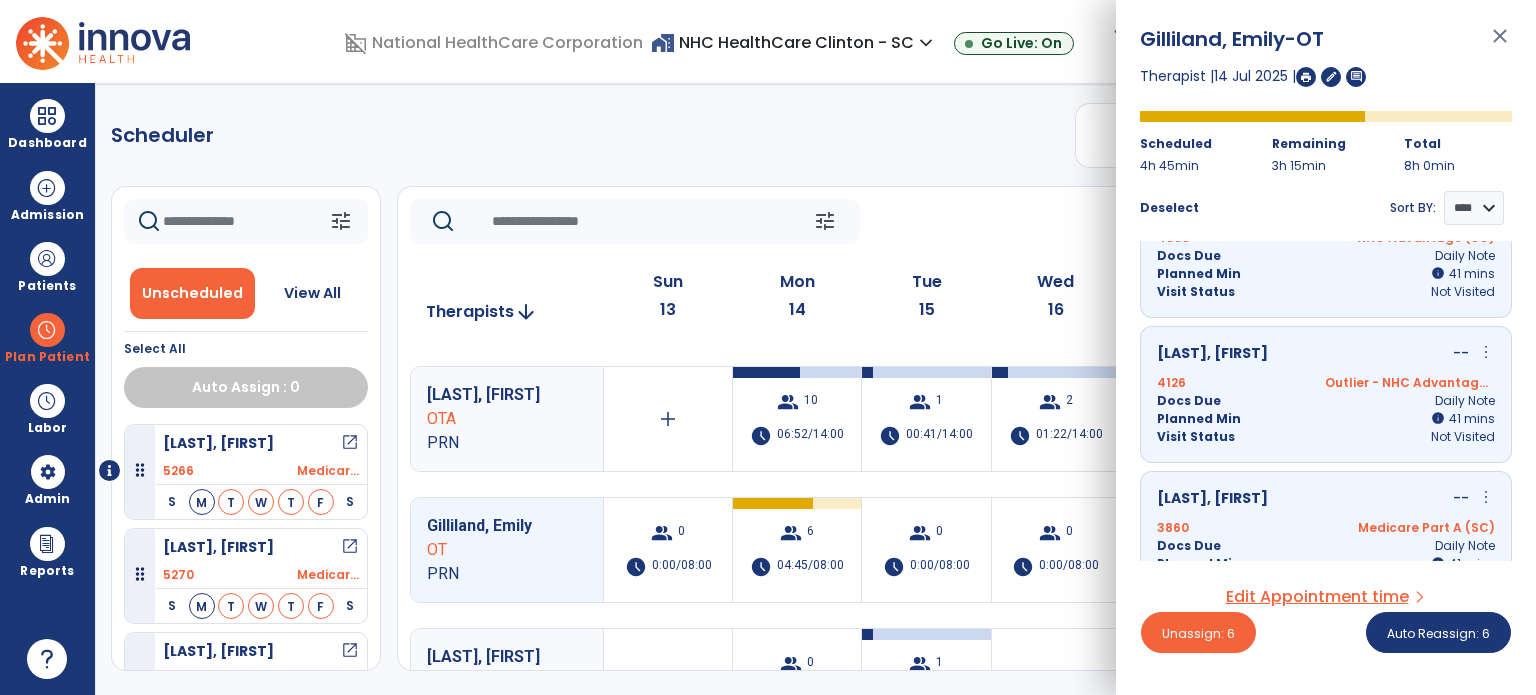 scroll, scrollTop: 546, scrollLeft: 0, axis: vertical 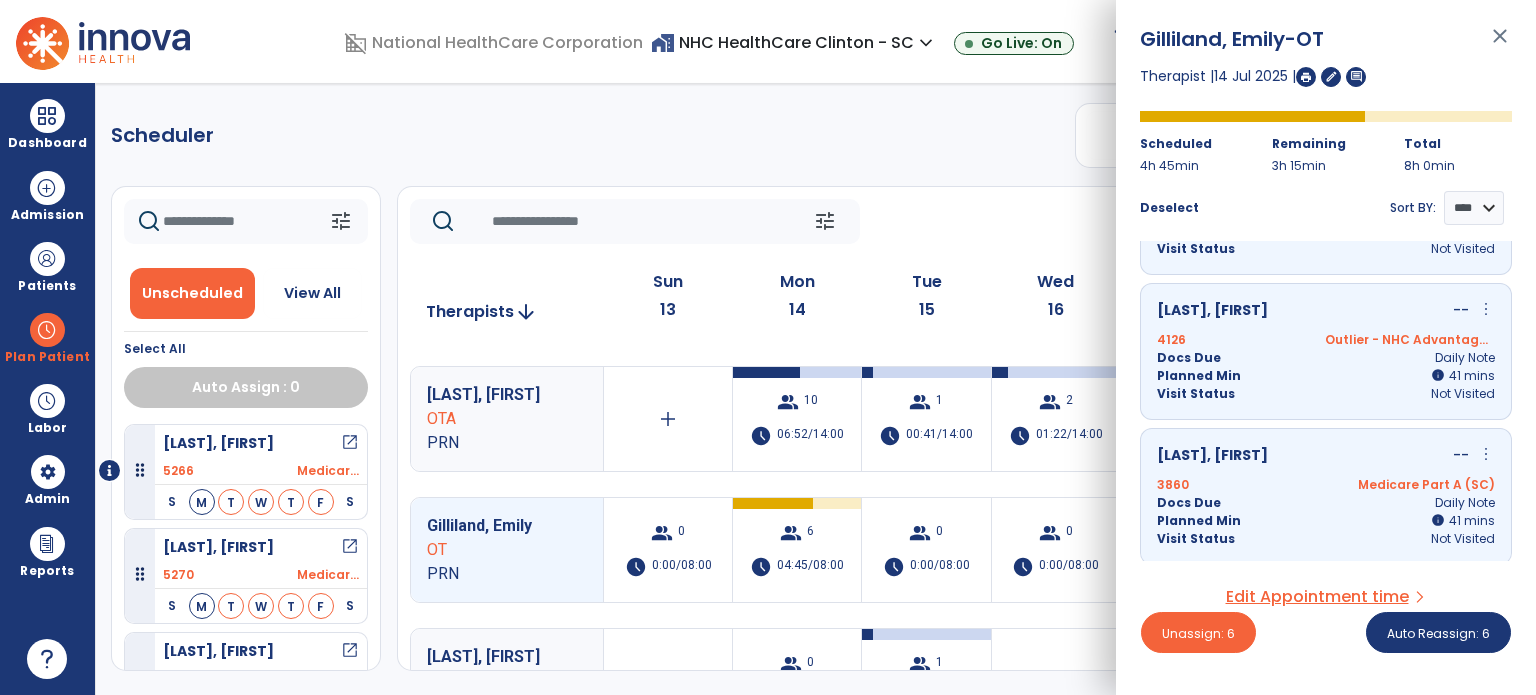 click on "Edit Appointment time arrow_forward_ios" at bounding box center (1326, 597) 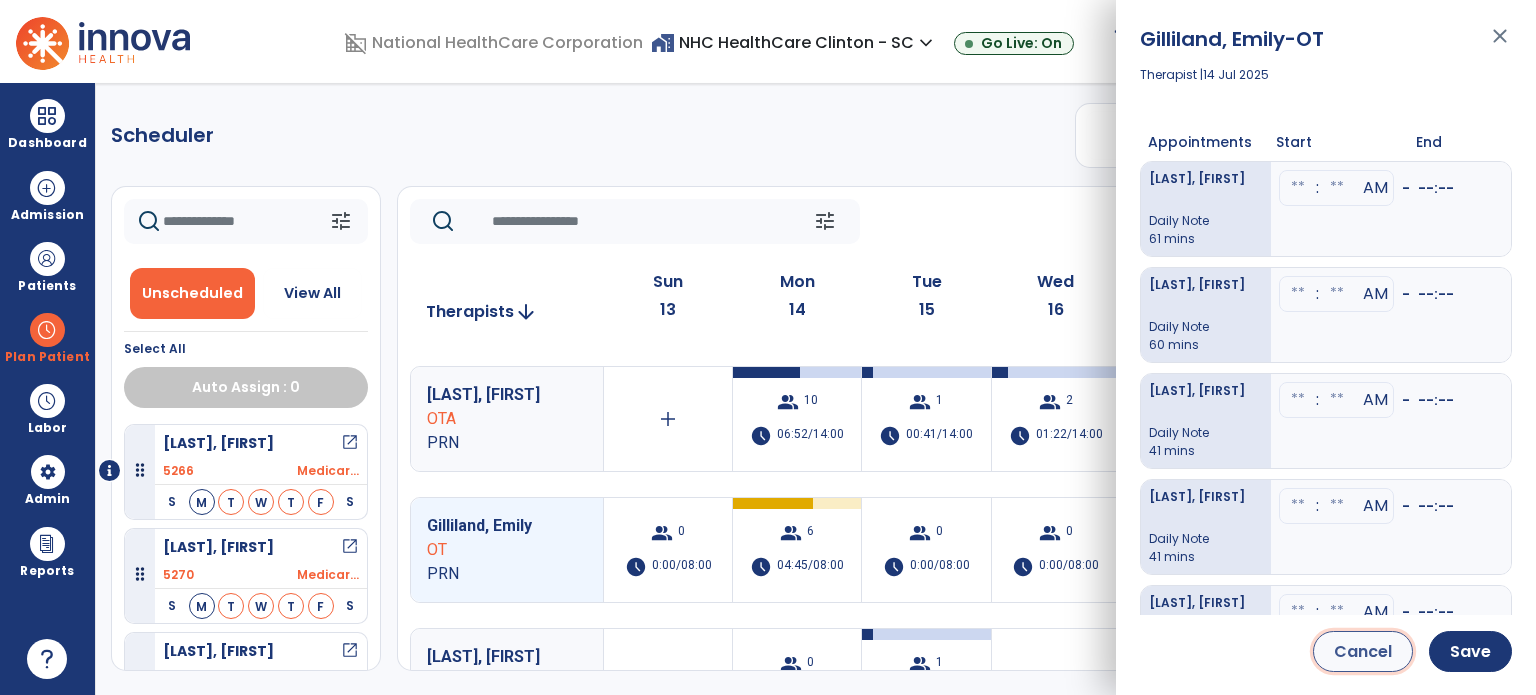 click on "Cancel" at bounding box center (1363, 651) 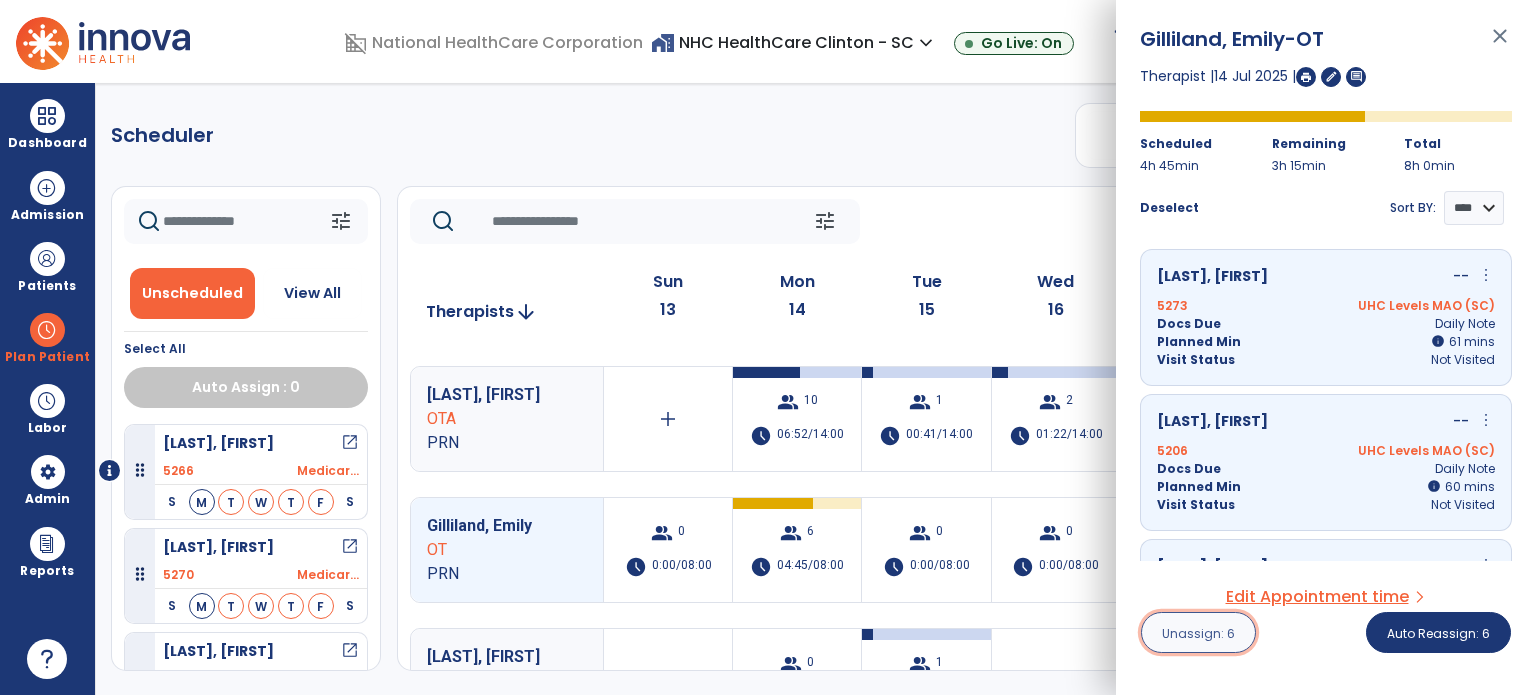 click on "Unassign: 6" at bounding box center (1198, 633) 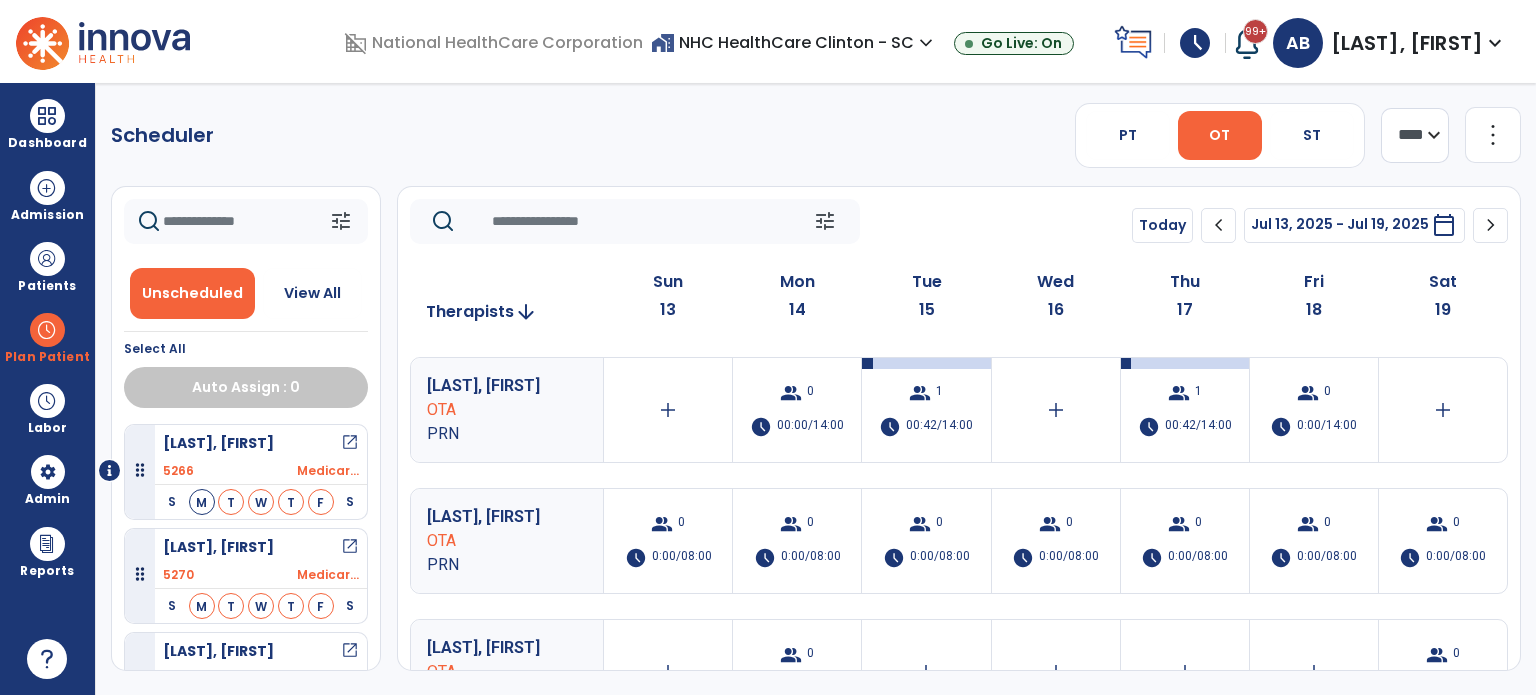 scroll, scrollTop: 388, scrollLeft: 0, axis: vertical 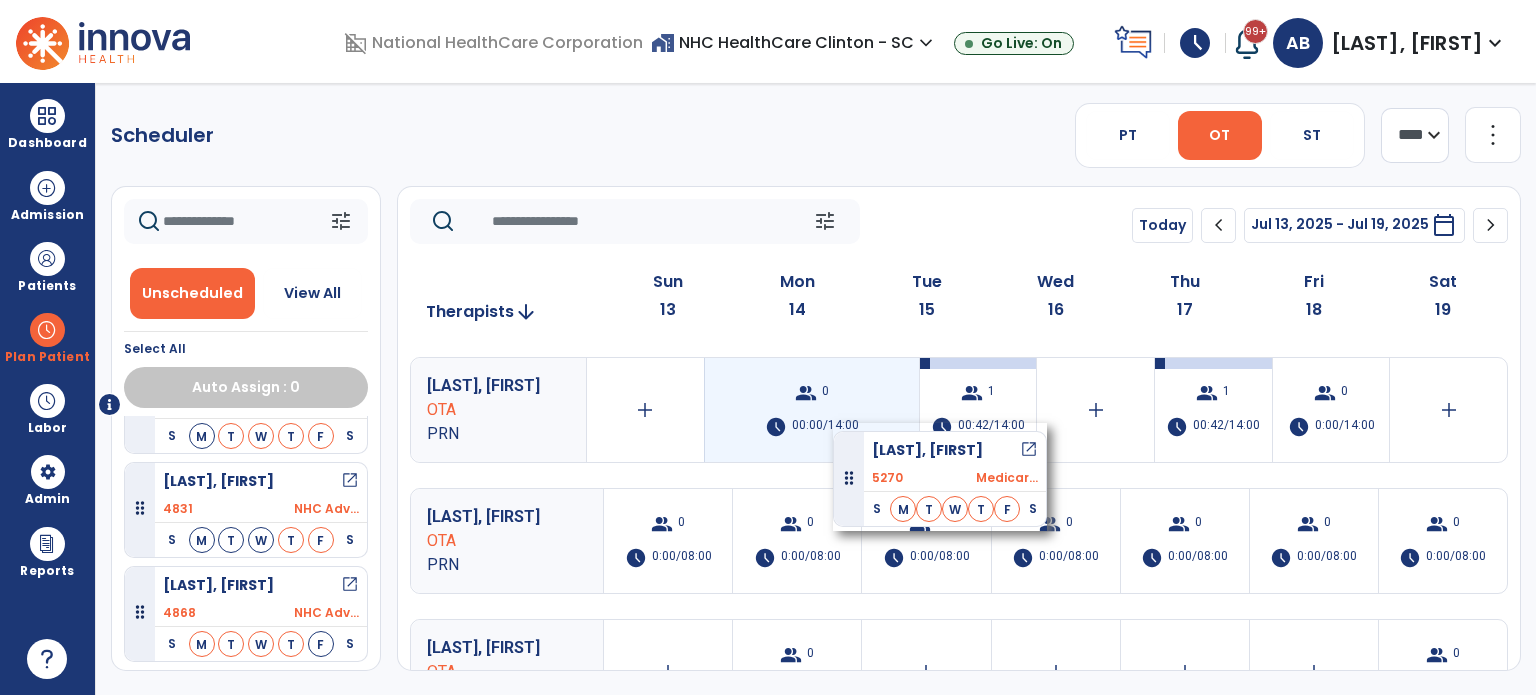 drag, startPoint x: 239, startPoint y: 520, endPoint x: 833, endPoint y: 422, distance: 602.0299 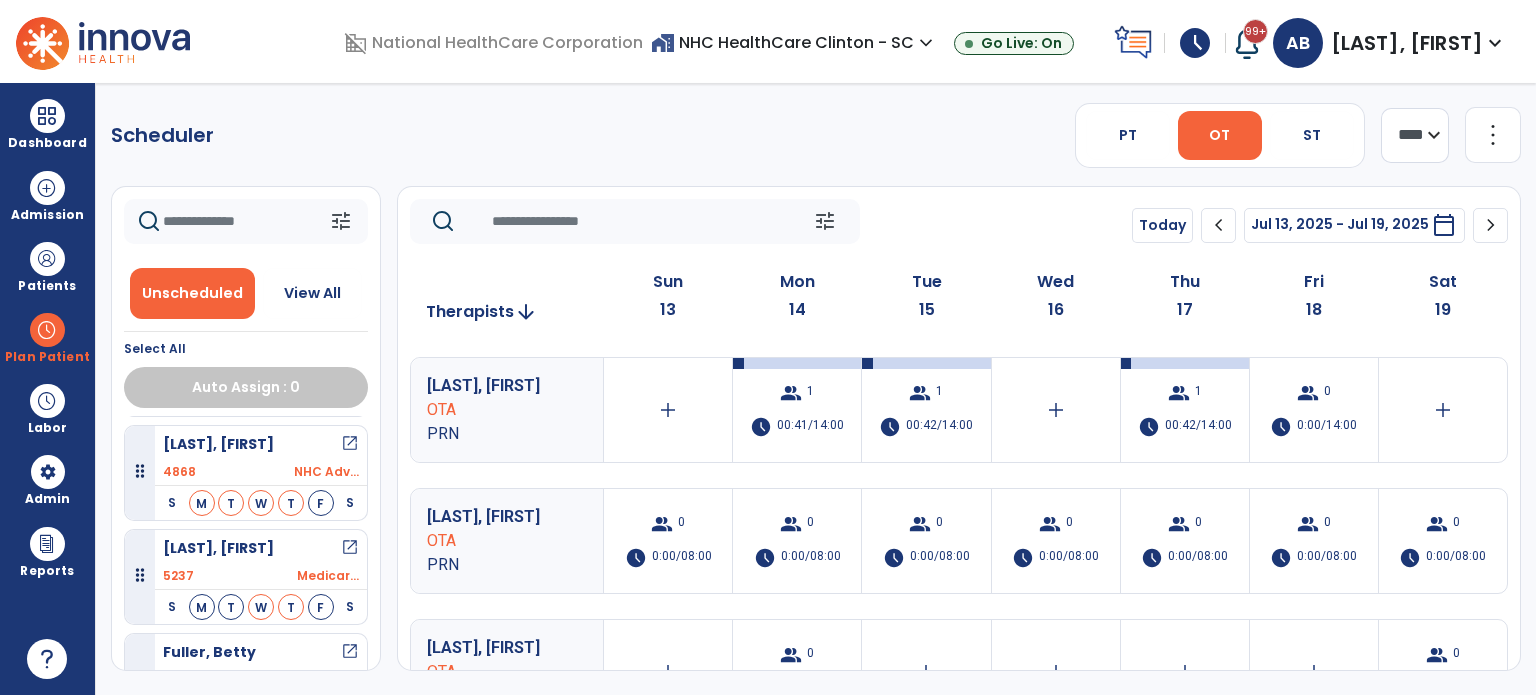 scroll, scrollTop: 335, scrollLeft: 0, axis: vertical 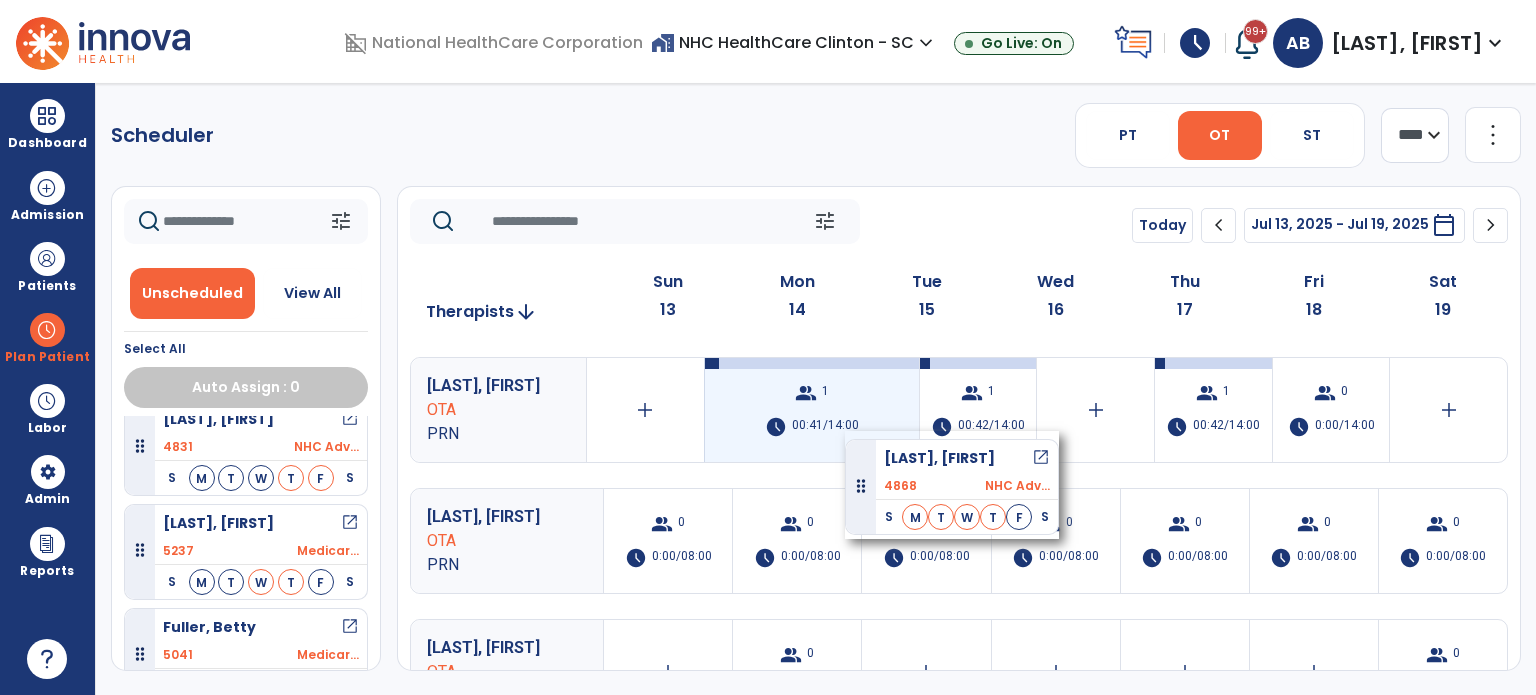 drag, startPoint x: 243, startPoint y: 447, endPoint x: 852, endPoint y: 424, distance: 609.43414 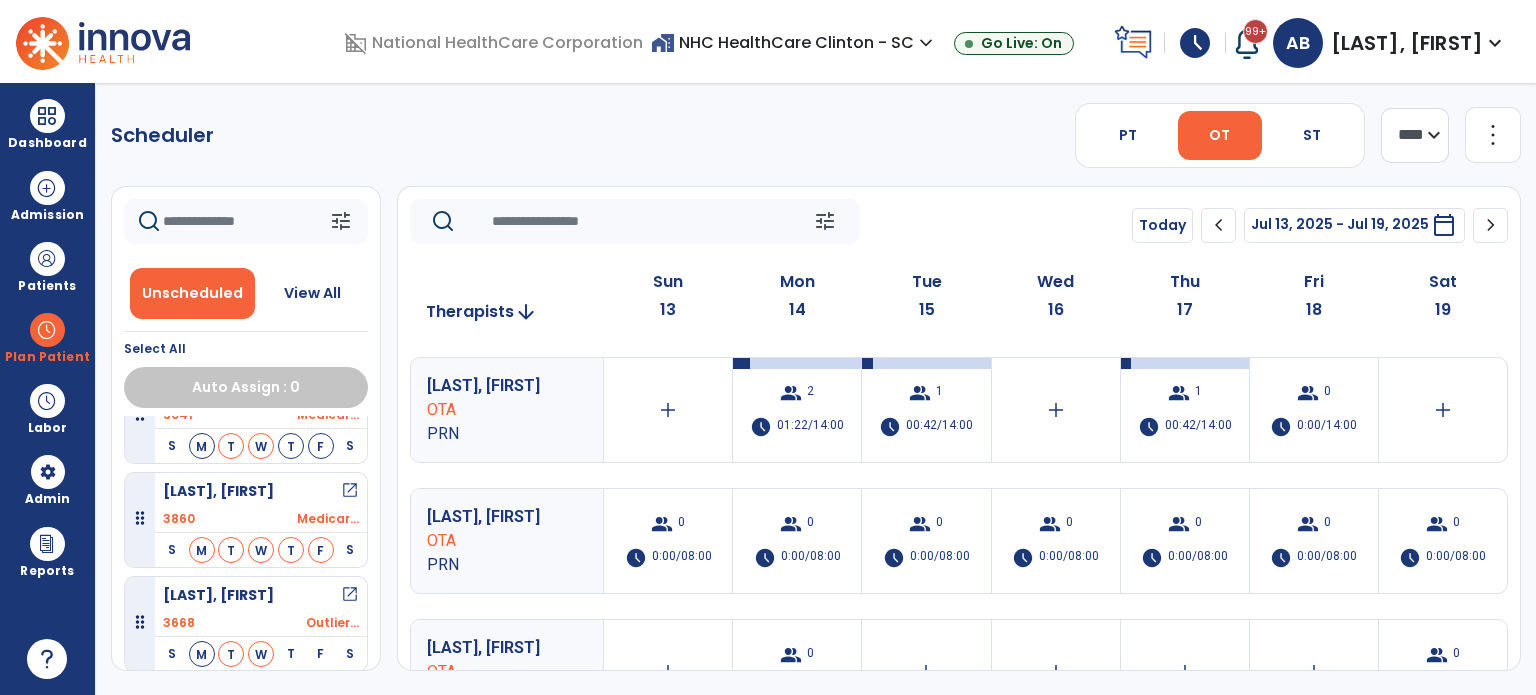 scroll, scrollTop: 576, scrollLeft: 0, axis: vertical 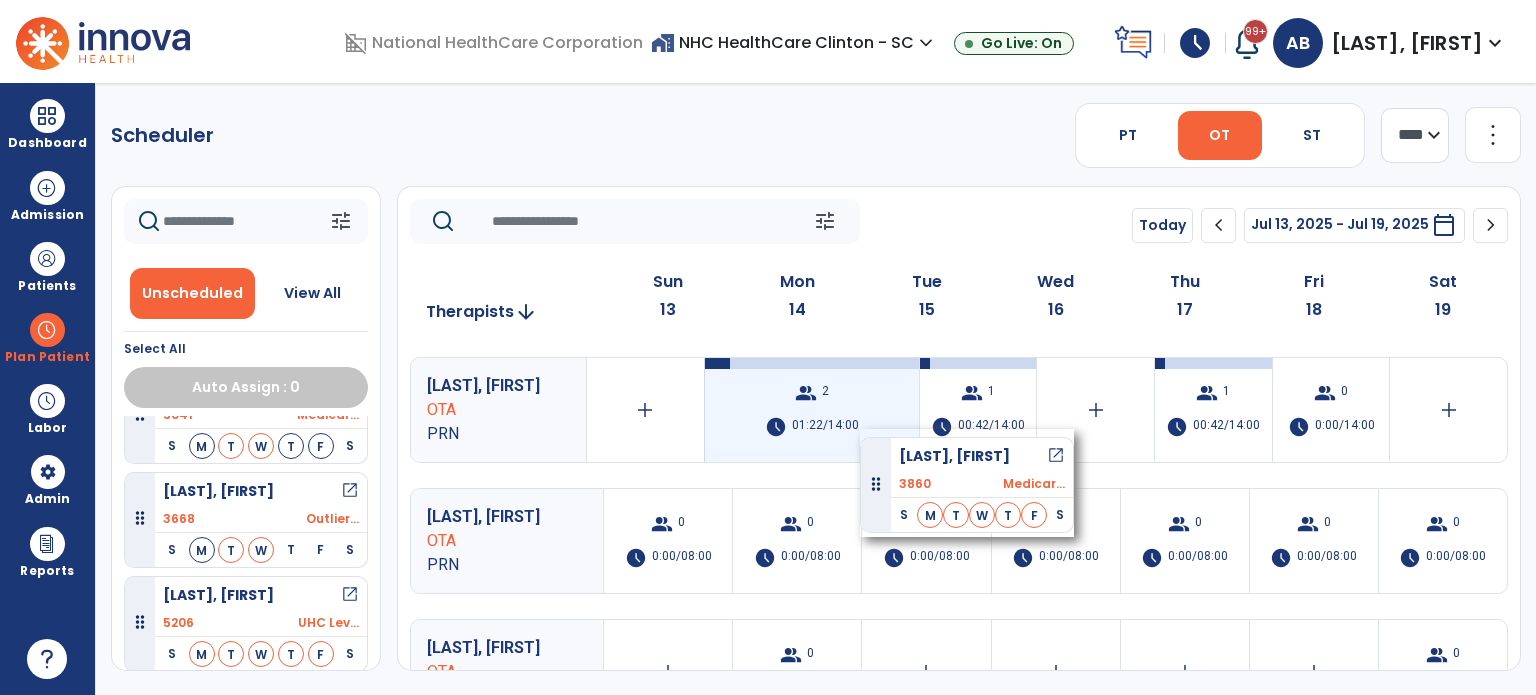 drag, startPoint x: 255, startPoint y: 505, endPoint x: 860, endPoint y: 426, distance: 610.13605 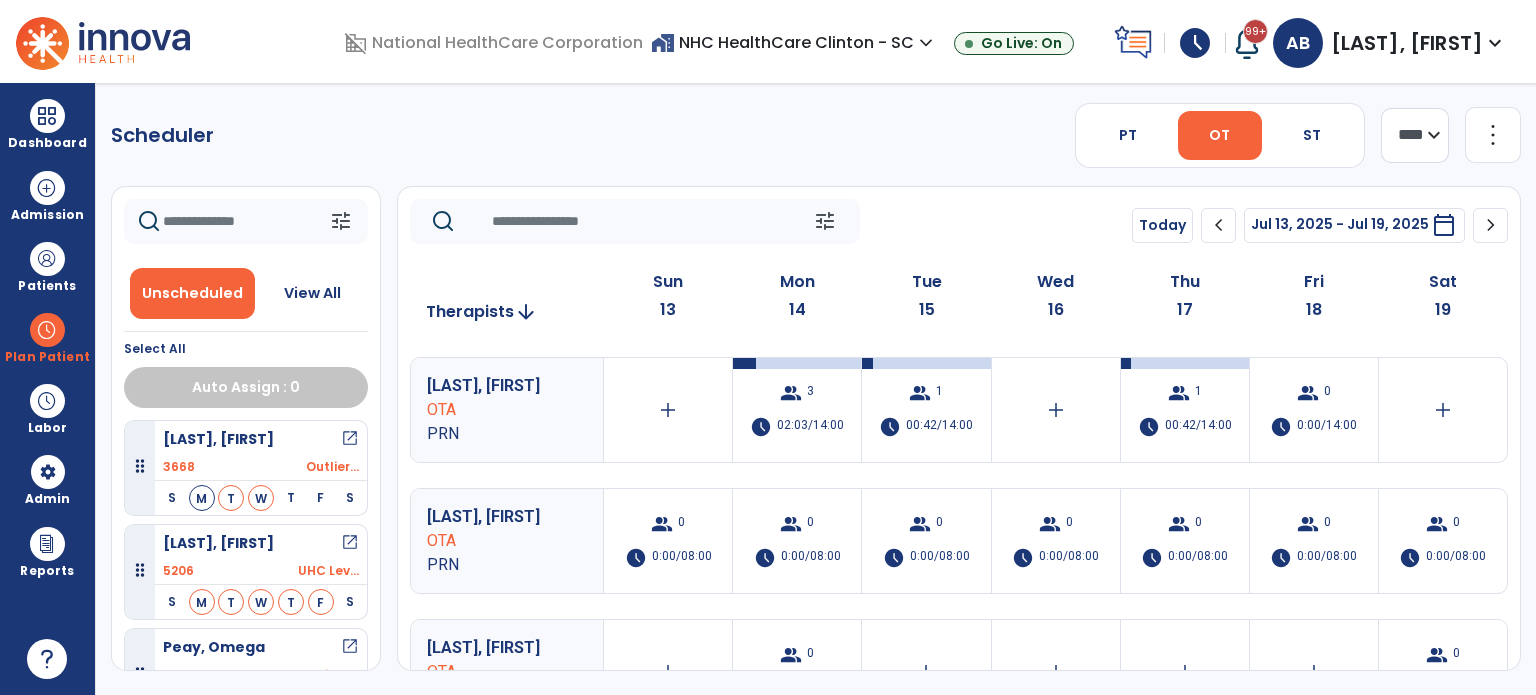 scroll, scrollTop: 735, scrollLeft: 0, axis: vertical 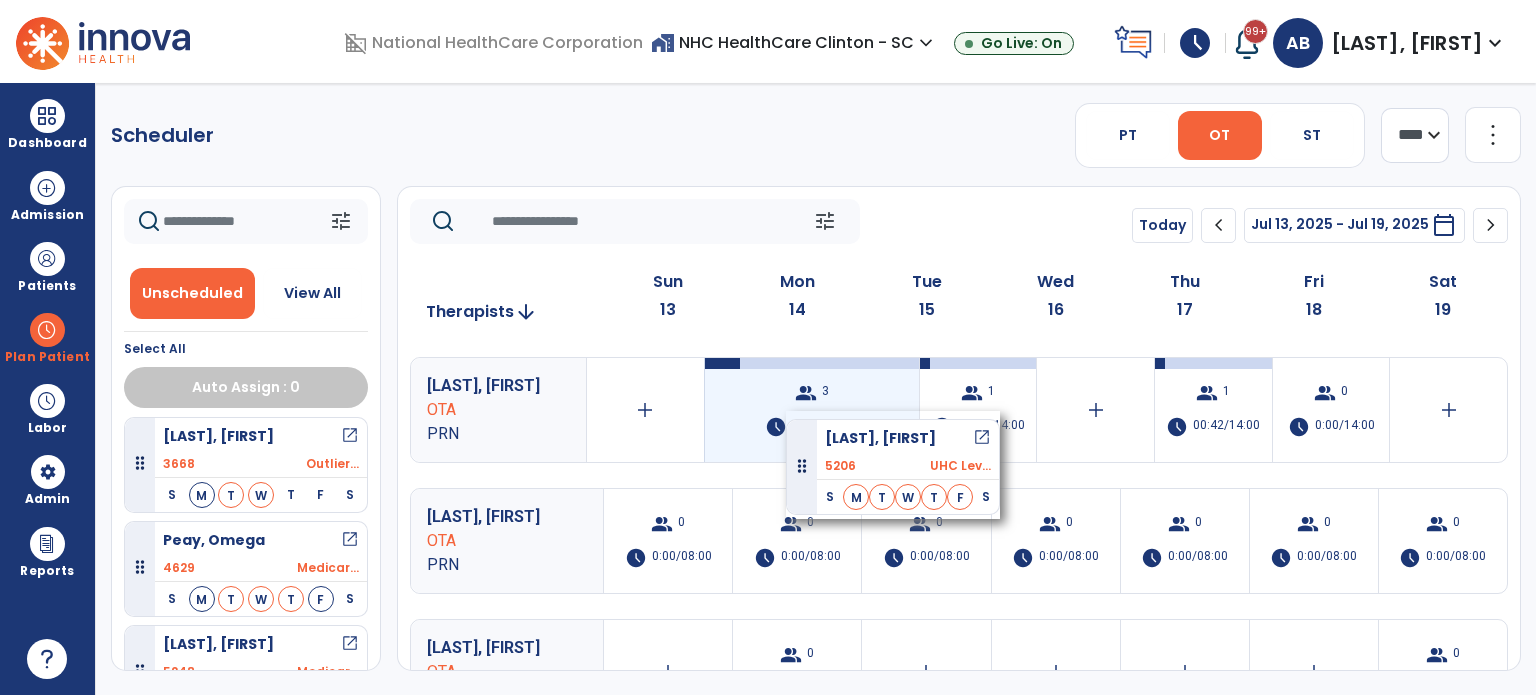 drag, startPoint x: 256, startPoint y: 563, endPoint x: 789, endPoint y: 399, distance: 557.6603 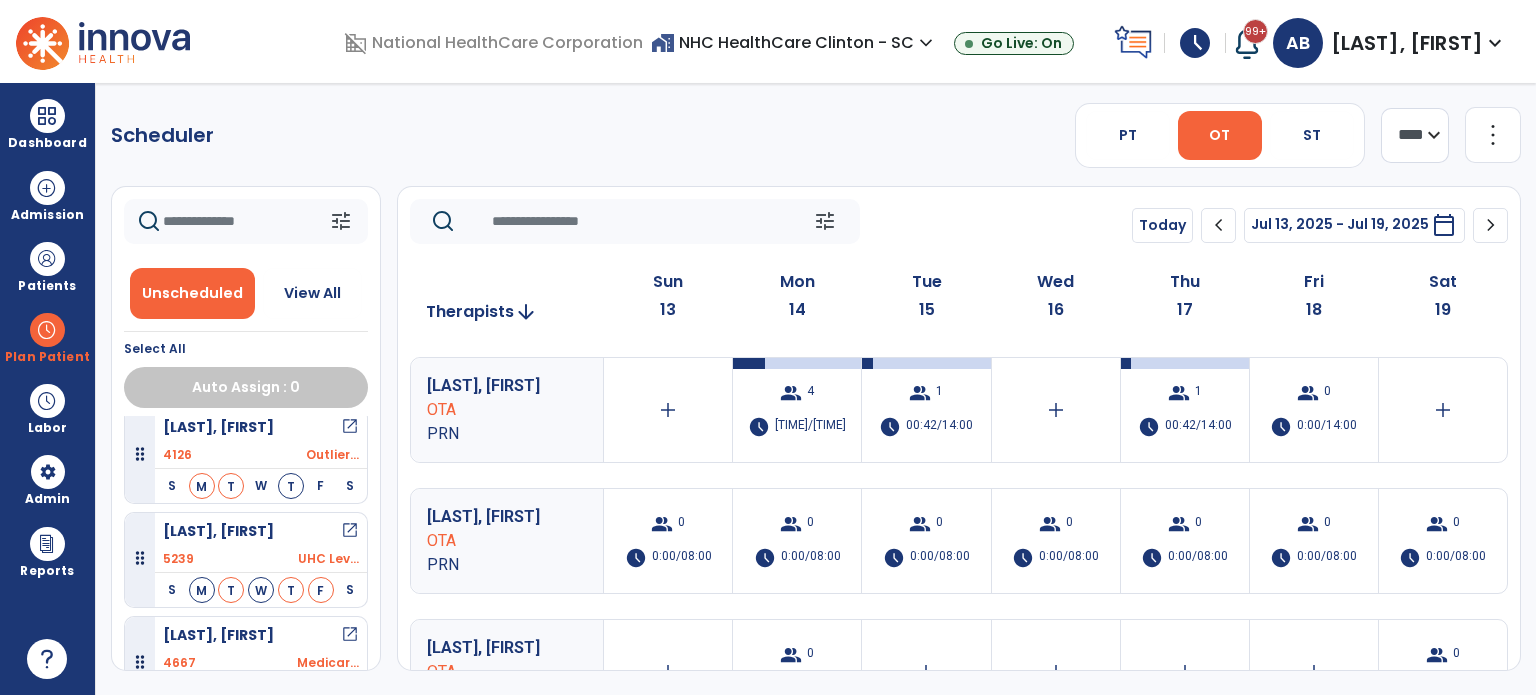 scroll, scrollTop: 1057, scrollLeft: 0, axis: vertical 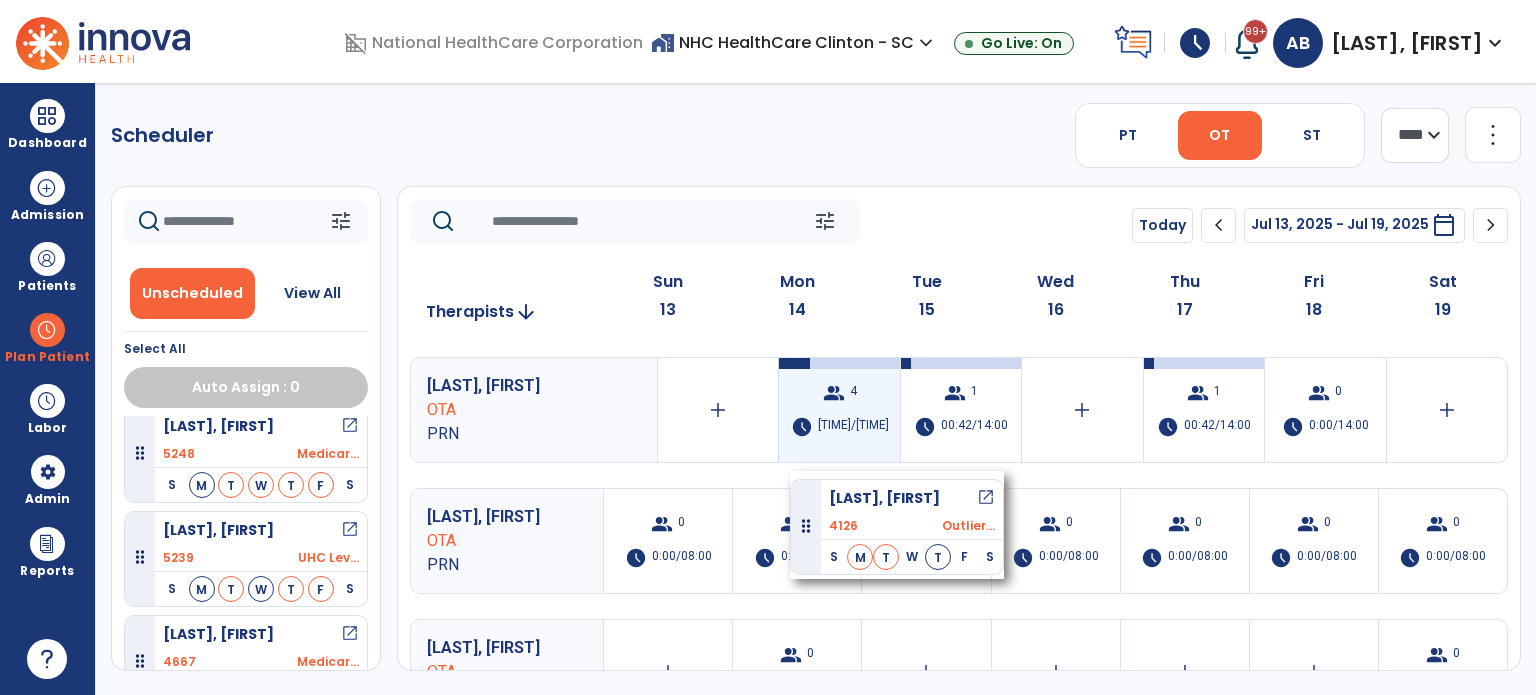 drag, startPoint x: 261, startPoint y: 450, endPoint x: 840, endPoint y: 404, distance: 580.8244 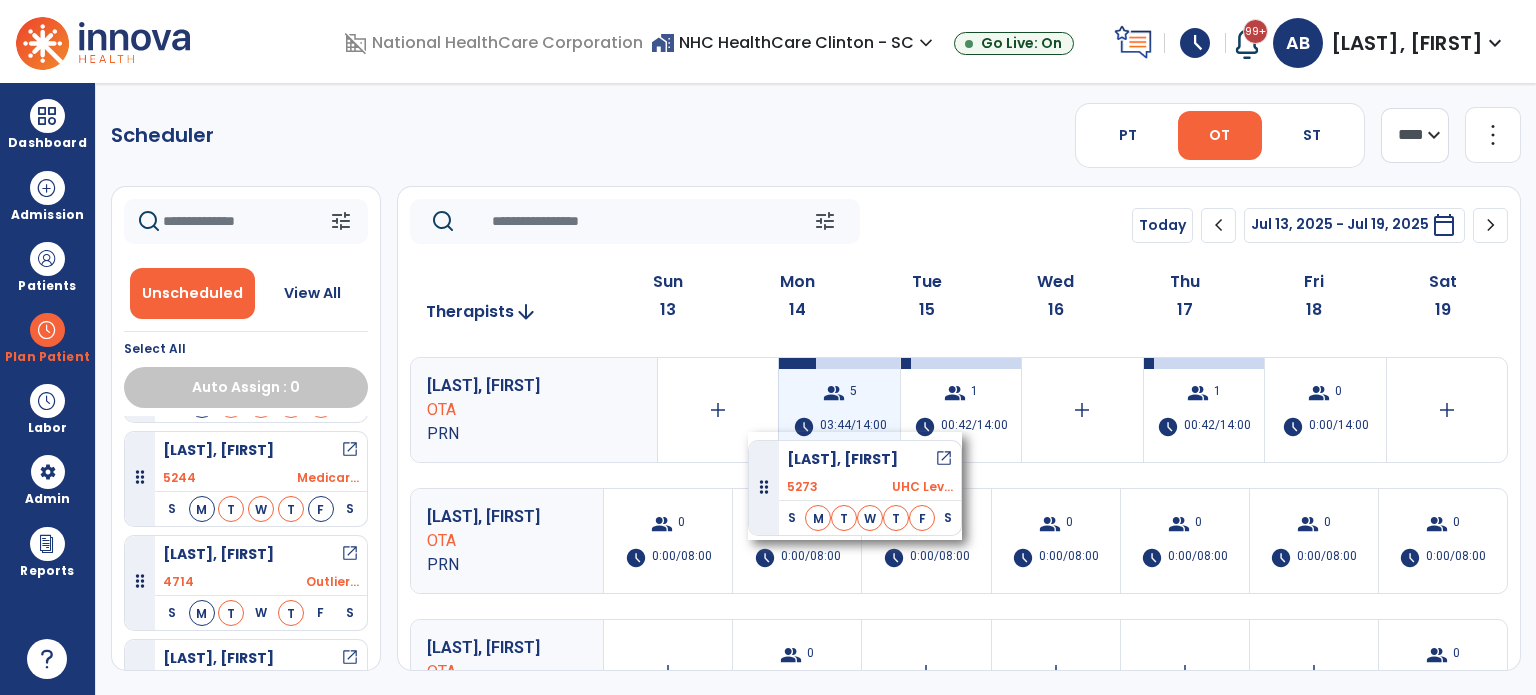 drag, startPoint x: 237, startPoint y: 463, endPoint x: 840, endPoint y: 417, distance: 604.752 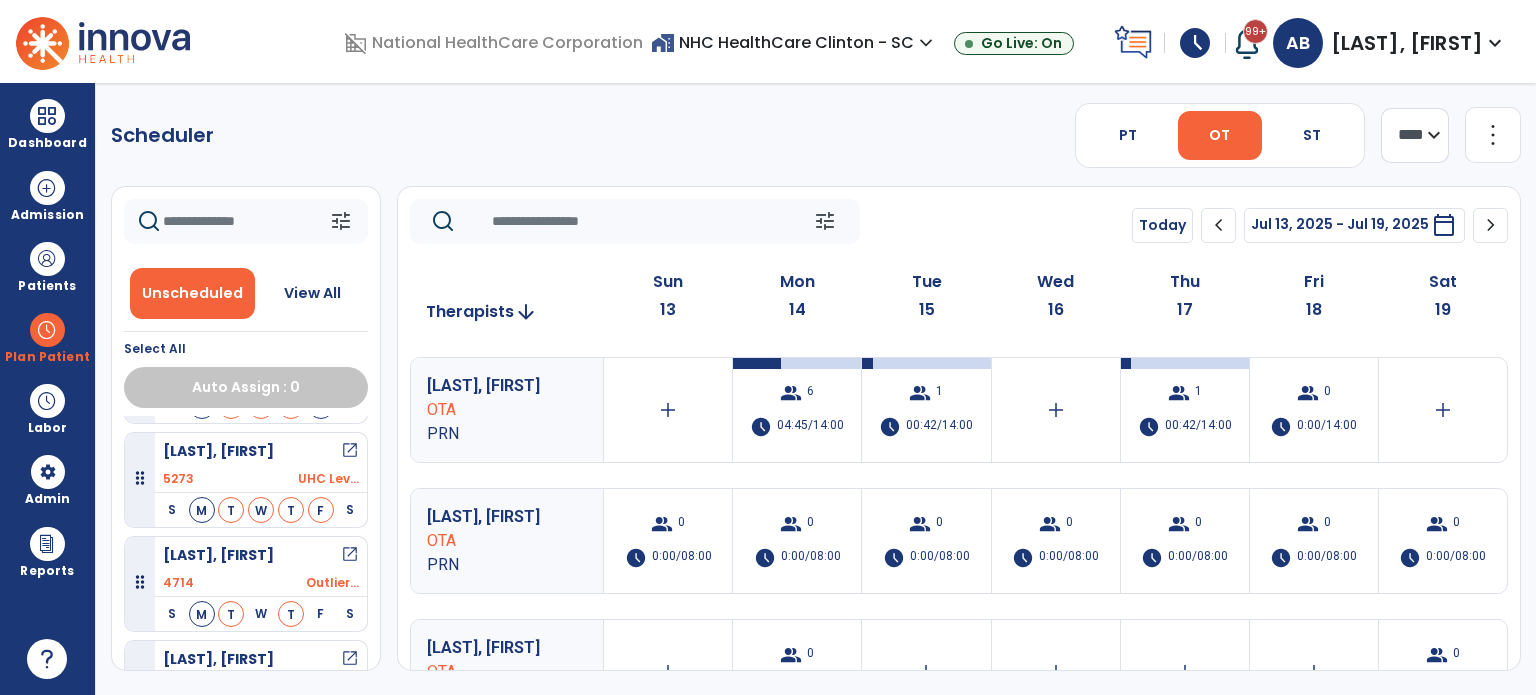 scroll, scrollTop: 1597, scrollLeft: 0, axis: vertical 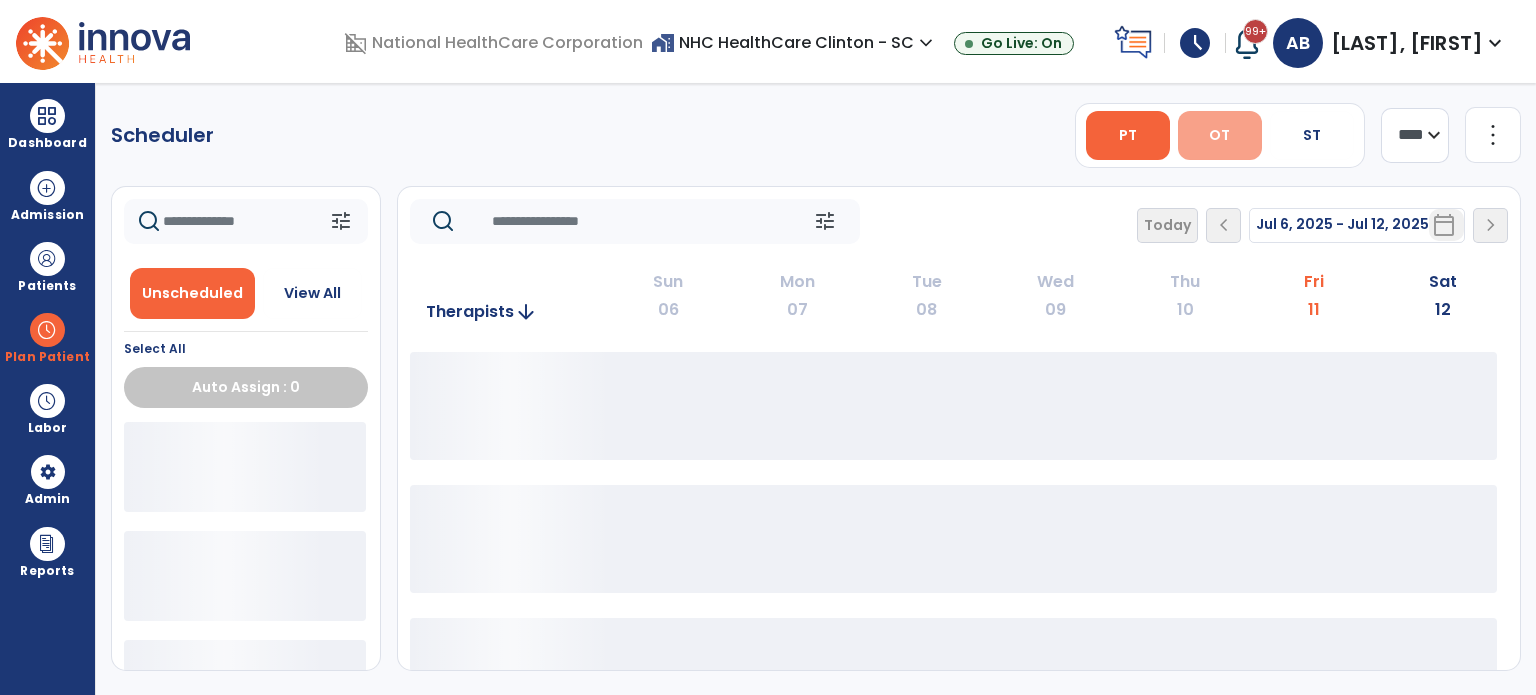 click on "OT" at bounding box center [1220, 135] 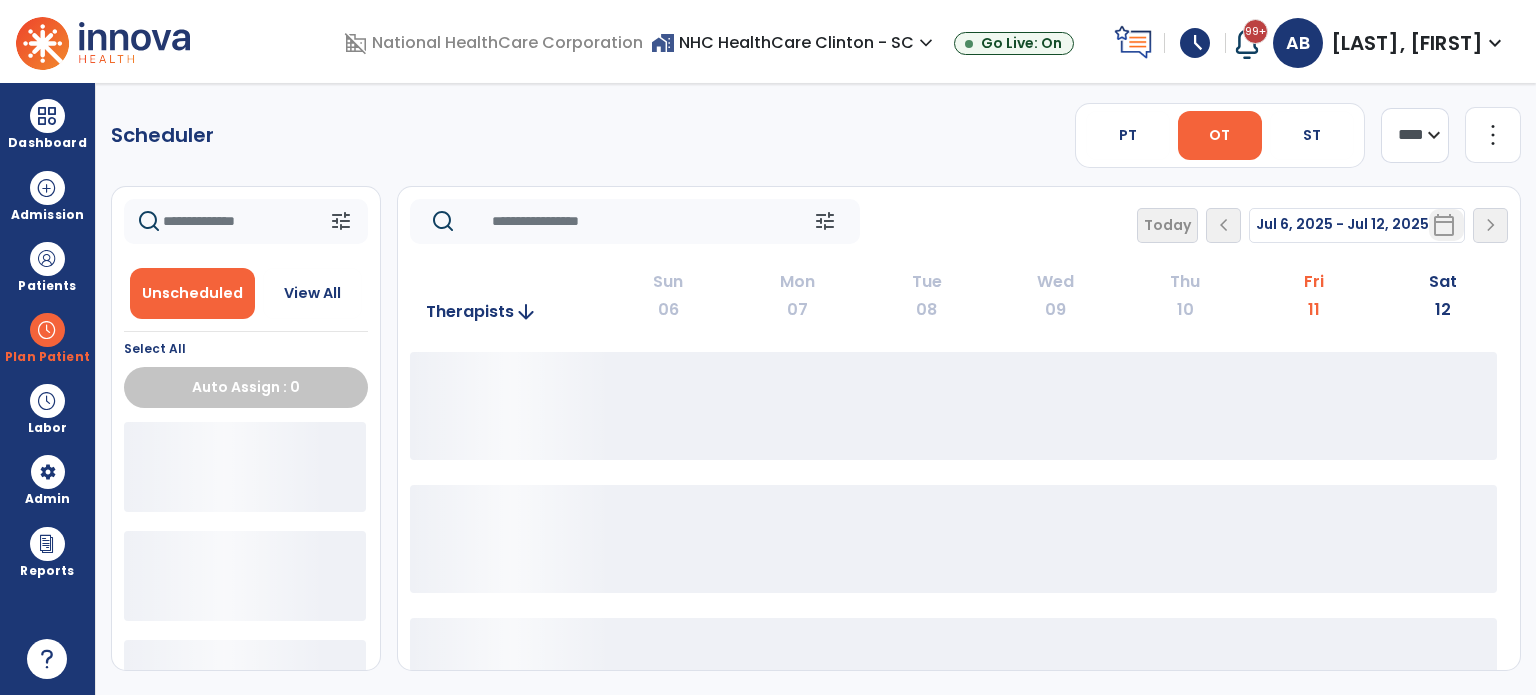 click on "Today  chevron_left Jul 6, 2025 - Jul 12, 2025  *********  calendar_today  chevron_right" 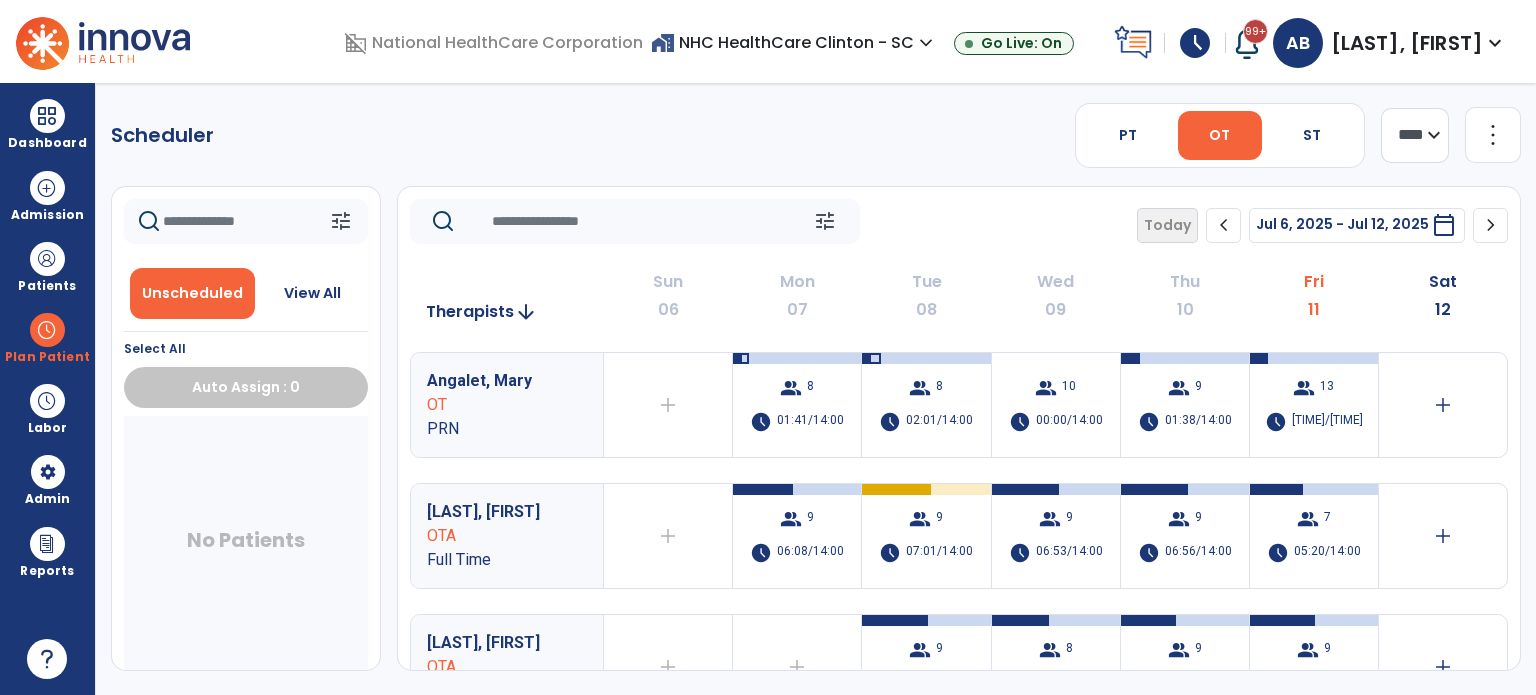 click on "chevron_right" 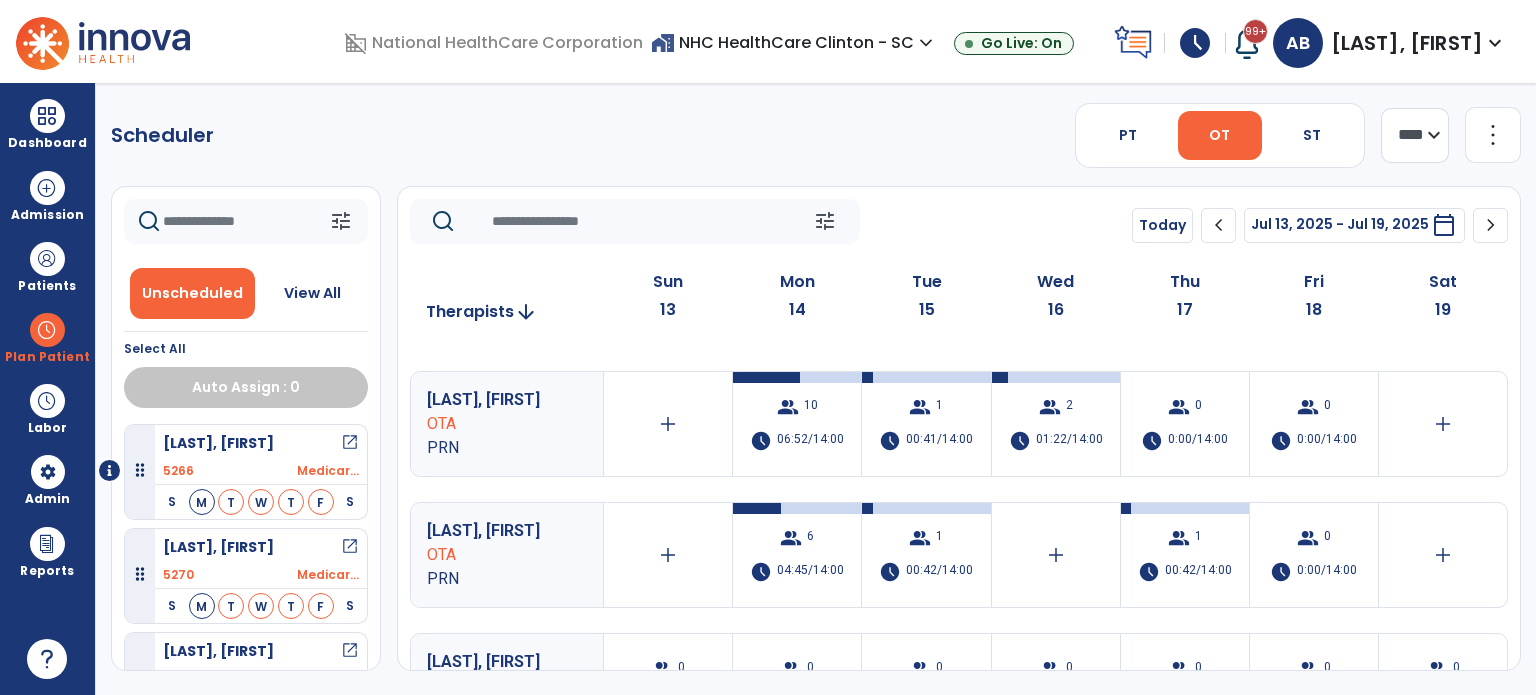 scroll, scrollTop: 256, scrollLeft: 0, axis: vertical 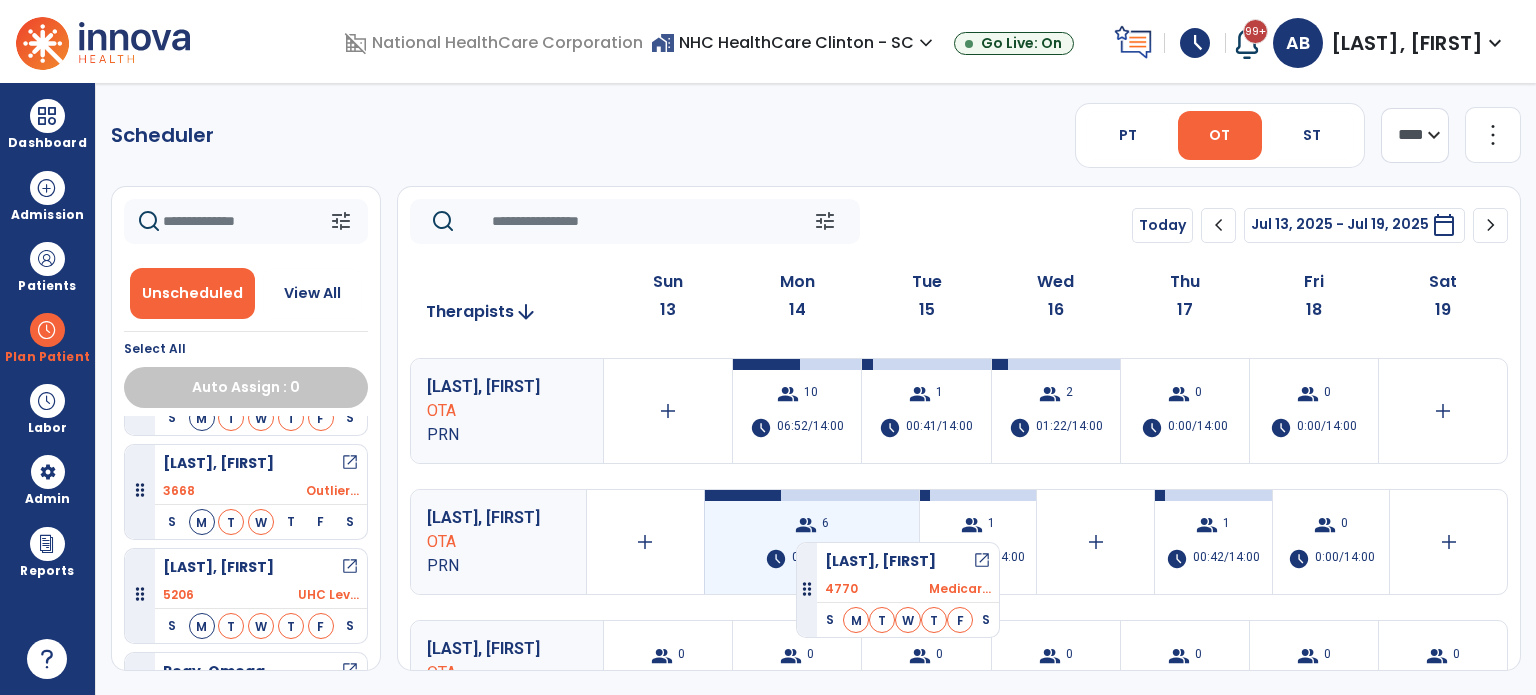 drag, startPoint x: 247, startPoint y: 482, endPoint x: 796, endPoint y: 534, distance: 551.45715 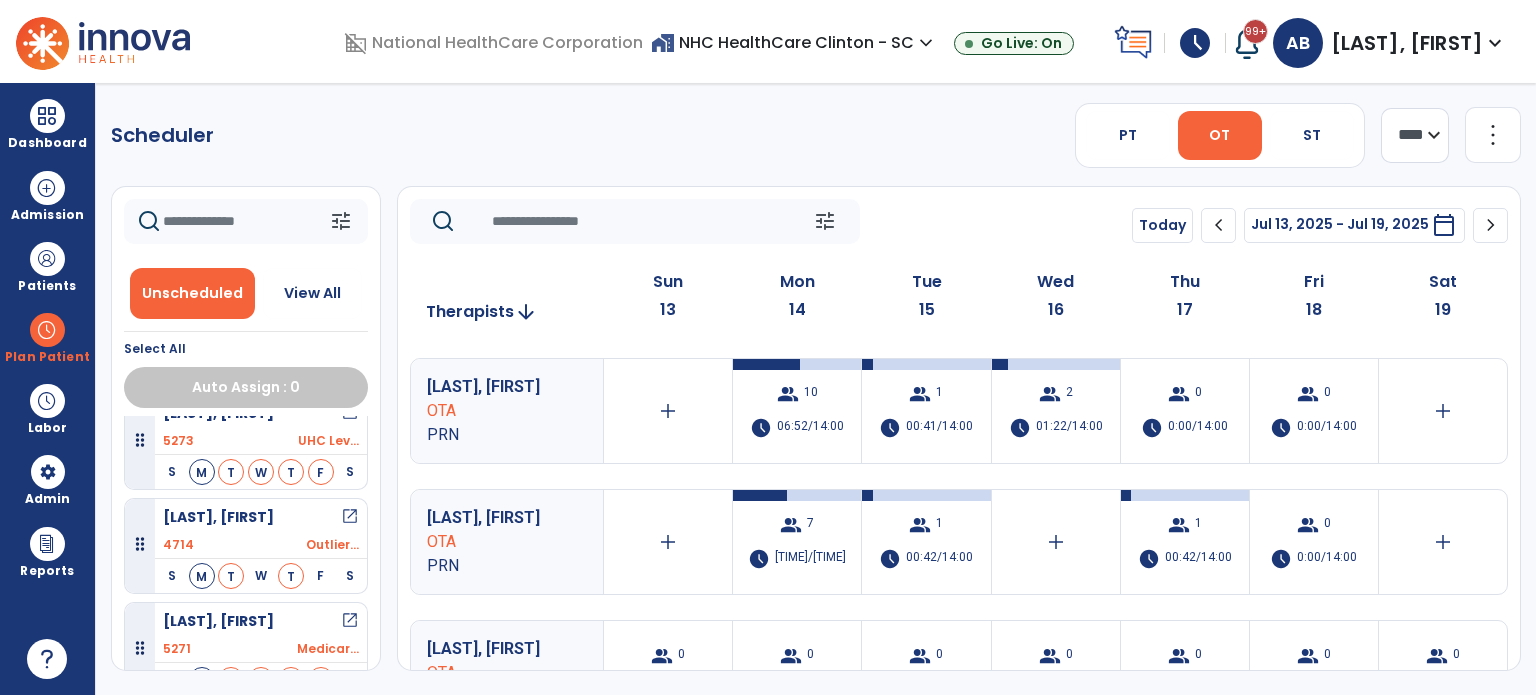 scroll, scrollTop: 1700, scrollLeft: 0, axis: vertical 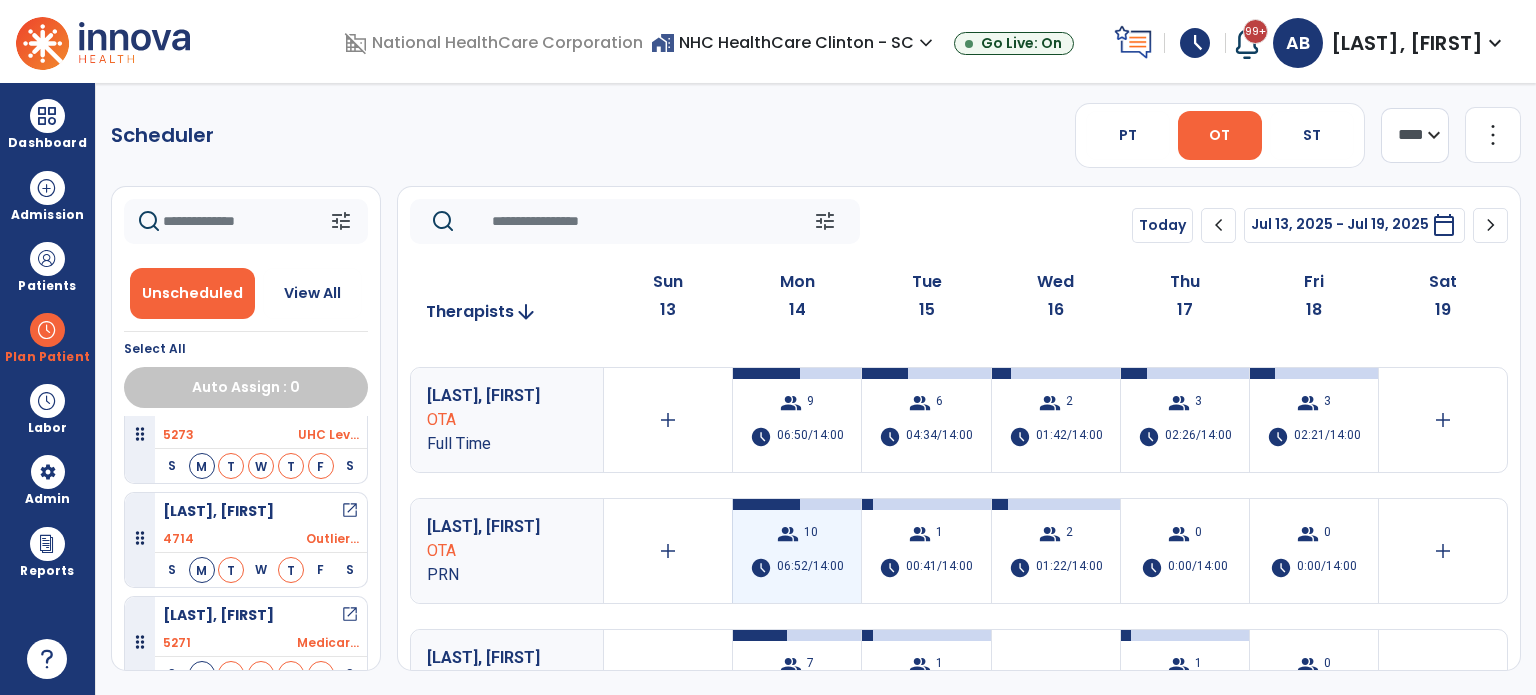 click on "06:52/14:00" at bounding box center [810, 568] 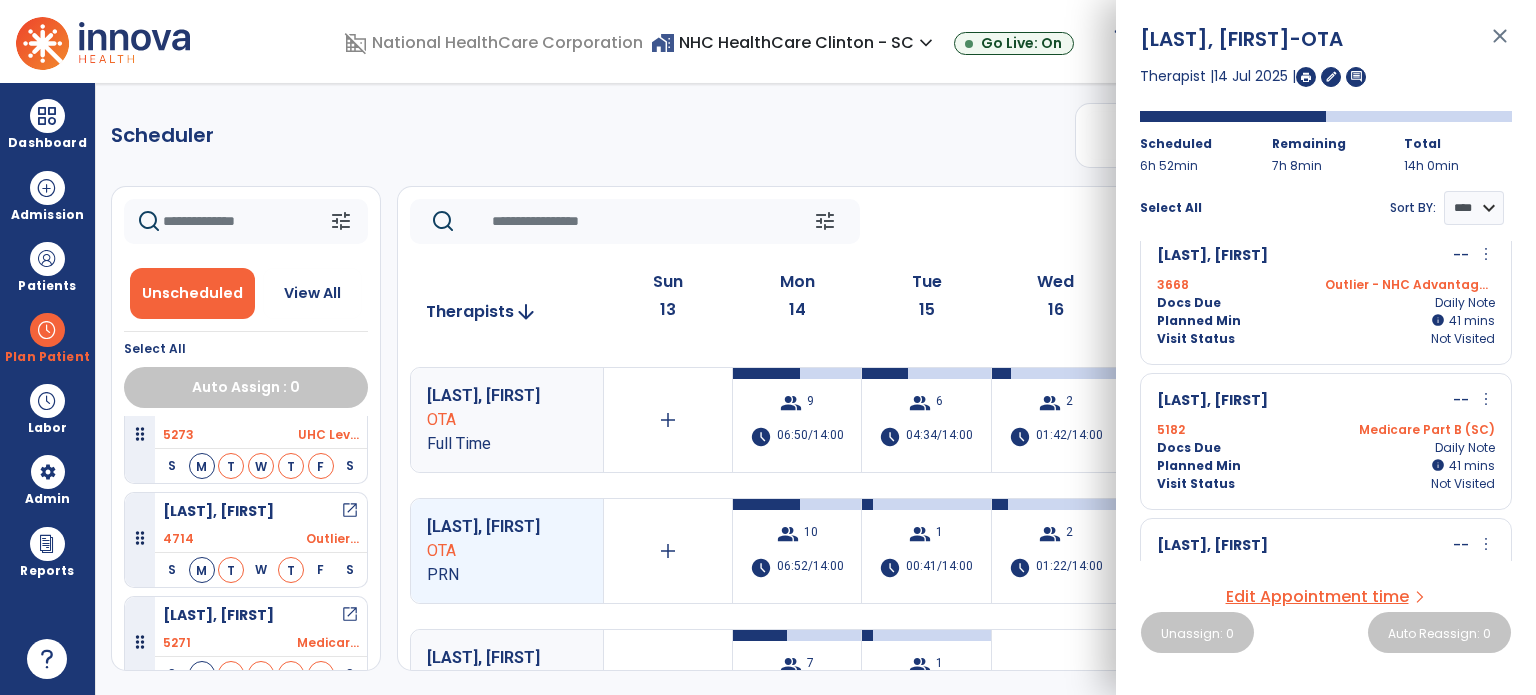 scroll, scrollTop: 1124, scrollLeft: 0, axis: vertical 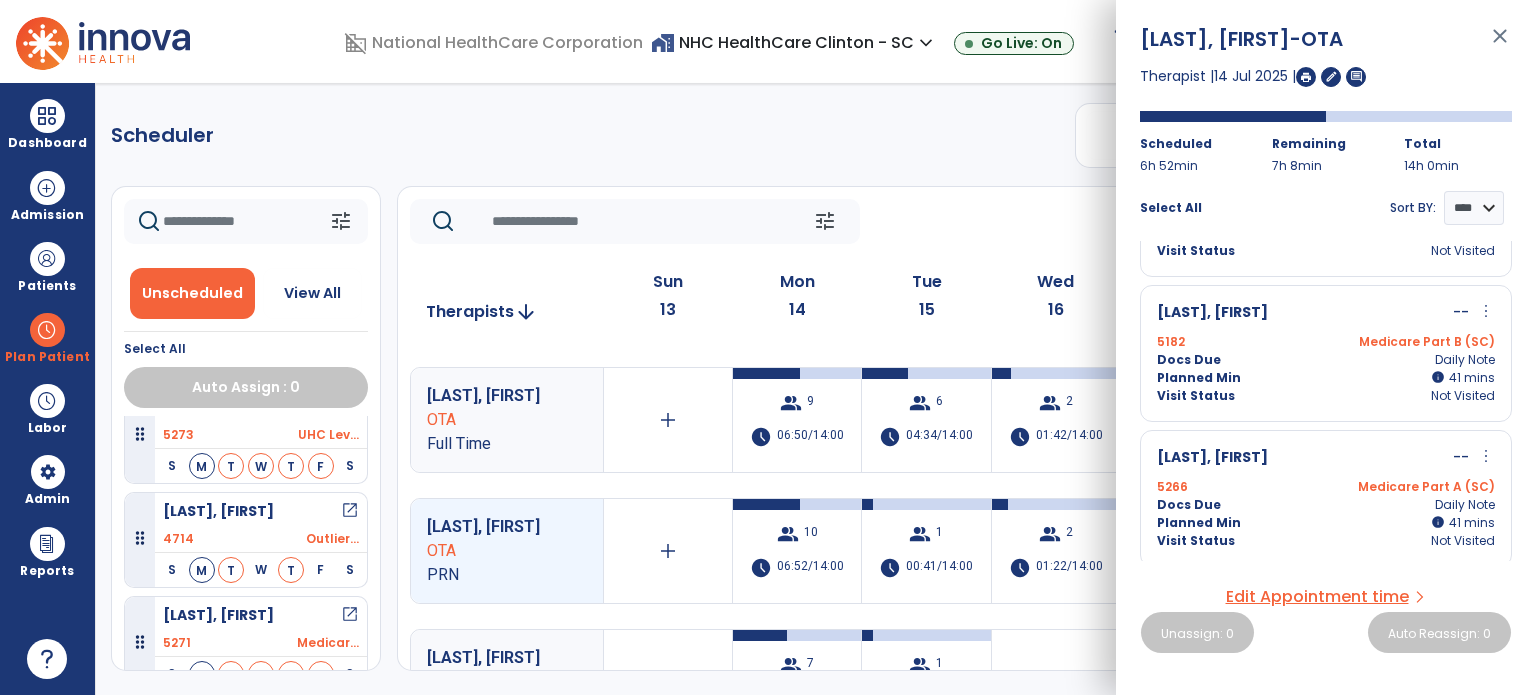 click on "close" at bounding box center (1500, 45) 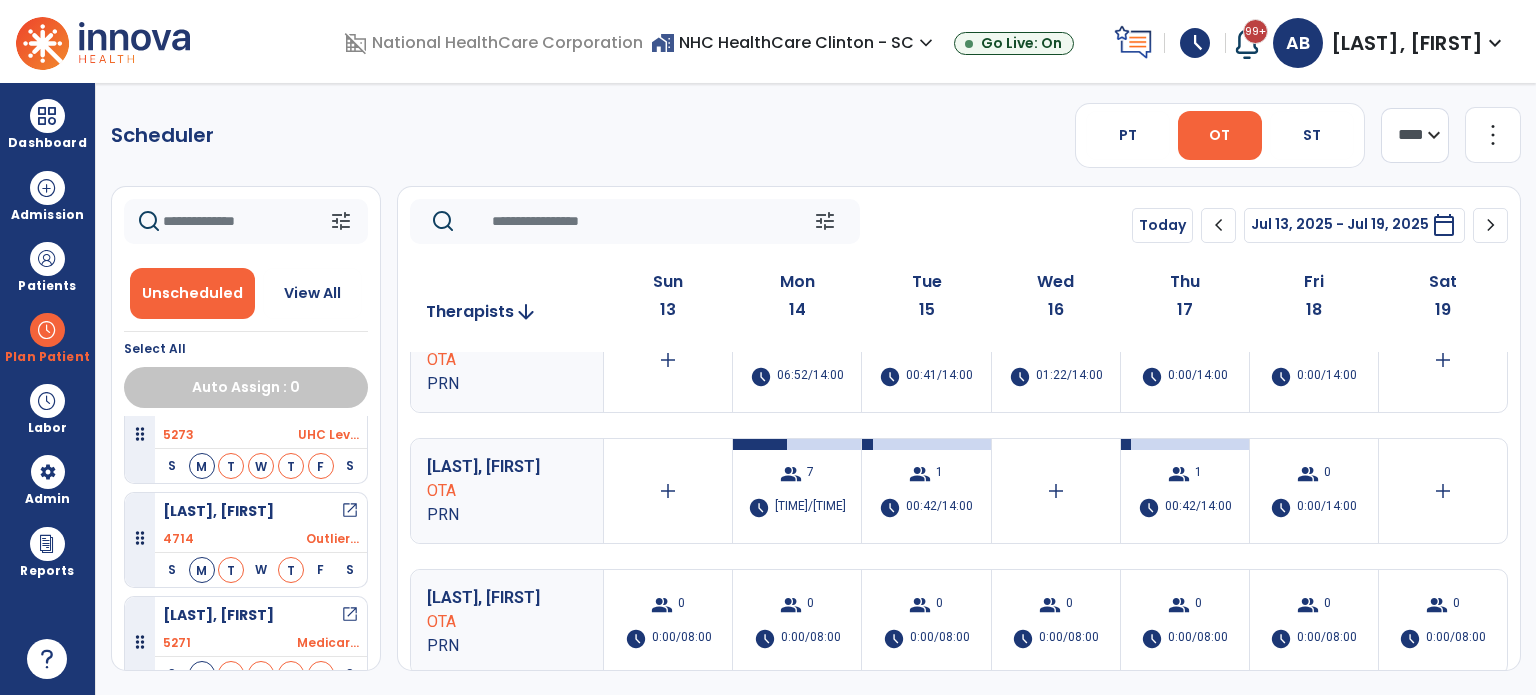scroll, scrollTop: 308, scrollLeft: 0, axis: vertical 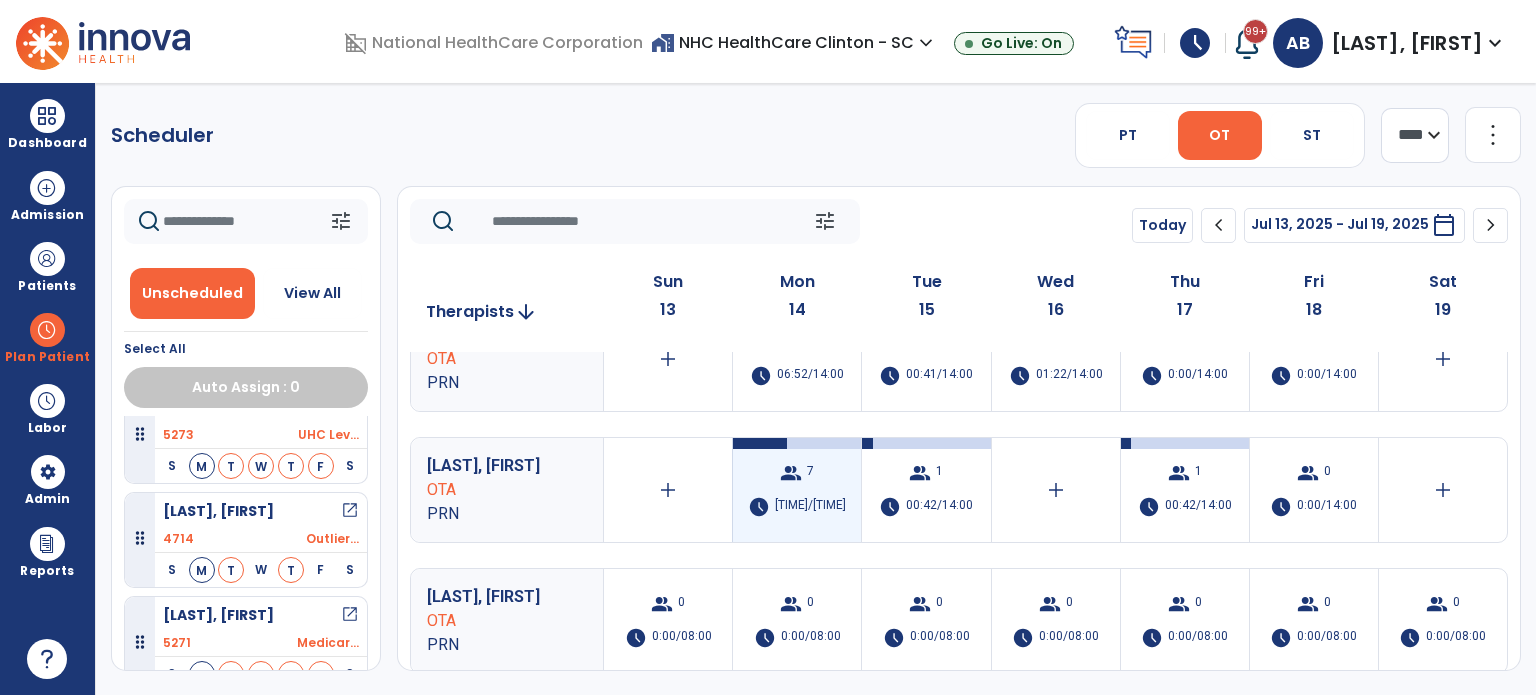 click on "group  7" at bounding box center [797, 473] 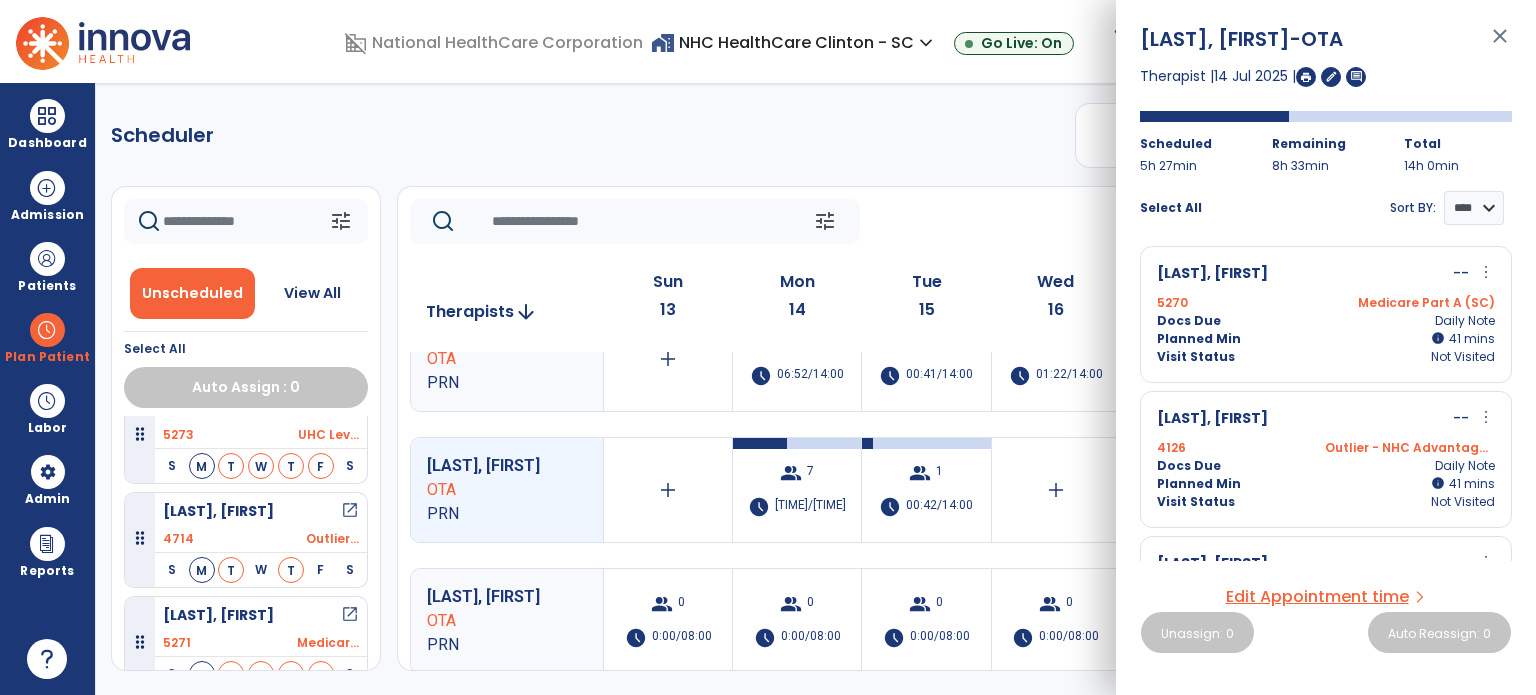 scroll, scrollTop: 690, scrollLeft: 0, axis: vertical 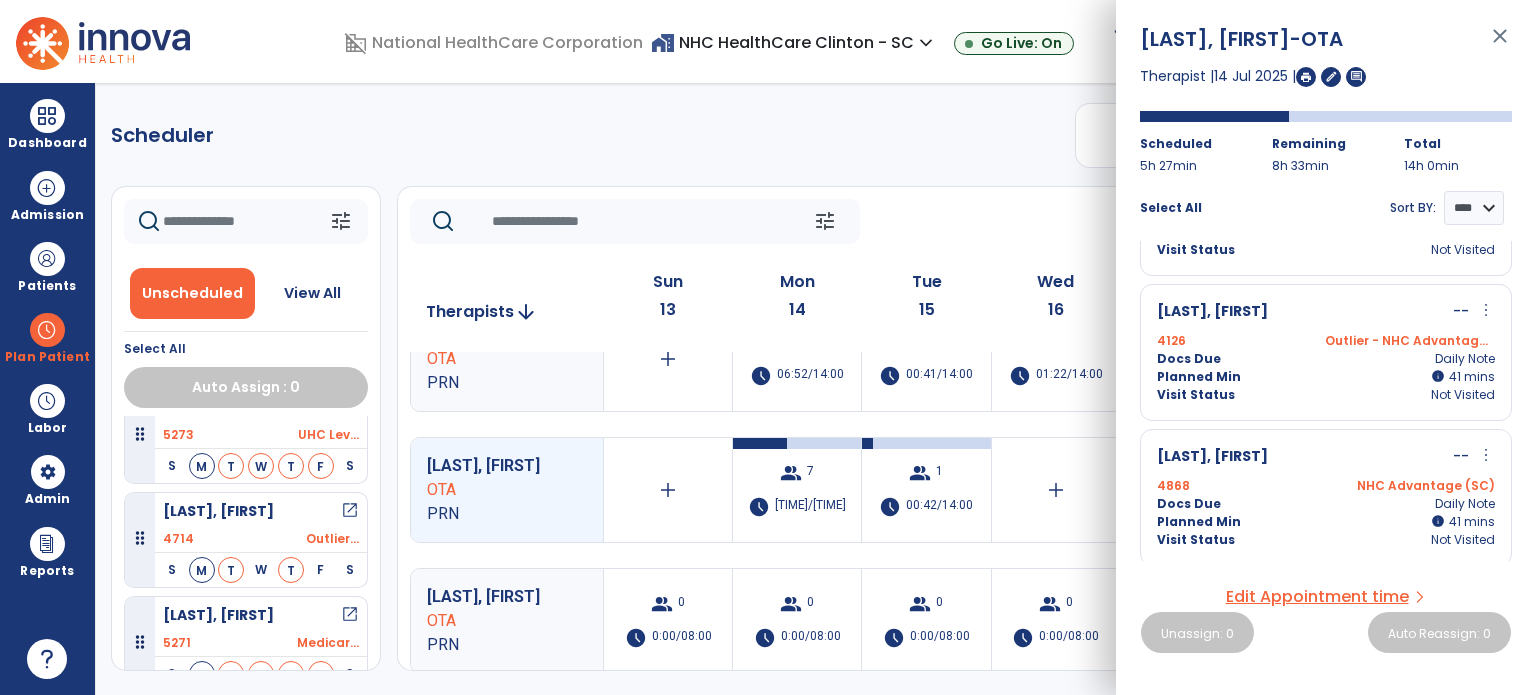 click on "tune   Today  chevron_left Jul 13, 2025 - Jul 19, 2025  *********  calendar_today  chevron_right" 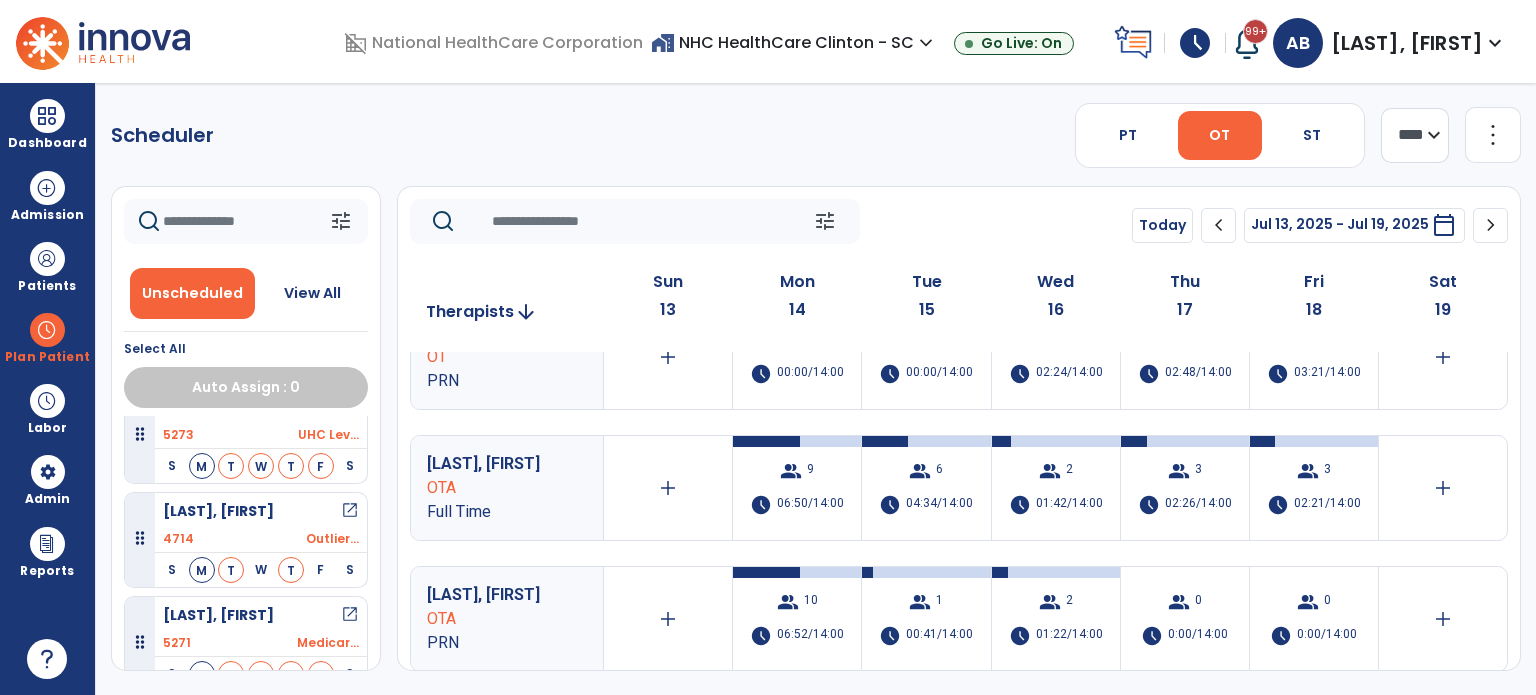 scroll, scrollTop: 0, scrollLeft: 0, axis: both 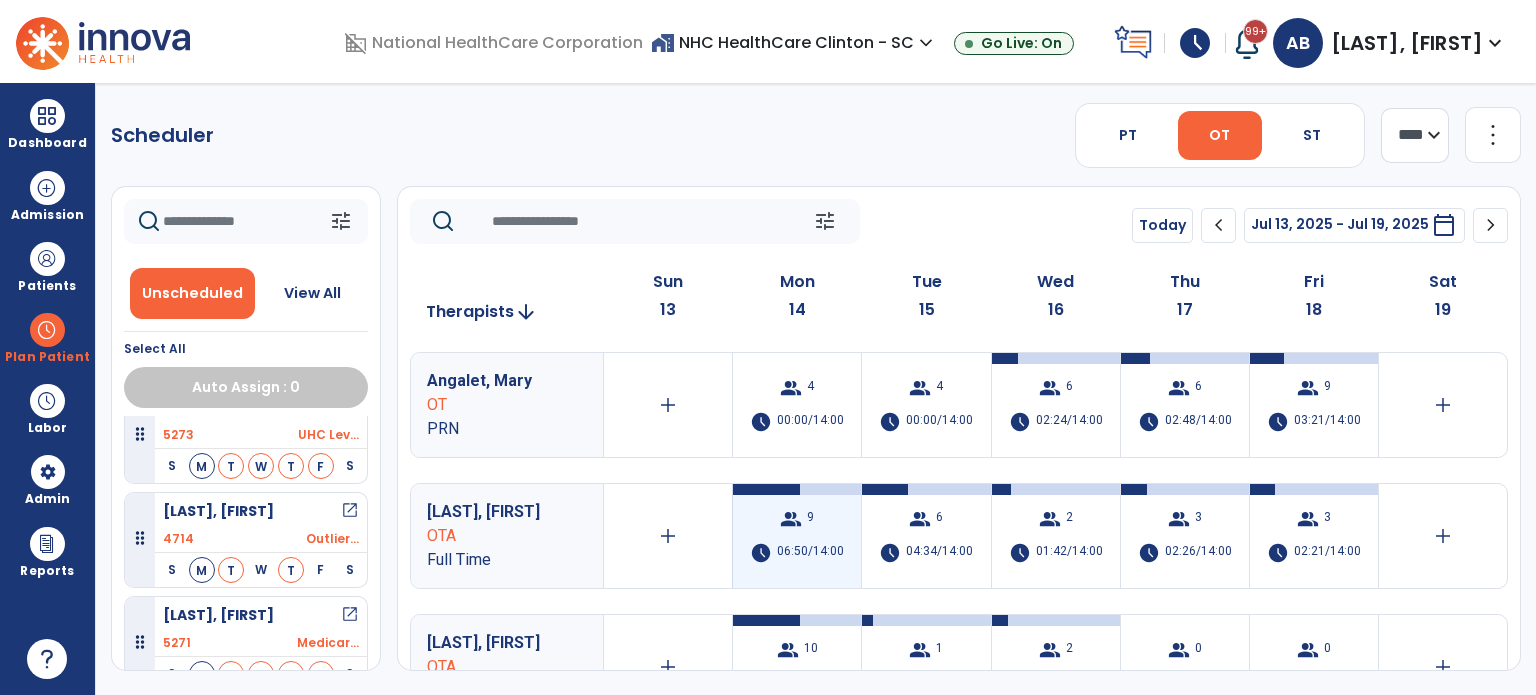 click on "group  9  schedule  06:50/14:00" at bounding box center [797, 536] 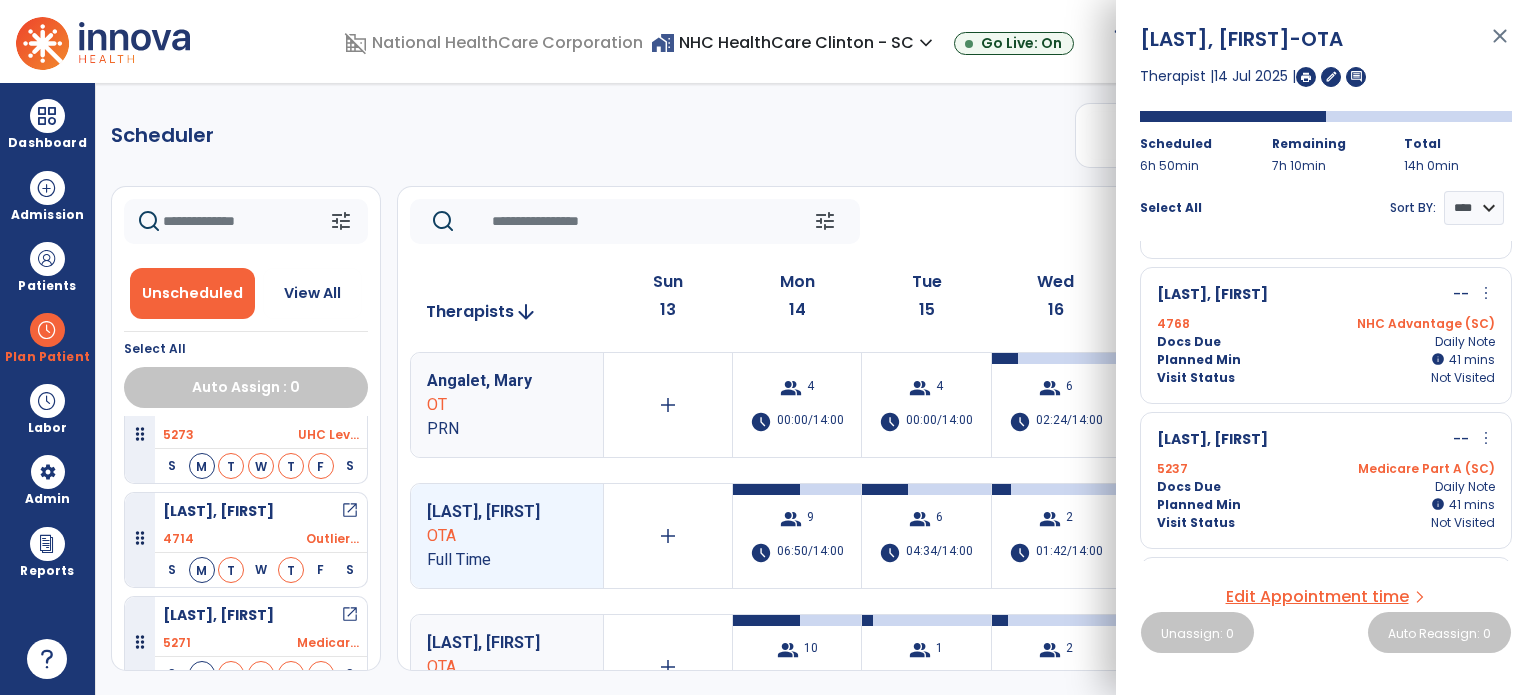scroll, scrollTop: 979, scrollLeft: 0, axis: vertical 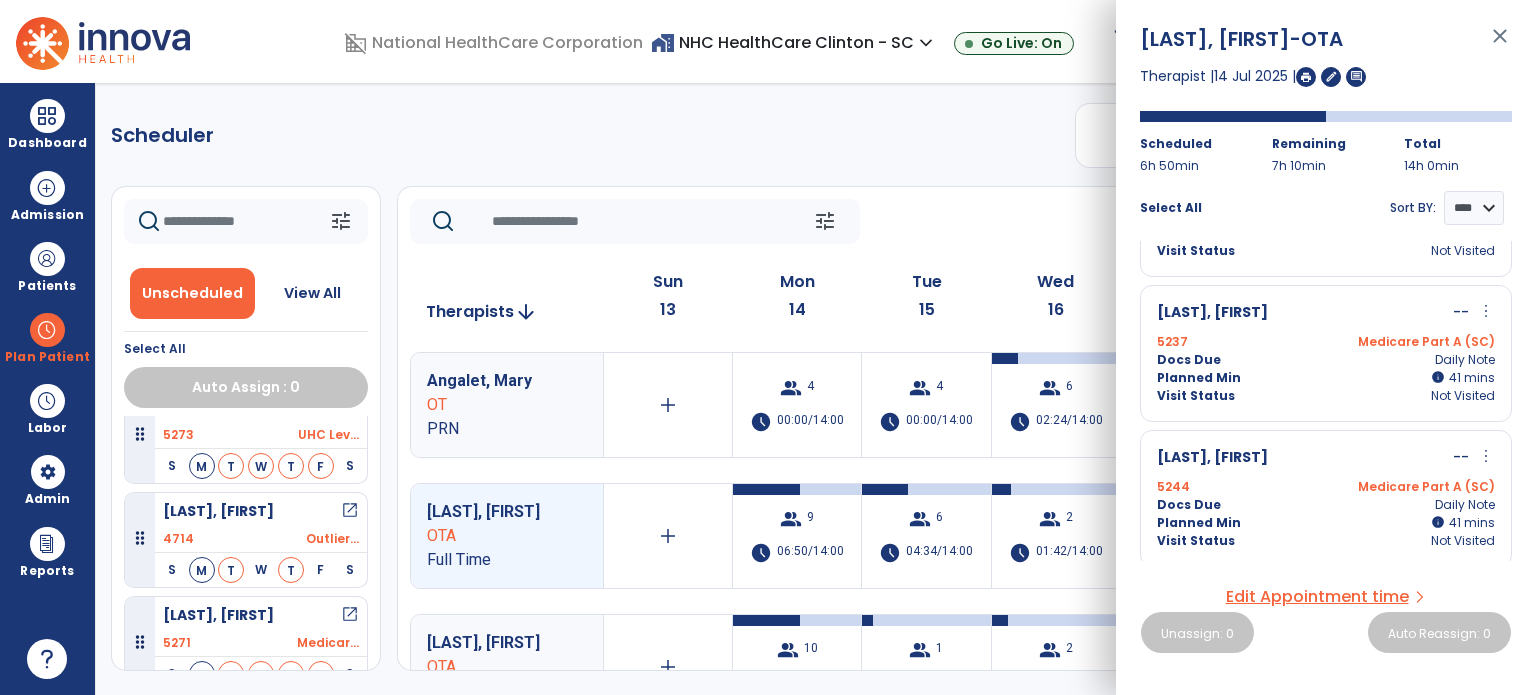 click on "tune   Today  chevron_left Jul 13, 2025 - Jul 19, 2025  *********  calendar_today  chevron_right" 